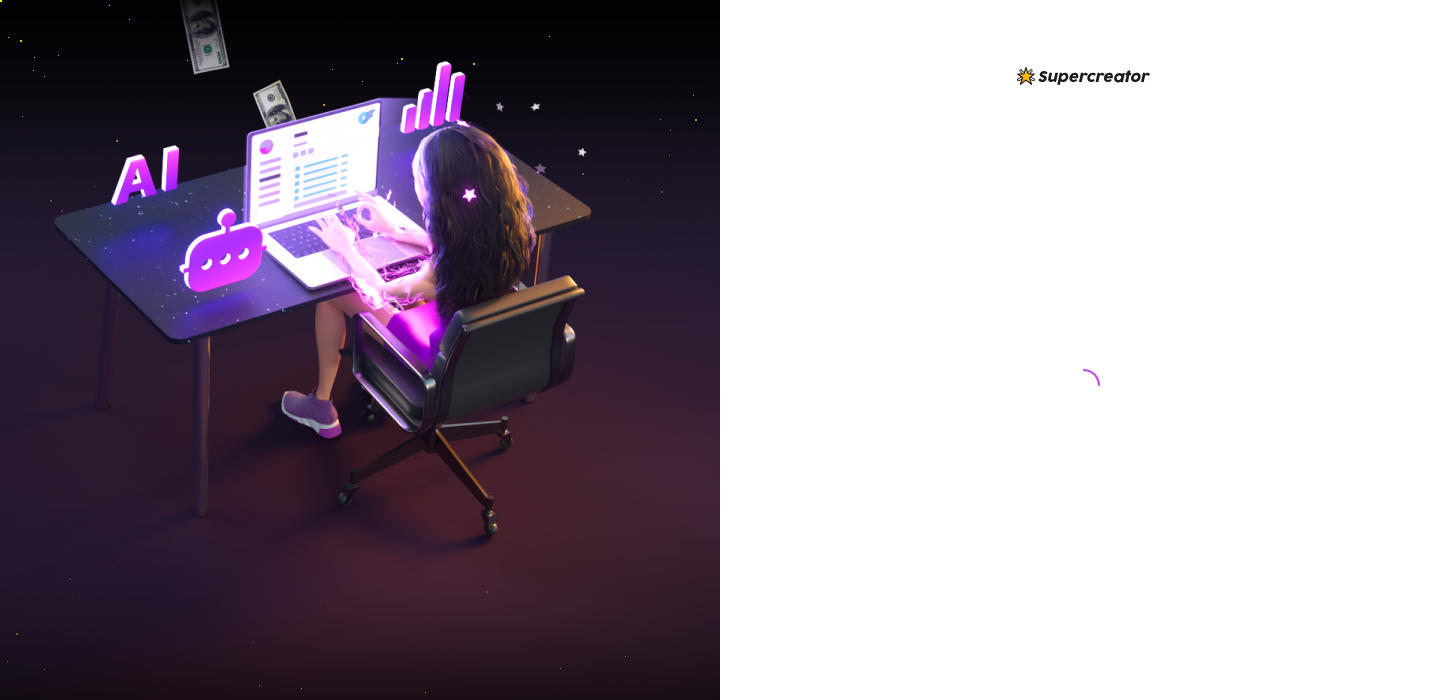 scroll, scrollTop: 0, scrollLeft: 0, axis: both 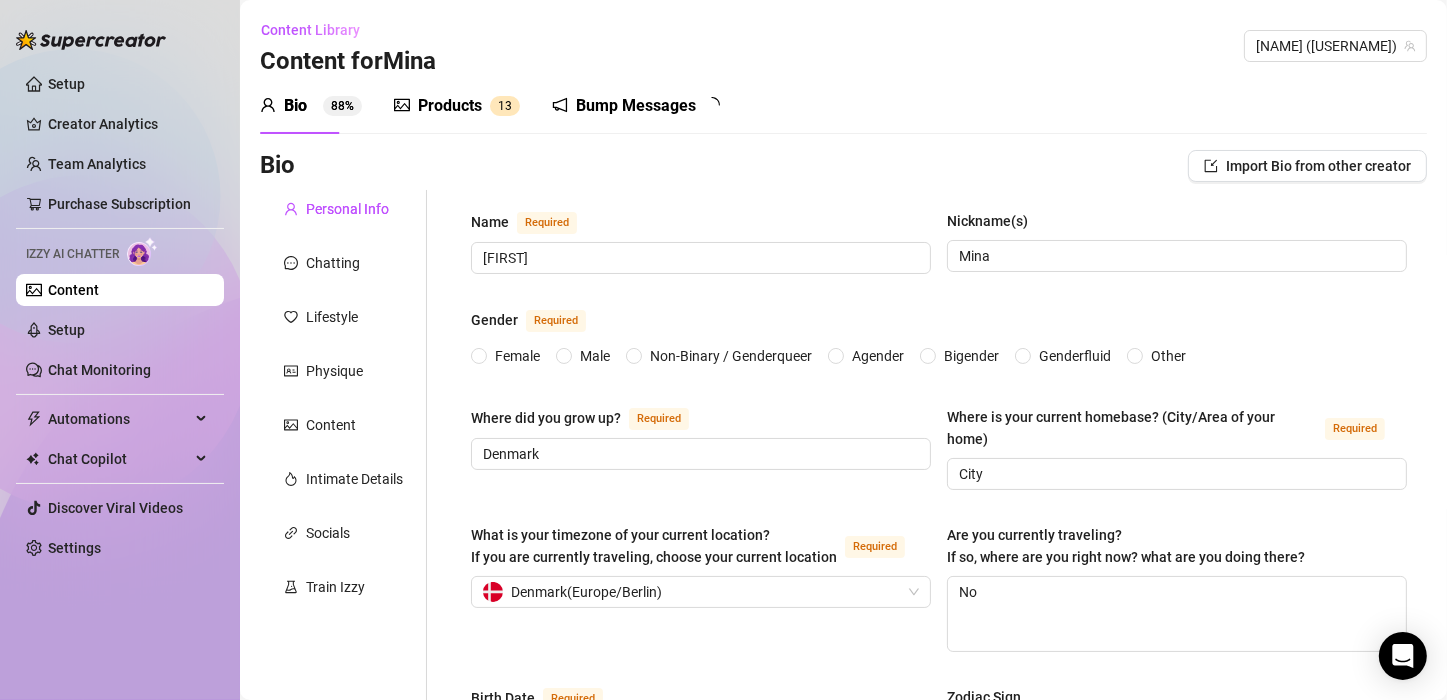 type 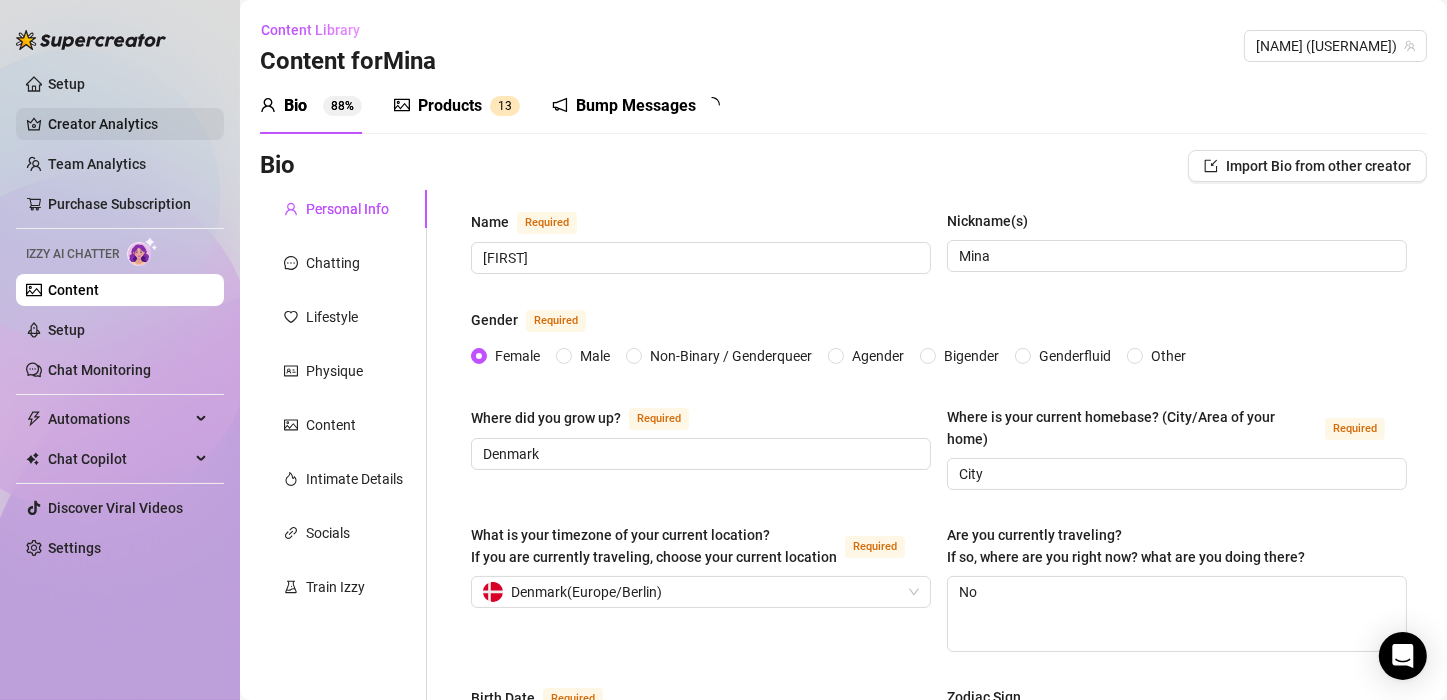 type on "[DATE]" 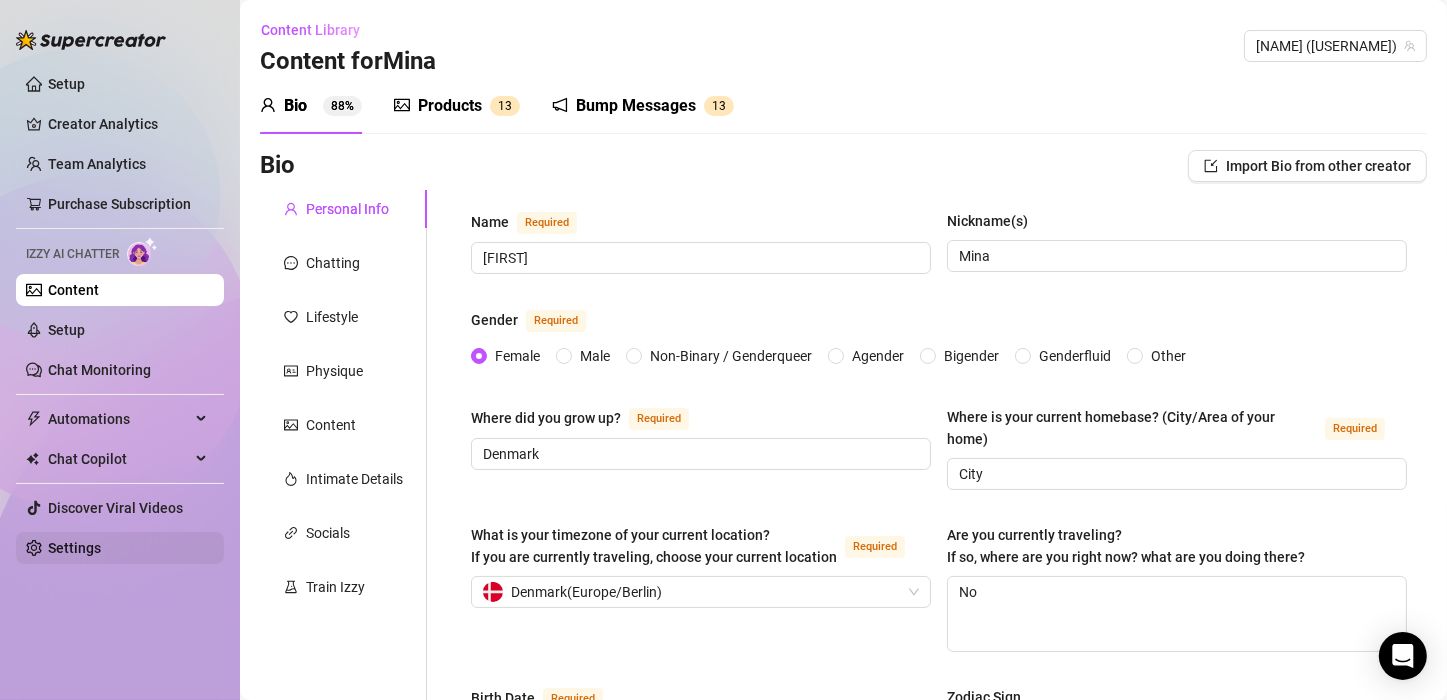 click on "Settings" at bounding box center [74, 548] 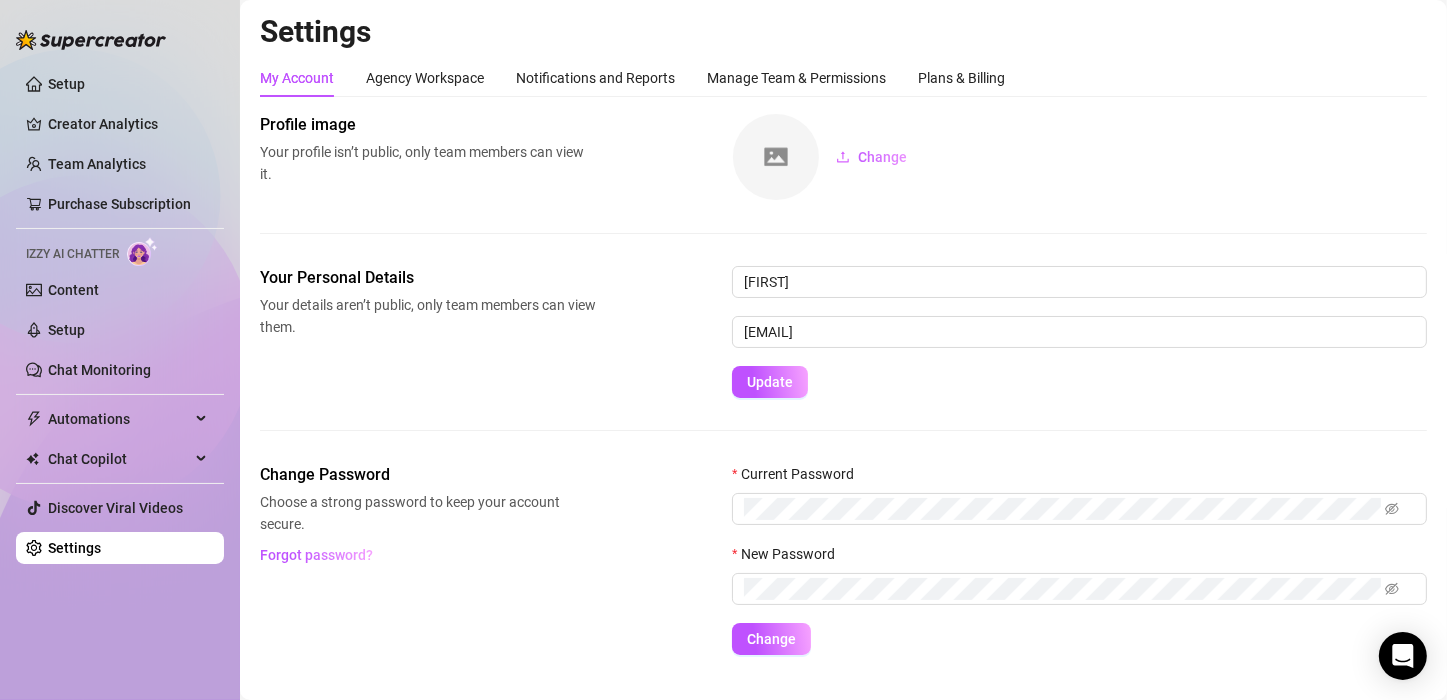 scroll, scrollTop: 0, scrollLeft: 0, axis: both 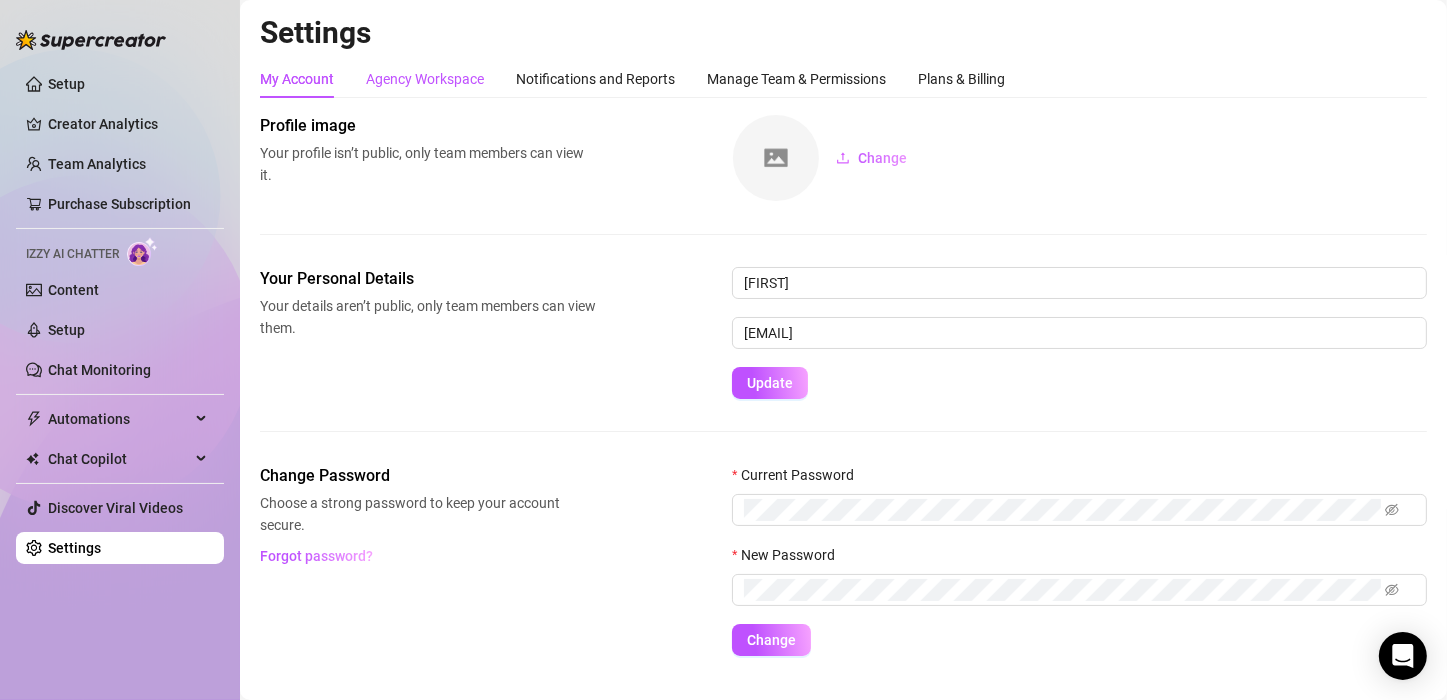 click on "Agency Workspace" at bounding box center (425, 79) 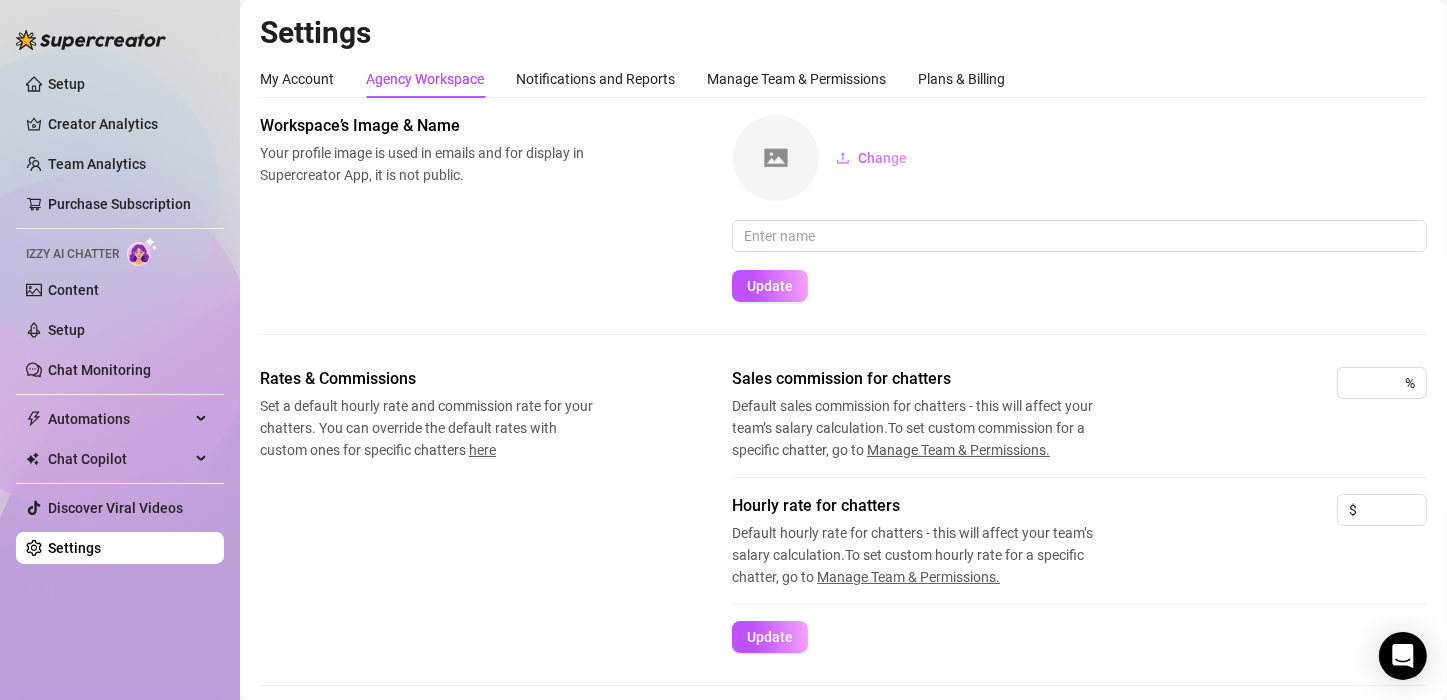 click on "Workspace’s Image & Name Your profile image is used in emails and for display in Supercreator App, it is not public. Change Update" at bounding box center [843, 208] 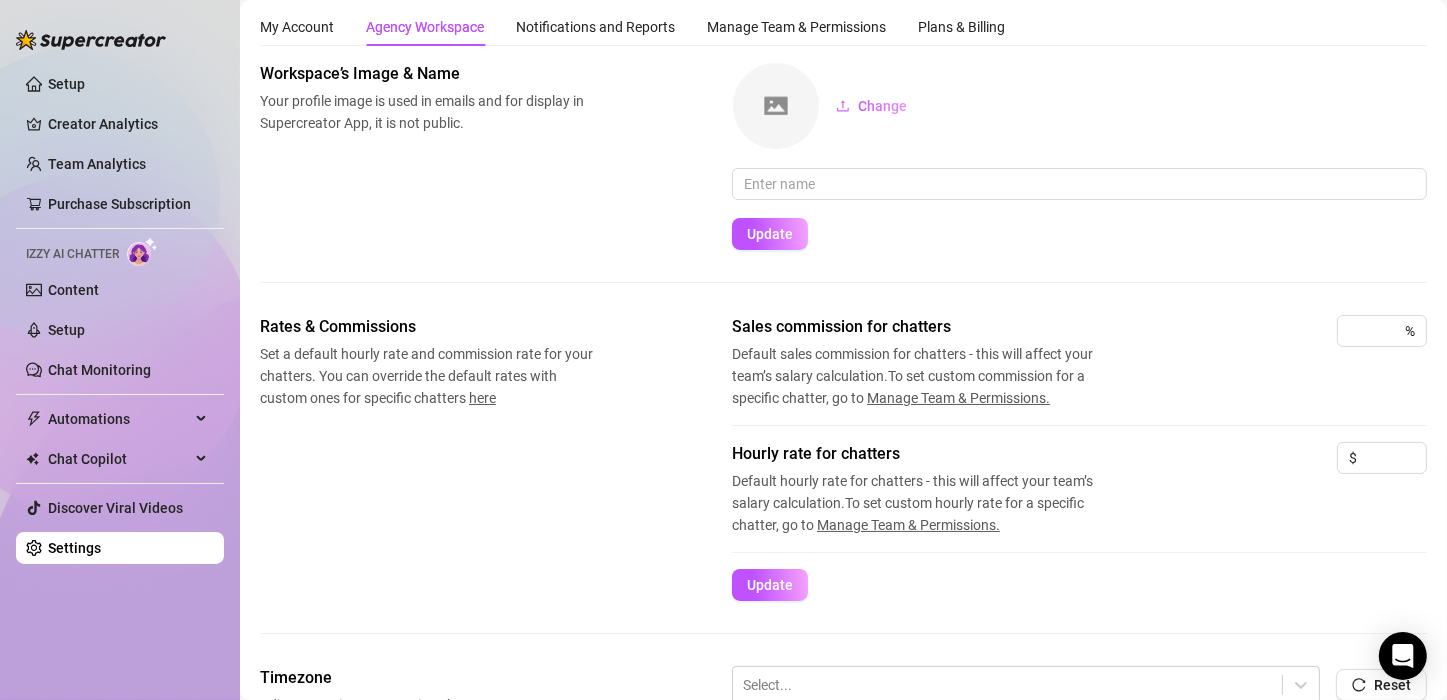 scroll, scrollTop: 0, scrollLeft: 0, axis: both 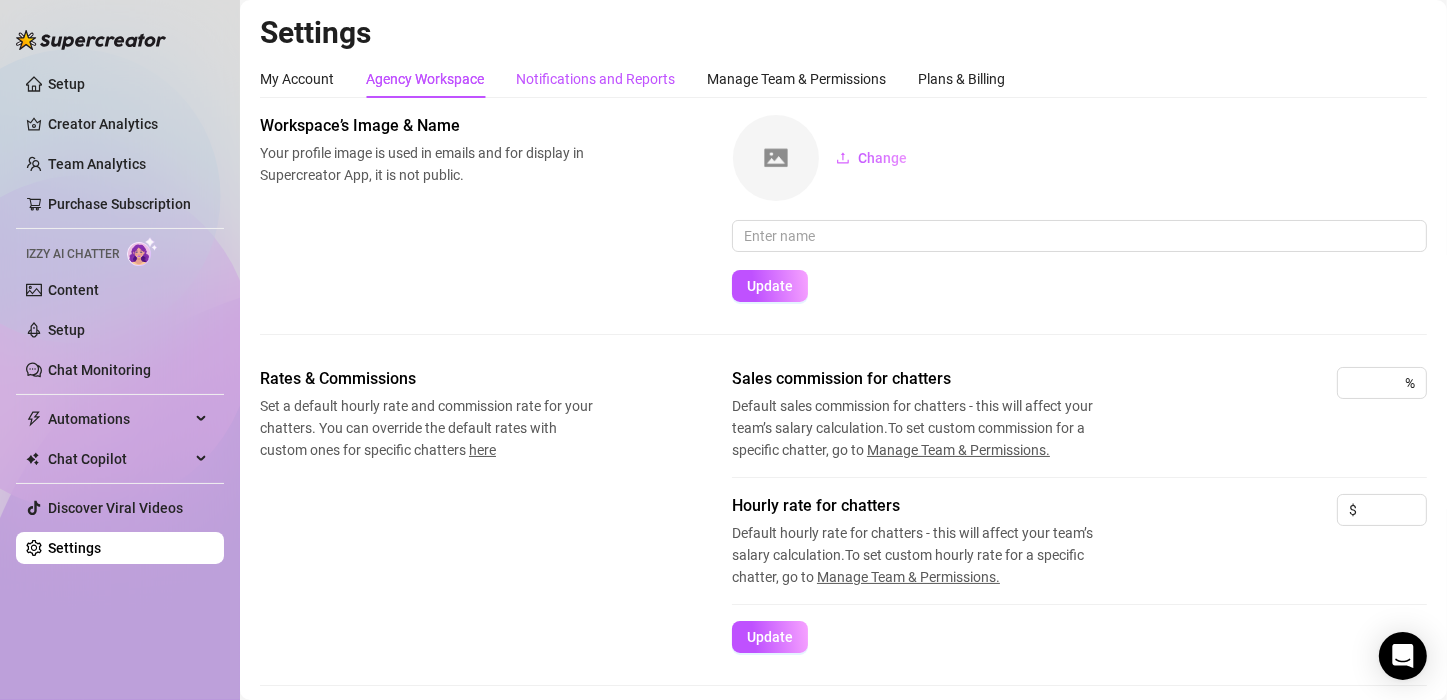 click on "Notifications and Reports" at bounding box center (595, 79) 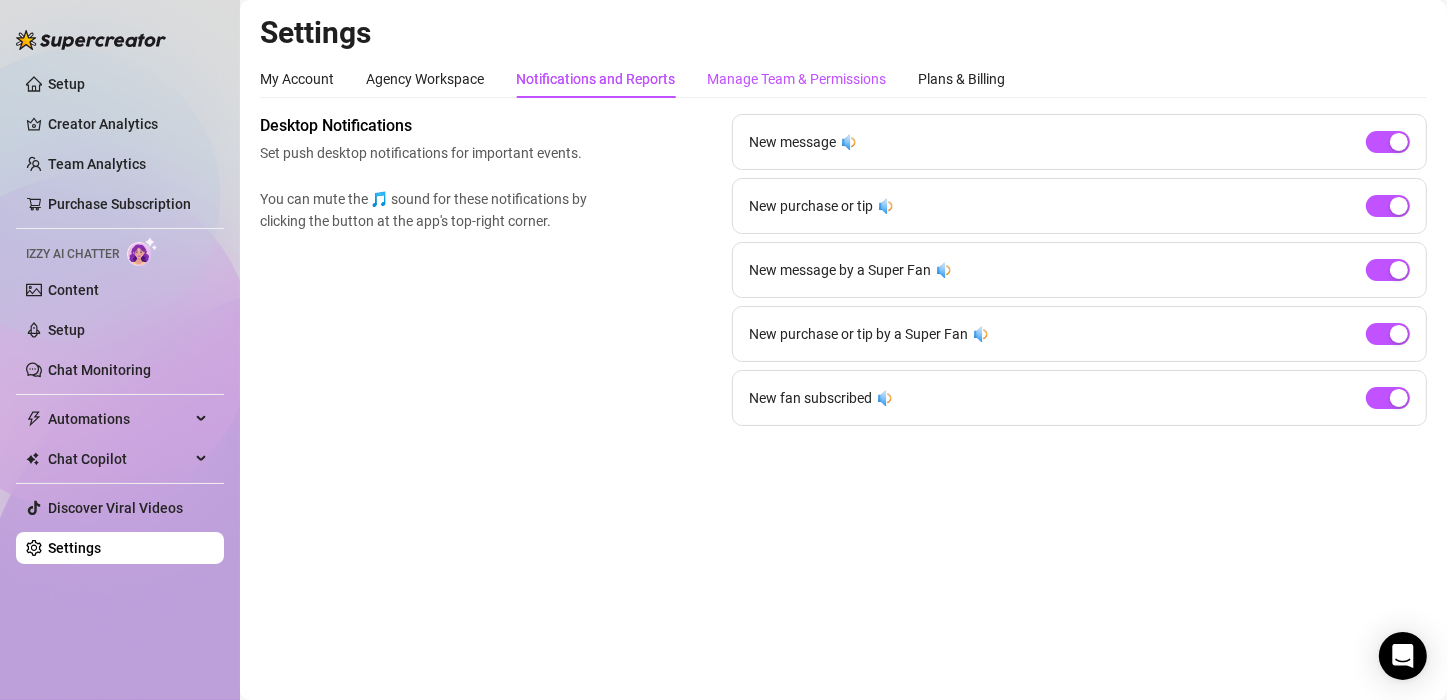 click on "Manage Team & Permissions" at bounding box center [796, 79] 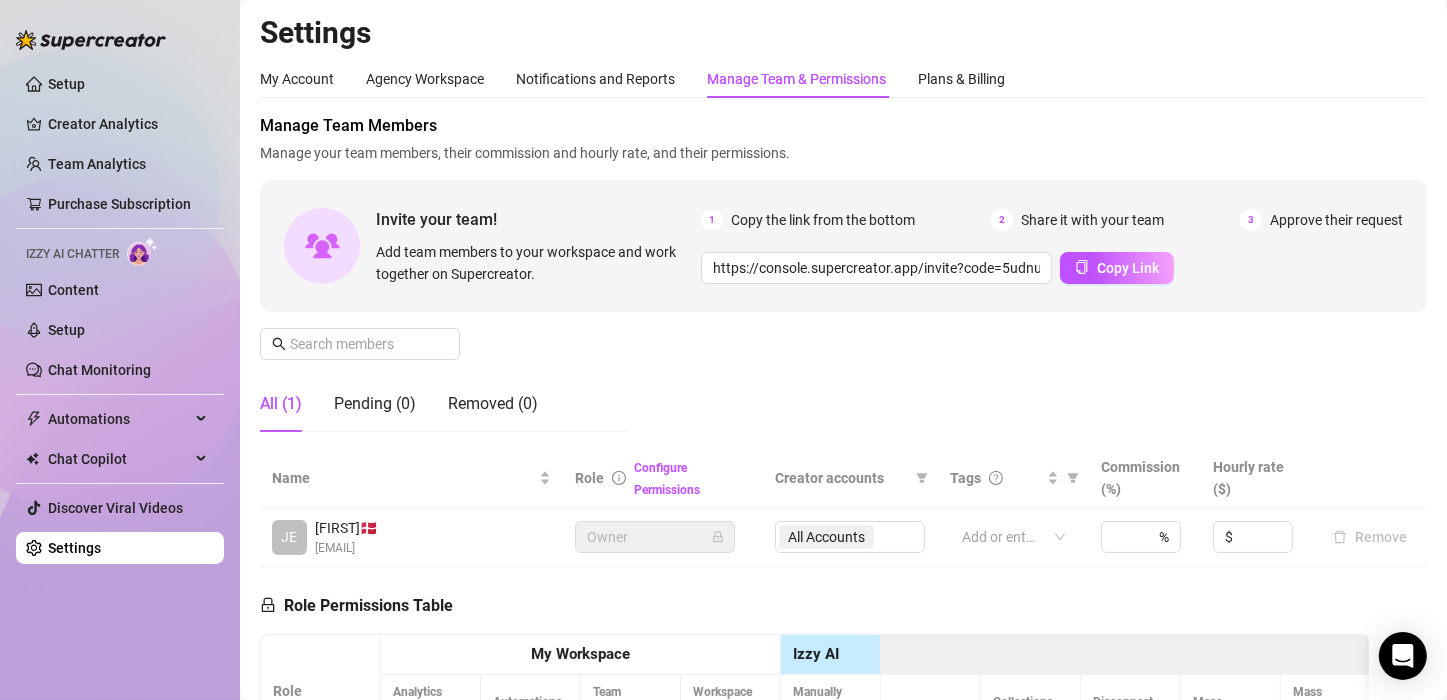 click on "Manage Team Members Manage your team members, their commission and hourly rate, and their permissions. Invite your team! Add team members to your workspace and work together on Supercreator. 1 Copy the link from the bottom 2 Share it with your team 3 Approve their request https://console.supercreator.app/invite?code=5udnuyJvG9R1iWd6bWxhtDuM89U2&workspace=[USERNAME] Copy Link All (1) Pending (0) Removed (0)" at bounding box center (843, 281) 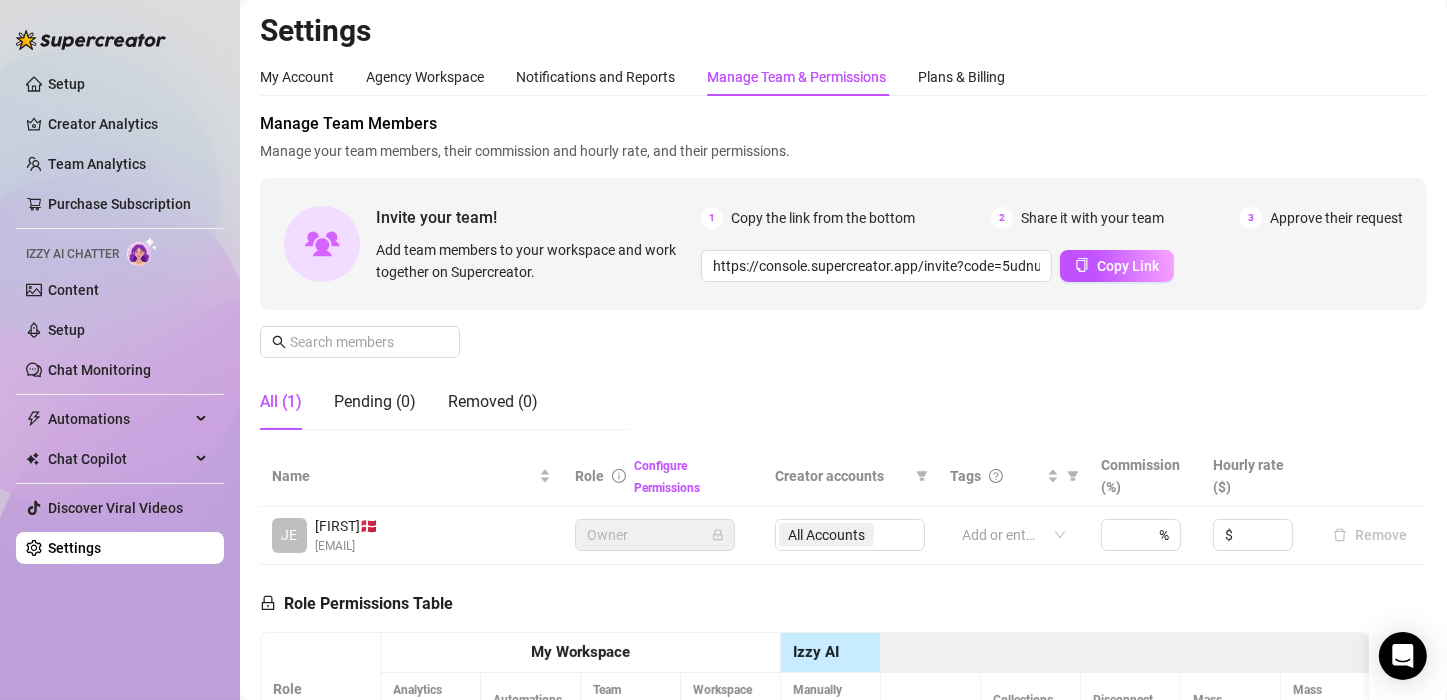 scroll, scrollTop: 0, scrollLeft: 0, axis: both 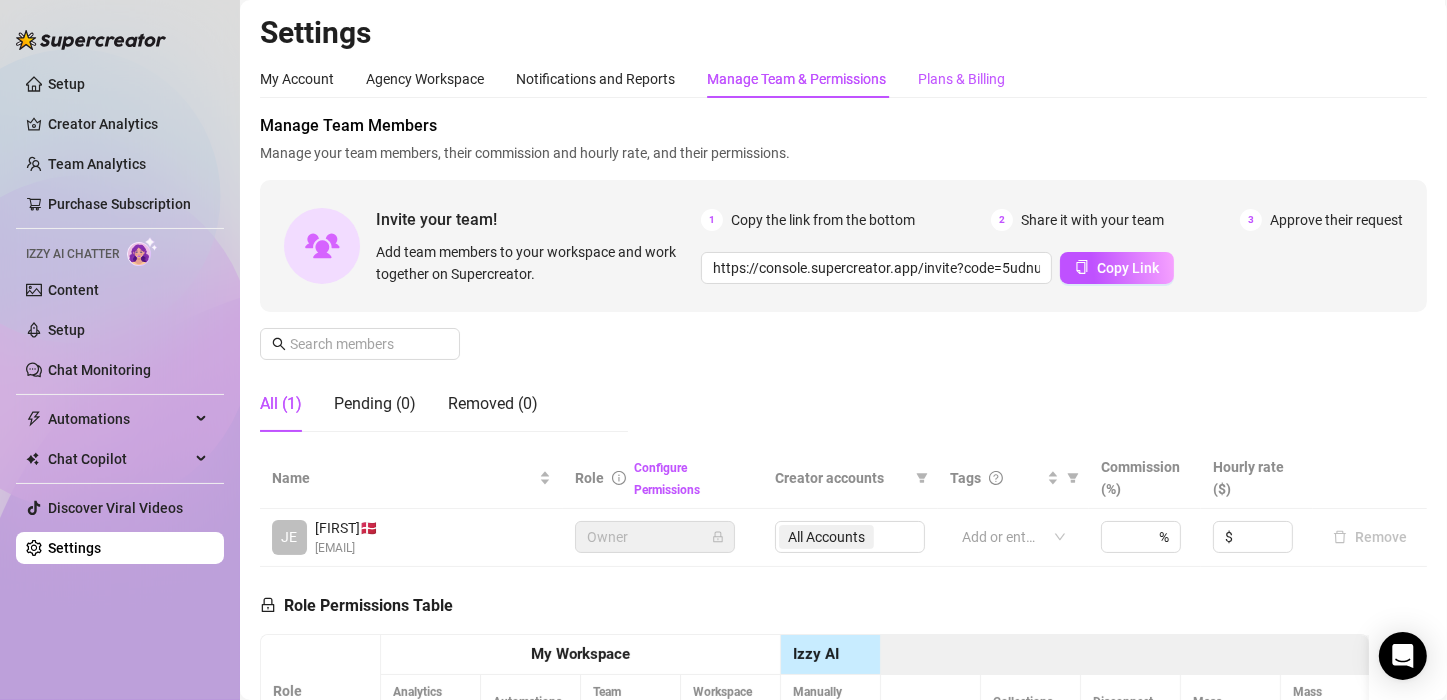 click on "Plans & Billing" at bounding box center [961, 79] 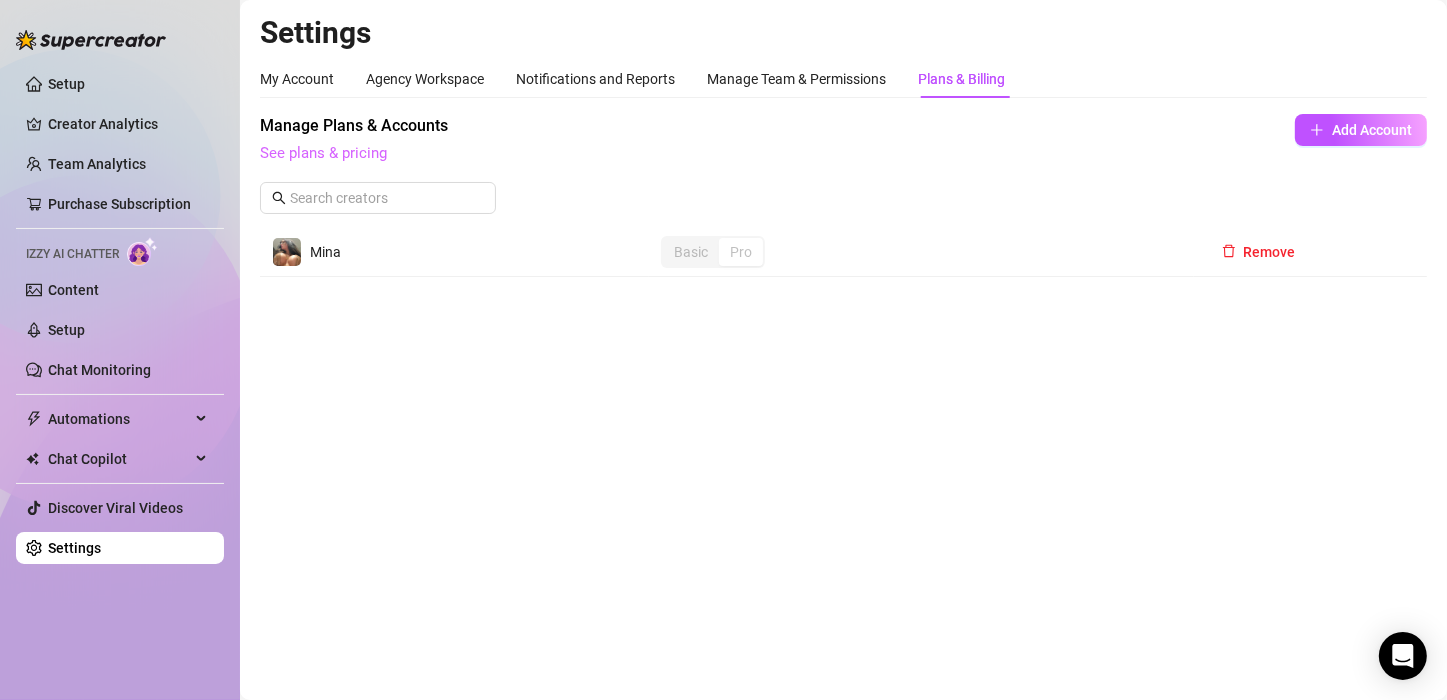 click on "See plans & pricing" at bounding box center (323, 153) 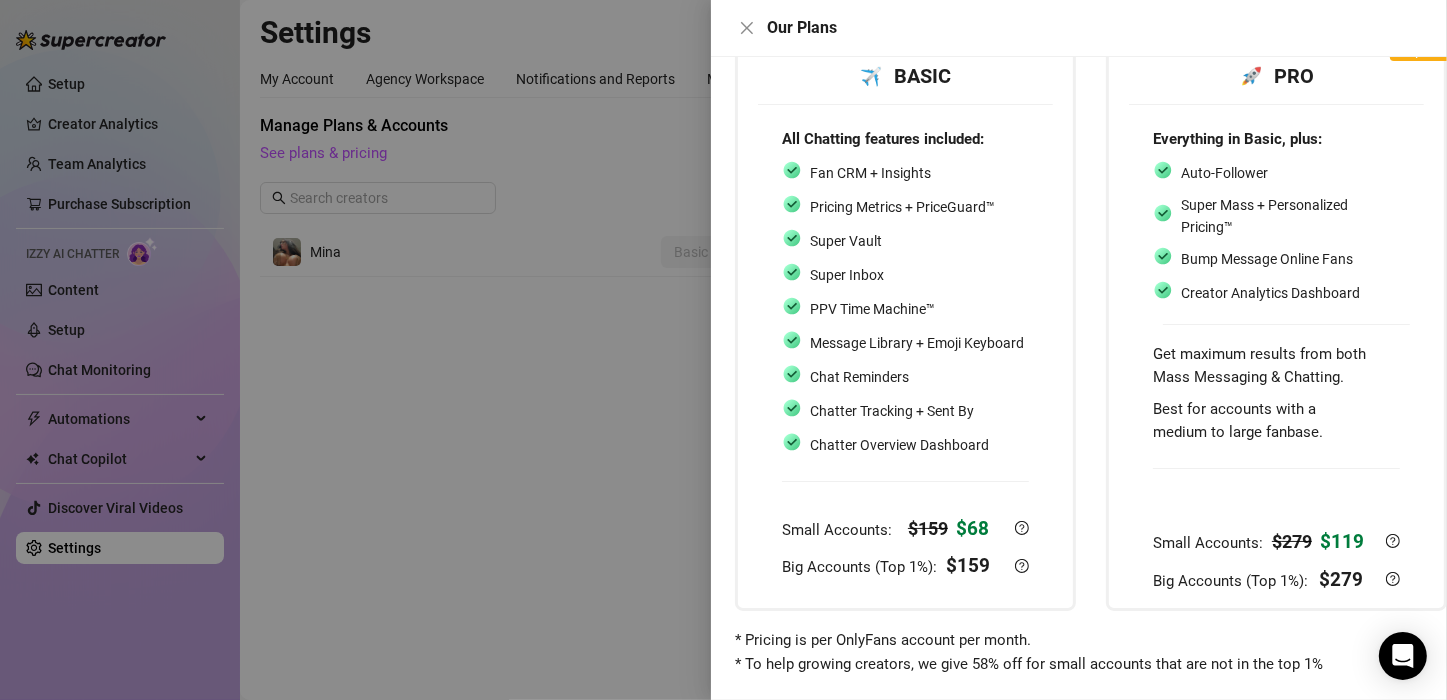 scroll, scrollTop: 184, scrollLeft: 0, axis: vertical 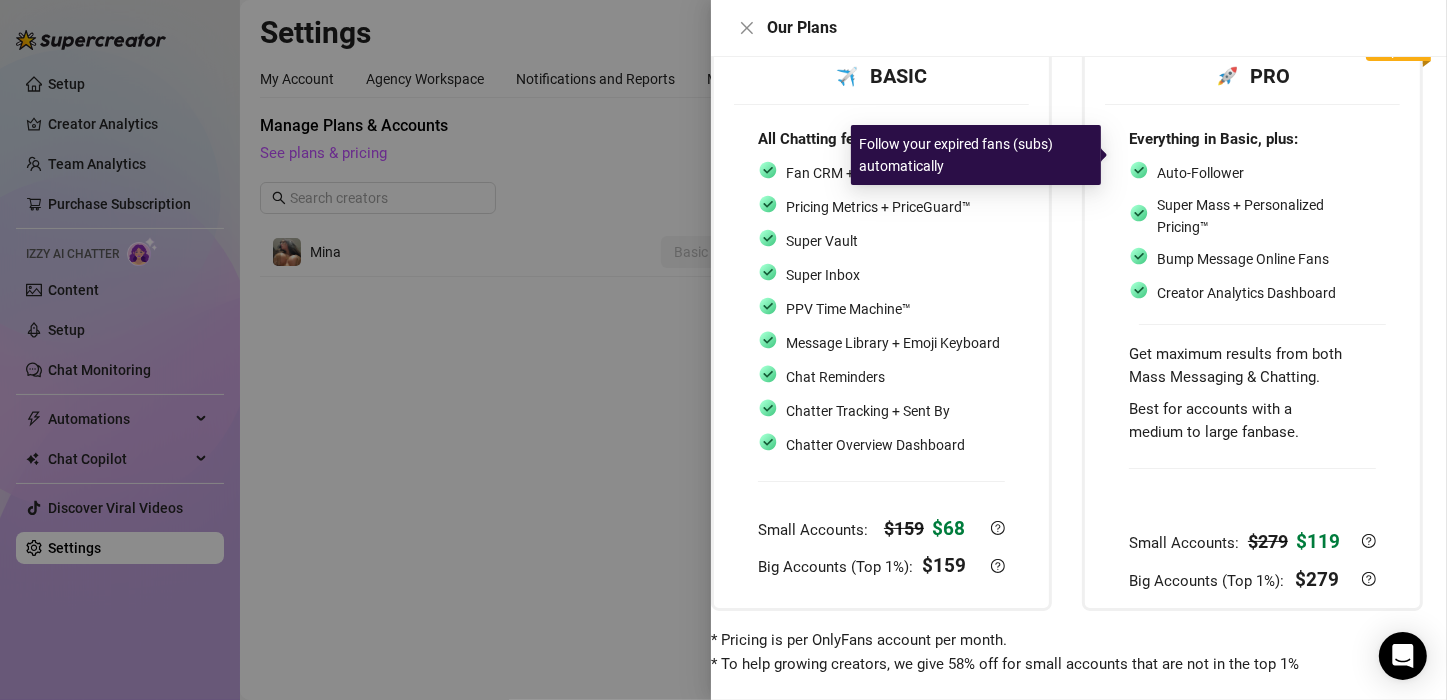 click on "Auto-Follower" at bounding box center (1200, 173) 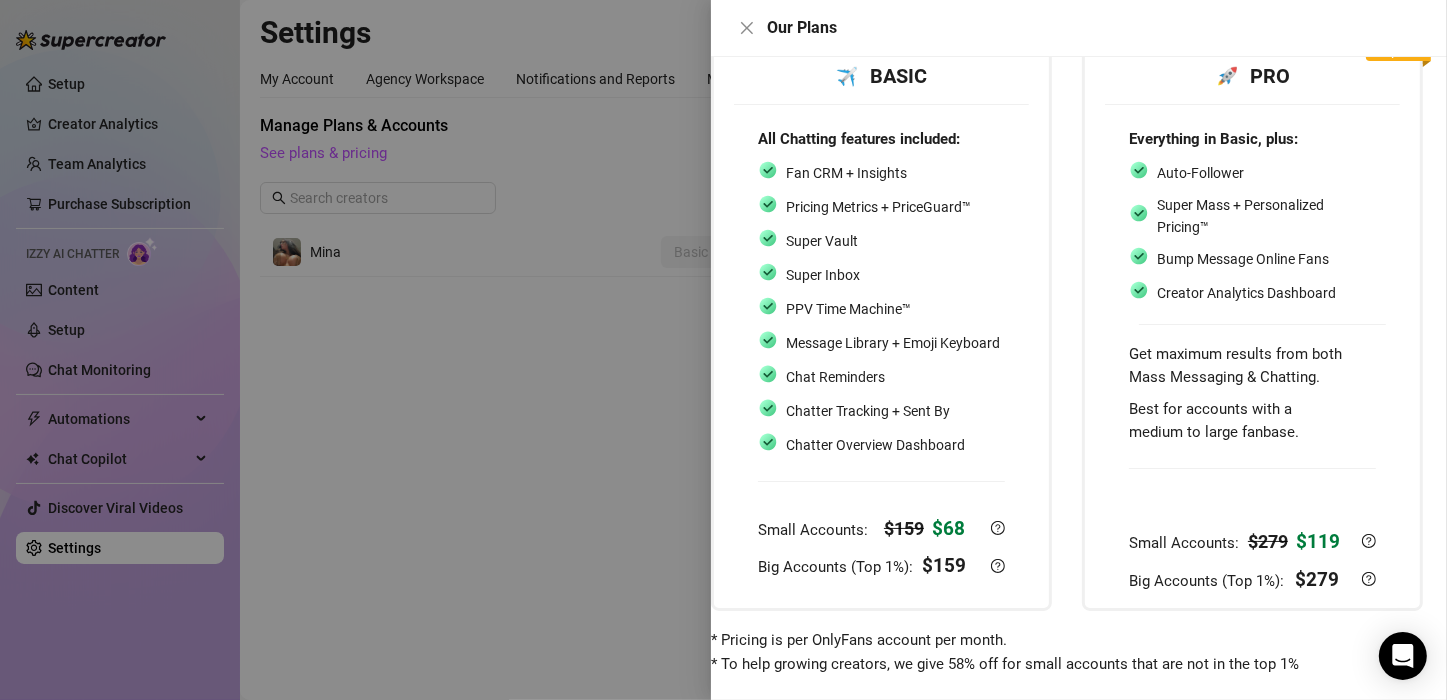 click at bounding box center (723, 350) 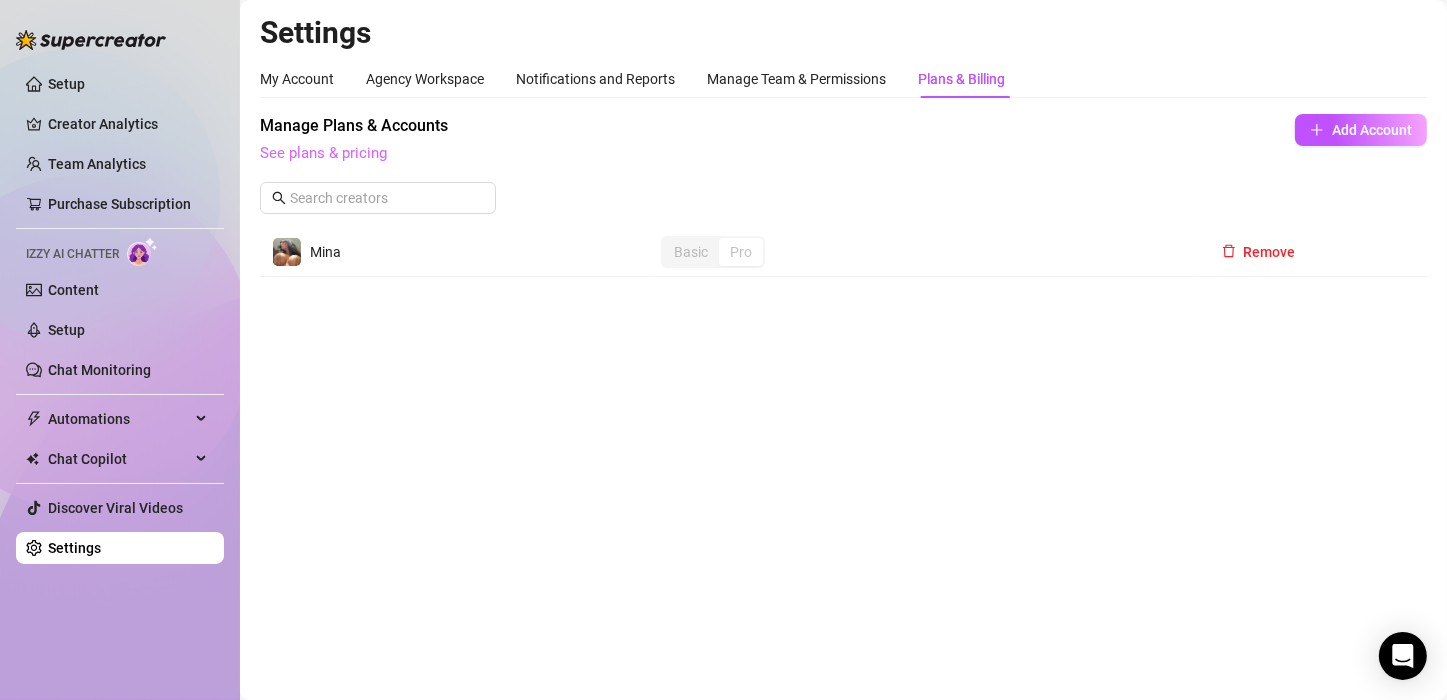 click on "See plans & pricing" at bounding box center [323, 153] 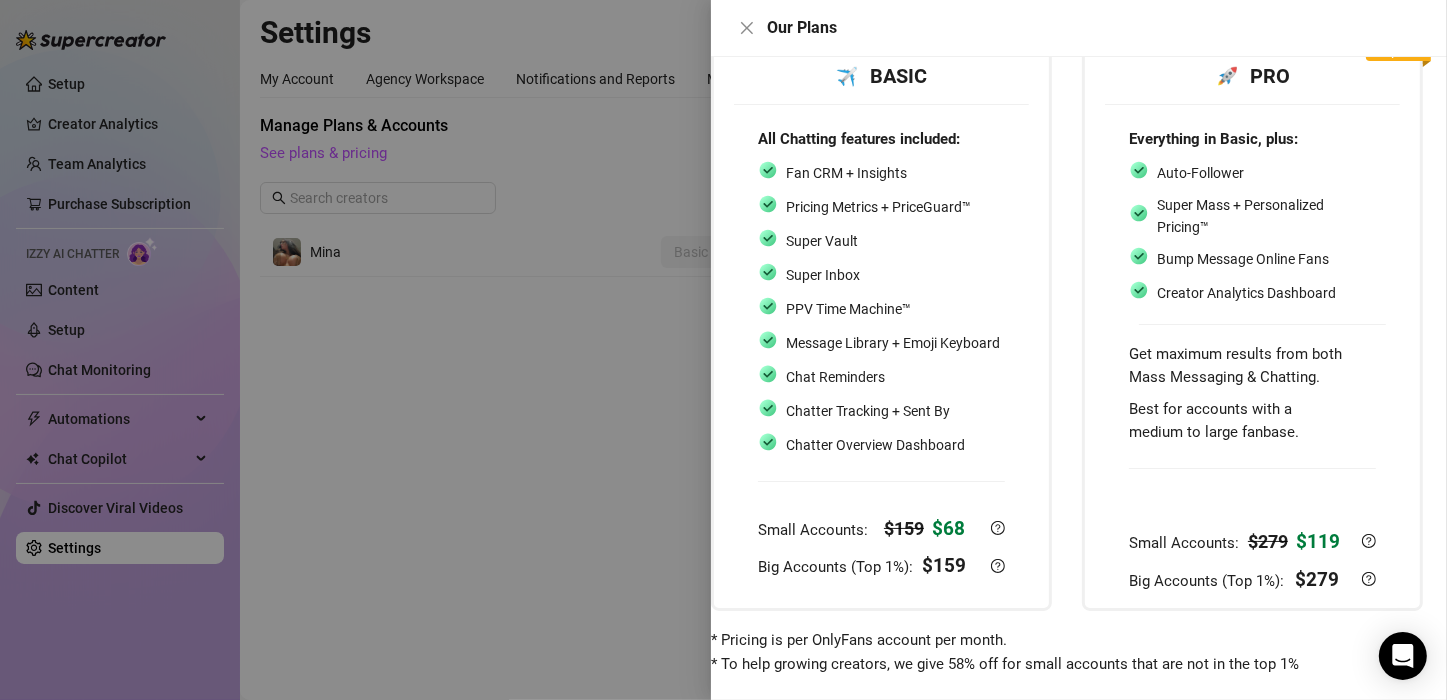 click at bounding box center (723, 350) 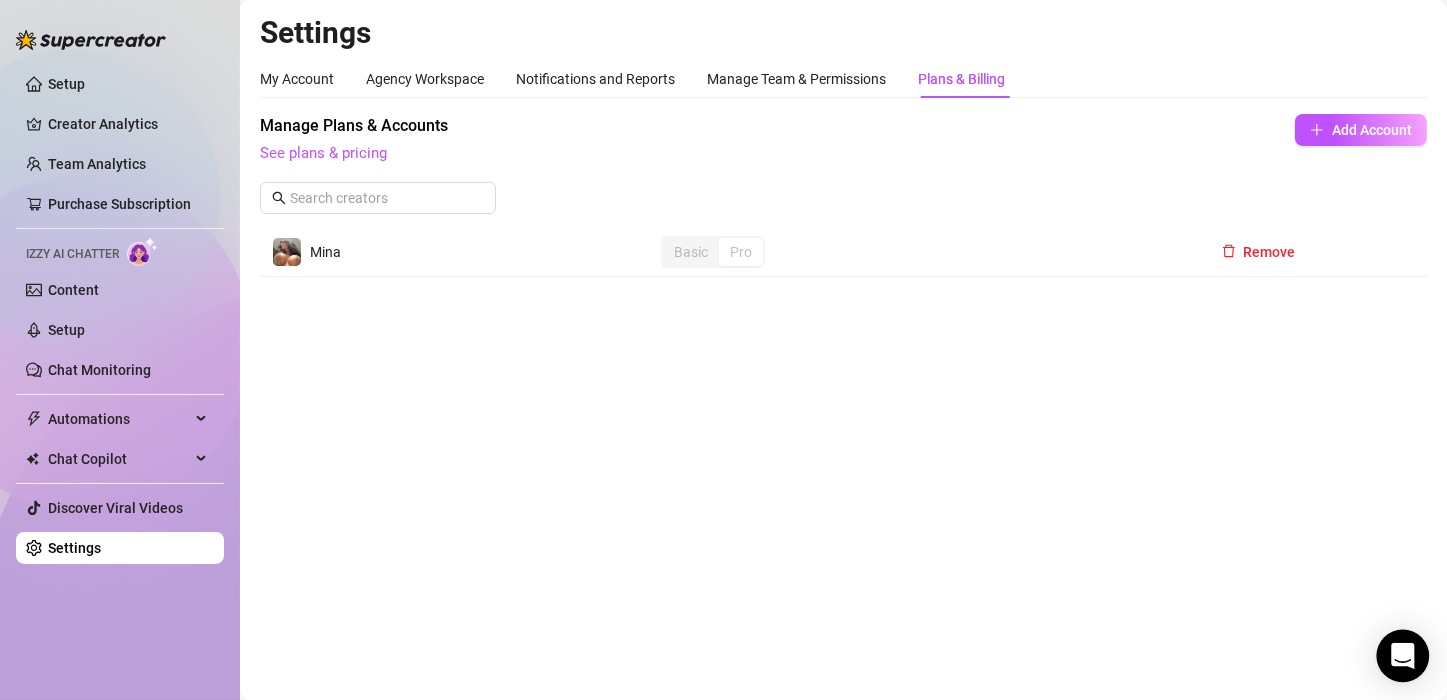 click at bounding box center (1403, 656) 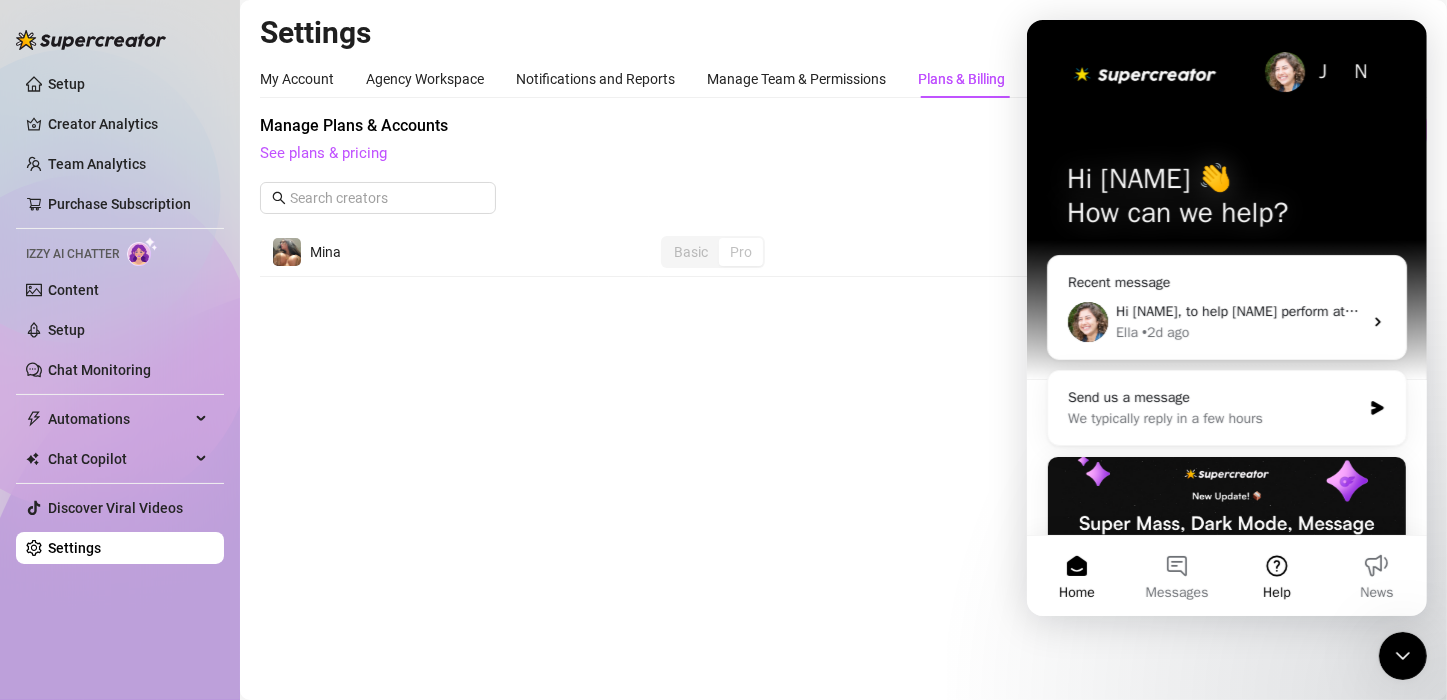 scroll, scrollTop: 0, scrollLeft: 0, axis: both 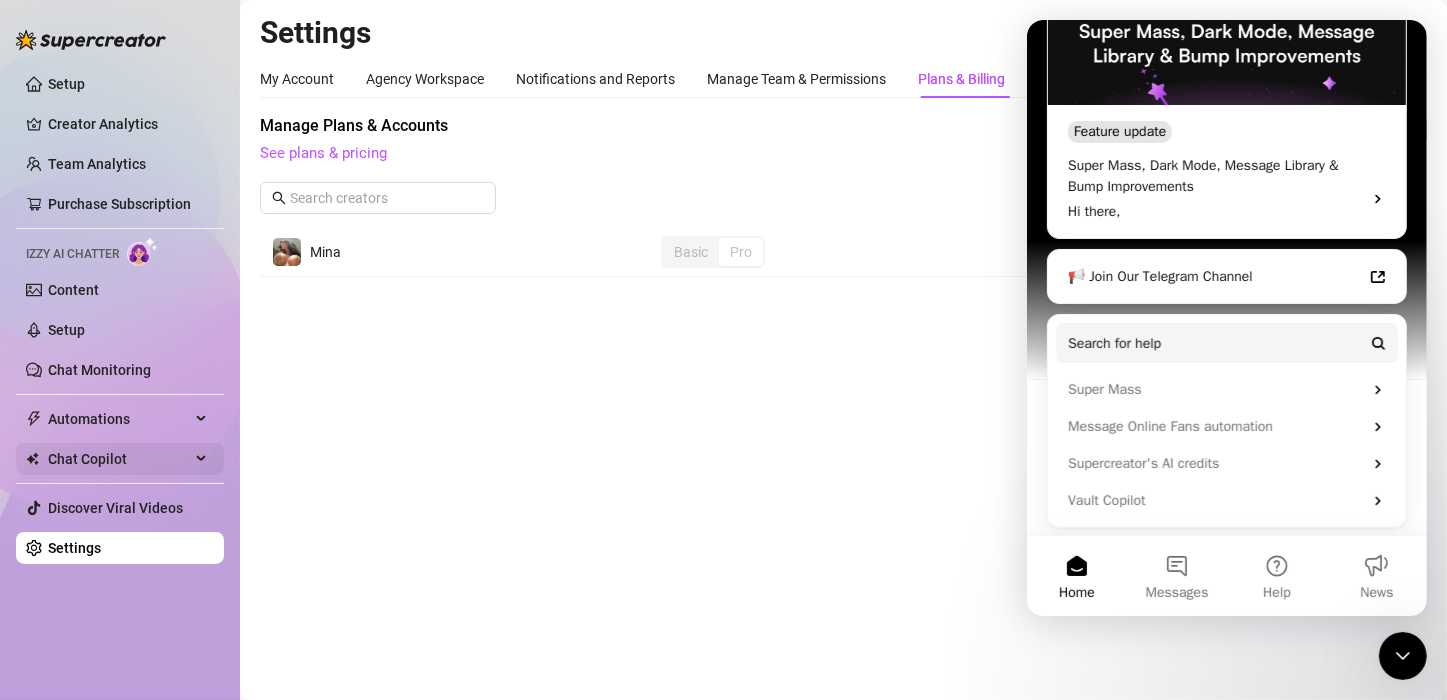 click on "Chat Copilot" at bounding box center (119, 459) 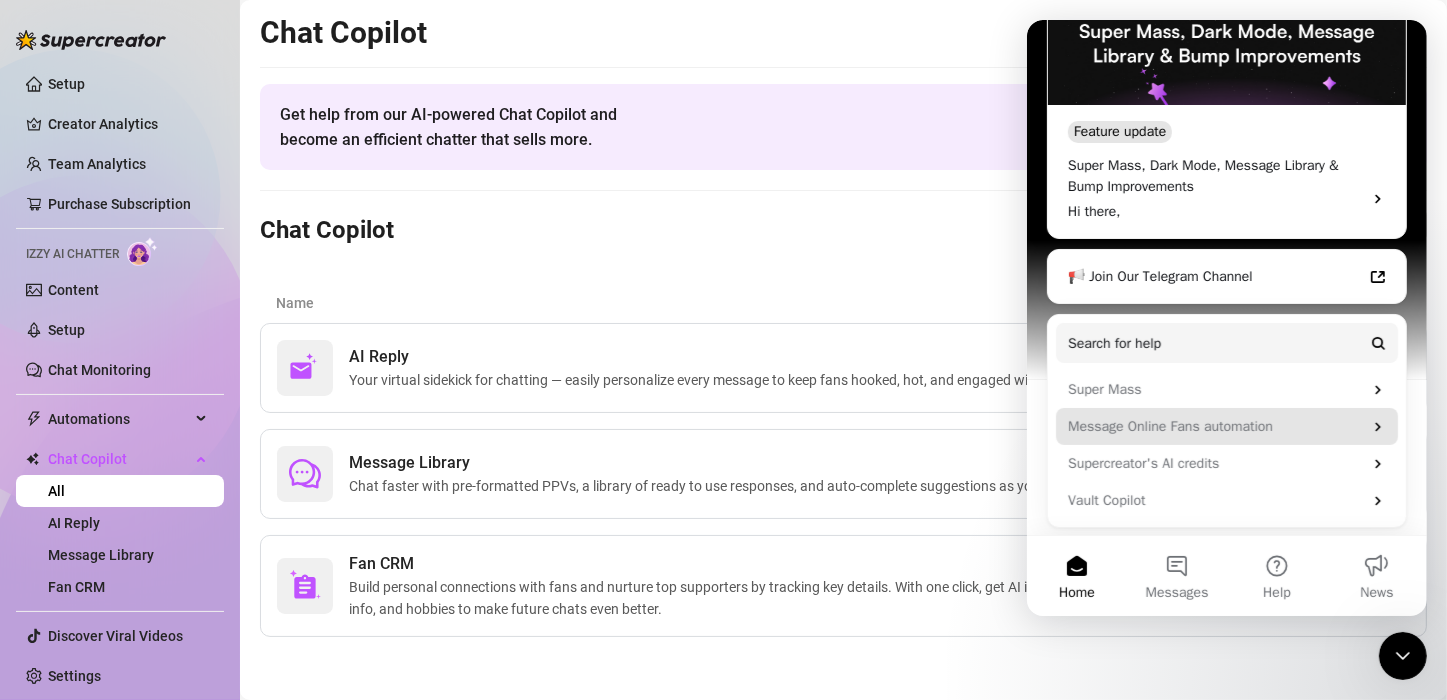 click 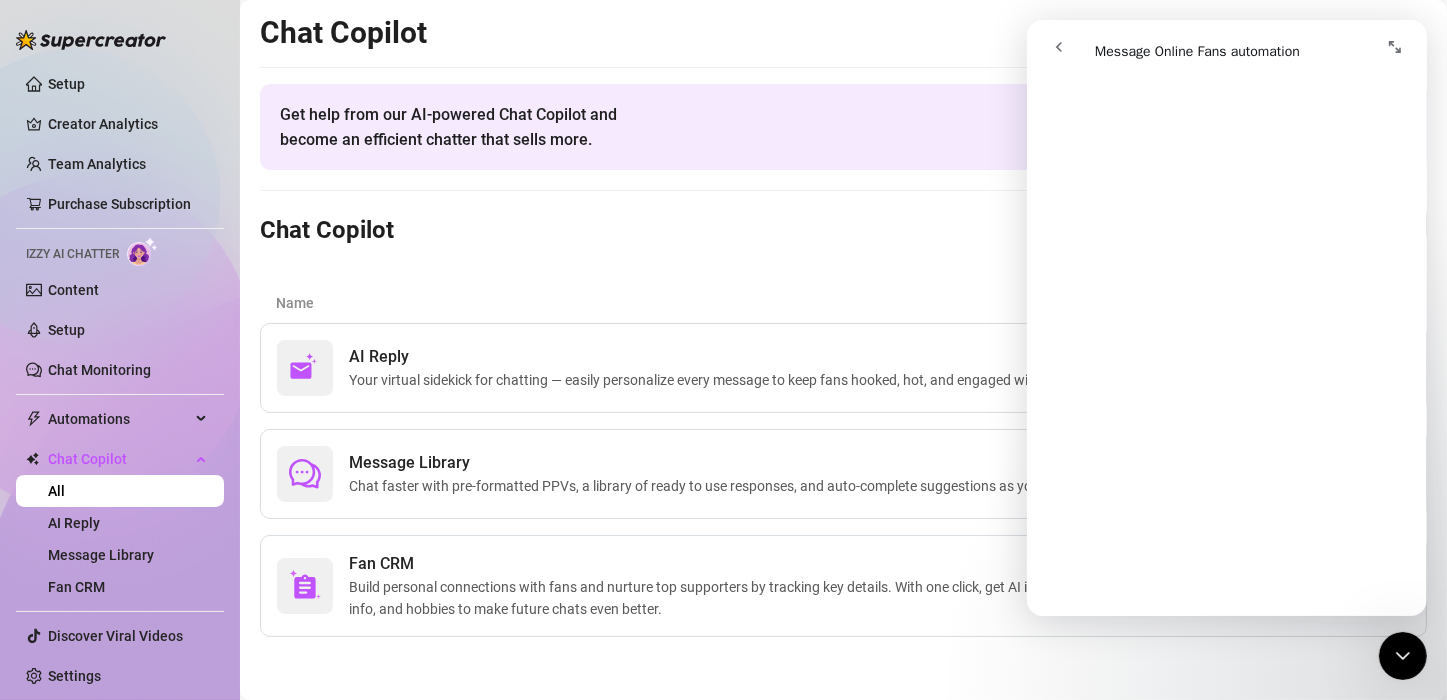scroll, scrollTop: 5529, scrollLeft: 0, axis: vertical 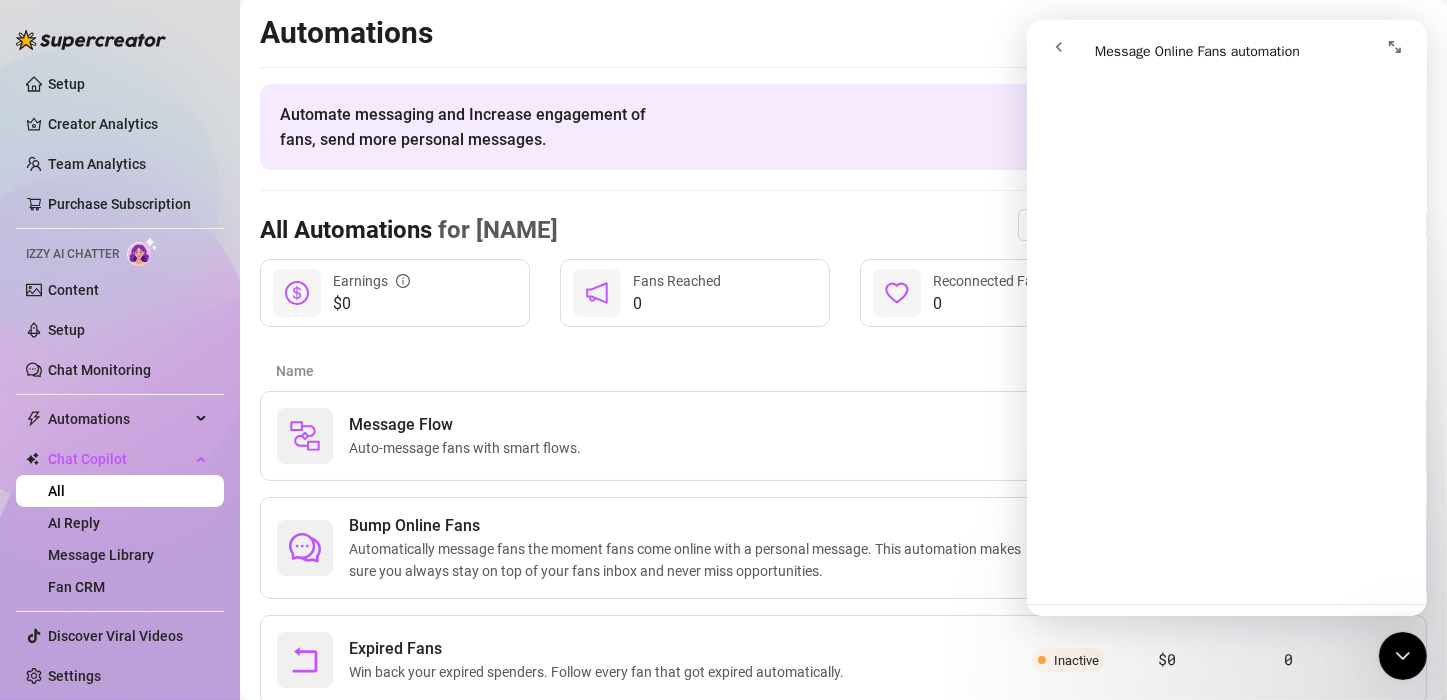 click on "Setup Creator Analytics   Team Analytics Purchase Subscription Izzy AI Chatter Content Setup Chat Monitoring Automations Chat Copilot All AI Reply Message Library Fan CRM Discover Viral Videos Settings Izzy AI Chatter" at bounding box center [120, 350] 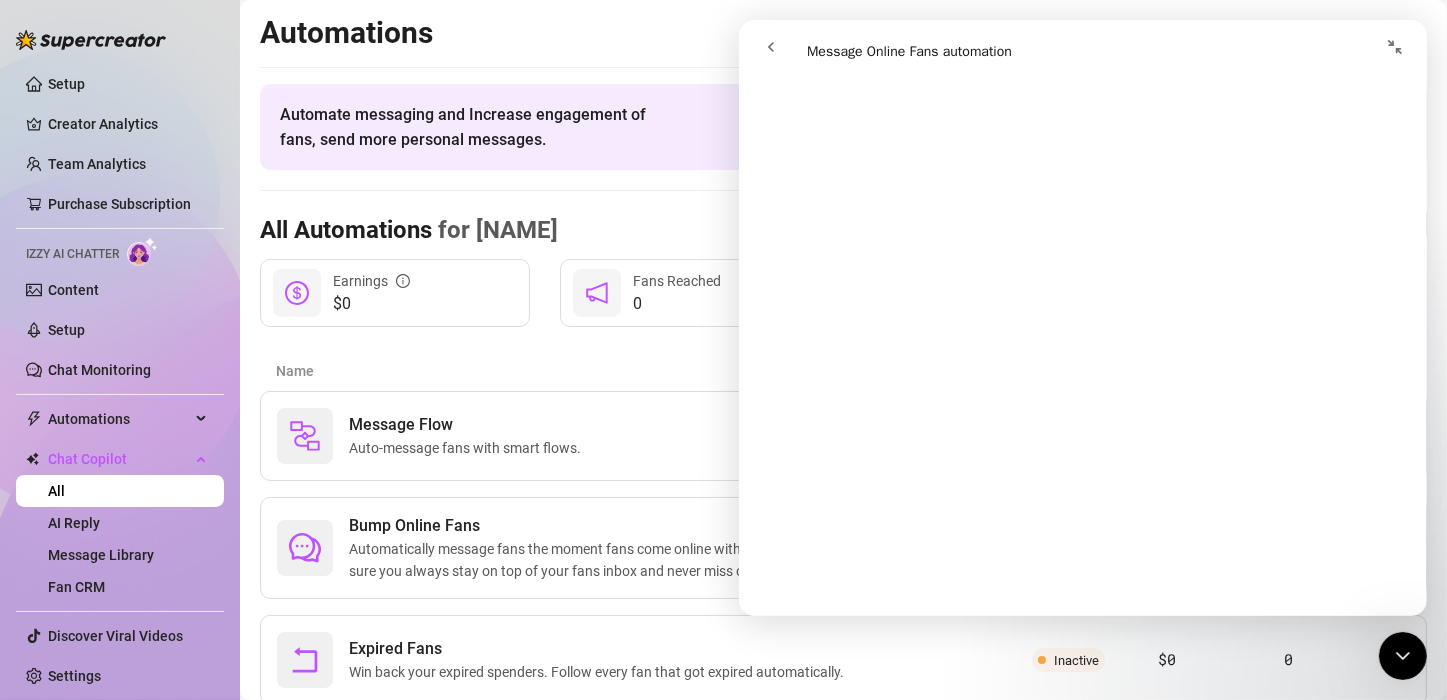 click 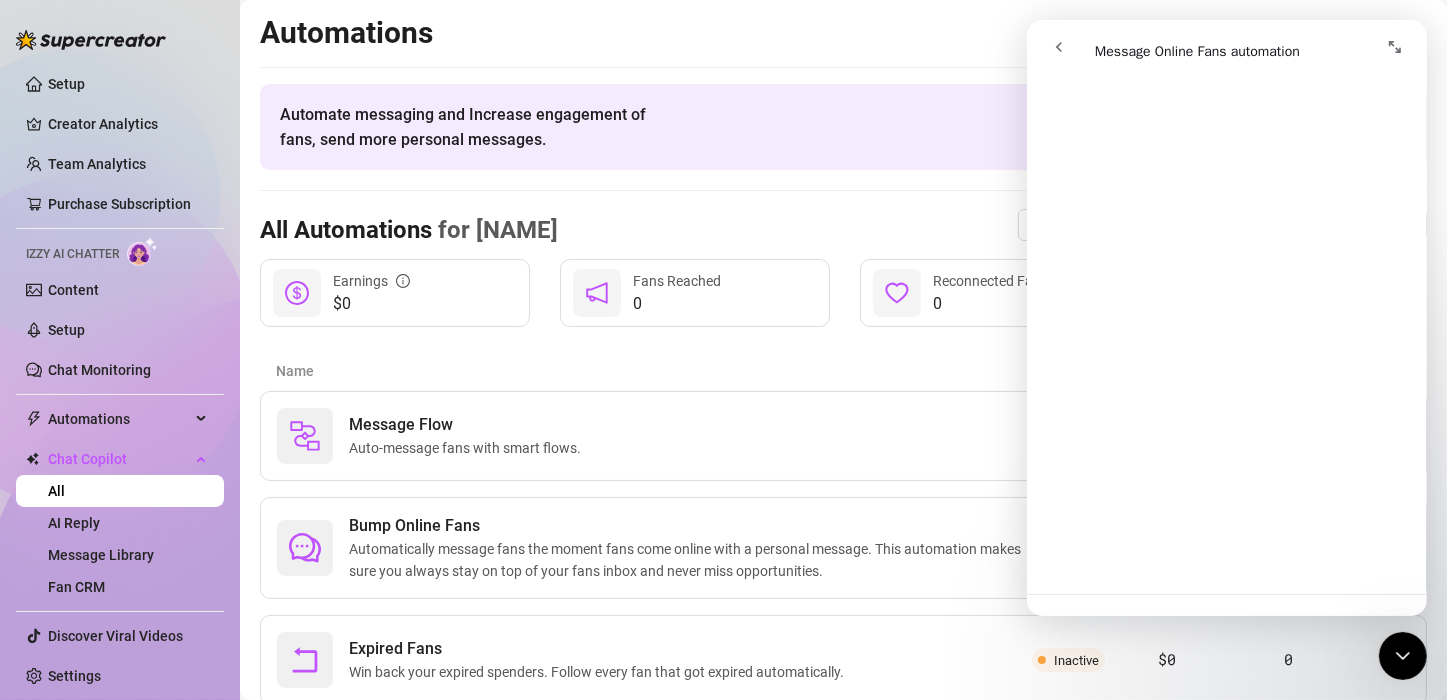 scroll, scrollTop: 5528, scrollLeft: 0, axis: vertical 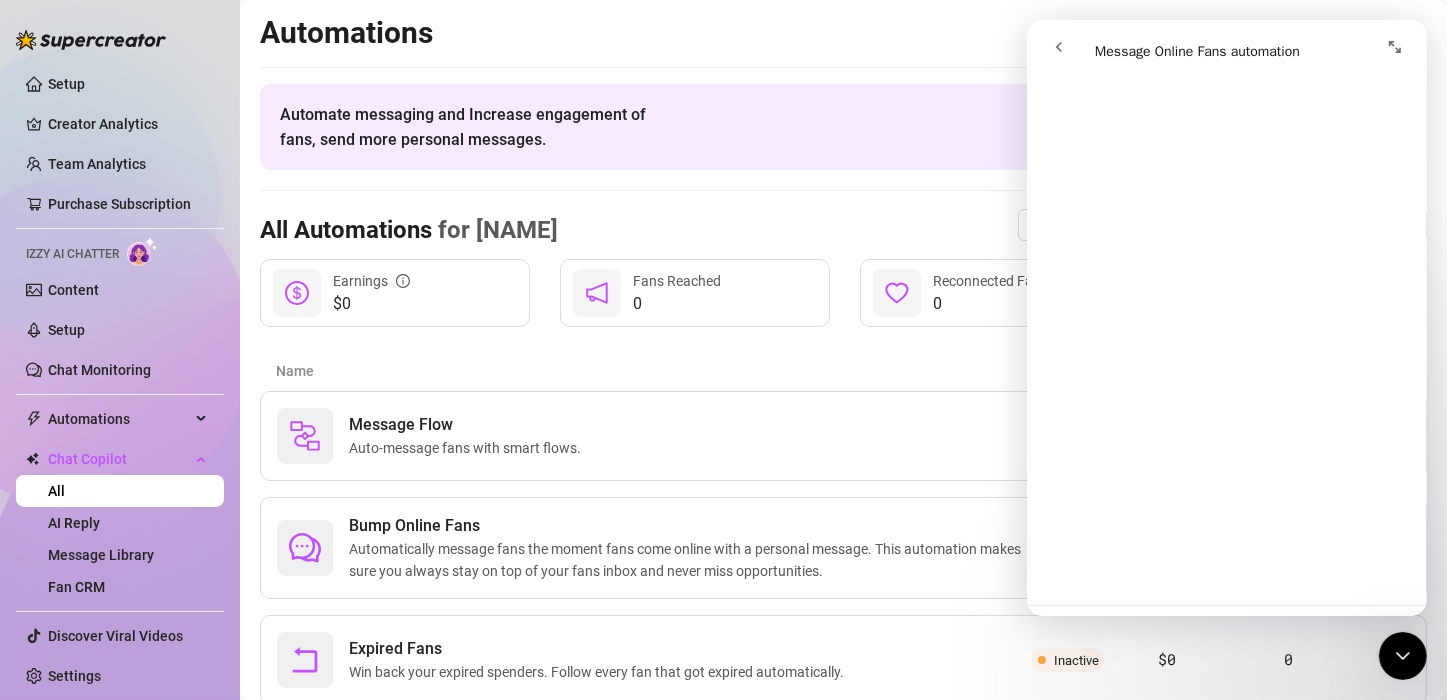 click 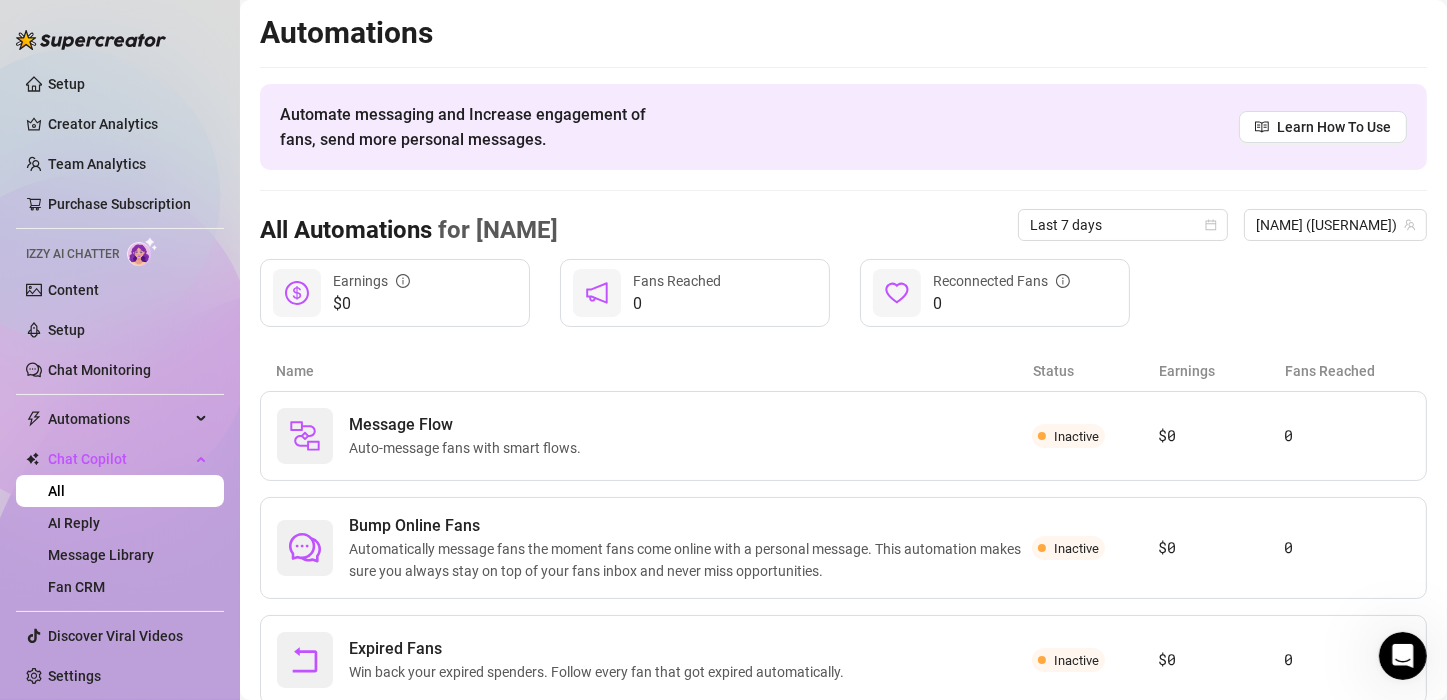 scroll, scrollTop: 0, scrollLeft: 0, axis: both 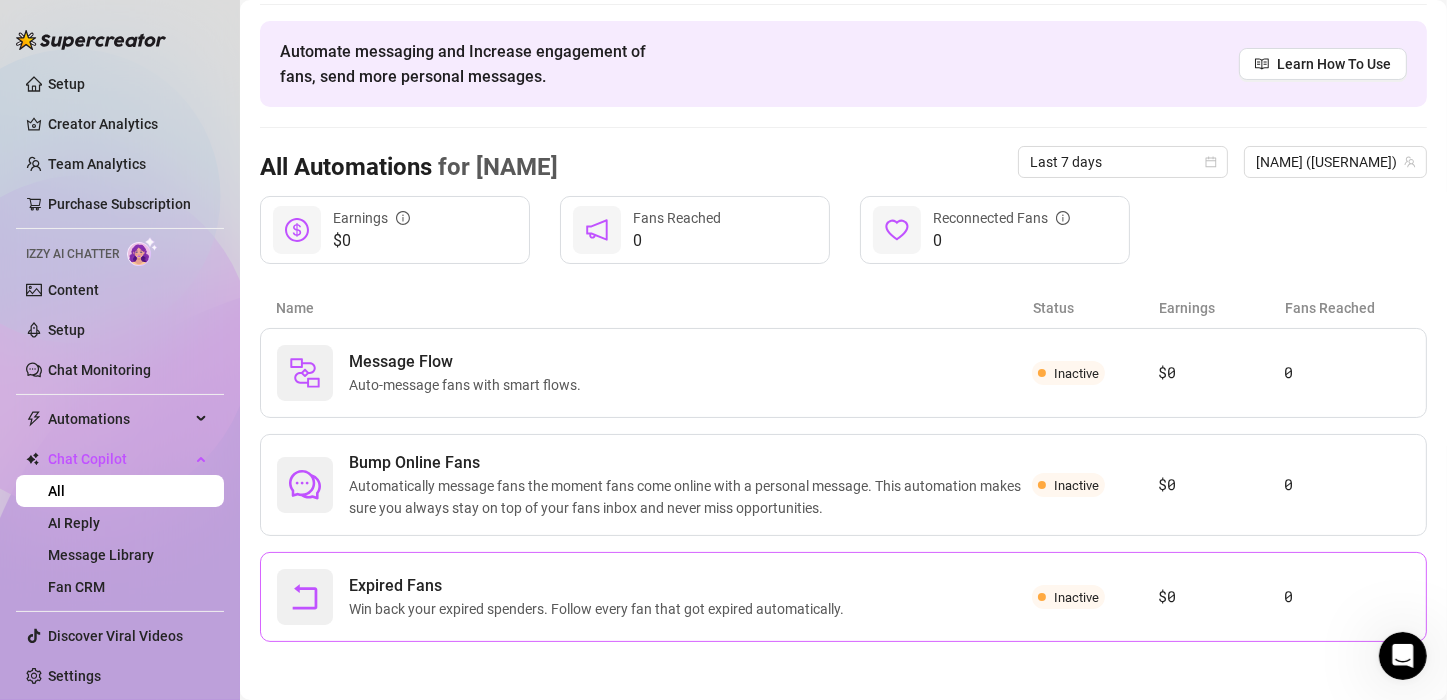 click on "Win back your expired spenders. Follow every fan that got expired automatically." at bounding box center (600, 609) 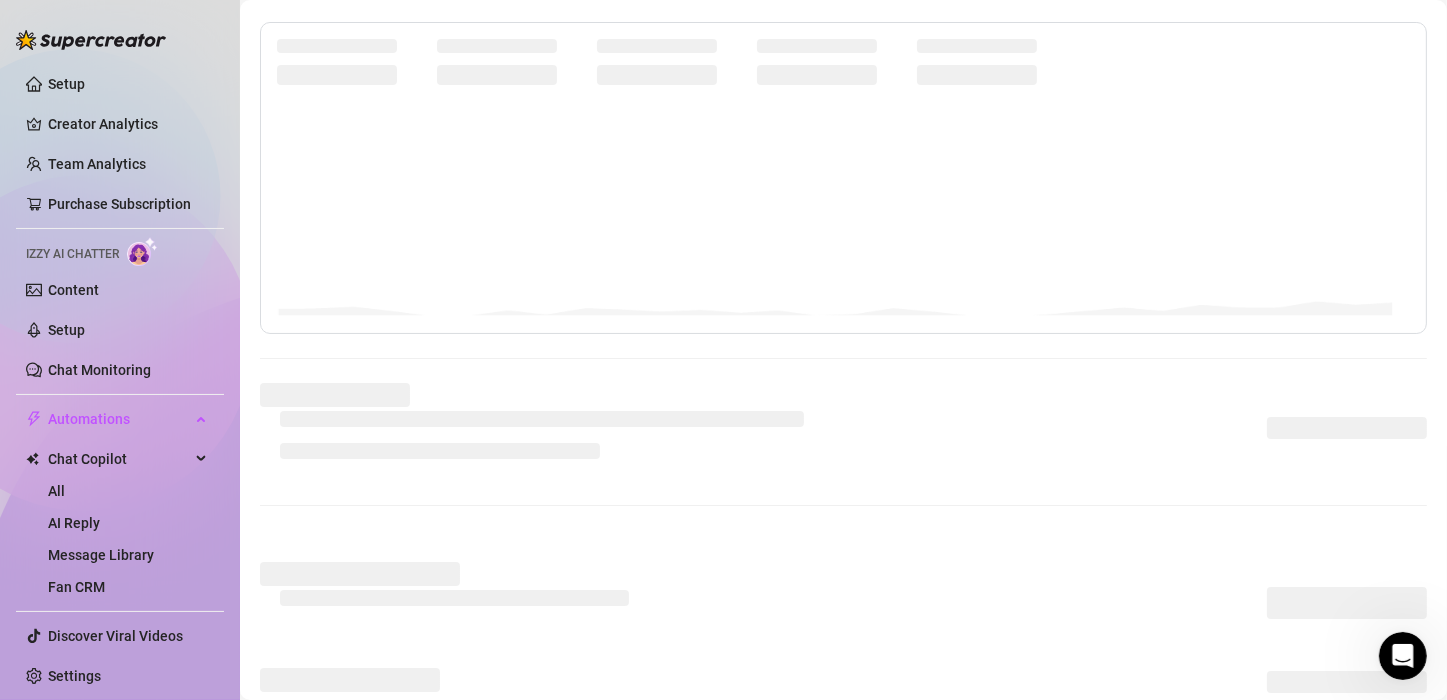 scroll, scrollTop: 0, scrollLeft: 0, axis: both 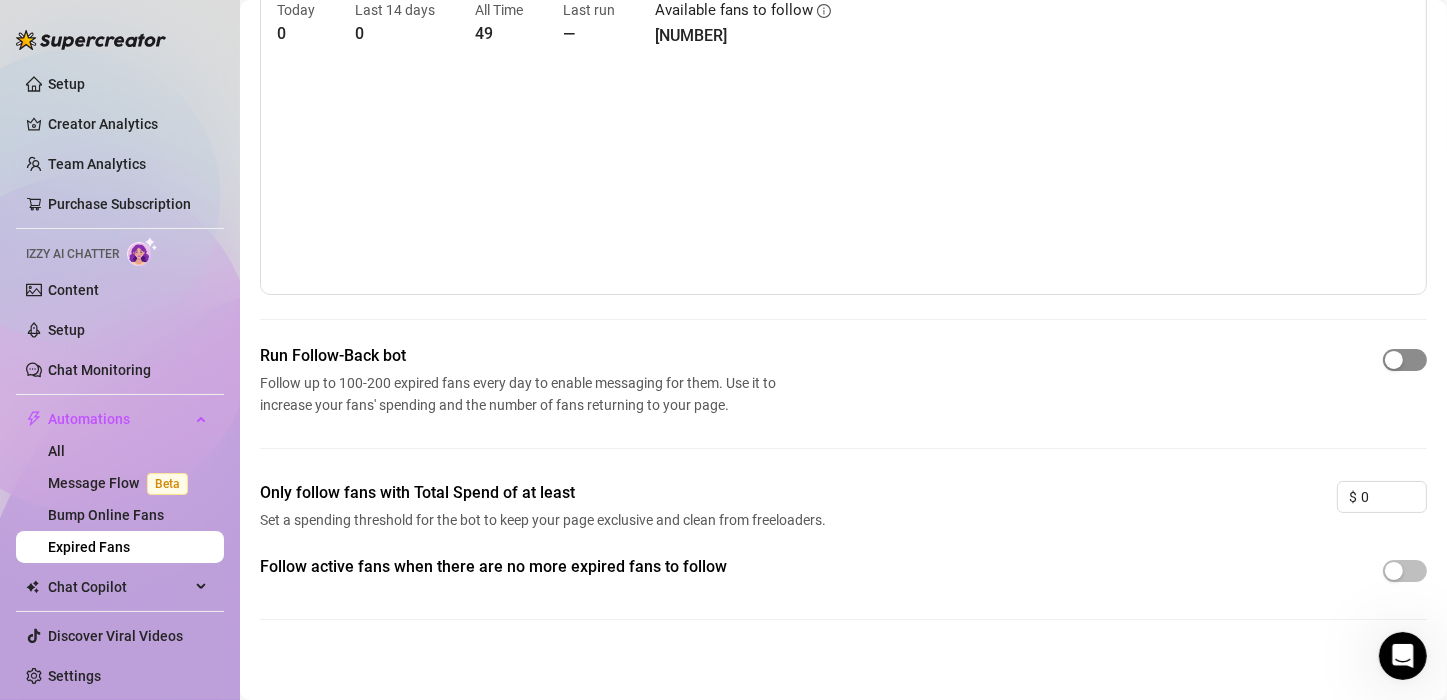 click at bounding box center [1405, 360] 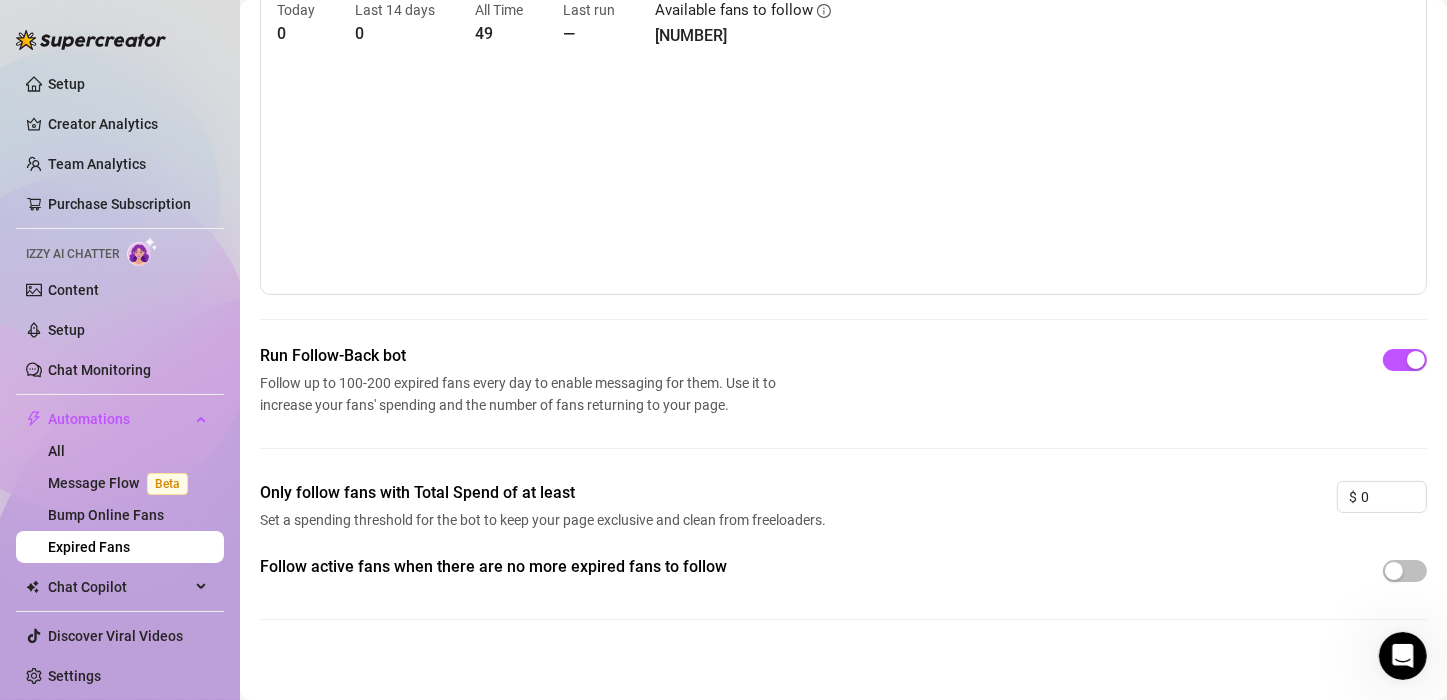 scroll, scrollTop: 113, scrollLeft: 0, axis: vertical 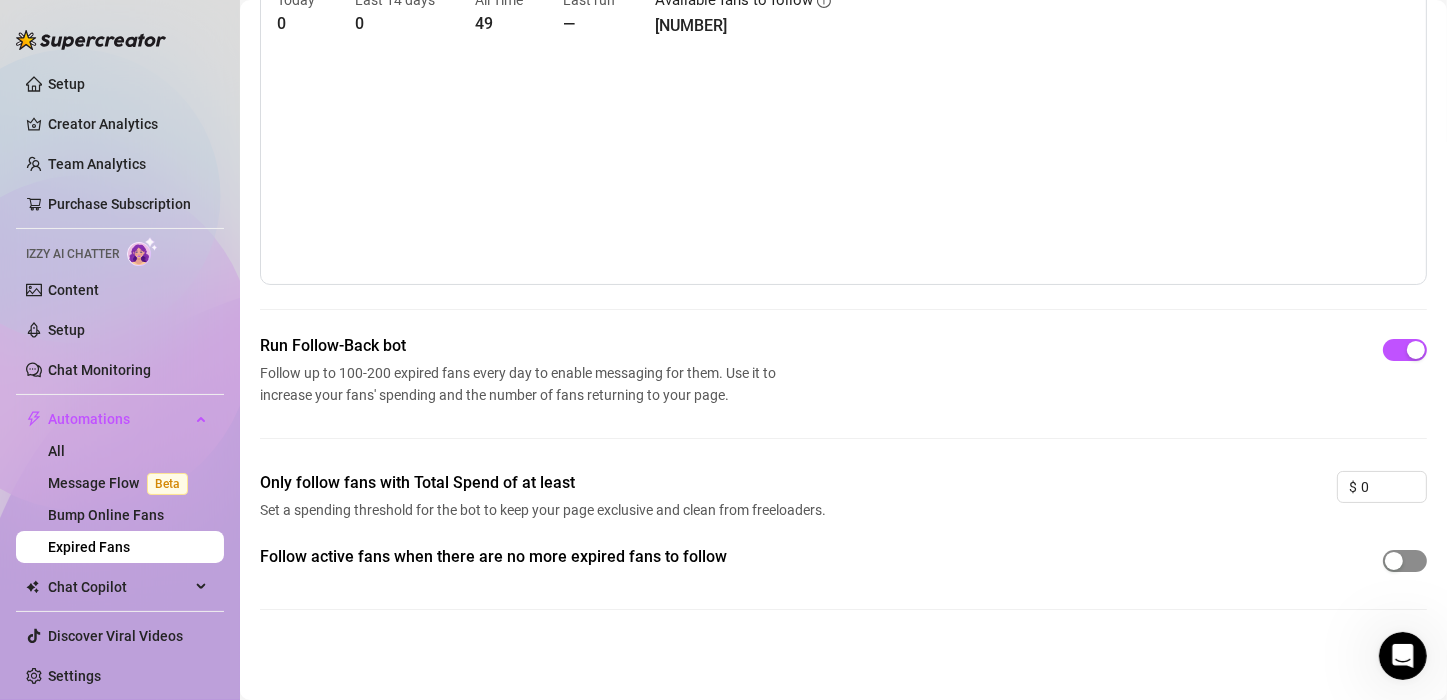 click at bounding box center (1394, 561) 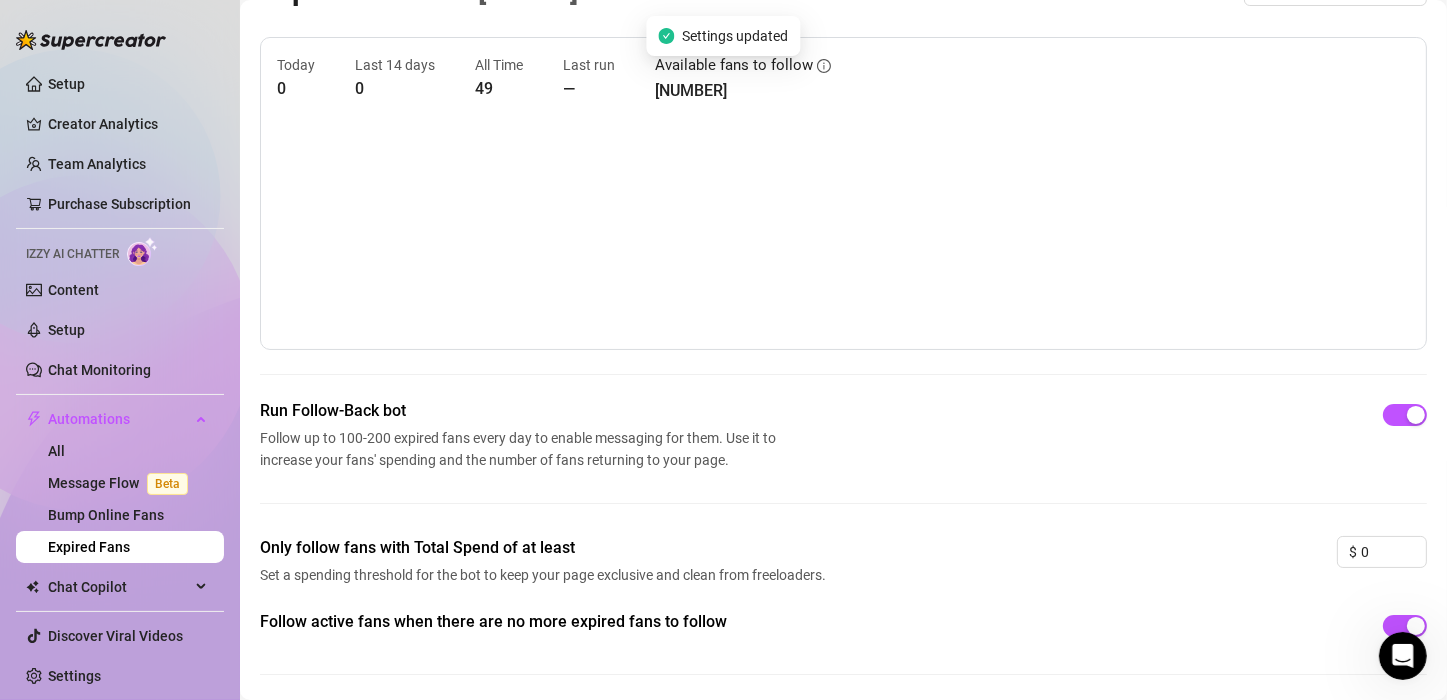 scroll, scrollTop: 0, scrollLeft: 0, axis: both 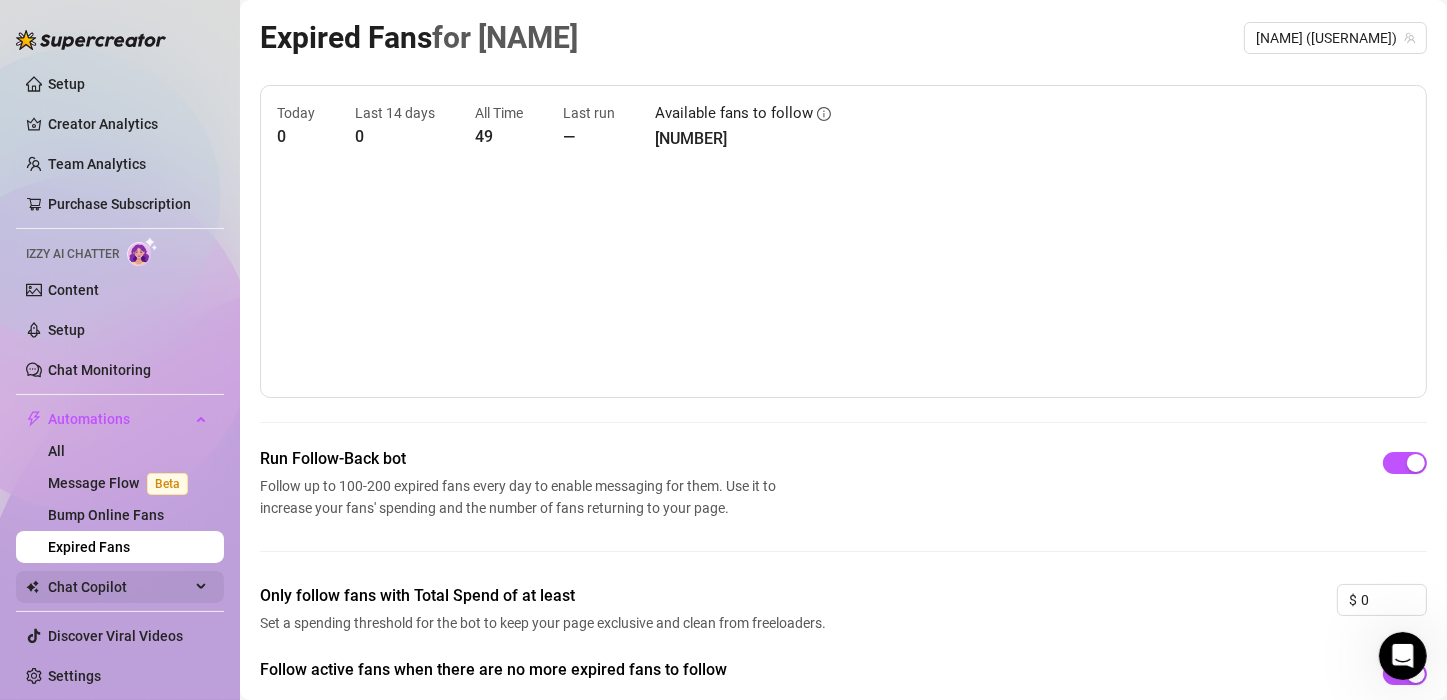 click on "Chat Copilot" at bounding box center [119, 587] 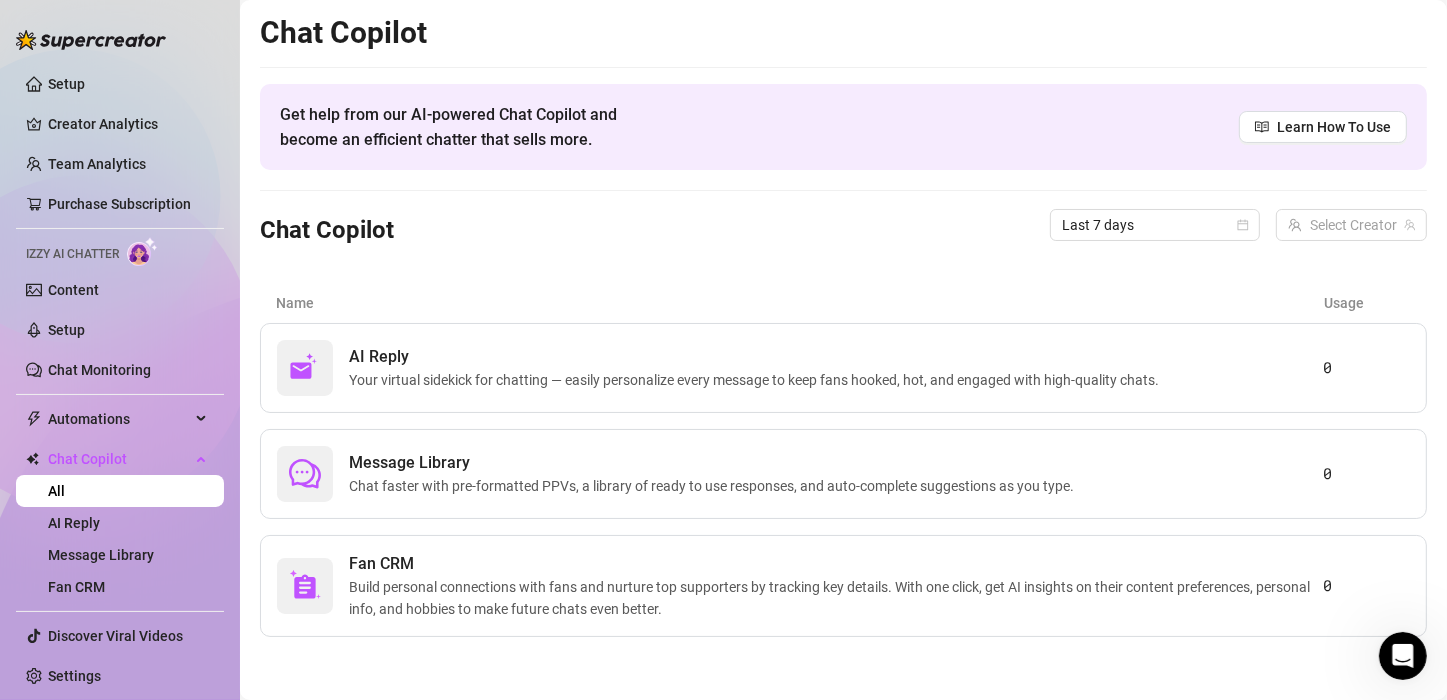 click on "Chat Copilot Get help from our AI-powered Chat Copilot and become an efficient chatter that sells more. Learn How To Use Chat Copilot   Last 7 days Select Creator Name Usage AI Reply Your virtual sidekick for chatting — easily personalize every message to keep fans hooked, hot, and engaged with high-quality chats. 0 Message Library Chat faster with pre-formatted PPVs, a library of ready to use responses, and auto-complete suggestions as you type. 0 Fan CRM Build personal connections with fans and nurture top supporters by tracking key details. With one click, get AI insights on their content preferences, personal info, and hobbies to make future chats even better. 0" at bounding box center (843, 325) 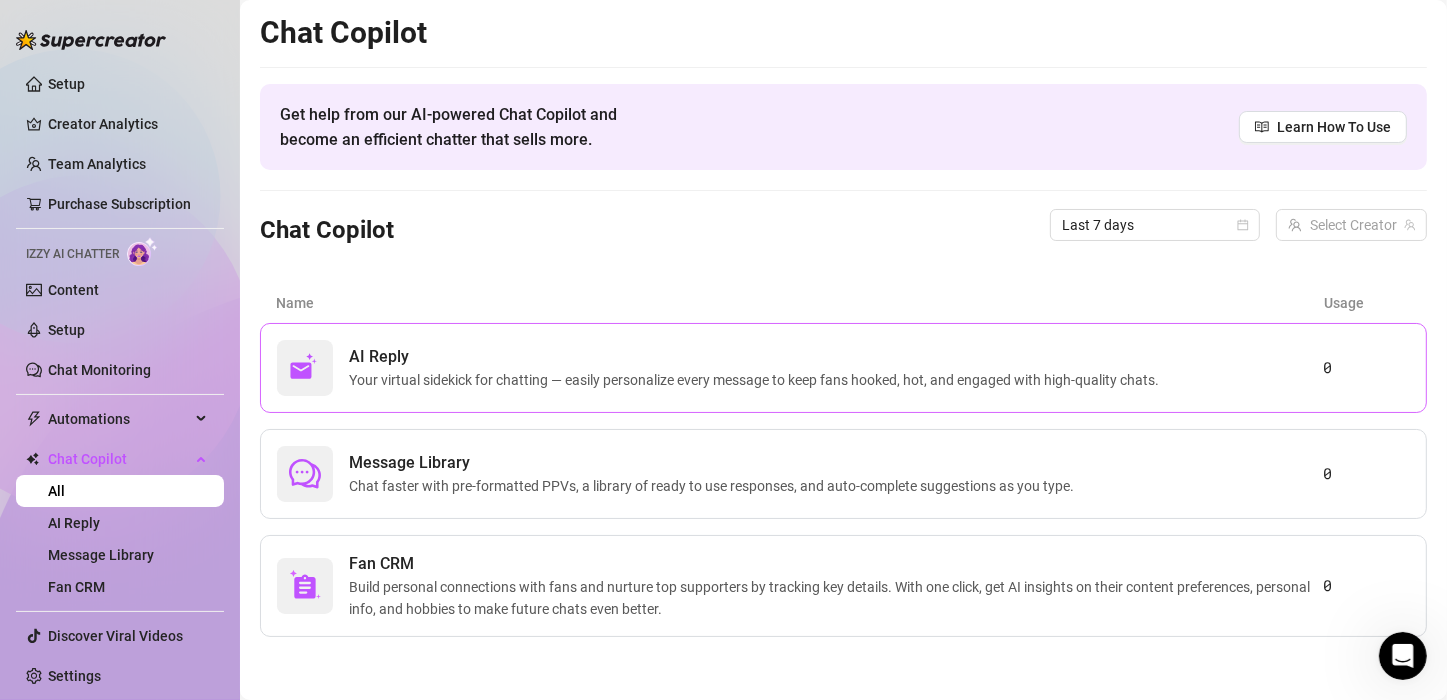 click on "Your virtual sidekick for chatting — easily personalize every message to keep fans hooked, hot, and engaged with high-quality chats." at bounding box center (758, 380) 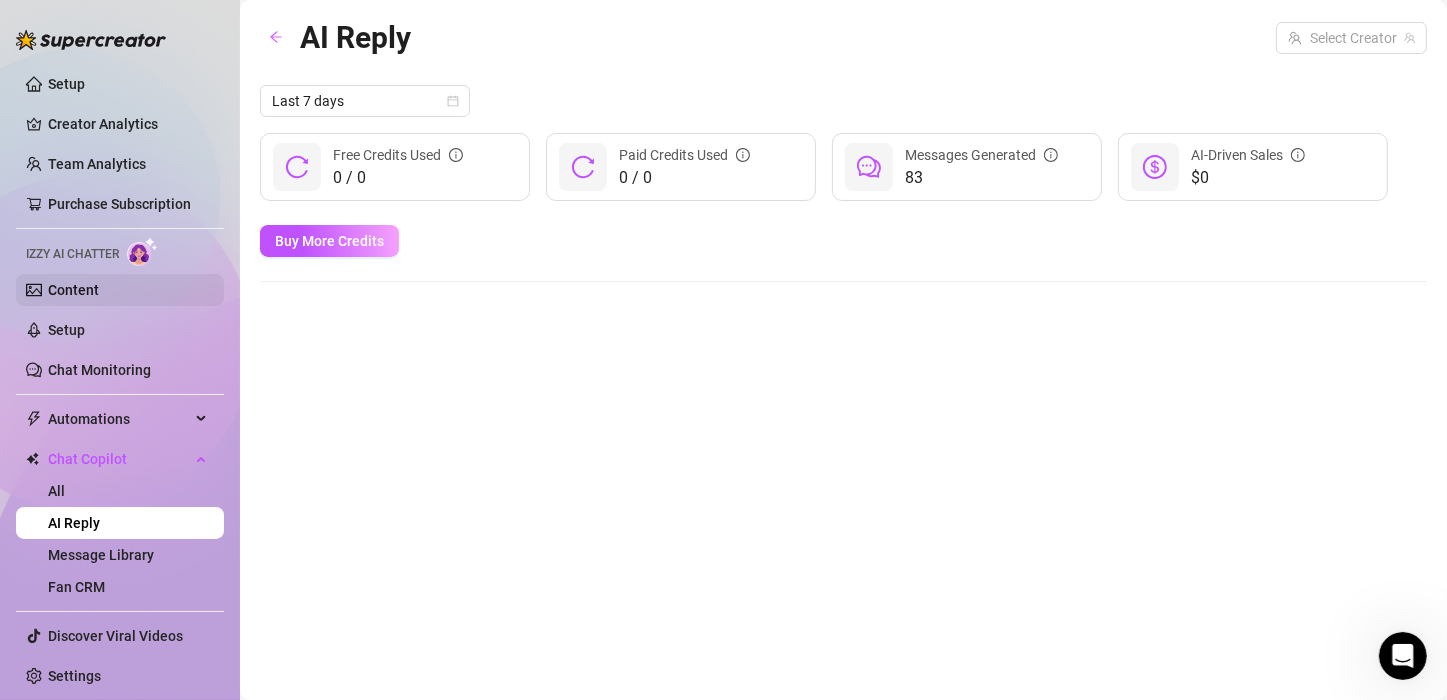click on "Content" at bounding box center (73, 290) 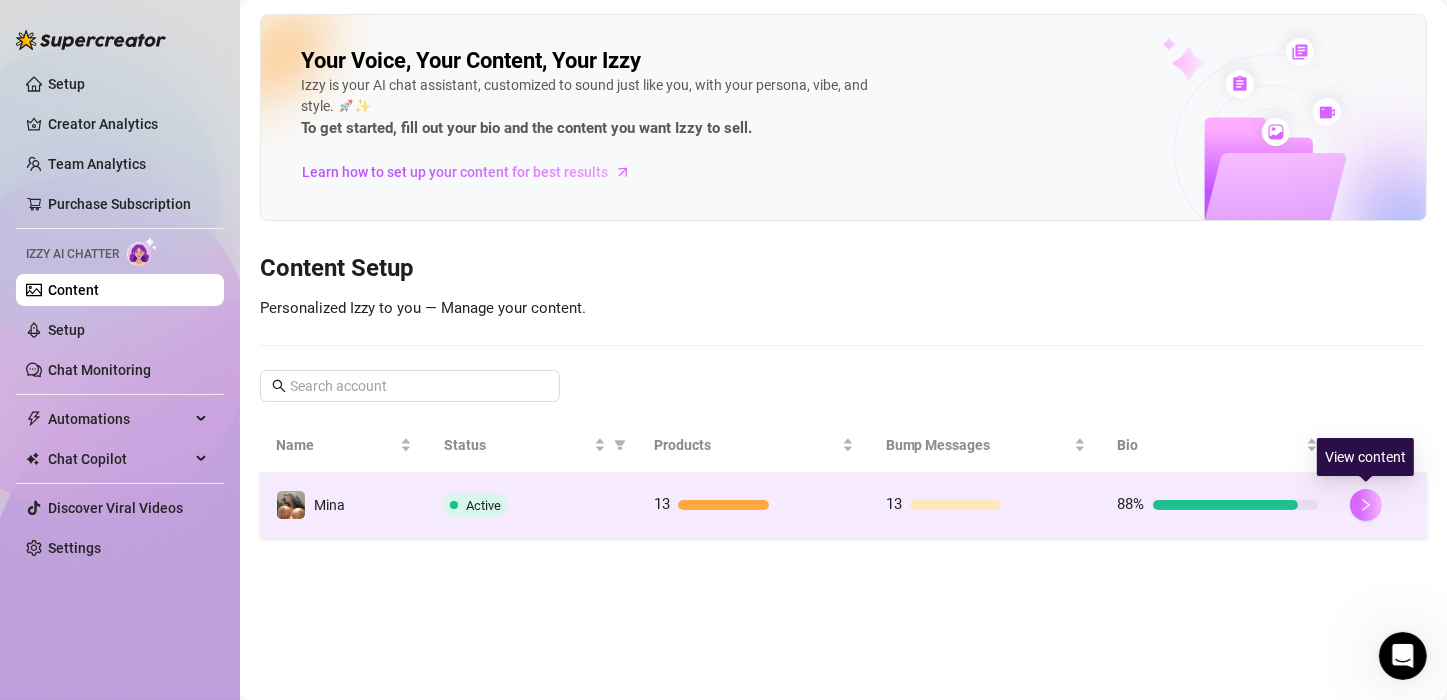 click 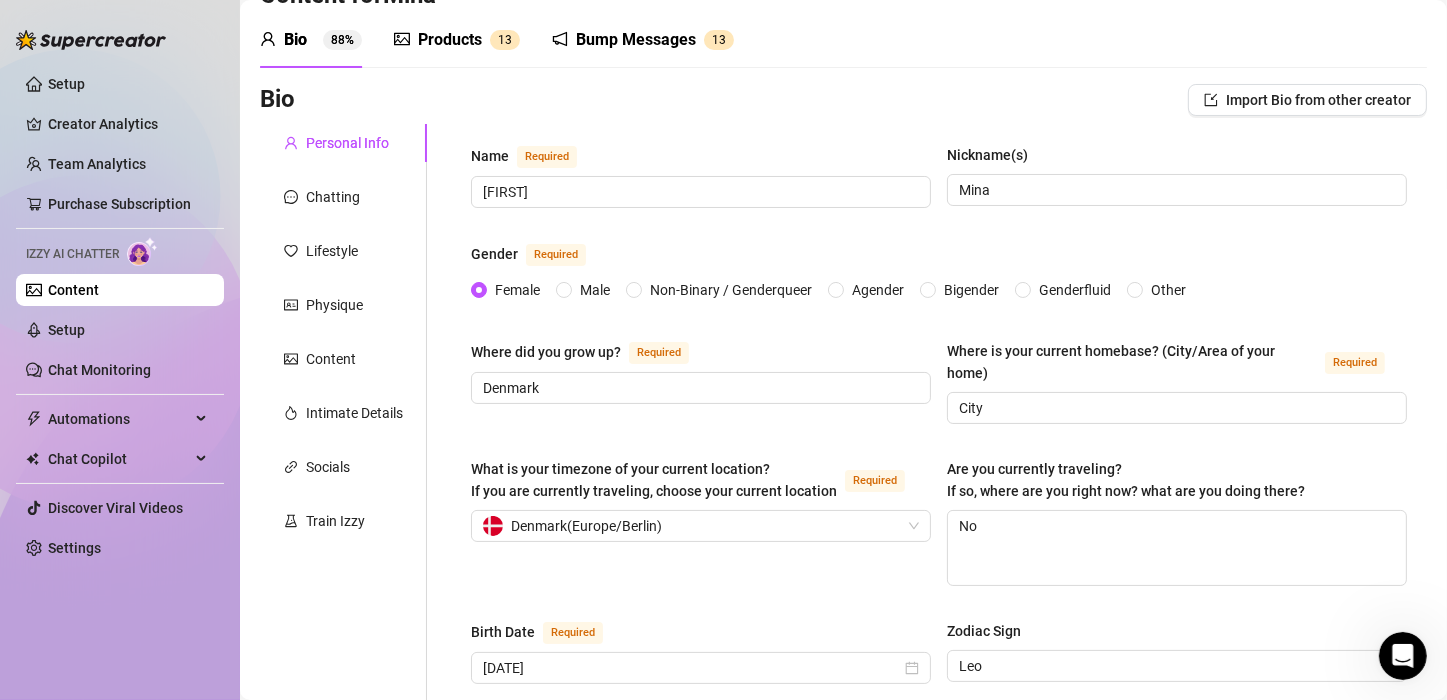 scroll, scrollTop: 64, scrollLeft: 0, axis: vertical 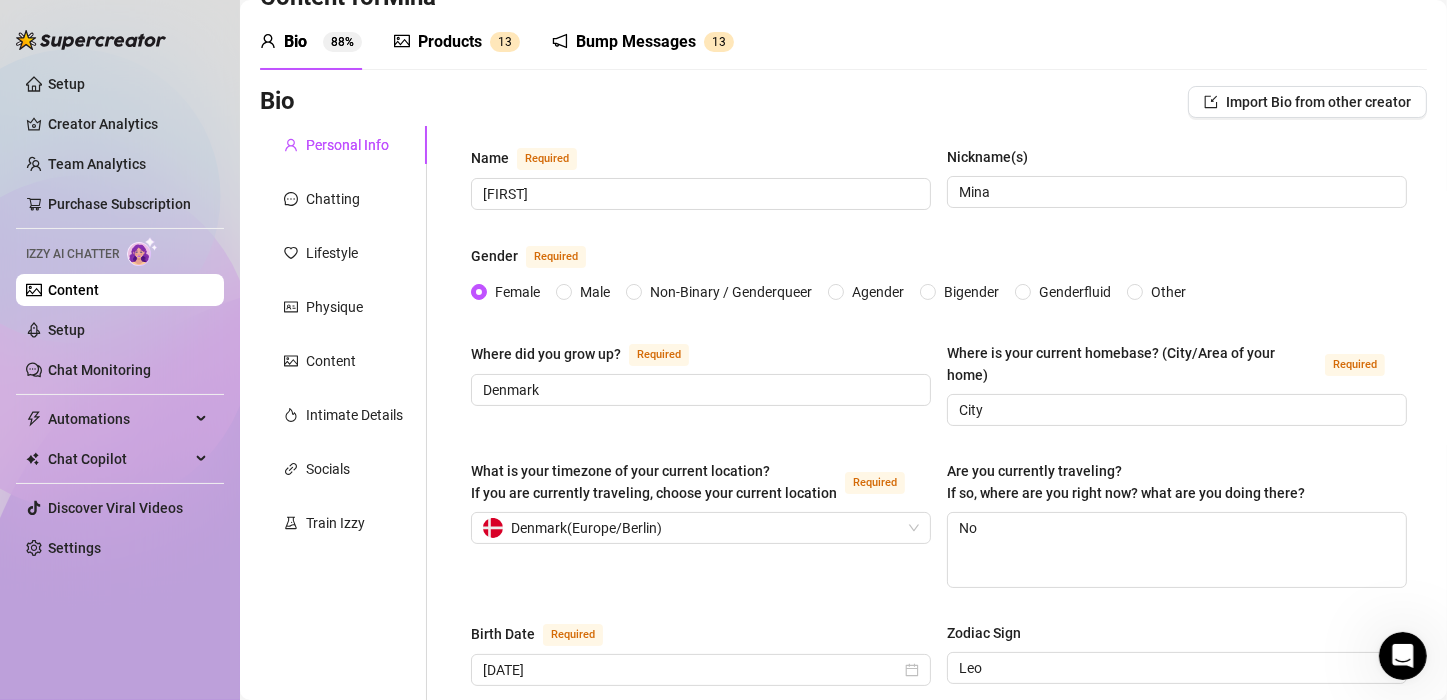 click 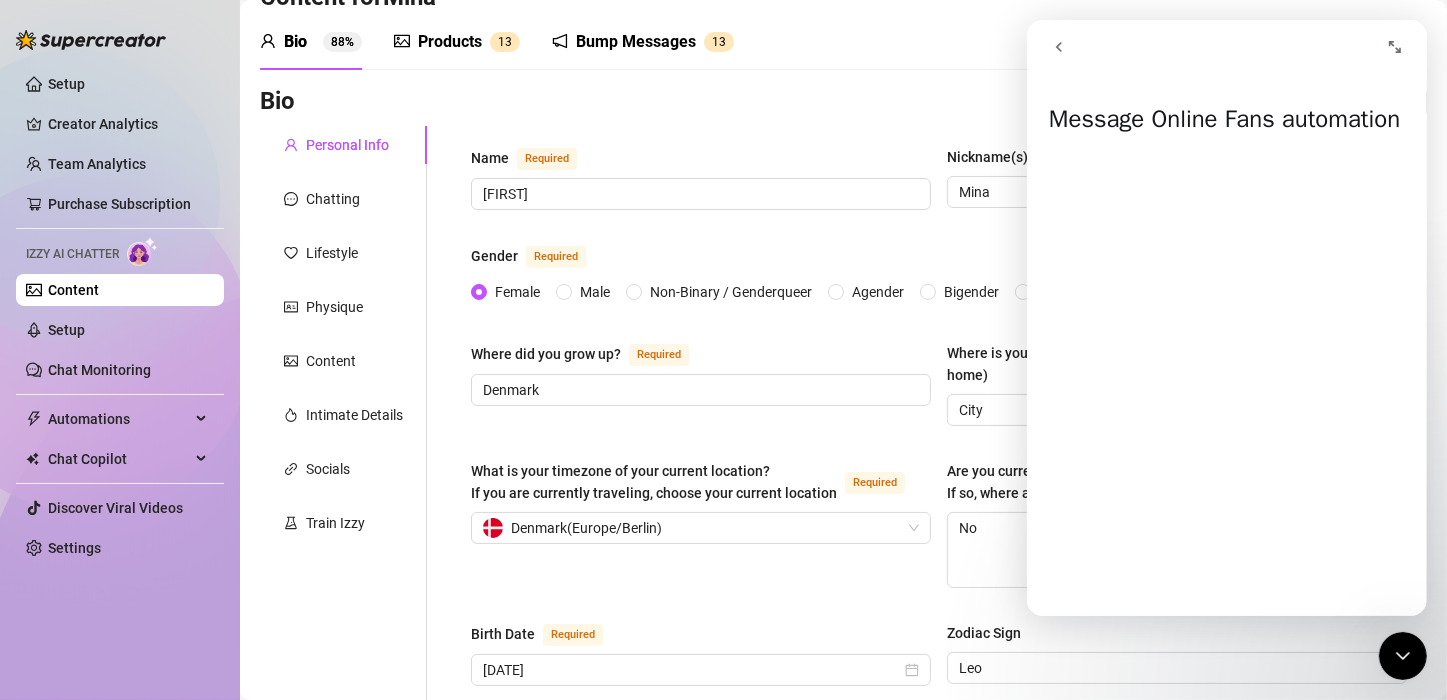 click 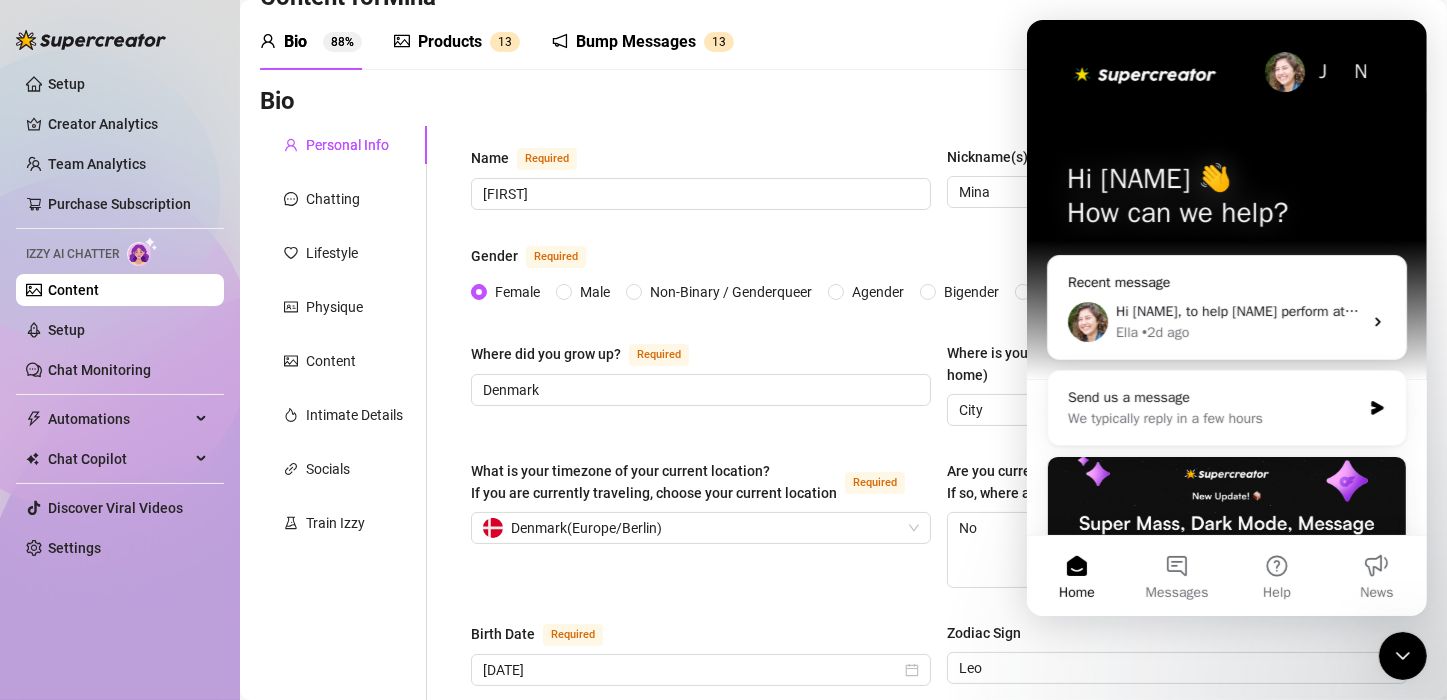 click on "Hi [NAME], to help [NAME] perform at her best, your Bio needs a bit more detail. [NAME] studies your Bio to match your tone and personality, so try writing it in your own voice with clear information about what makes your content unique, what fans can expect, and any personal flair that sets you apart. A richer Bio gives [NAME] the context she needs to engage fans naturally and boost conversions.   Please take a moment to expand your Bio and Train Izzy section, and let us know once that’s done so we can take another look for you. [NAME] •  2d ago" at bounding box center (1226, 322) 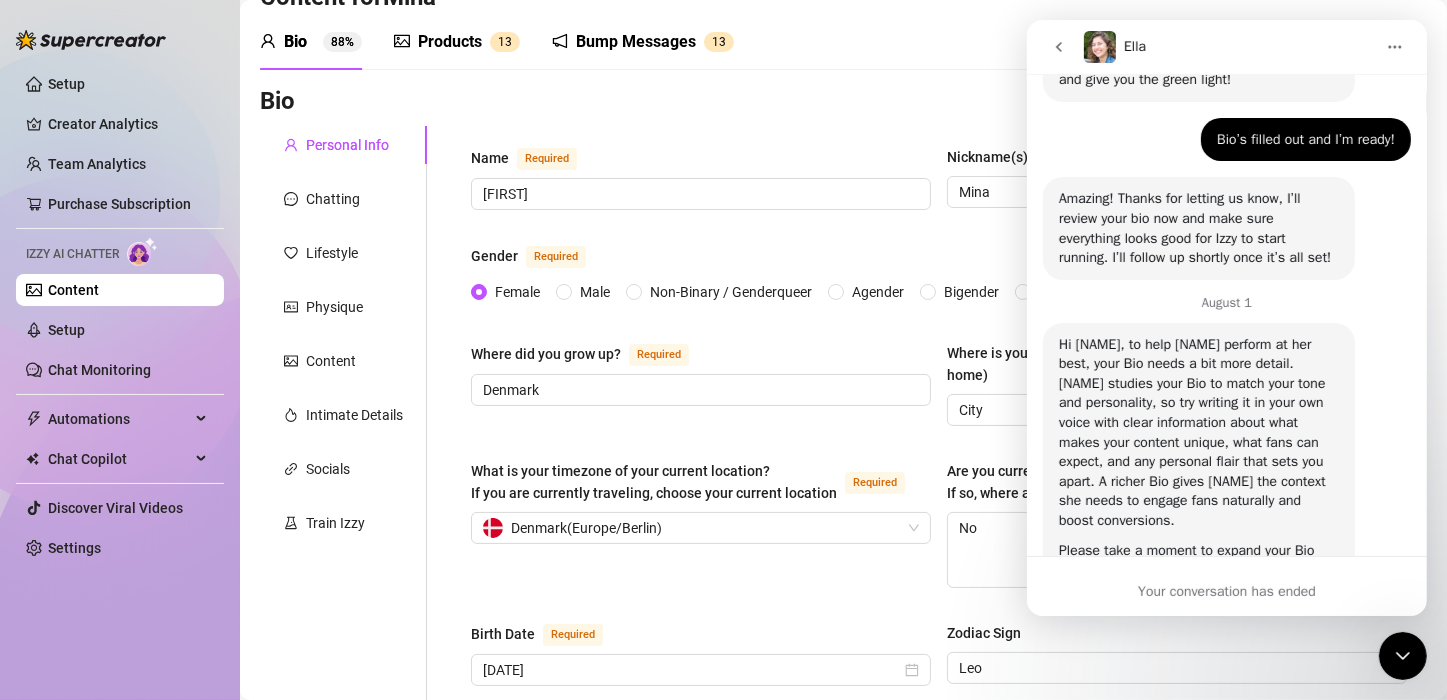 scroll, scrollTop: 635, scrollLeft: 0, axis: vertical 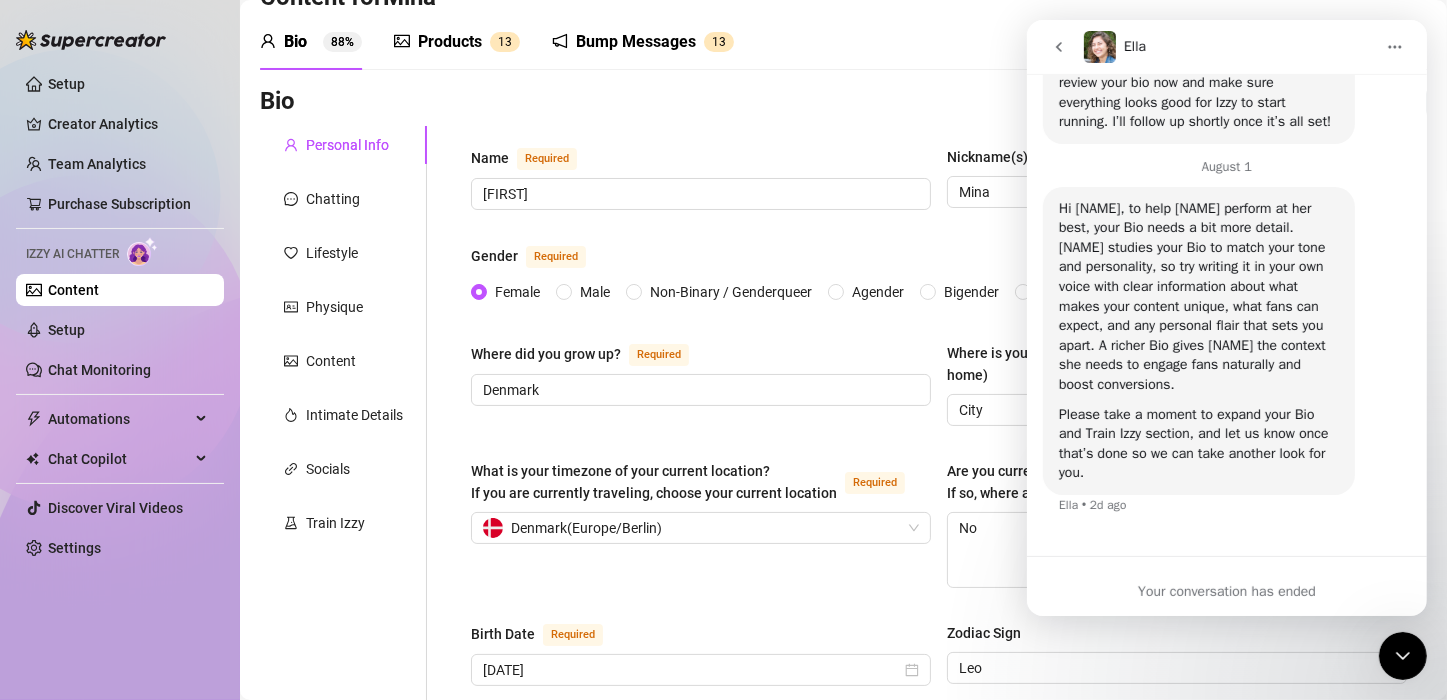 click on "Your conversation has ended" at bounding box center (1226, 591) 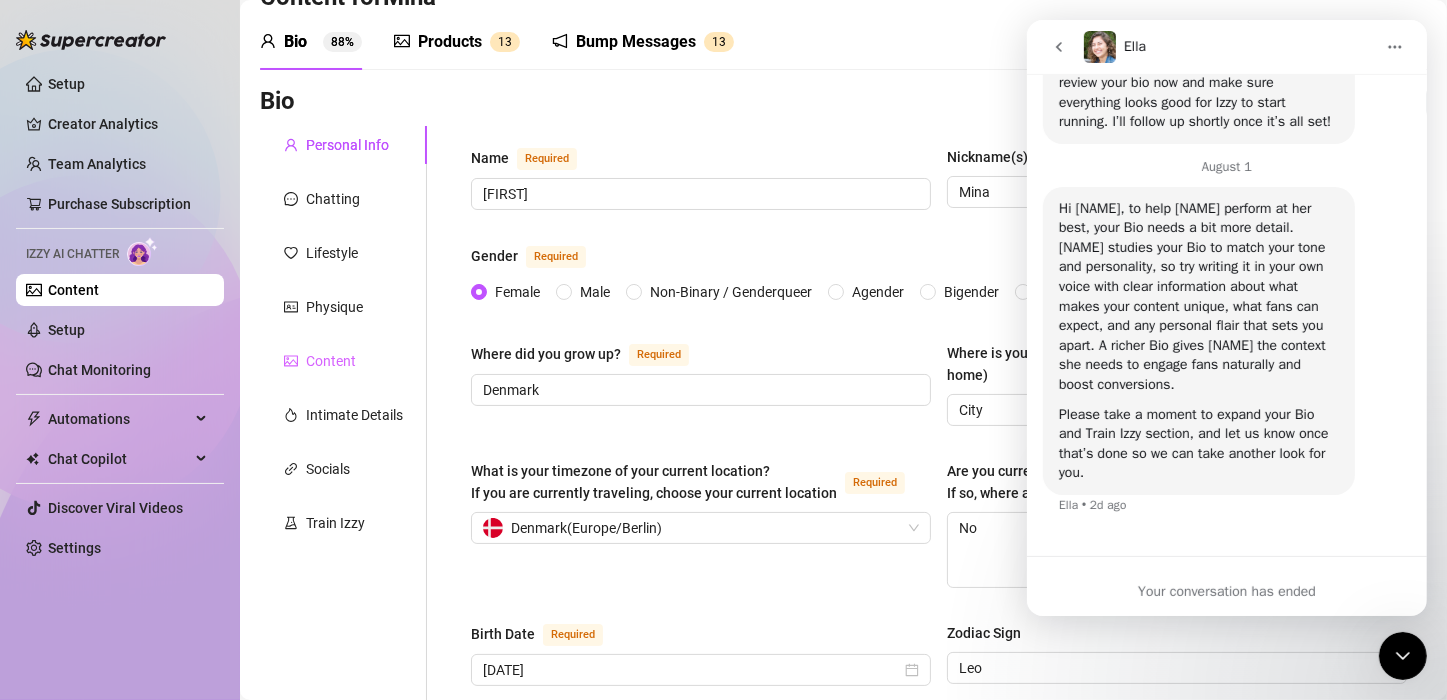 click on "Content" at bounding box center [343, 361] 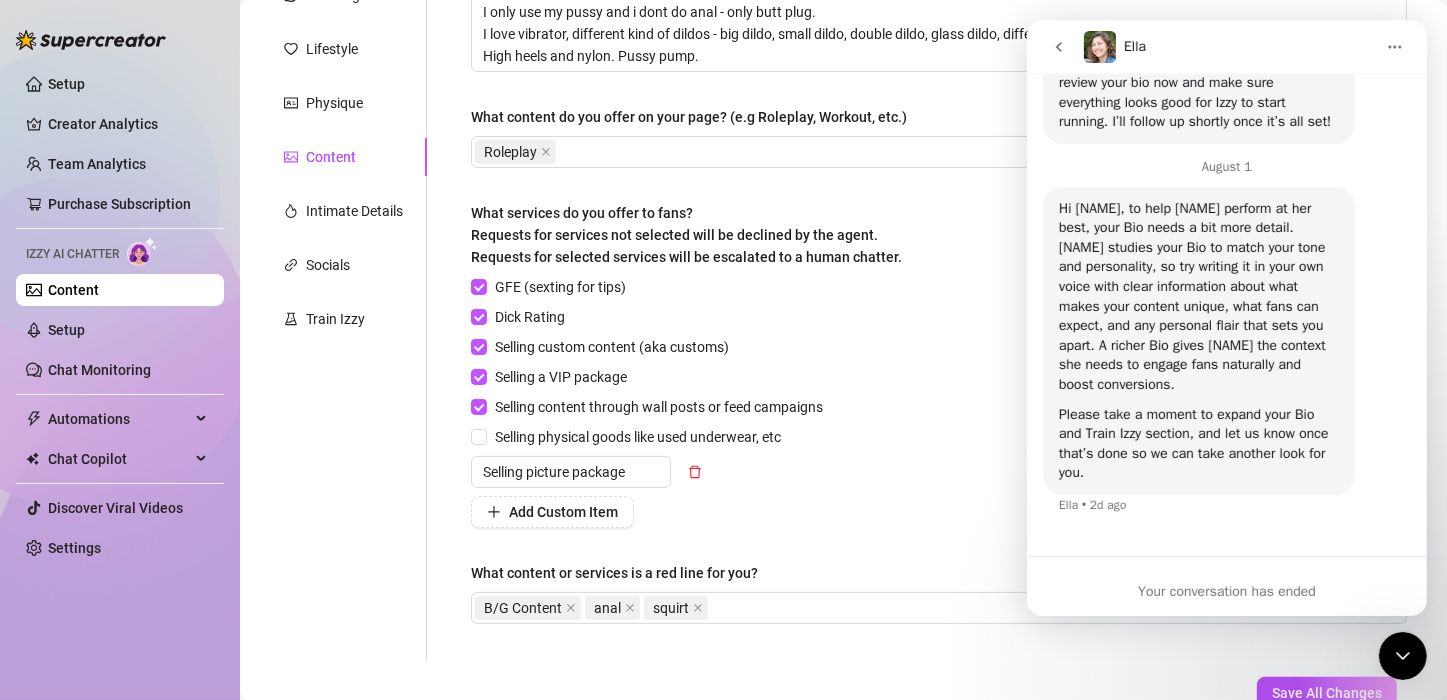 scroll, scrollTop: 260, scrollLeft: 0, axis: vertical 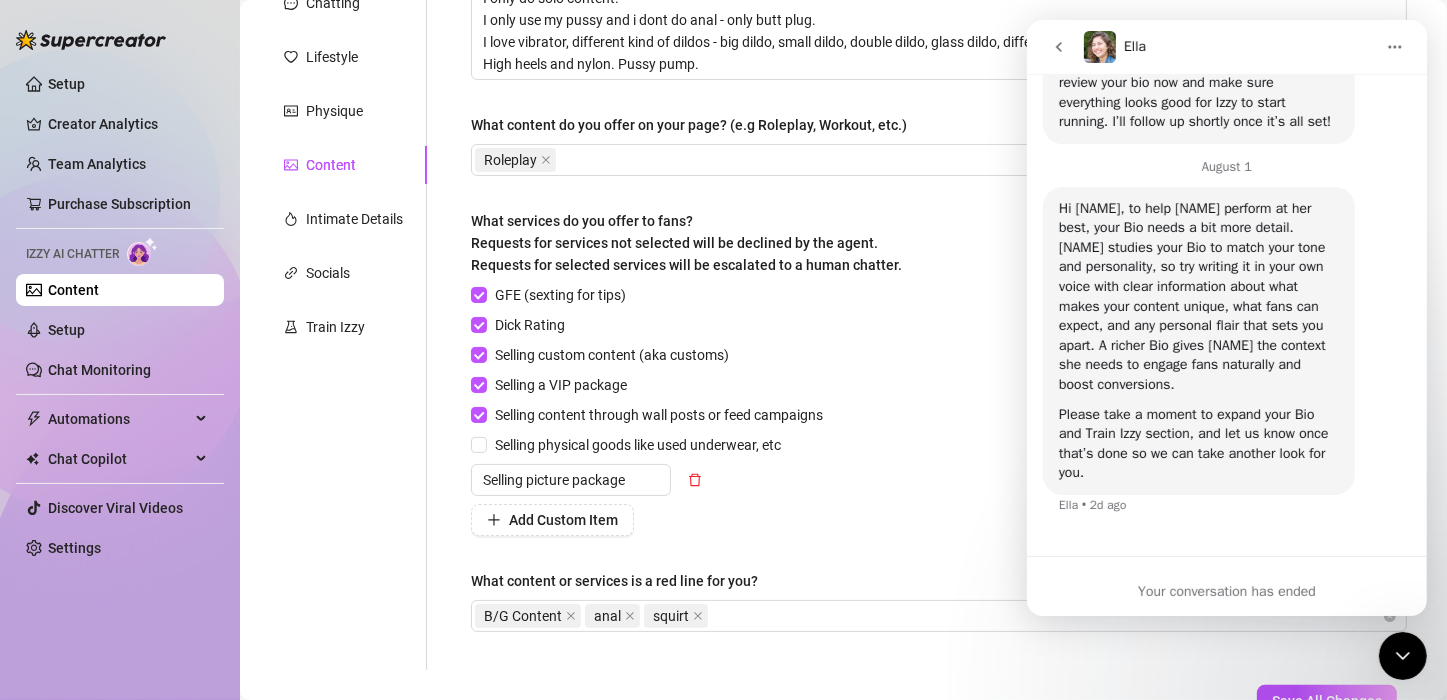 drag, startPoint x: 1443, startPoint y: 425, endPoint x: 376, endPoint y: 523, distance: 1071.491 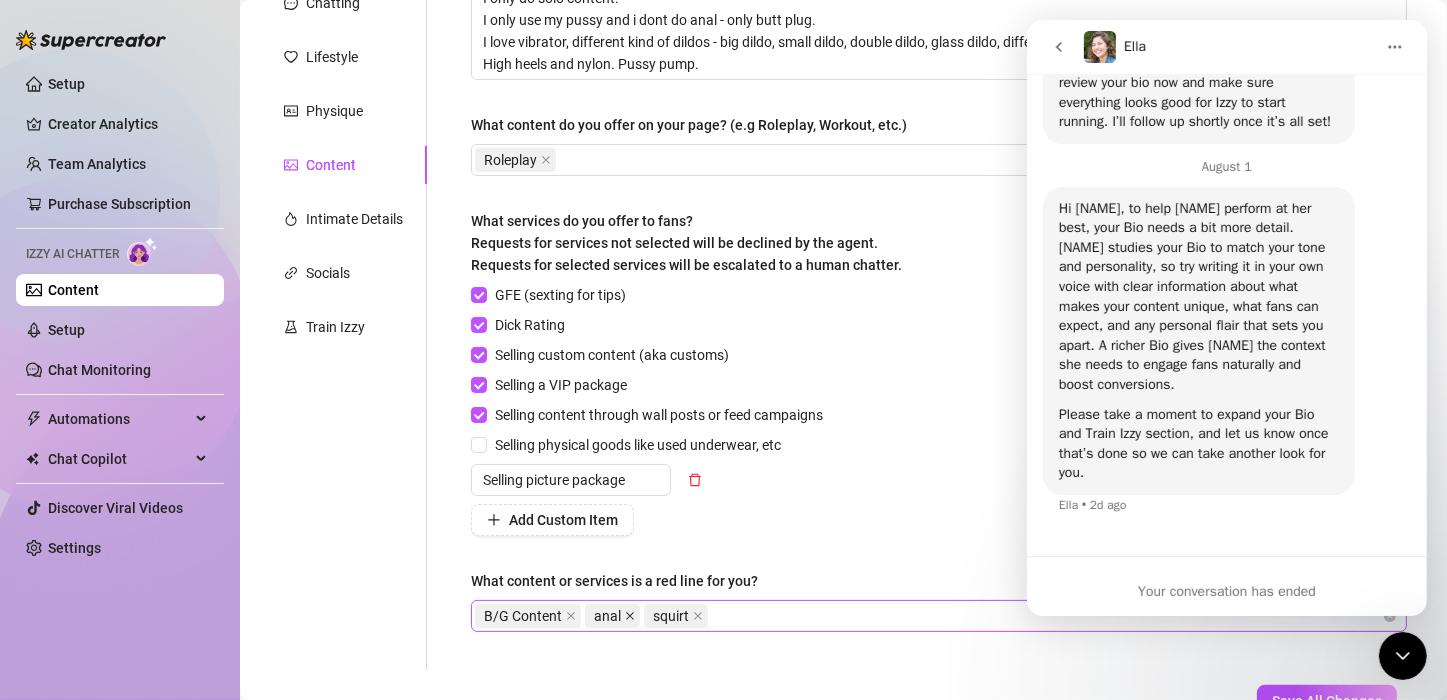 click 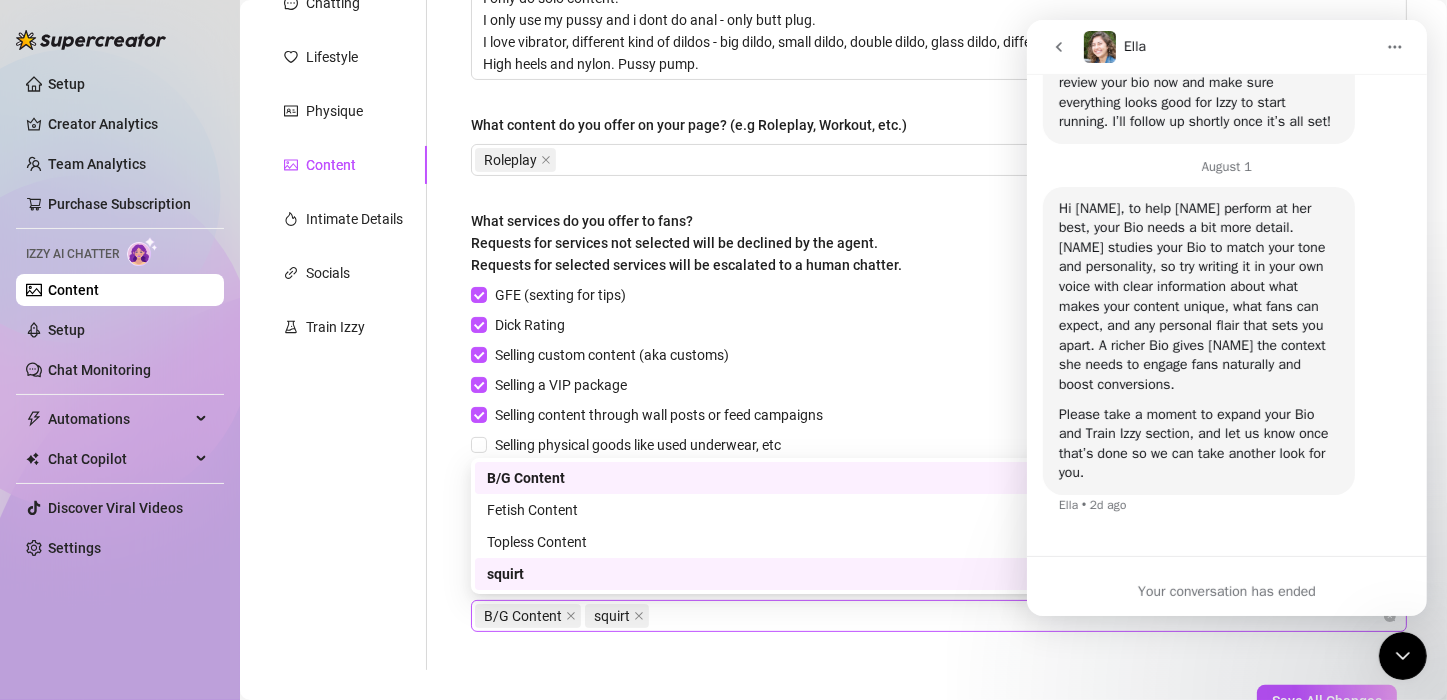 click on "B/G Content squirt" at bounding box center (928, 616) 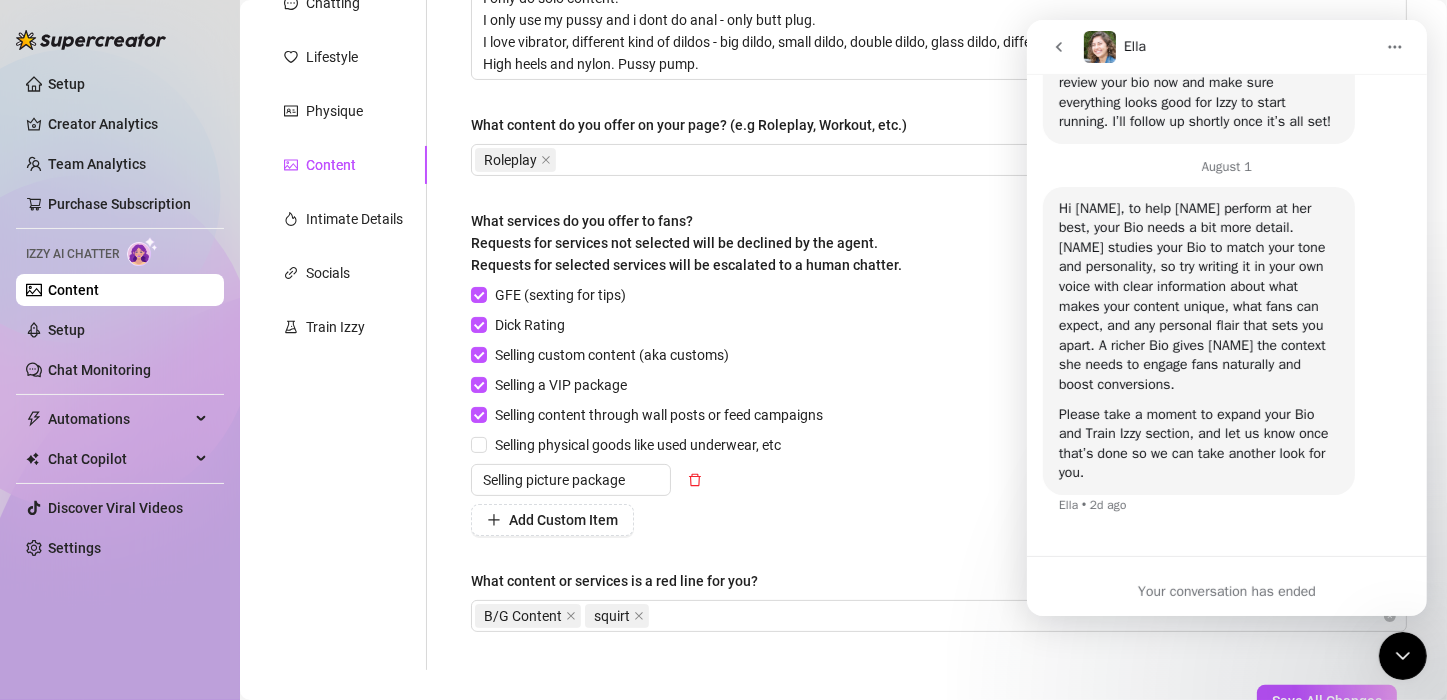 click on "Personal Info Chatting Lifestyle Physique Content Intimate Details Socials Train Izzy" at bounding box center [343, 300] 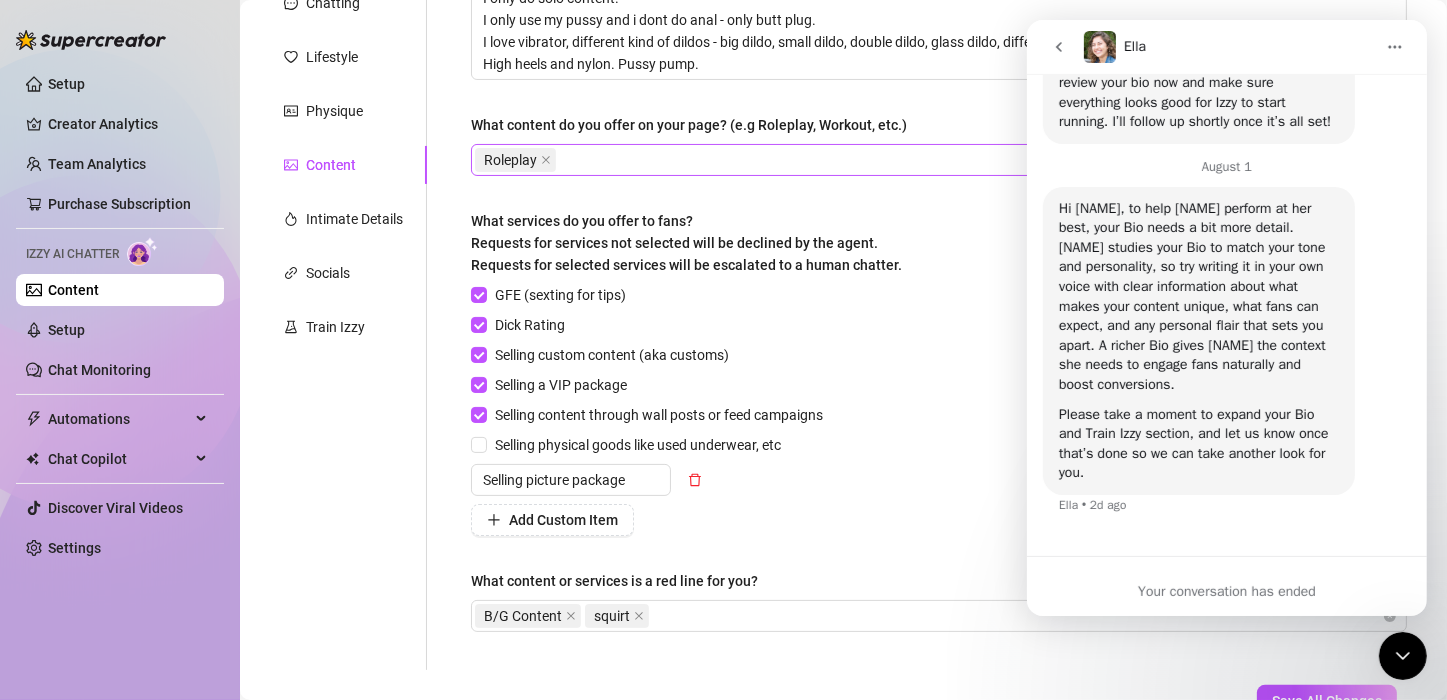 click on "Roleplay" at bounding box center (928, 160) 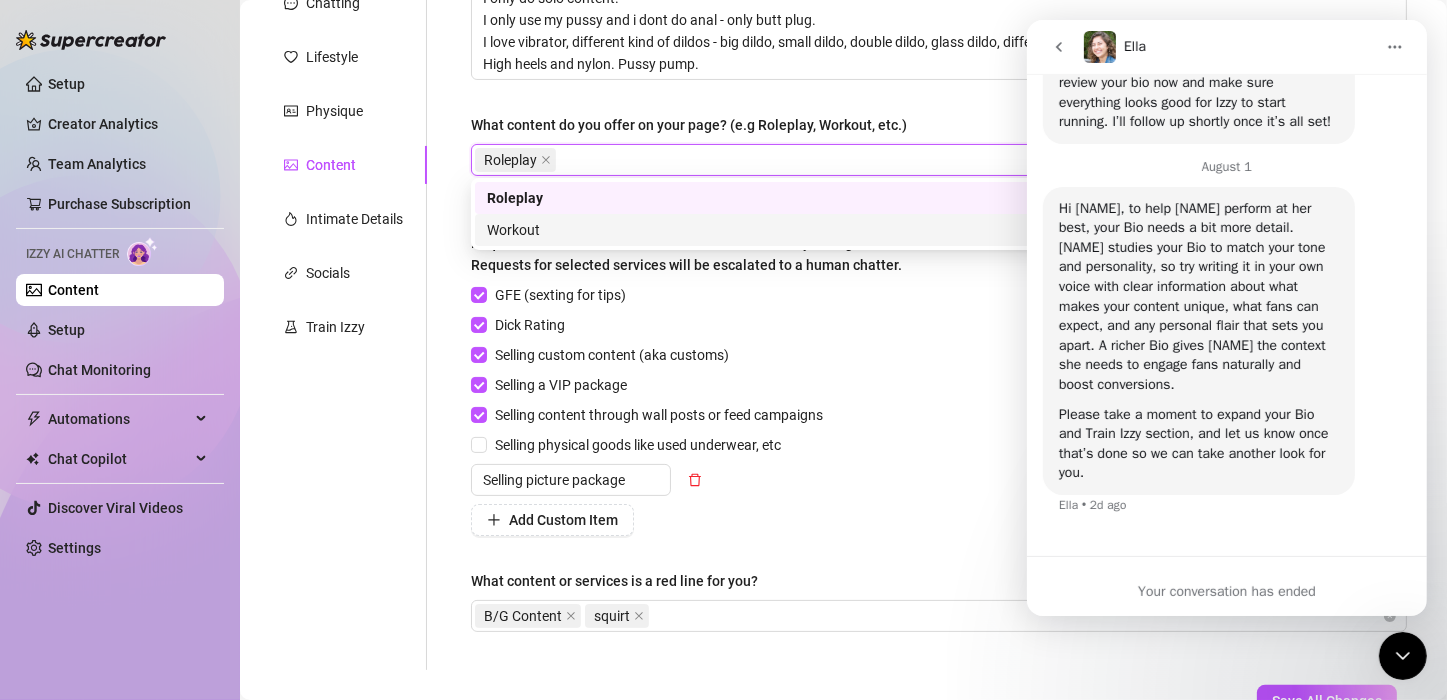 click on "Workout" at bounding box center [930, 230] 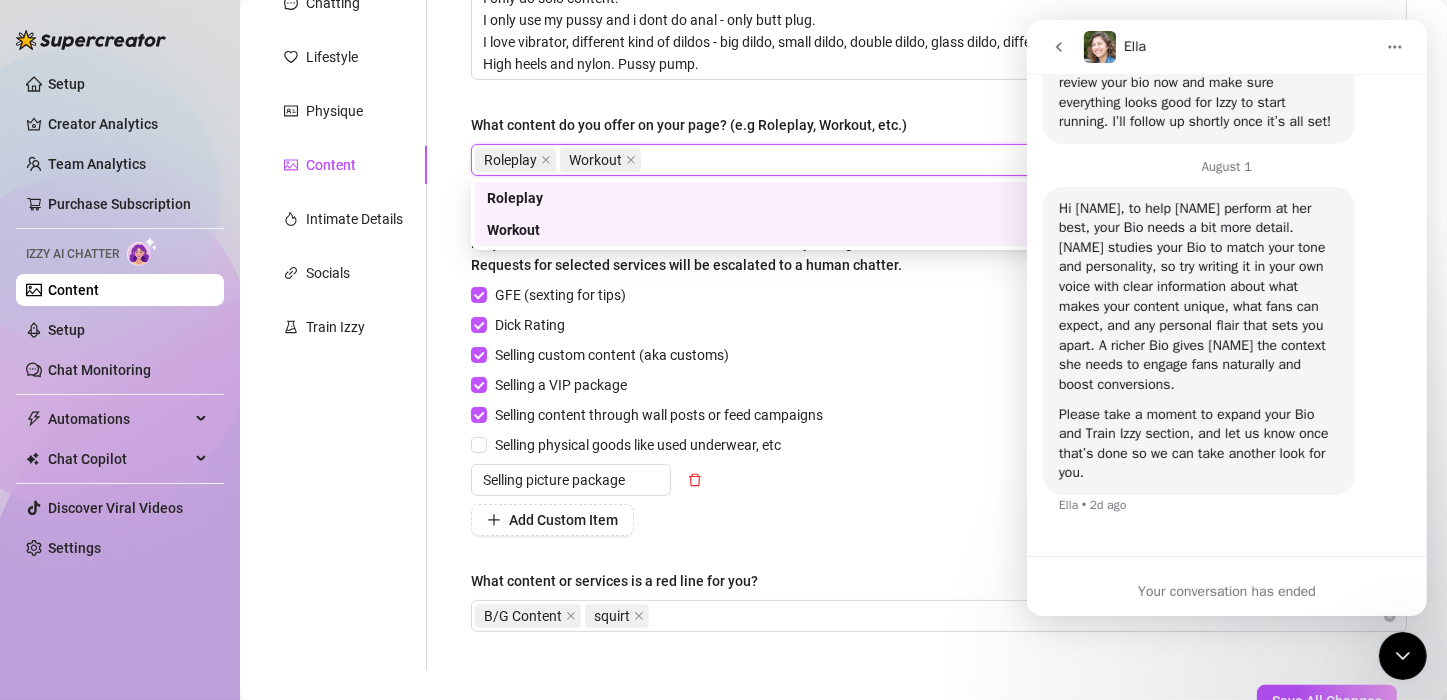 click on "Roleplay Workout" at bounding box center (928, 160) 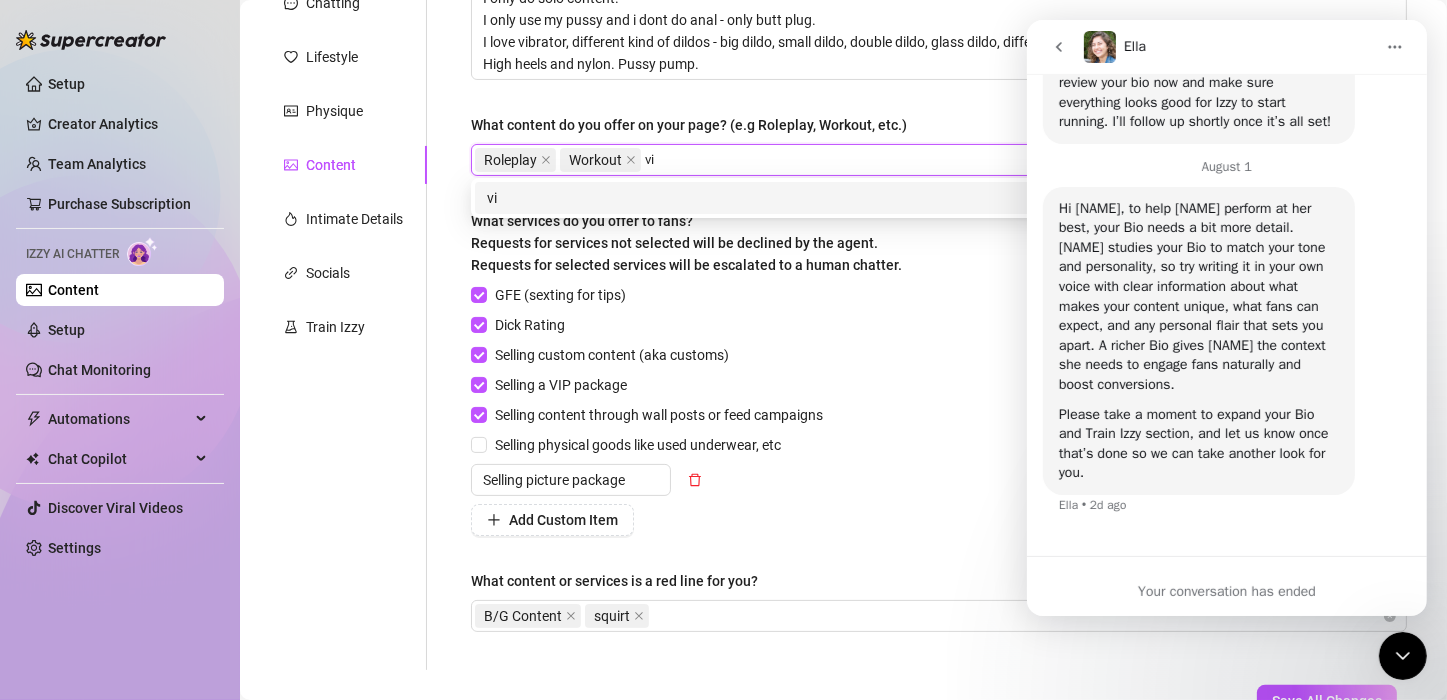 type on "v" 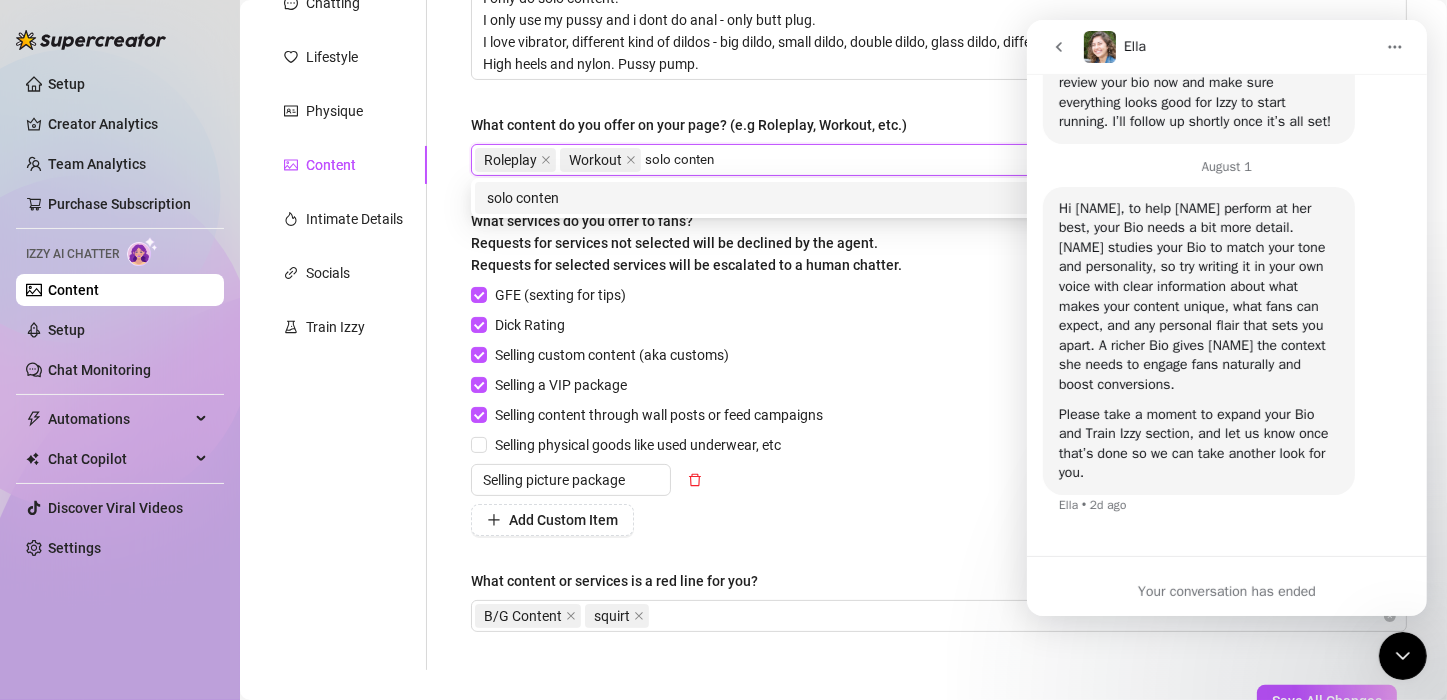 type on "solo content" 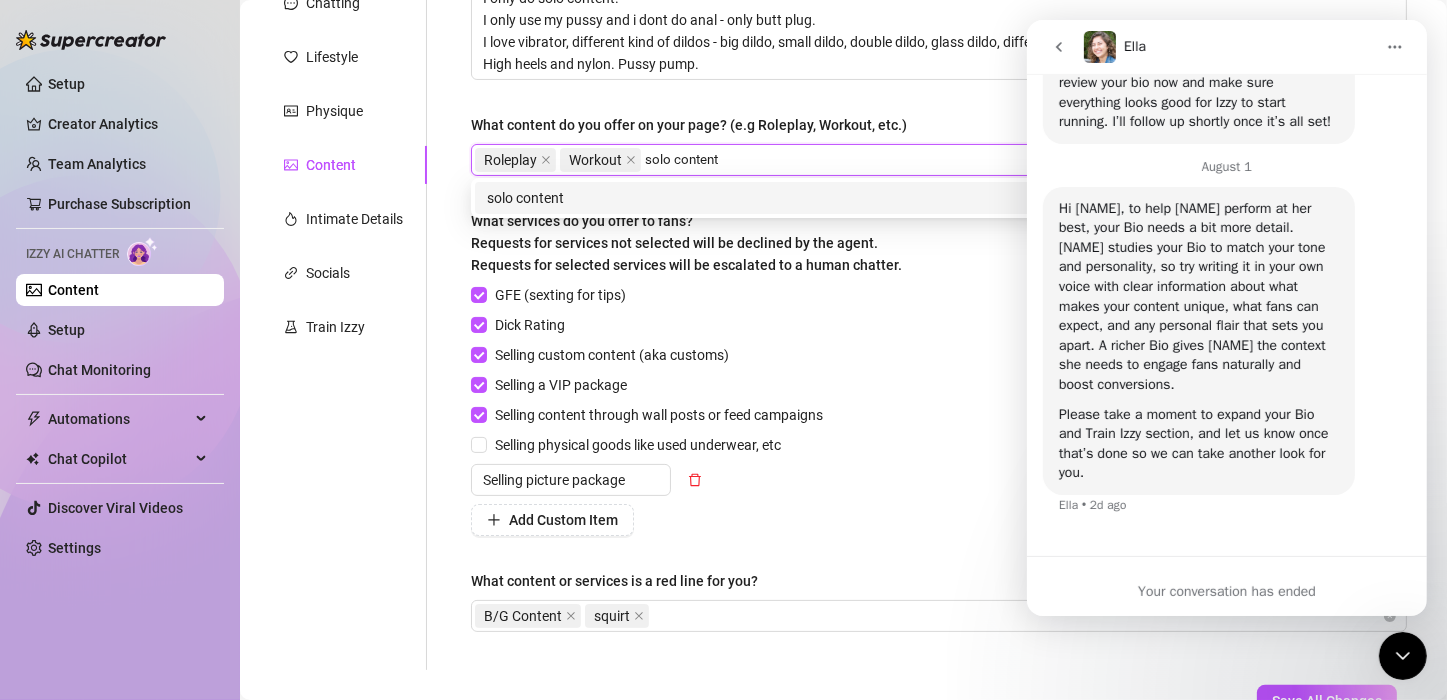 click on "solo content" at bounding box center (930, 198) 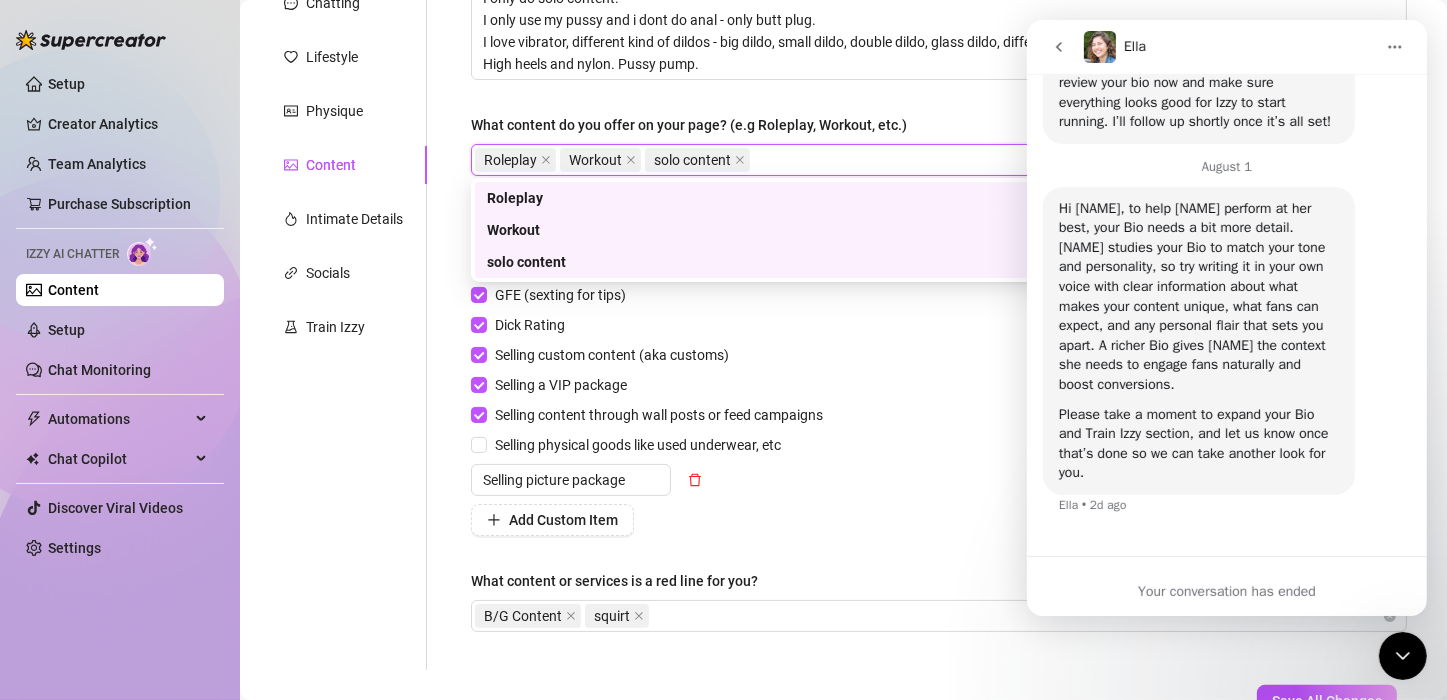 click on "Roleplay Workout solo content" at bounding box center [928, 160] 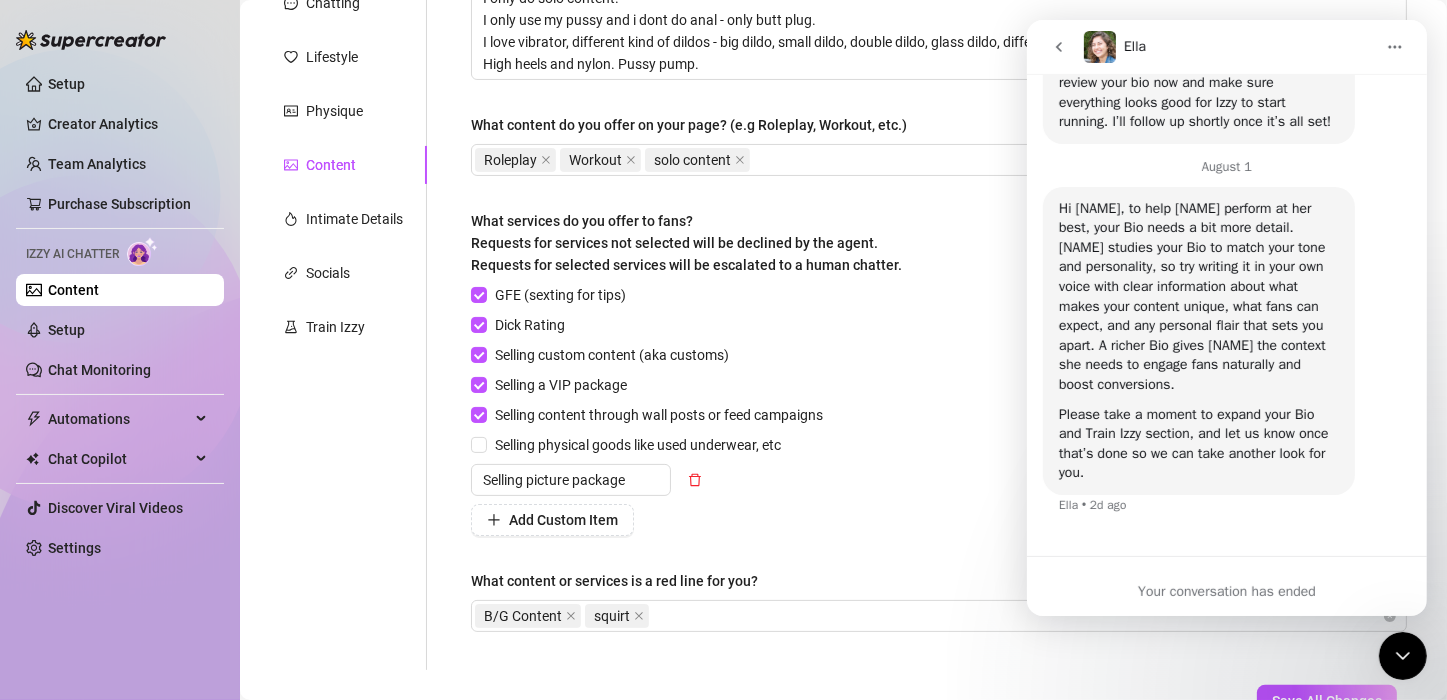 click on "What services do you offer to fans? Requests for services not selected will be declined by the agent. Requests for selected services will be escalated to a human chatter." at bounding box center (686, 243) 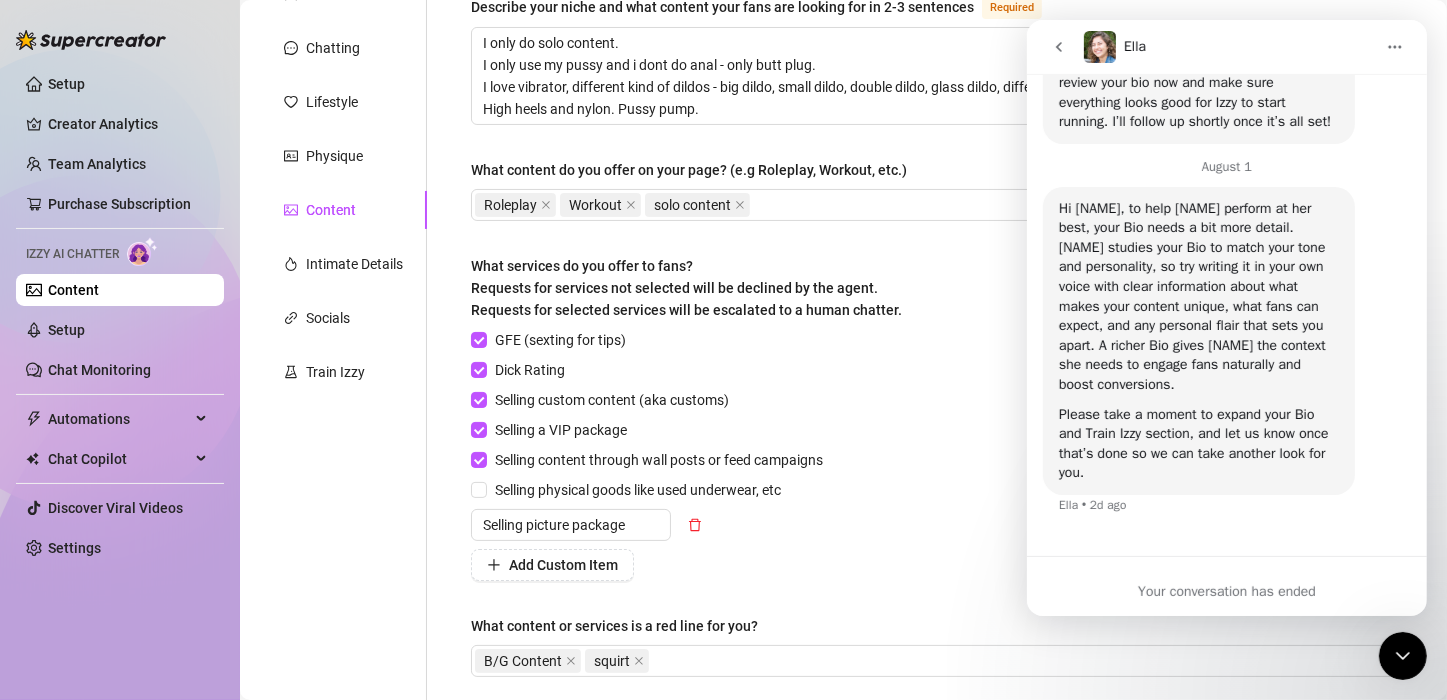 scroll, scrollTop: 180, scrollLeft: 0, axis: vertical 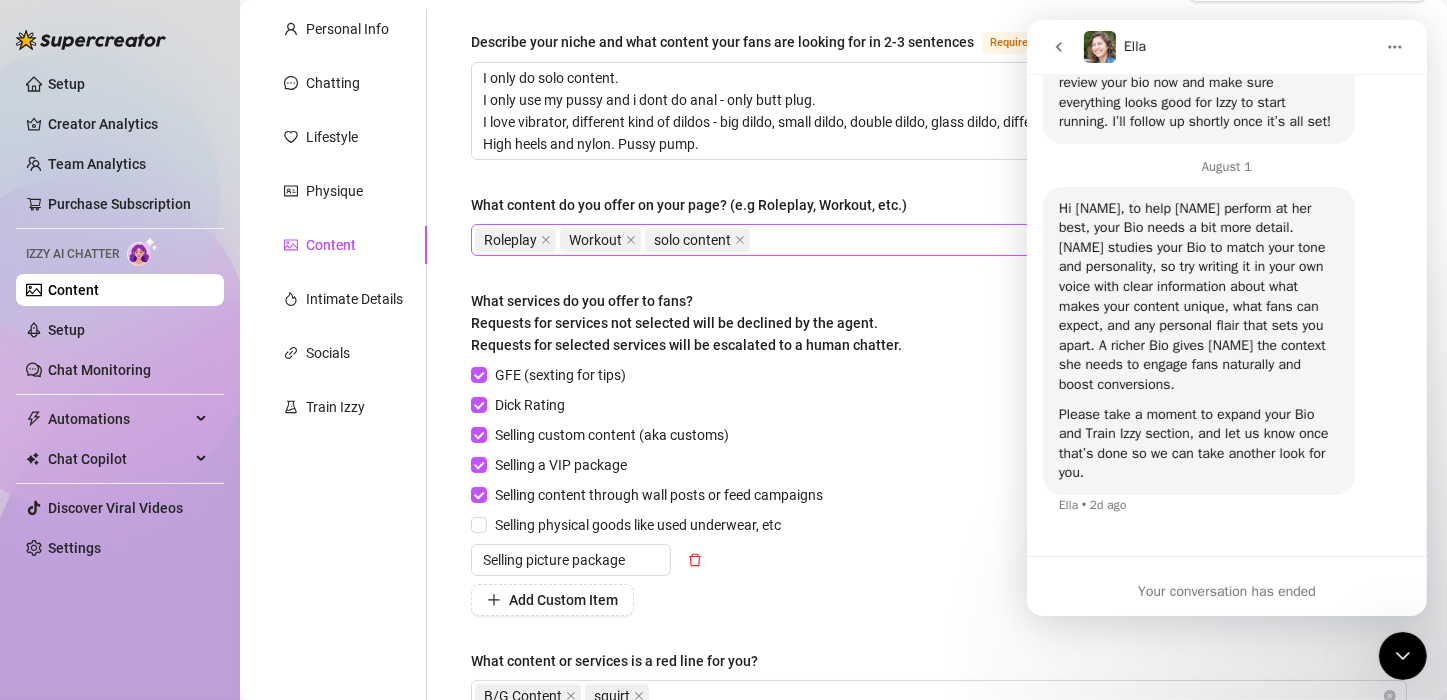 click on "Roleplay Workout solo content" at bounding box center (928, 240) 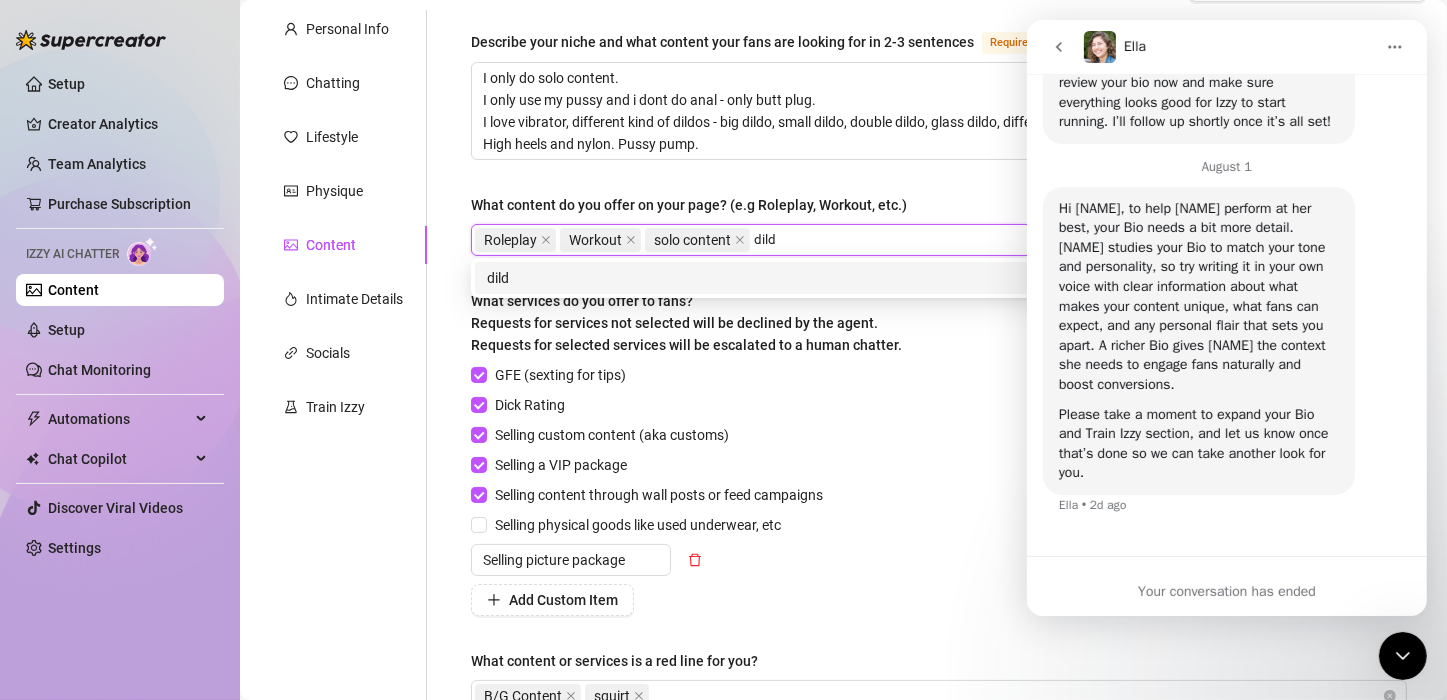 type on "dildo" 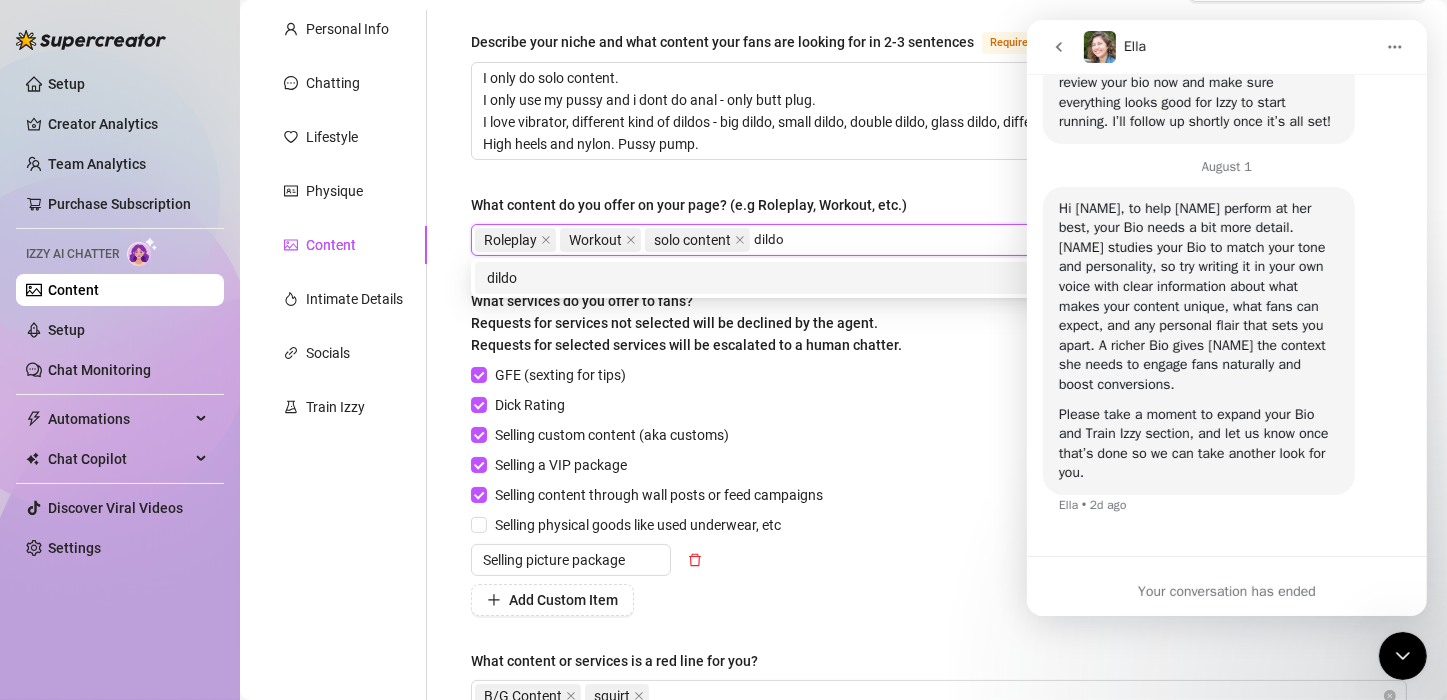 click on "dildo" at bounding box center (930, 278) 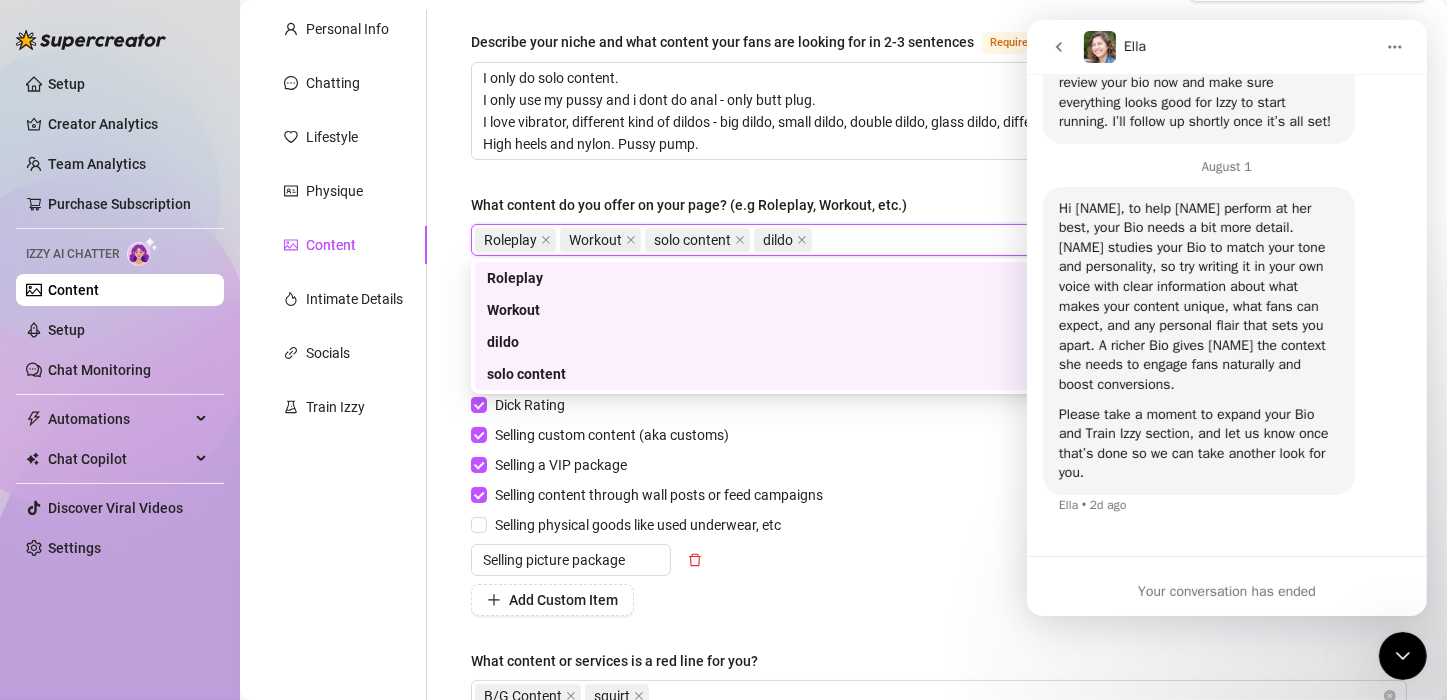 click on "Roleplay Workout solo content dildo" at bounding box center (928, 240) 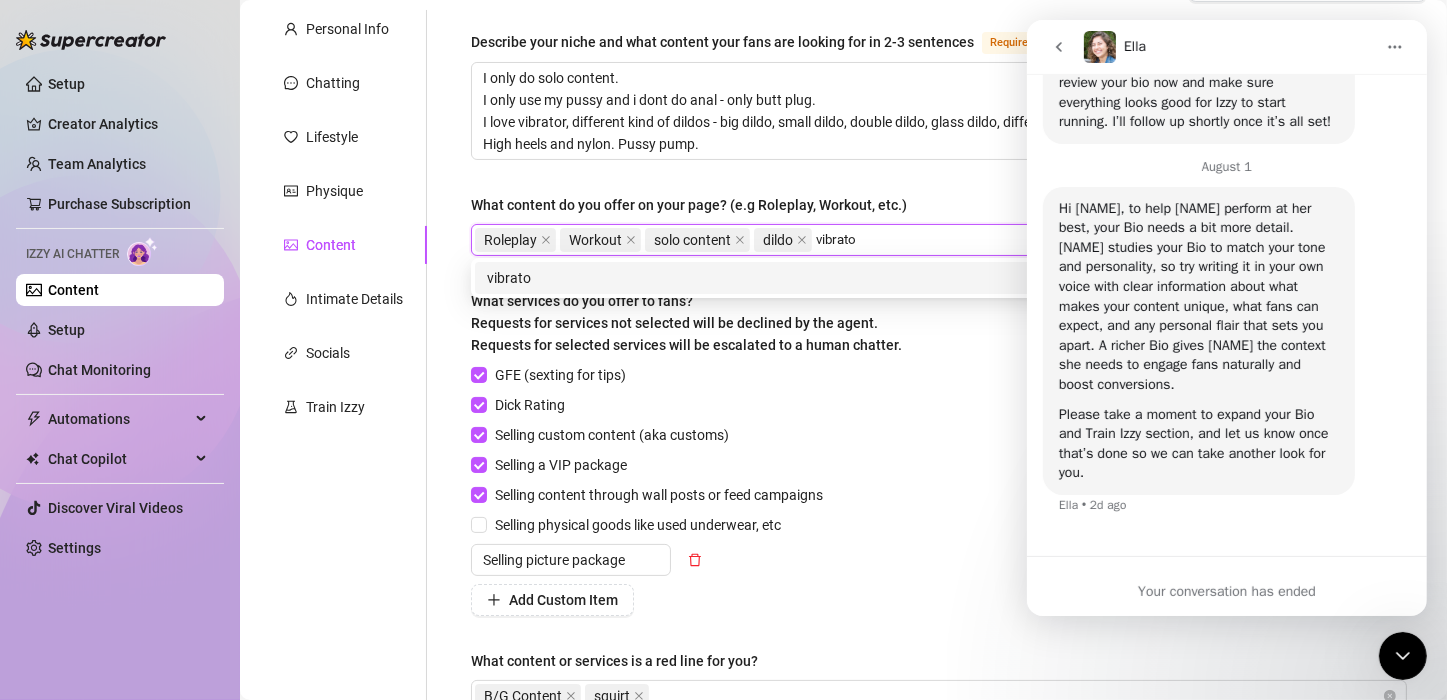 type on "vibrator" 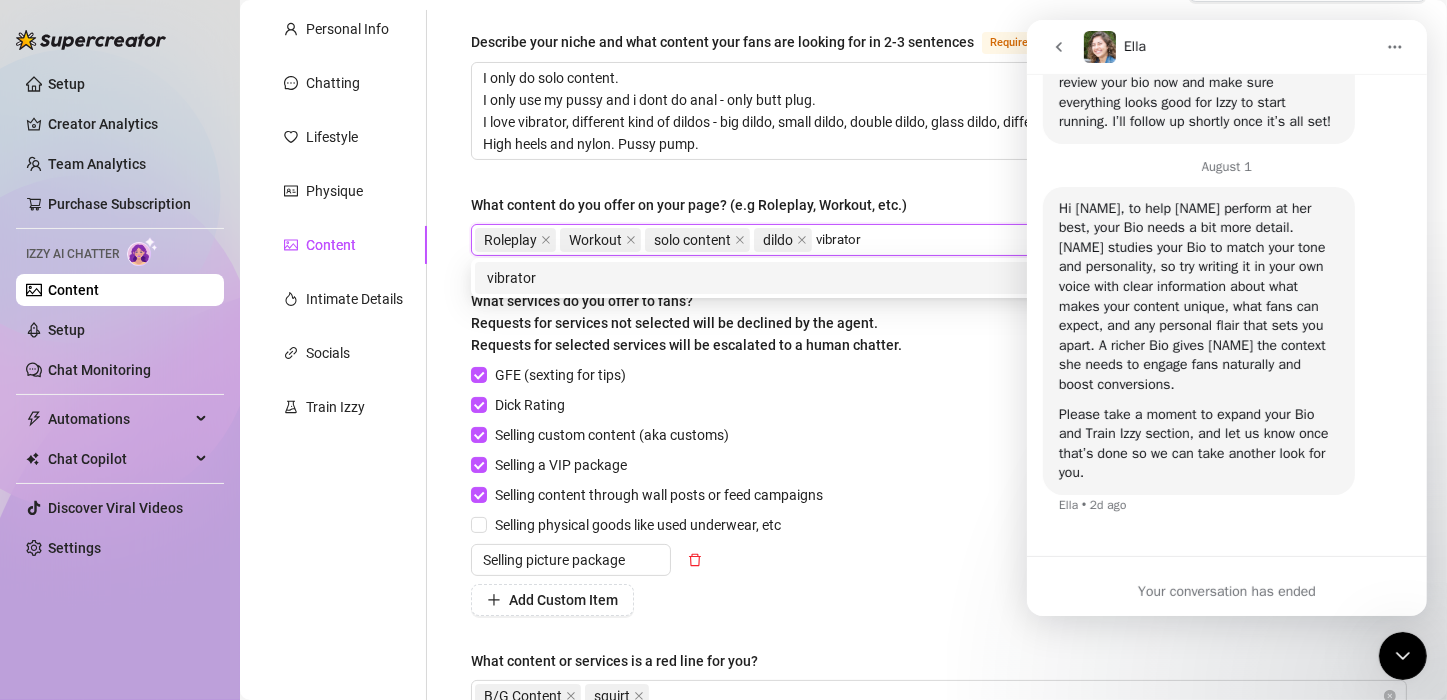 click on "vibrator" at bounding box center (930, 278) 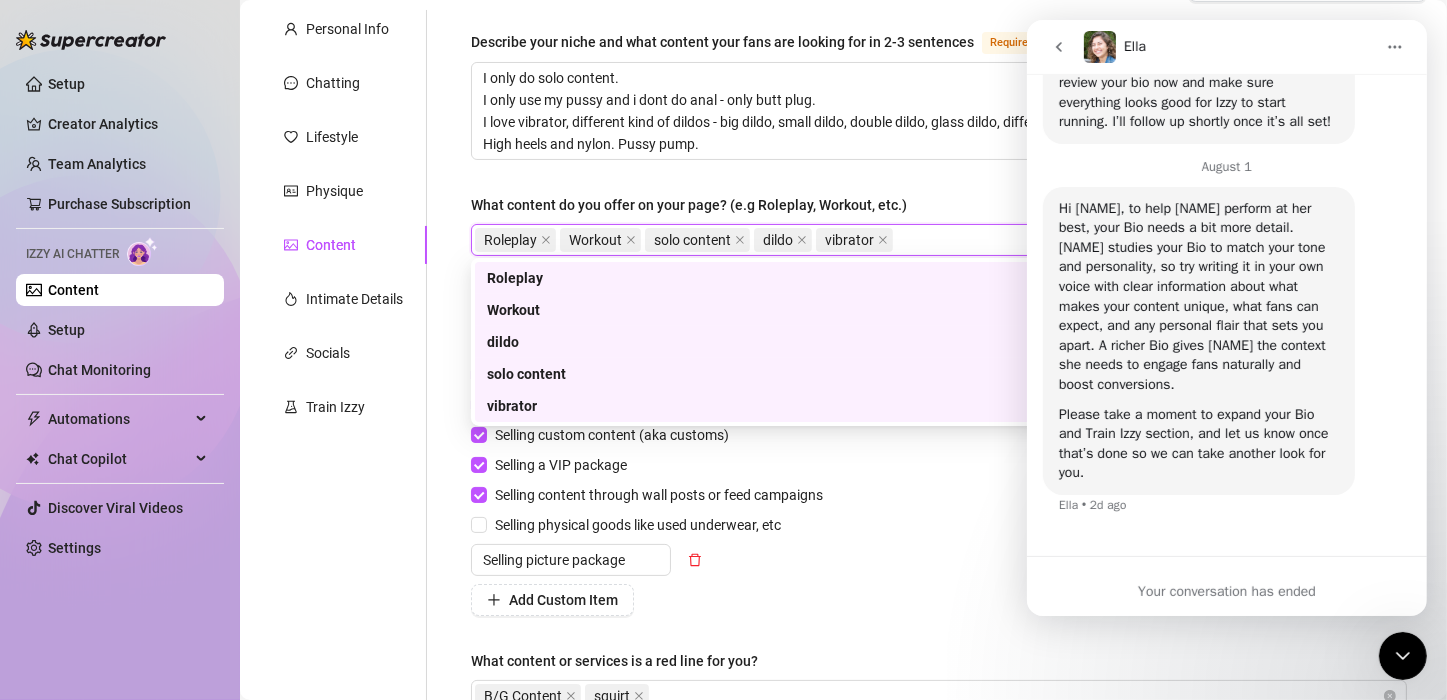 click on "Roleplay Workout solo content dildo vibrator" at bounding box center (928, 240) 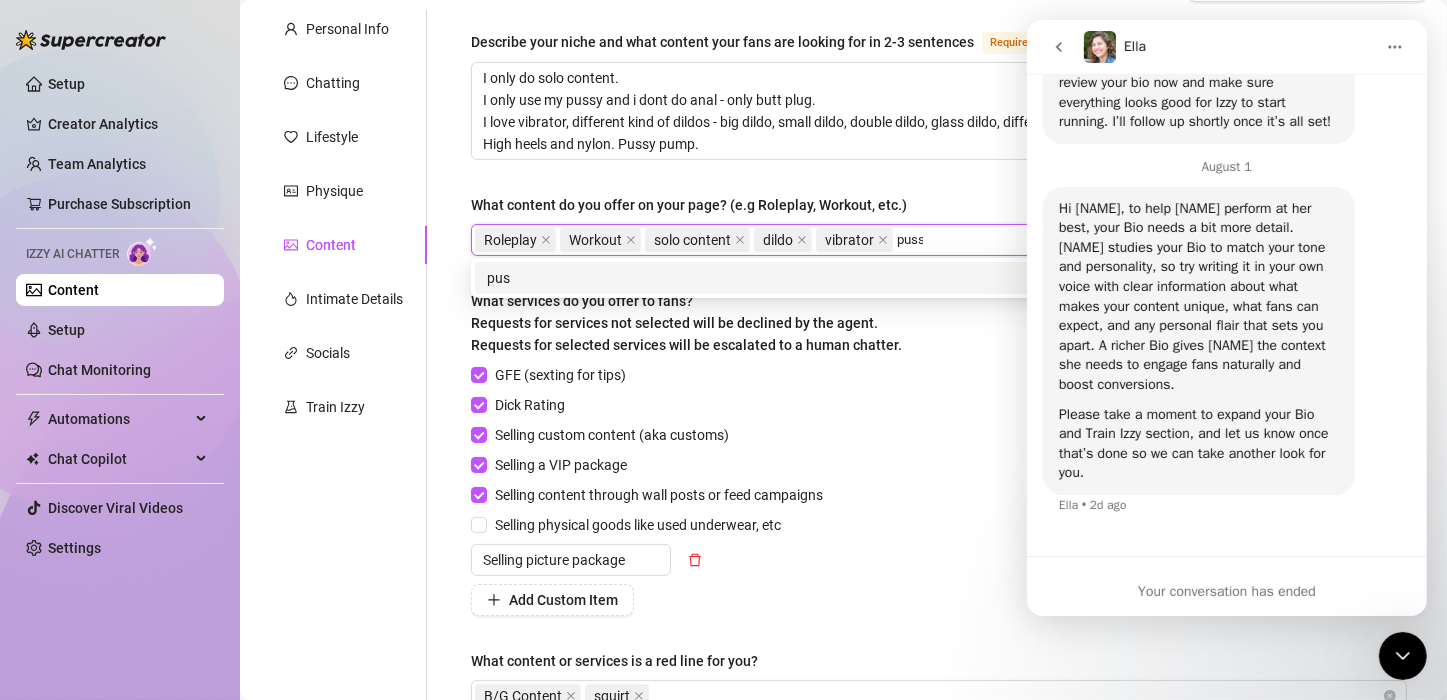 type on "pussy" 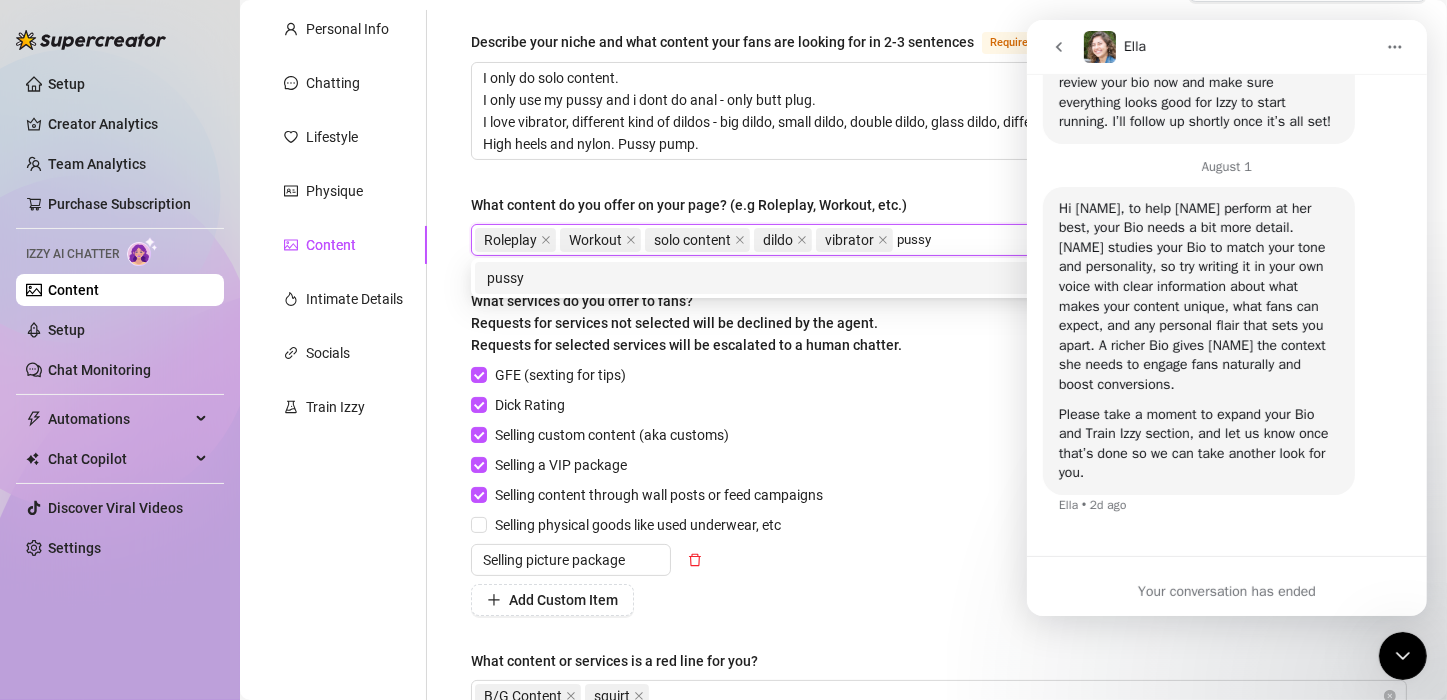 click on "pussy" at bounding box center (930, 278) 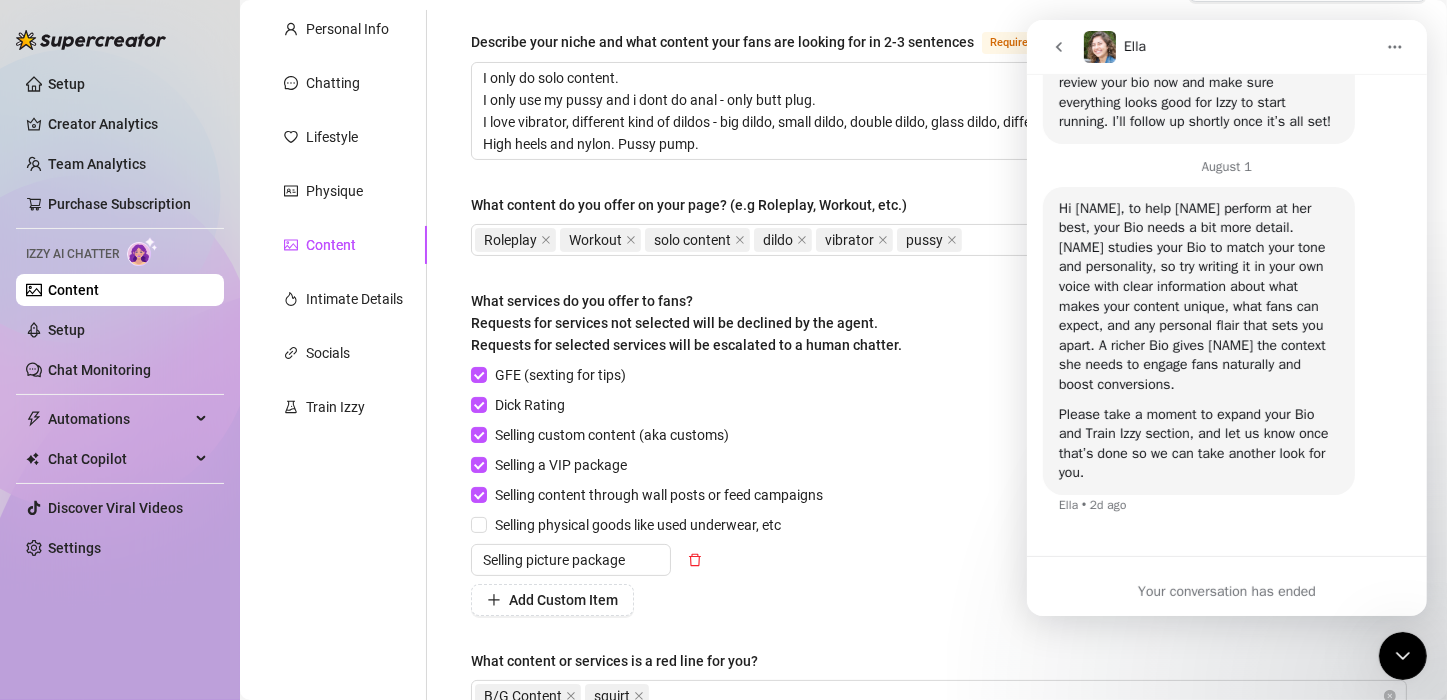 click on "Content Library Content for [FIRST] [LAST] ([USERNAME]) Bio   88% Products 1 3 Bump Messages 1 3 Bio Import Bio from other creator Personal Info Chatting Lifestyle Physique Content Intimate Details Socials Train Izzy Name Required [USERNAME] Nickname(s) [NICKNAME] Gender Required Female Male Non-Binary / Genderqueer Agender Bigender Genderfluid Other Where did you grow up? Required [COUNTRY] Where is your current homebase? (City/Area of your home) Required [CITY] What is your timezone of your current location? If you are currently traveling, choose your current location Required [COUNTRY]  ( [TIMEZONE] ) Are you currently traveling? If so, where are you right now? what are you doing there? No Birth Date Required [MONTH] [DAY], [YEAR] Zodiac Sign Leo Sexual Orientation Required Heterosexual Relationship Status Required Single Do you have any siblings? How many? 1 Do you have any children? How many? No Do you have any pets? 2 cats What do you do for work currently? Onlyfans What were your previous jobs or careers? Chef in a kitchen" at bounding box center (843, 372) 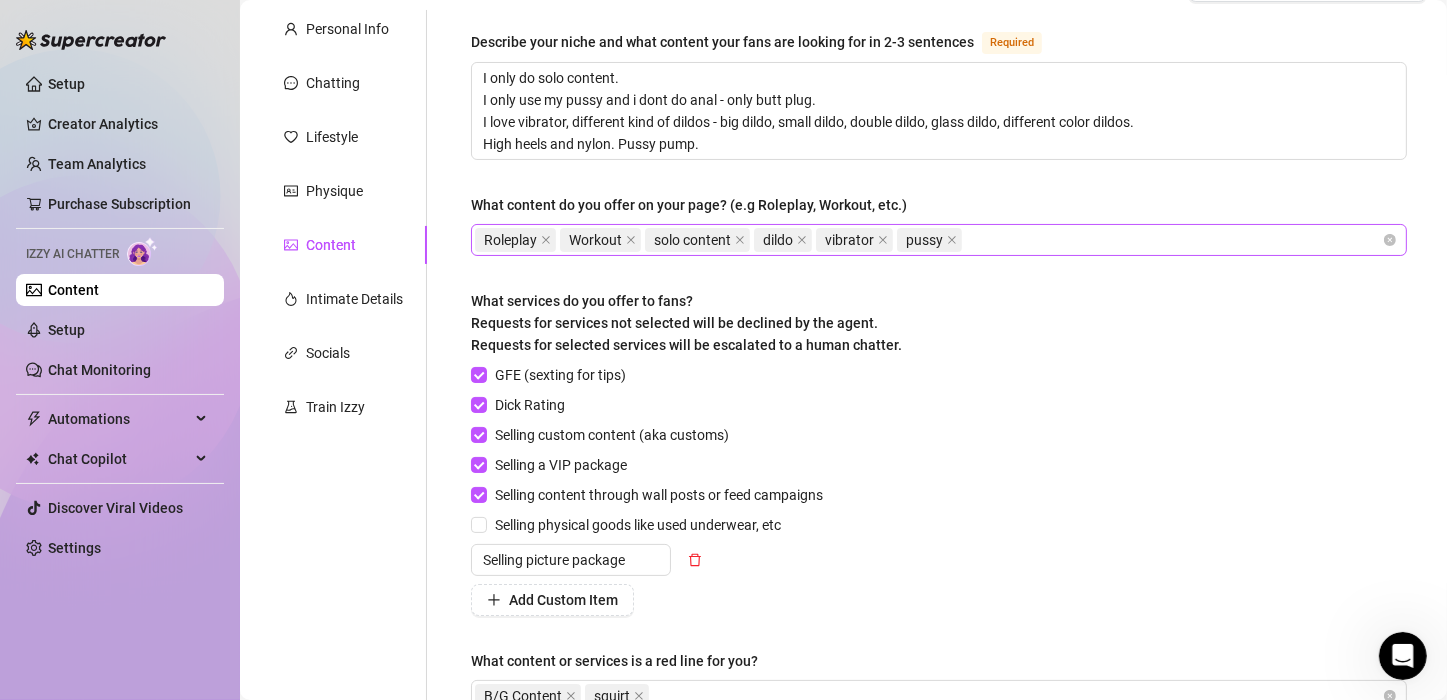 click on "Roleplay Workout solo content dildo vibrator pussy" at bounding box center [928, 240] 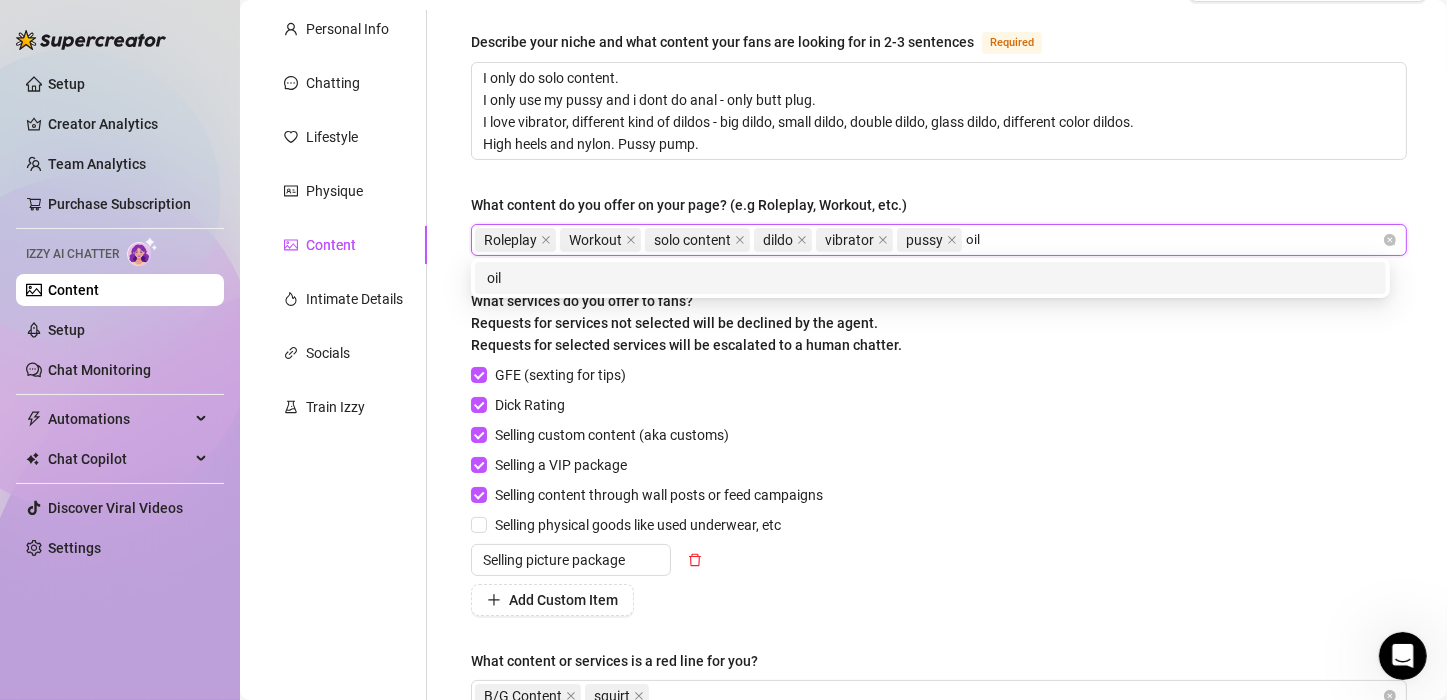 type on "oil" 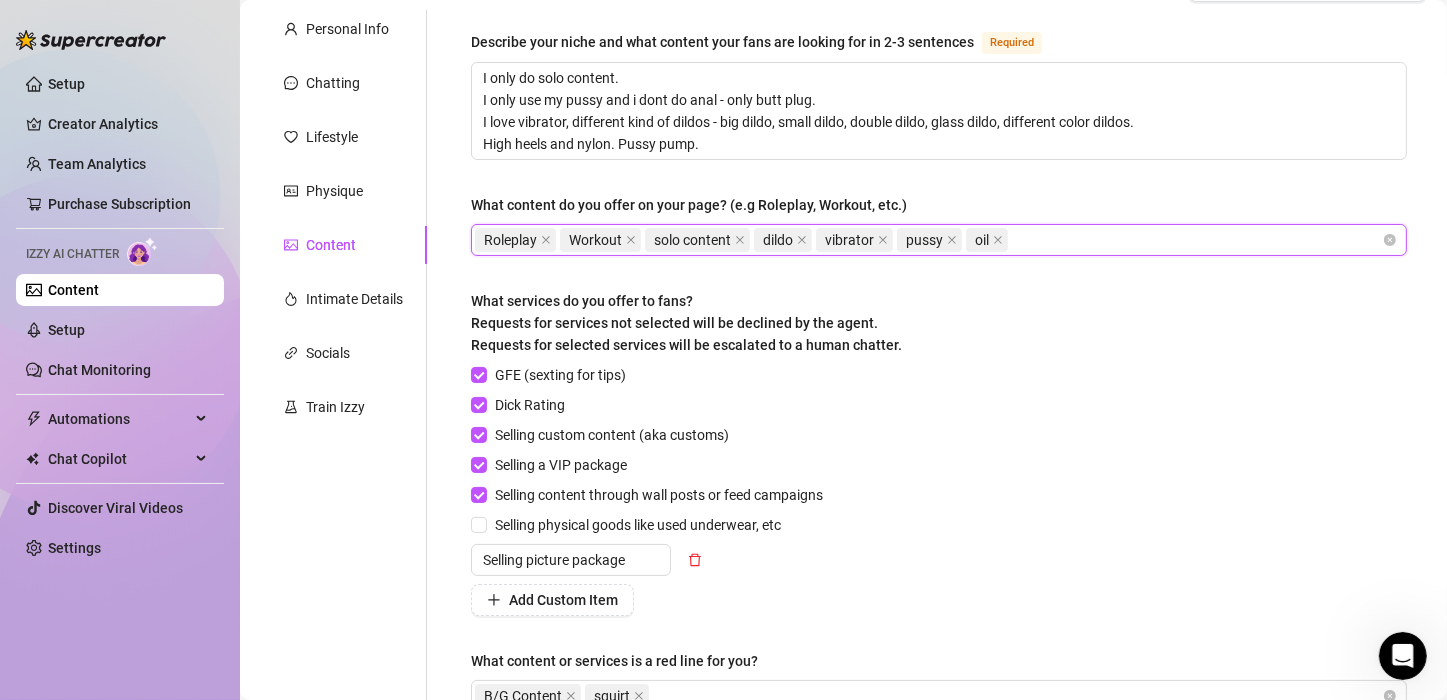 click on "Roleplay Workout solo content dildo vibrator pussy oil" at bounding box center [928, 240] 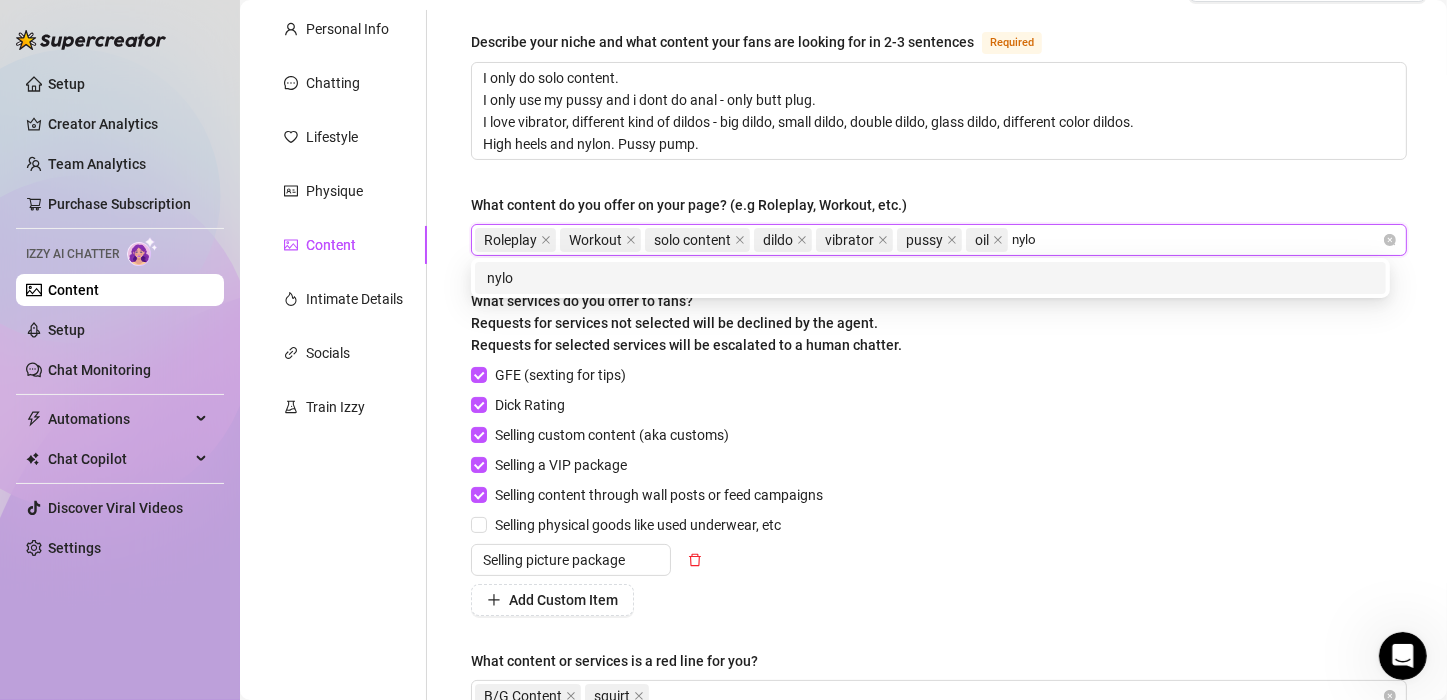 type on "nylon" 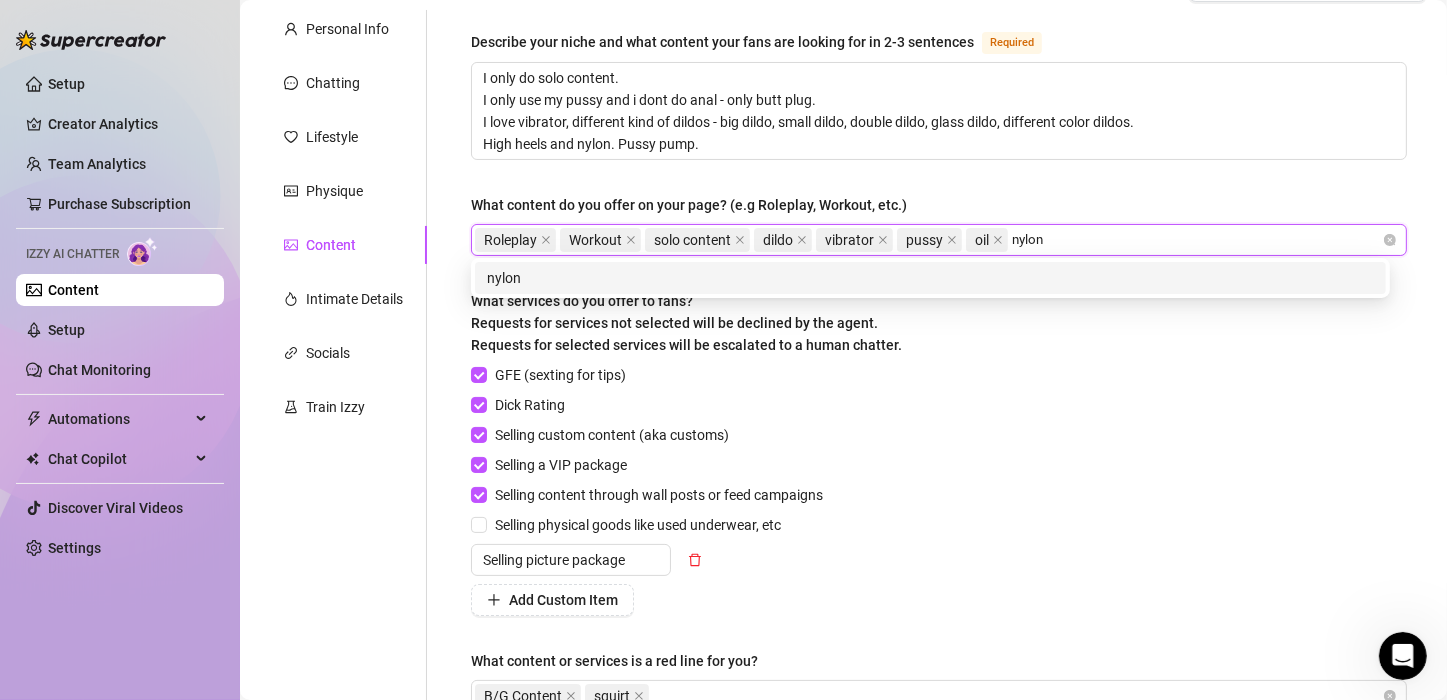 click on "nylon" at bounding box center (930, 278) 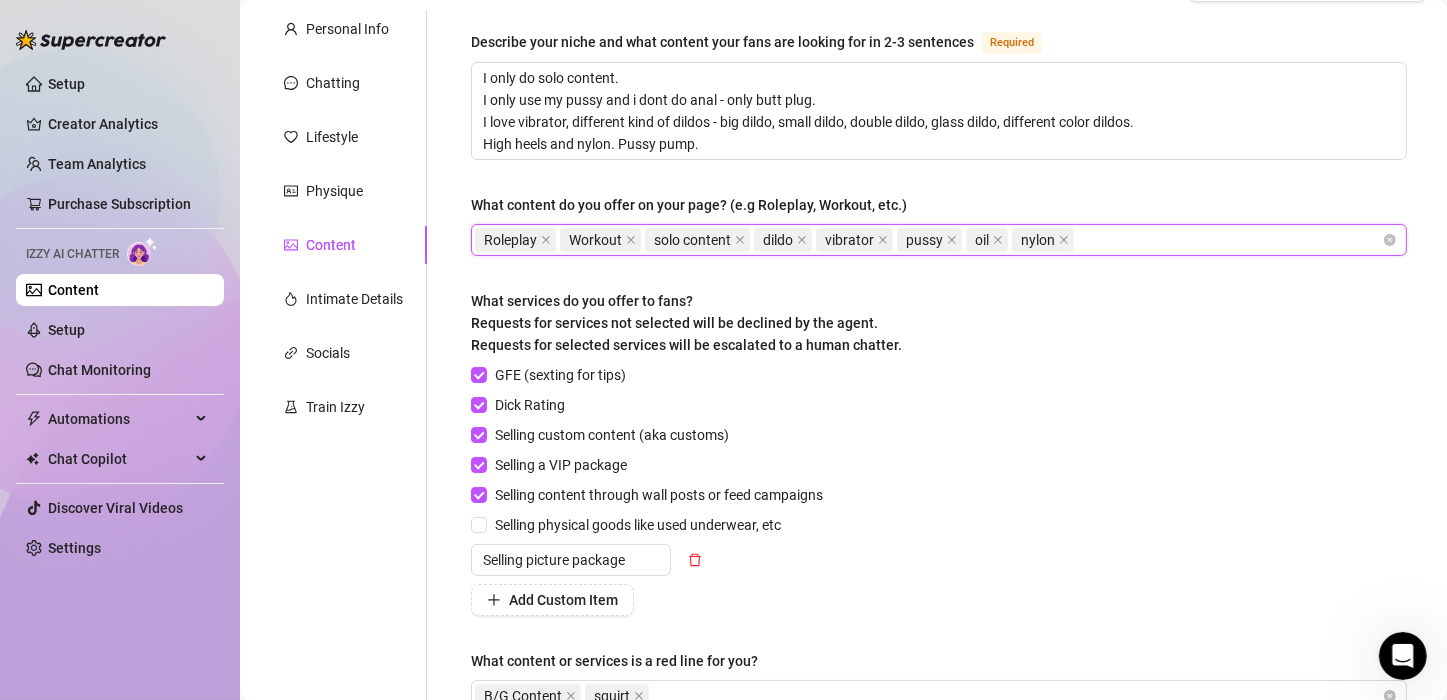click on "Roleplay Workout solo content dildo vibrator pussy oil  nylon" at bounding box center (928, 240) 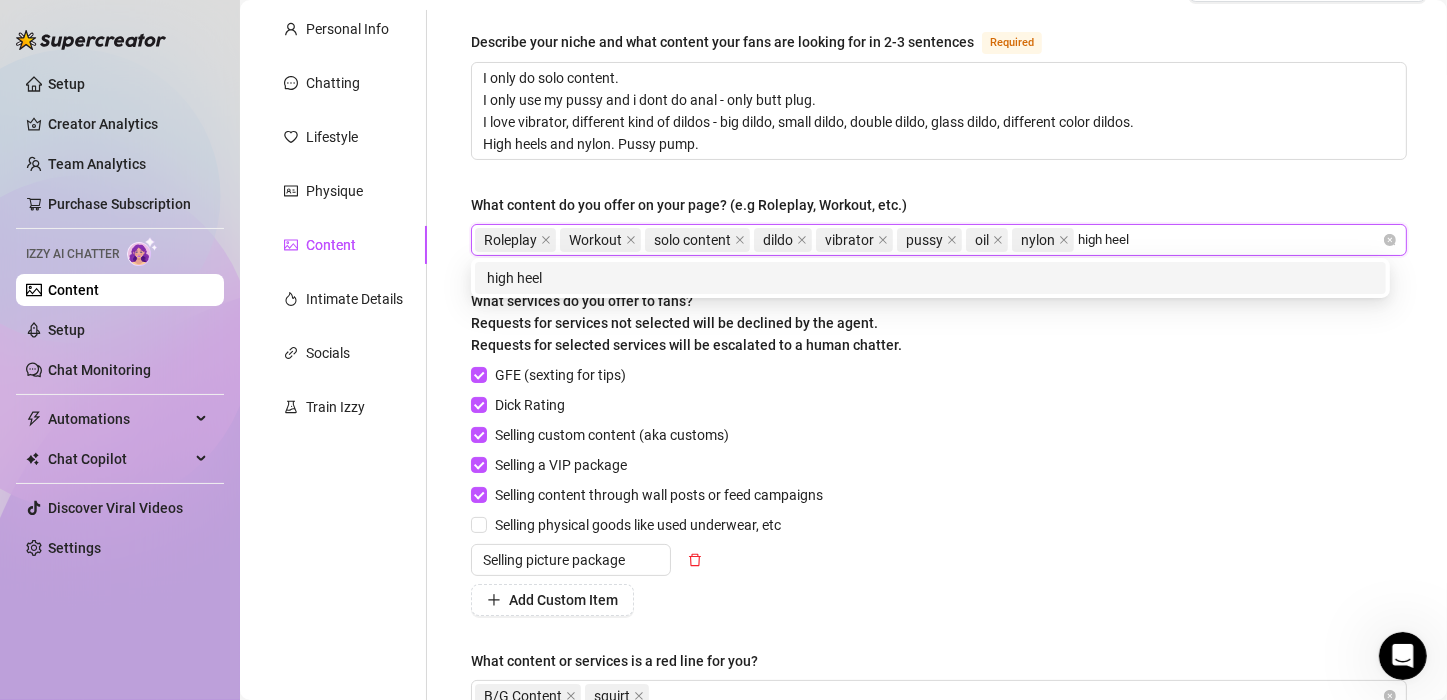 type on "high heels" 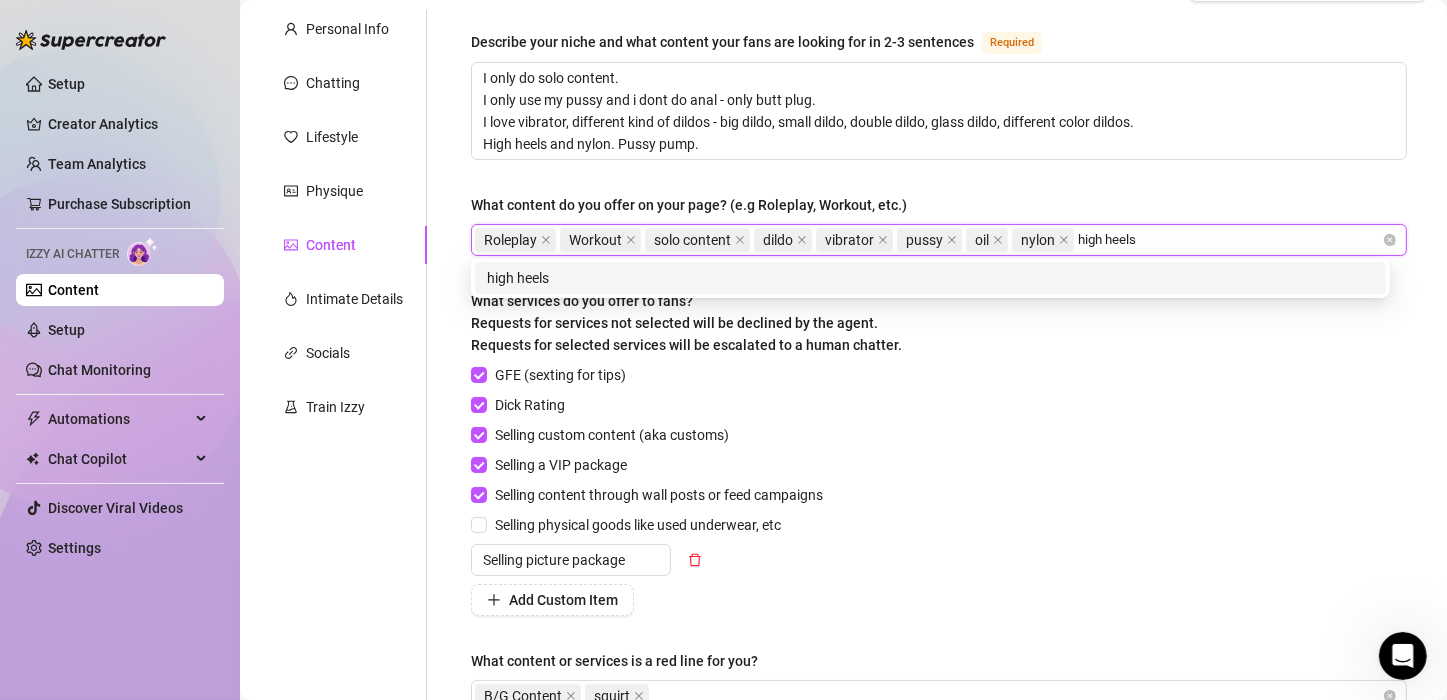 click on "high heels" at bounding box center (930, 278) 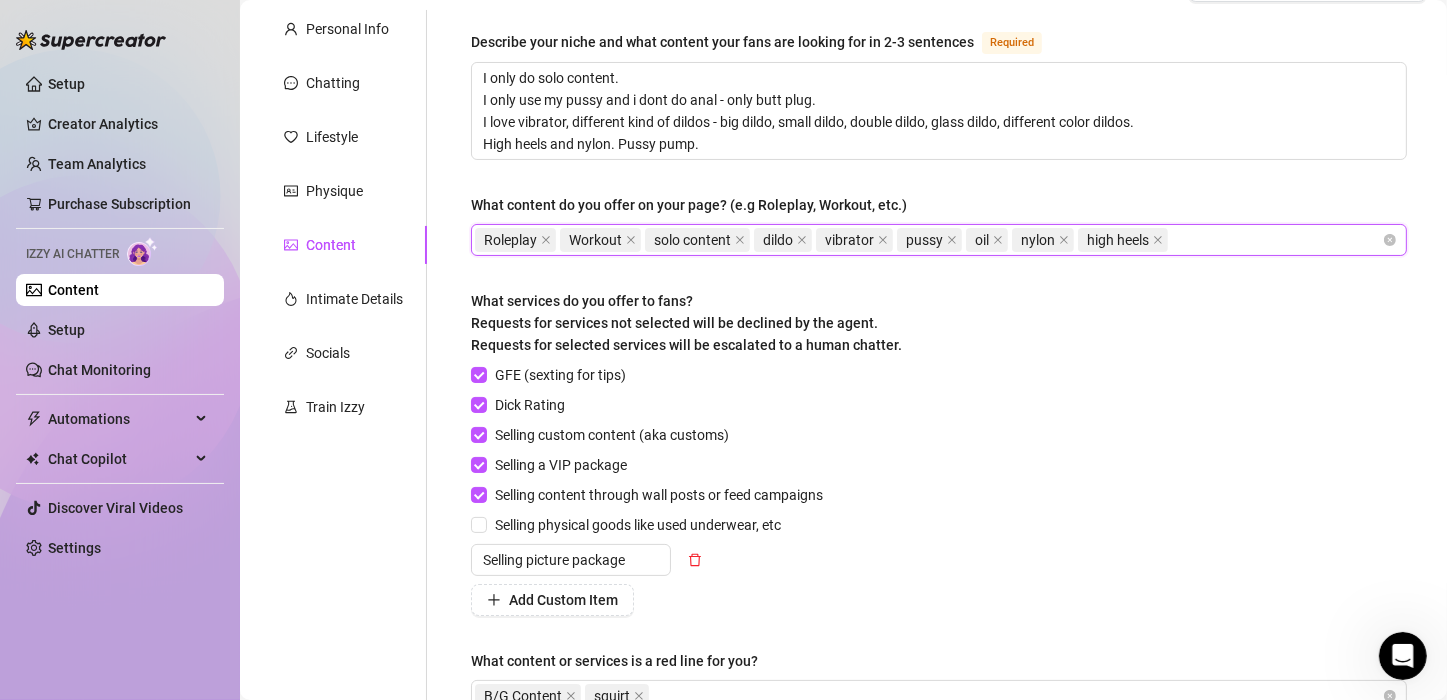 click on "Roleplay Workout solo content dildo vibrator pussy oil  nylon high heels" at bounding box center [928, 240] 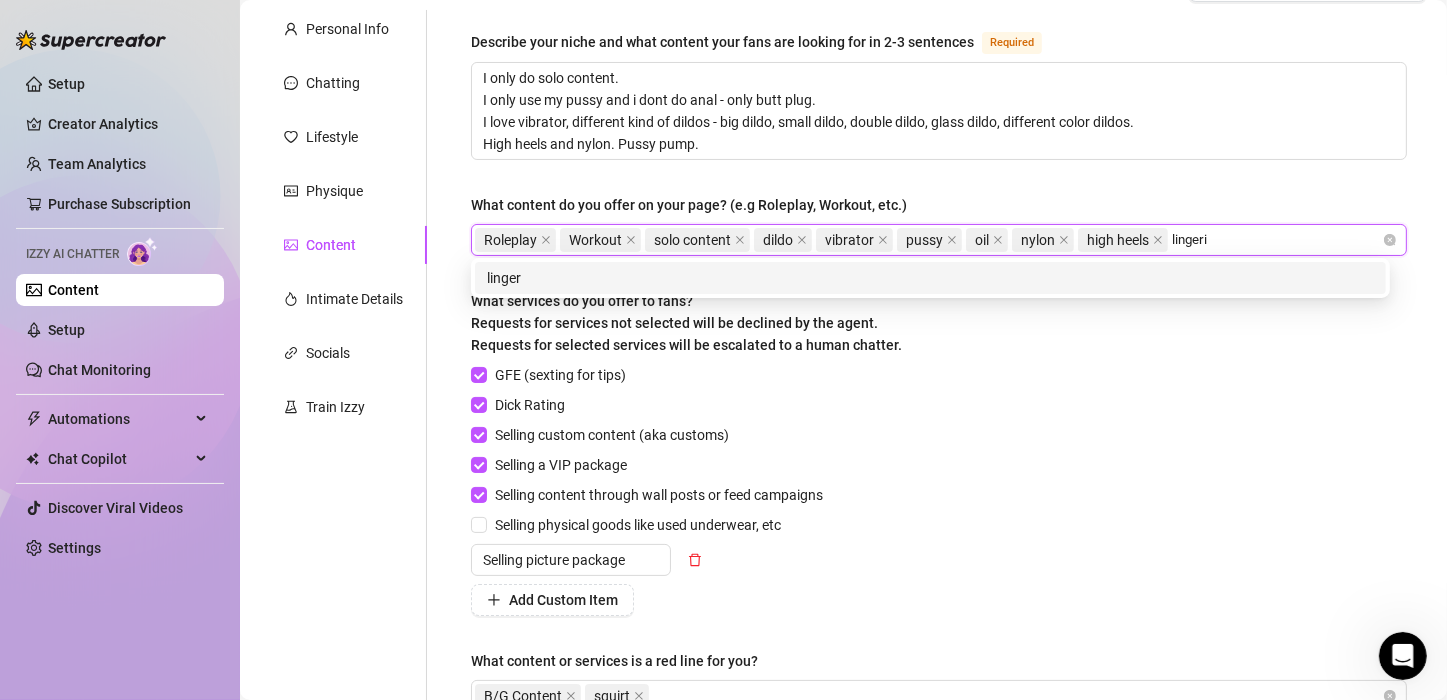 type on "lingerie" 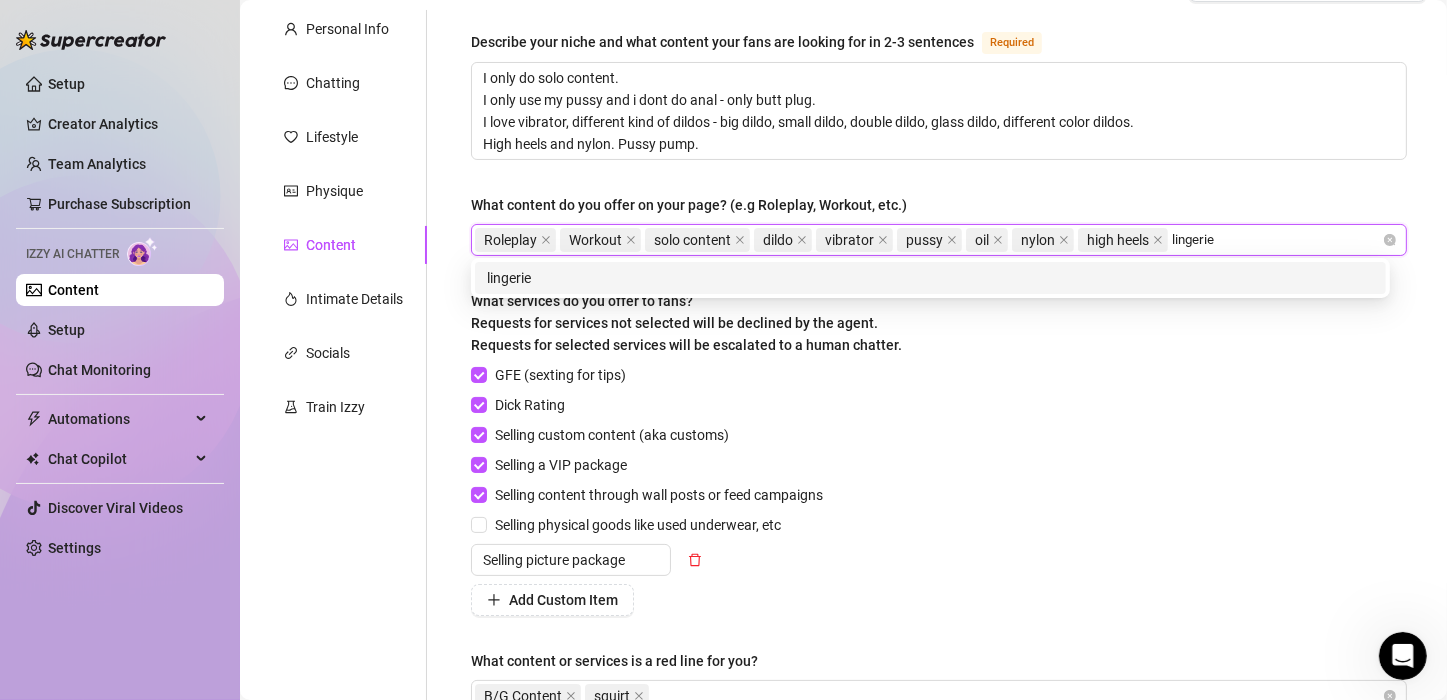 click on "lingerie" at bounding box center (930, 278) 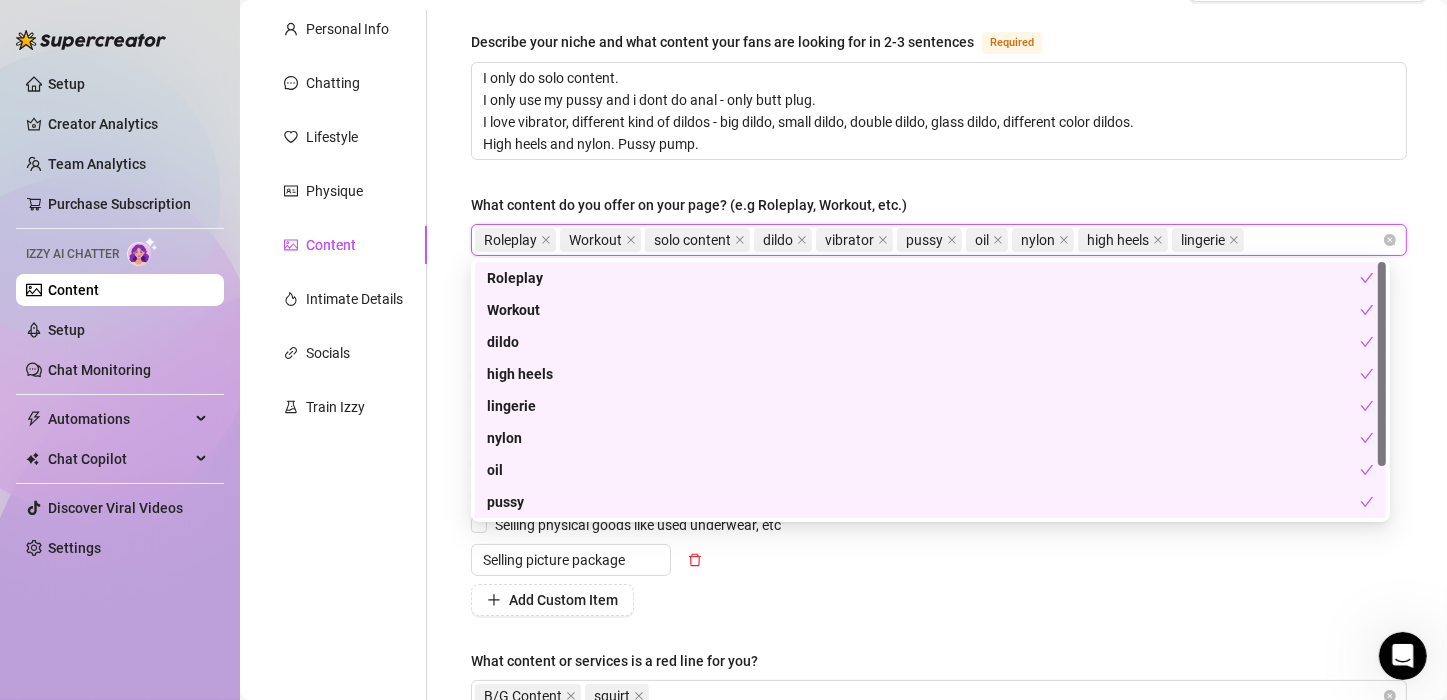 click on "Roleplay Workout solo content dildo vibrator pussy oil  nylon high heels lingerie" at bounding box center (928, 240) 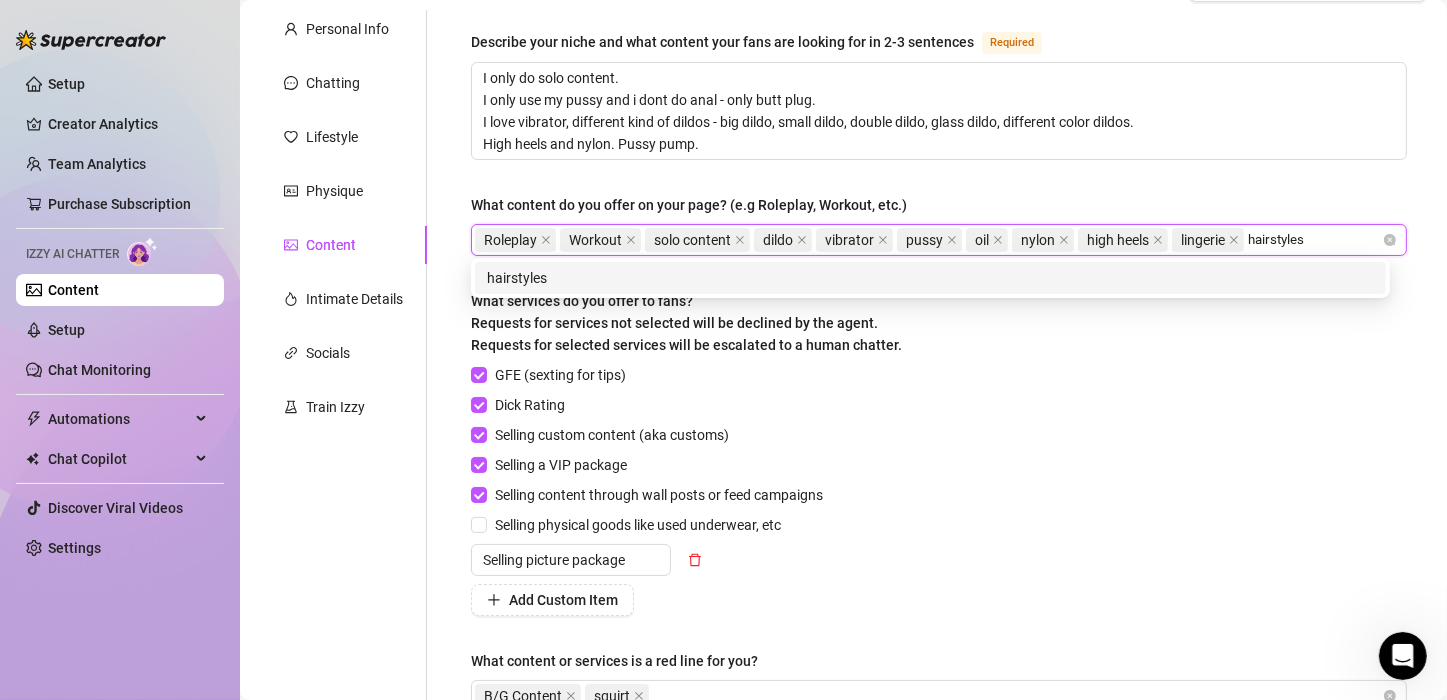 type on "hairstyles" 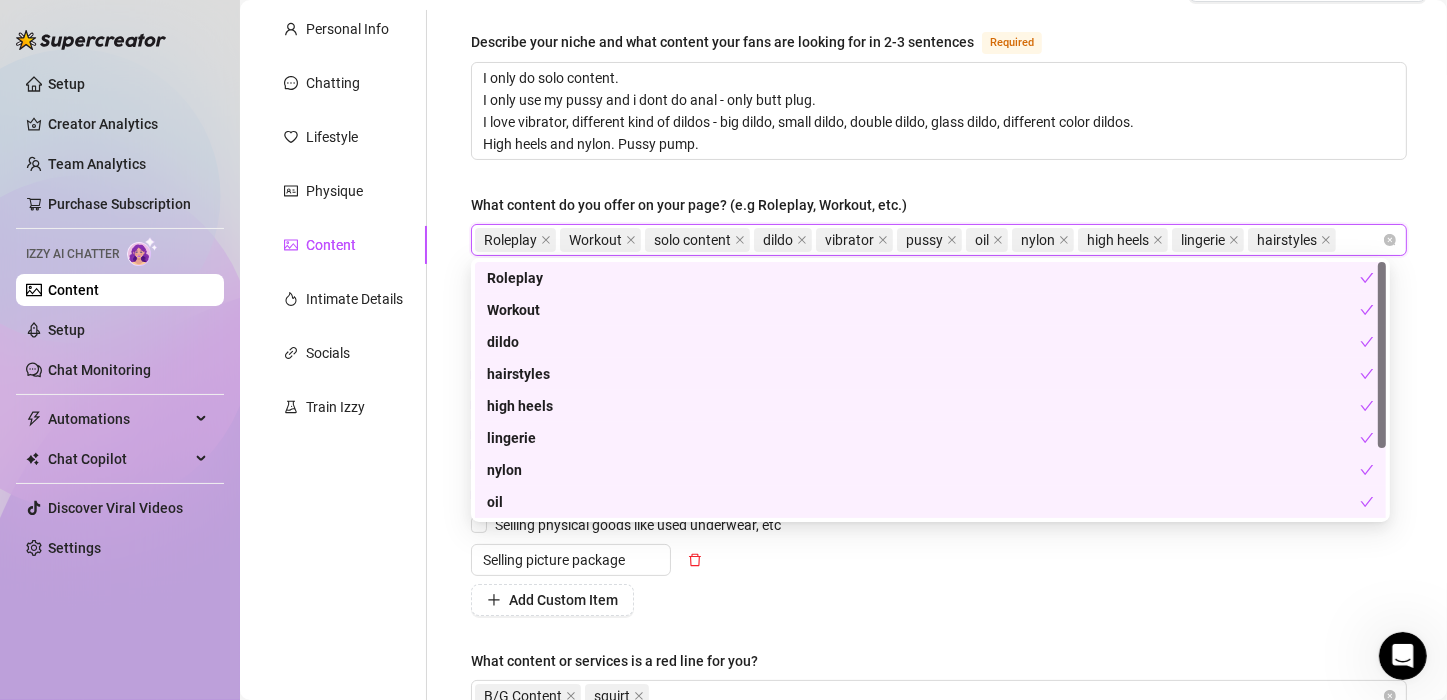 click on "What content do you offer on your page? (e.g Roleplay, Workout, etc.)" at bounding box center [1342, 240] 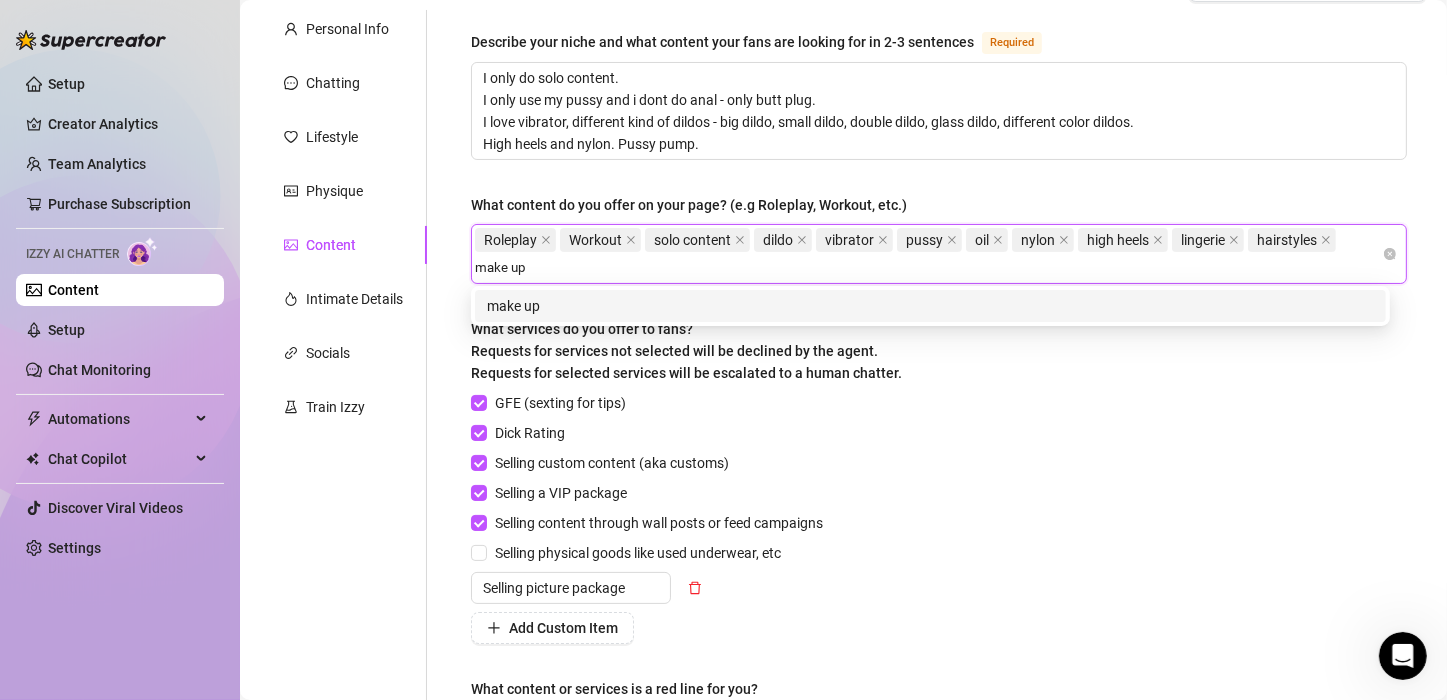 type on "make" 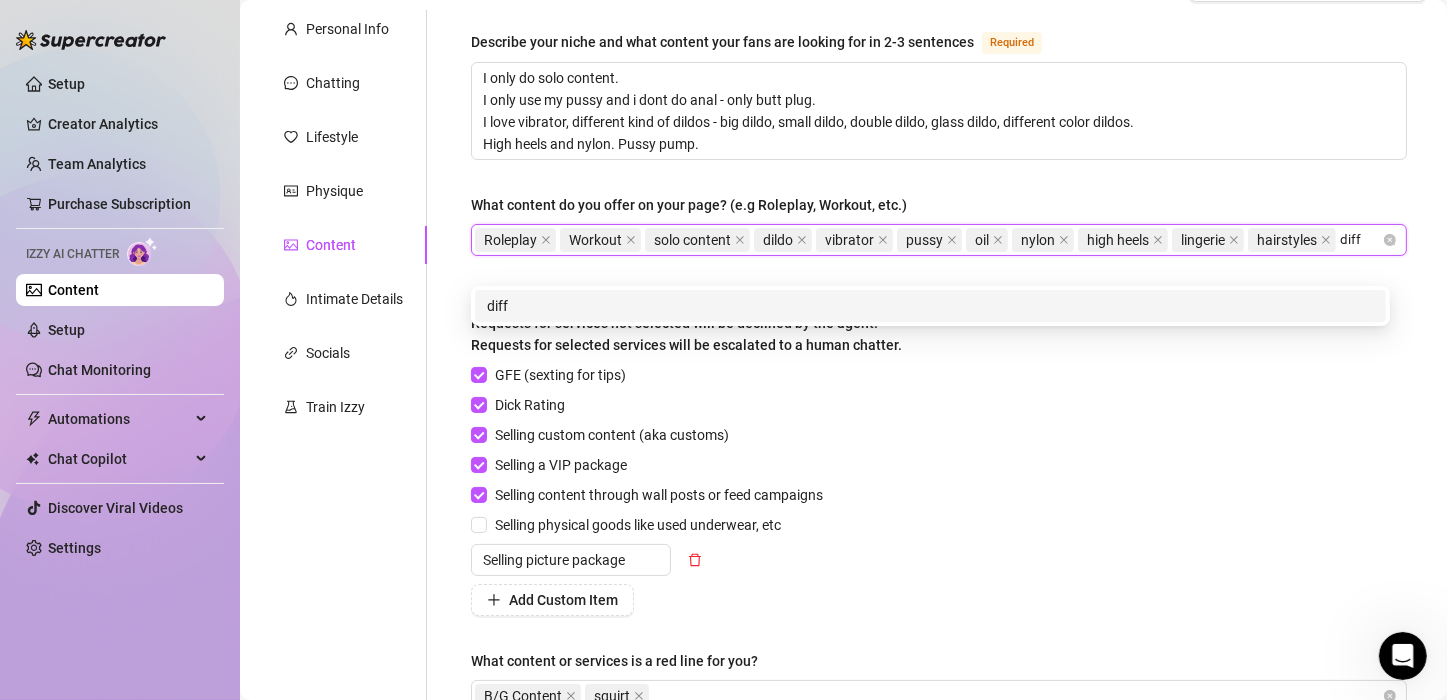 type on "diffe" 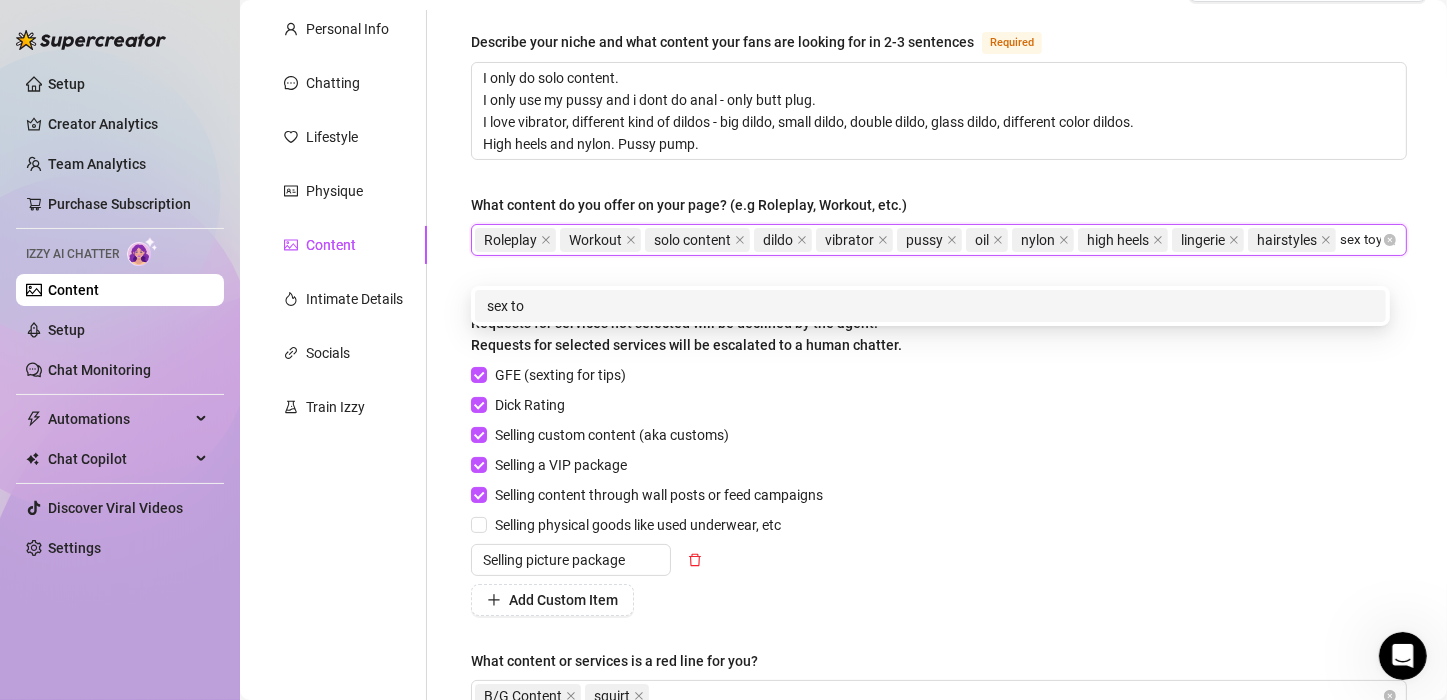 type on "sex toys" 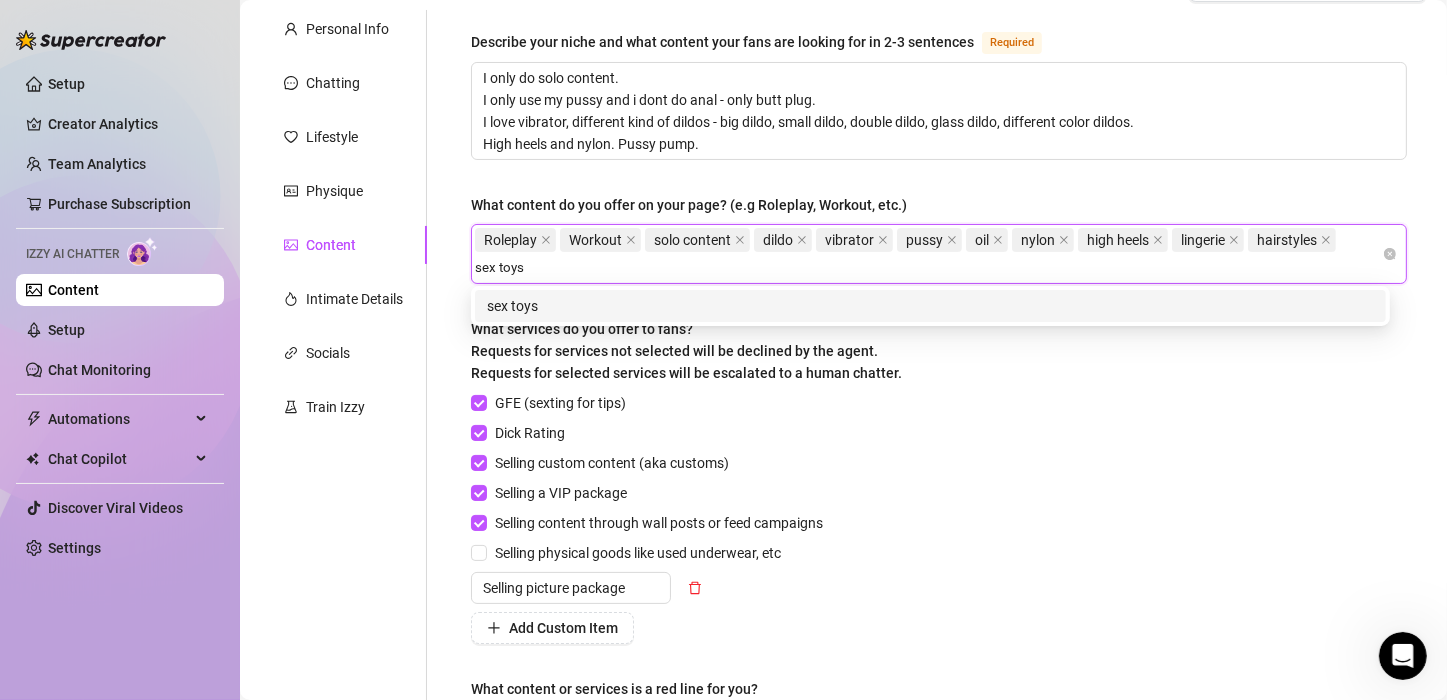 click on "sex toys" at bounding box center [930, 306] 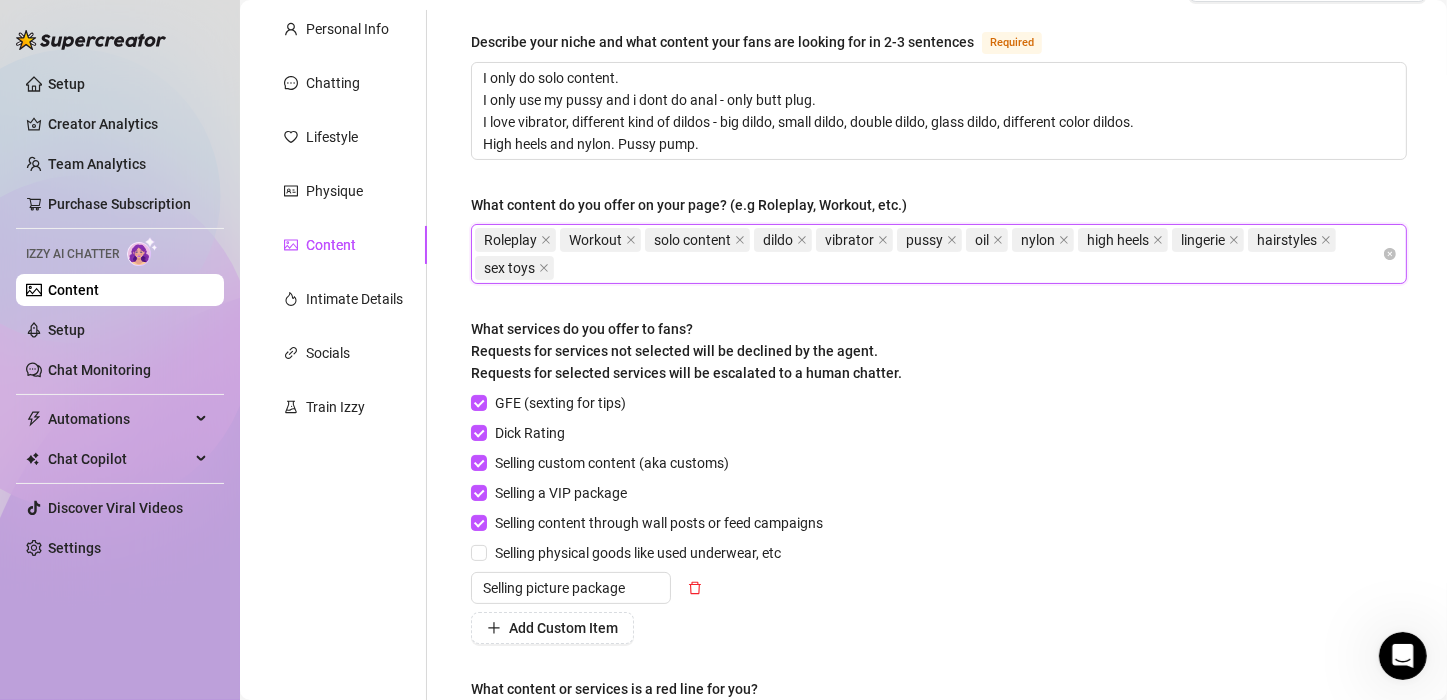 click on "Roleplay Workout solo content dildo vibrator pussy oil  nylon high heels lingerie hairstyles  sex toys" at bounding box center (928, 254) 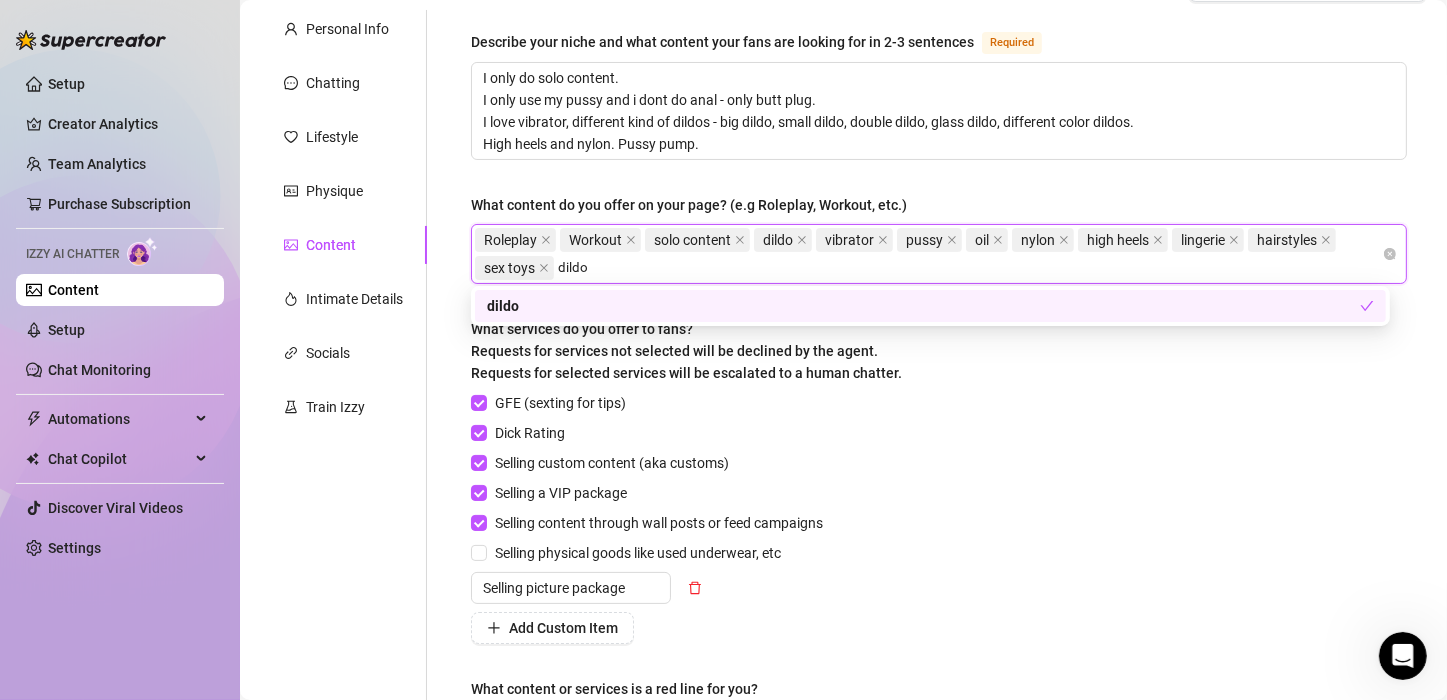 type on "dildos" 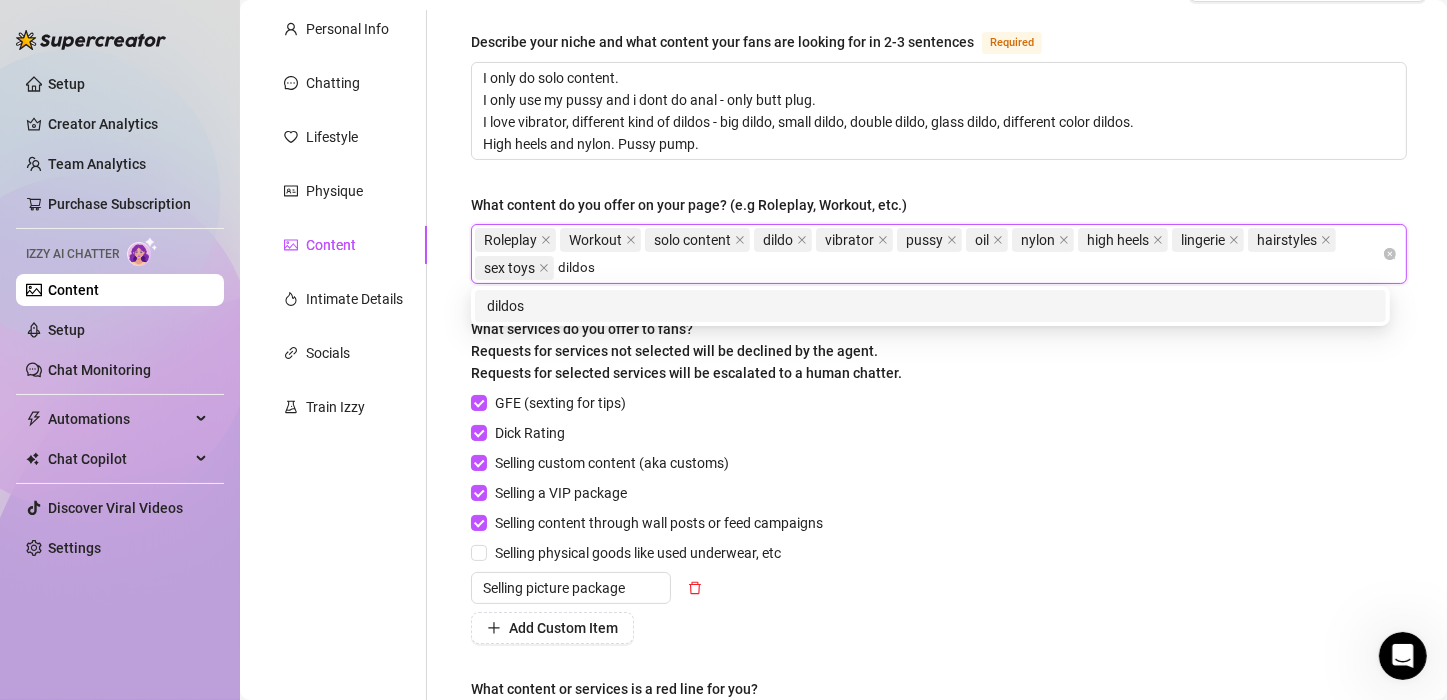 click on "dildos" at bounding box center [930, 306] 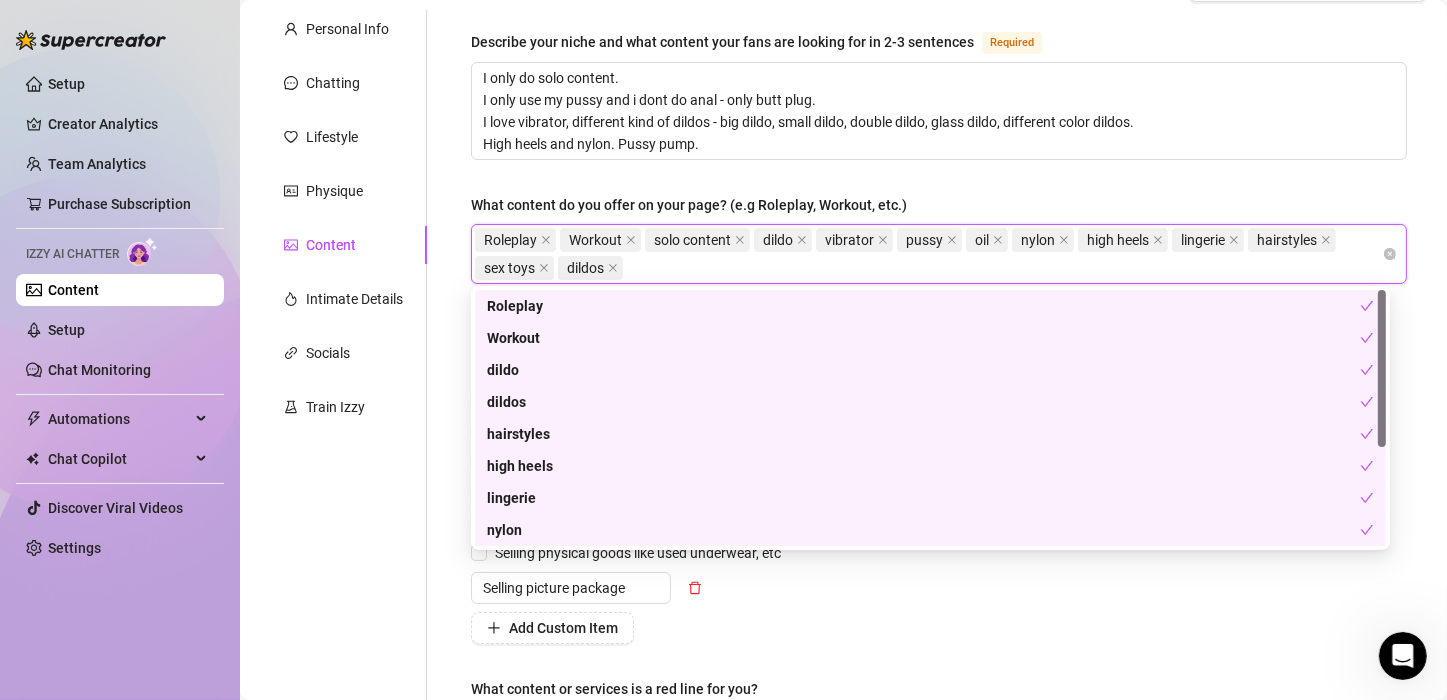 click on "Roleplay Workout solo content dildo vibrator pussy oil  nylon high heels lingerie hairstyles  sex toys dildos" at bounding box center (928, 254) 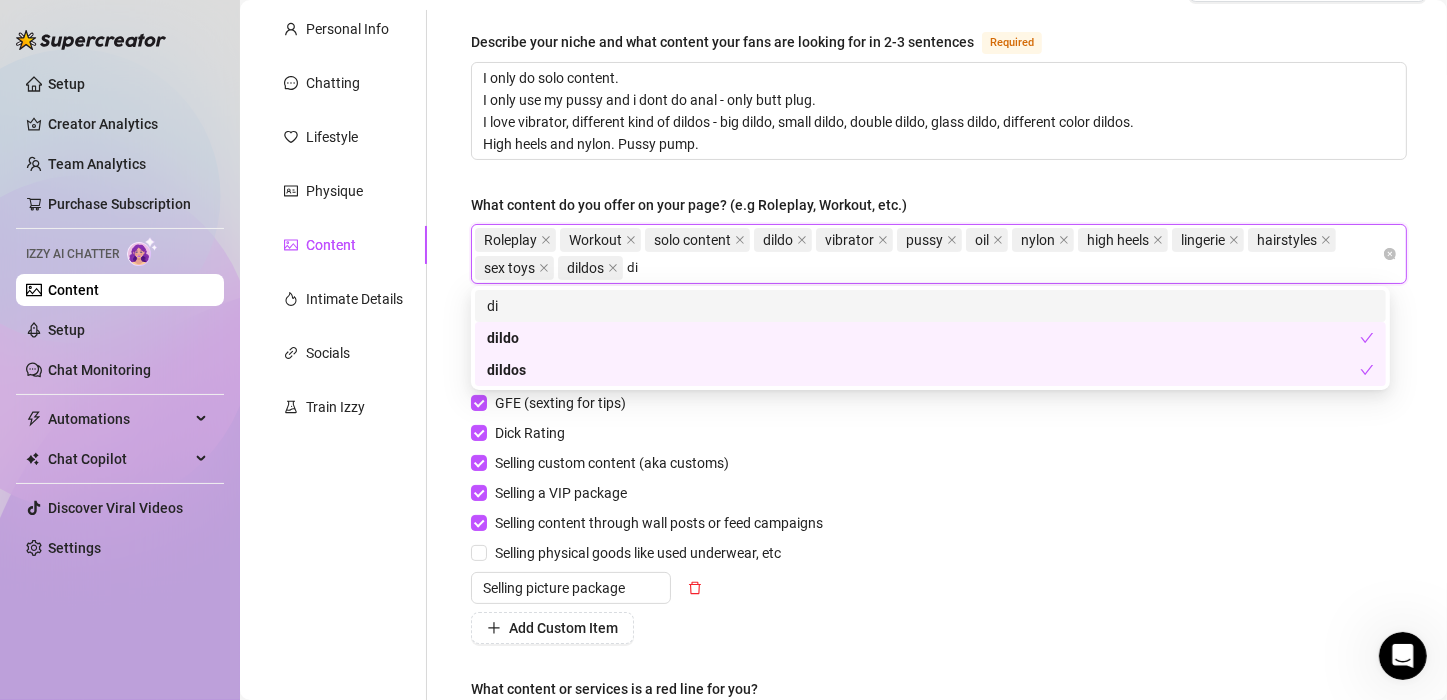 type on "d" 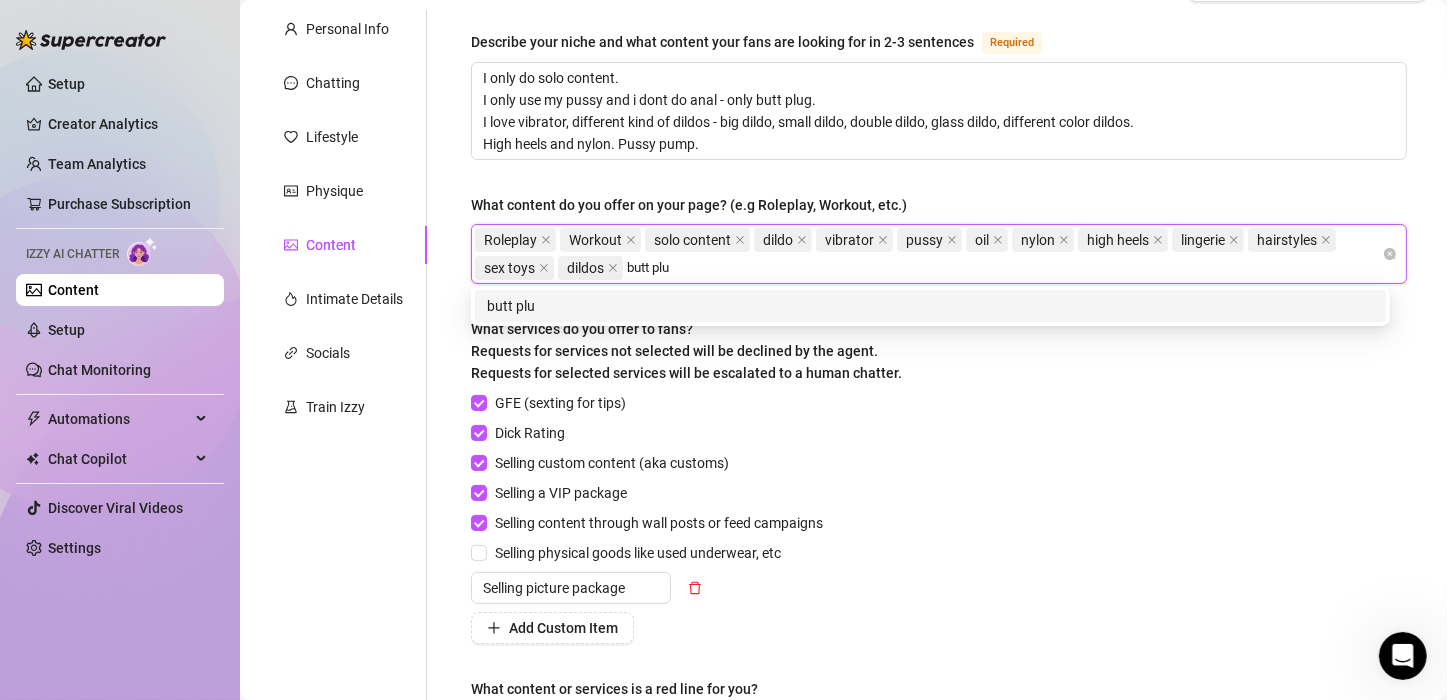 type on "butt plug" 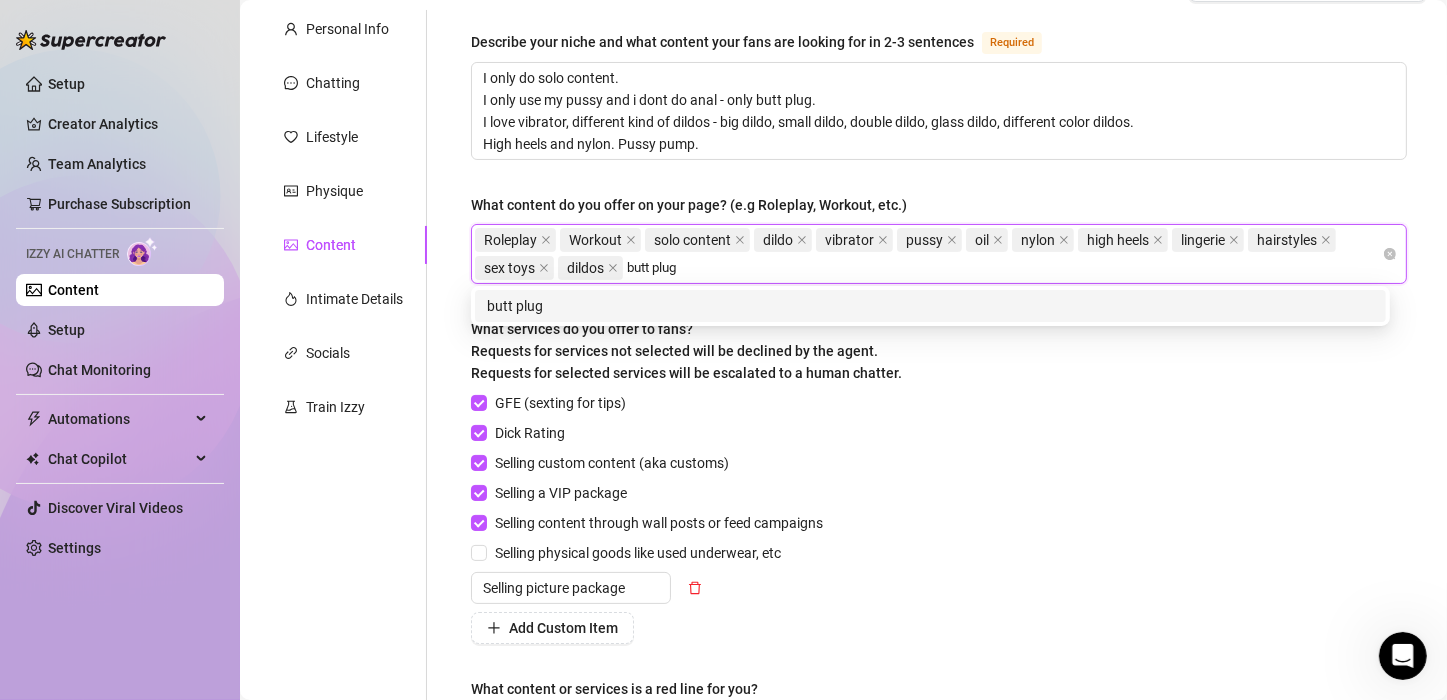 click on "butt plug" at bounding box center [930, 306] 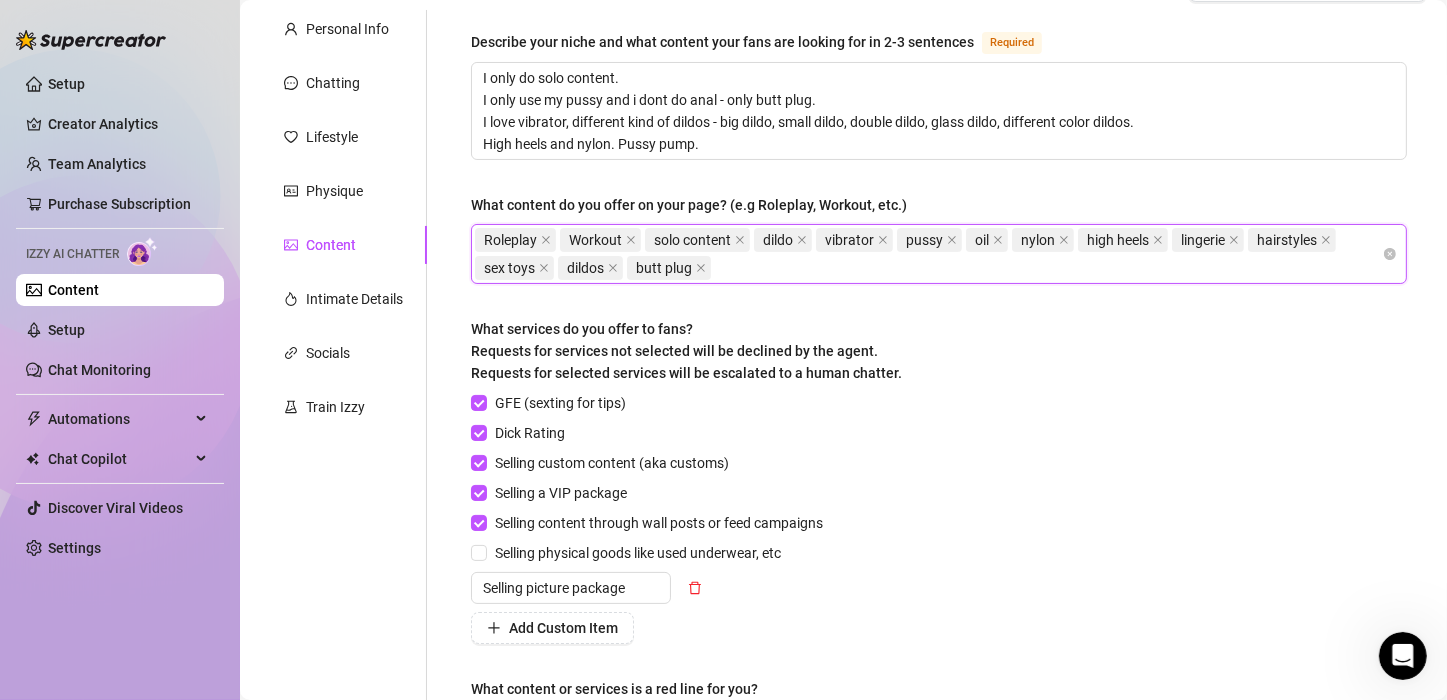 click on "Roleplay Workout solo content dildo vibrator pussy oil  nylon high heels lingerie hairstyles  sex toys dildos butt plug" at bounding box center (928, 254) 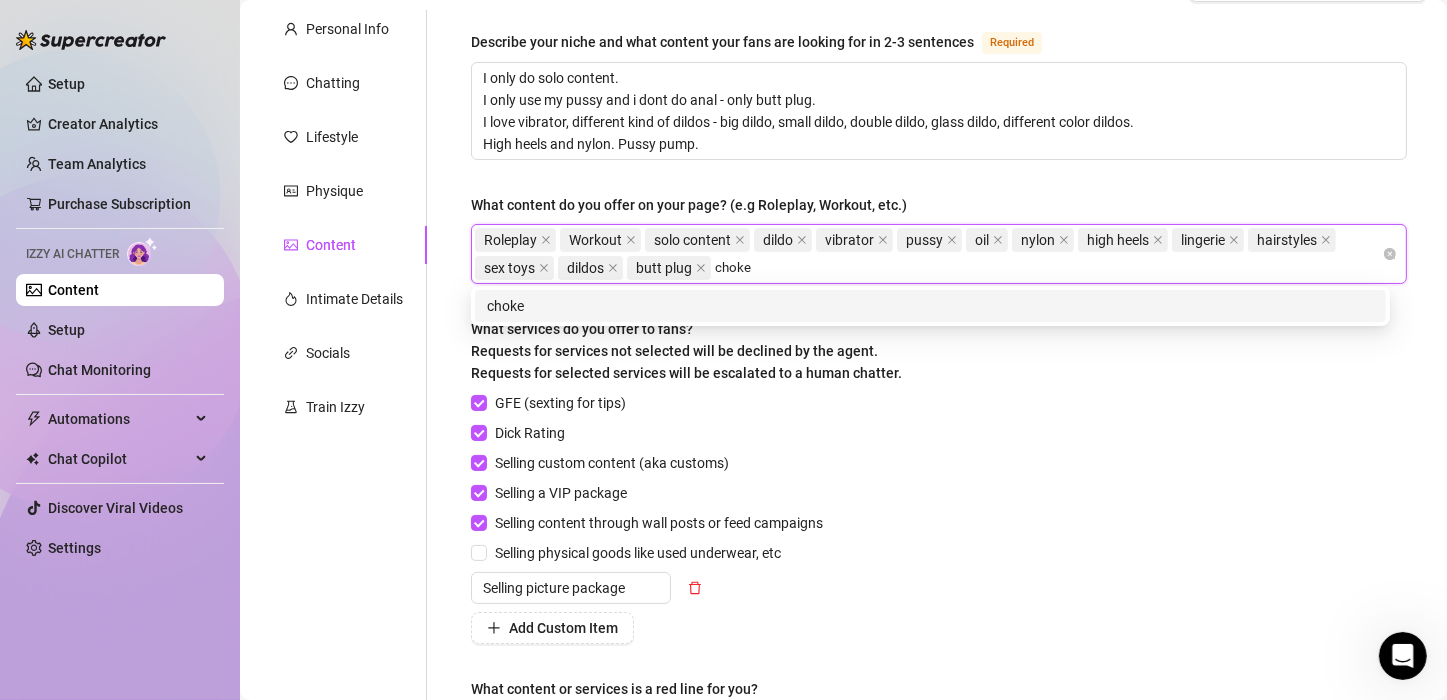 type on "choker" 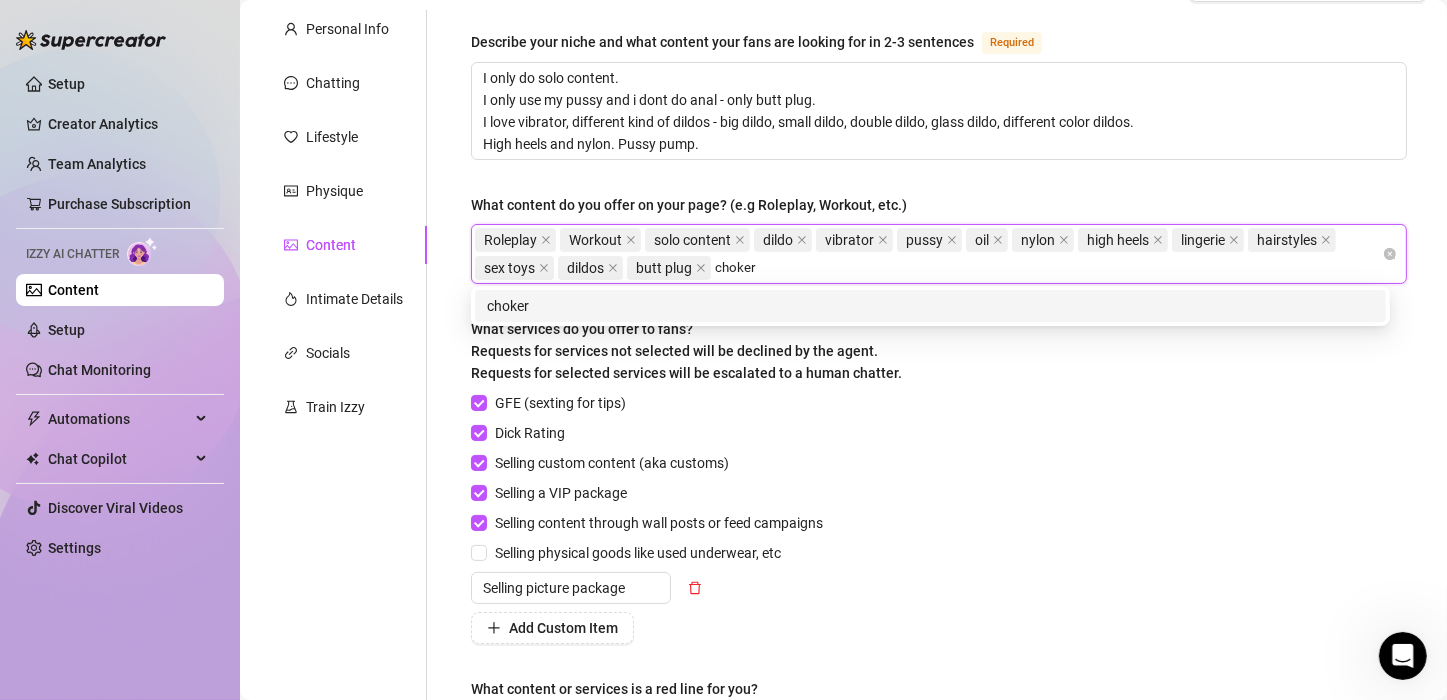 click on "choker" at bounding box center [930, 306] 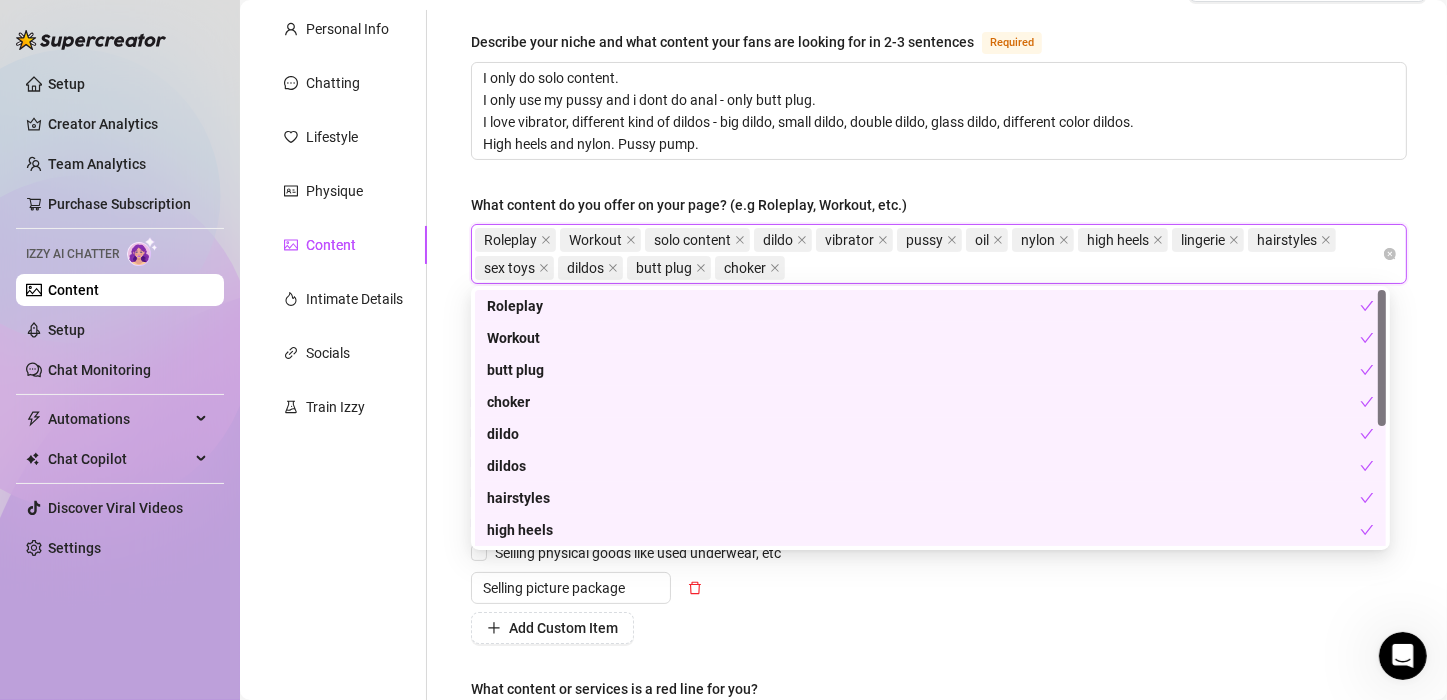 click on "Roleplay Workout solo content dildo vibrator pussy oil  nylon high heels lingerie hairstyles  sex toys dildos butt plug choker" at bounding box center (928, 254) 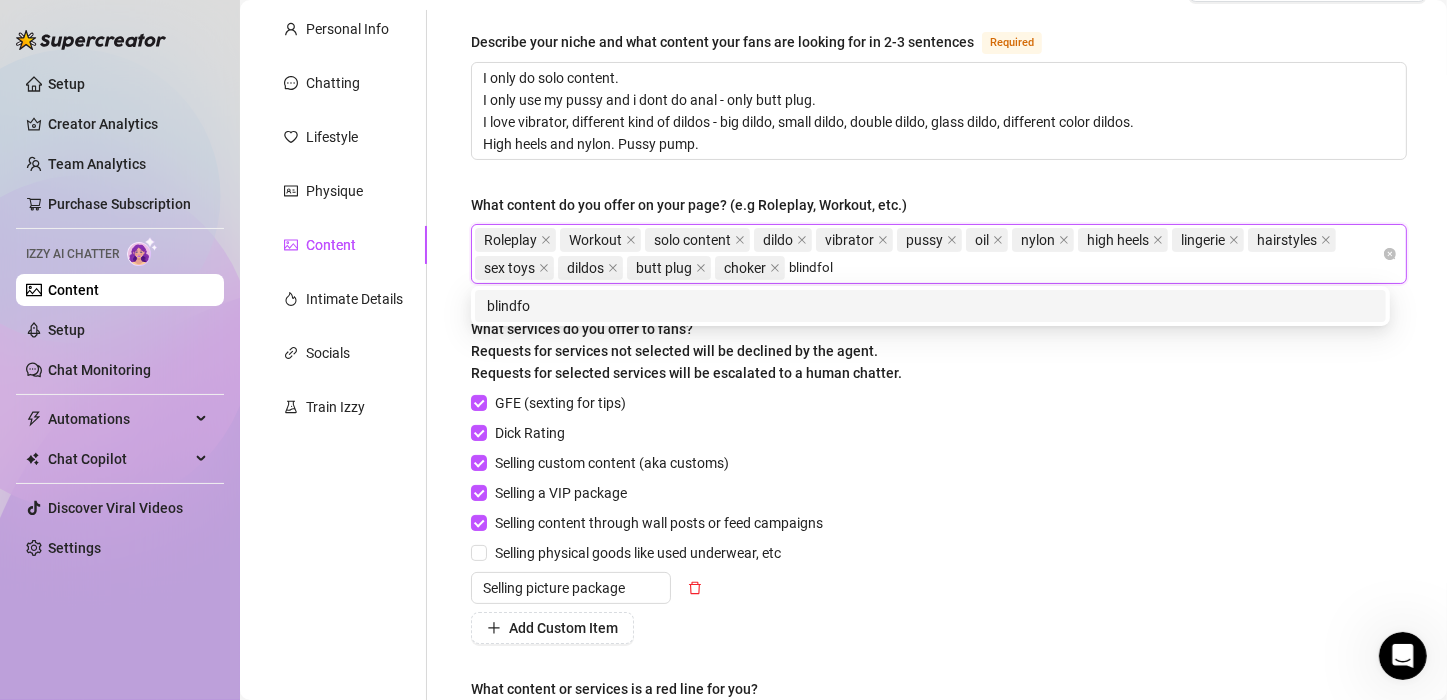 type on "blindfold" 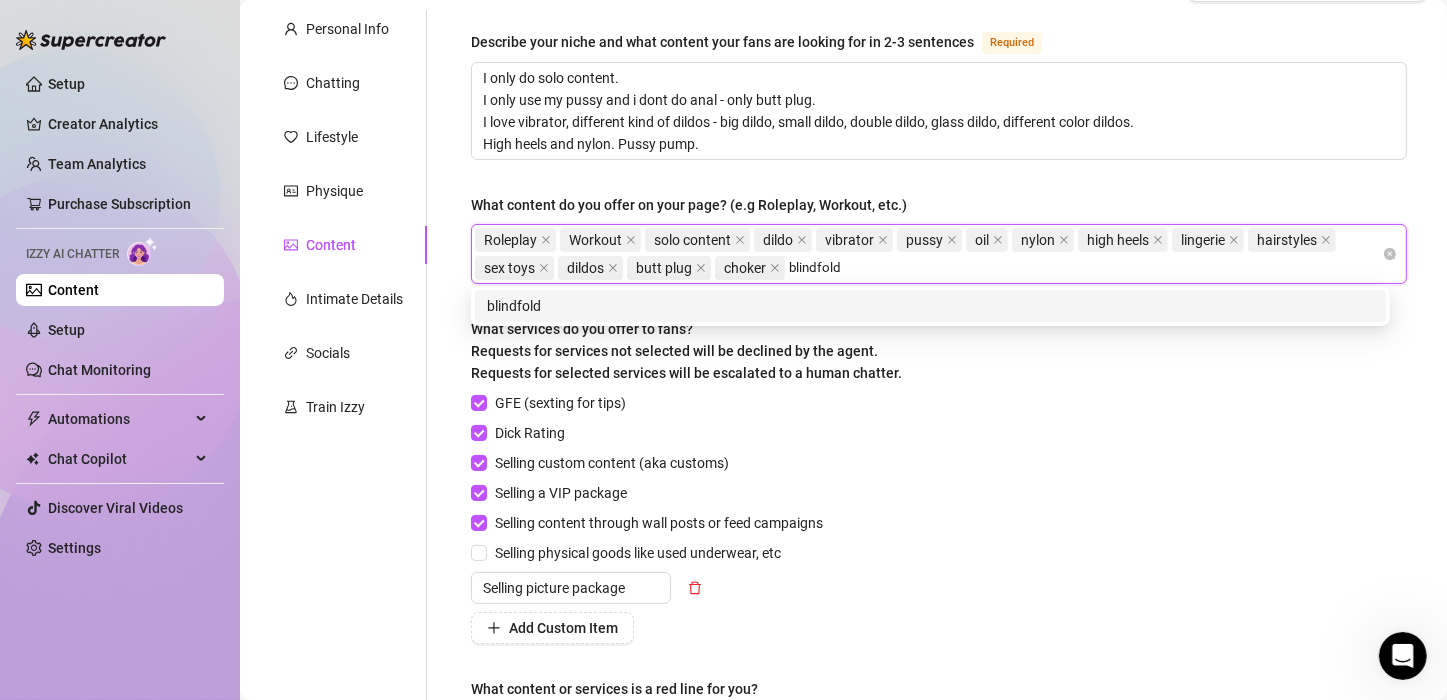 click on "blindfold" at bounding box center [930, 306] 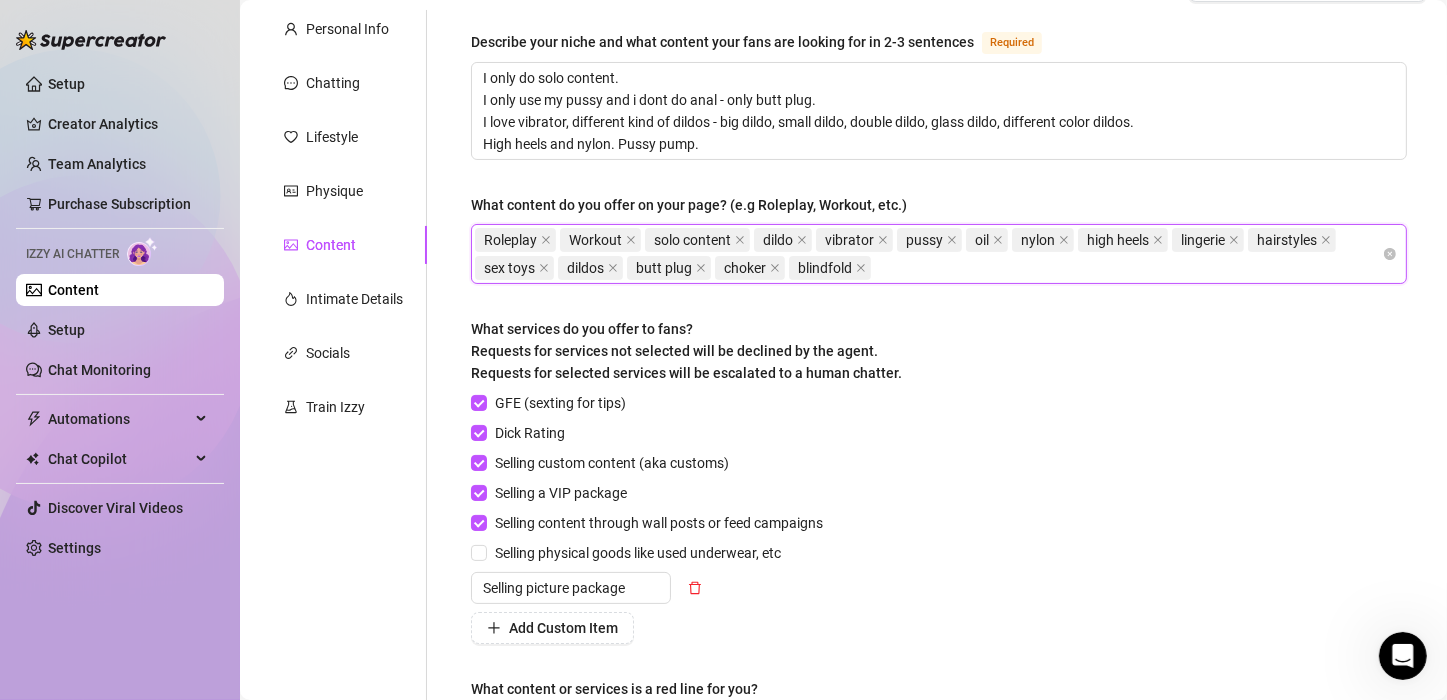 click on "Roleplay Workout solo content dildo vibrator pussy oil  nylon high heels lingerie hairstyles  sex toys dildos butt plug choker blindfold" at bounding box center (928, 254) 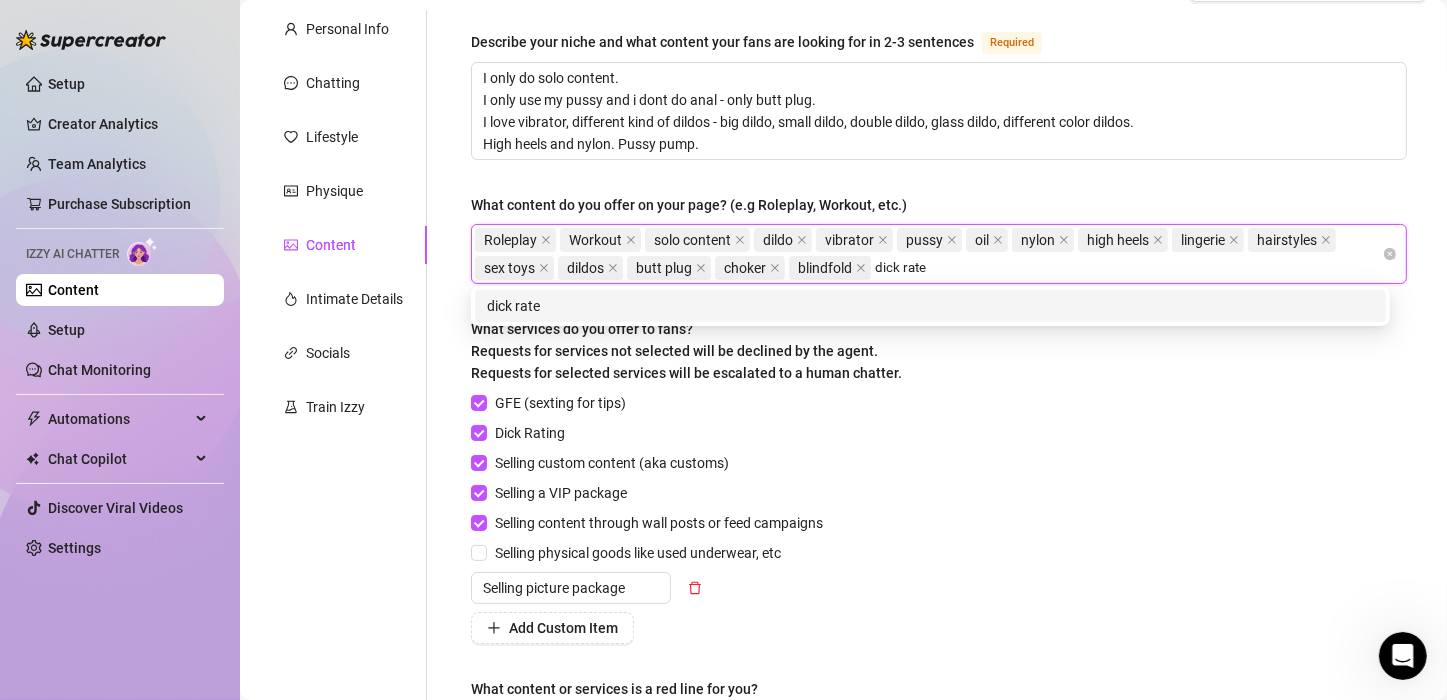 type on "dick rate" 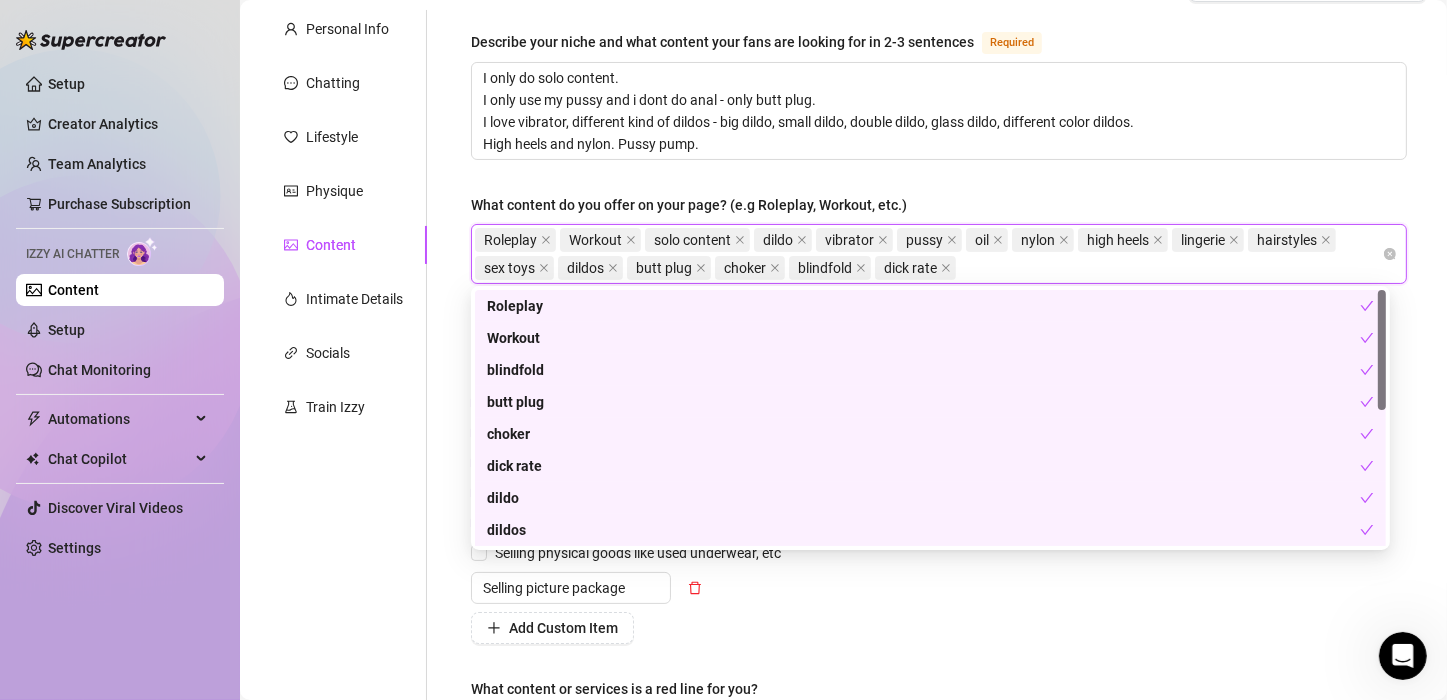 click on "Roleplay Workout solo content dildo vibrator pussy oil  nylon high heels lingerie hairstyles  sex toys dildos butt plug choker blindfold dick rate" at bounding box center [928, 254] 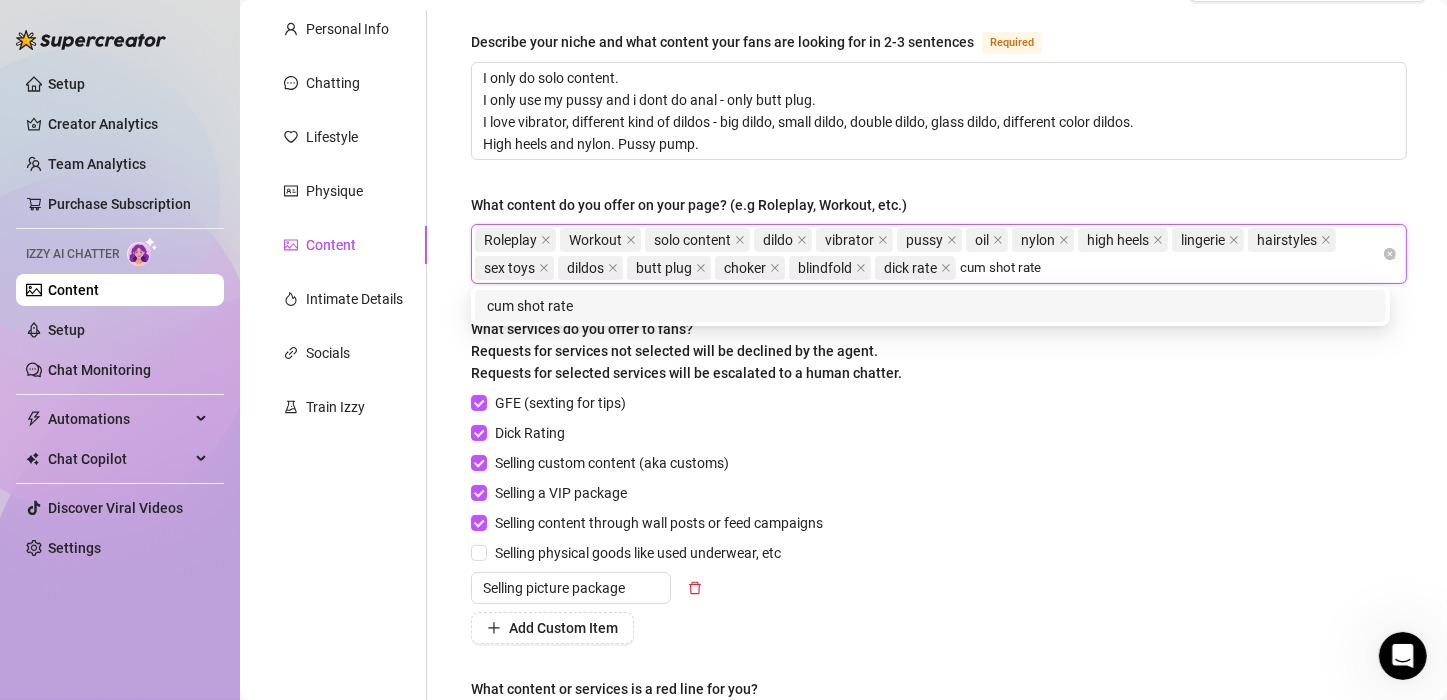 type on "cum shot rate" 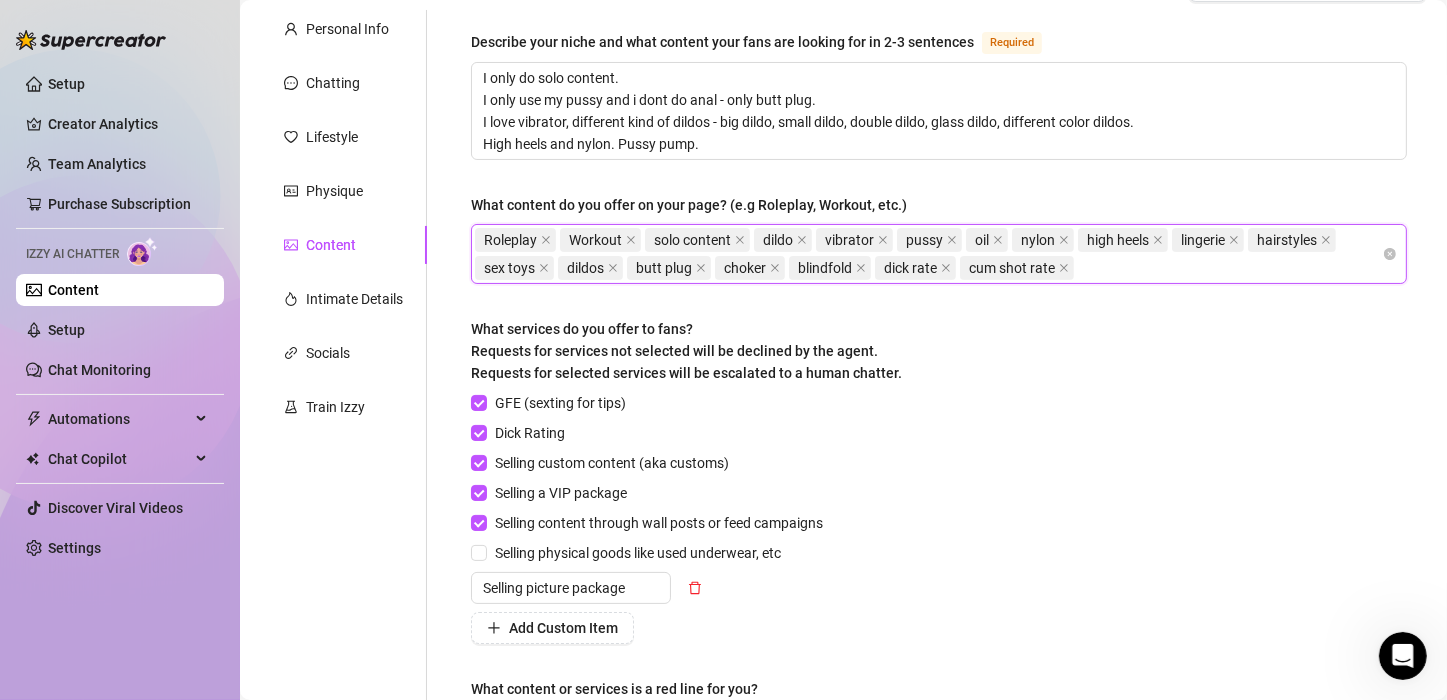 click on "Roleplay Workout solo content dildo vibrator pussy oil  nylon high heels lingerie hairstyles  sex toys dildos butt plug choker blindfold dick rate  cum shot rate" at bounding box center (928, 254) 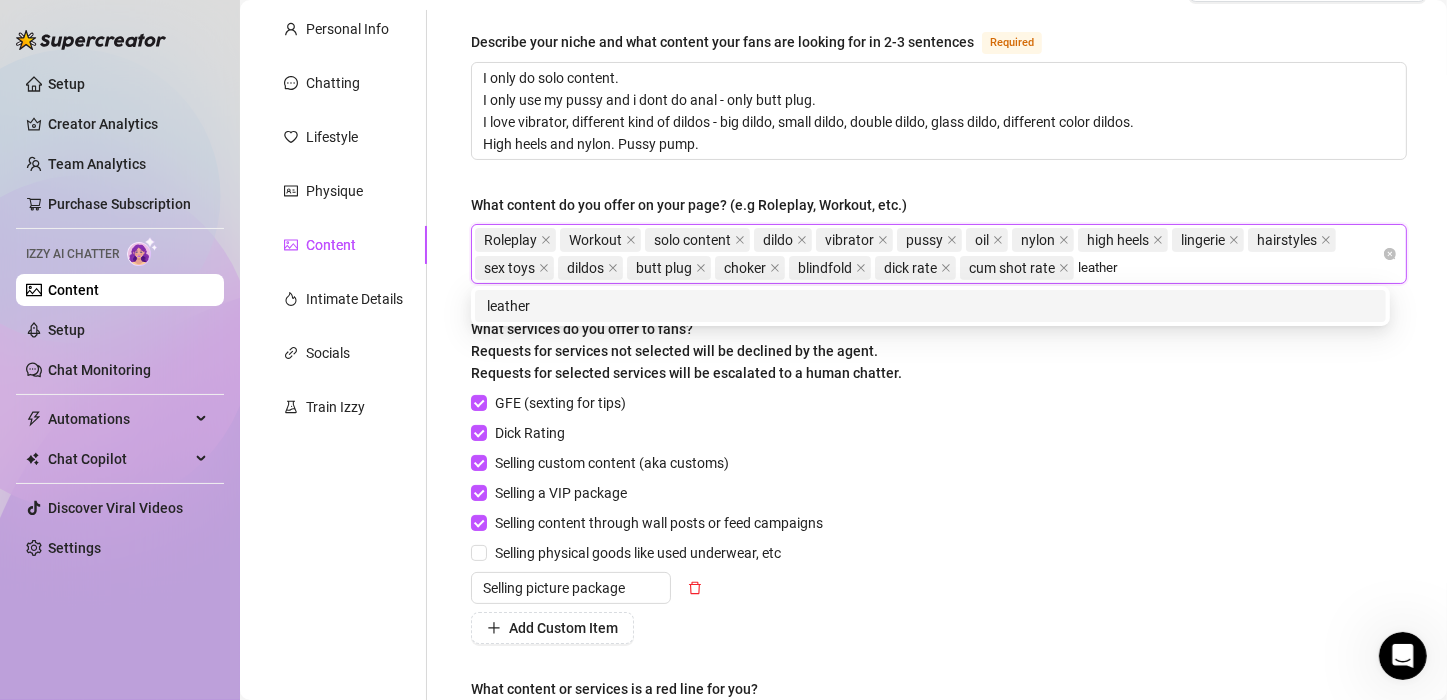 type on "leather" 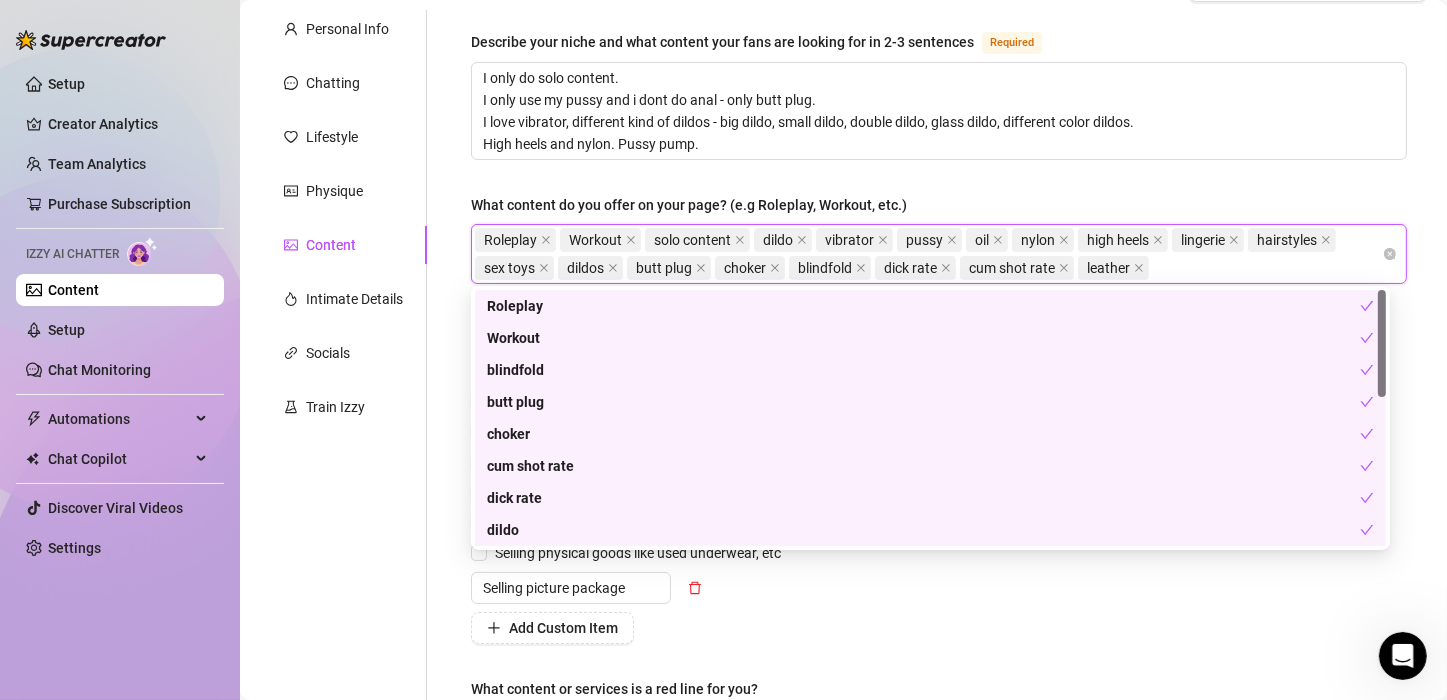 click on "Roleplay Workout solo content dildo vibrator pussy oil  nylon high heels lingerie hairstyles  sex toys dildos butt plug choker blindfold dick rate  cum shot rate  leather" at bounding box center [928, 254] 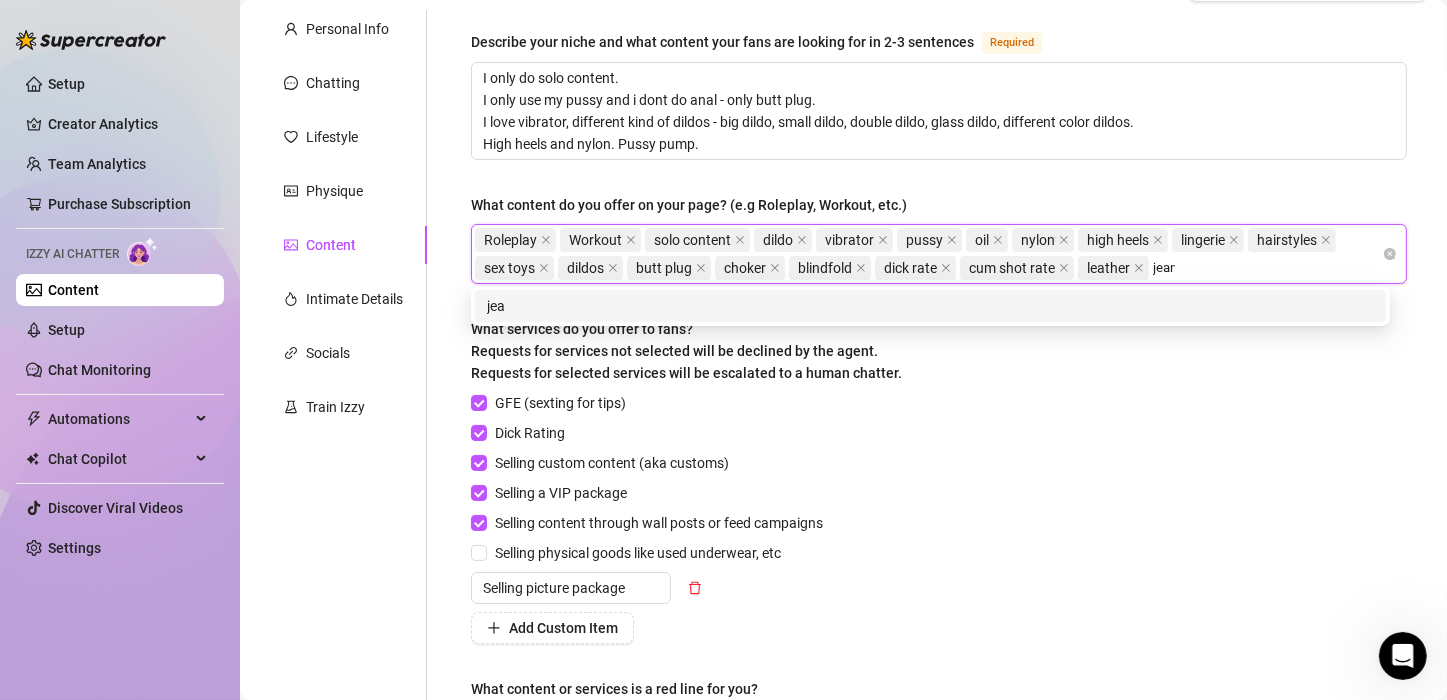 type on "jeans" 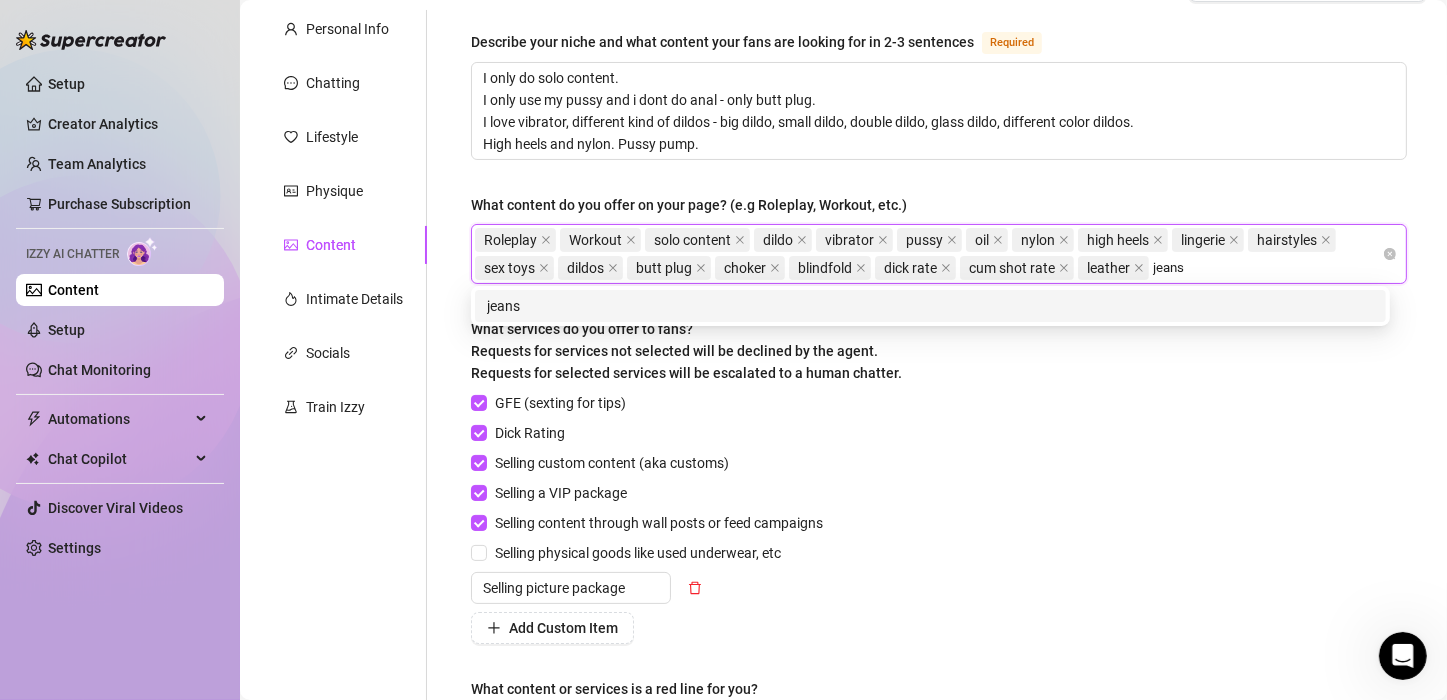 click on "jeans" at bounding box center (930, 306) 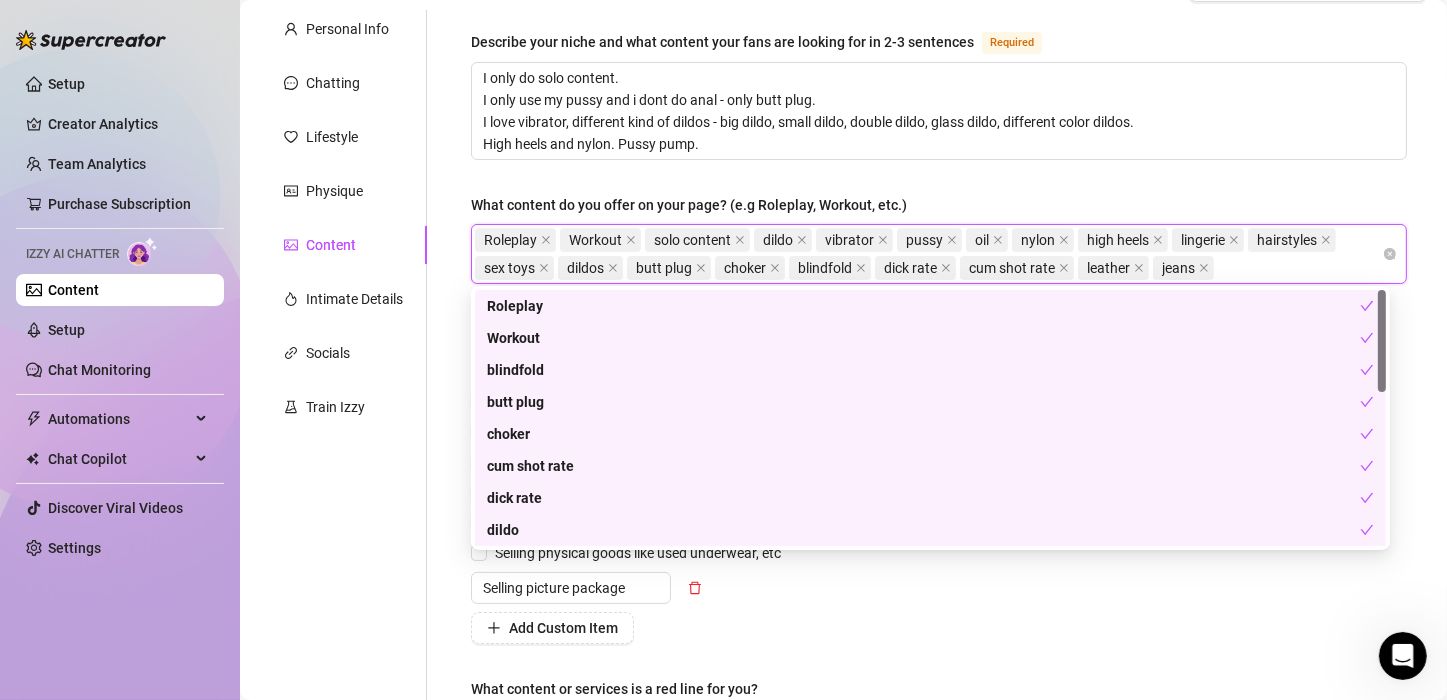 click on "Roleplay Workout solo content dildo vibrator pussy oil  nylon high heels lingerie hairstyles  sex toys dildos butt plug choker blindfold dick rate  cum shot rate  leather  jeans" at bounding box center (928, 254) 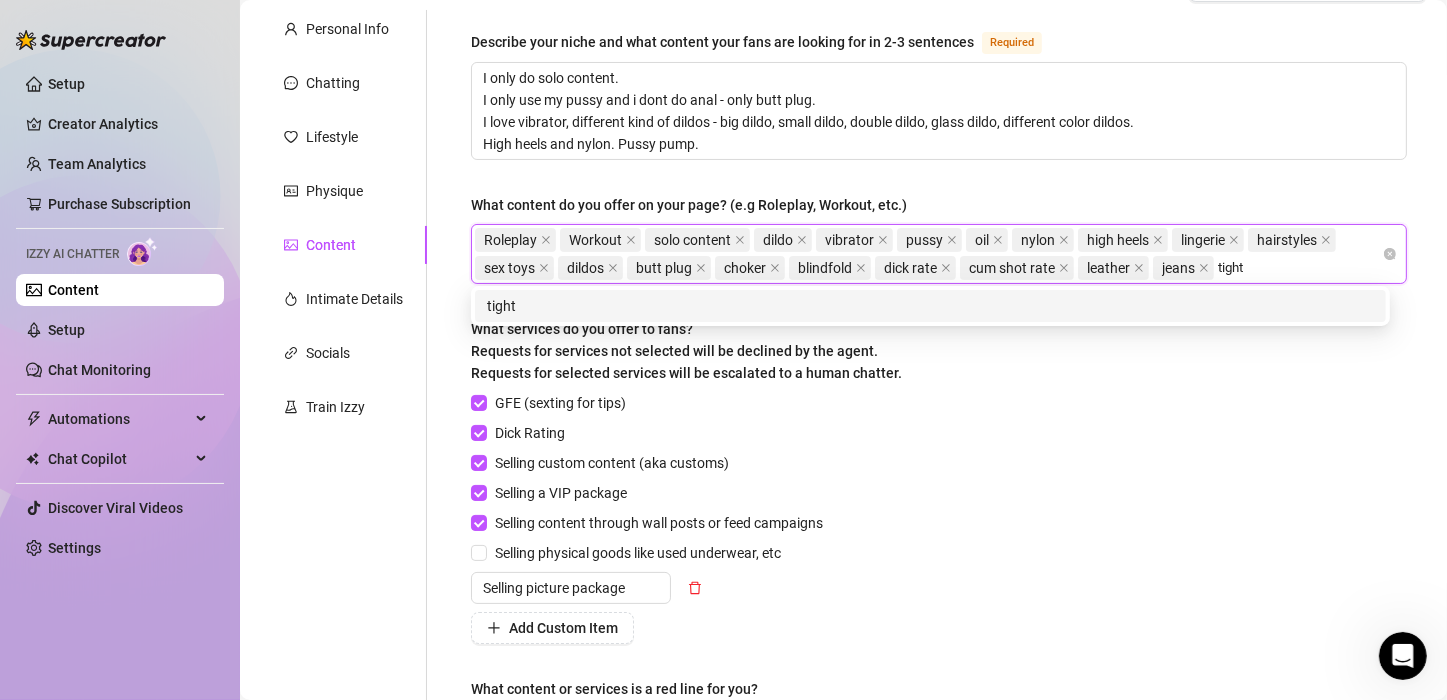 type on "tights" 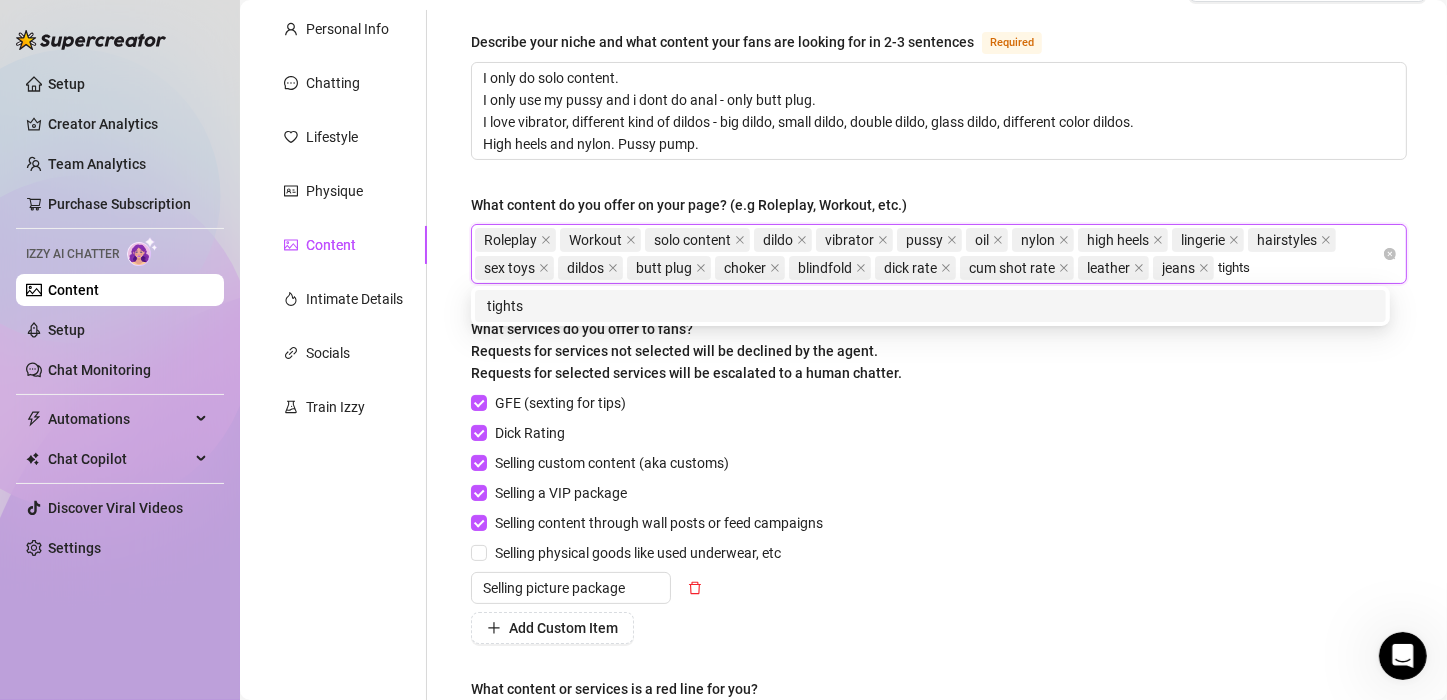 click on "tights" at bounding box center (930, 306) 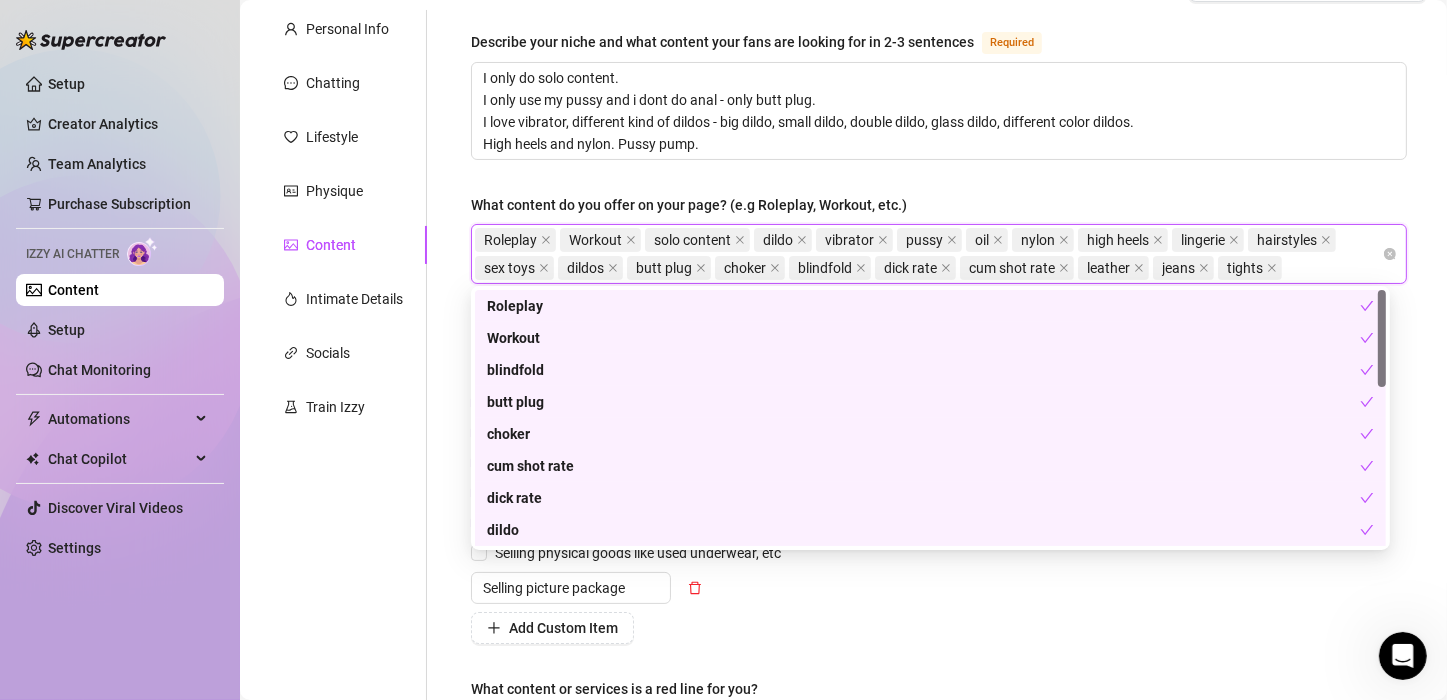 click on "Roleplay Workout solo content dildo vibrator pussy oil  nylon high heels lingerie hairstyles  sex toys dildos butt plug choker blindfold dick rate  cum shot rate  leather  jeans tights" at bounding box center [928, 254] 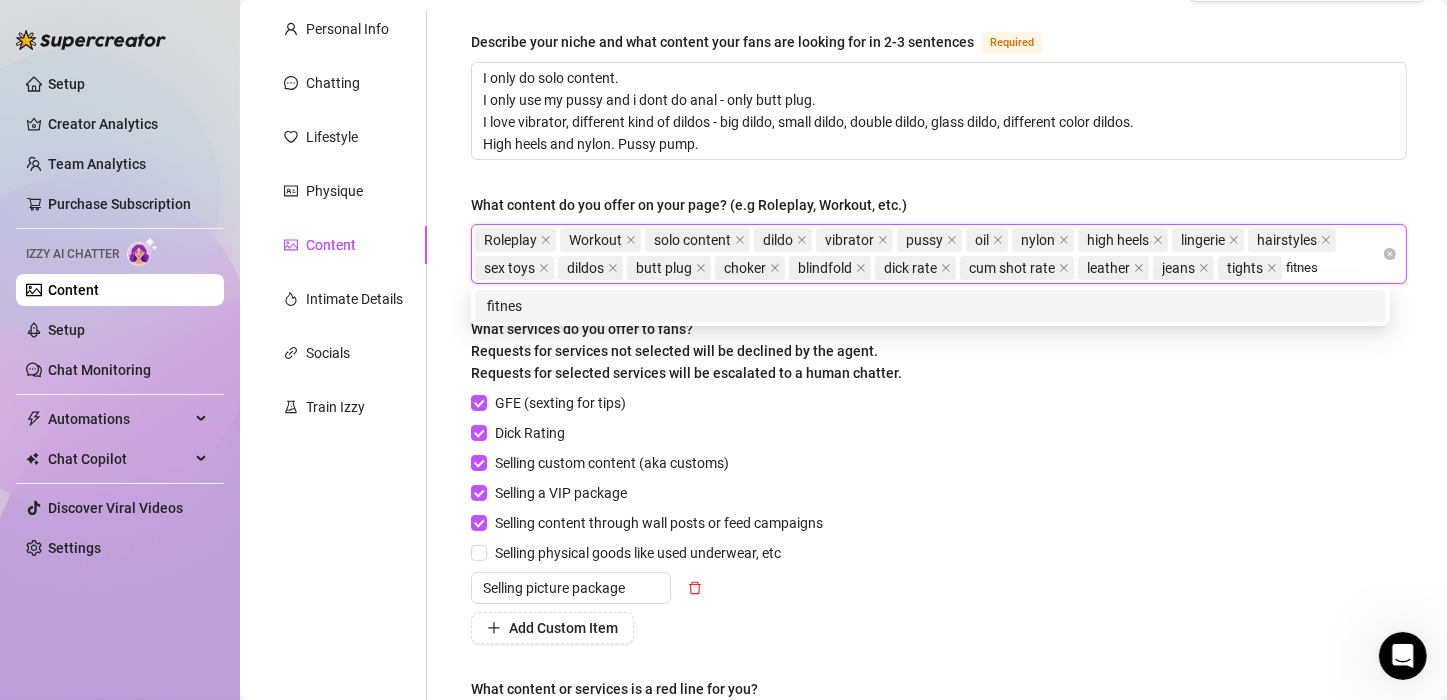 type on "fitness" 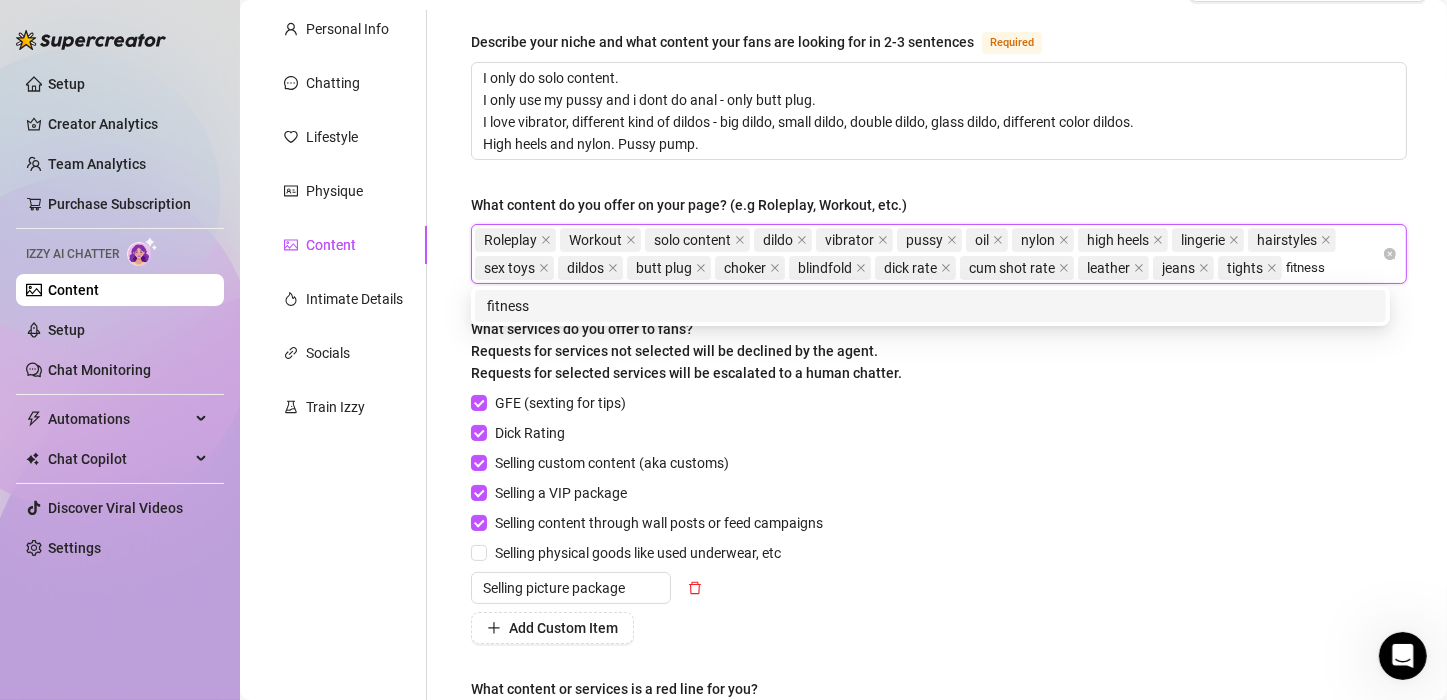 click on "fitness" at bounding box center [930, 306] 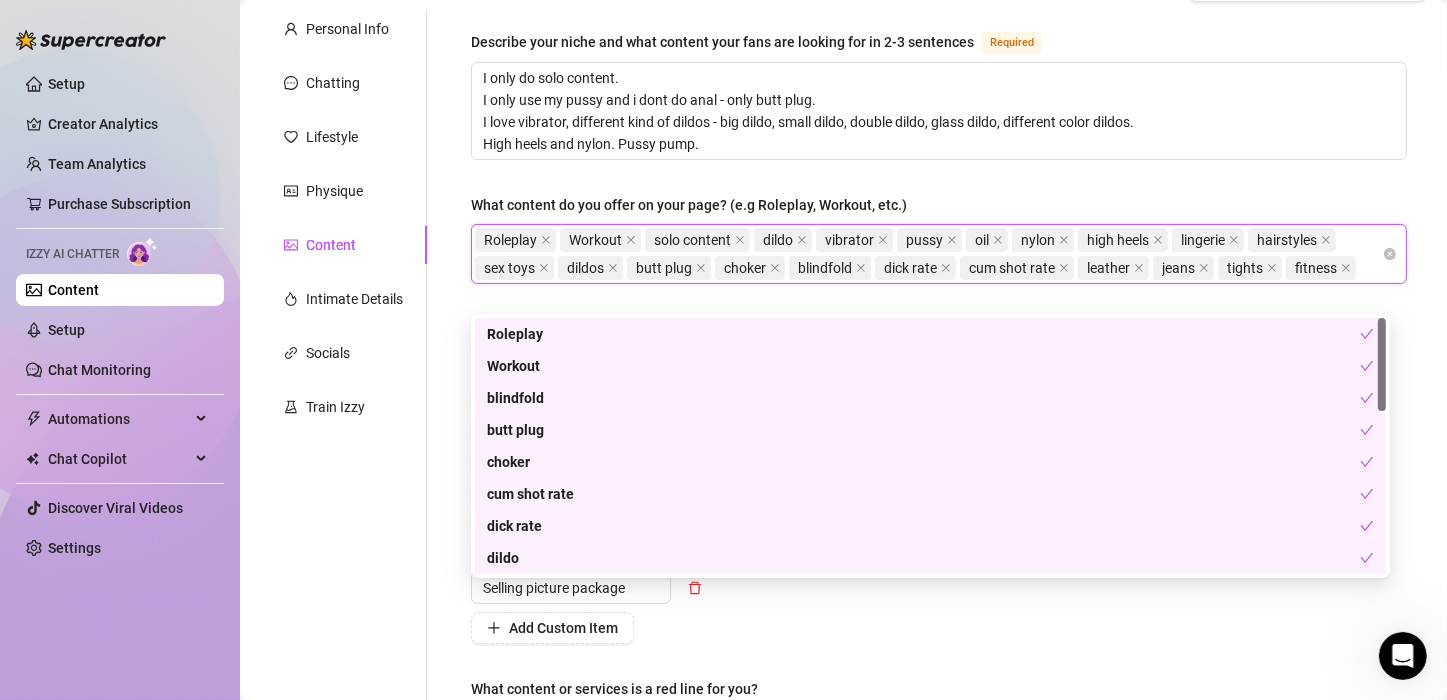 click on "Roleplay Workout solo content dildo vibrator pussy oil  nylon high heels lingerie hairstyles  sex toys dildos butt plug choker blindfold dick rate  cum shot rate  leather  jeans tights fitness" at bounding box center [928, 254] 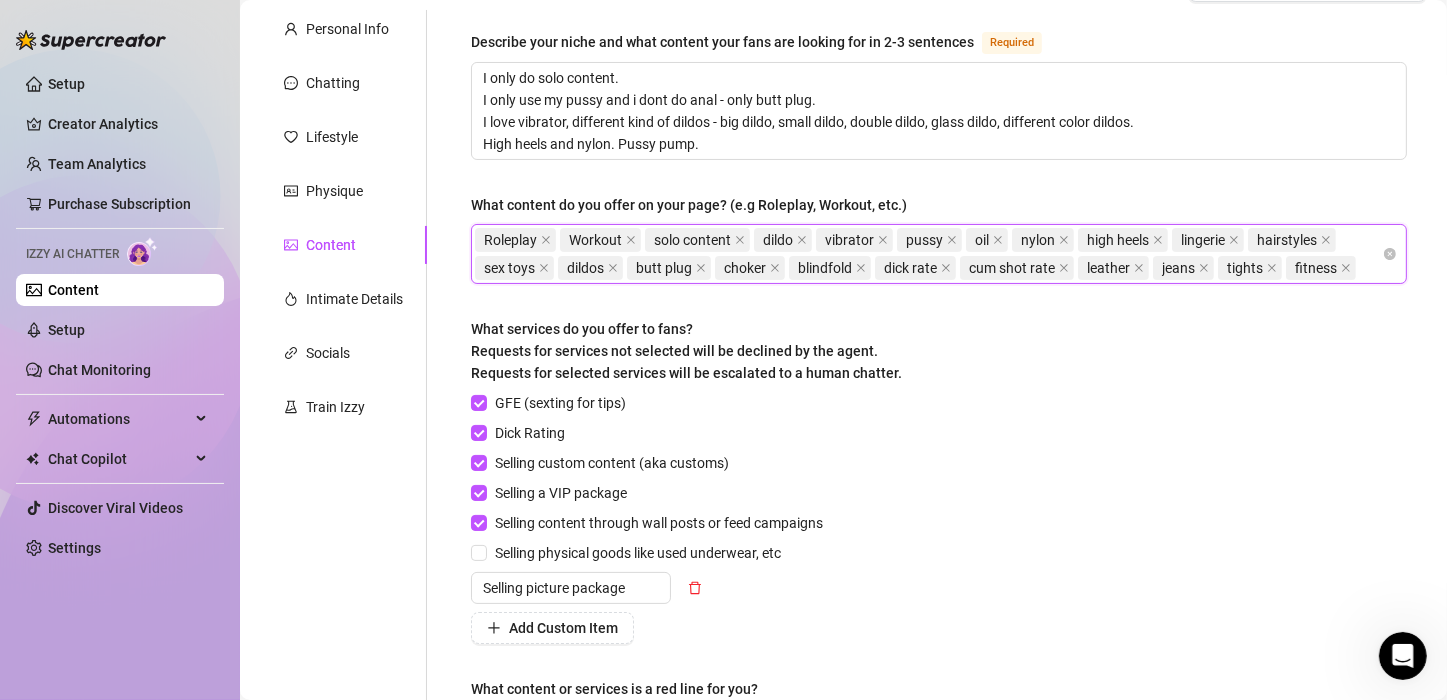 click on "Roleplay Workout solo content dildo vibrator pussy oil  nylon high heels lingerie hairstyles  sex toys dildos butt plug choker blindfold dick rate  cum shot rate  leather  jeans tights fitness" at bounding box center (928, 254) 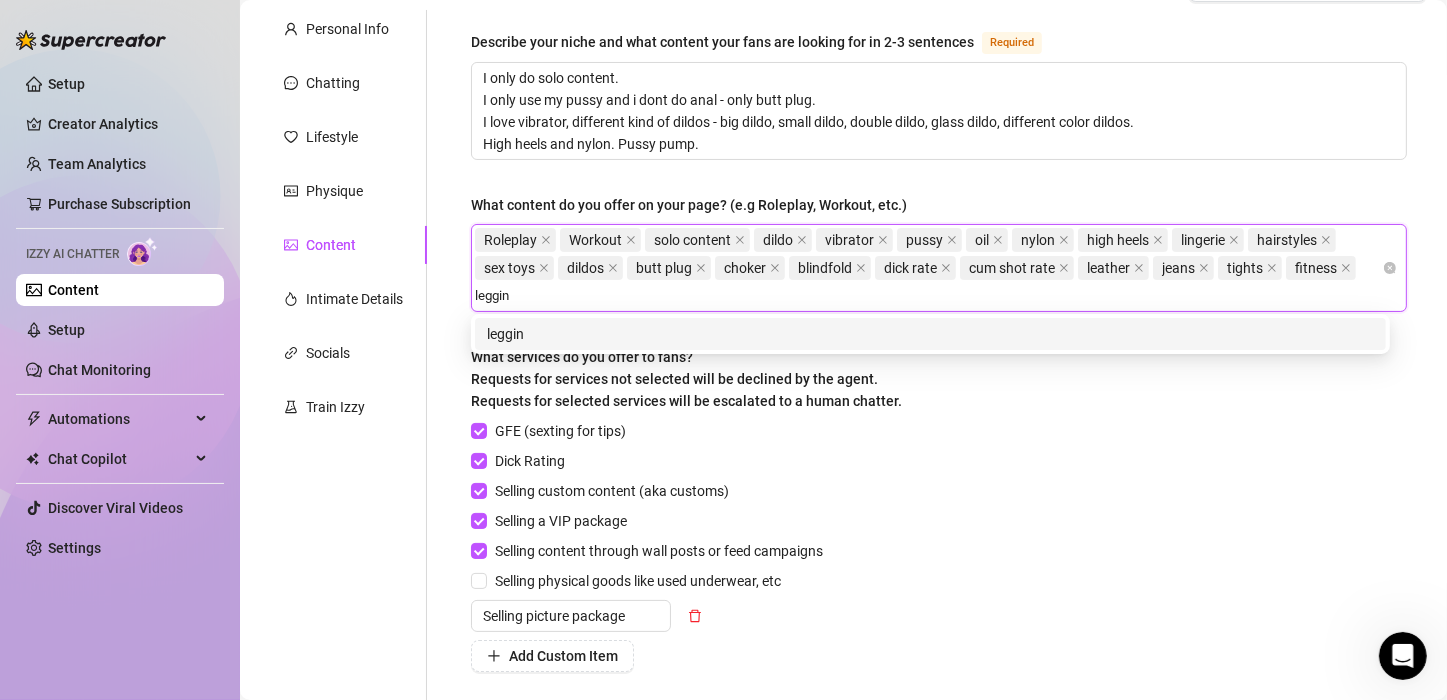 type on "leggins" 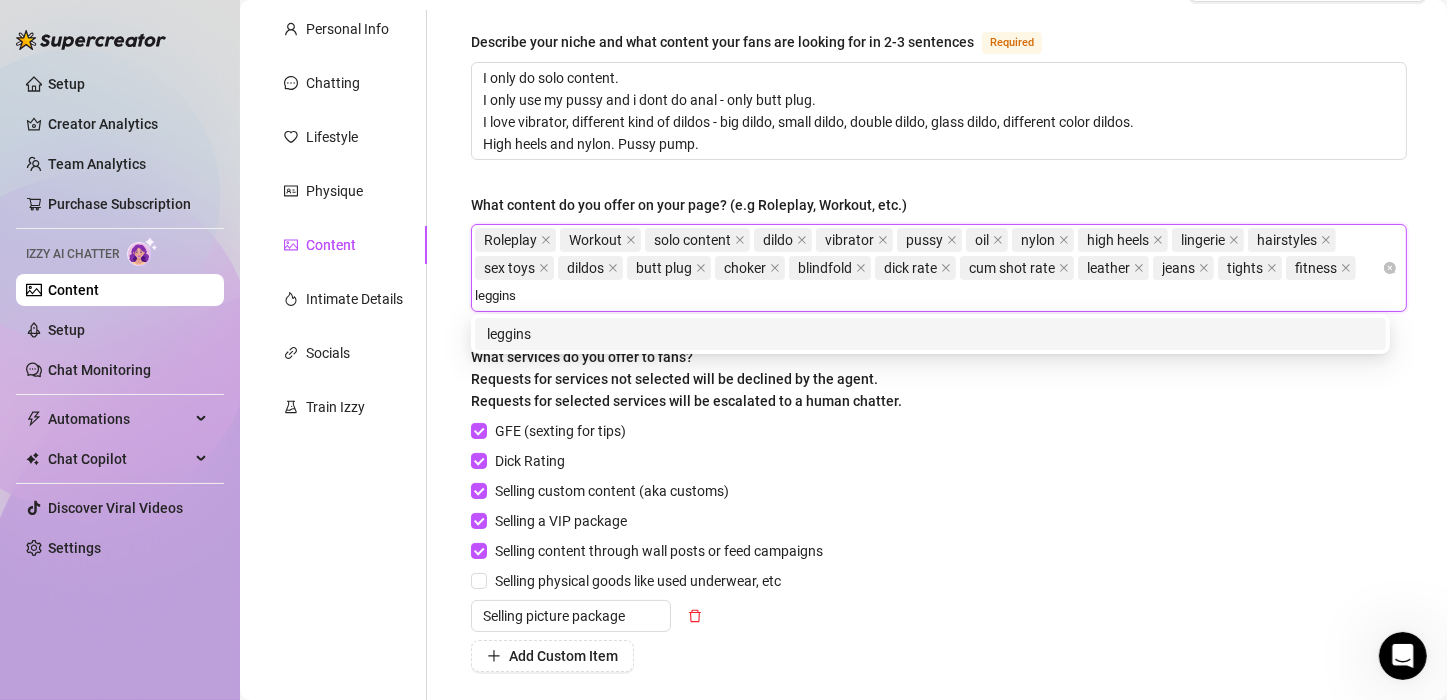 click on "leggins" at bounding box center [930, 334] 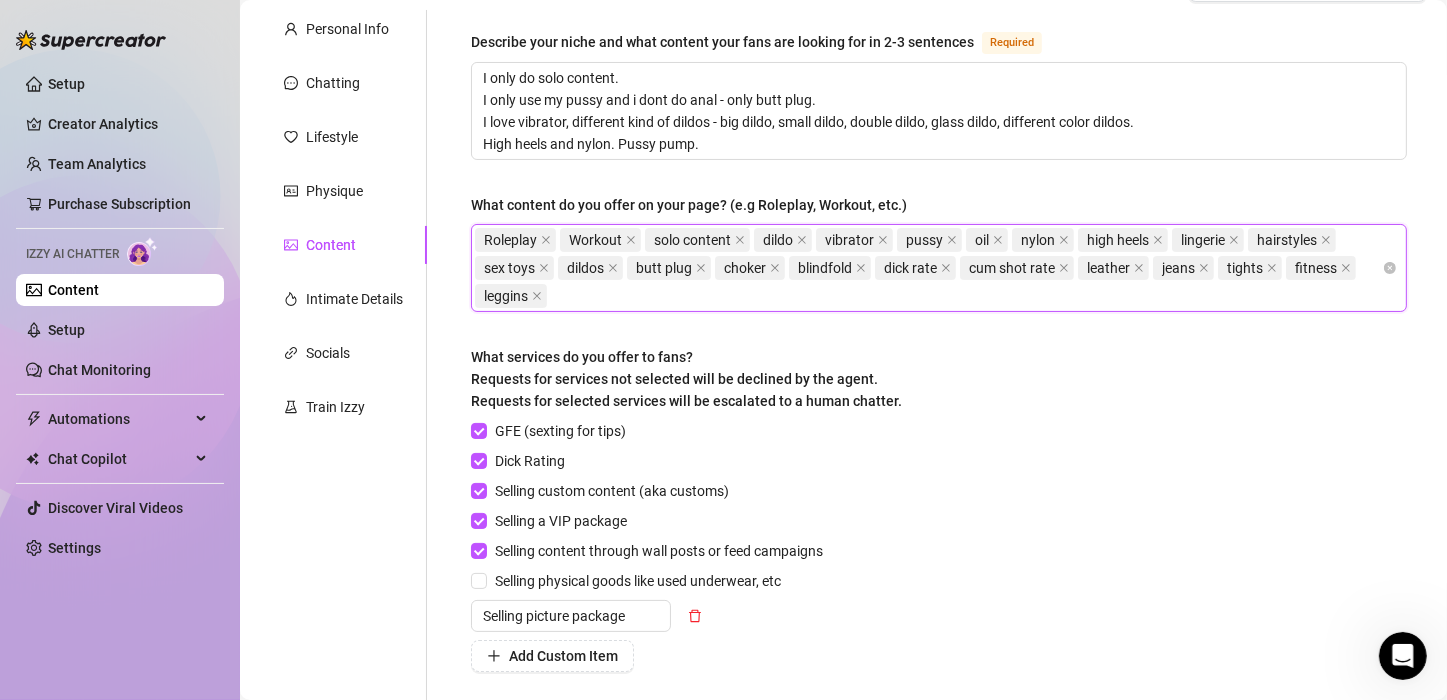 click on "Roleplay Workout solo content dildo vibrator pussy oil  nylon high heels lingerie hairstyles  sex toys dildos butt plug choker blindfold dick rate  cum shot rate  leather  jeans tights fitness leggins" at bounding box center (928, 268) 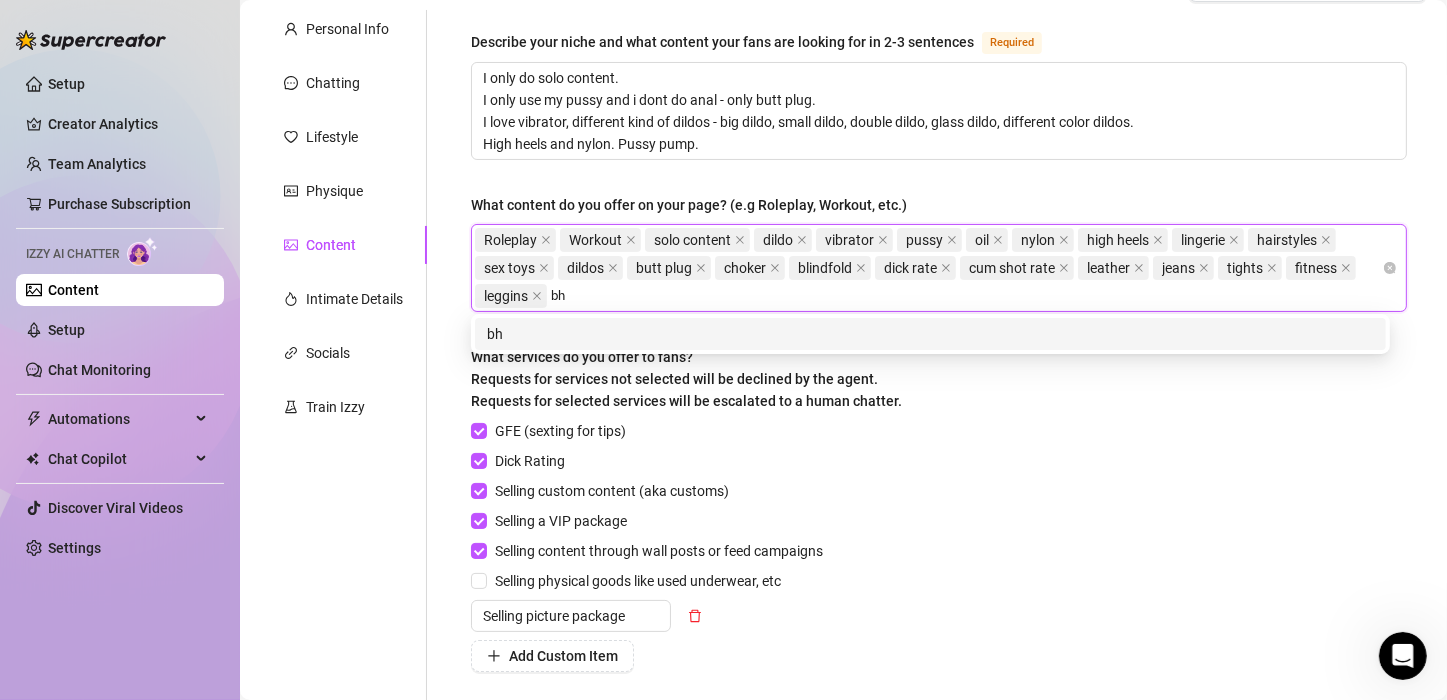 type on "bh" 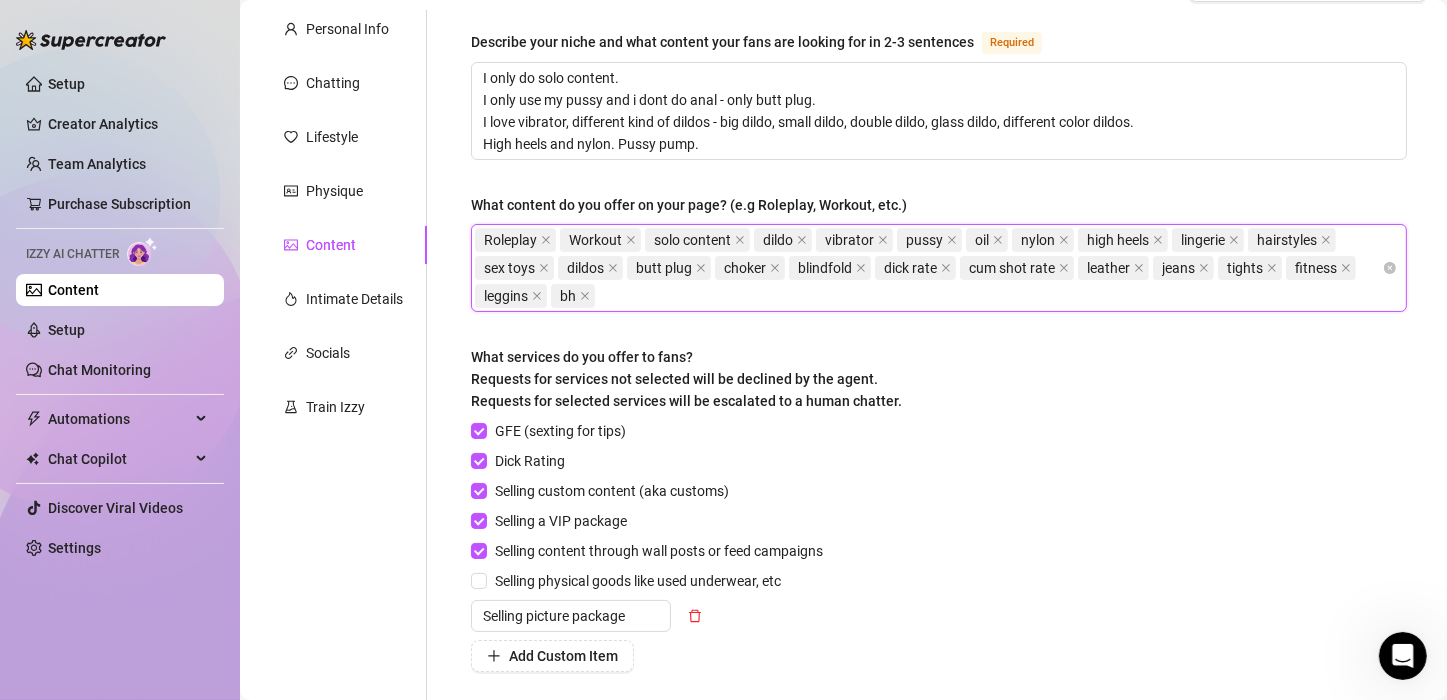 click on "Roleplay Workout solo content dildo vibrator pussy oil nylon high heels lingerie hairstyles sex toys dildos butt plug choker blindfold dick rate cum shot rate leather jeans tights fitness leggins bh" at bounding box center (928, 268) 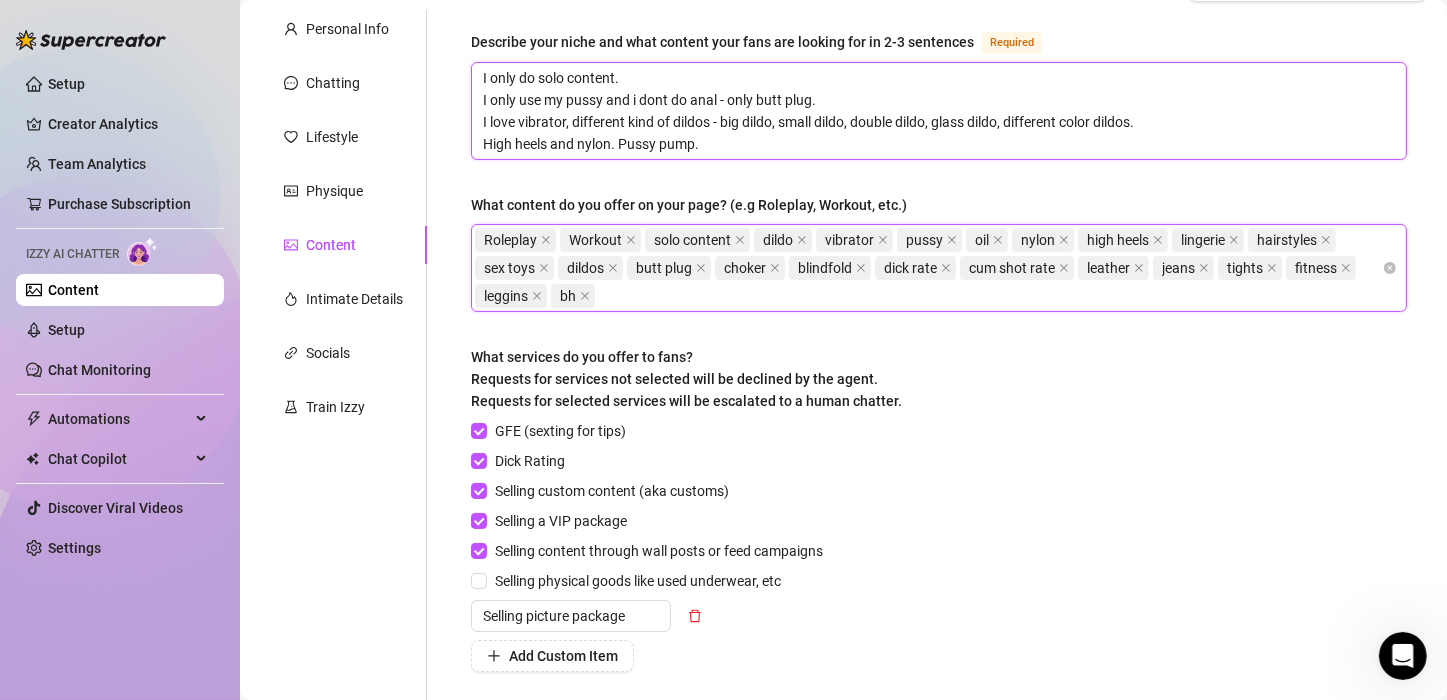 click on "I only do solo content.
I only use my pussy and i dont do anal - only butt plug.
I love vibrator, different kind of dildos - big dildo, small dildo, double dildo, glass dildo, different color dildos.
High heels and nylon. Pussy pump." at bounding box center [939, 111] 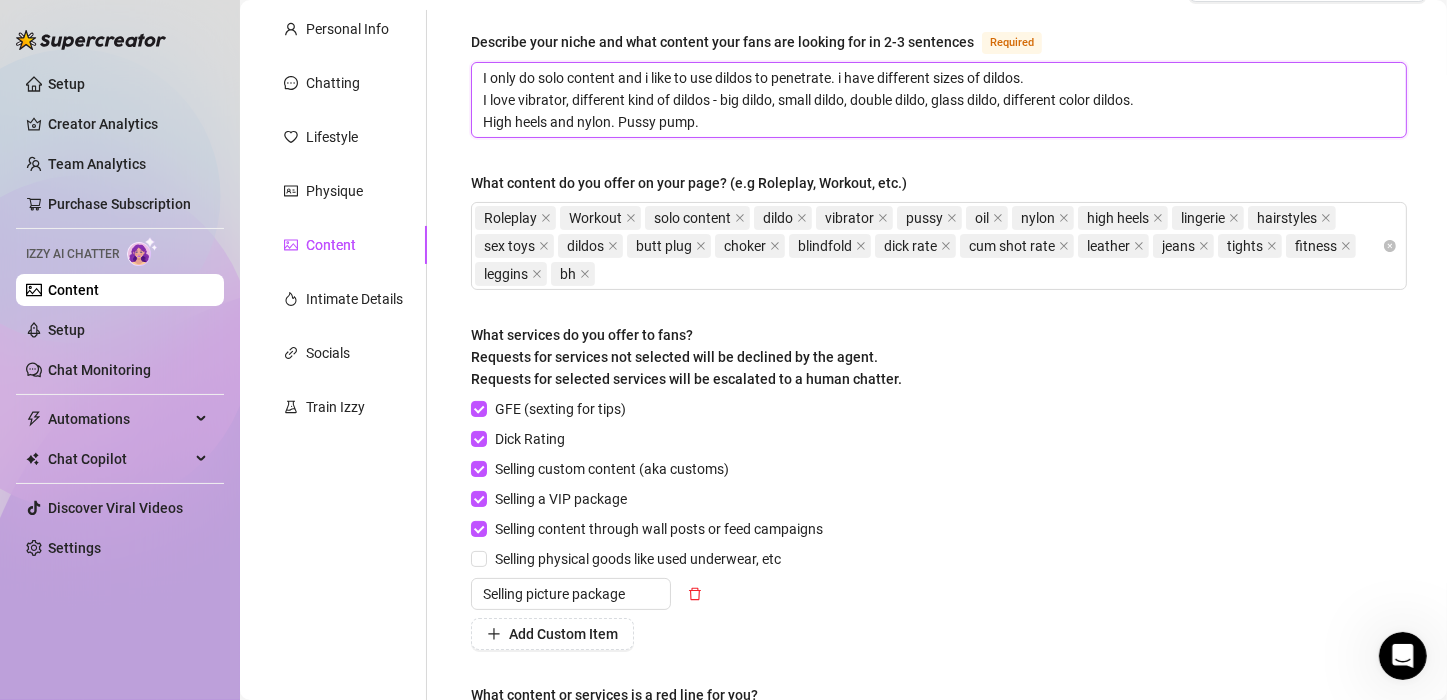 click on "I only do solo content and i like to use dildos to penetrate. i have different sizes of dildos.
I love vibrator, different kind of dildos - big dildo, small dildo, double dildo, glass dildo, different color dildos.
High heels and nylon. Pussy pump." at bounding box center (939, 100) 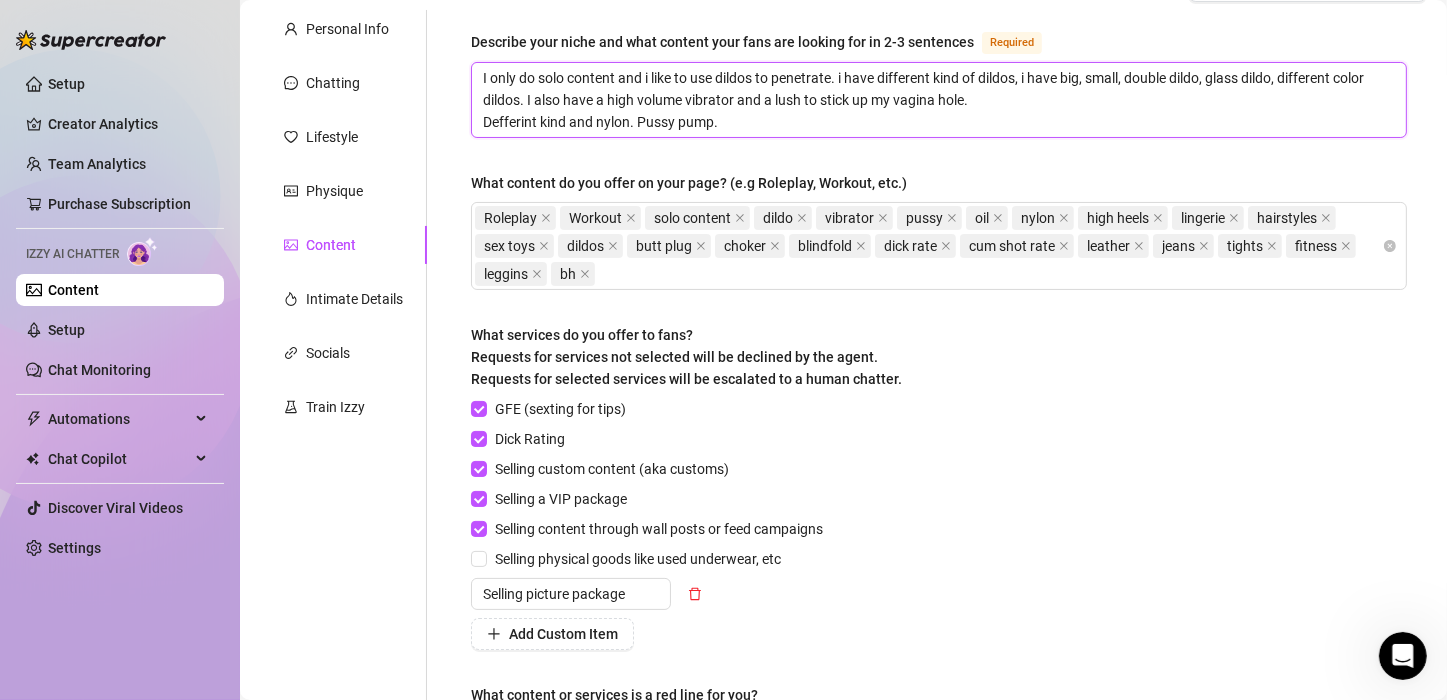 click on "I only do solo content and i like to use dildos to penetrate. i have different kind of dildos, i have big, small, double dildo, glass dildo, different color dildos. I also have a high volume vibrator and a lush to stick up my vagina hole.
Defferint kind and nylon. Pussy pump." at bounding box center (939, 100) 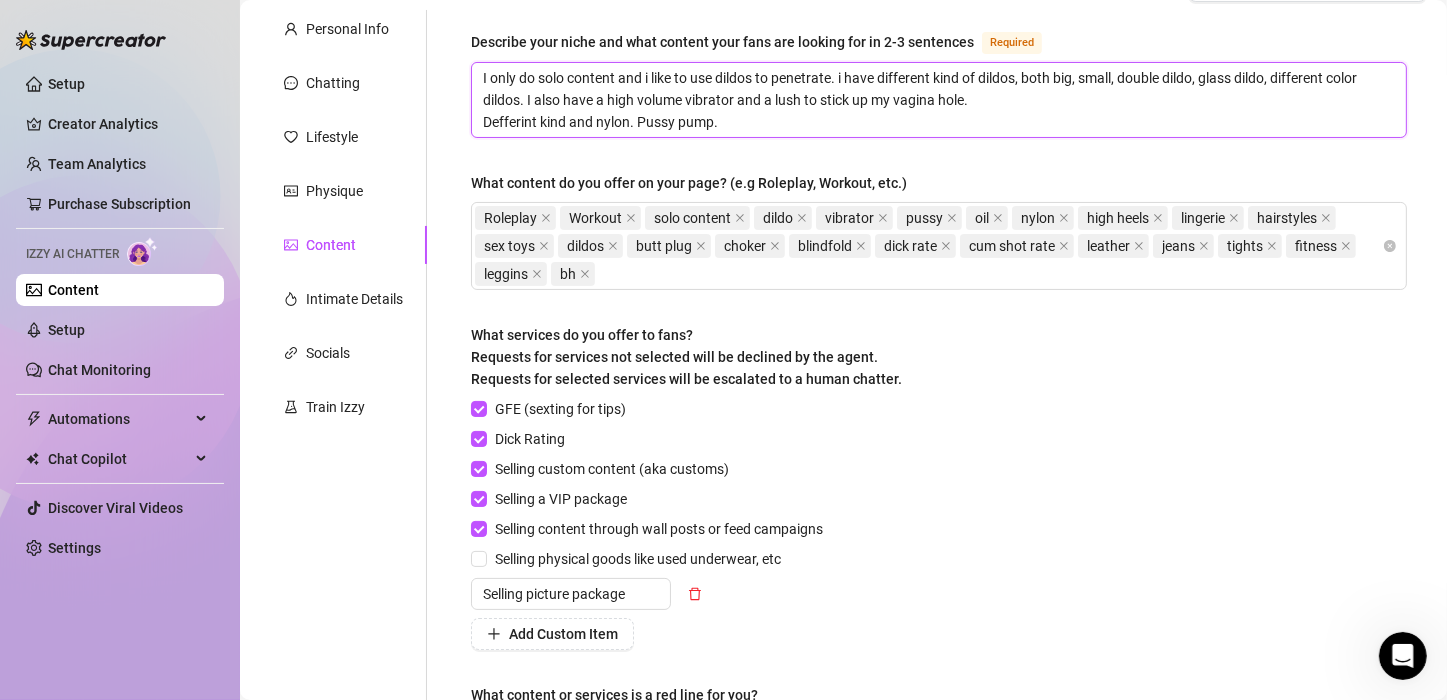 click on "I only do solo content and i like to use dildos to penetrate. i have different kind of dildos, both big, small, double dildo, glass dildo, different color dildos. I also have a high volume vibrator and a lush to stick up my vagina hole.
Defferint kind and nylon. Pussy pump." at bounding box center [939, 100] 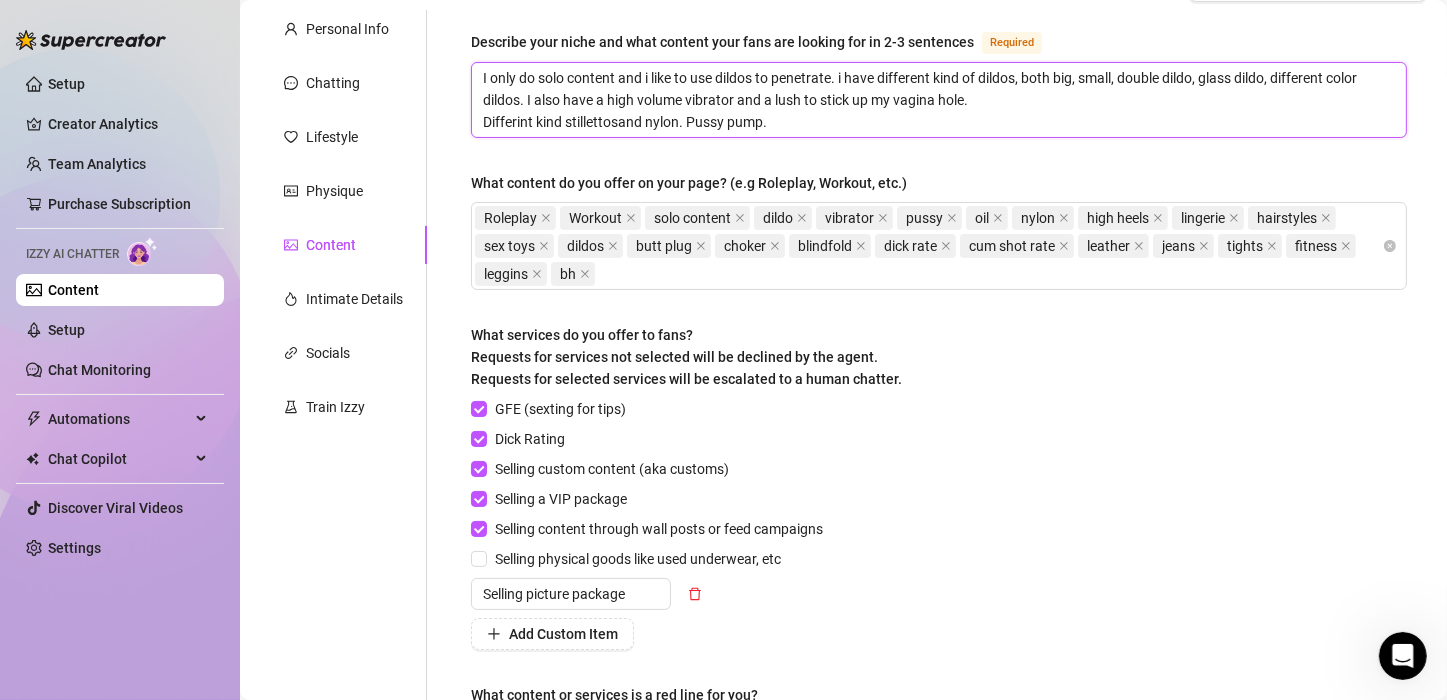 click on "I only do solo content and i like to use dildos to penetrate. i have different kind of dildos, both big, small, double dildo, glass dildo, different color dildos. I also have a high volume vibrator and a lush to stick up my vagina hole.
Differint kind stillettosand nylon. Pussy pump." at bounding box center [939, 100] 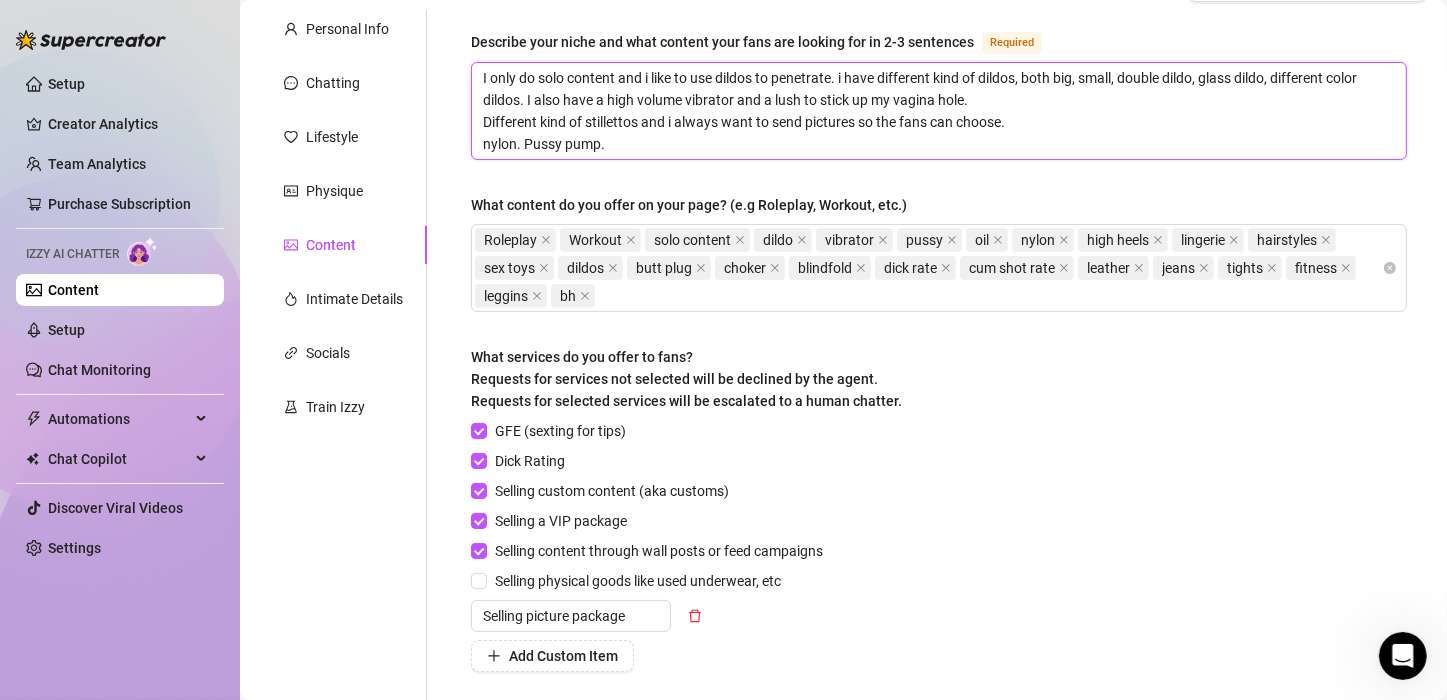 scroll, scrollTop: 0, scrollLeft: 0, axis: both 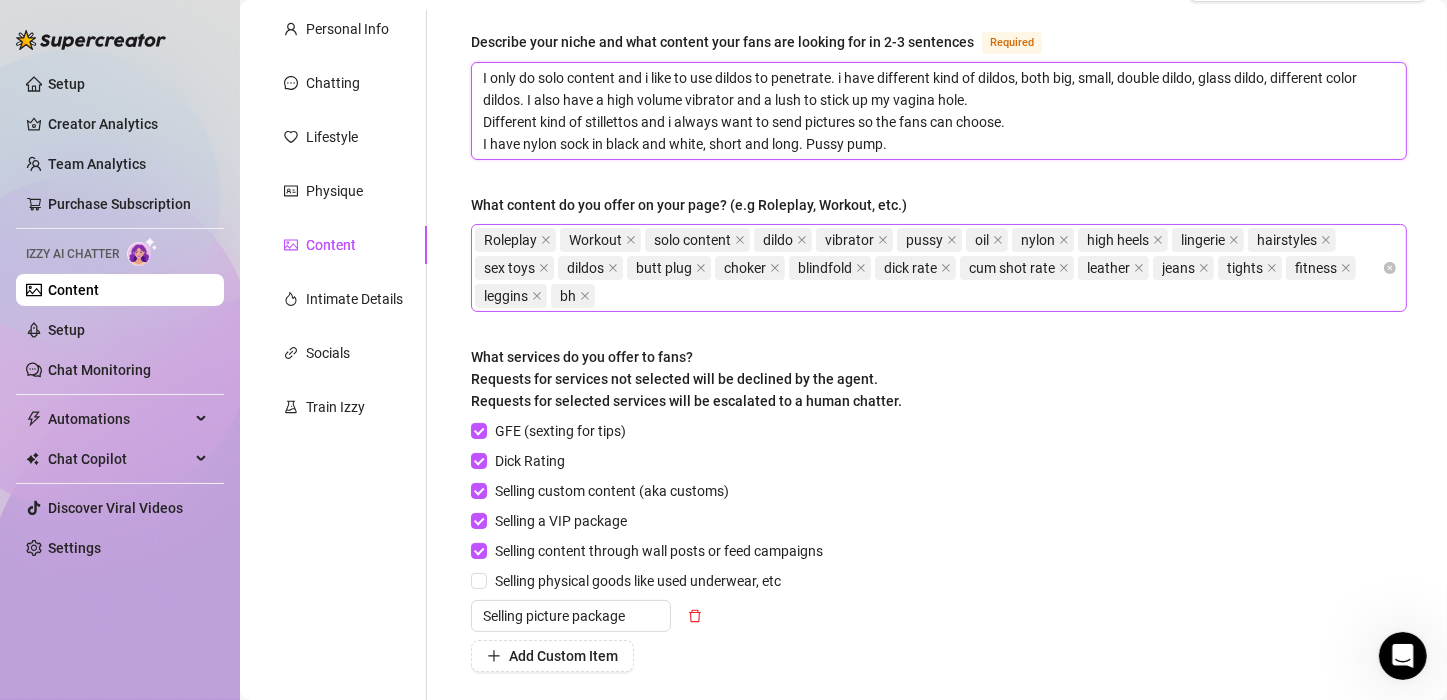 click on "Roleplay Workout solo content dildo vibrator pussy oil nylon high heels lingerie hairstyles sex toys dildos butt plug choker blindfold dick rate cum shot rate leather jeans tights fitness leggins bh" at bounding box center (928, 268) 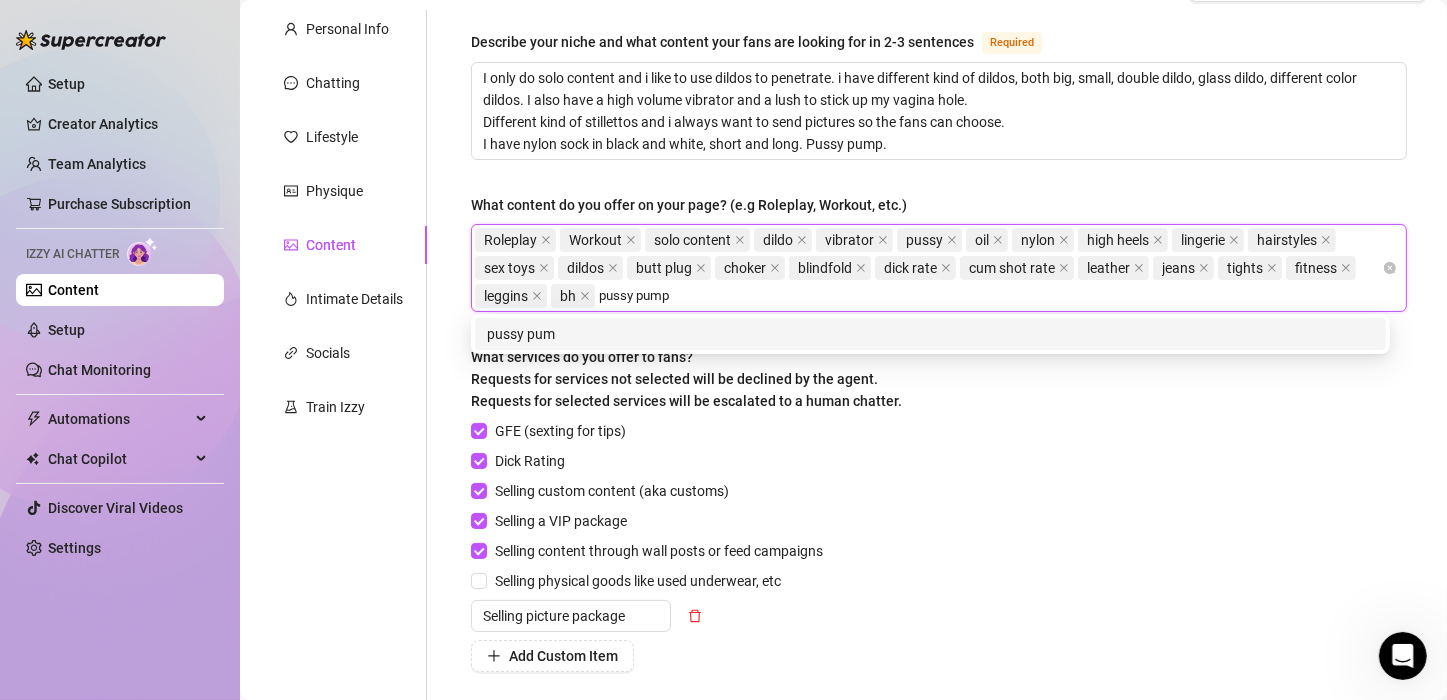 type on "pussy pump" 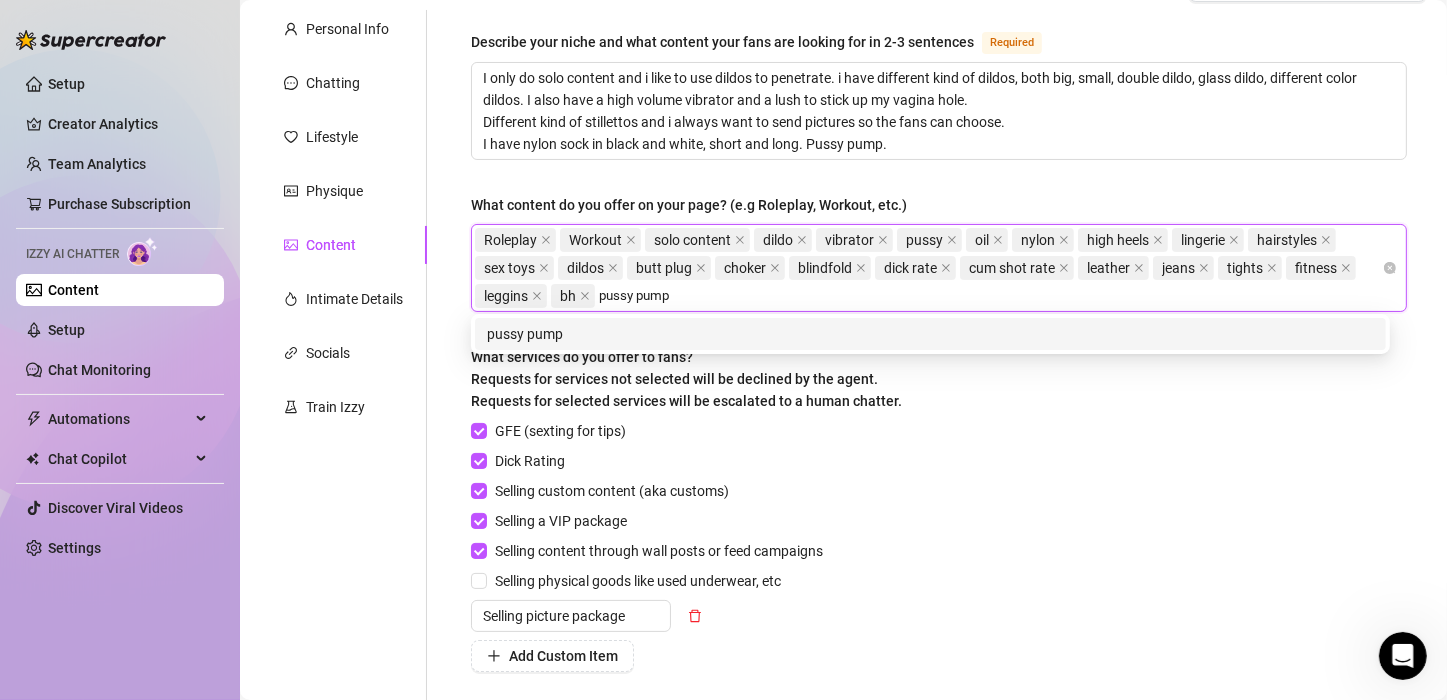 click on "pussy pump" at bounding box center (930, 334) 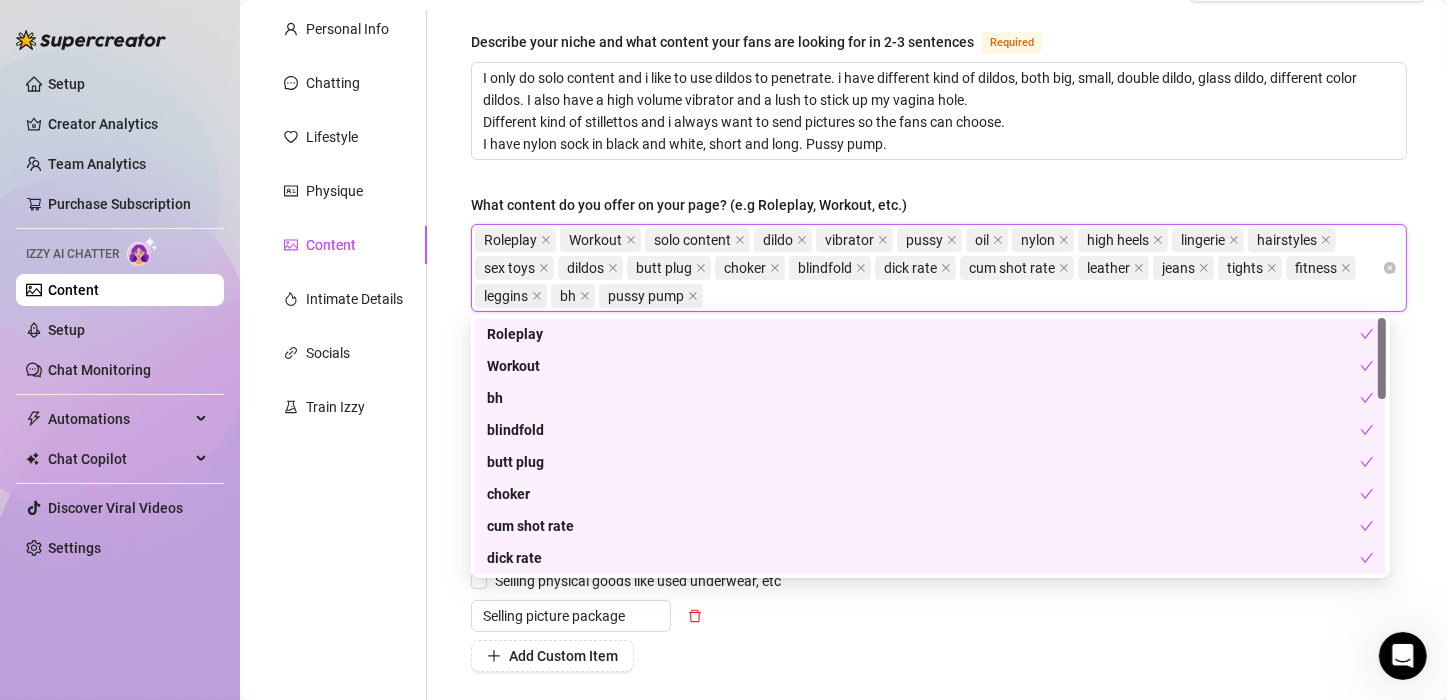 click on "Roleplay Workout solo content dildo vibrator pussy oil  nylon high heels lingerie hairstyles  sex toys dildos butt plug choker blindfold dick rate  cum shot rate  leather  jeans tights fitness leggins bh  pussy pump" at bounding box center [928, 268] 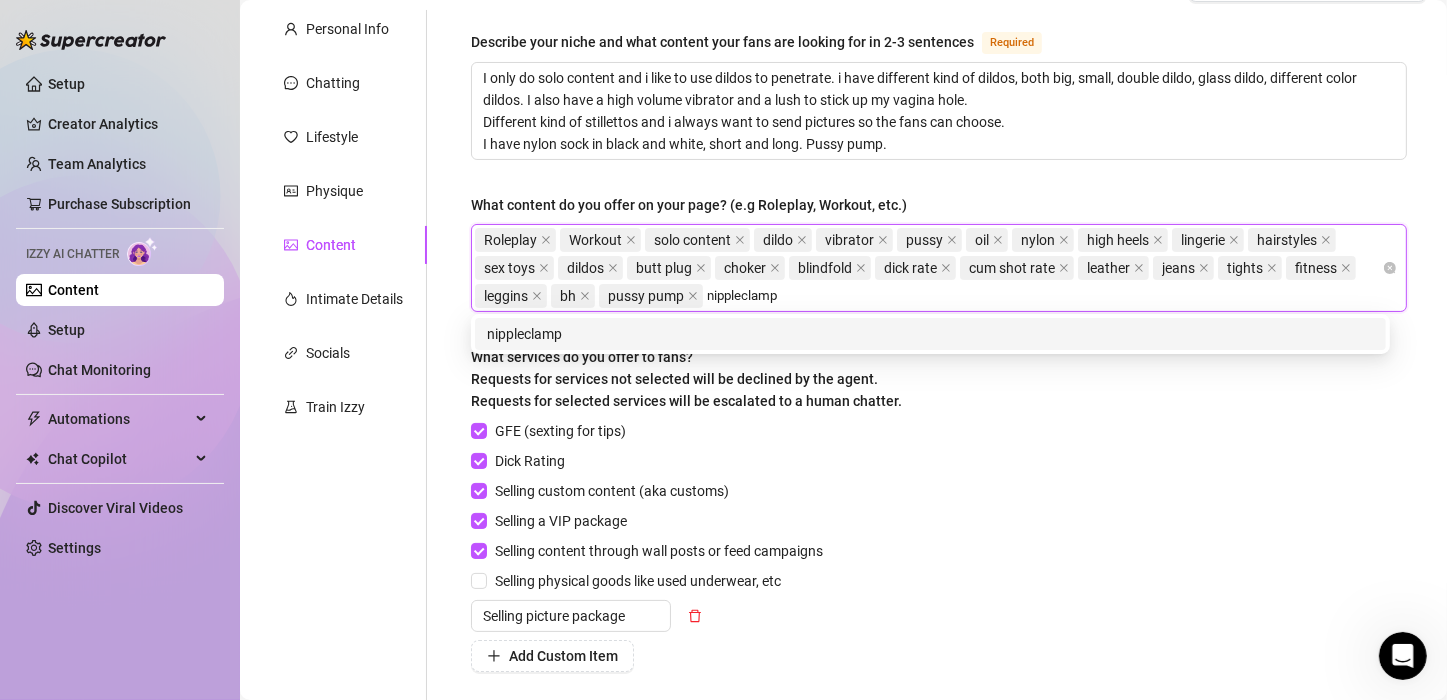 type on "nippleclamps" 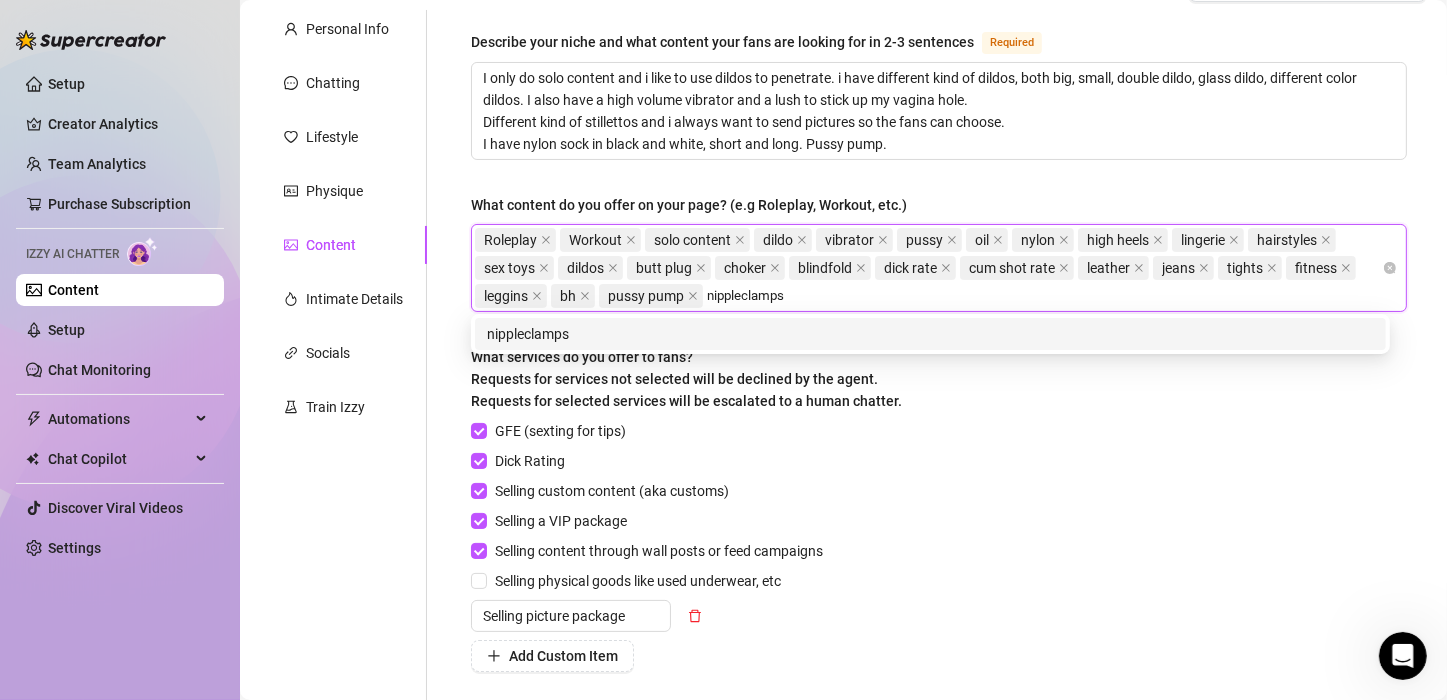 click on "nippleclamps" at bounding box center (930, 334) 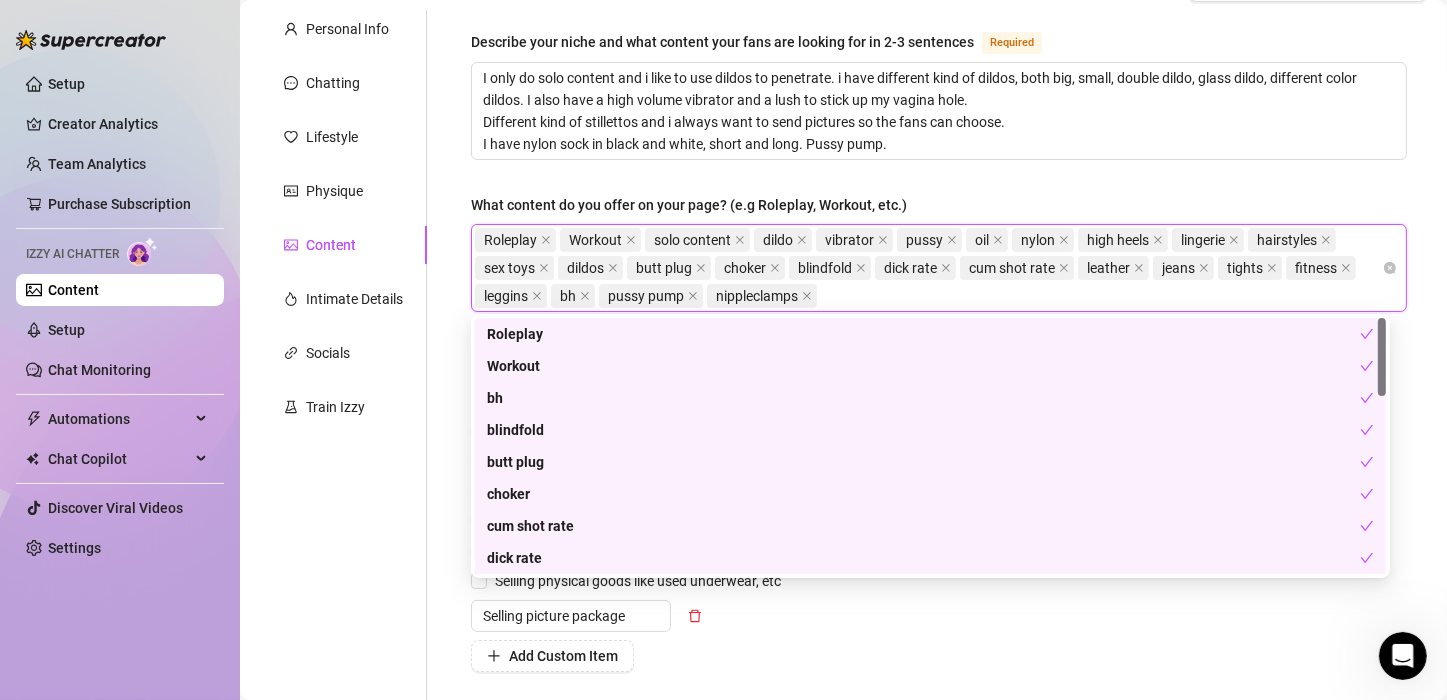 click on "nippleclamps" at bounding box center (757, 296) 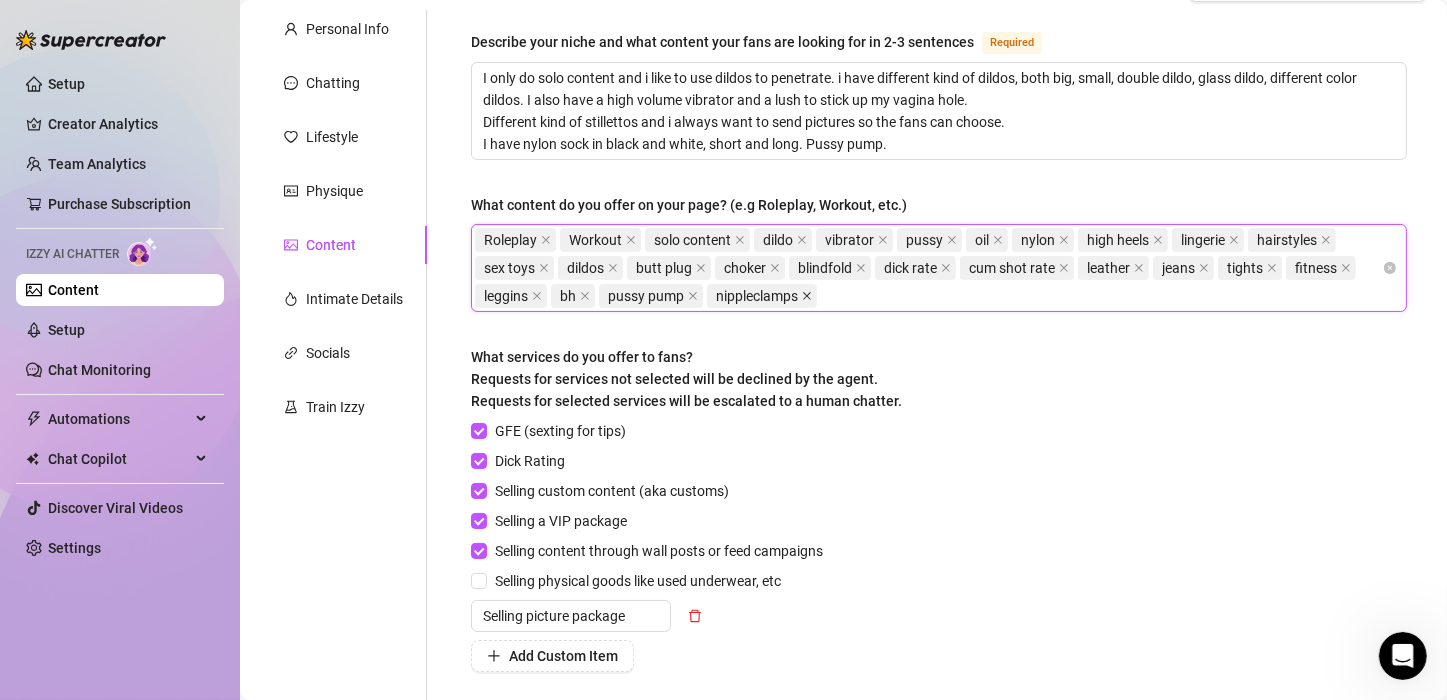 click 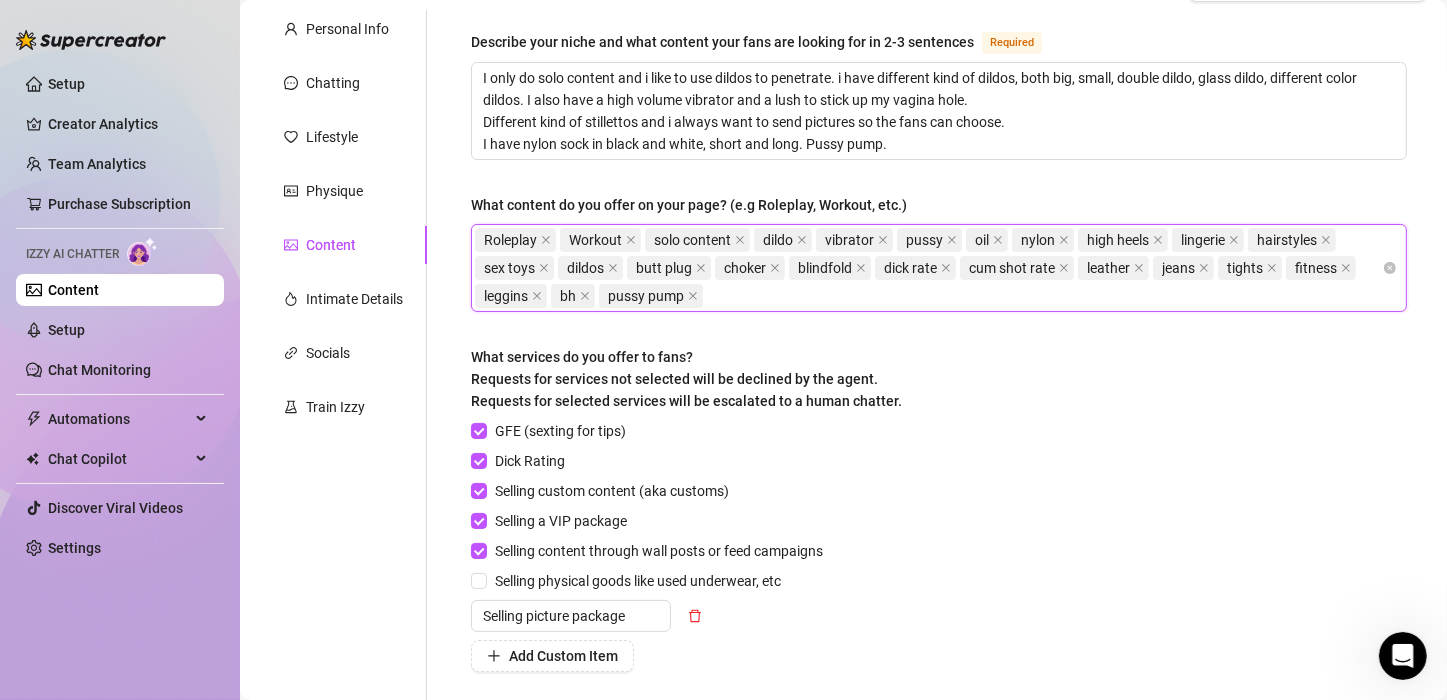 click on "Roleplay Workout solo content dildo vibrator pussy oil  nylon high heels lingerie hairstyles  sex toys dildos butt plug choker blindfold dick rate  cum shot rate  leather  jeans tights fitness leggins bh  pussy pump" at bounding box center [928, 268] 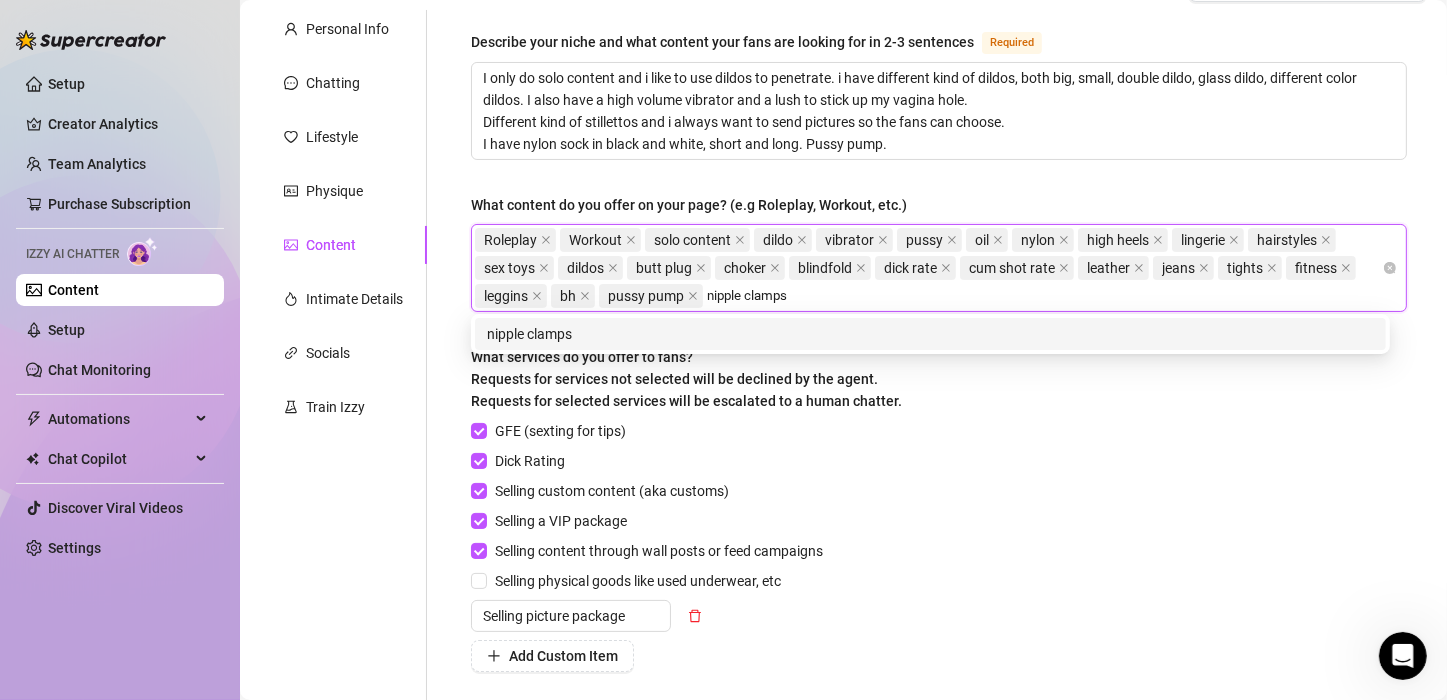 type on "nipple clamps" 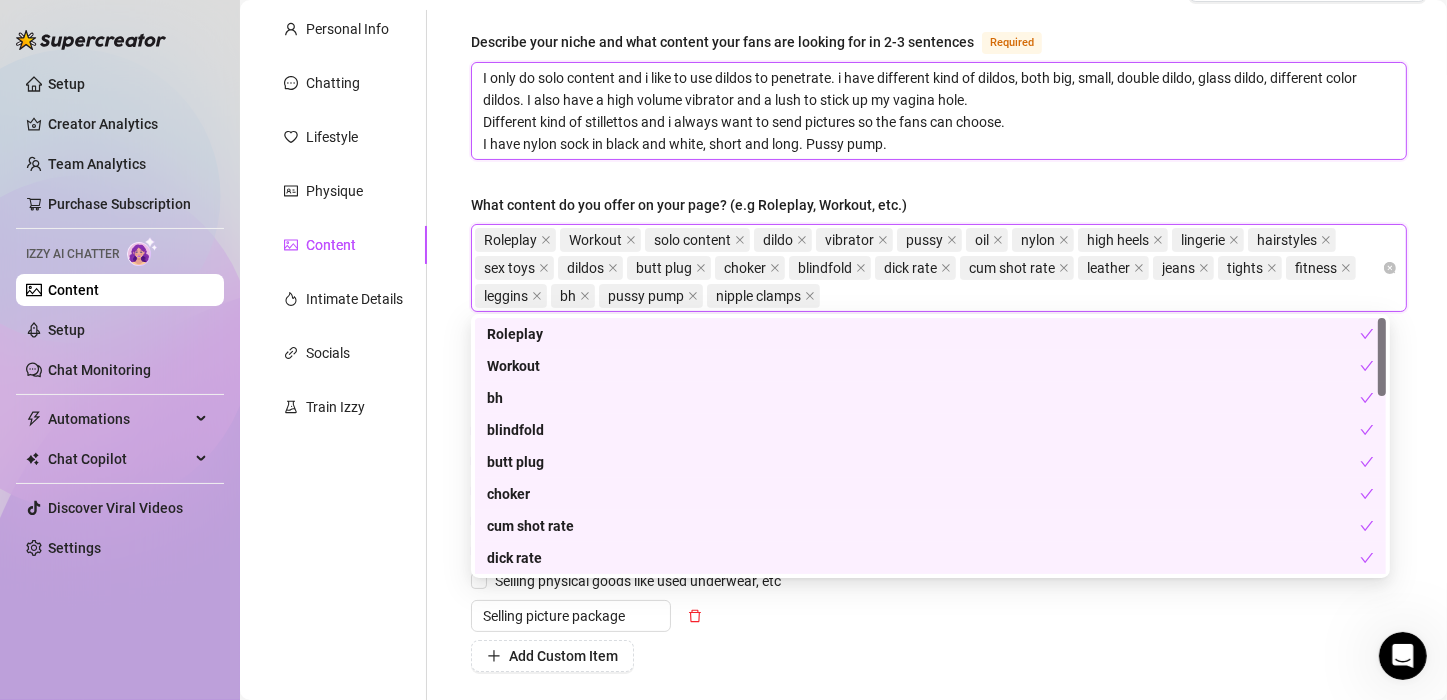 click on "I only do solo content and i like to use dildos to penetrate. i have different kind of dildos, both big, small, double dildo, glass dildo, different color dildos. I also have a high volume vibrator and a lush to stick up my vagina hole.
Different kind of stillettos and i always want to send pictures so the fans can choose.
I have nylon sock in black and white, short and long. Pussy pump." at bounding box center (939, 111) 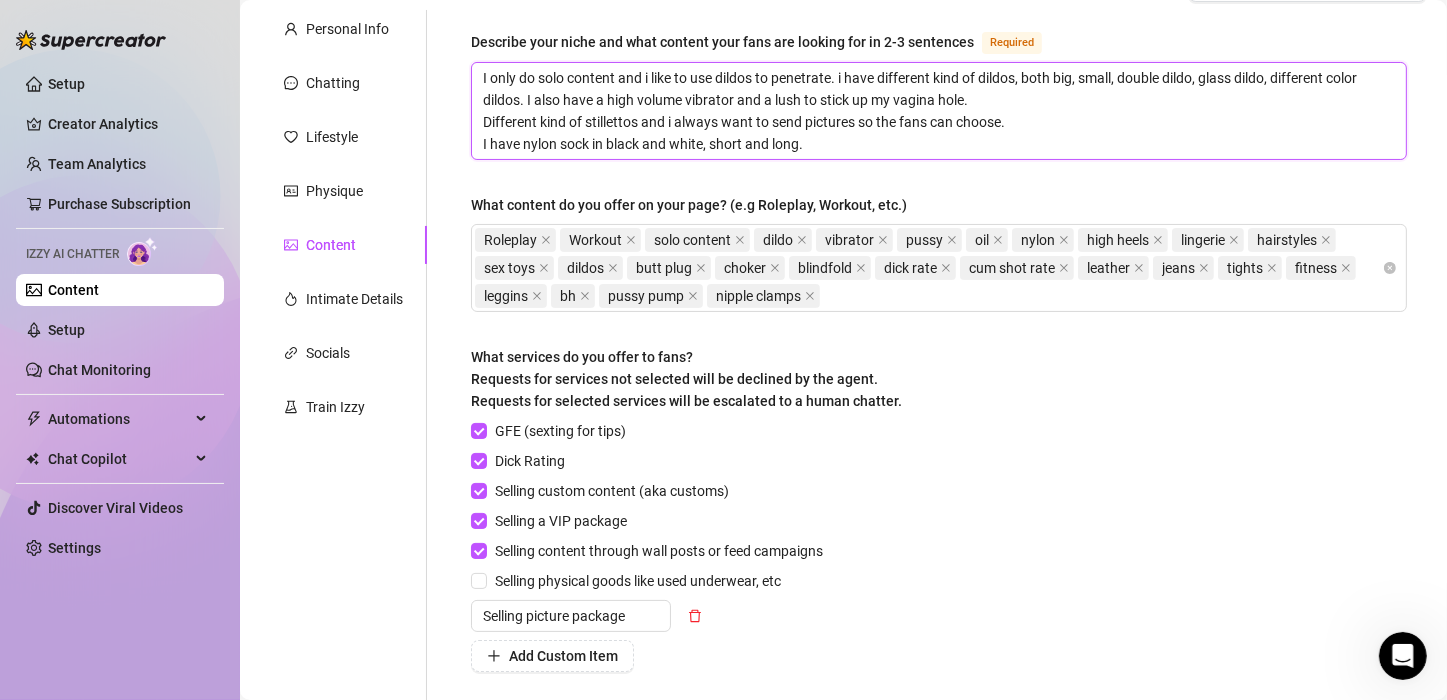 click on "I only do solo content and i like to use dildos to penetrate. i have different kind of dildos, both big, small, double dildo, glass dildo, different color dildos. I also have a high volume vibrator and a lush to stick up my vagina hole.
Different kind of stillettos and i always want to send pictures so the fans can choose.
I have nylon sock in black and white, short and long." at bounding box center [939, 111] 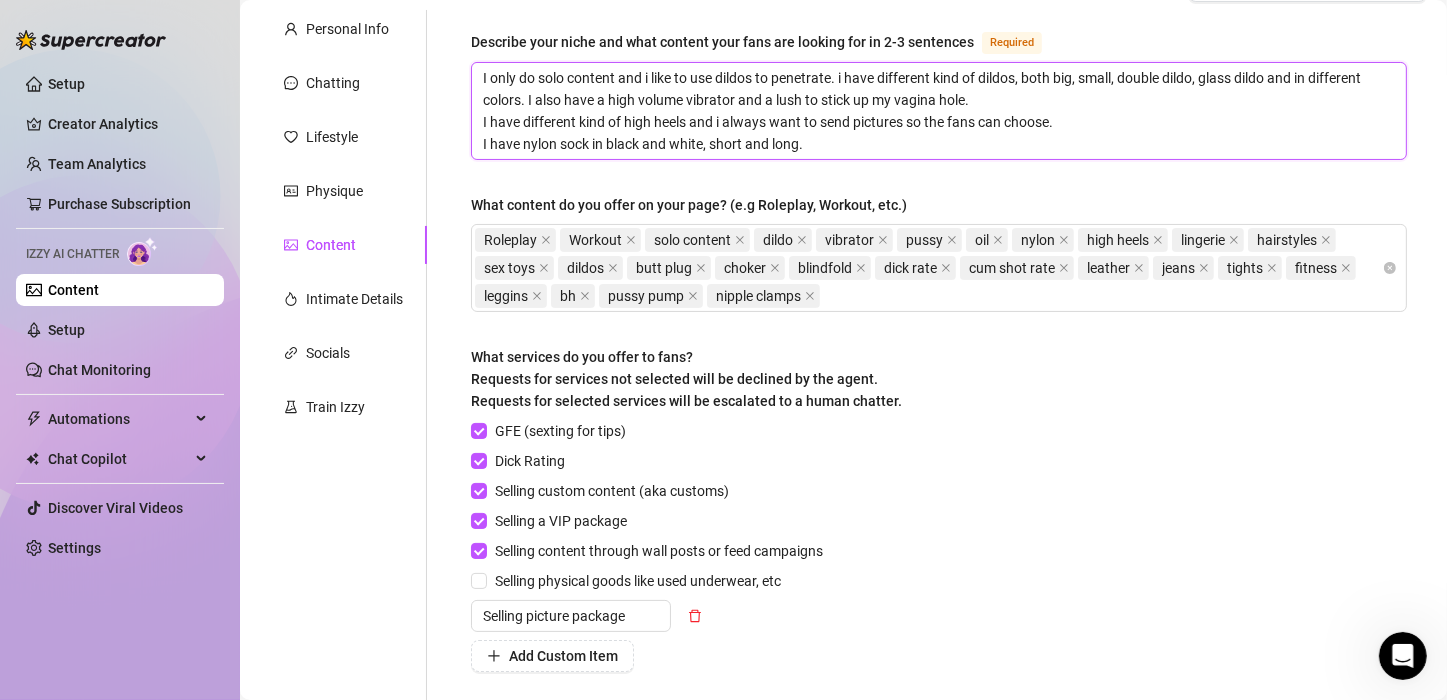 click on "I only do solo content and i like to use dildos to penetrate. i have different kind of dildos, both big, small, double dildo, glass dildo and in different colors. I also have a high volume vibrator and a lush to stick up my vagina hole.
I have different kind of high heels and i always want to send pictures so the fans can choose.
I have nylon sock in black and white, short and long." at bounding box center [939, 111] 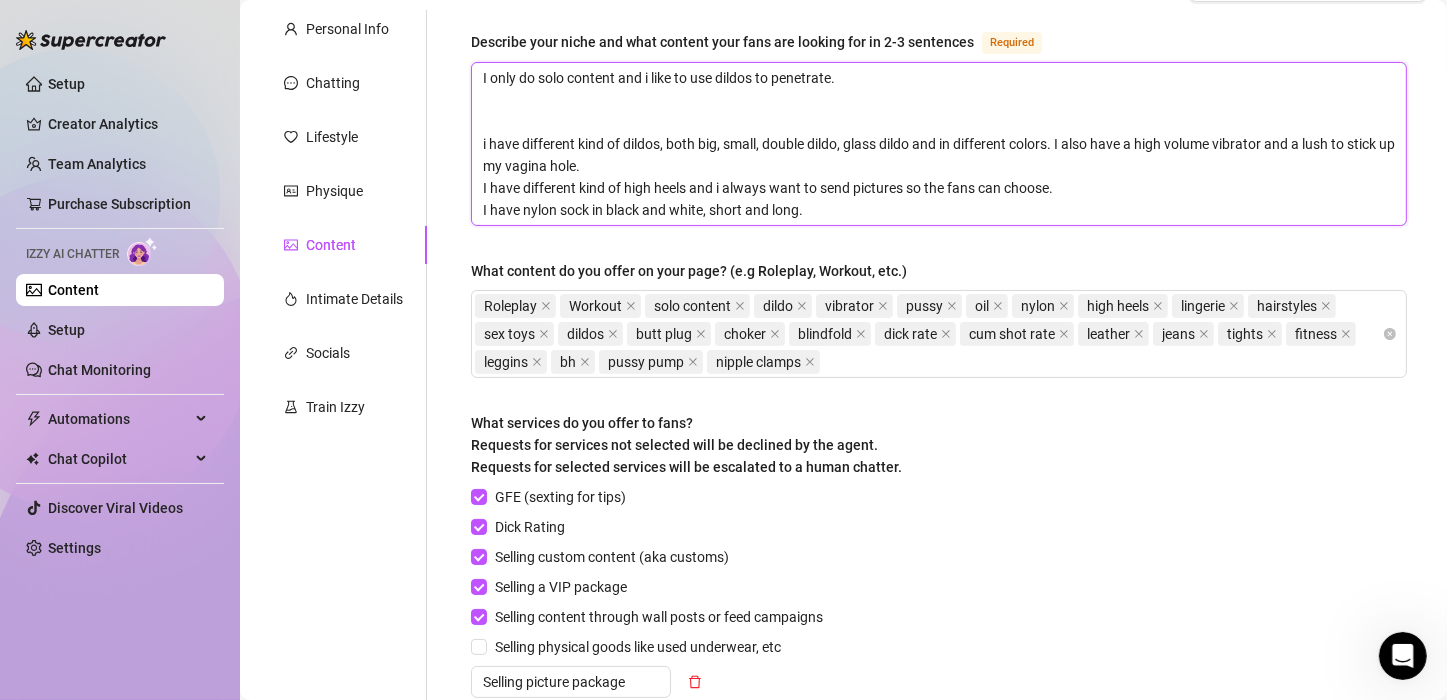 click on "I only do solo content and i like to use dildos to penetrate.
i have different kind of dildos, both big, small, double dildo, glass dildo and in different colors. I also have a high volume vibrator and a lush to stick up my vagina hole.
I have different kind of high heels and i always want to send pictures so the fans can choose.
I have nylon sock in black and white, short and long." at bounding box center [939, 144] 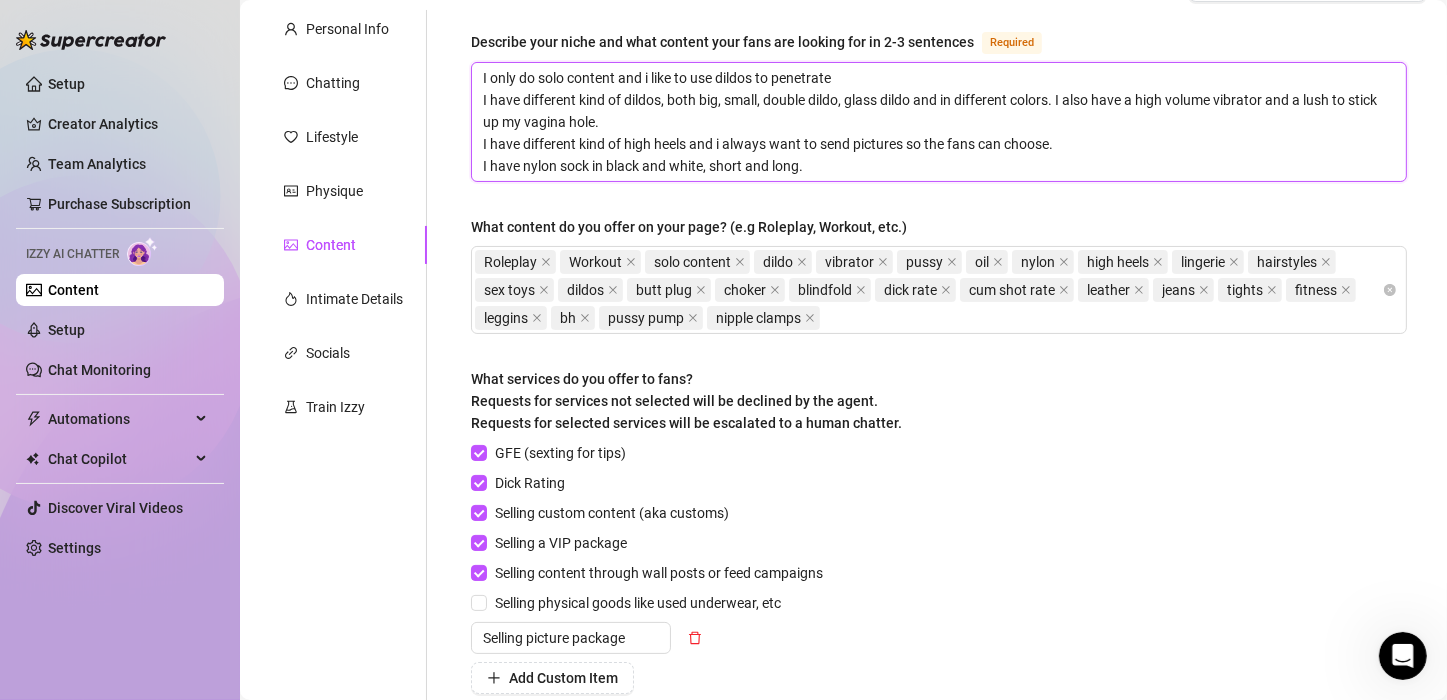 click on "I only do solo content and i like to use dildos to penetrate
I have different kind of dildos, both big, small, double dildo, glass dildo and in different colors. I also have a high volume vibrator and a lush to stick up my vagina hole.
I have different kind of high heels and i always want to send pictures so the fans can choose.
I have nylon sock in black and white, short and long." at bounding box center [939, 122] 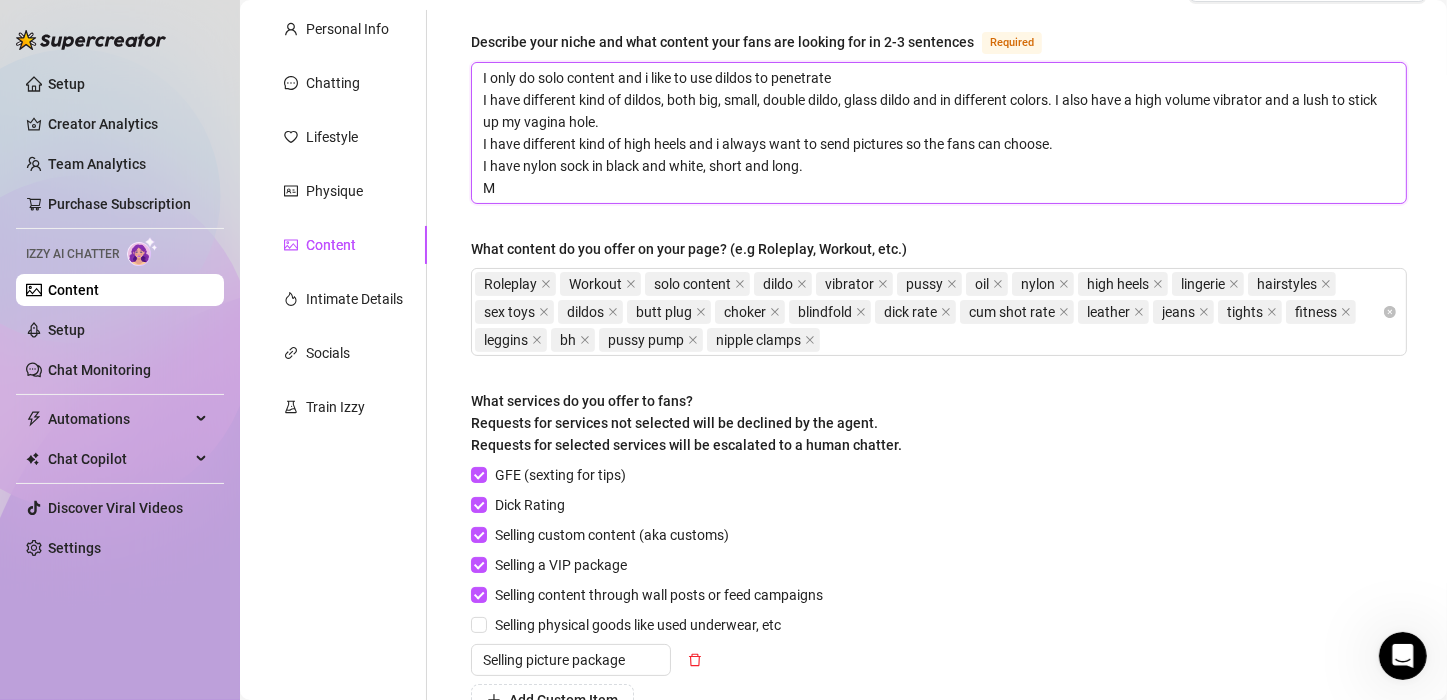 scroll, scrollTop: 0, scrollLeft: 0, axis: both 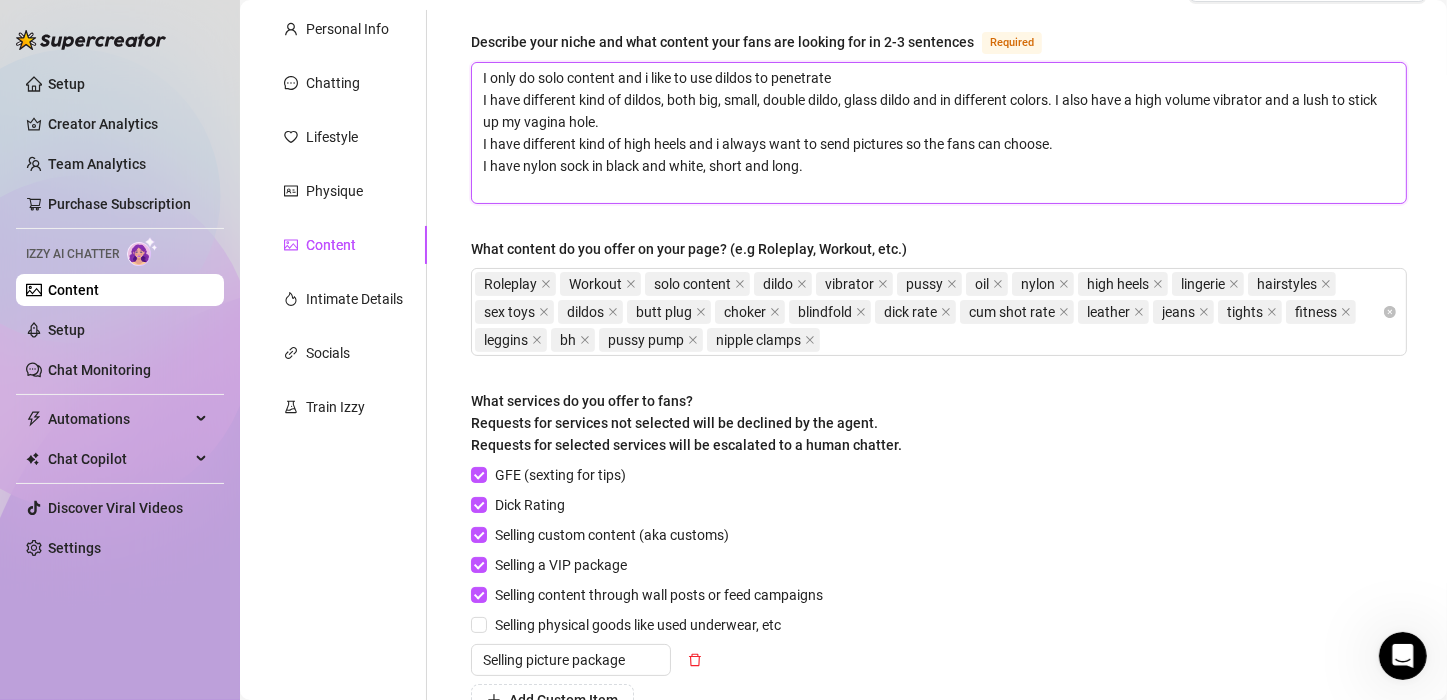 click on "I only do solo content and i like to use dildos to penetrate
I have different kind of dildos, both big, small, double dildo, glass dildo and in different colors. I also have a high volume vibrator and a lush to stick up my vagina hole.
I have different kind of high heels and i always want to send pictures so the fans can choose.
I have nylon sock in black and white, short and long." at bounding box center [939, 133] 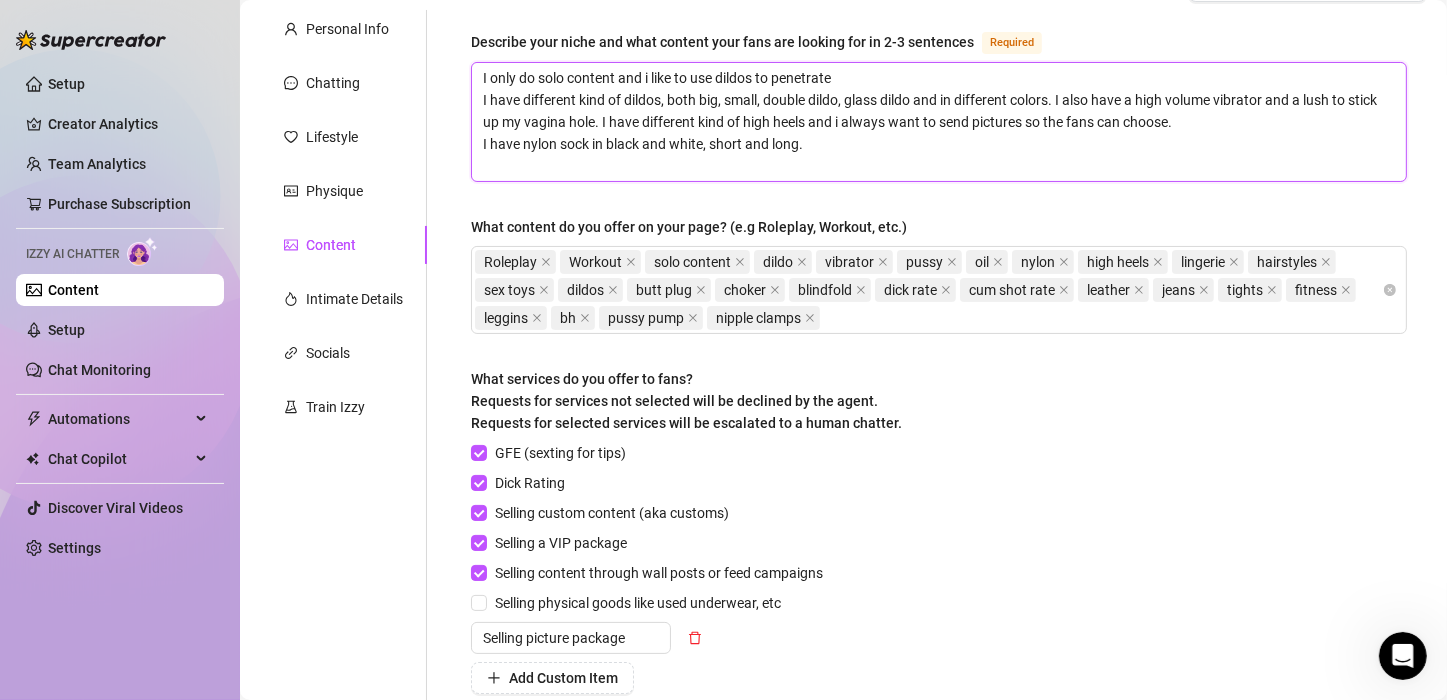 click on "I only do solo content and i like to use dildos to penetrate
I have different kind of dildos, both big, small, double dildo, glass dildo and in different colors. I also have a high volume vibrator and a lush to stick up my vagina hole. I have different kind of high heels and i always want to send pictures so the fans can choose.
I have nylon sock in black and white, short and long." at bounding box center (939, 122) 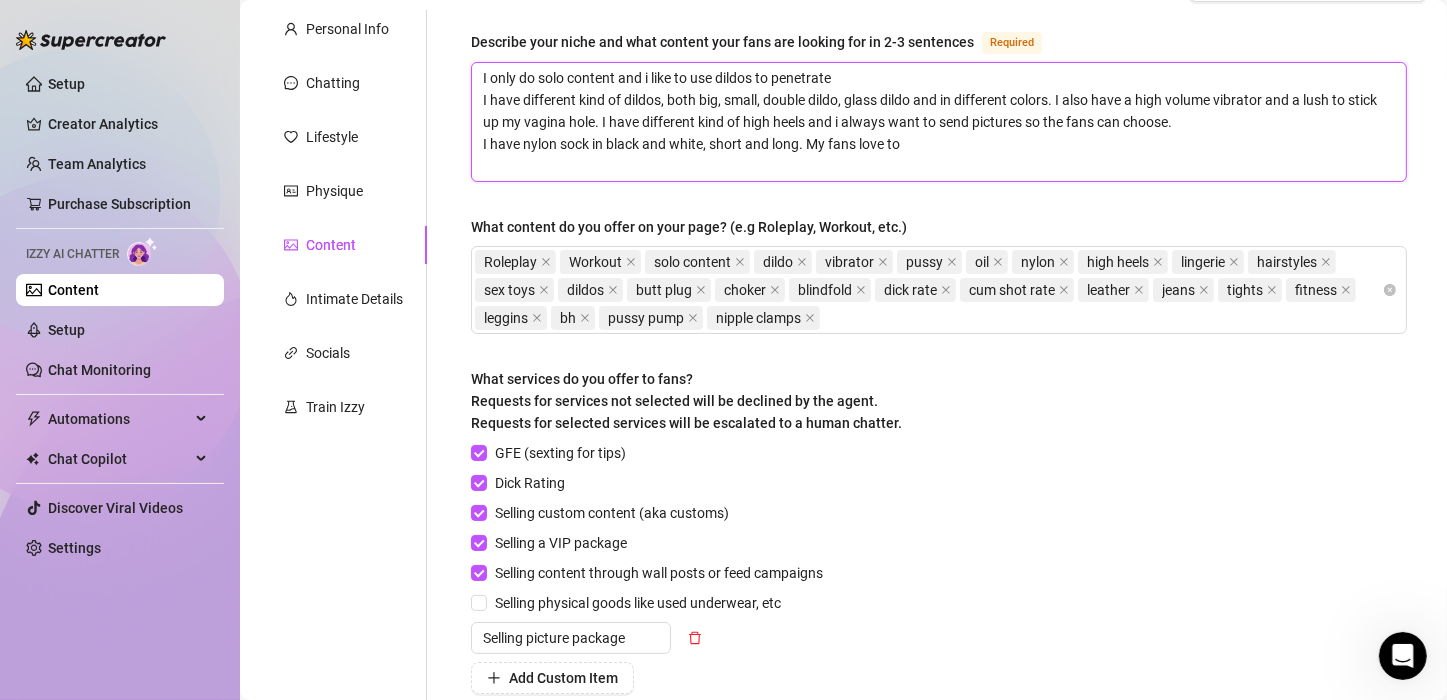 click on "I only do solo content and i like to use dildos to penetrate
I have different kind of dildos, both big, small, double dildo, glass dildo and in different colors. I also have a high volume vibrator and a lush to stick up my vagina hole. I have different kind of high heels and i always want to send pictures so the fans can choose.
I have nylon sock in black and white, short and long. My fans love to" at bounding box center [939, 122] 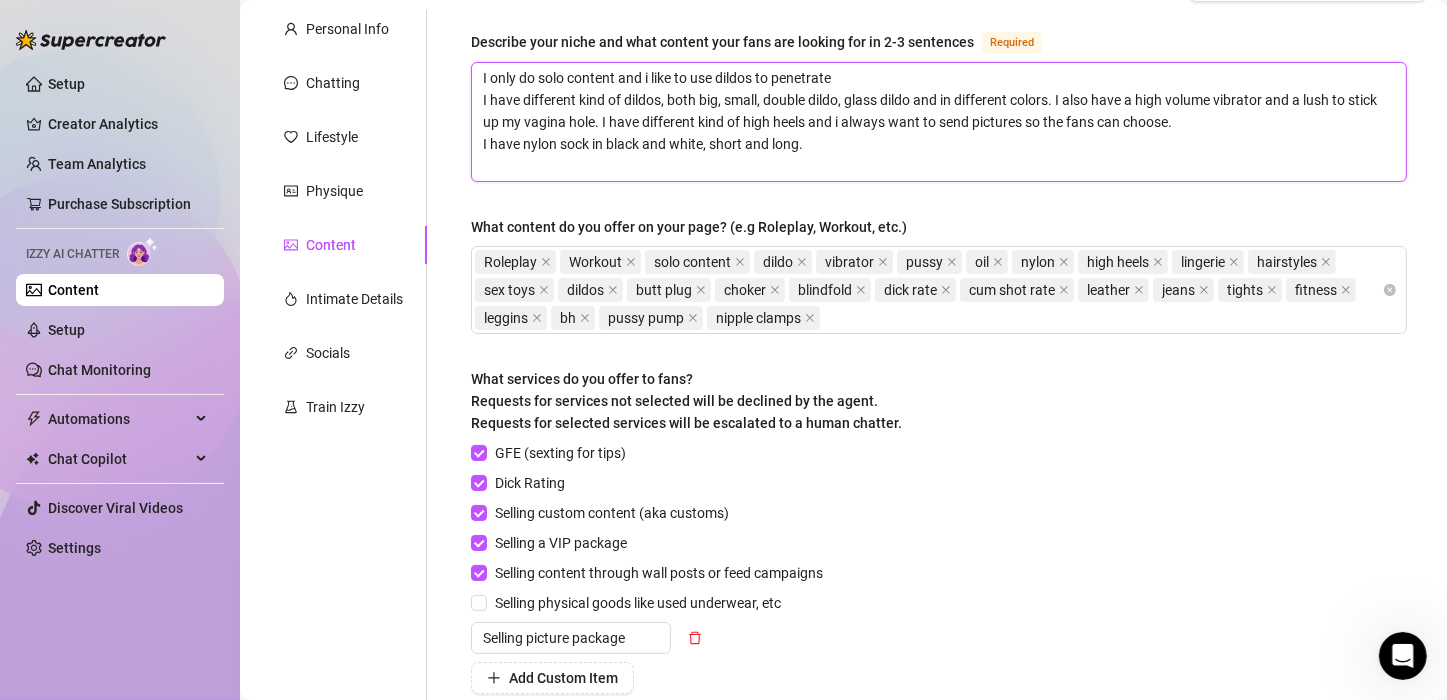 click on "I only do solo content and i like to use dildos to penetrate
I have different kind of dildos, both big, small, double dildo, glass dildo and in different colors. I also have a high volume vibrator and a lush to stick up my vagina hole. I have different kind of high heels and i always want to send pictures so the fans can choose.
I have nylon sock in black and white, short and long." at bounding box center [939, 122] 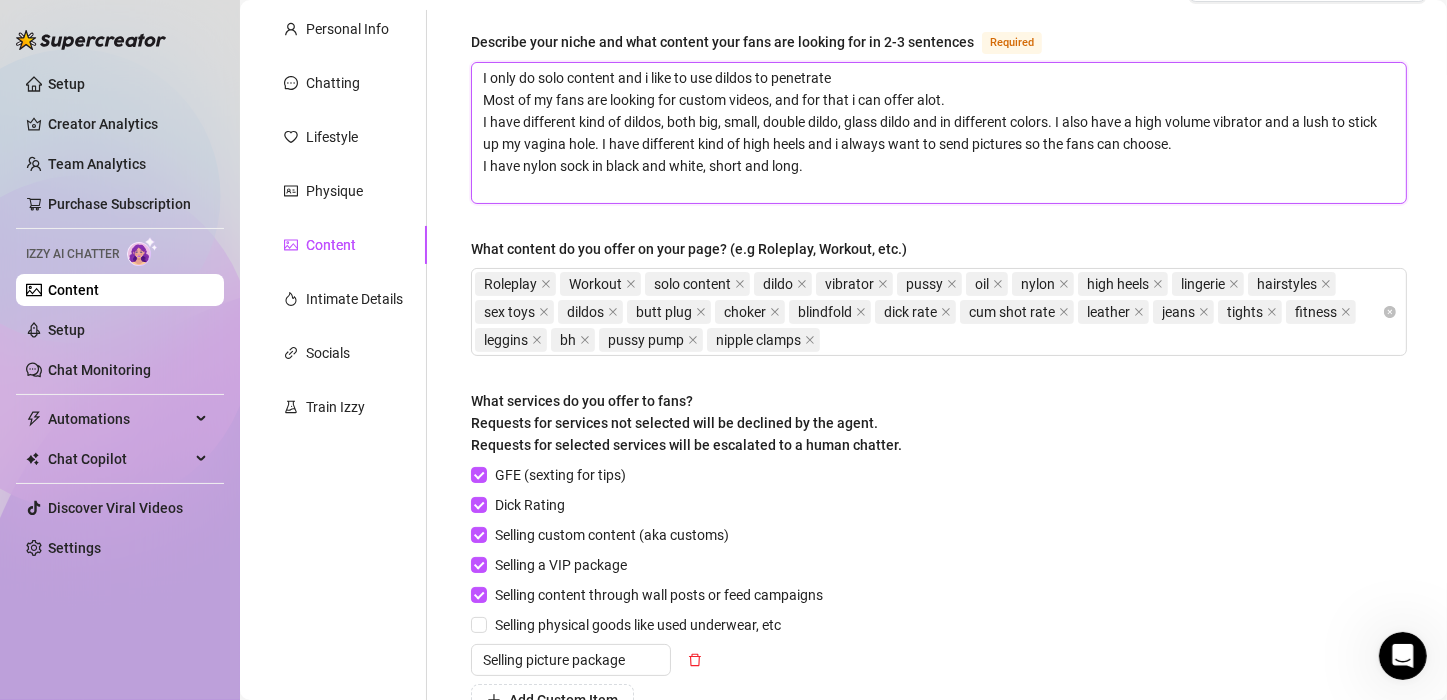 click on "I only do solo content and i like to use dildos to penetrate
Most of my fans are looking for custom videos, and for that i can offer alot.
I have different kind of dildos, both big, small, double dildo, glass dildo and in different colors. I also have a high volume vibrator and a lush to stick up my vagina hole. I have different kind of high heels and i always want to send pictures so the fans can choose.
I have nylon sock in black and white, short and long." at bounding box center (939, 133) 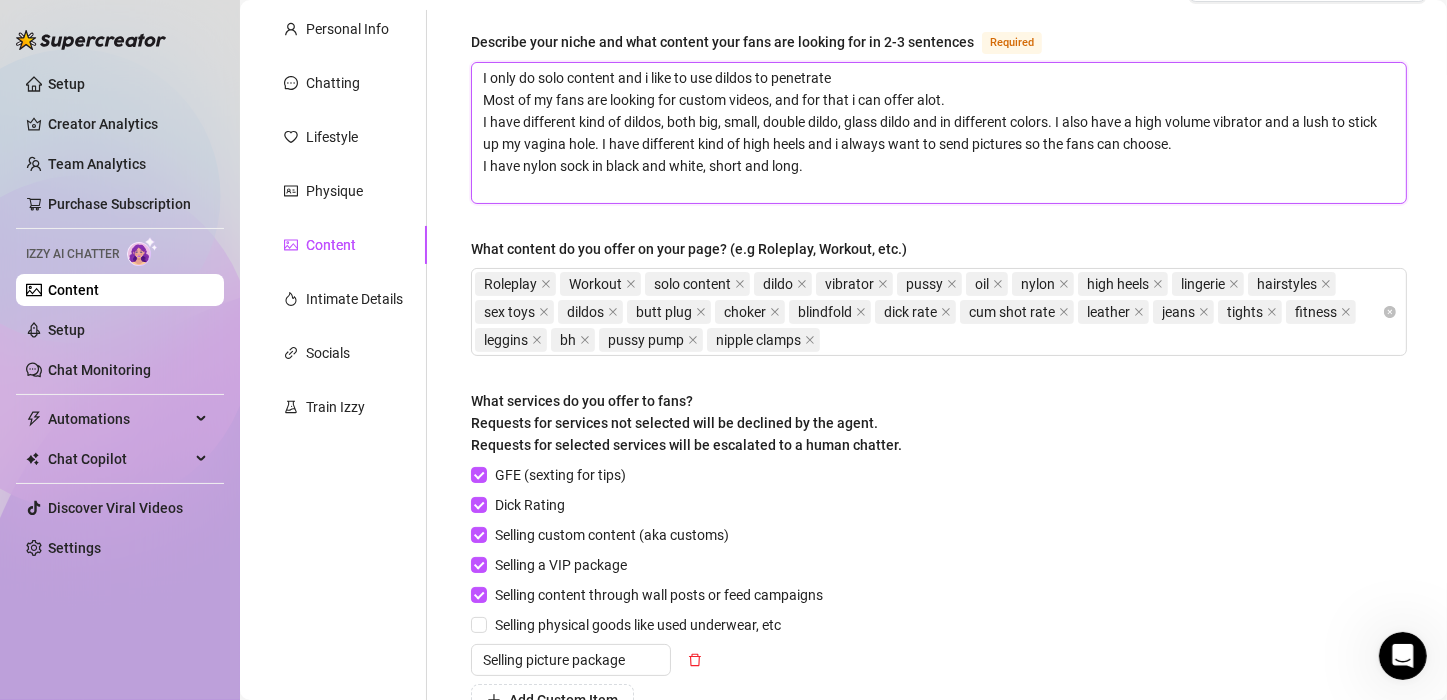 drag, startPoint x: 1219, startPoint y: 143, endPoint x: 844, endPoint y: 147, distance: 375.02133 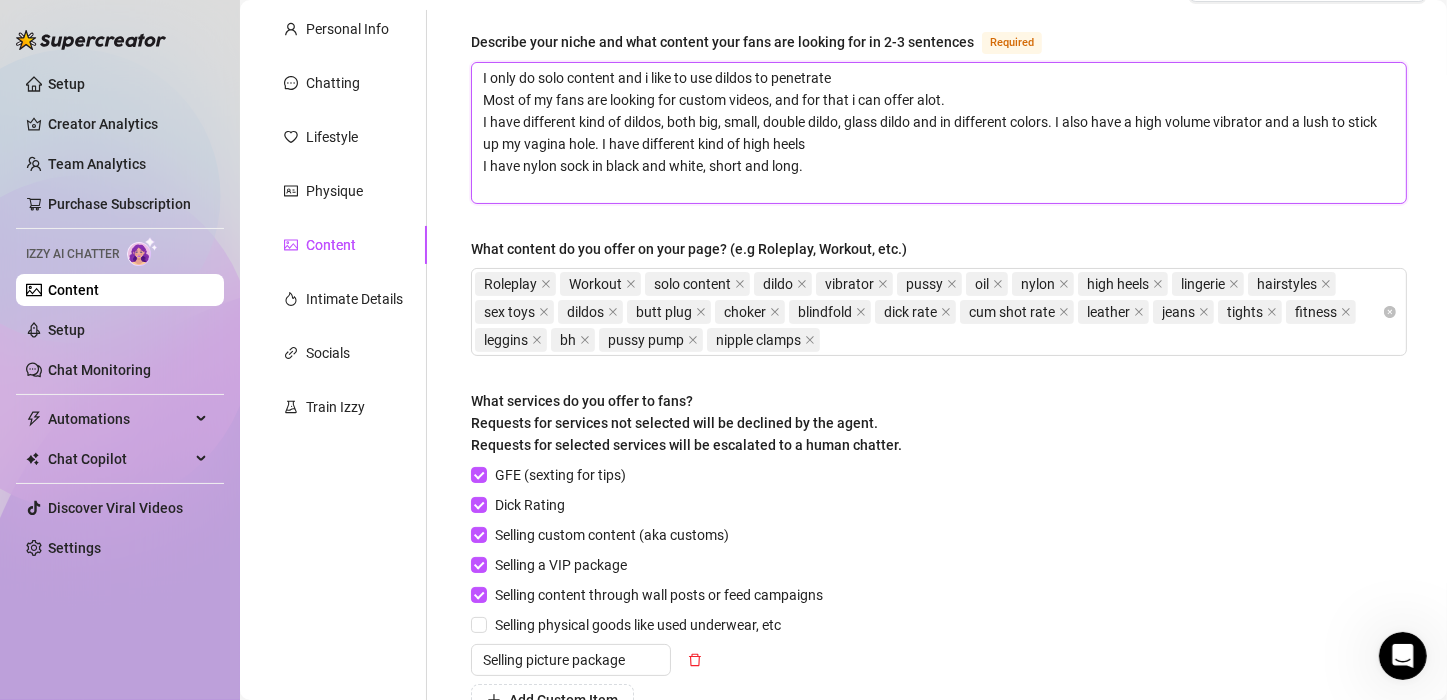 click on "I only do solo content and i like to use dildos to penetrate
Most of my fans are looking for custom videos, and for that i can offer alot.
I have different kind of dildos, both big, small, double dildo, glass dildo and in different colors. I also have a high volume vibrator and a lush to stick up my vagina hole. I have different kind of high heels
I have nylon sock in black and white, short and long." at bounding box center [939, 133] 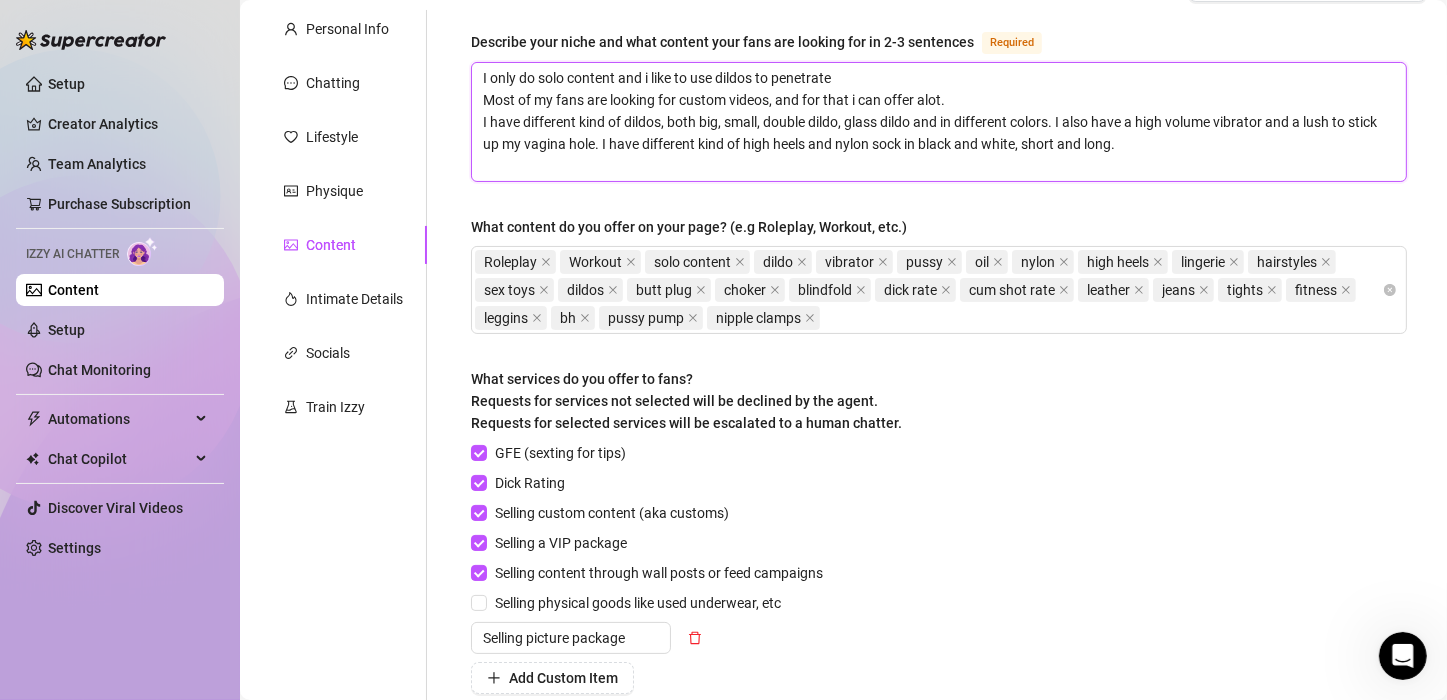 paste on "and i always want to send pictures so the fans can choose." 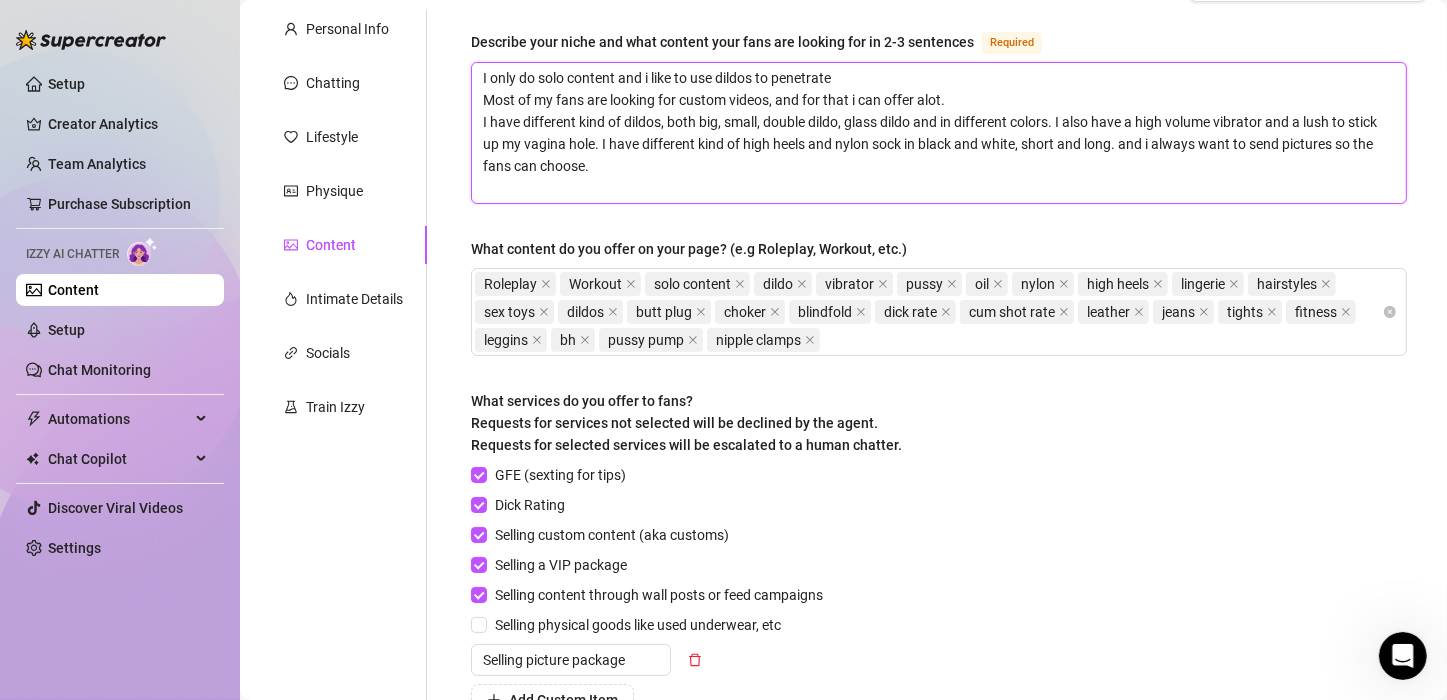 click on "I only do solo content and i like to use dildos to penetrate
Most of my fans are looking for custom videos, and for that i can offer alot.
I have different kind of dildos, both big, small, double dildo, glass dildo and in different colors. I also have a high volume vibrator and a lush to stick up my vagina hole. I have different kind of high heels and nylon sock in black and white, short and long. and i always want to send pictures so the fans can choose." at bounding box center (939, 133) 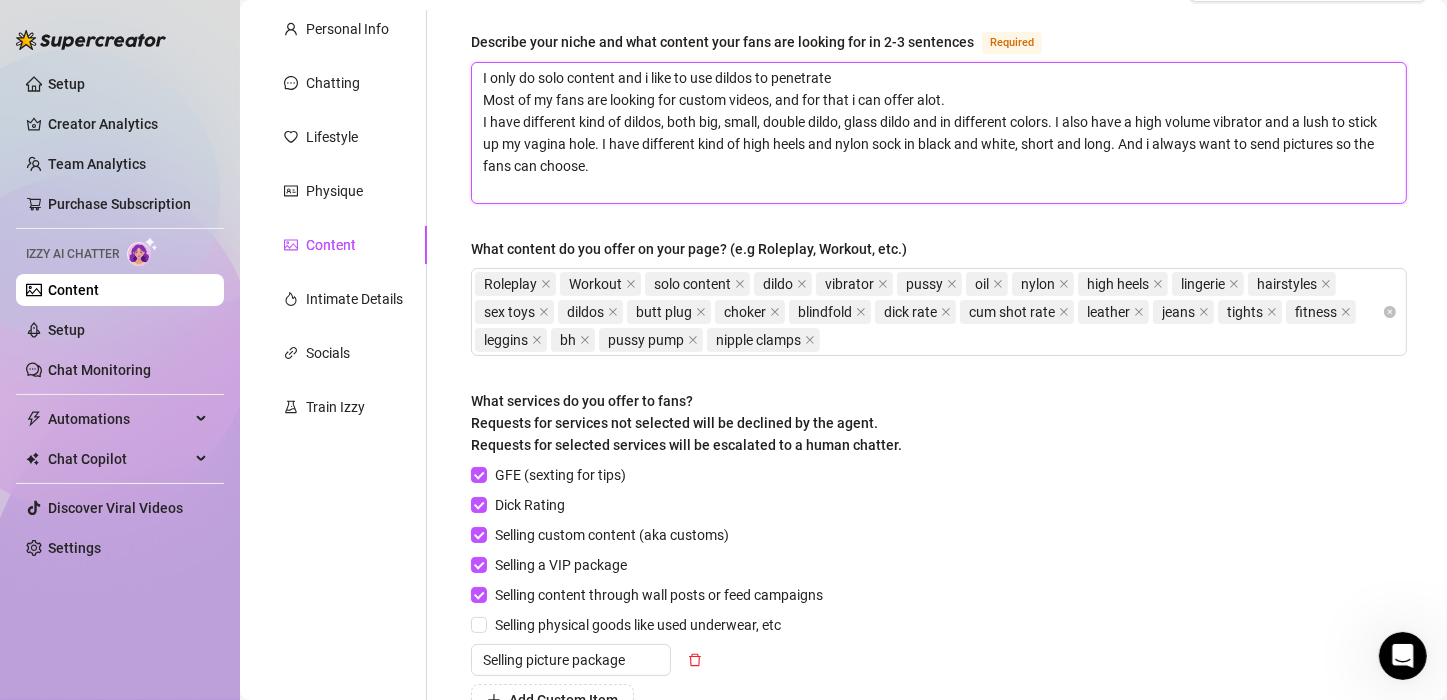 click on "I only do solo content and i like to use dildos to penetrate
Most of my fans are looking for custom videos, and for that i can offer alot.
I have different kind of dildos, both big, small, double dildo, glass dildo and in different colors. I also have a high volume vibrator and a lush to stick up my vagina hole. I have different kind of high heels and nylon sock in black and white, short and long. And i always want to send pictures so the fans can choose." at bounding box center [939, 133] 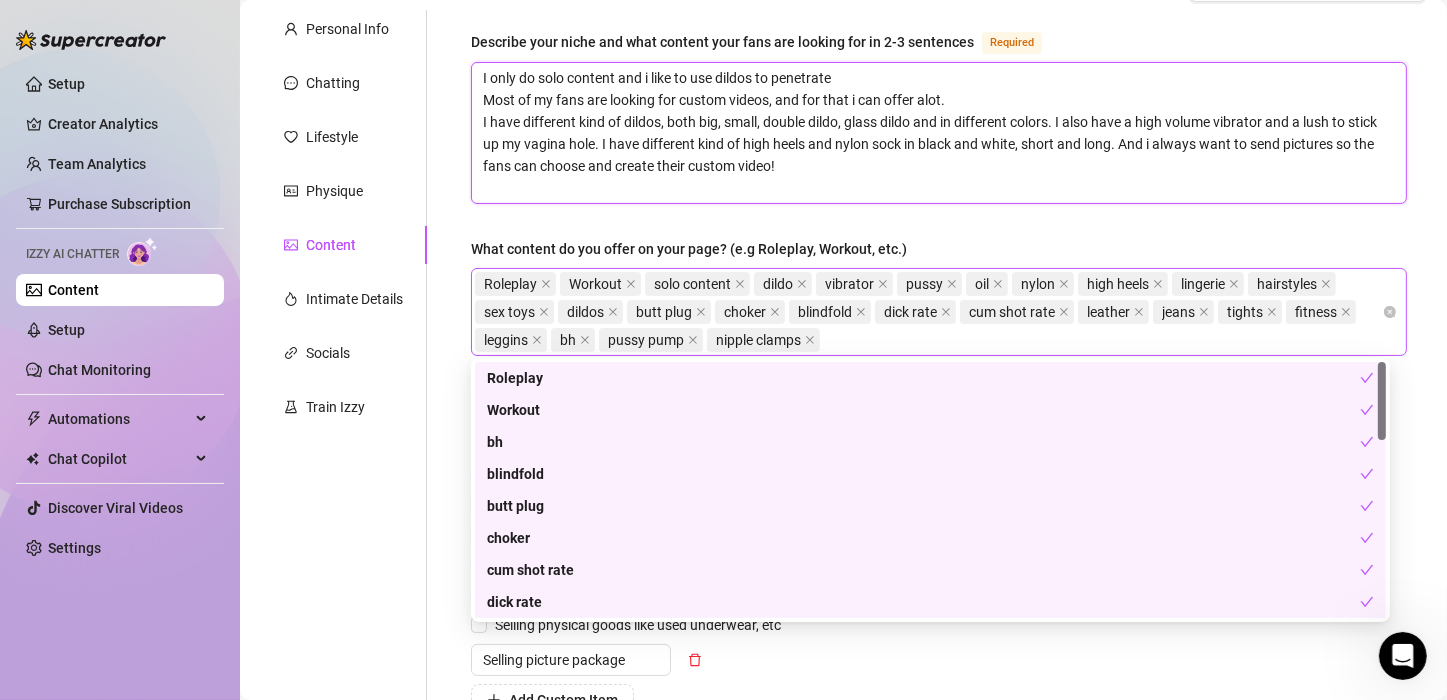 click on "Roleplay Workout solo content dildo vibrator pussy oil  nylon high heels lingerie hairstyles  sex toys dildos butt plug choker blindfold dick rate  cum shot rate  leather  jeans tights fitness leggins bh  pussy pump  nipple clamps" at bounding box center [928, 312] 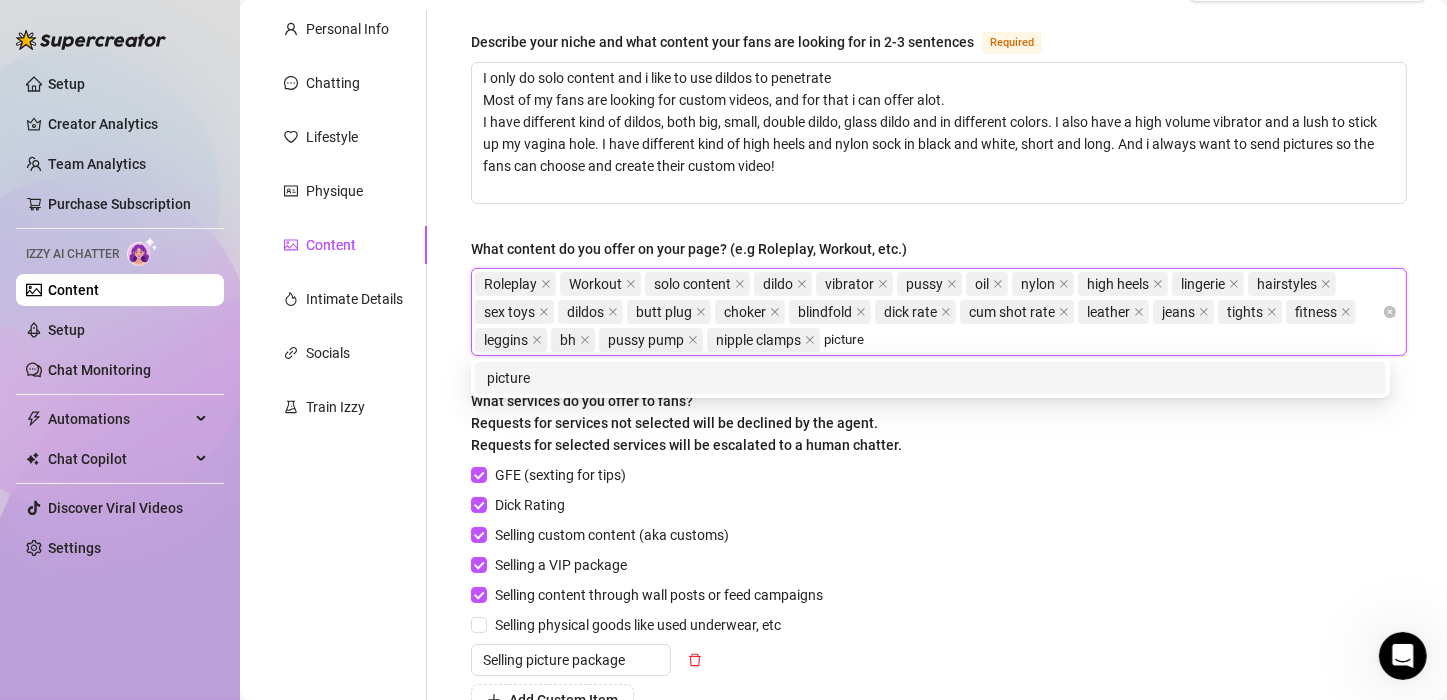 type on "pictures" 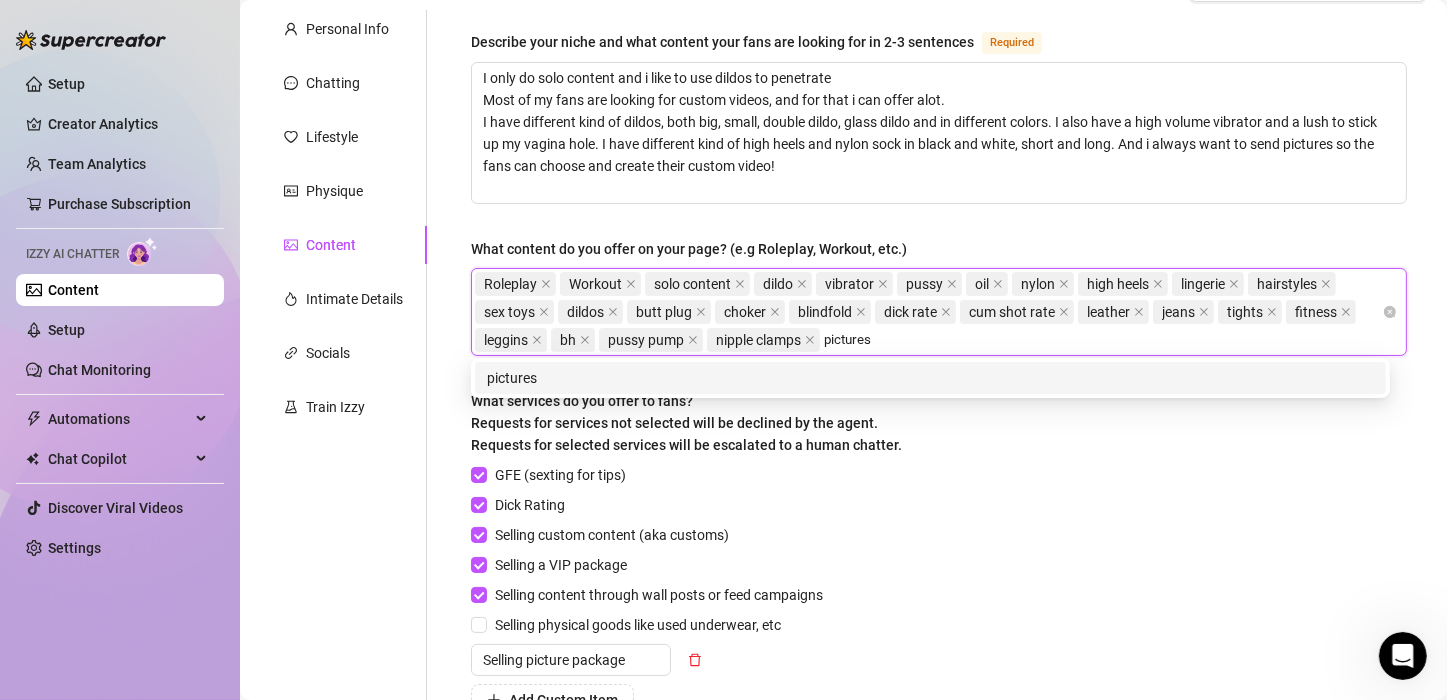 click on "pictures" at bounding box center [930, 378] 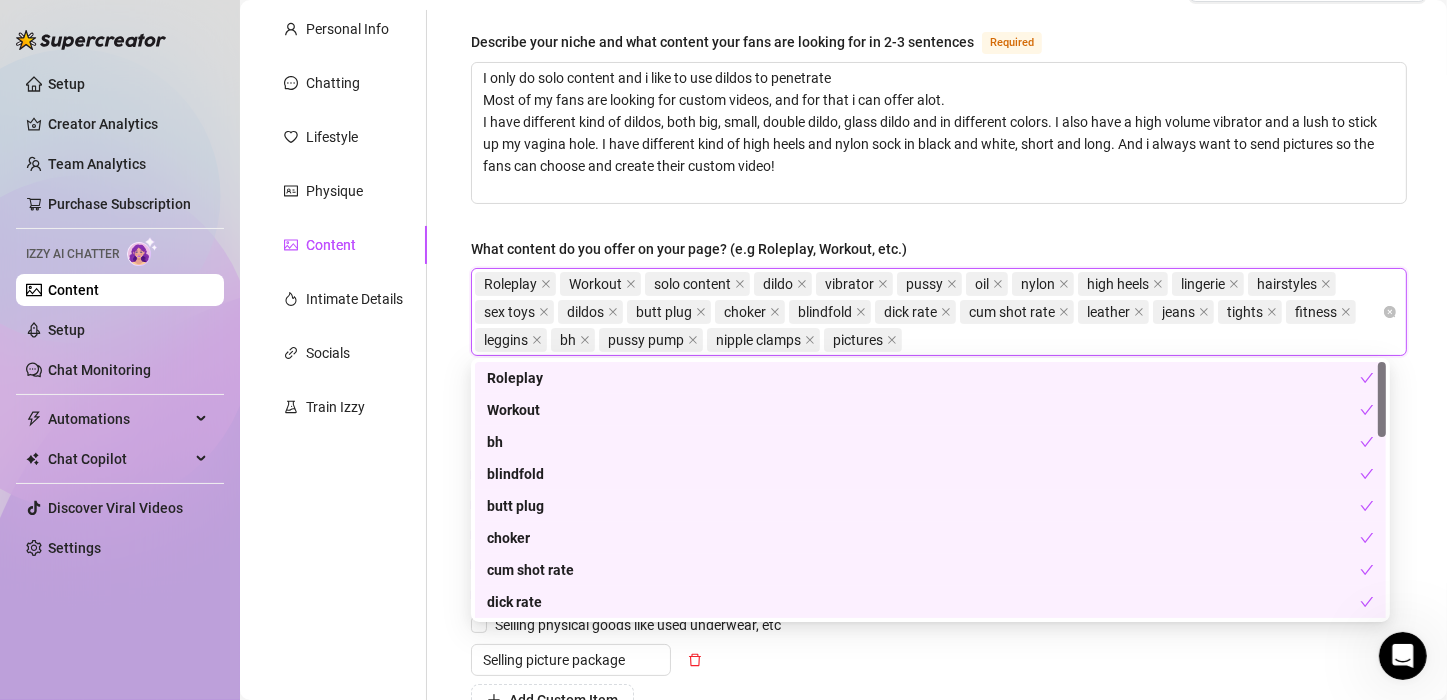 click on "Roleplay Workout solo content dildo vibrator pussy oil  nylon high heels lingerie hairstyles  sex toys dildos butt plug choker blindfold dick rate  cum shot rate  leather  jeans tights fitness leggins bh  pussy pump  nipple clamps  pictures" at bounding box center [928, 312] 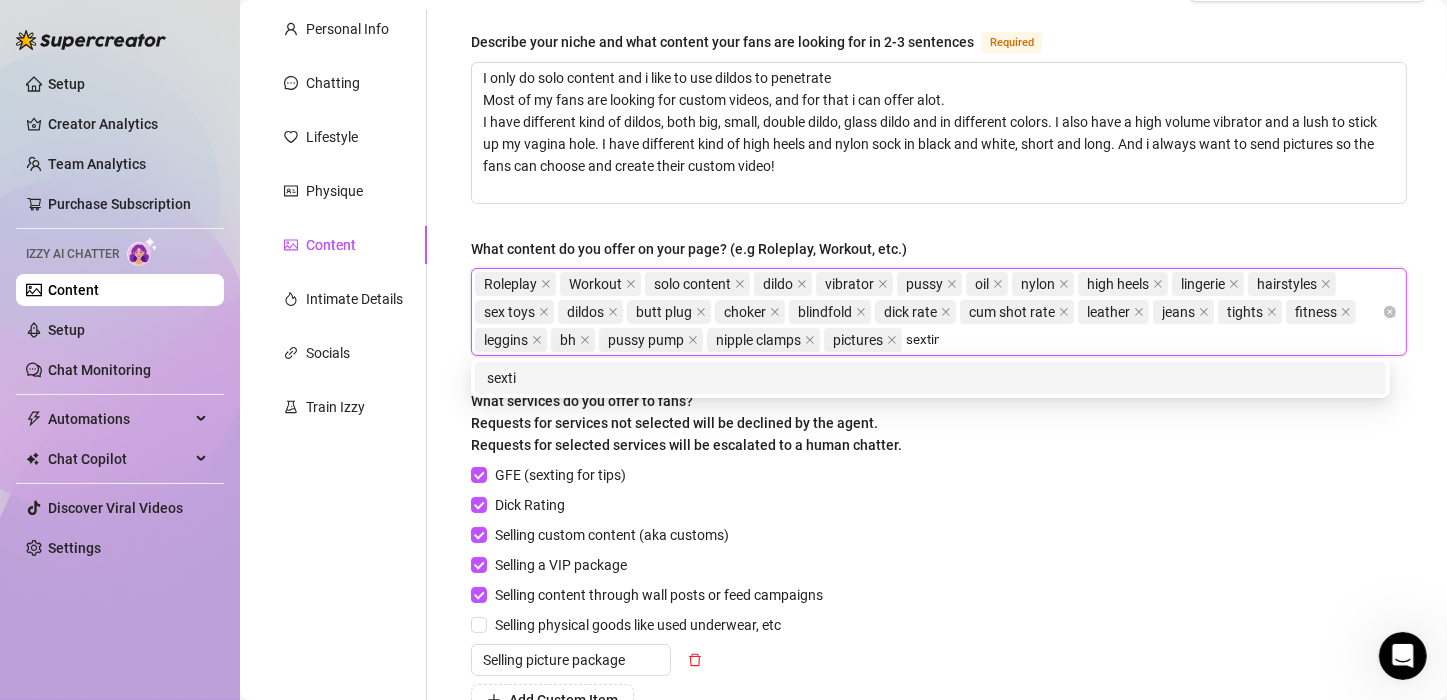 type on "sexting" 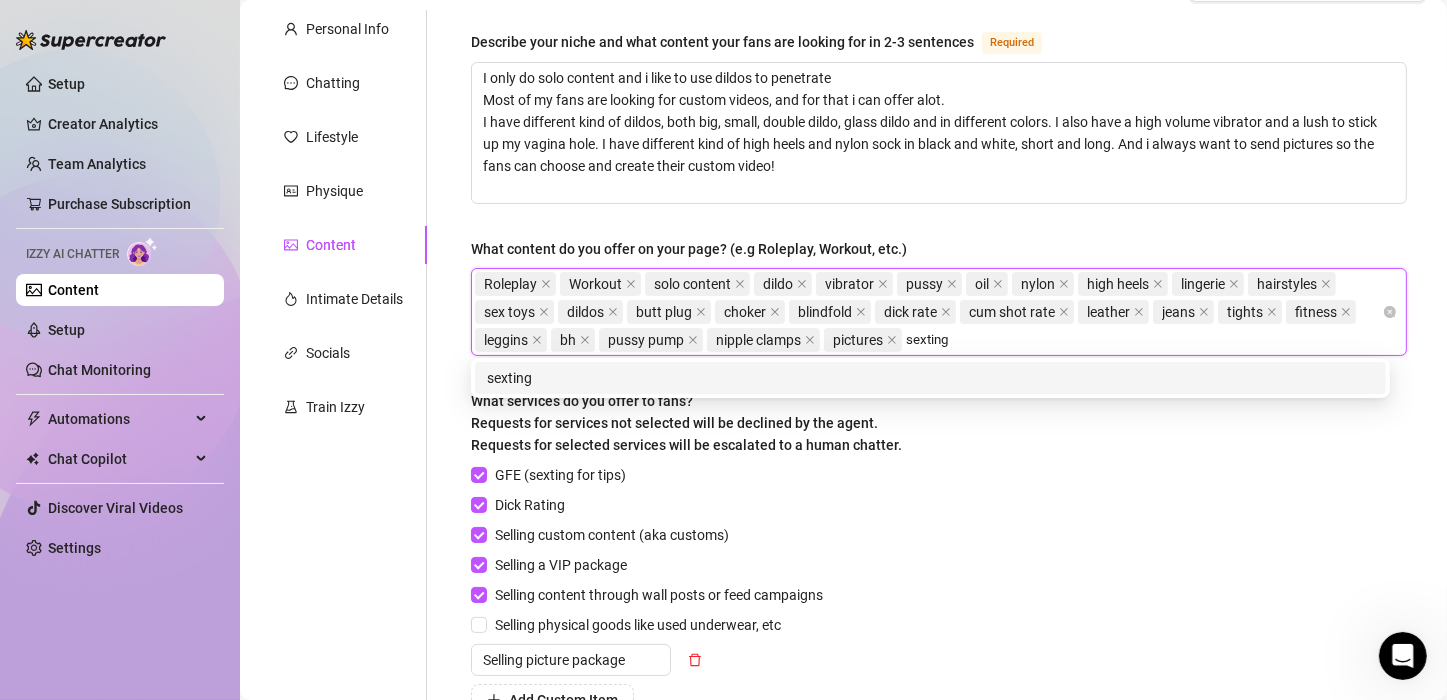 click on "sexting" at bounding box center (930, 378) 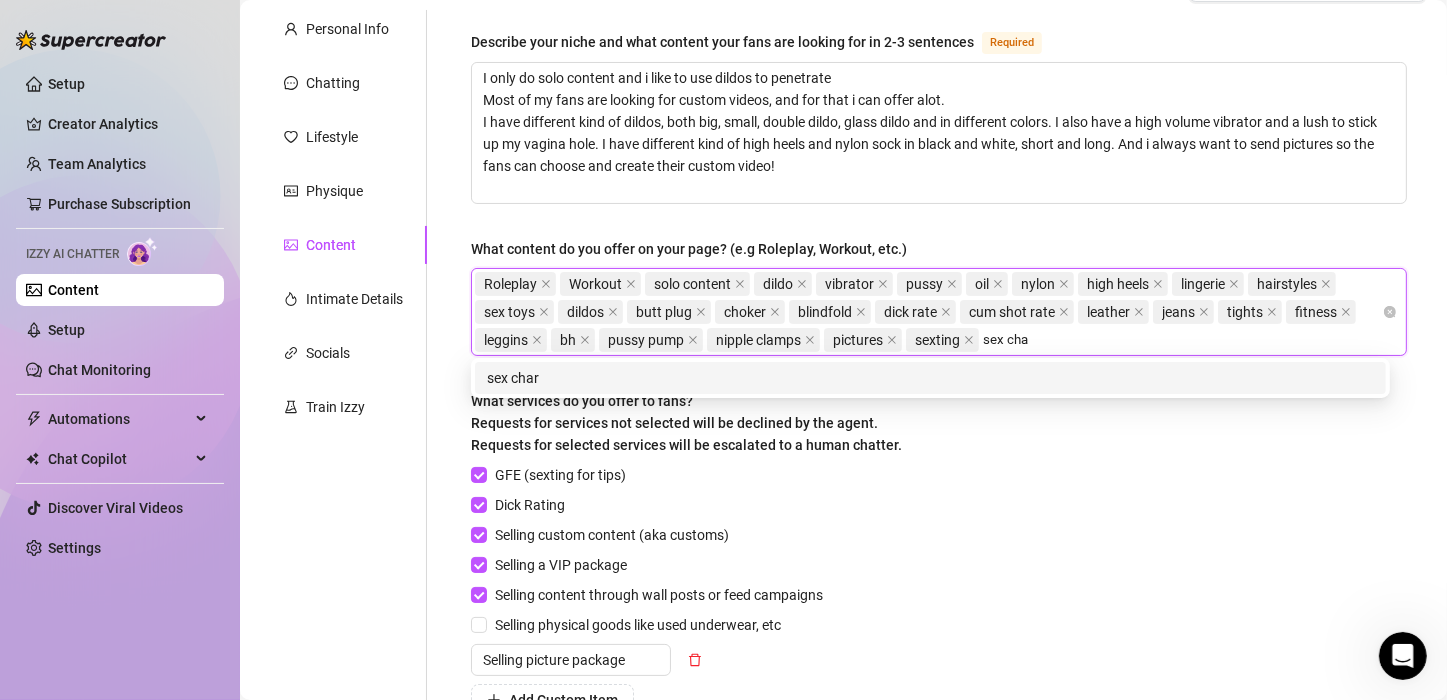type on "sex chat" 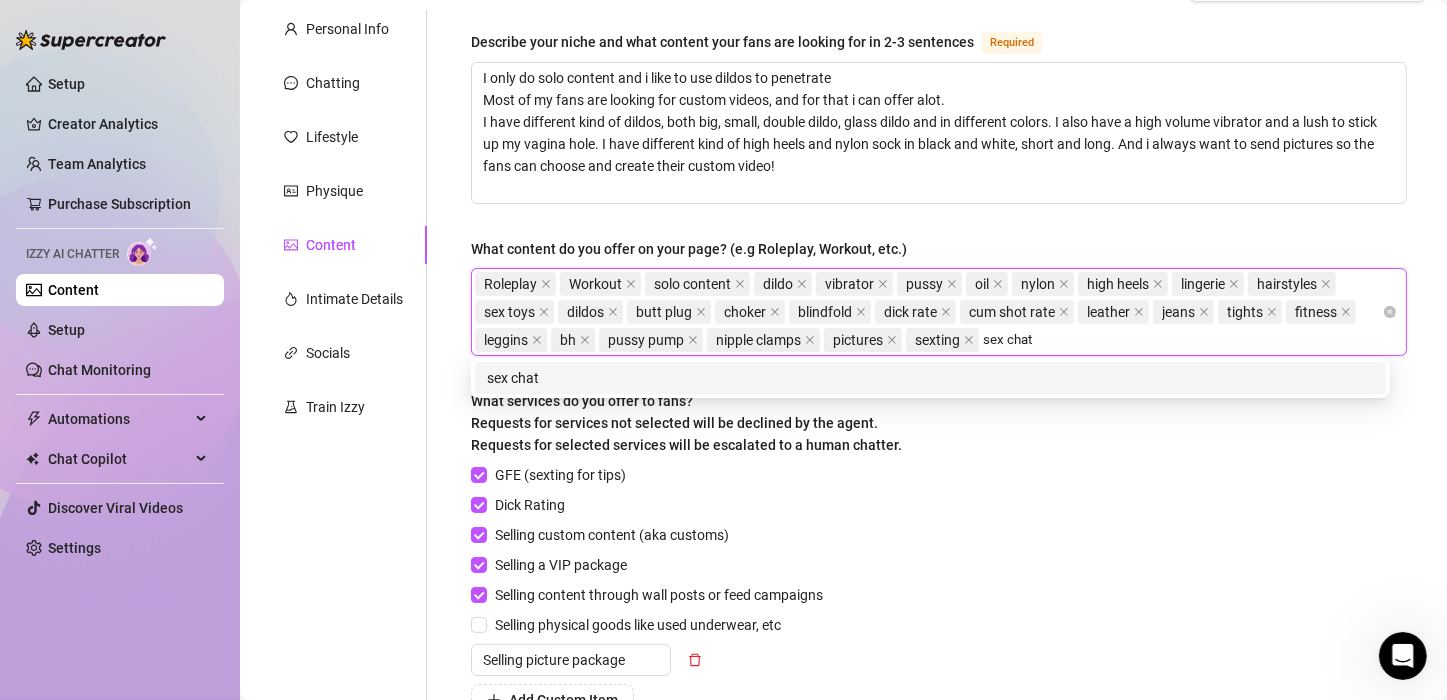 click on "sex chat" at bounding box center [930, 378] 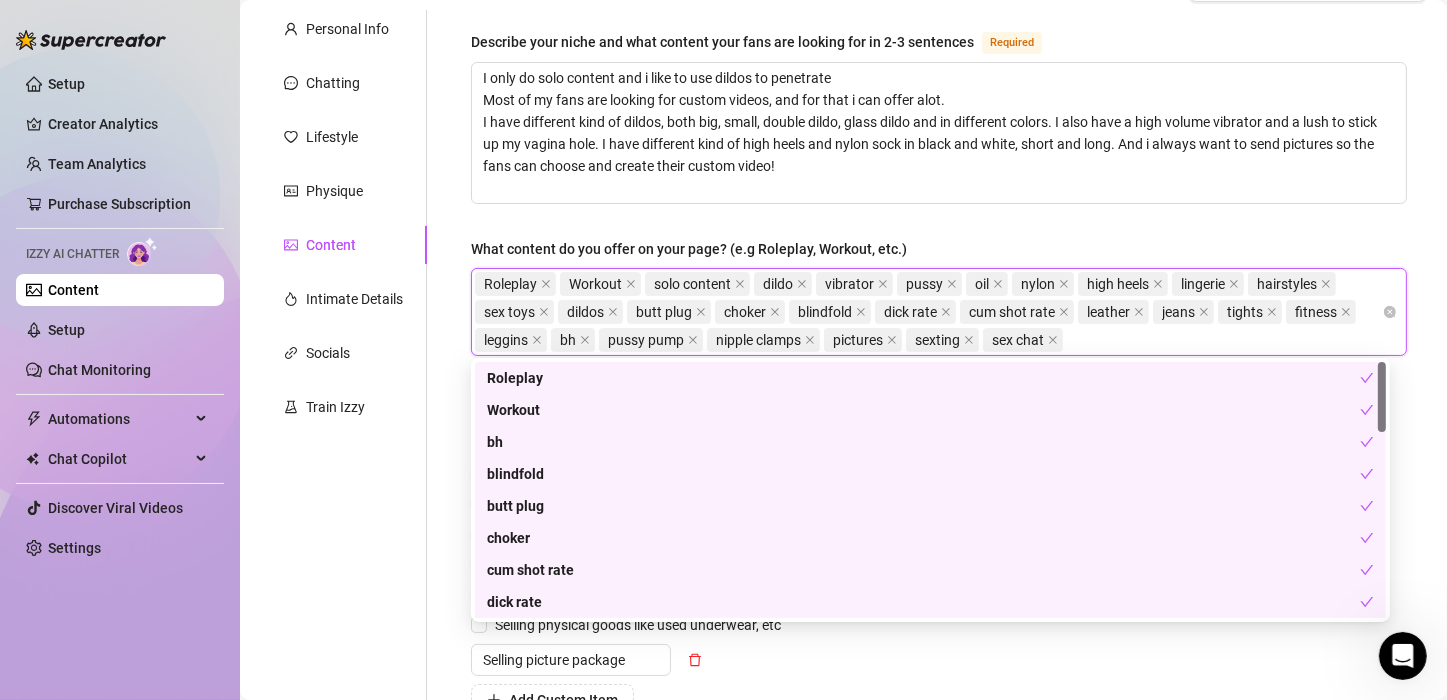 click on "Roleplay Workout solo content dildo vibrator pussy oil  nylon high heels lingerie hairstyles  sex toys dildos butt plug choker blindfold dick rate  cum shot rate  leather  jeans tights fitness leggins bh  pussy pump  nipple clamps  pictures sexting sex chat" at bounding box center [928, 312] 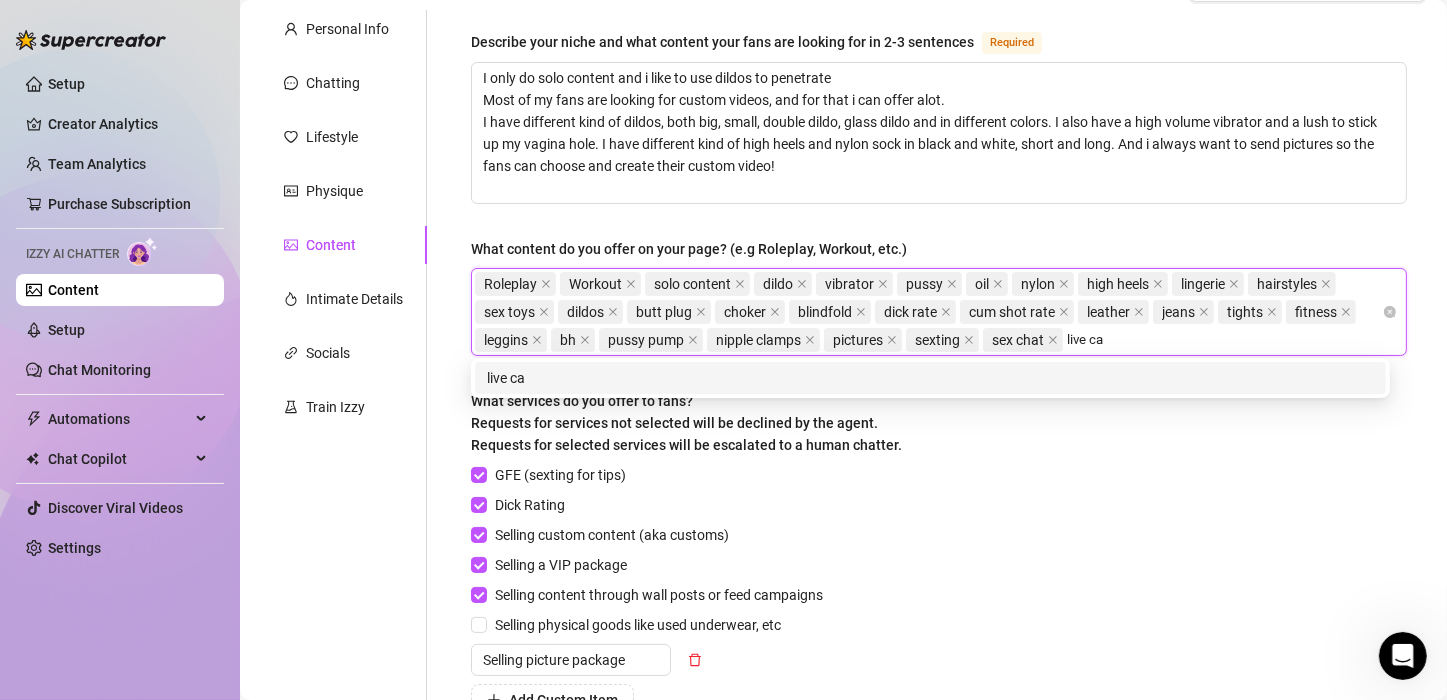 type on "live cam" 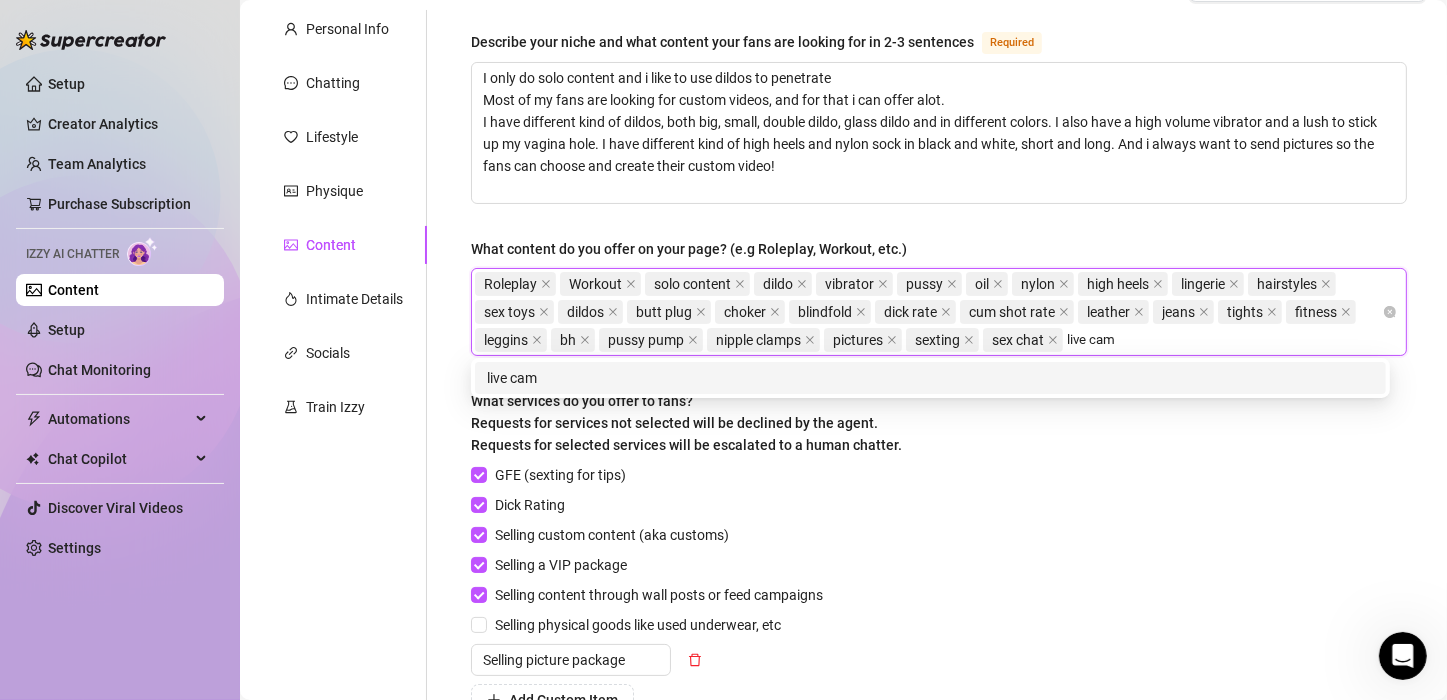 click on "live cam" at bounding box center (930, 378) 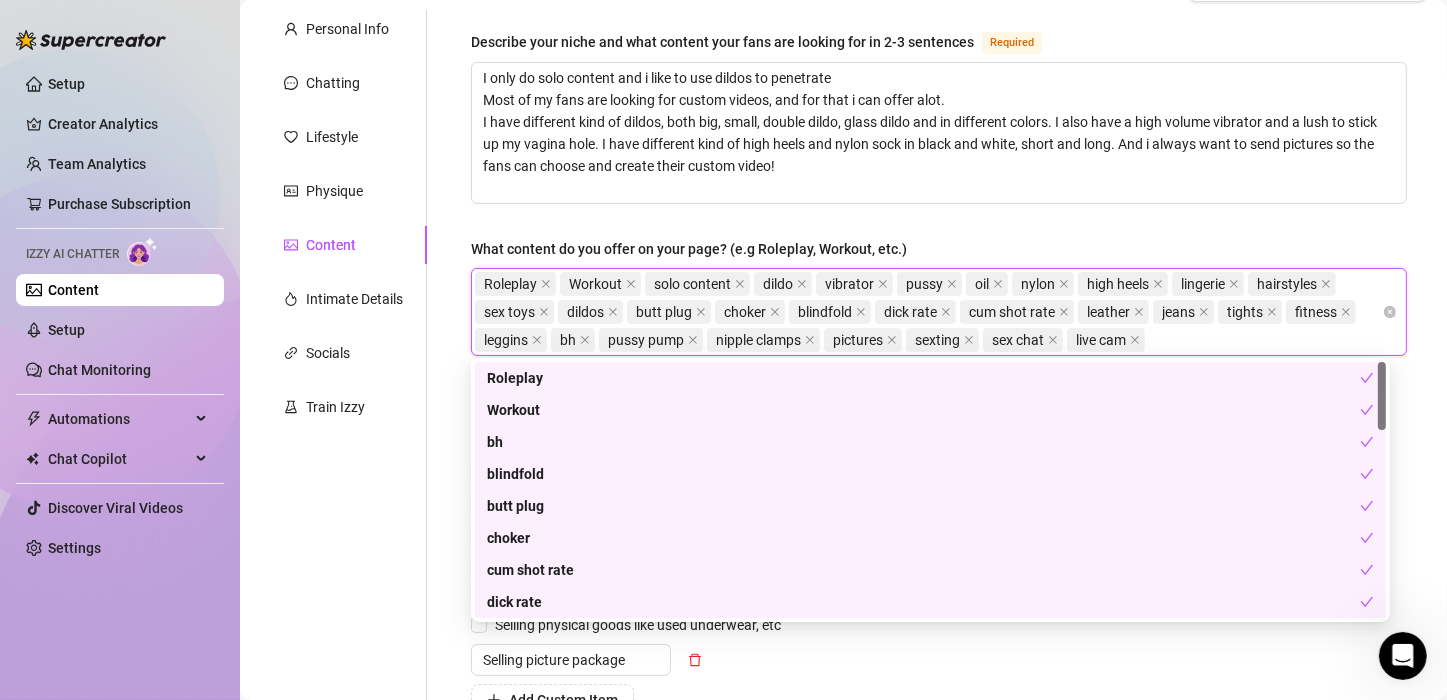 click on "Roleplay Workout solo content dildo vibrator pussy oil  nylon high heels lingerie hairstyles  sex toys dildos butt plug choker blindfold dick rate  cum shot rate  leather  jeans tights fitness leggins bh  pussy pump  nipple clamps  pictures sexting sex chat live cam" at bounding box center [928, 312] 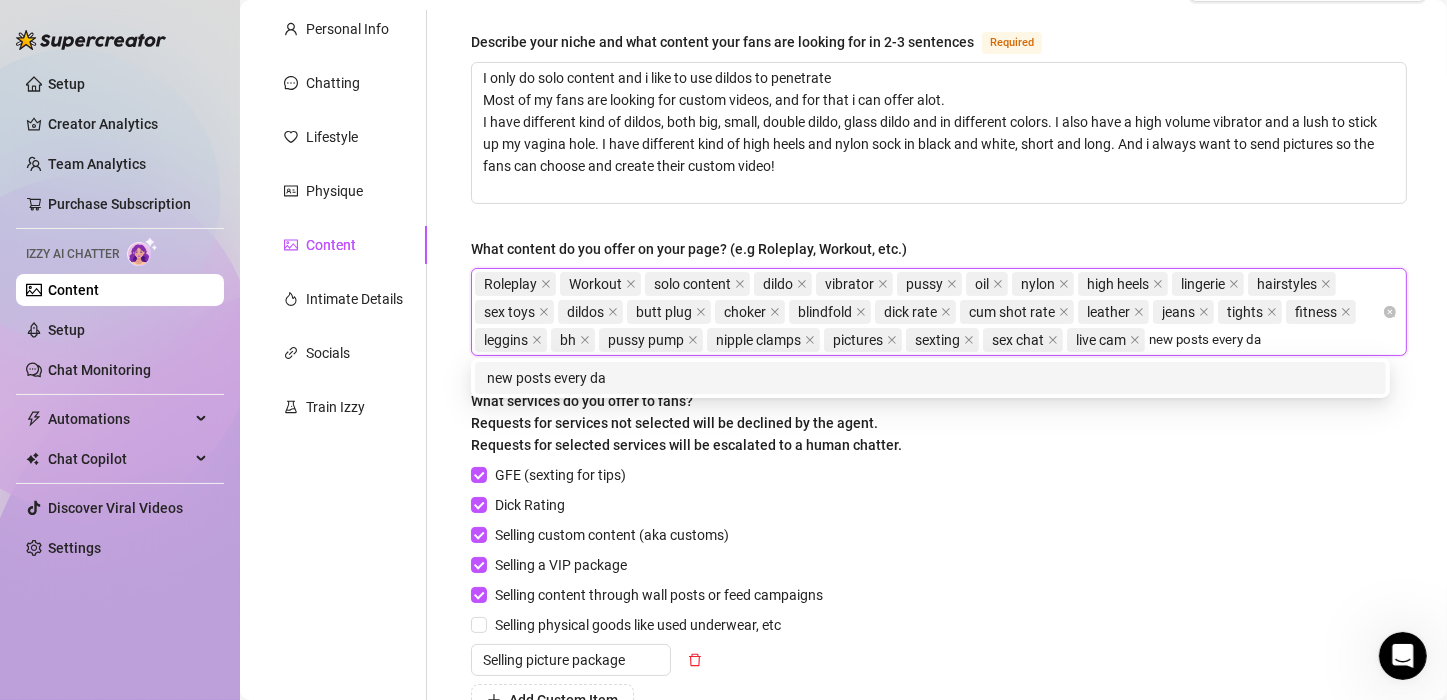 type on "new posts every day" 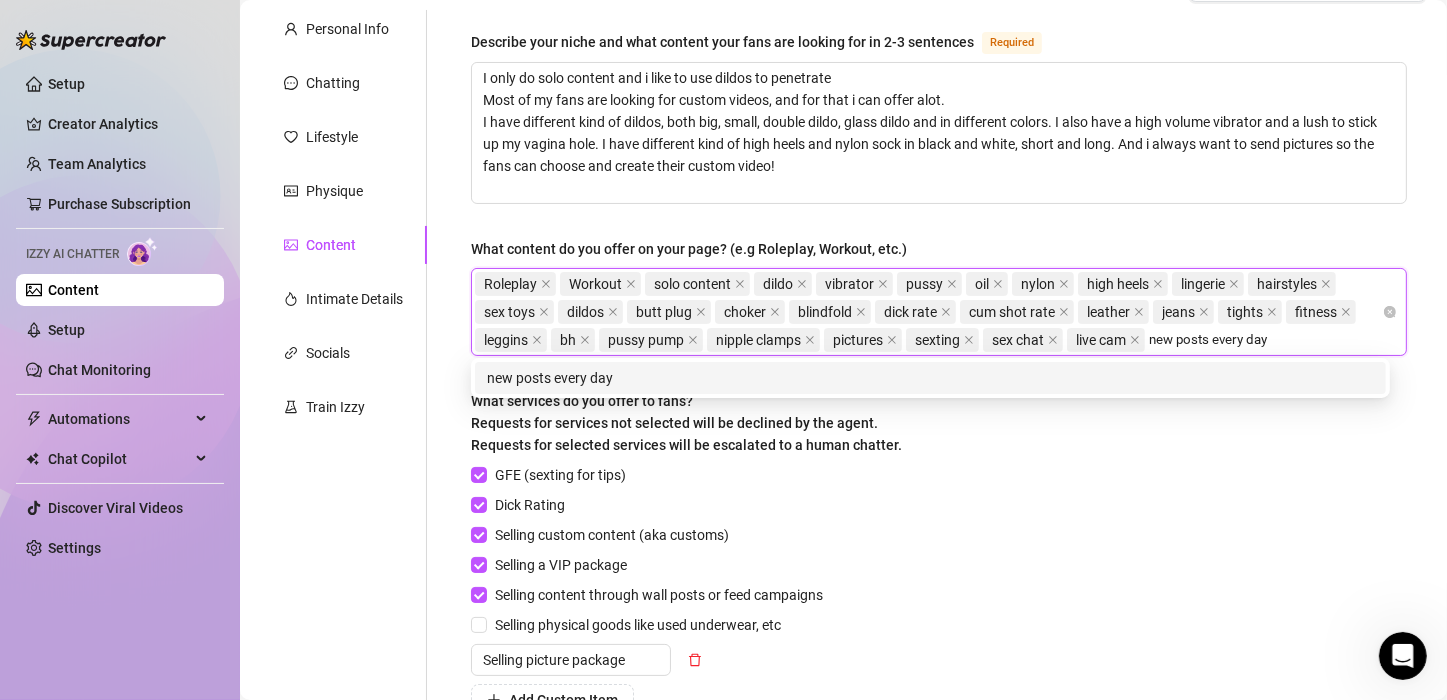 click on "new posts every day" at bounding box center [930, 378] 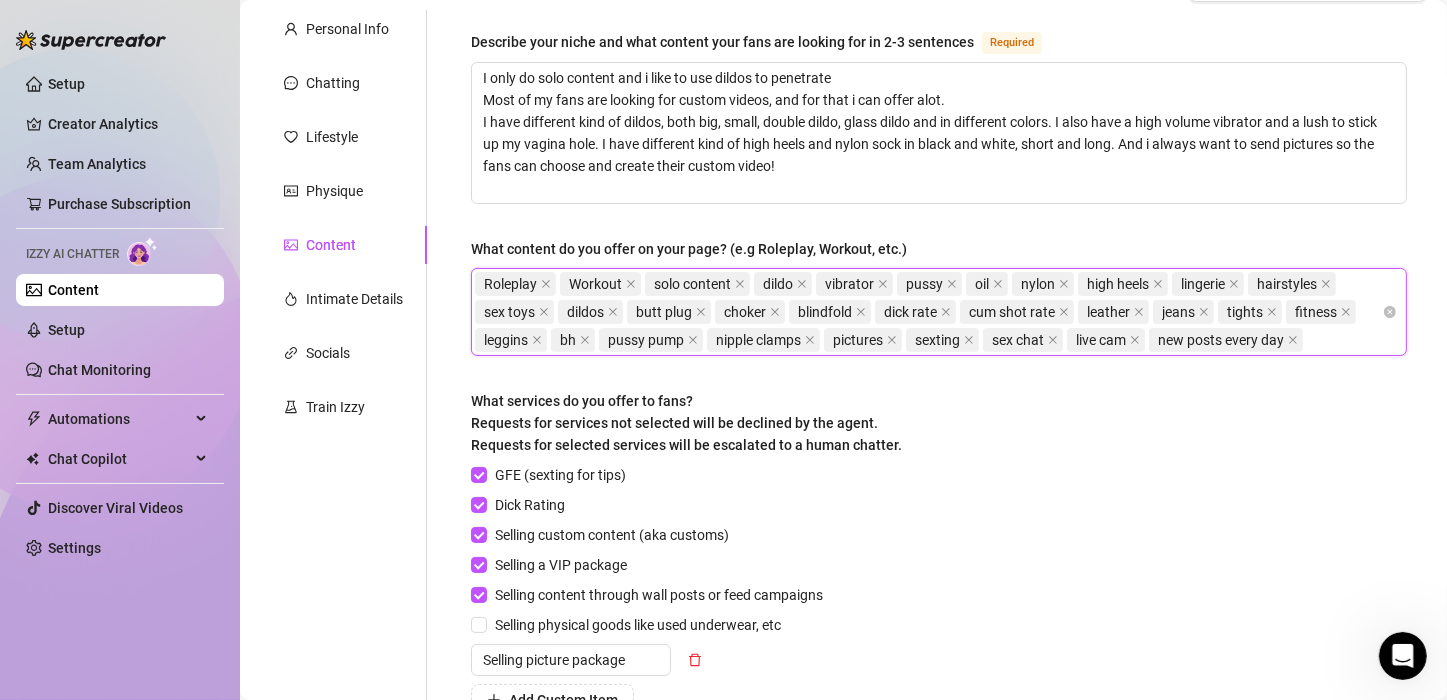 click on "Roleplay Workout solo content dildo vibrator pussy oil  nylon high heels lingerie hairstyles  sex toys dildos butt plug choker blindfold dick rate  cum shot rate  leather  jeans tights fitness leggins bh  pussy pump  nipple clamps  pictures sexting sex chat live cam new posts every day" at bounding box center [928, 312] 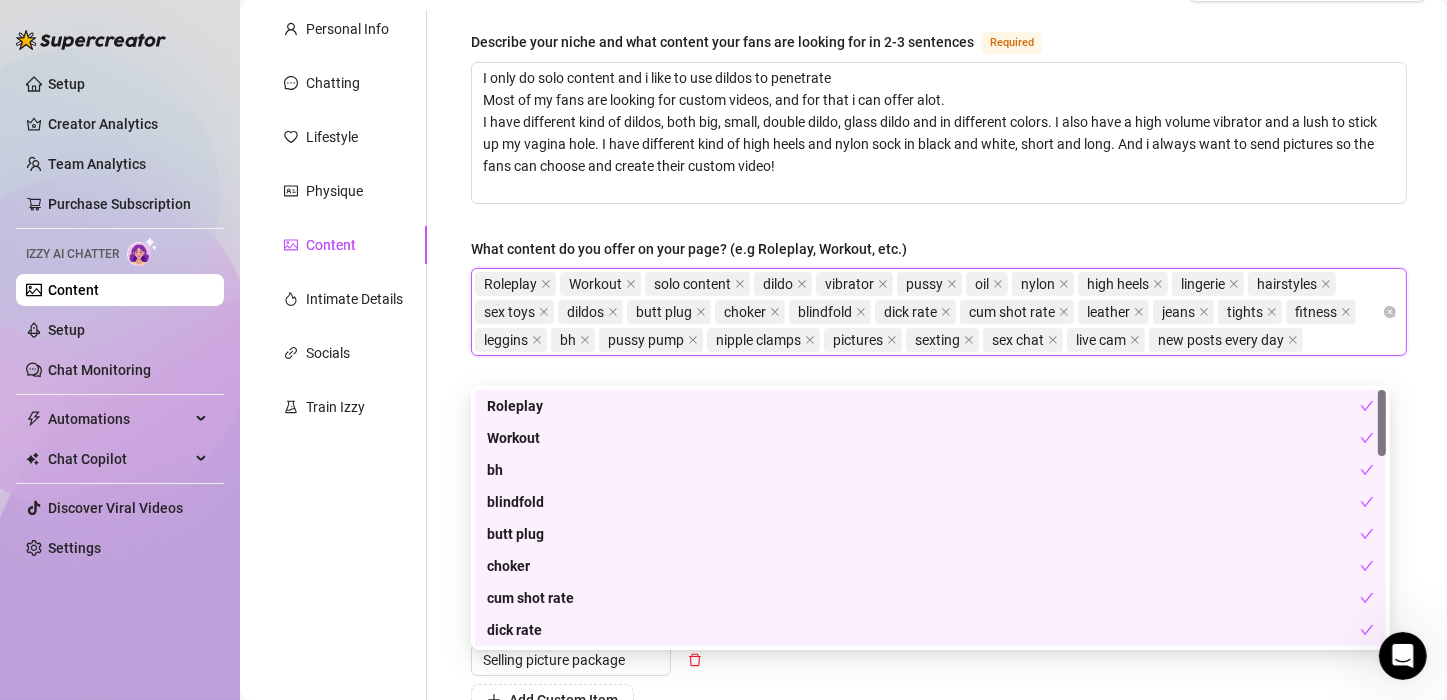 click on "Roleplay Workout solo content dildo vibrator pussy oil  nylon high heels lingerie hairstyles  sex toys dildos butt plug choker blindfold dick rate  cum shot rate  leather  jeans tights fitness leggins bh  pussy pump  nipple clamps  pictures sexting sex chat live cam new posts every day" at bounding box center [928, 312] 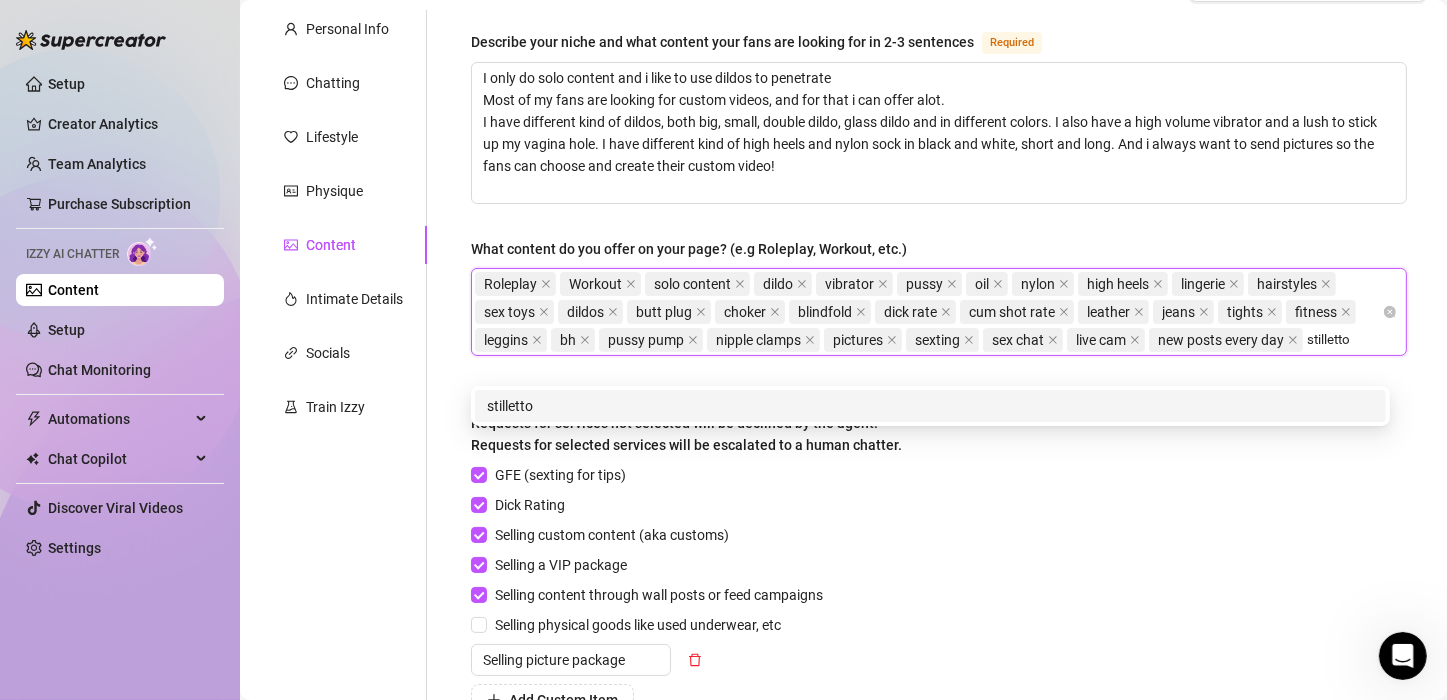 type on "stillettos" 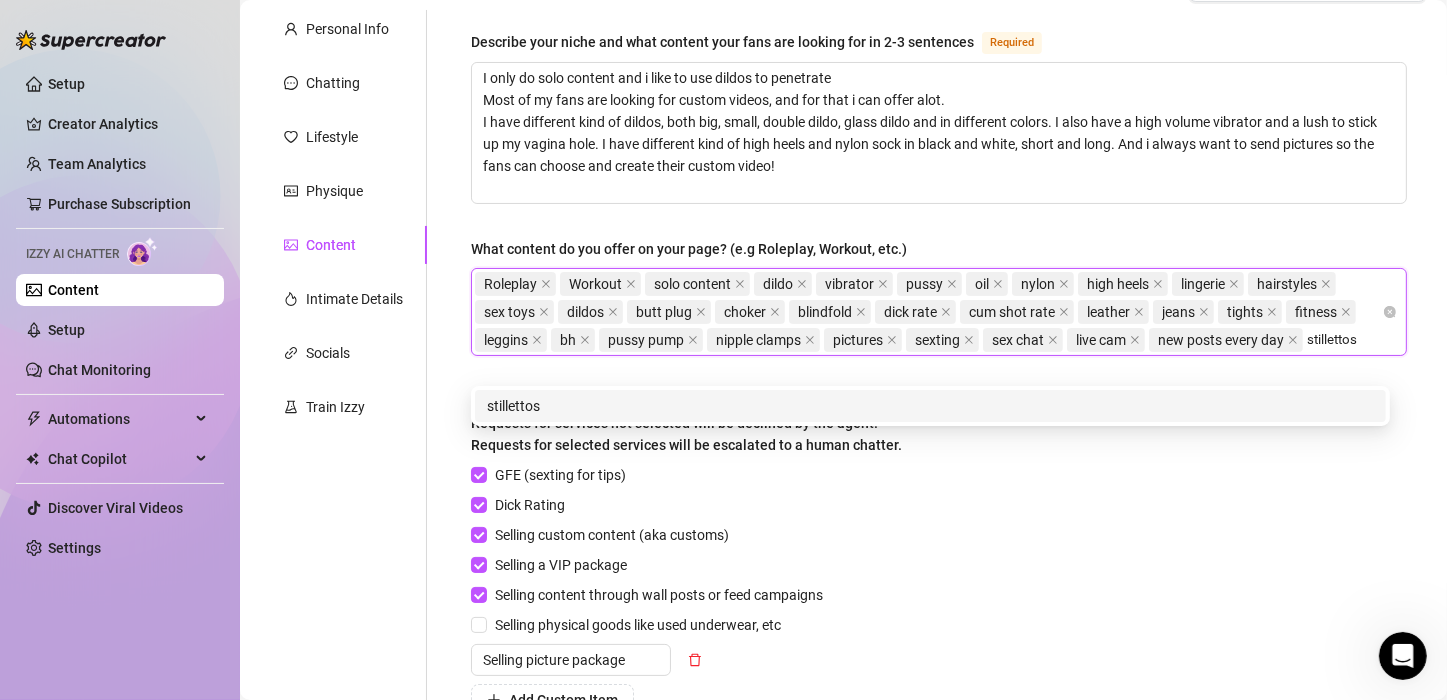 click on "stillettos" at bounding box center [930, 406] 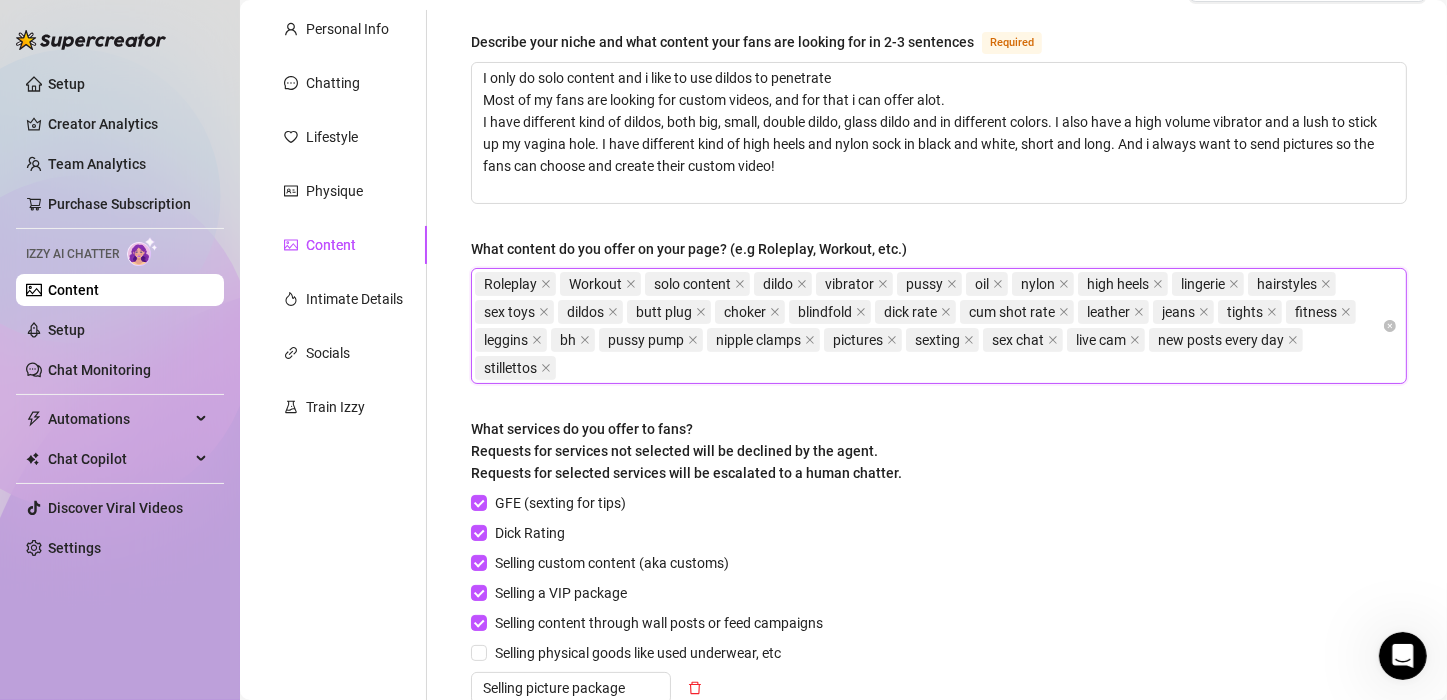 click on "Roleplay Workout solo content dildo vibrator pussy oil  nylon high heels lingerie hairstyles  sex toys dildos butt plug choker blindfold dick rate  cum shot rate  leather  jeans tights fitness leggins bh  pussy pump  nipple clamps  pictures sexting sex chat live cam new posts every day stillettos" at bounding box center (928, 326) 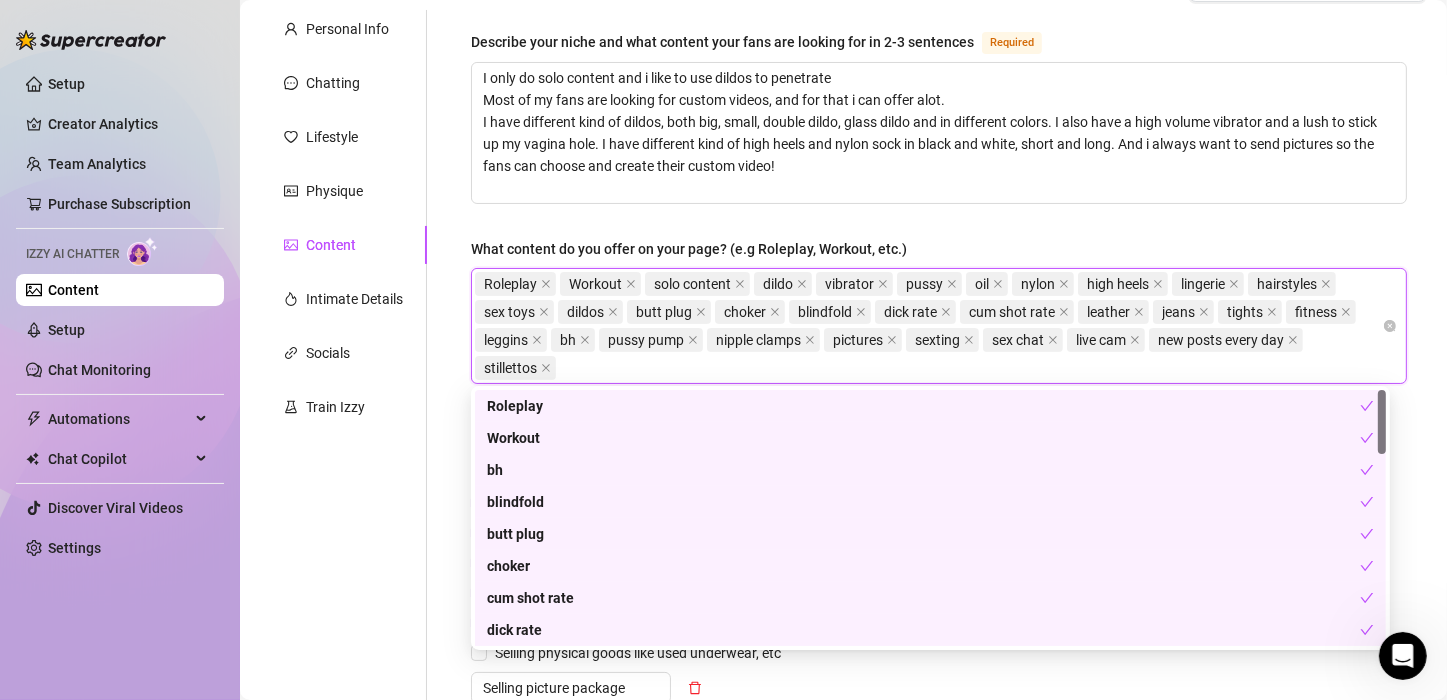click on "Roleplay Workout solo content dildo vibrator pussy oil  nylon high heels lingerie hairstyles  sex toys dildos butt plug choker blindfold dick rate  cum shot rate  leather  jeans tights fitness leggins bh  pussy pump  nipple clamps  pictures sexting sex chat live cam new posts every day stillettos" at bounding box center (928, 326) 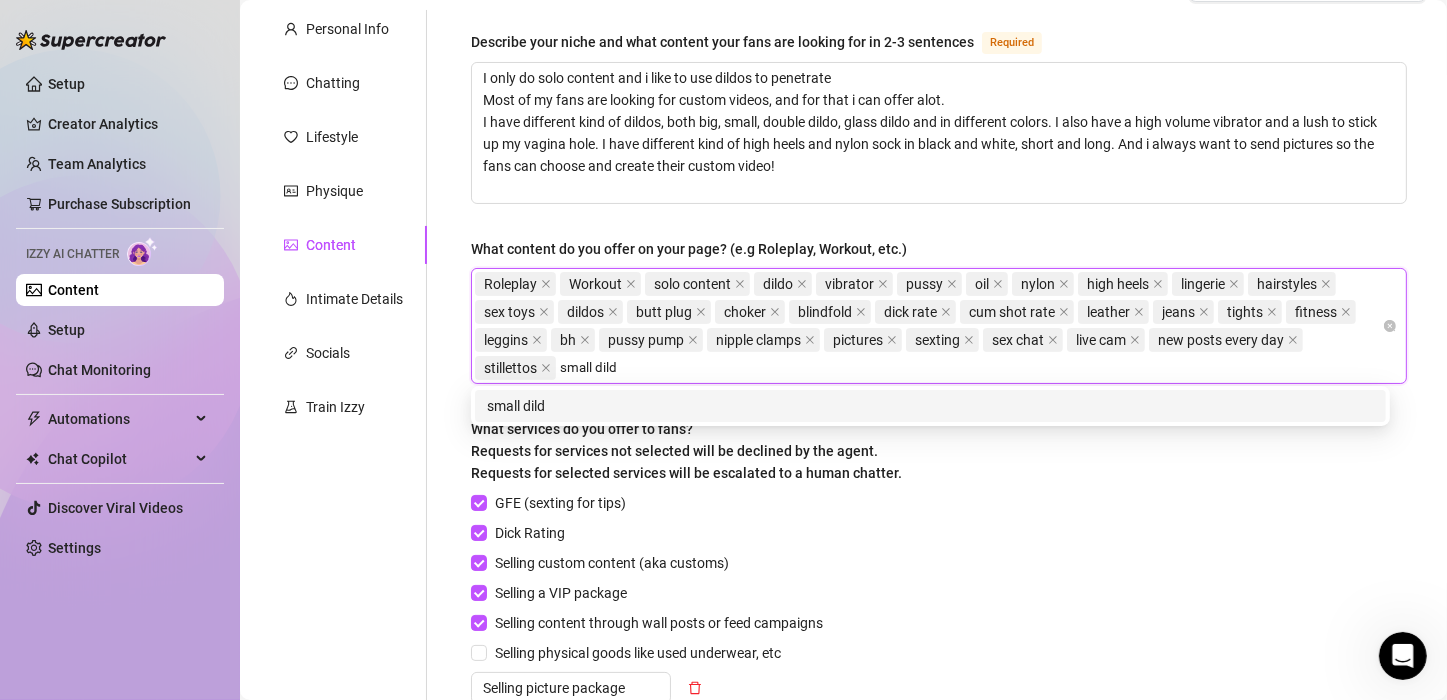 type on "small dildo" 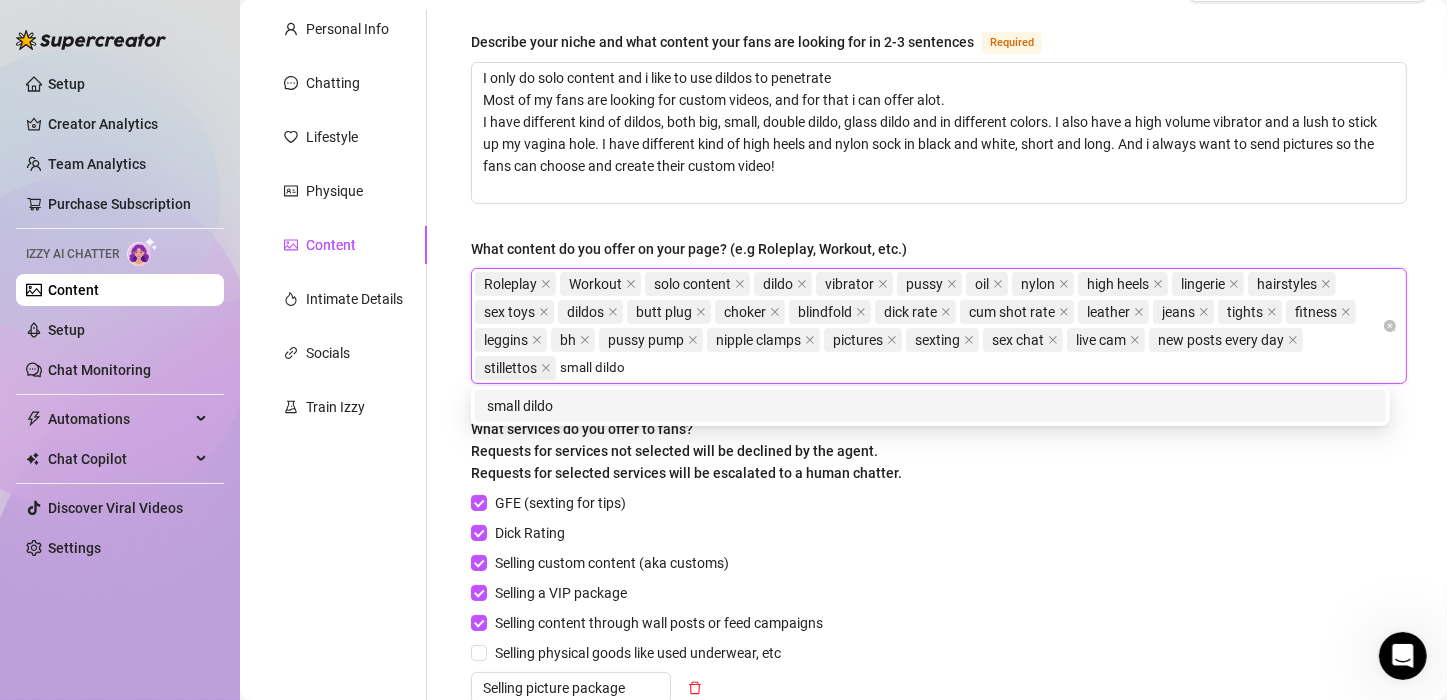 click on "small dildo" at bounding box center [930, 406] 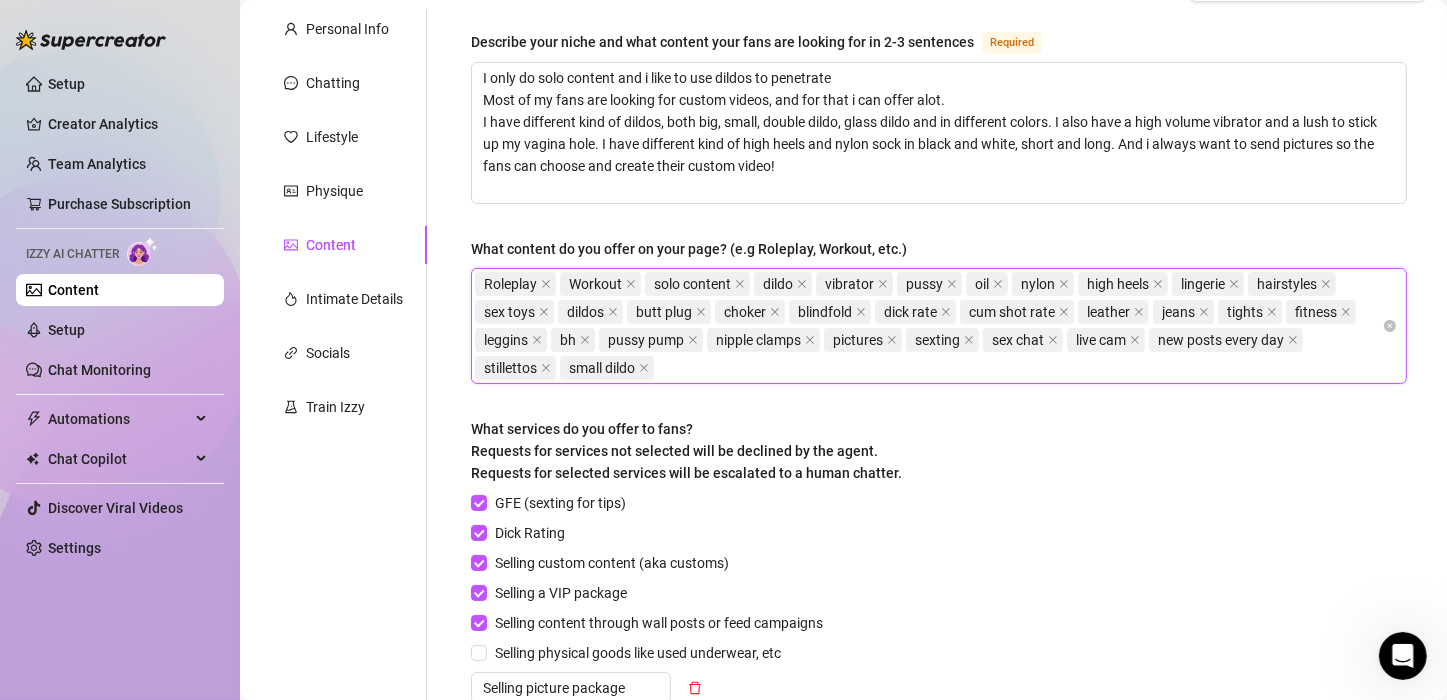 click on "Roleplay Workout solo content dildo vibrator pussy oil  nylon high heels lingerie hairstyles  sex toys dildos butt plug choker blindfold dick rate  cum shot rate  leather  jeans tights fitness leggins bh  pussy pump  nipple clamps  pictures sexting sex chat live cam new posts every day stillettos small dildo" at bounding box center (928, 326) 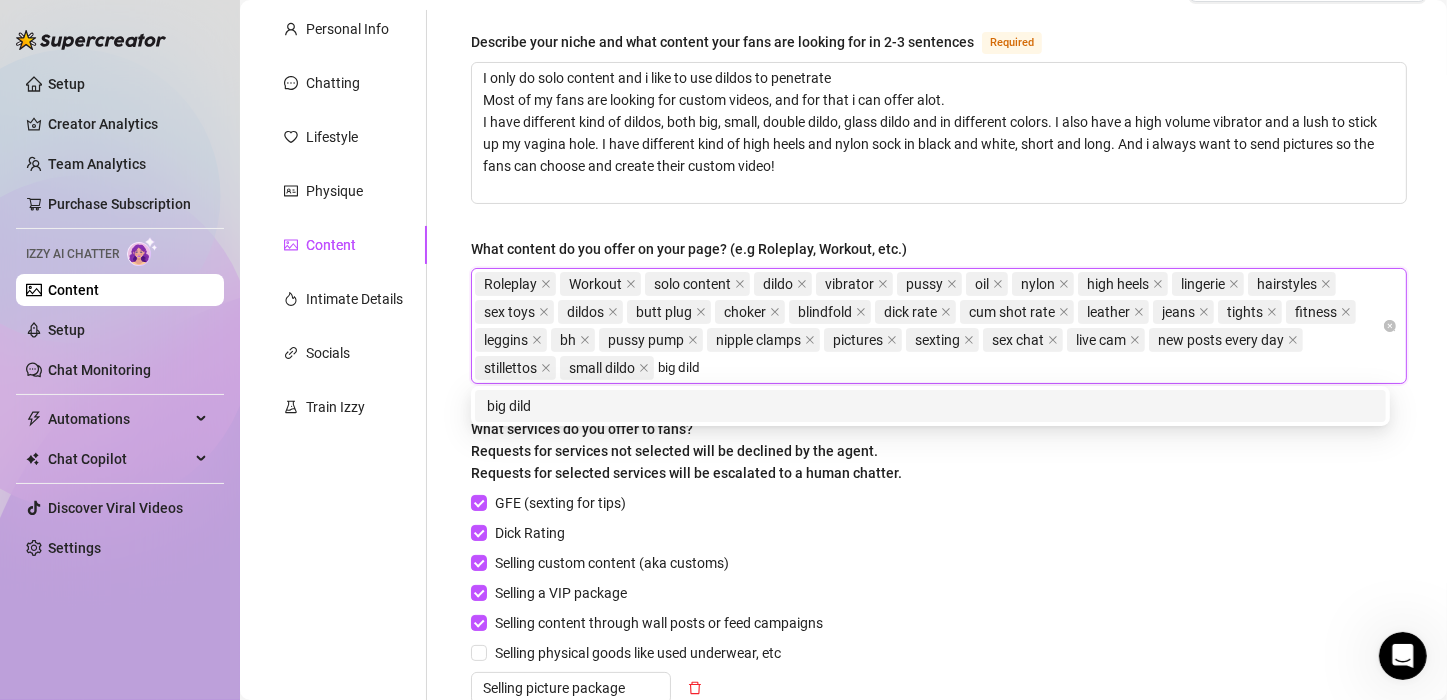 type on "big dildo" 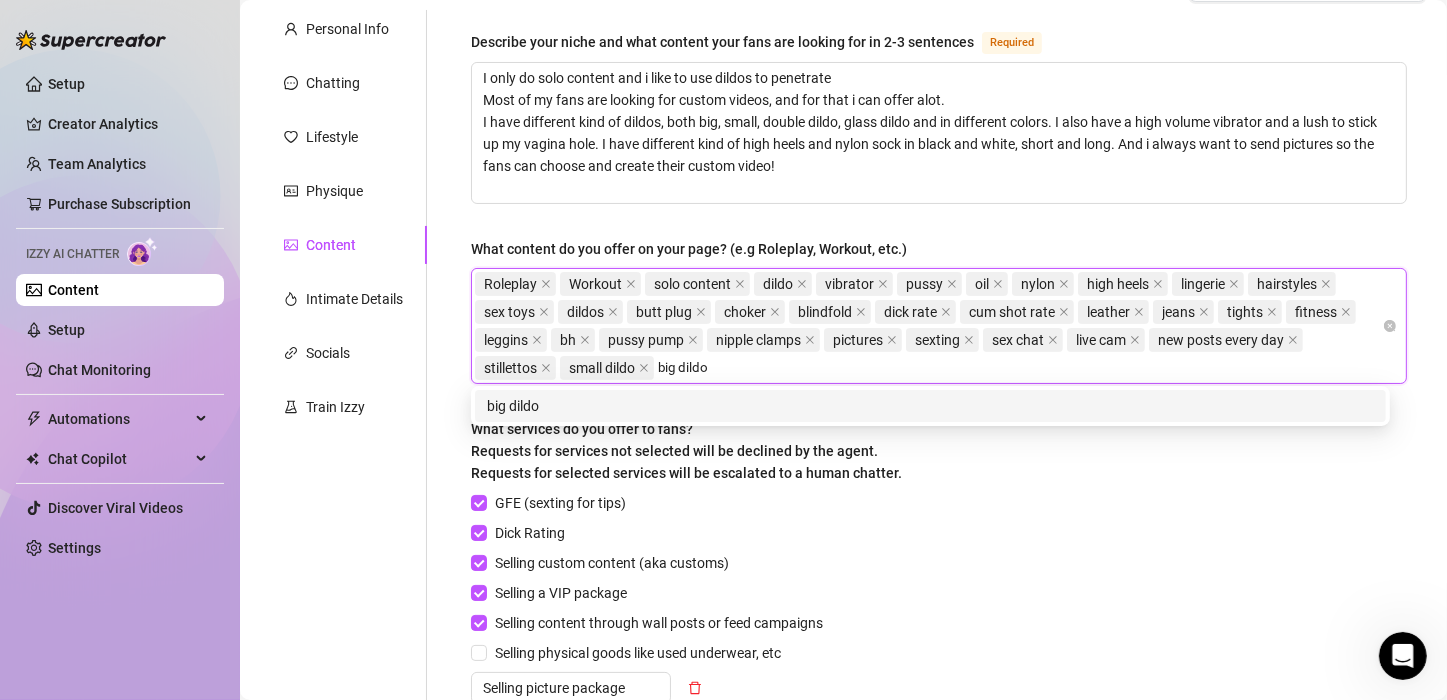 click on "big dildo" at bounding box center (930, 406) 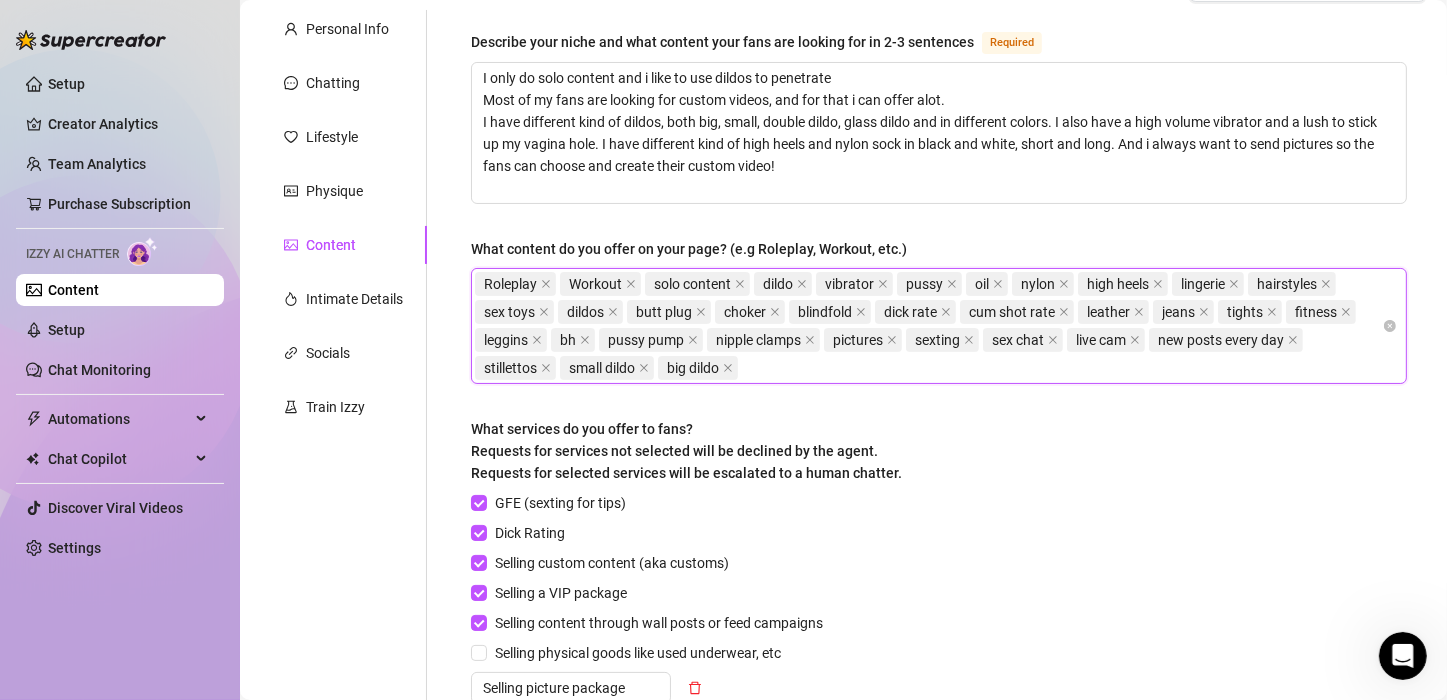 drag, startPoint x: 963, startPoint y: 358, endPoint x: 974, endPoint y: 349, distance: 14.21267 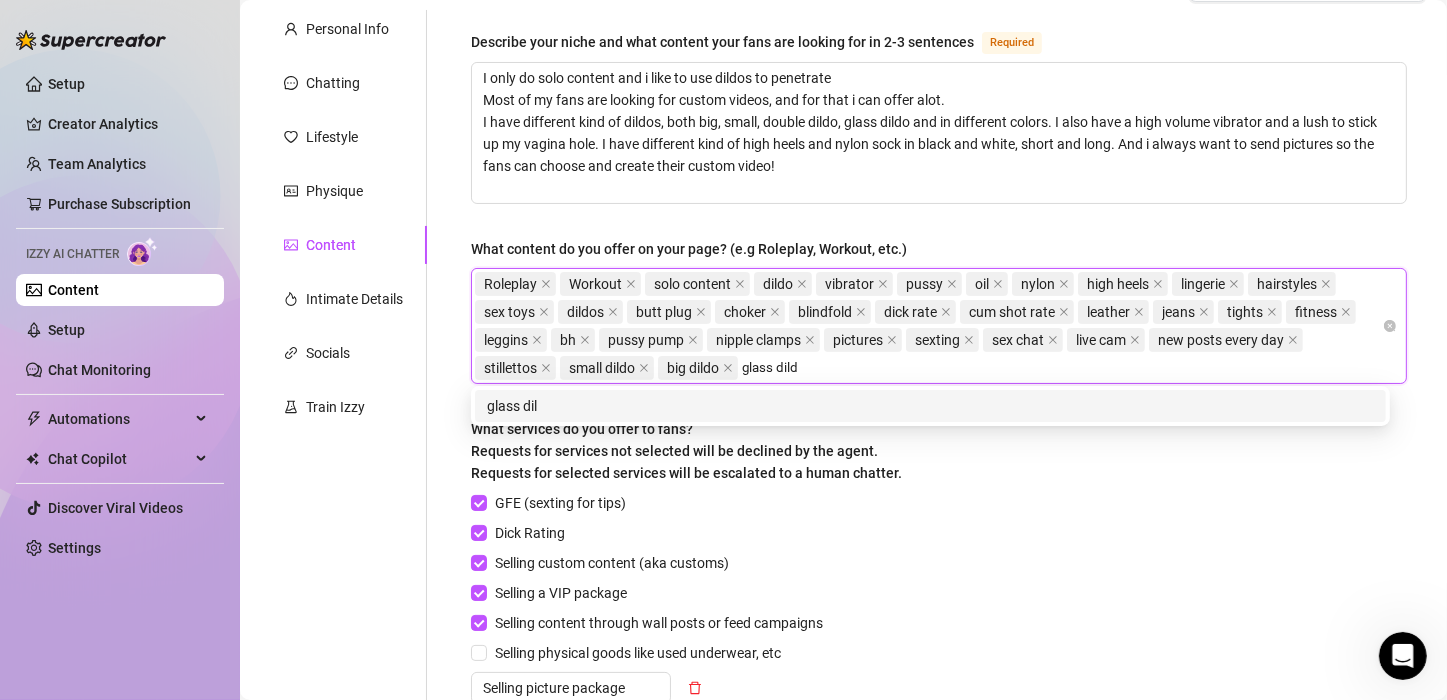 type on "glass dildo" 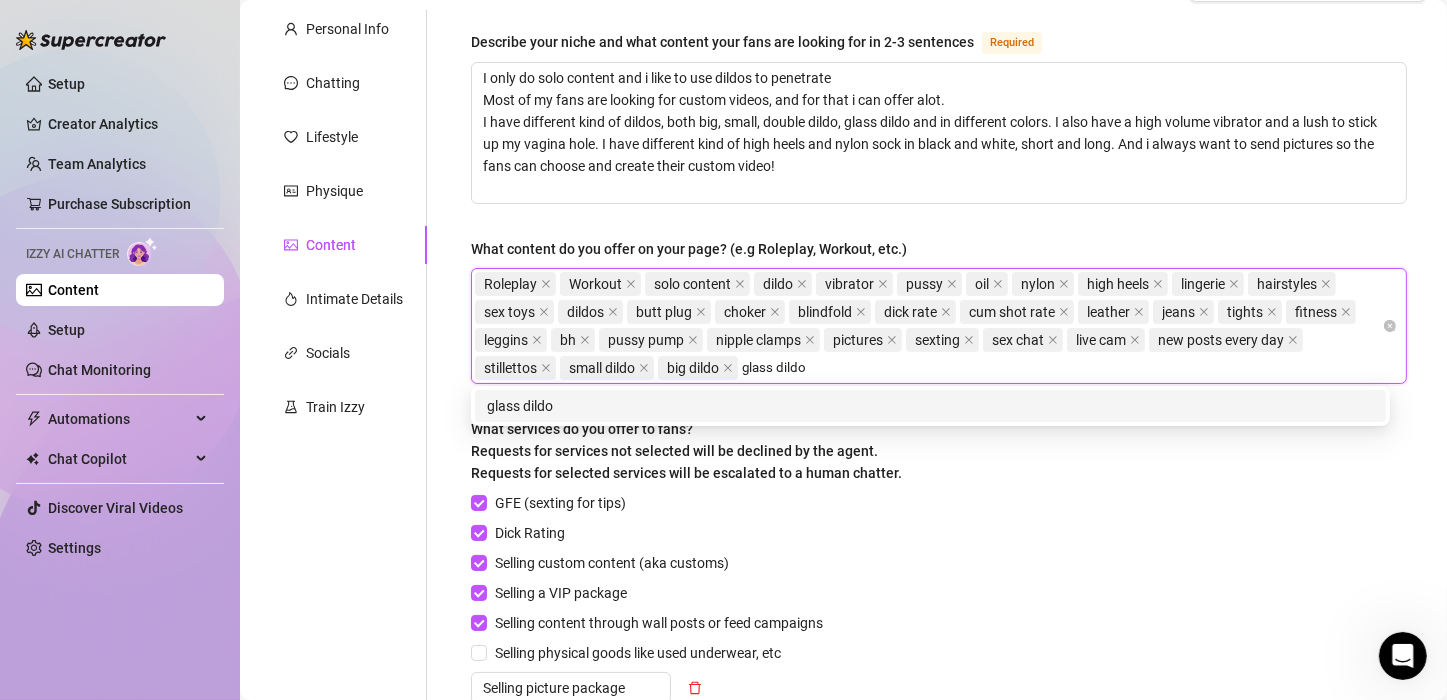 click on "glass dildo" at bounding box center (930, 406) 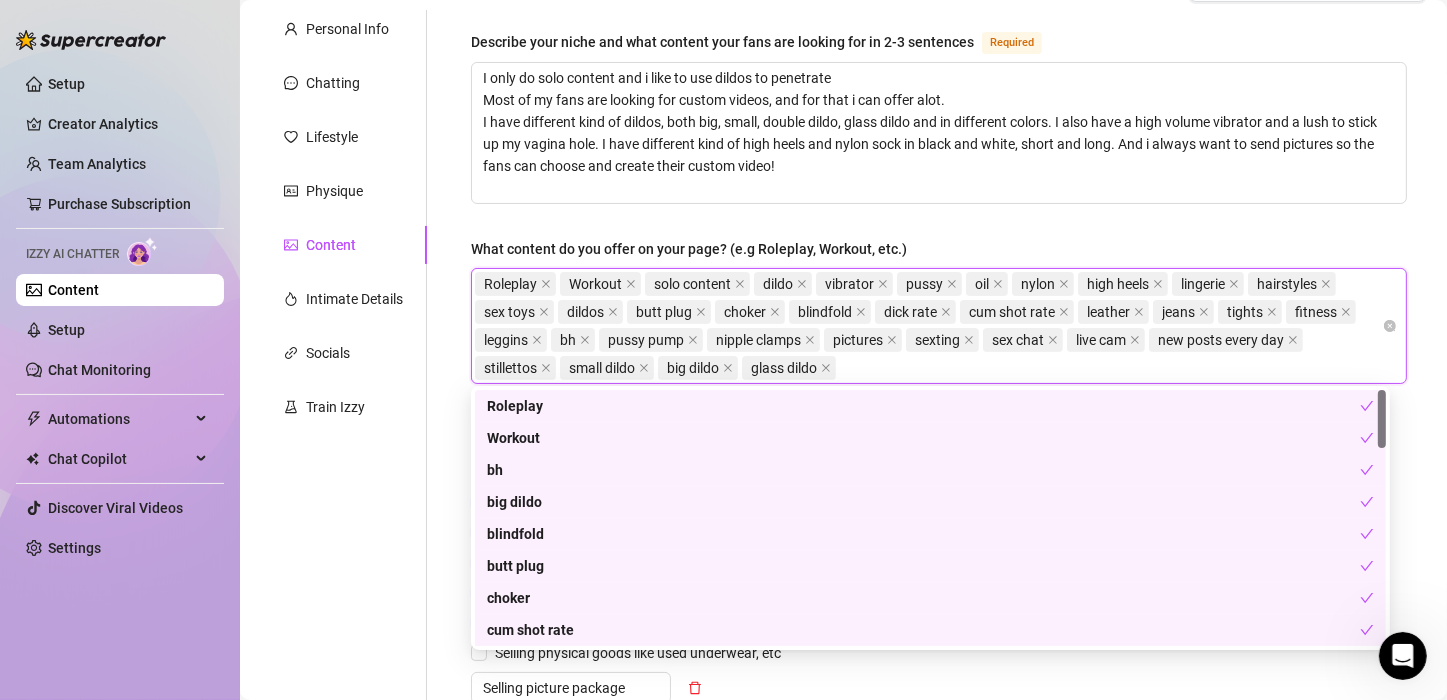 click on "Roleplay Workout solo content dildo vibrator pussy oil  nylon high heels lingerie hairstyles  sex toys dildos butt plug choker blindfold dick rate  cum shot rate  leather  jeans tights fitness leggins bh  pussy pump  nipple clamps  pictures sexting sex chat live cam new posts every day stillettos small dildo big dildo glass dildo" at bounding box center (928, 326) 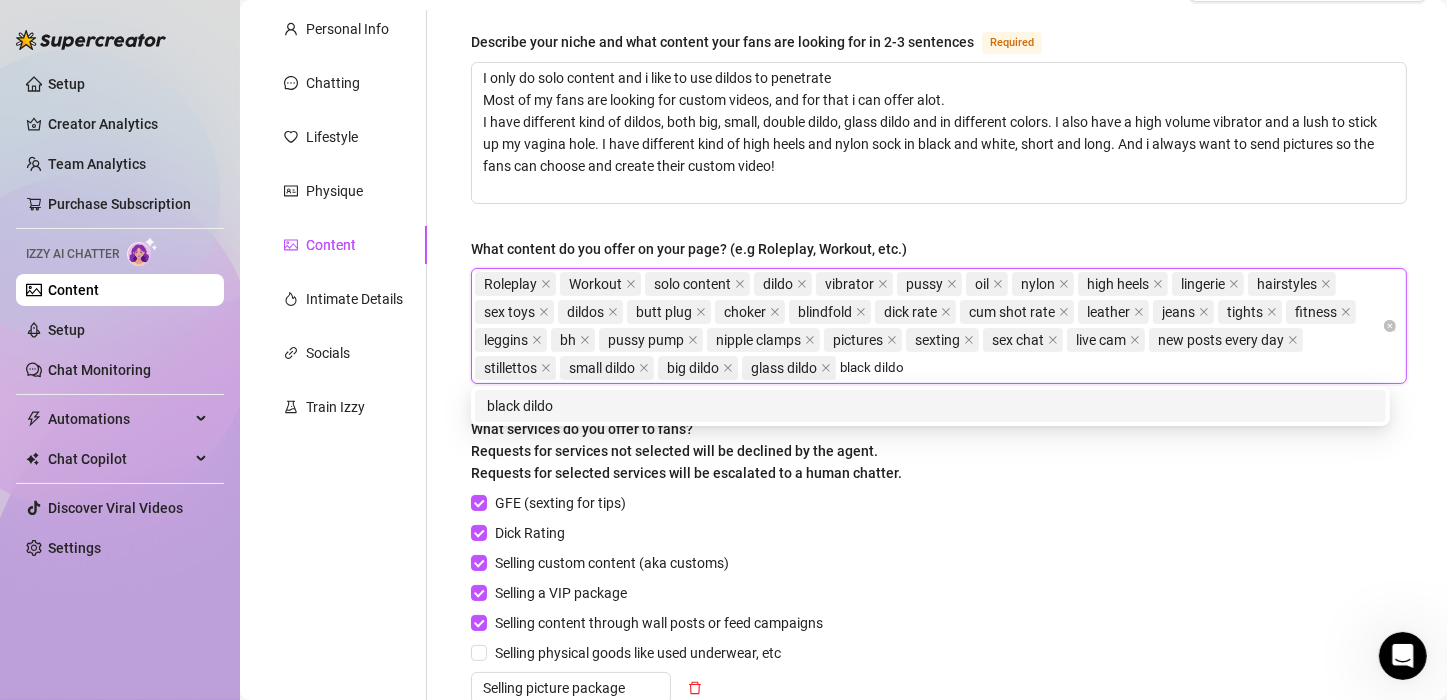 type on "black dildo" 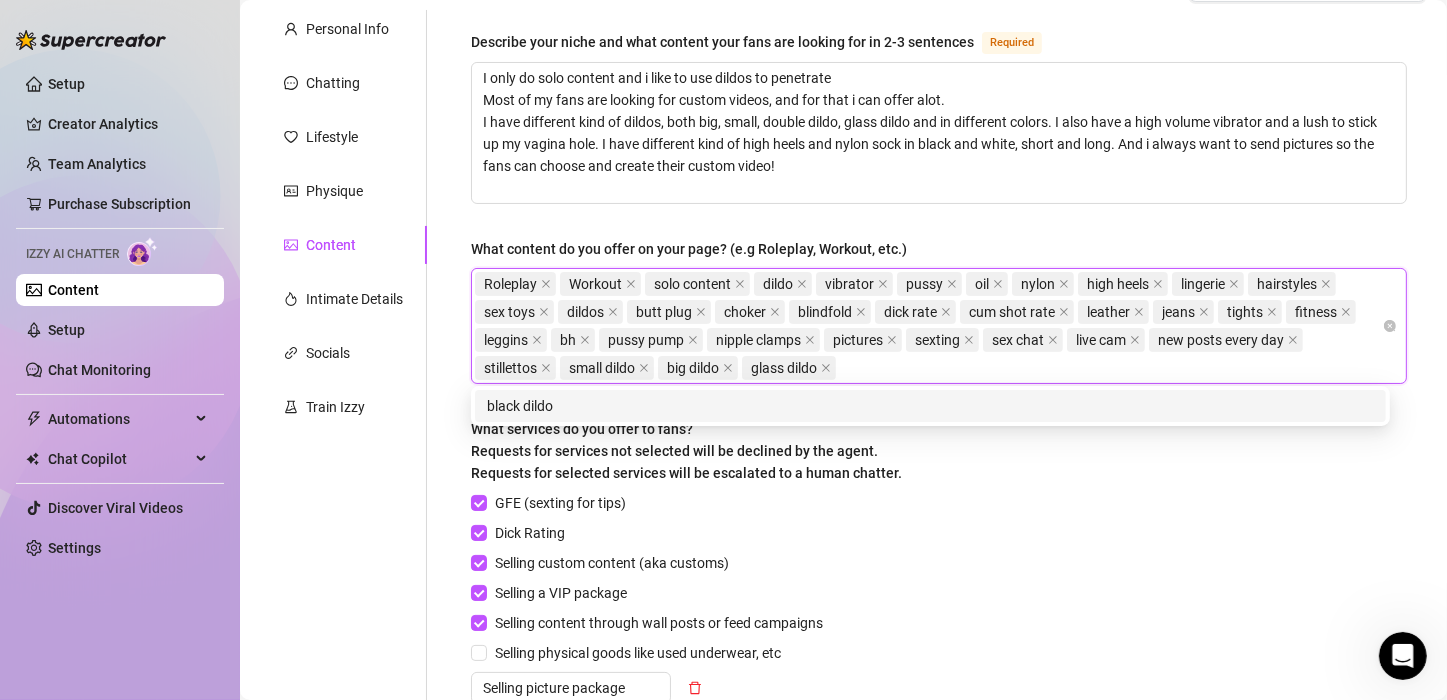 click on "Describe your niche and what content your fans are looking for in 2-3 sentences Required I only do solo content and i like to use dildos to penetrate
Most of my fans are looking for custom videos, and for that i can offer alot.
I have different kind of dildos, both big, small, double dildo, glass dildo and in different colors. I also have a high volume vibrator and a lush to stick up my vagina hole. I have different kind of high heels and nylon sock in black and white, short and long. And i always want to send pictures so the fans can choose and create their custom video!
What content do you offer on your page? (e.g Roleplay, Workout, etc.) Roleplay Workout solo content dildo vibrator pussy oil  nylon high heels lingerie hairstyles  sex toys dildos butt plug choker blindfold dick rate  cum shot rate  leather  jeans tights fitness leggins bh  pussy pump  nipple clamps  pictures sexting sex chat live cam new posts every day stillettos small dildo big dildo glass dildo black dildo   GFE (sexting for tips)" at bounding box center (939, 444) 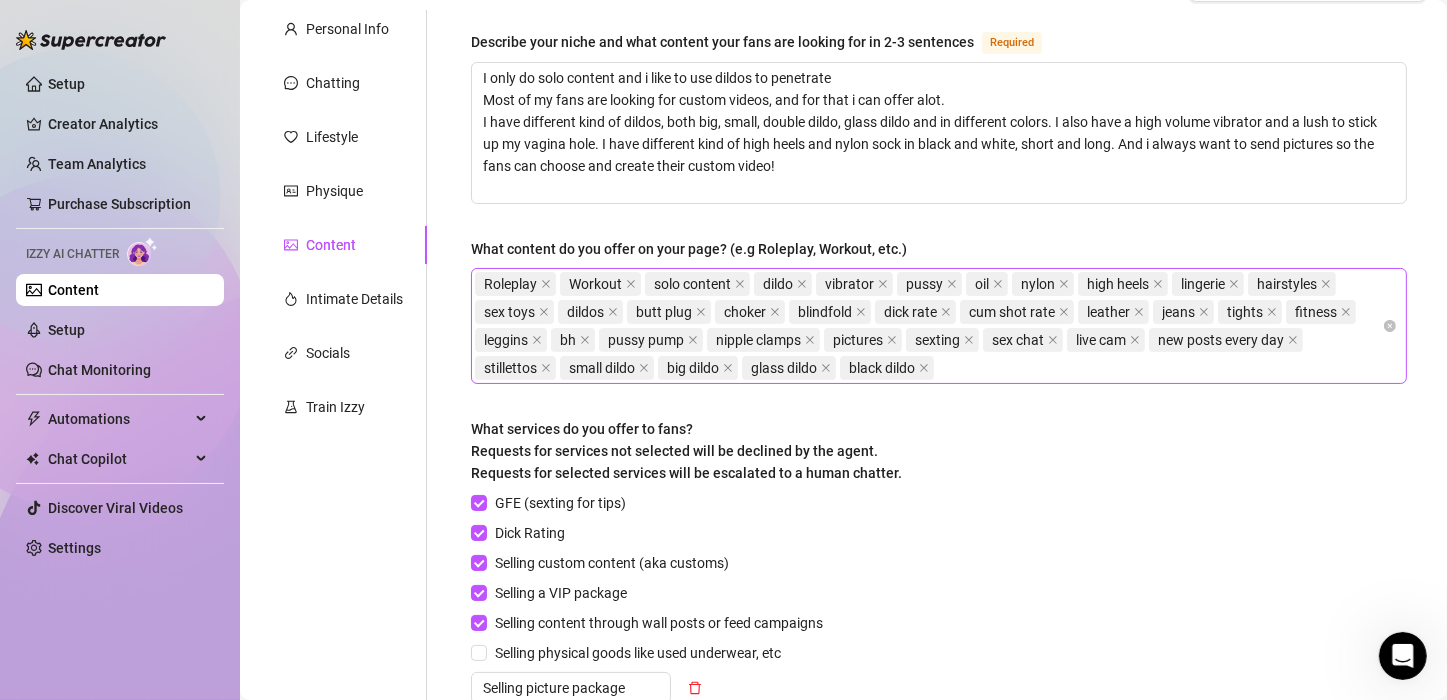 click on "Roleplay Workout solo content dildo vibrator pussy oil  nylon high heels lingerie hairstyles  sex toys dildos butt plug choker blindfold dick rate  cum shot rate  leather  jeans tights fitness leggins bh  pussy pump  nipple clamps  pictures sexting sex chat live cam new posts every day stillettos small dildo big dildo glass dildo black dildo" at bounding box center (928, 326) 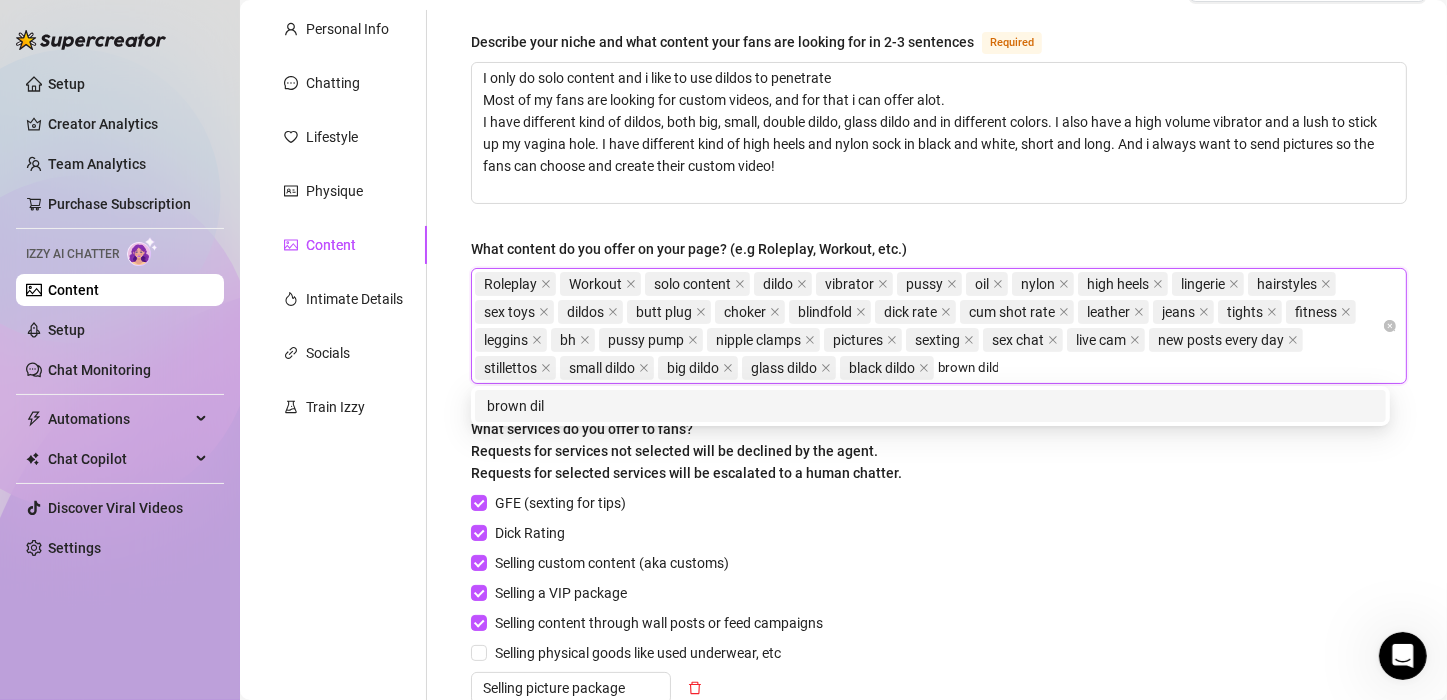 type on "brown dildo" 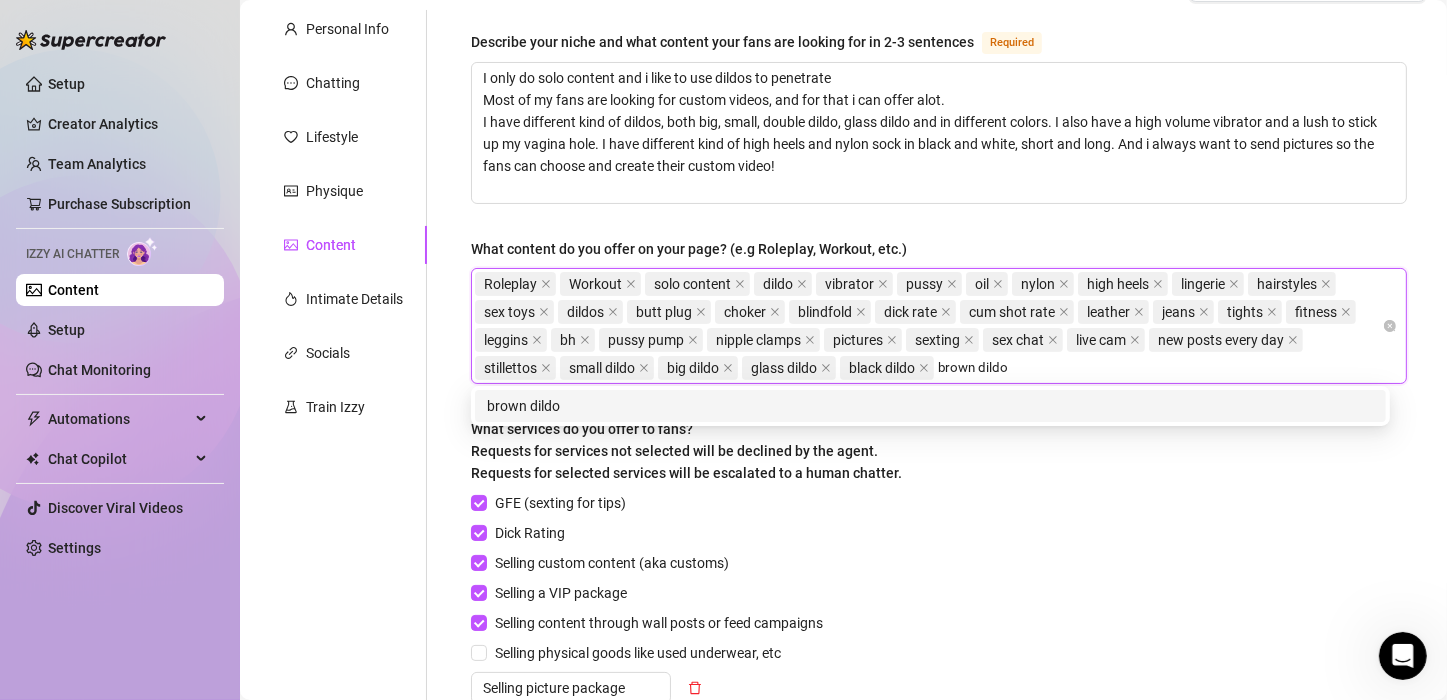click on "brown dildo" at bounding box center (930, 406) 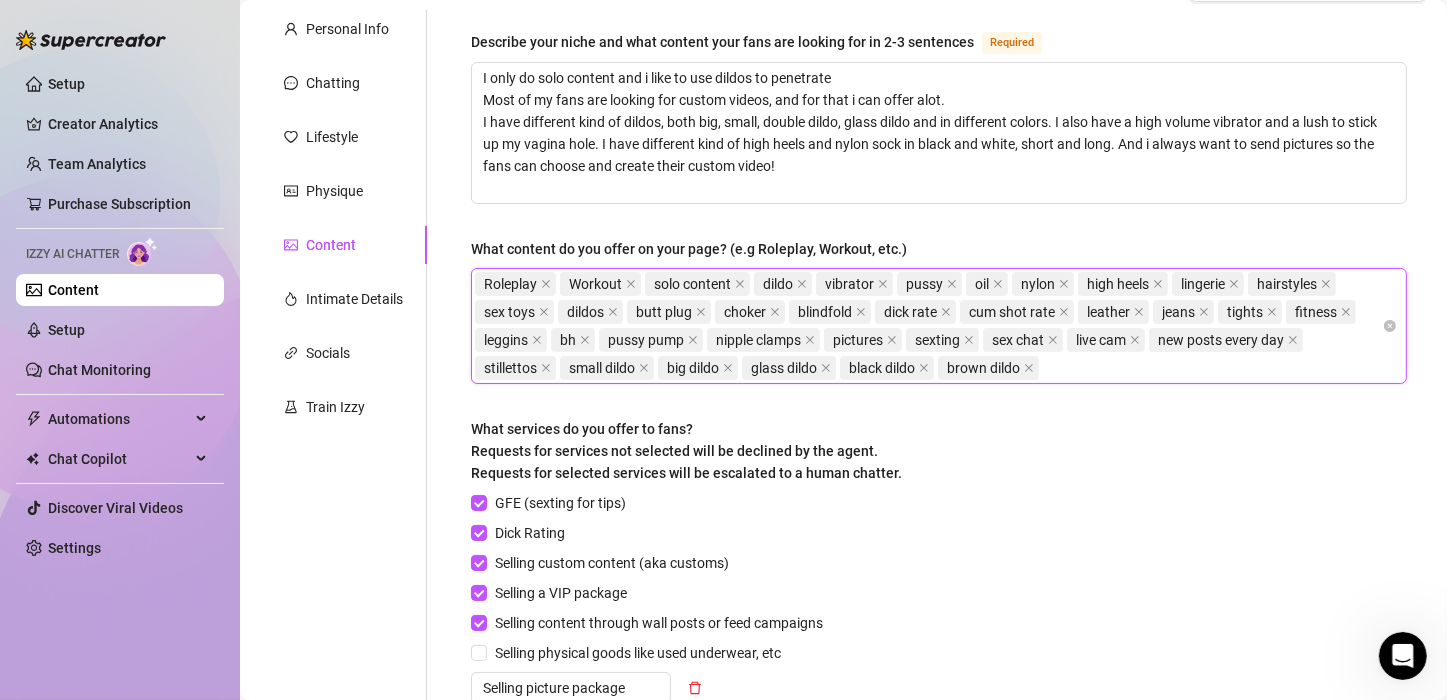 click on "Roleplay Workout solo content dildo vibrator pussy oil  nylon high heels lingerie hairstyles  sex toys dildos butt plug choker blindfold dick rate  cum shot rate  leather  jeans tights fitness leggins bh  pussy pump  nipple clamps  pictures sexting sex chat live cam new posts every day stillettos small dildo big dildo glass dildo black dildo brown dildo" at bounding box center [928, 326] 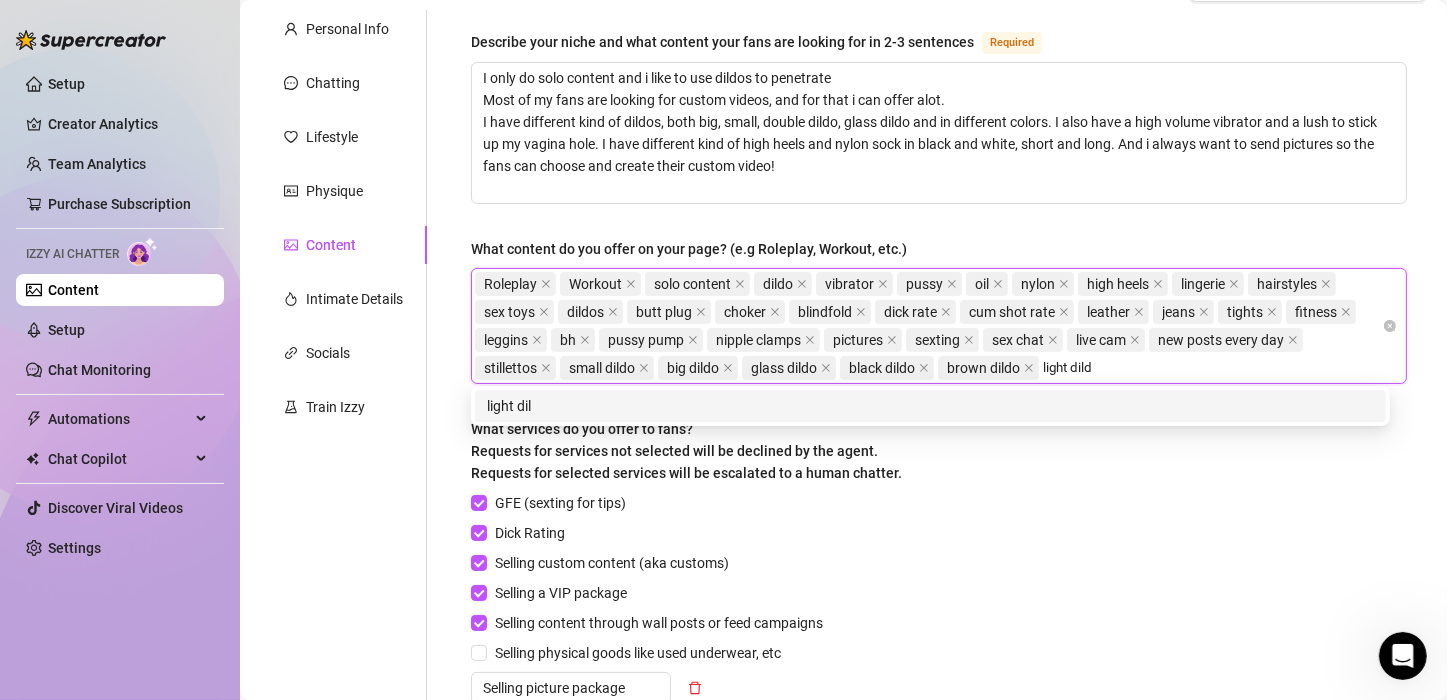 type on "light dildo" 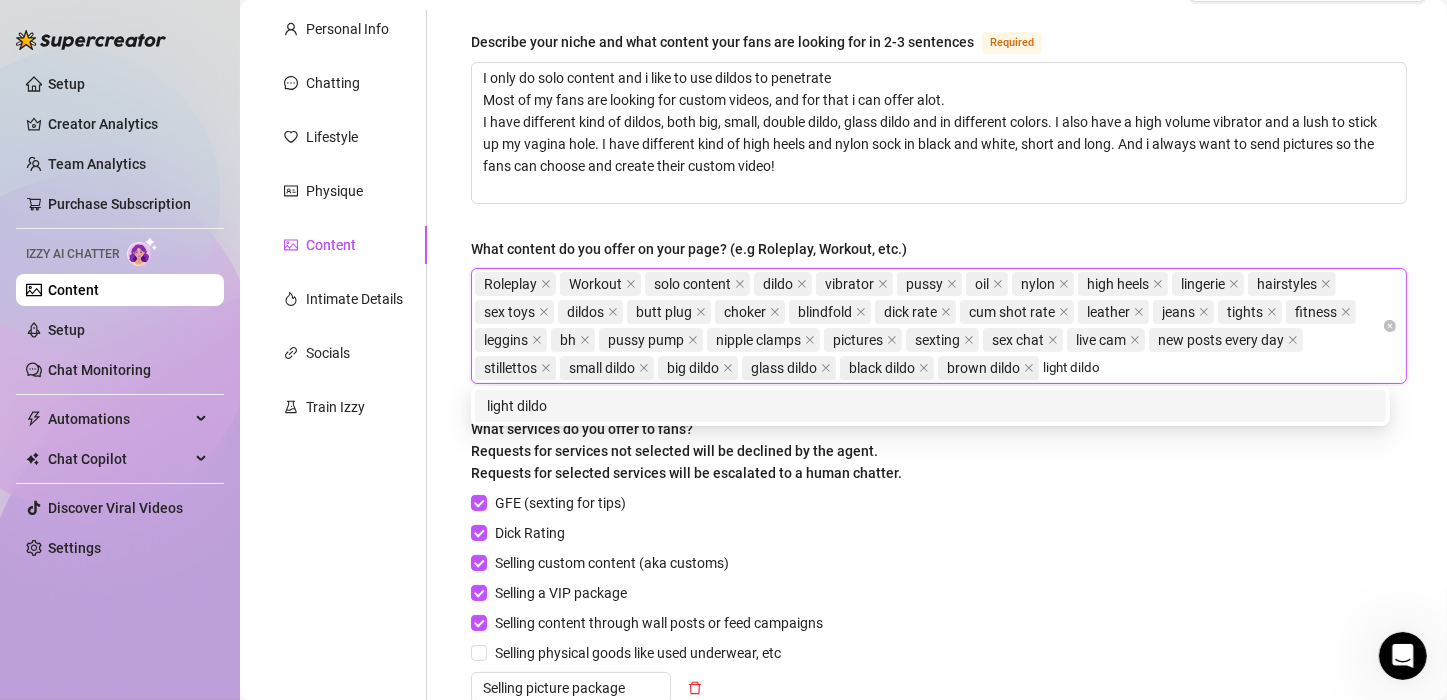 click on "light dildo" at bounding box center [930, 406] 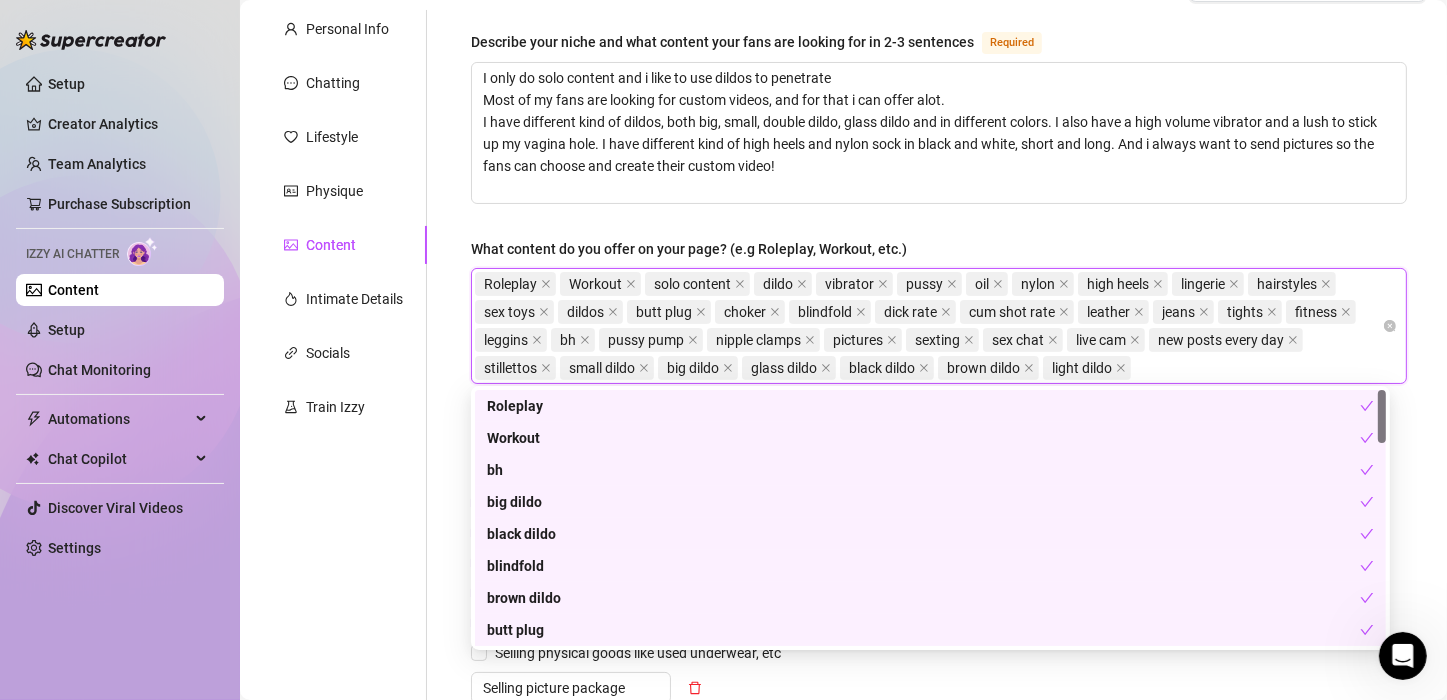 click on "Roleplay Workout solo content dildo vibrator pussy oil nylon high heels lingerie hairstyles sex toys dildos butt plug choker blindfold dick rate cum shot rate leather jeans tights fitness leggins bh pussy pump nipple clamps pictures sexting sex chat live cam new posts every day stillettos small dildo big dildo glass dildo black dildo brown dildo light dildo" at bounding box center [928, 326] 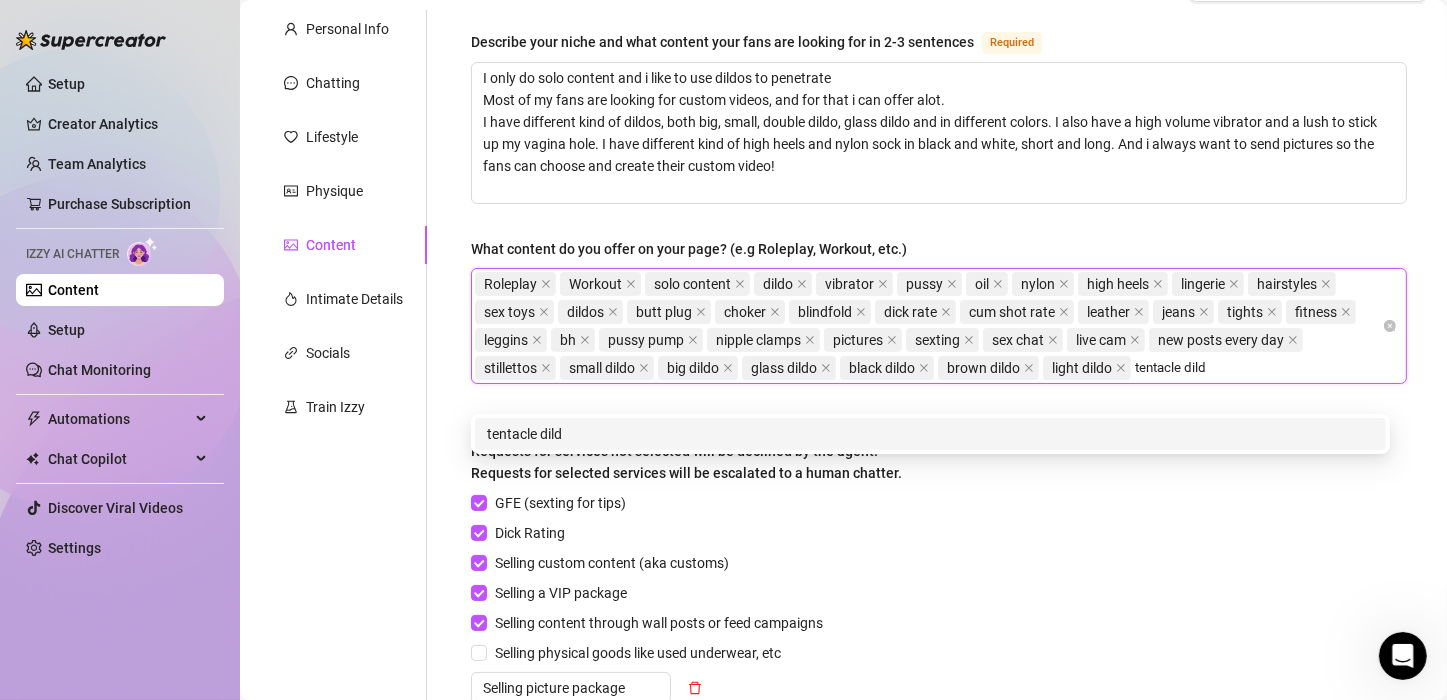 type on "tentacle dildo" 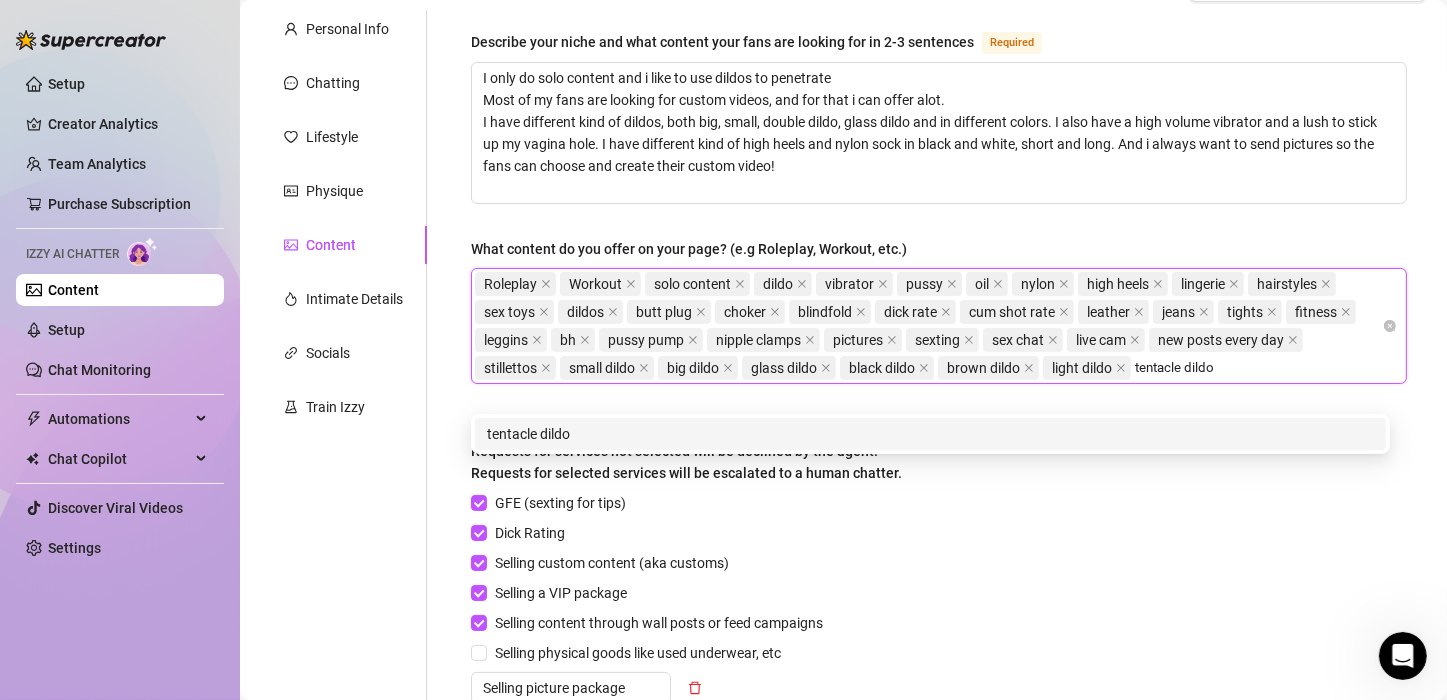 click on "tentacle dildo" at bounding box center [930, 434] 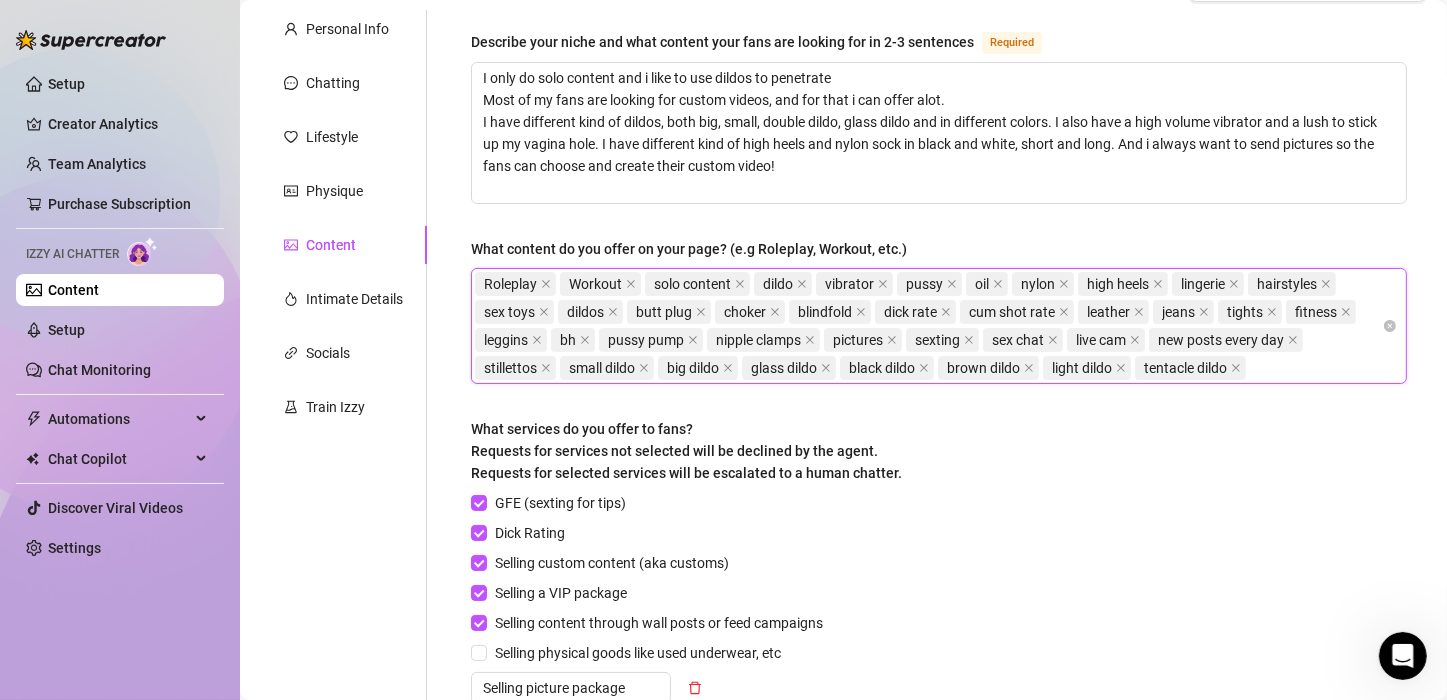 click on "Roleplay Workout solo content dildo vibrator pussy oil  nylon high heels lingerie hairstyles  sex toys dildos butt plug choker blindfold dick rate  cum shot rate  leather  jeans tights fitness leggins bh  pussy pump  nipple clamps  pictures sexting sex chat live cam new posts every day stillettos small dildo big dildo glass dildo black dildo brown dildo light dildo tentacle dildo" at bounding box center [928, 326] 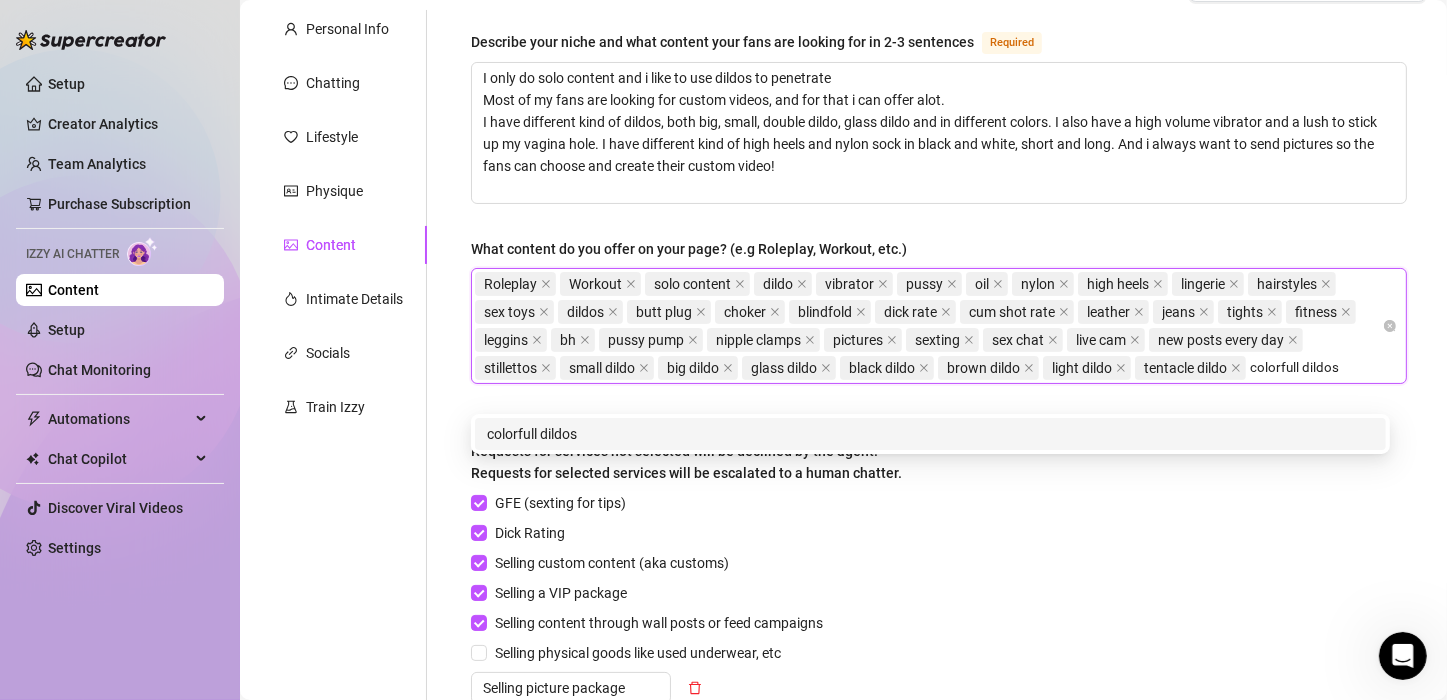 type on "colorful dildos" 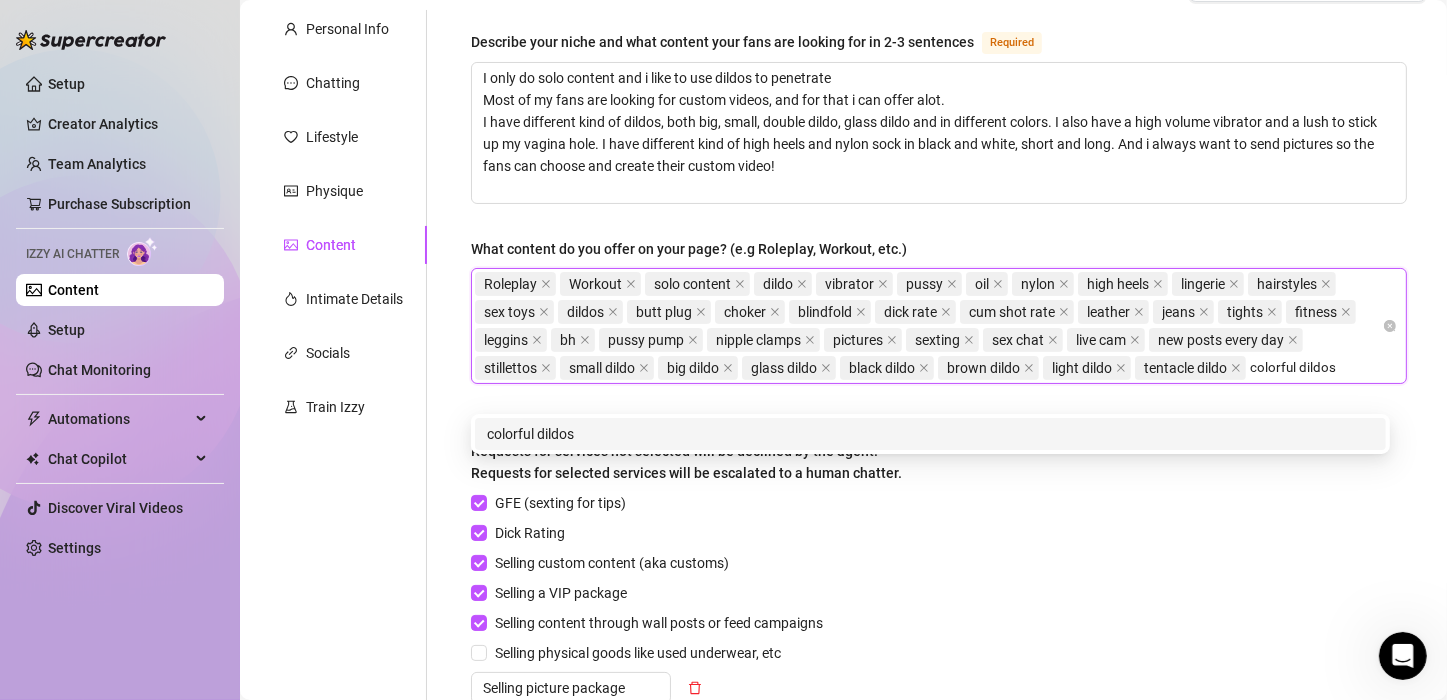 click on "colorful dildos" at bounding box center [930, 434] 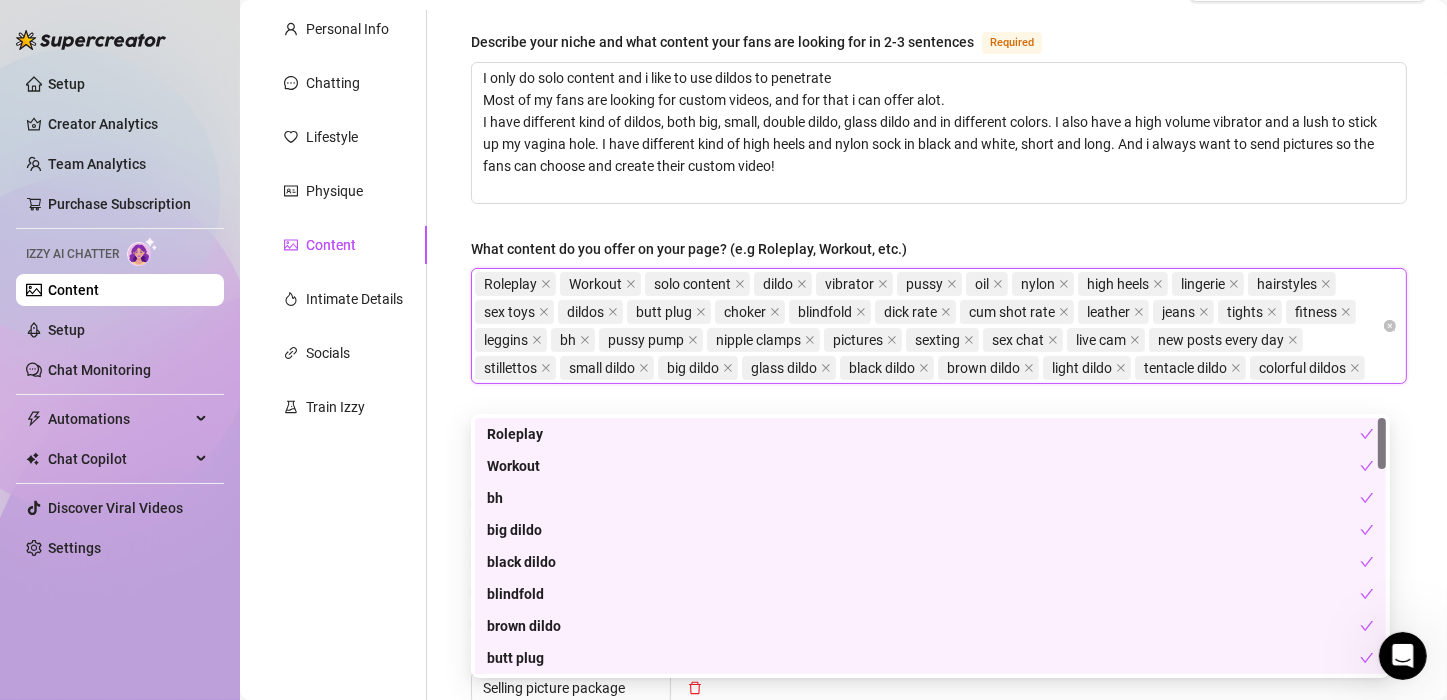 click on "Roleplay Workout solo content dildo vibrator pussy oil  nylon high heels lingerie hairstyles  sex toys dildos butt plug choker blindfold dick rate  cum shot rate  leather  jeans tights fitness leggins bh  pussy pump  nipple clamps  pictures sexting sex chat live cam new posts every day stillettos small dildo big dildo glass dildo black dildo brown dildo light dildo tentacle dildo colorful dildos" at bounding box center (928, 326) 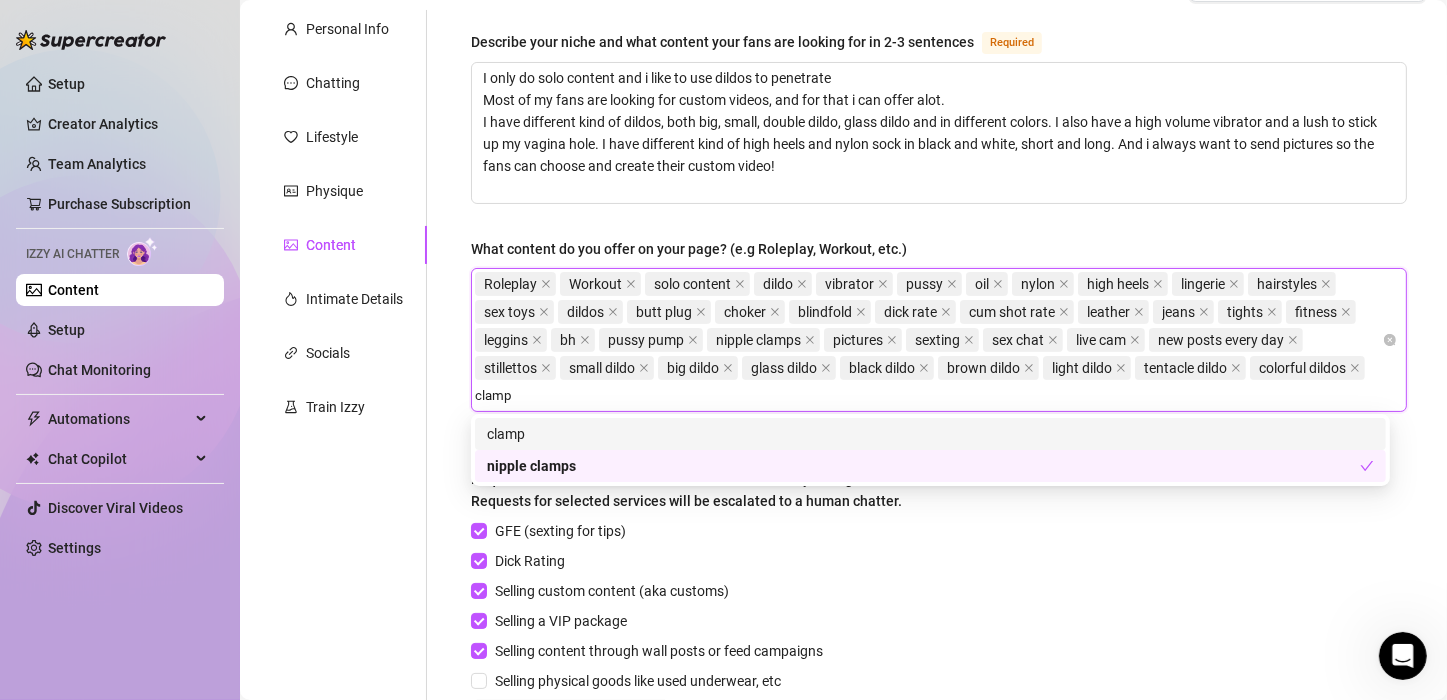 type on "clamps" 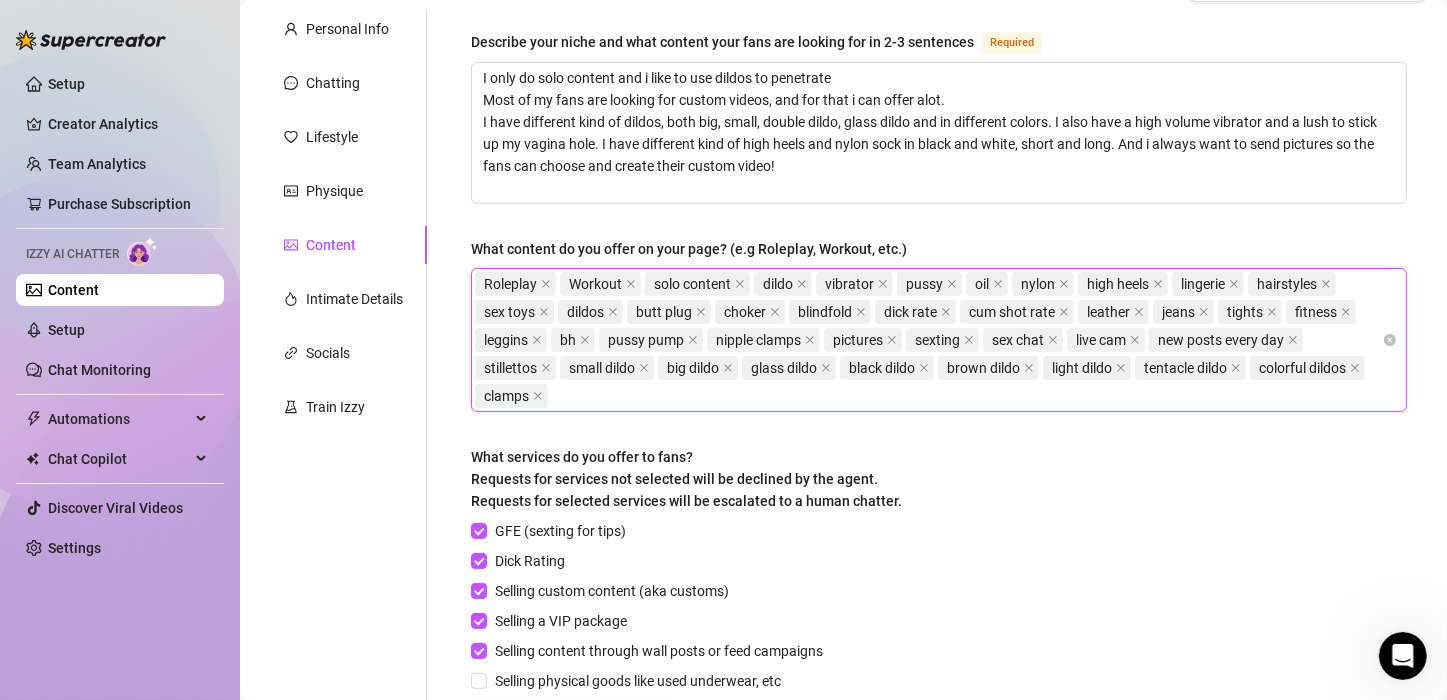 click on "Roleplay Workout solo content dildo vibrator pussy oil  nylon high heels lingerie hairstyles  sex toys dildos butt plug choker blindfold dick rate  cum shot rate  leather  jeans tights fitness leggins bh  pussy pump  nipple clamps  pictures sexting sex chat live cam new posts every day stillettos small dildo big dildo glass dildo black dildo brown dildo light dildo tentacle dildo colorful dildos clamps" at bounding box center [928, 340] 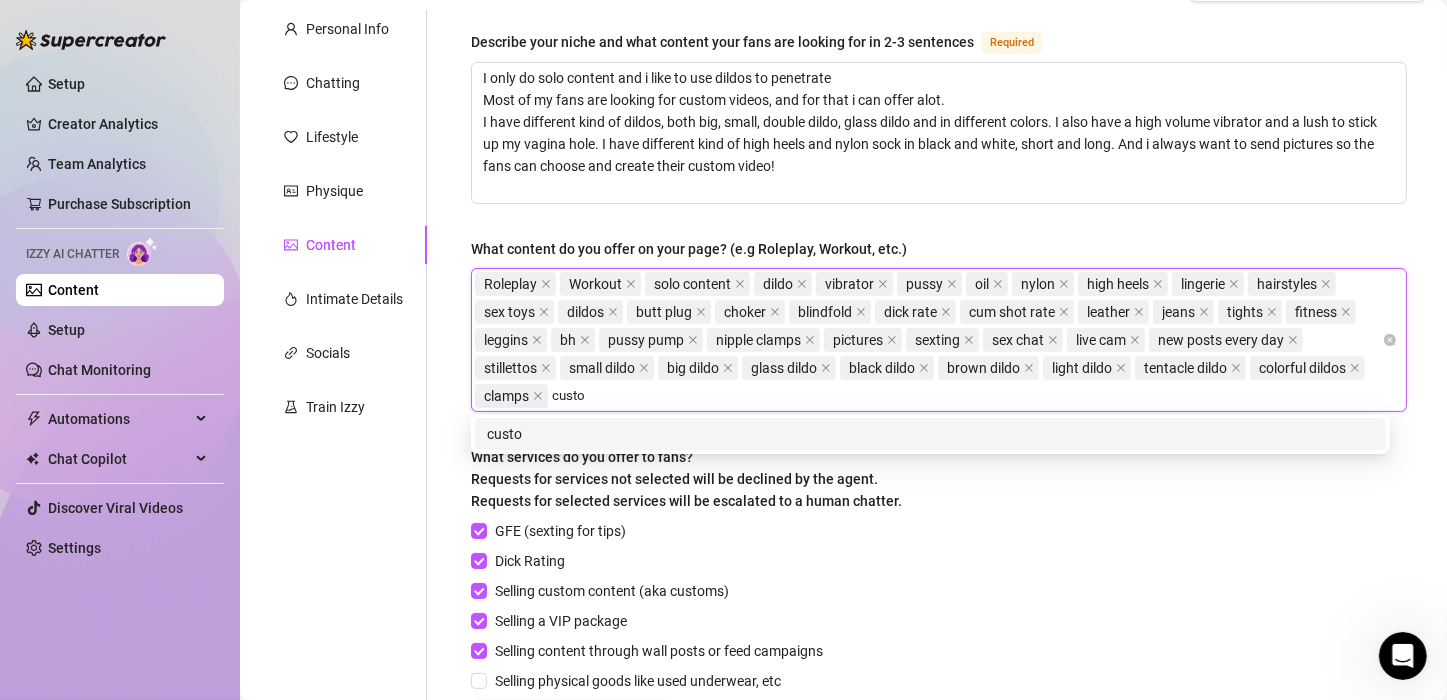 type on "custom" 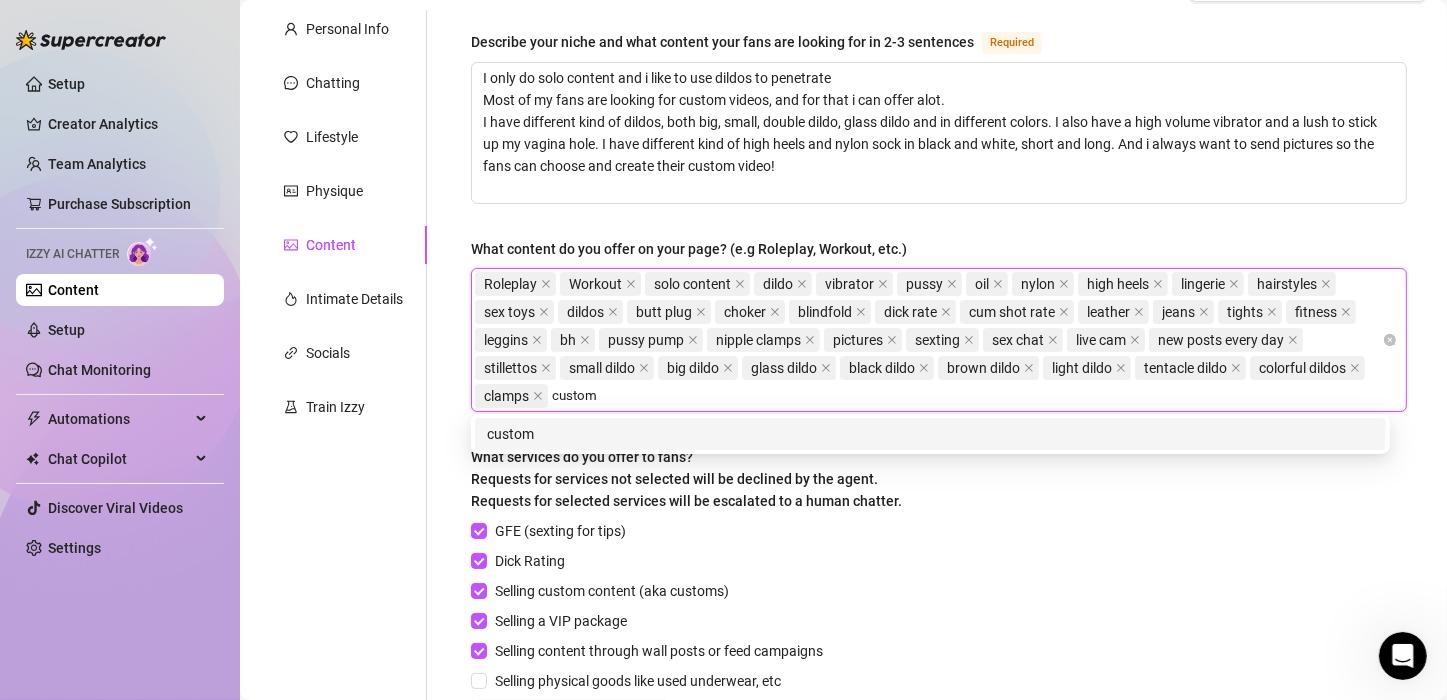 click on "custom" at bounding box center (930, 434) 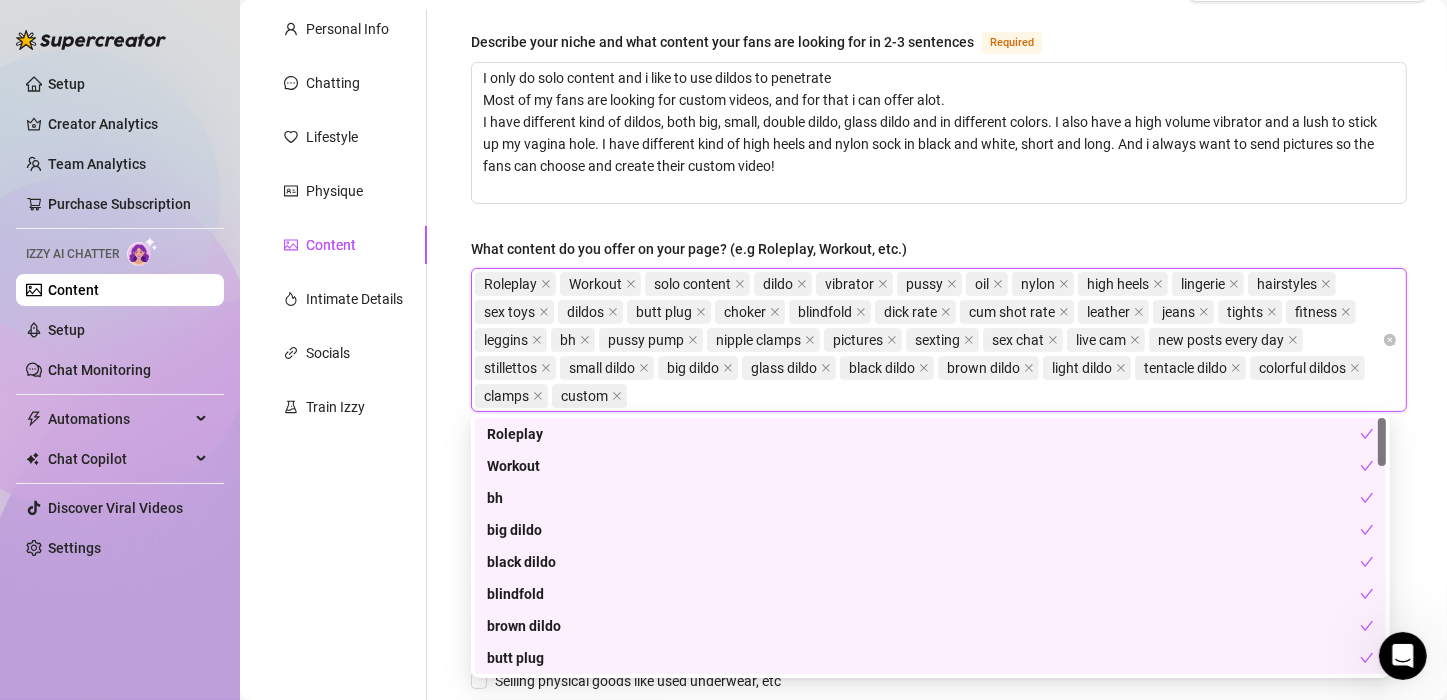 click on "Roleplay Workout solo content dildo vibrator pussy oil  nylon high heels lingerie hairstyles  sex toys dildos butt plug choker blindfold dick rate  cum shot rate  leather  jeans tights fitness leggins bh  pussy pump  nipple clamps  pictures sexting sex chat live cam new posts every day stillettos small dildo big dildo glass dildo black dildo brown dildo light dildo tentacle dildo colorful dildos clamps custom" at bounding box center (928, 340) 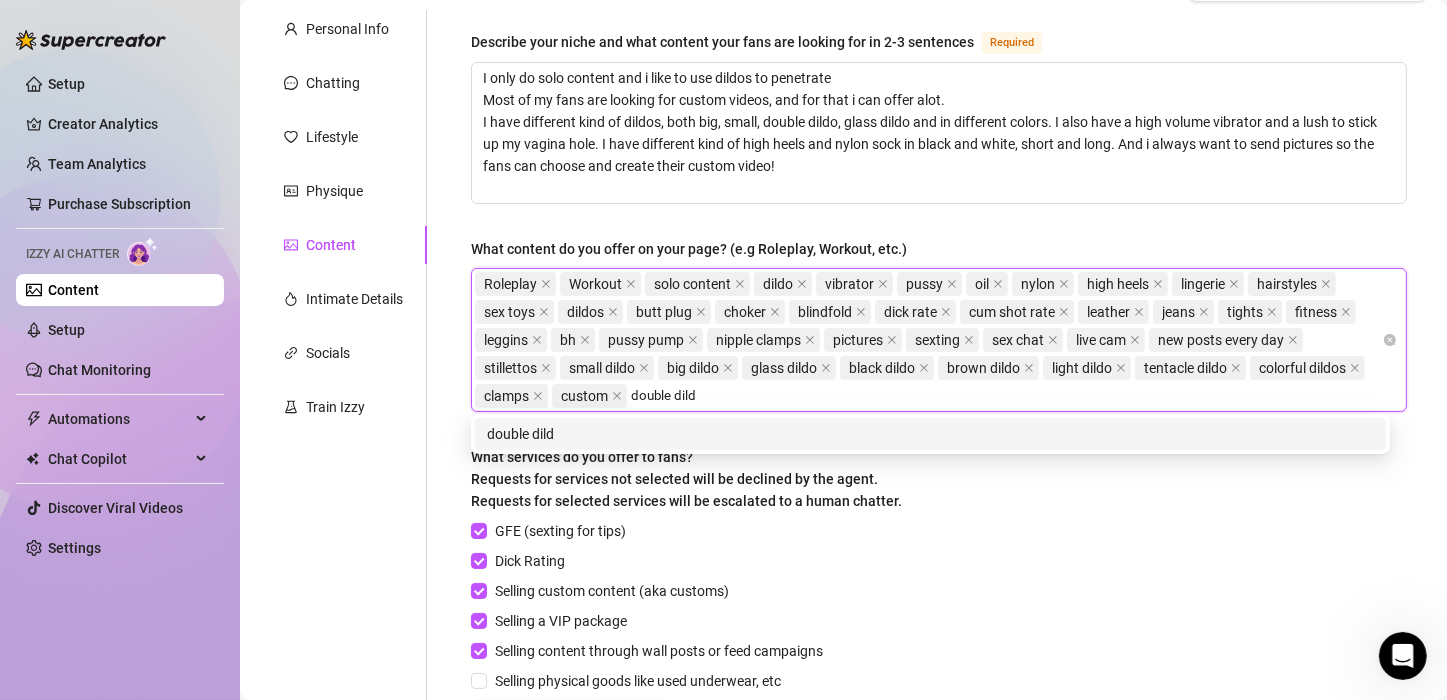 type on "double dildo" 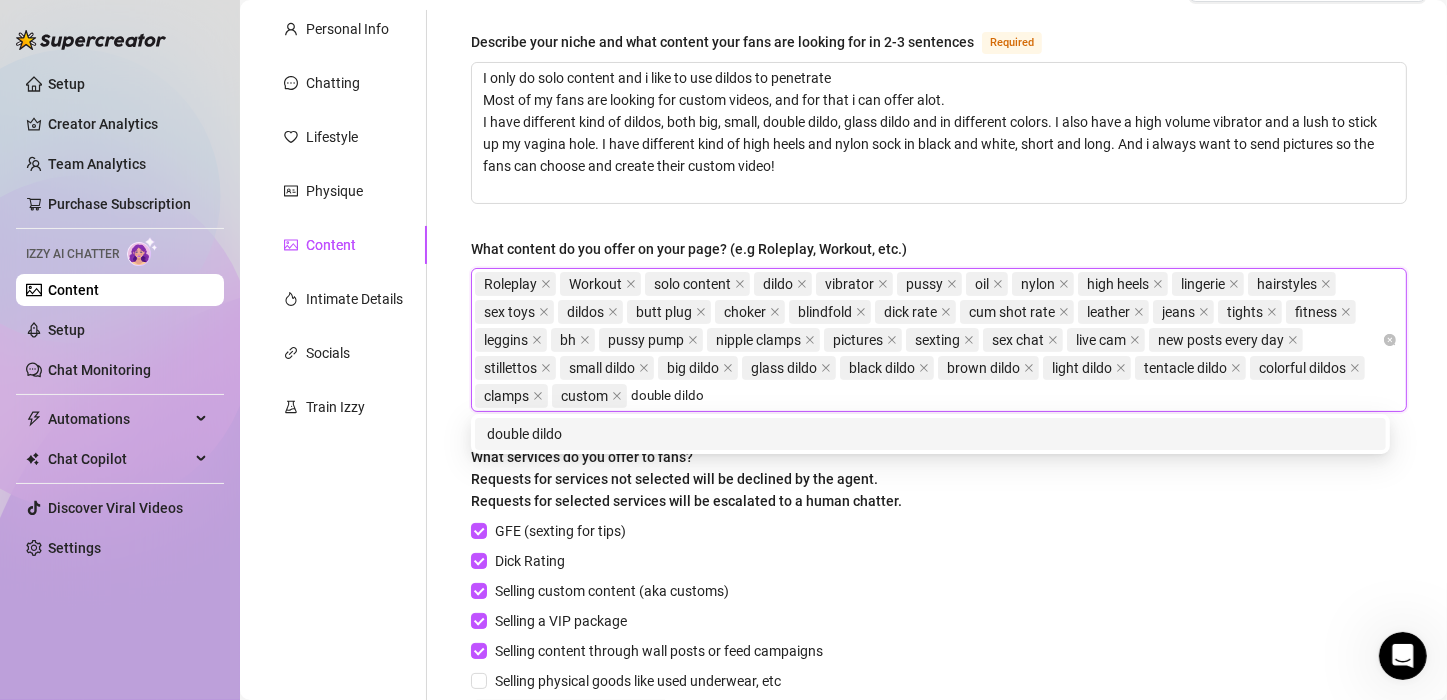 click on "double dildo" at bounding box center (930, 434) 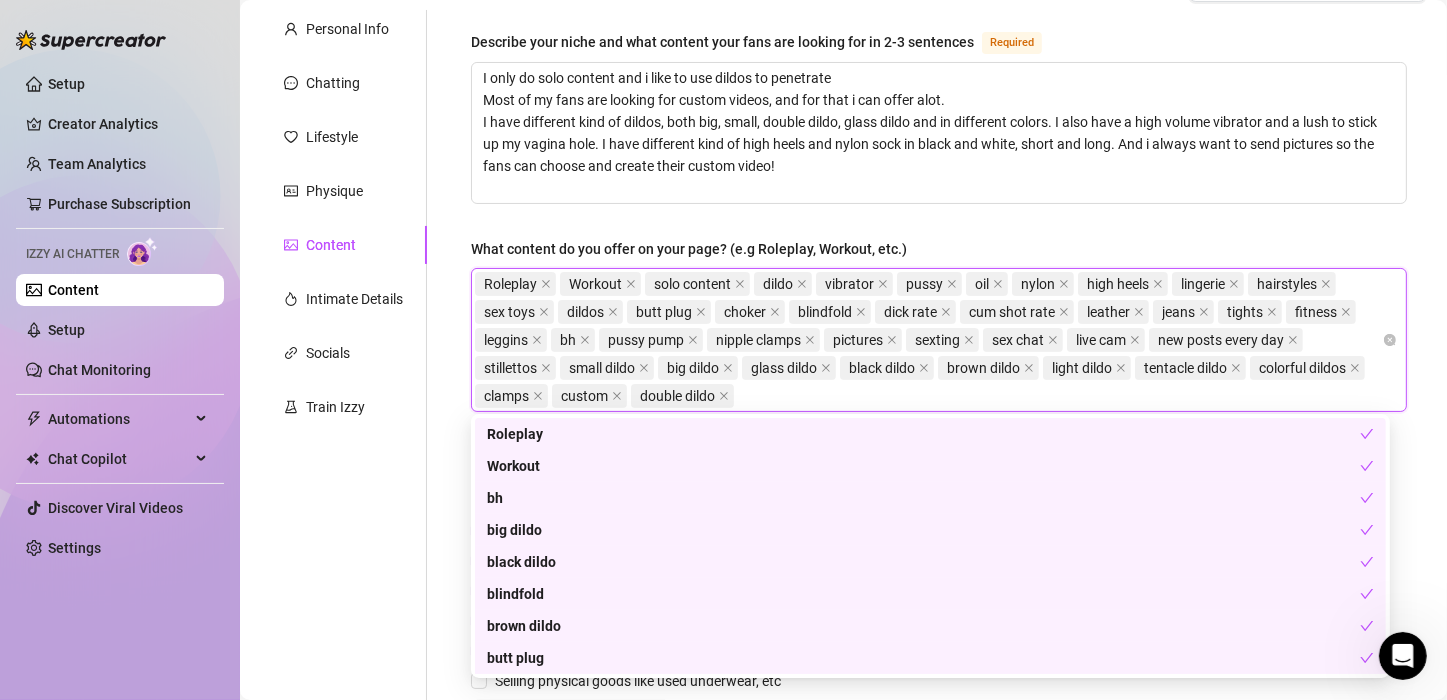 click on "Roleplay Workout solo content dildo vibrator pussy oil  nylon high heels lingerie hairstyles  sex toys dildos butt plug choker blindfold dick rate  cum shot rate  leather  jeans tights fitness leggins bh  pussy pump  nipple clamps  pictures sexting sex chat live cam new posts every day stillettos small dildo big dildo glass dildo black dildo brown dildo light dildo tentacle dildo colorful dildos clamps custom double dildo" at bounding box center (928, 340) 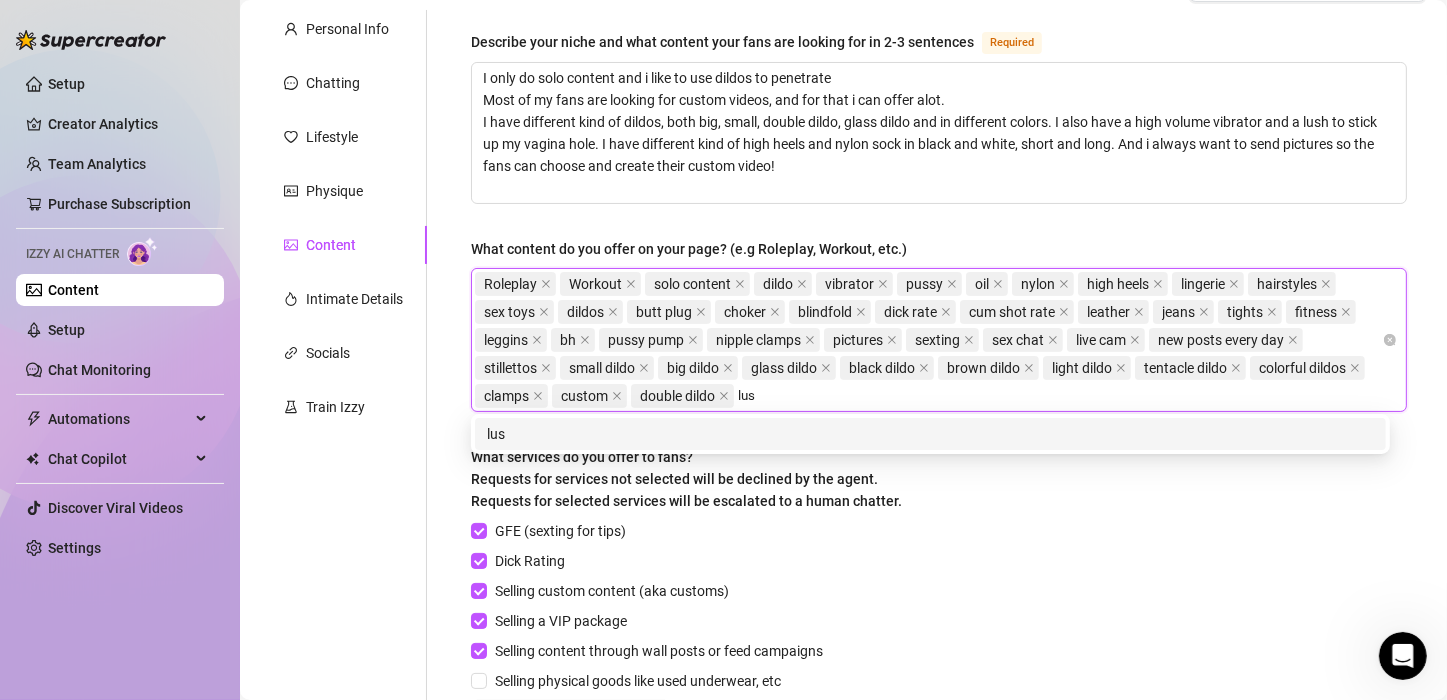 type on "lush" 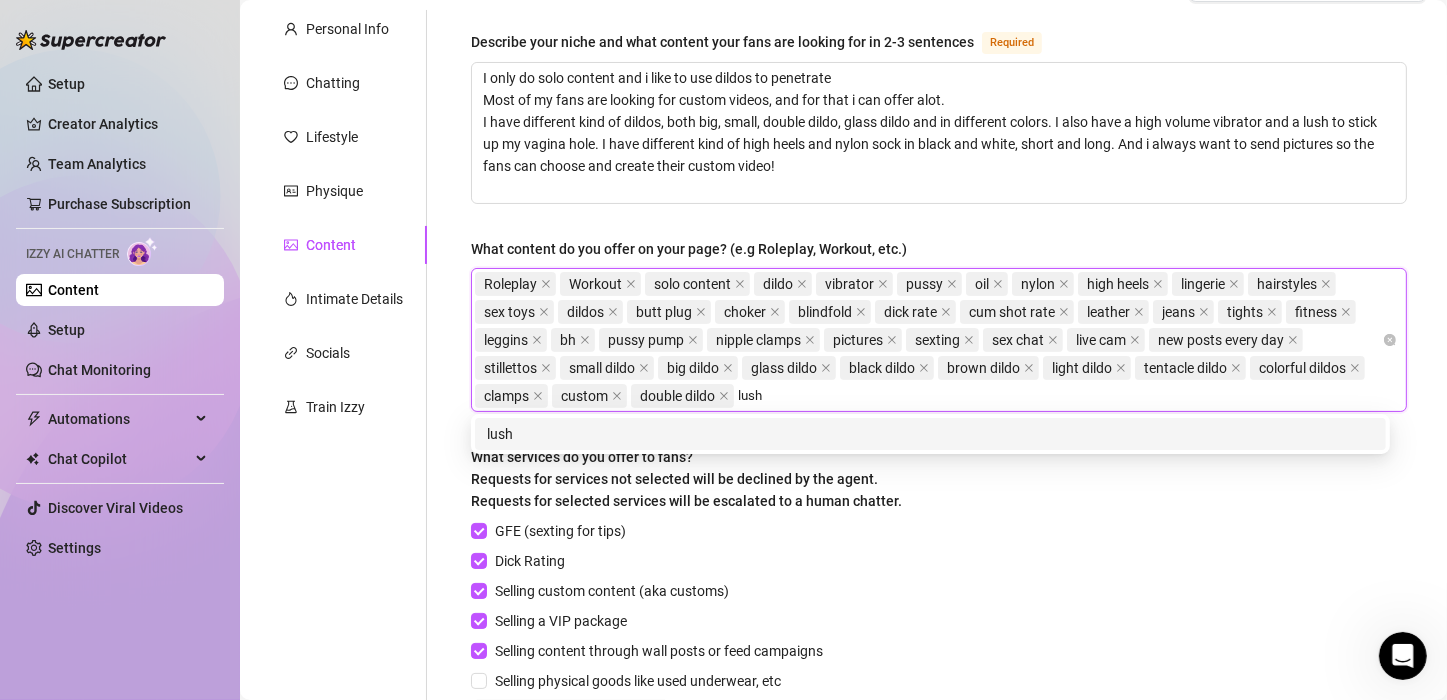 click on "lush" at bounding box center (930, 434) 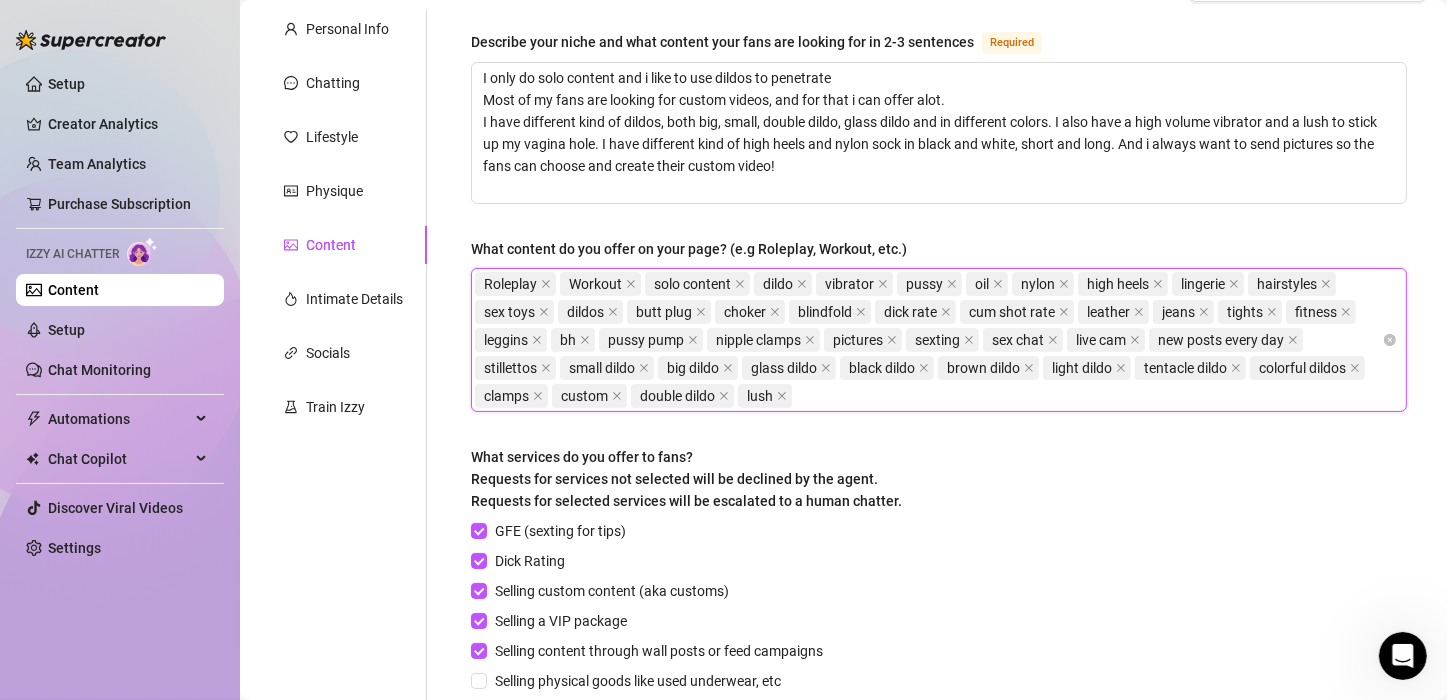 click on "Roleplay Workout solo content dildo vibrator pussy oil  nylon high heels lingerie hairstyles  sex toys dildos butt plug choker blindfold dick rate  cum shot rate  leather  jeans tights fitness leggins bh  pussy pump  nipple clamps  pictures sexting sex chat live cam new posts every day stillettos small dildo big dildo glass dildo black dildo brown dildo light dildo tentacle dildo colorful dildos clamps custom double dildo lush" at bounding box center (928, 340) 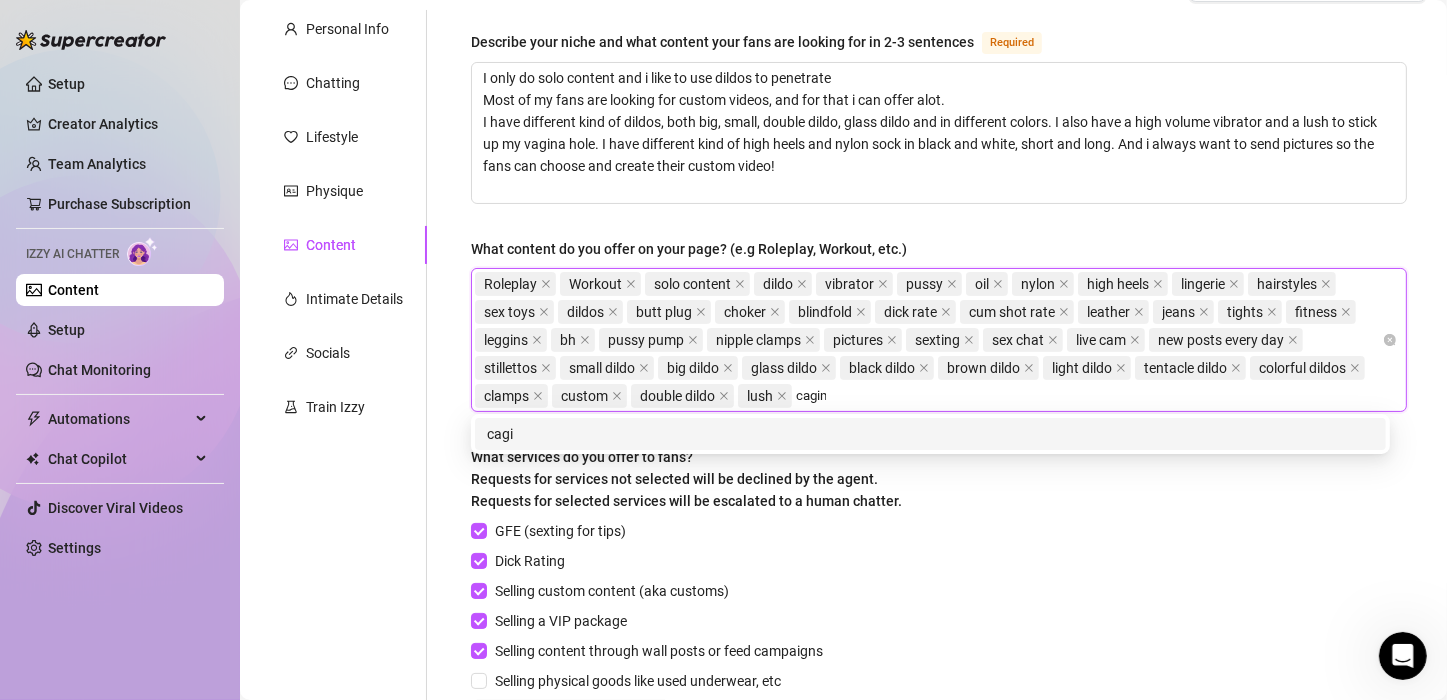 type on "cagina" 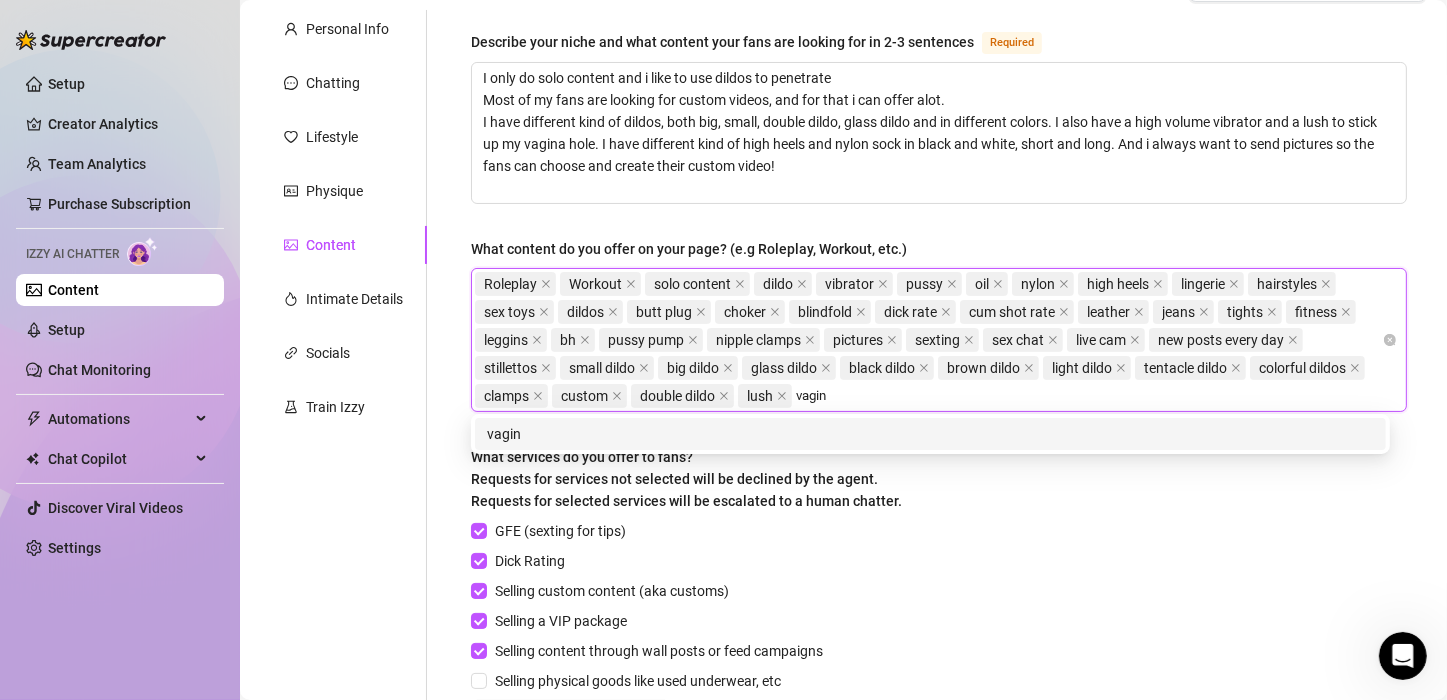 type on "vagina" 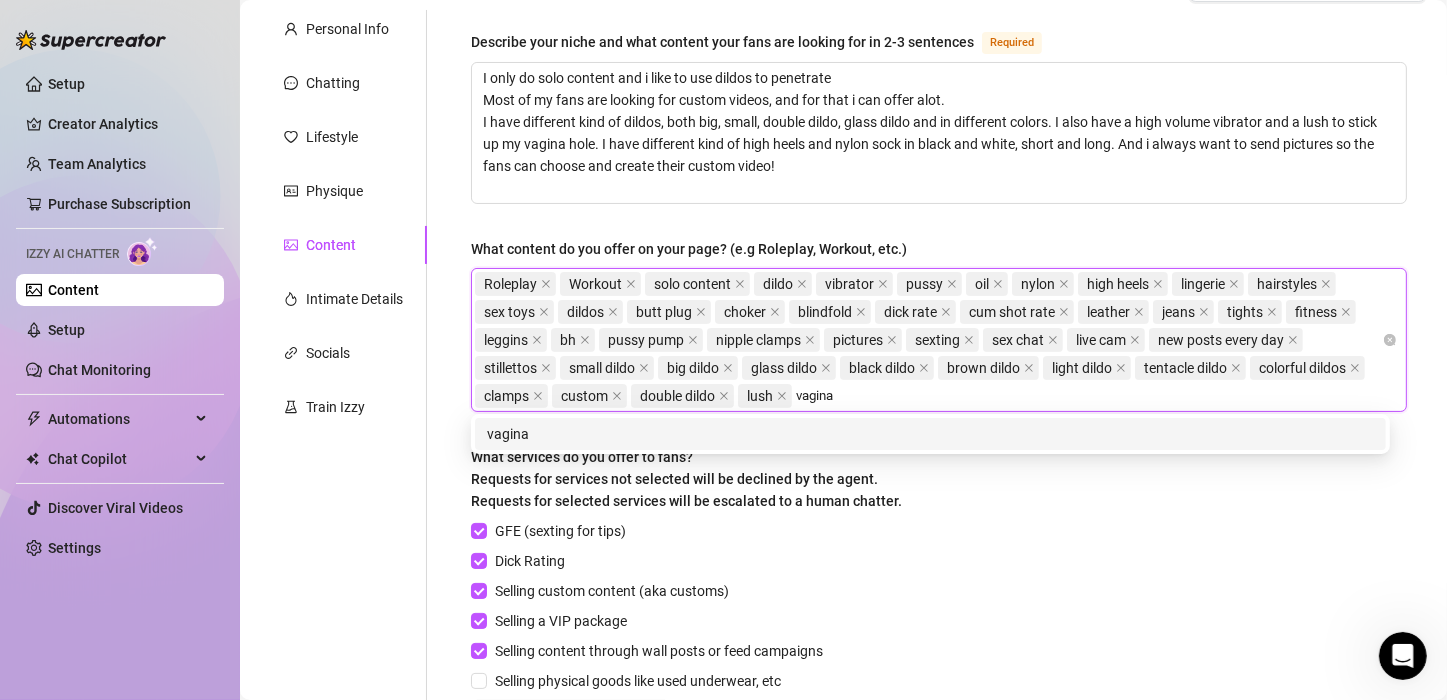 click on "vagina" at bounding box center [930, 434] 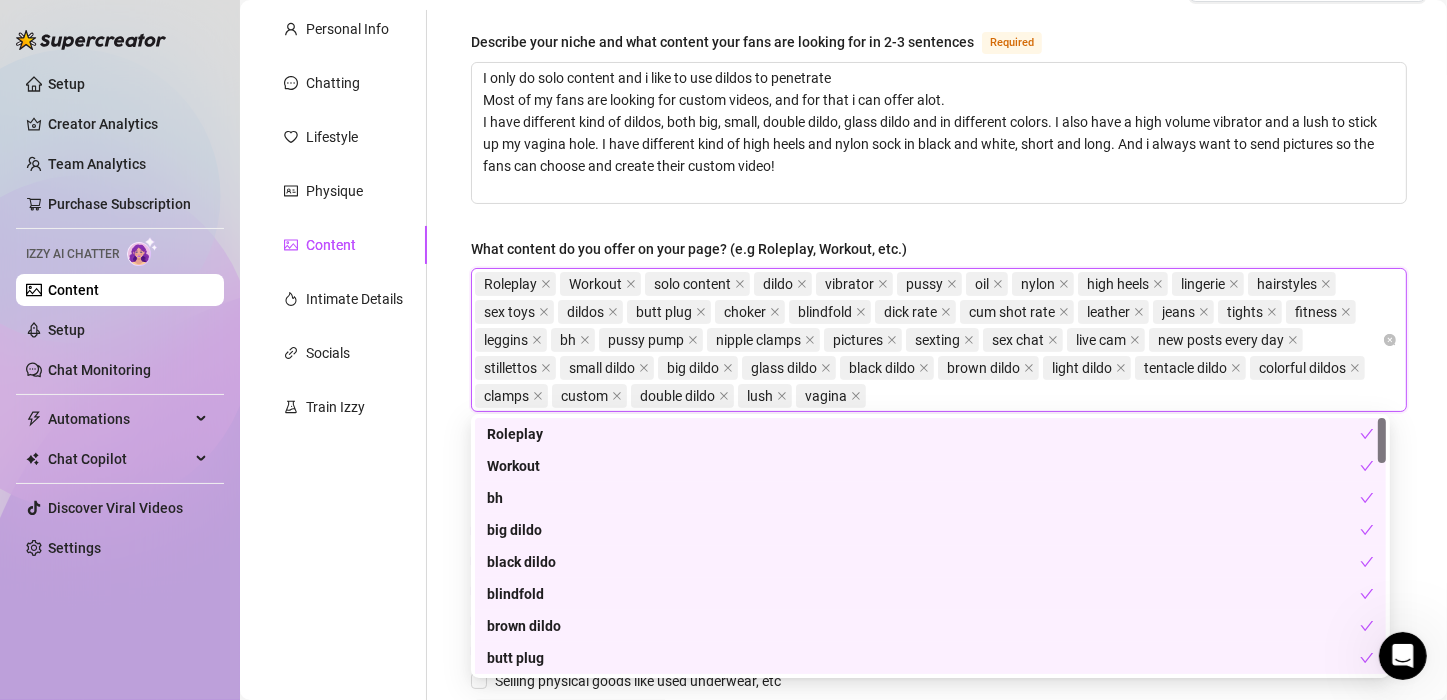click on "Roleplay Workout solo content dildo vibrator pussy oil  nylon high heels lingerie hairstyles  sex toys dildos butt plug choker blindfold dick rate  cum shot rate  leather  jeans tights fitness leggins bh  pussy pump  nipple clamps  pictures sexting sex chat live cam new posts every day stillettos small dildo big dildo glass dildo black dildo brown dildo light dildo tentacle dildo colorful dildos clamps custom double dildo lush vagina" at bounding box center (928, 340) 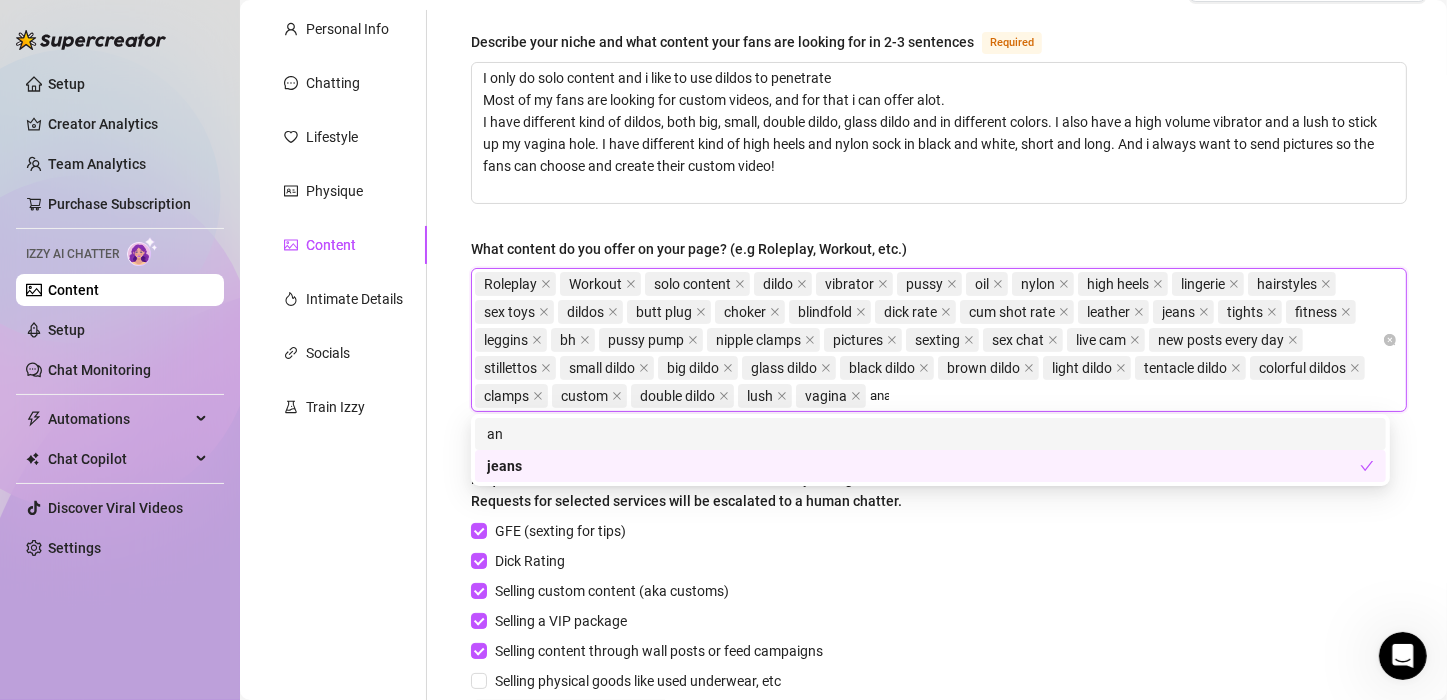 type on "anal" 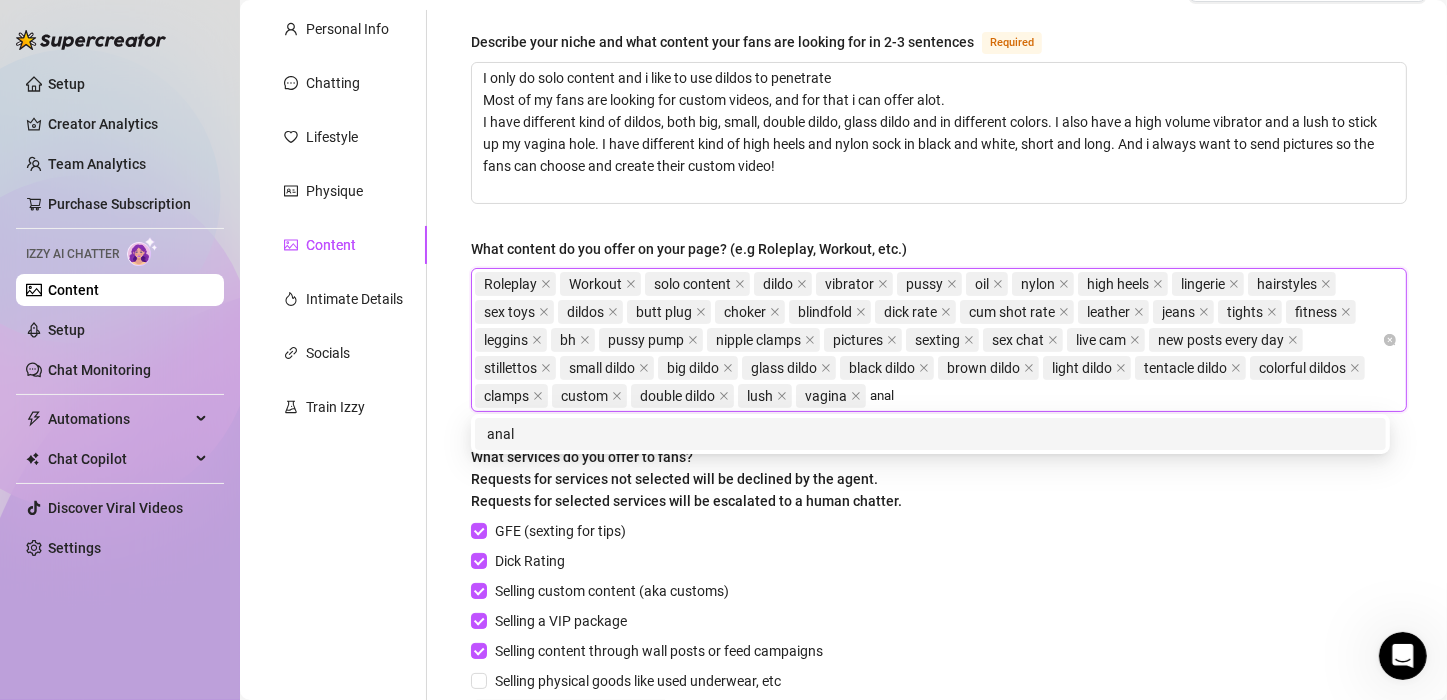 click on "anal" at bounding box center (930, 434) 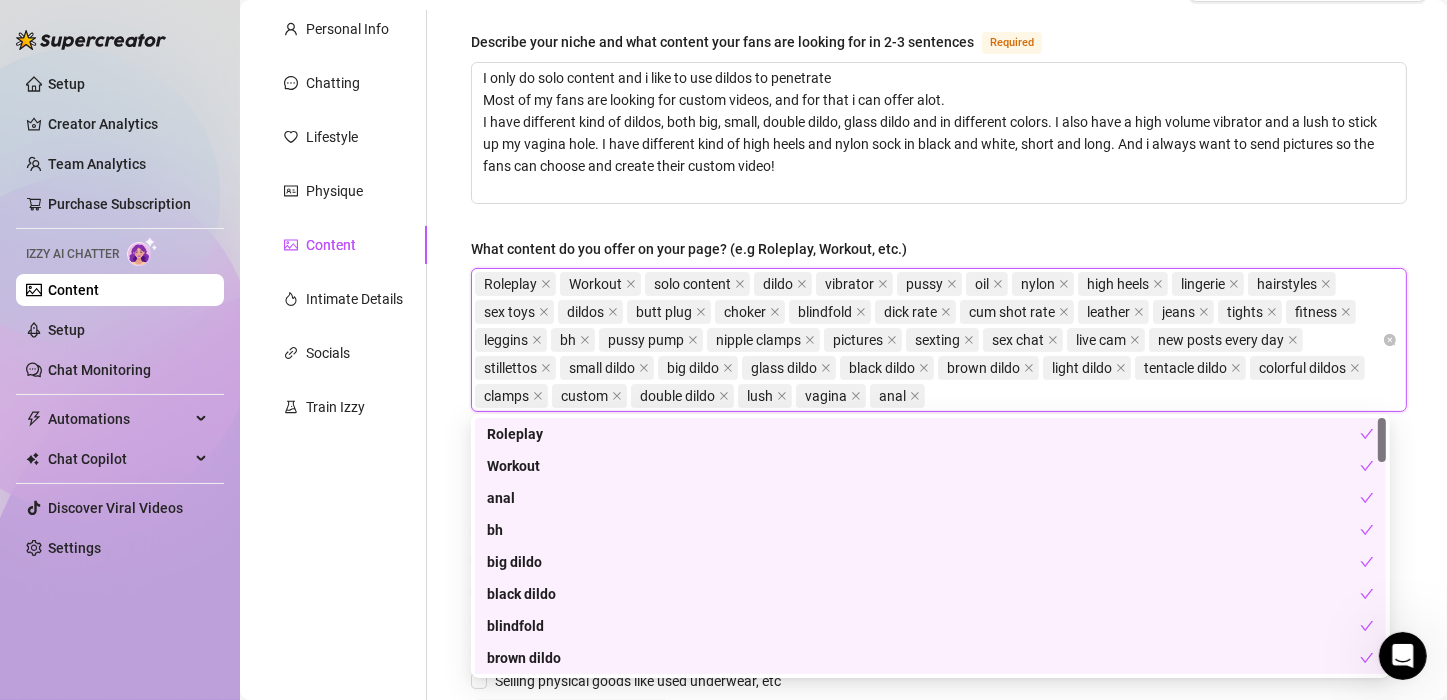 click on "Roleplay Workout solo content dildo vibrator pussy oil  nylon high heels lingerie hairstyles  sex toys dildos butt plug choker blindfold dick rate  cum shot rate  leather  jeans tights fitness leggins bh  pussy pump  nipple clamps  pictures sexting sex chat live cam new posts every day stillettos small dildo big dildo glass dildo black dildo brown dildo light dildo tentacle dildo colorful dildos clamps custom double dildo lush vagina anal" at bounding box center (928, 340) 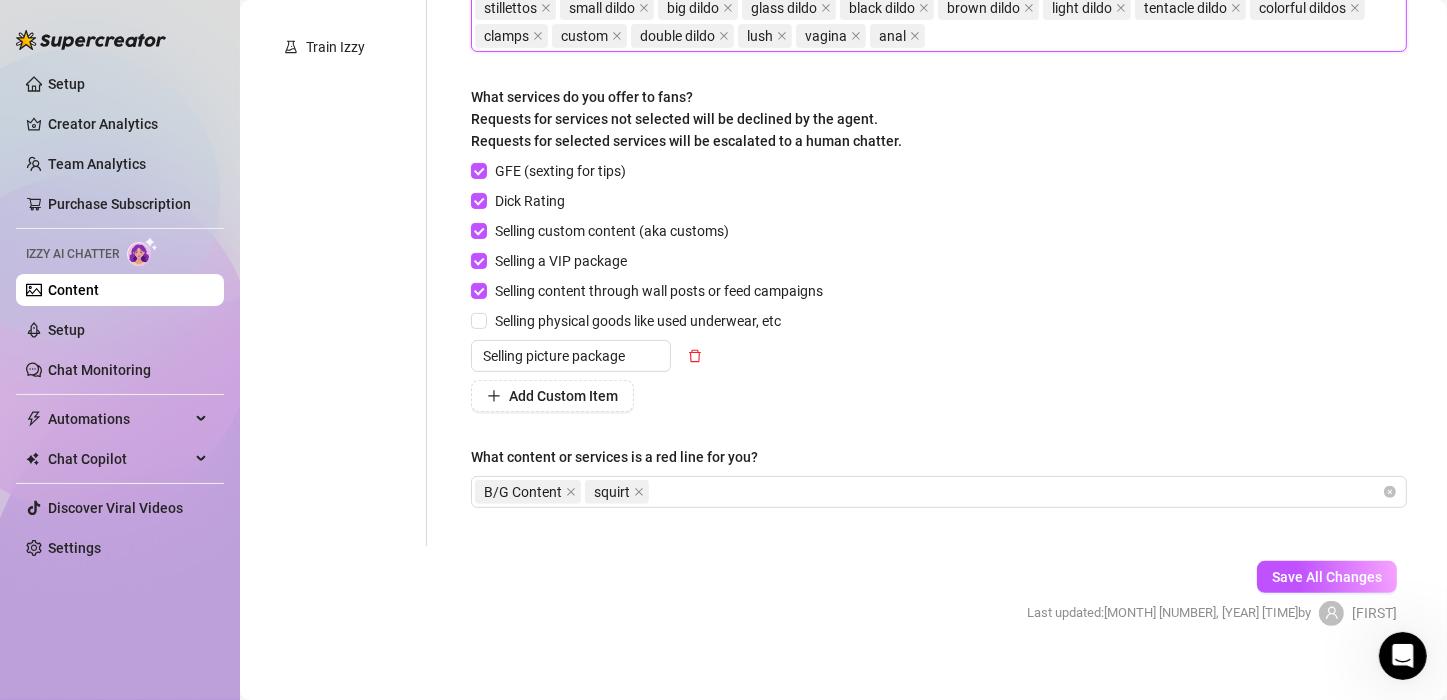 scroll, scrollTop: 544, scrollLeft: 0, axis: vertical 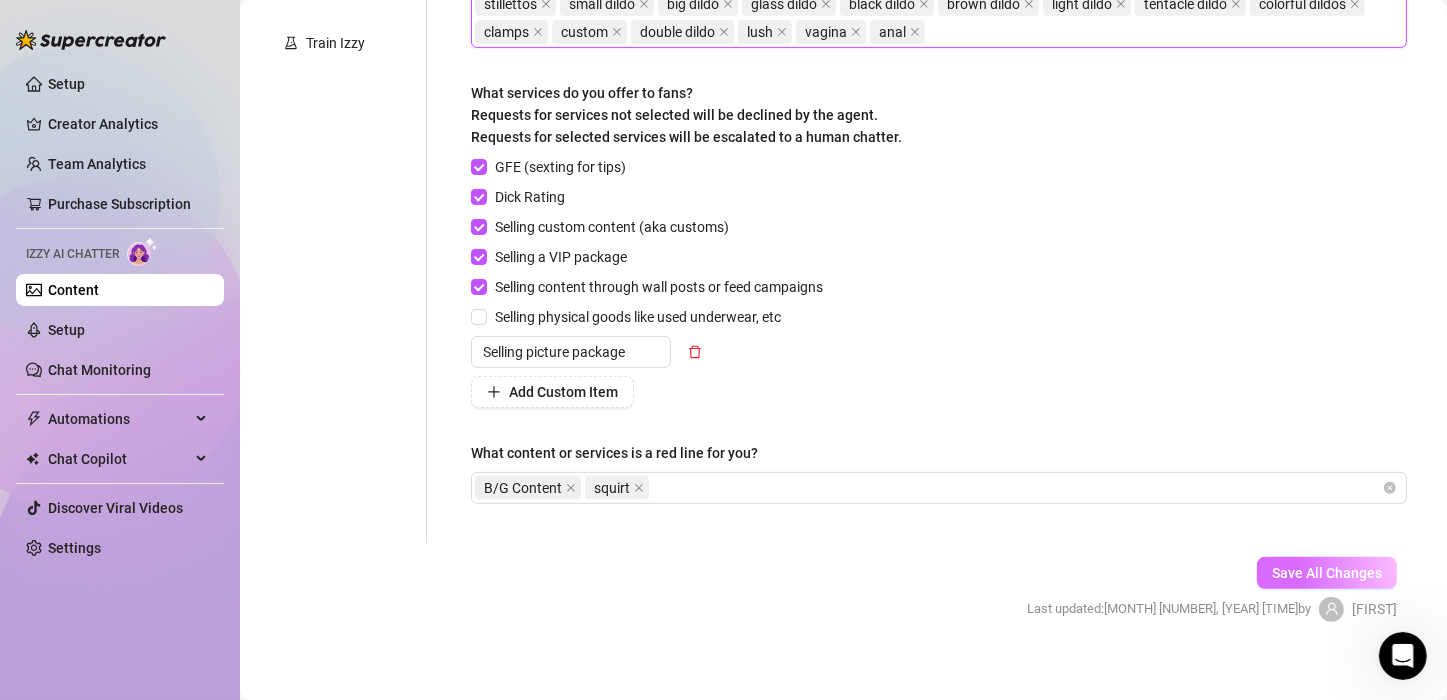 click on "Save All Changes" at bounding box center (1327, 573) 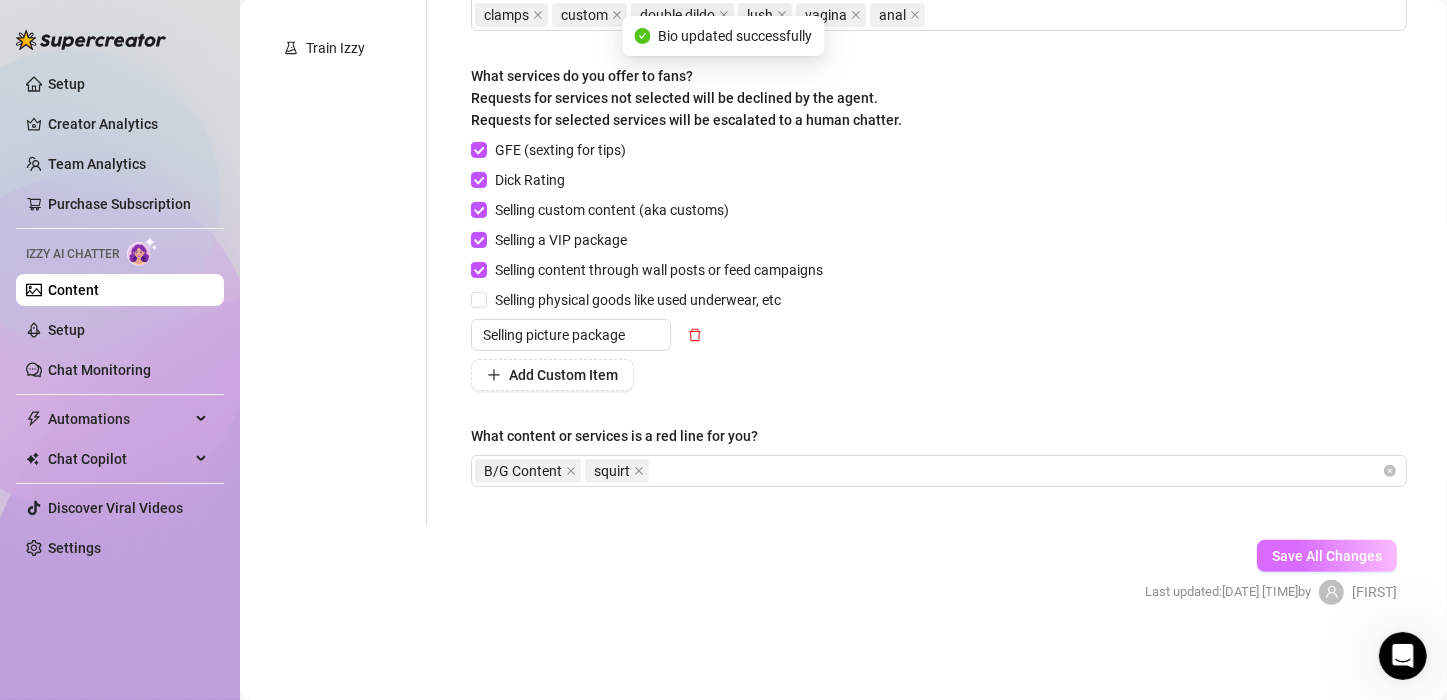 scroll, scrollTop: 537, scrollLeft: 0, axis: vertical 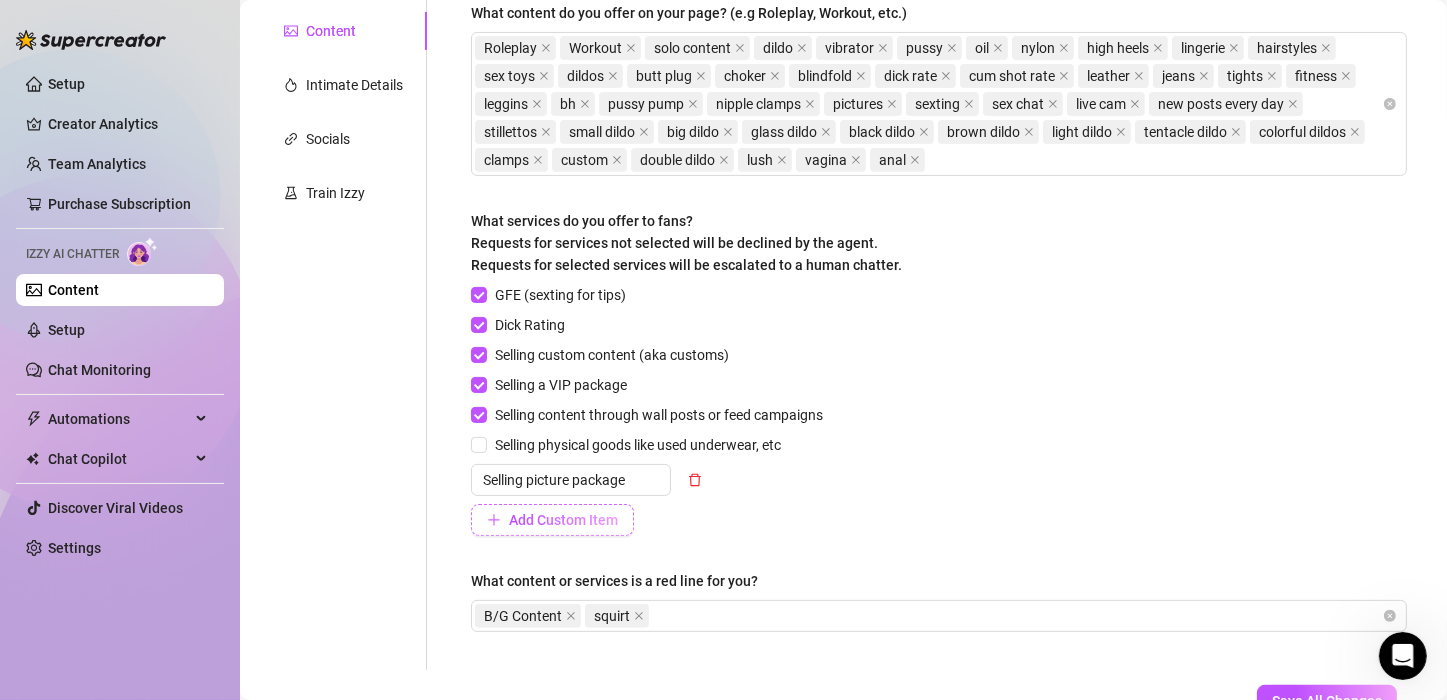 click on "Add Custom Item" at bounding box center [563, 520] 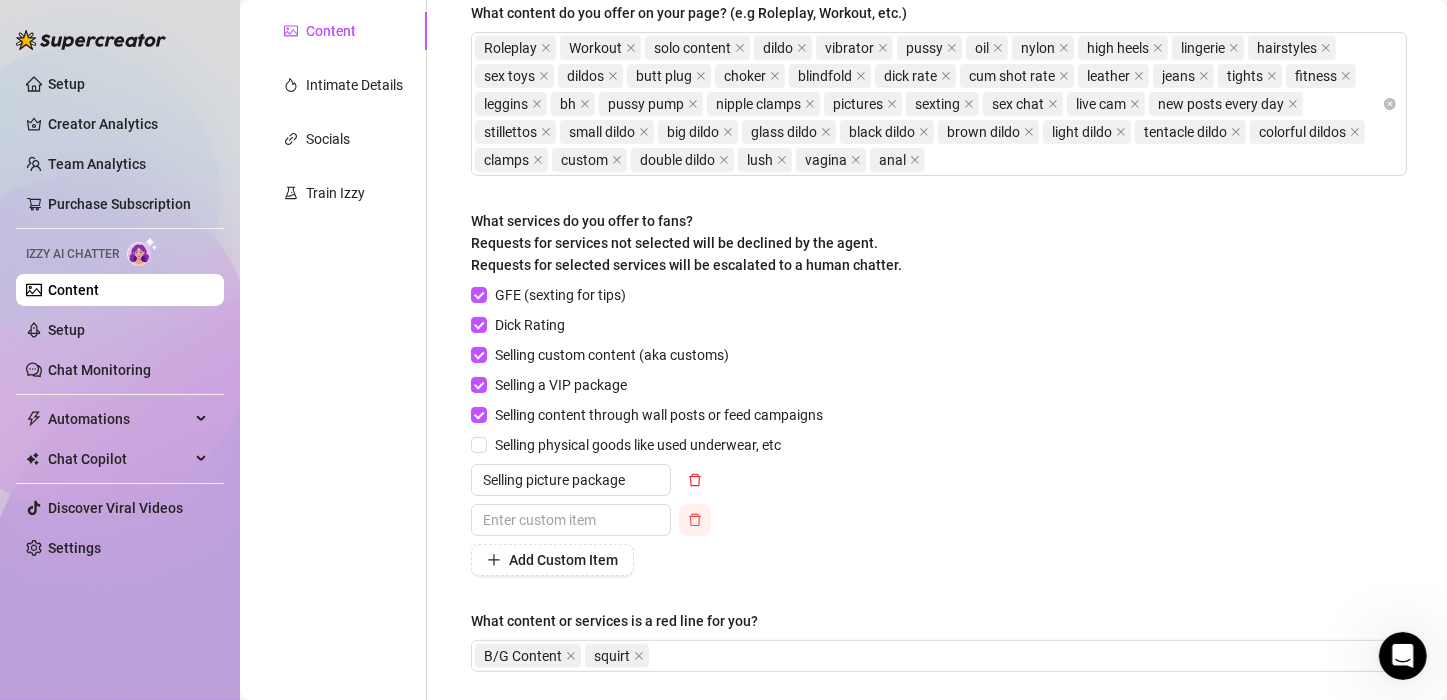 click at bounding box center [695, 520] 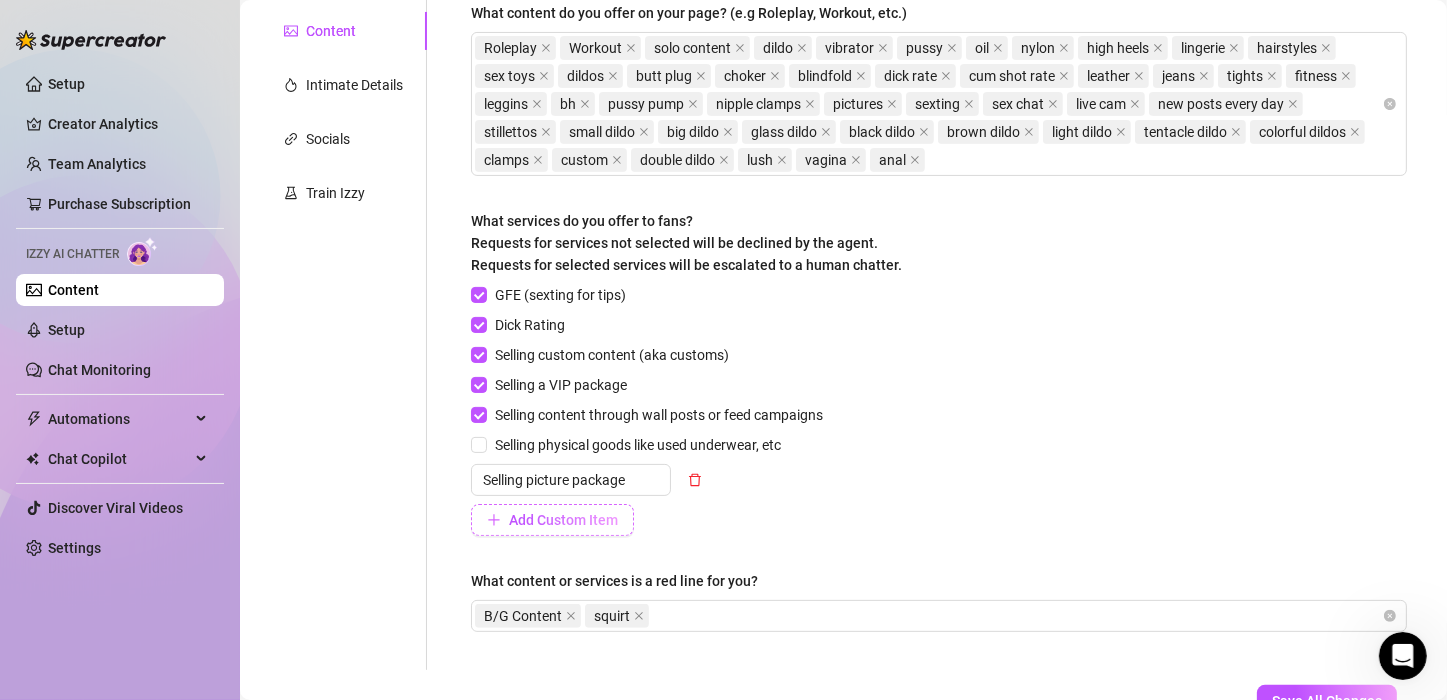 click on "Add Custom Item" at bounding box center [552, 520] 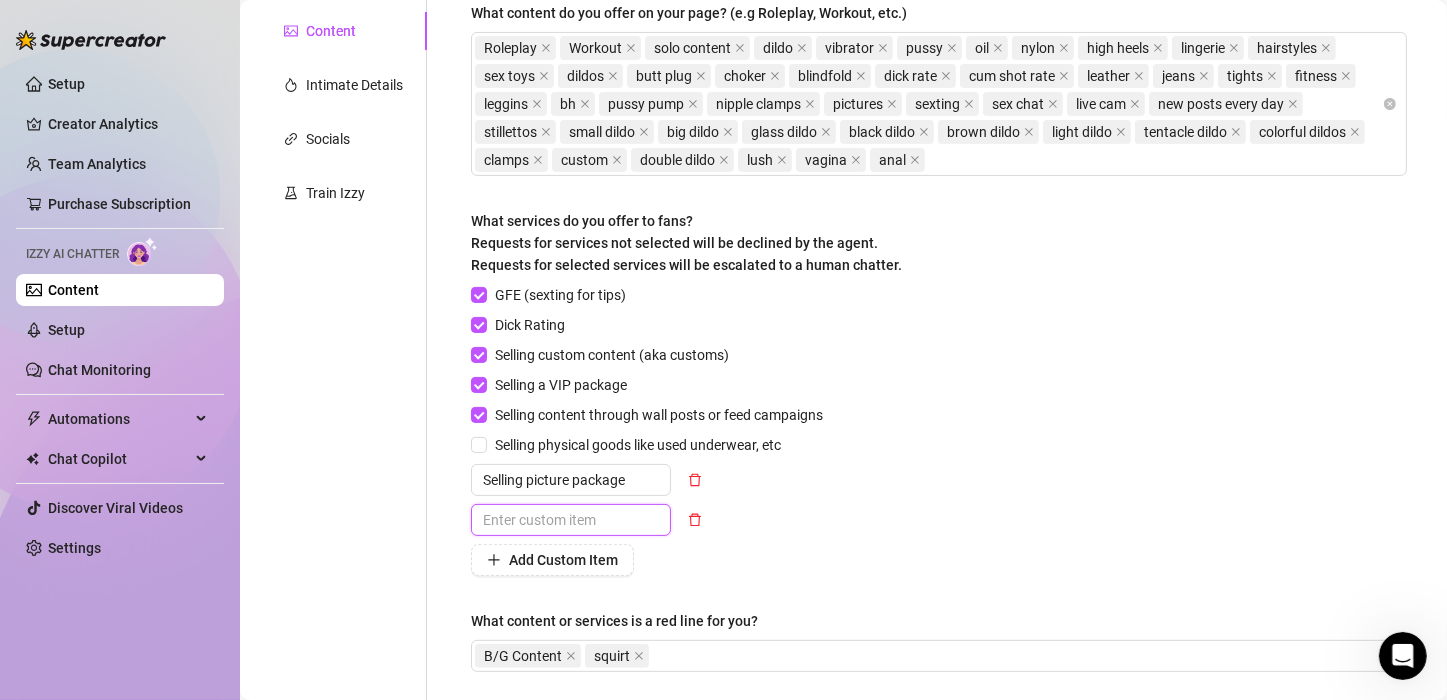 click at bounding box center [571, 520] 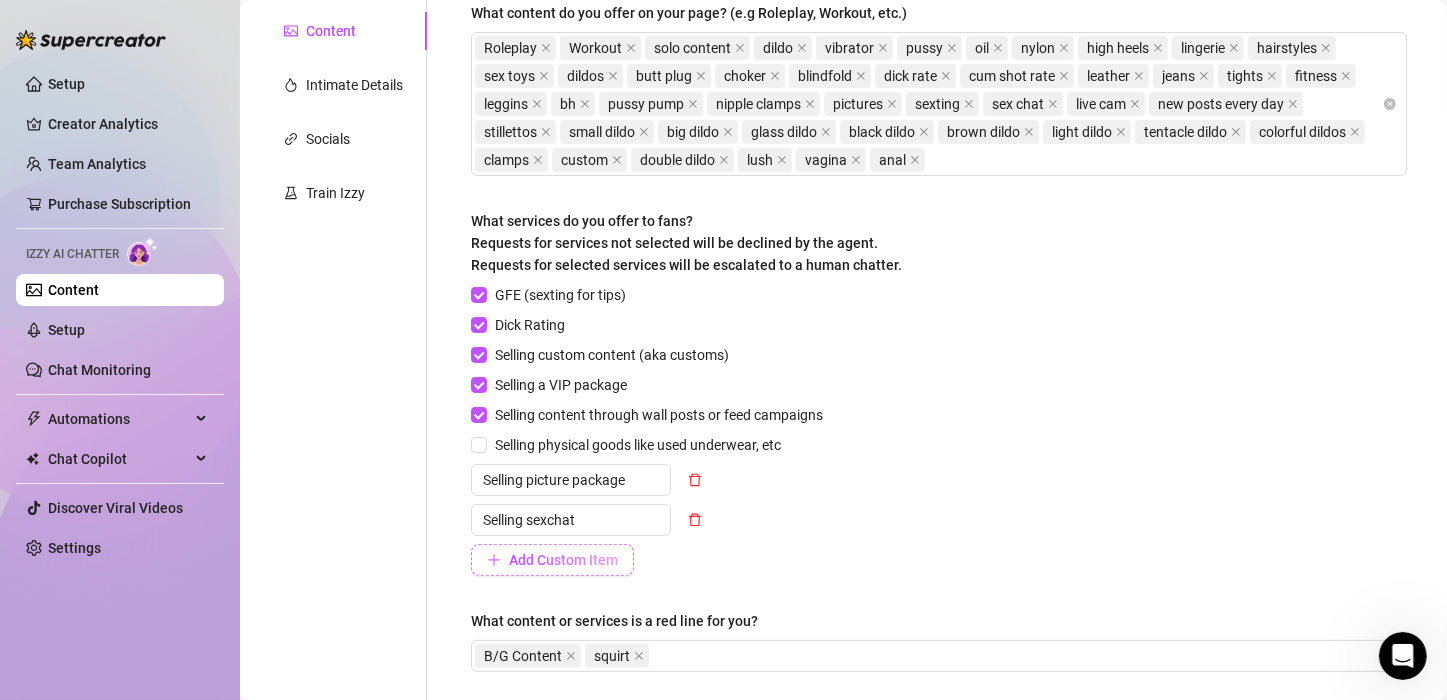 click on "Add Custom Item" at bounding box center (563, 560) 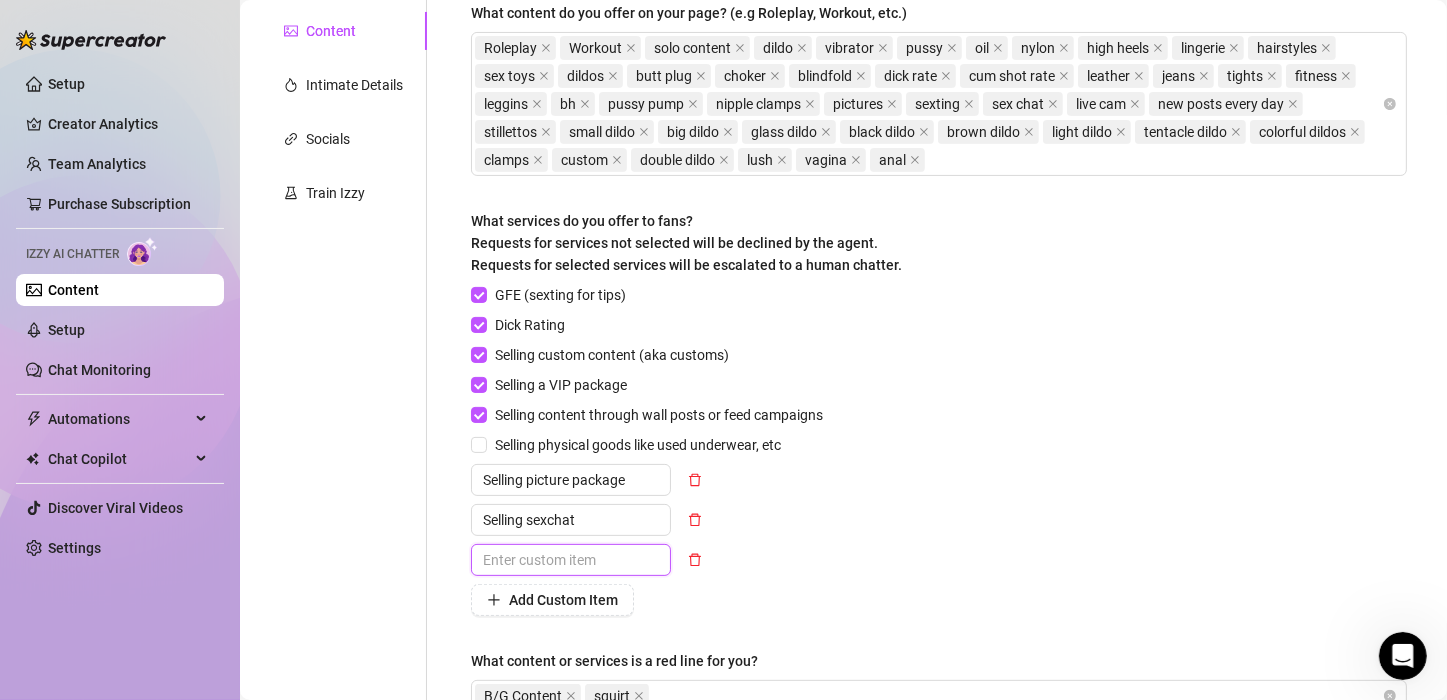 click at bounding box center [571, 560] 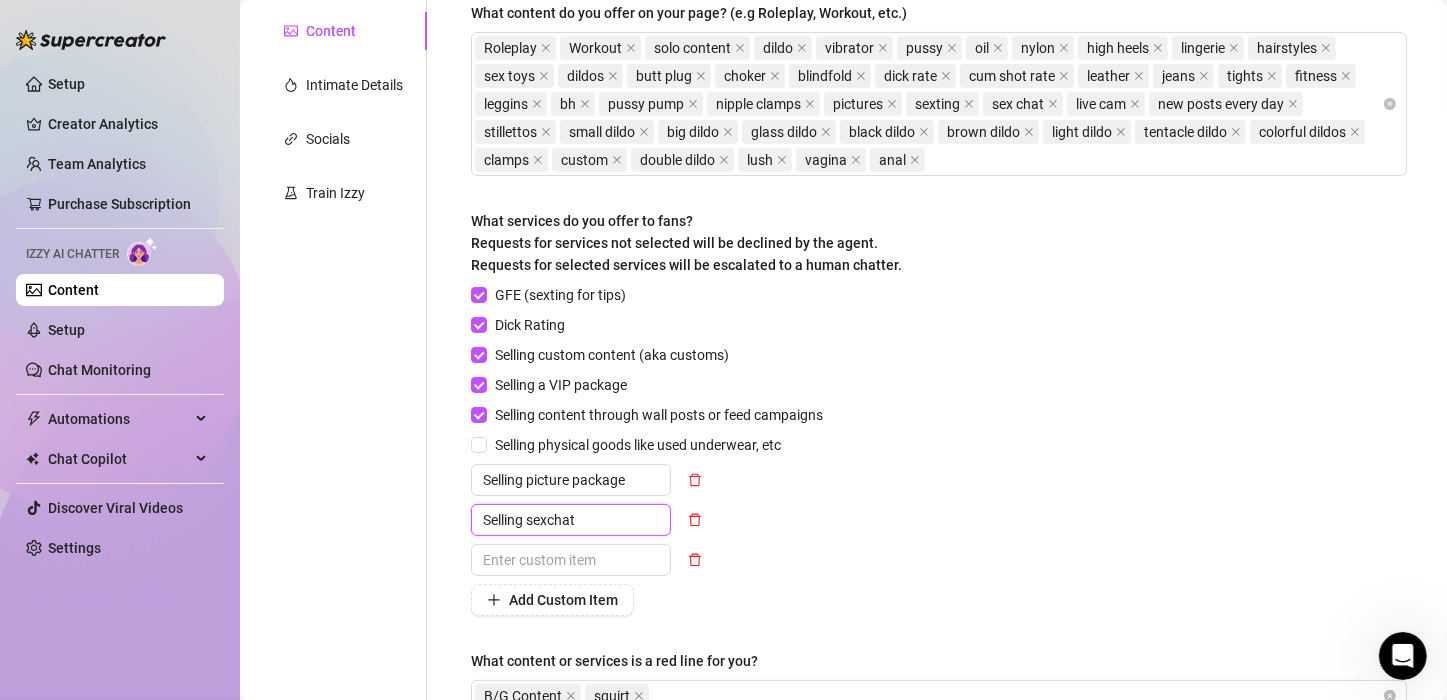 click on "Selling sexchat" at bounding box center (571, 520) 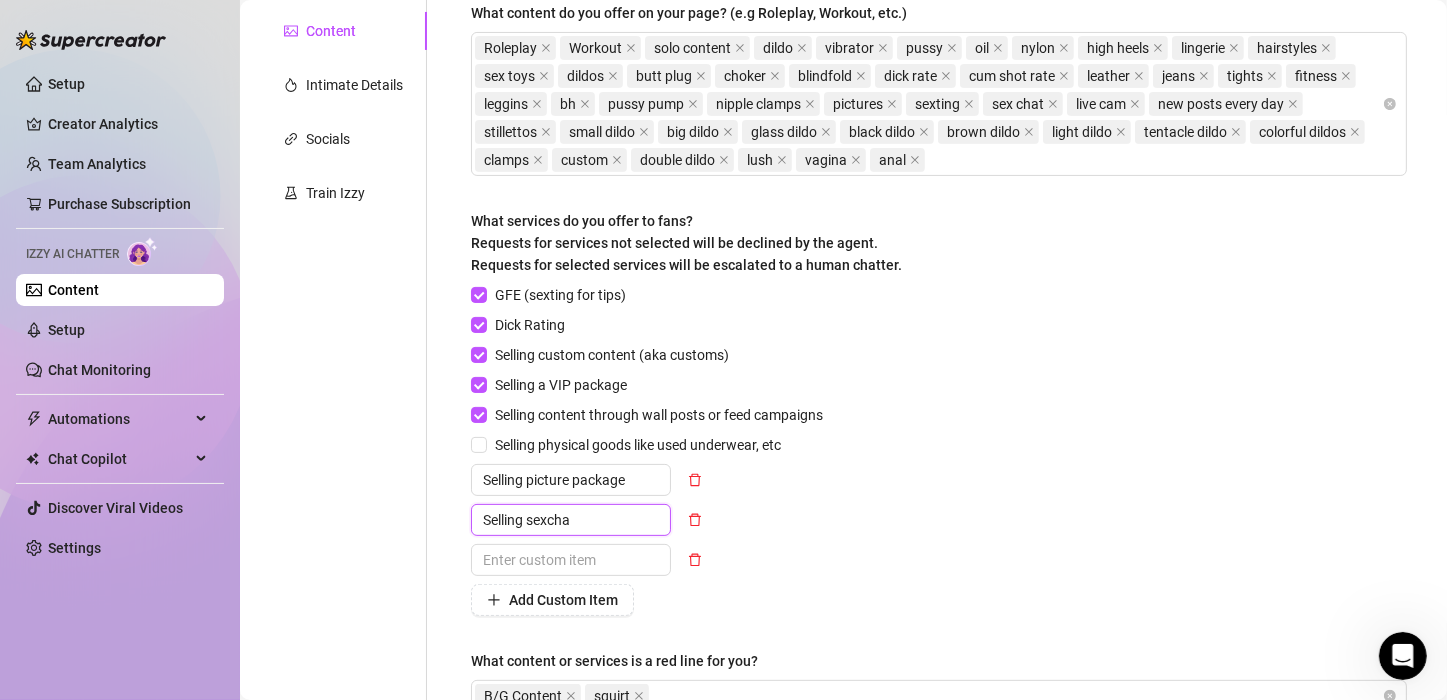 type on "Selling sexchat" 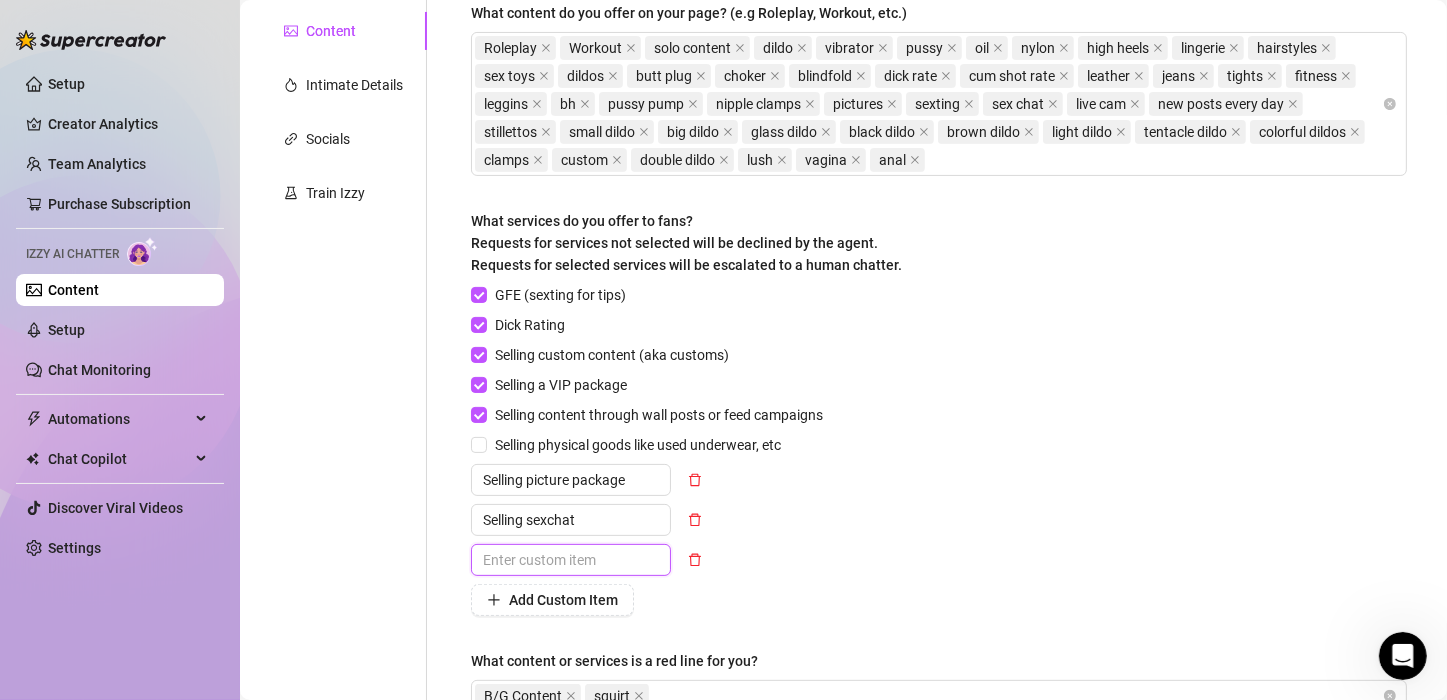 click at bounding box center (571, 560) 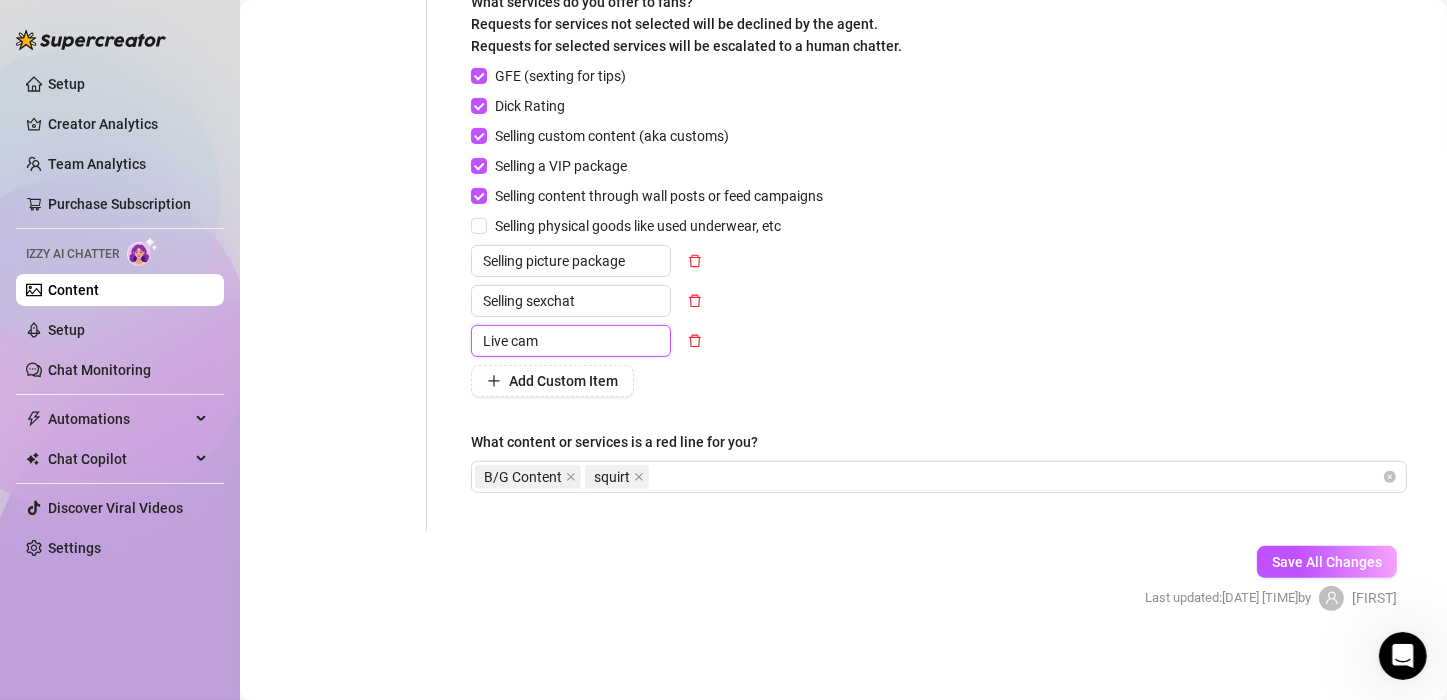 scroll, scrollTop: 617, scrollLeft: 0, axis: vertical 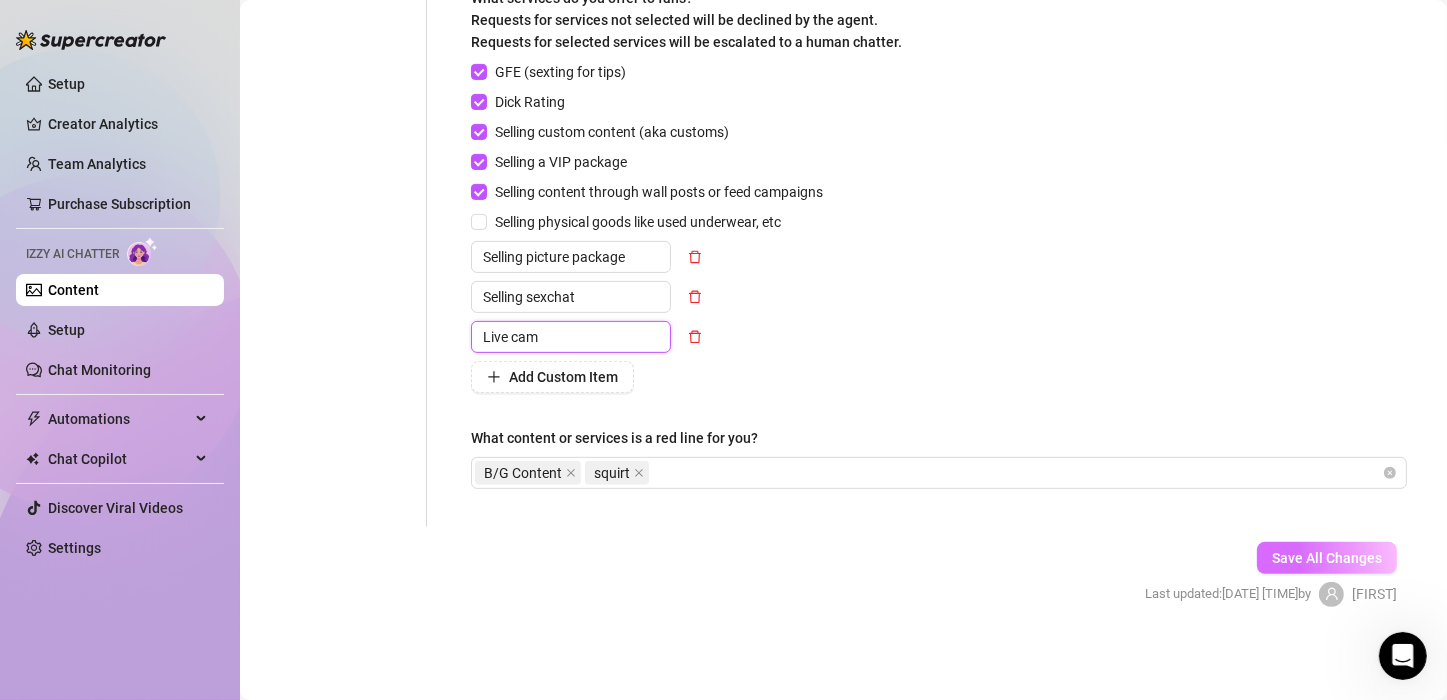 type on "Live cam" 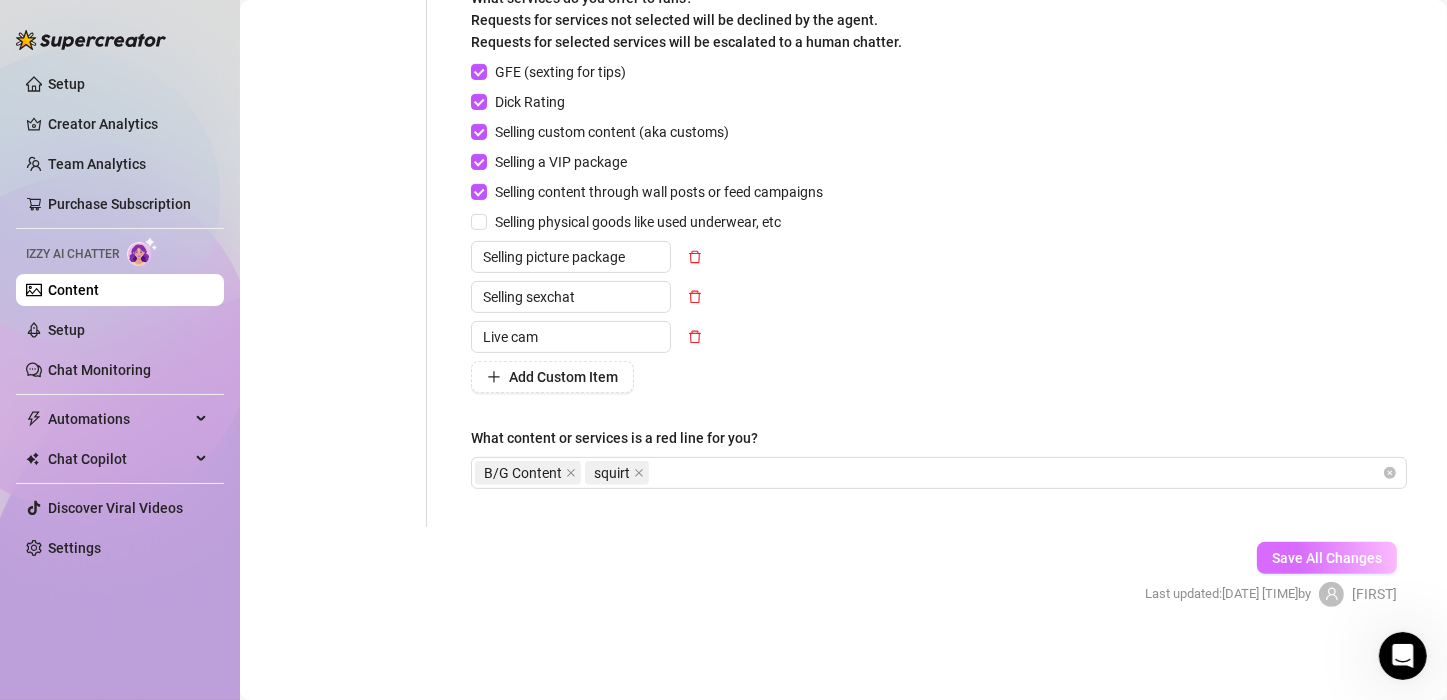 click on "Save All Changes" at bounding box center [1327, 558] 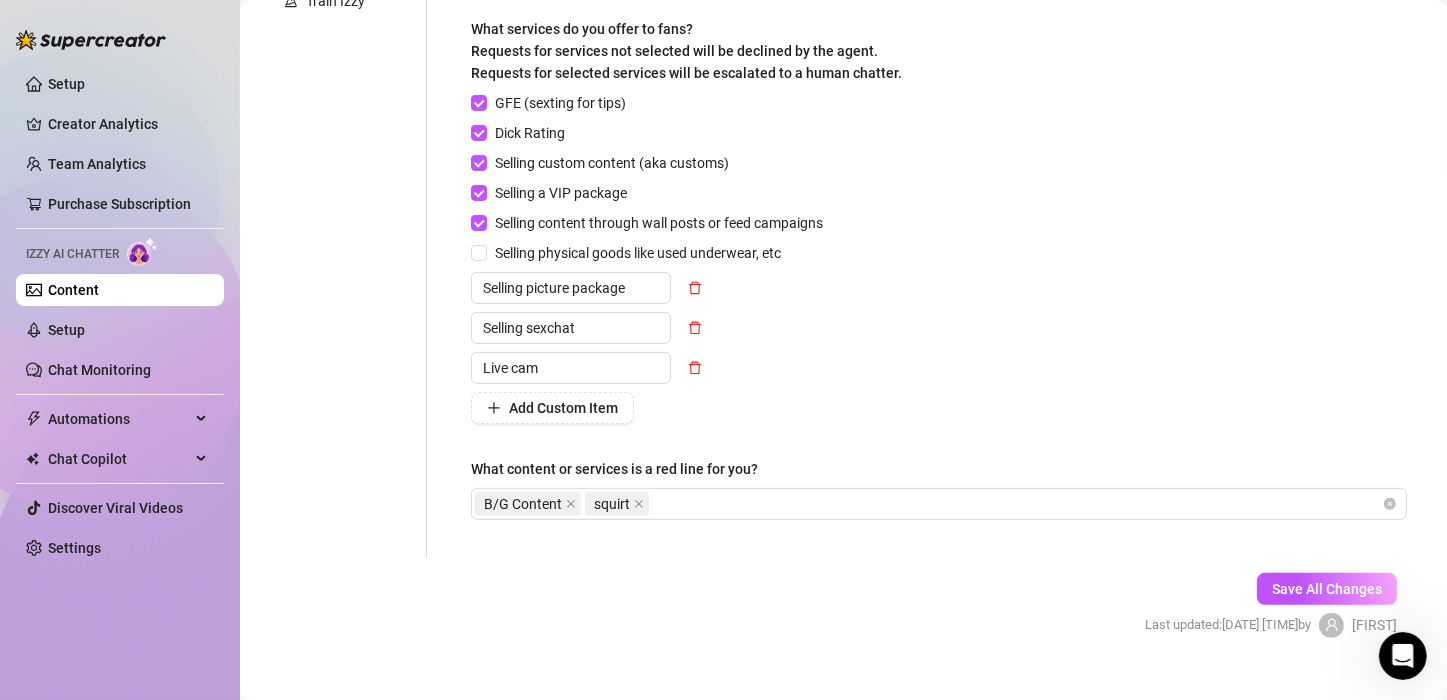 scroll, scrollTop: 550, scrollLeft: 0, axis: vertical 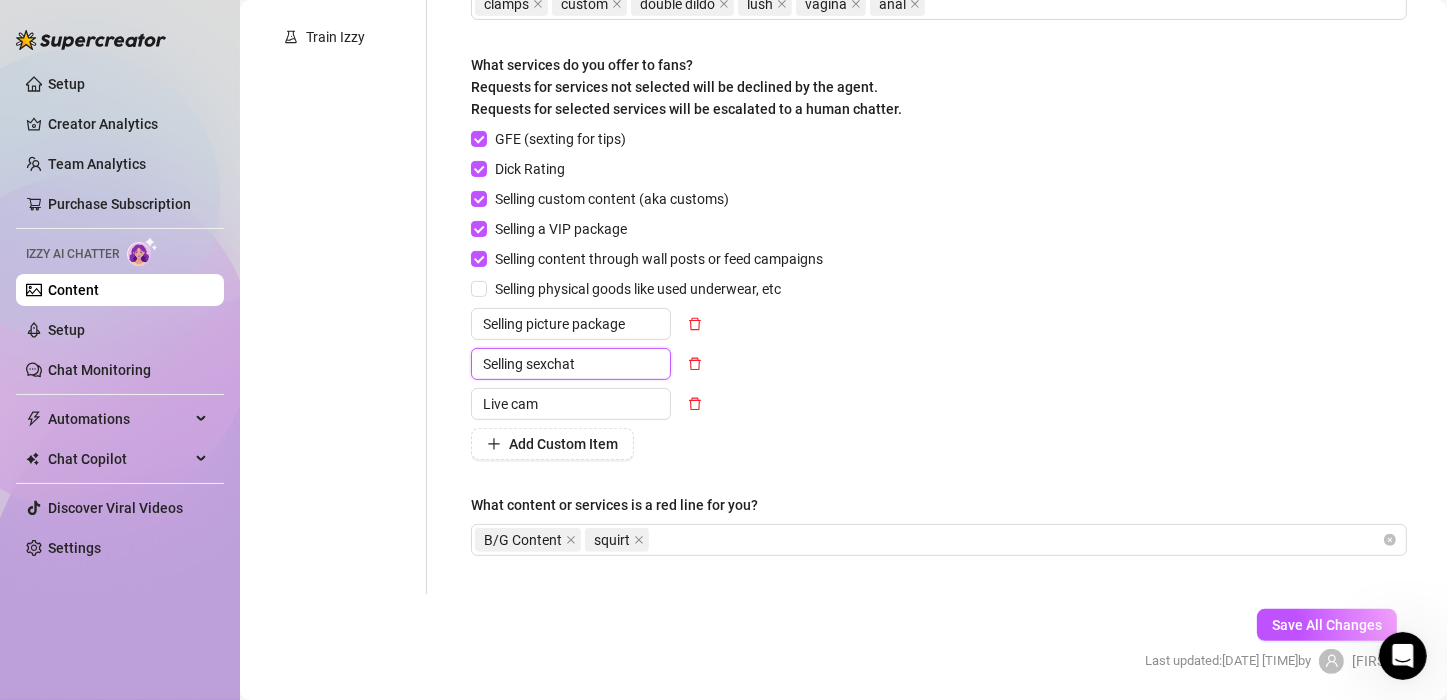 drag, startPoint x: 613, startPoint y: 360, endPoint x: 525, endPoint y: 369, distance: 88.45903 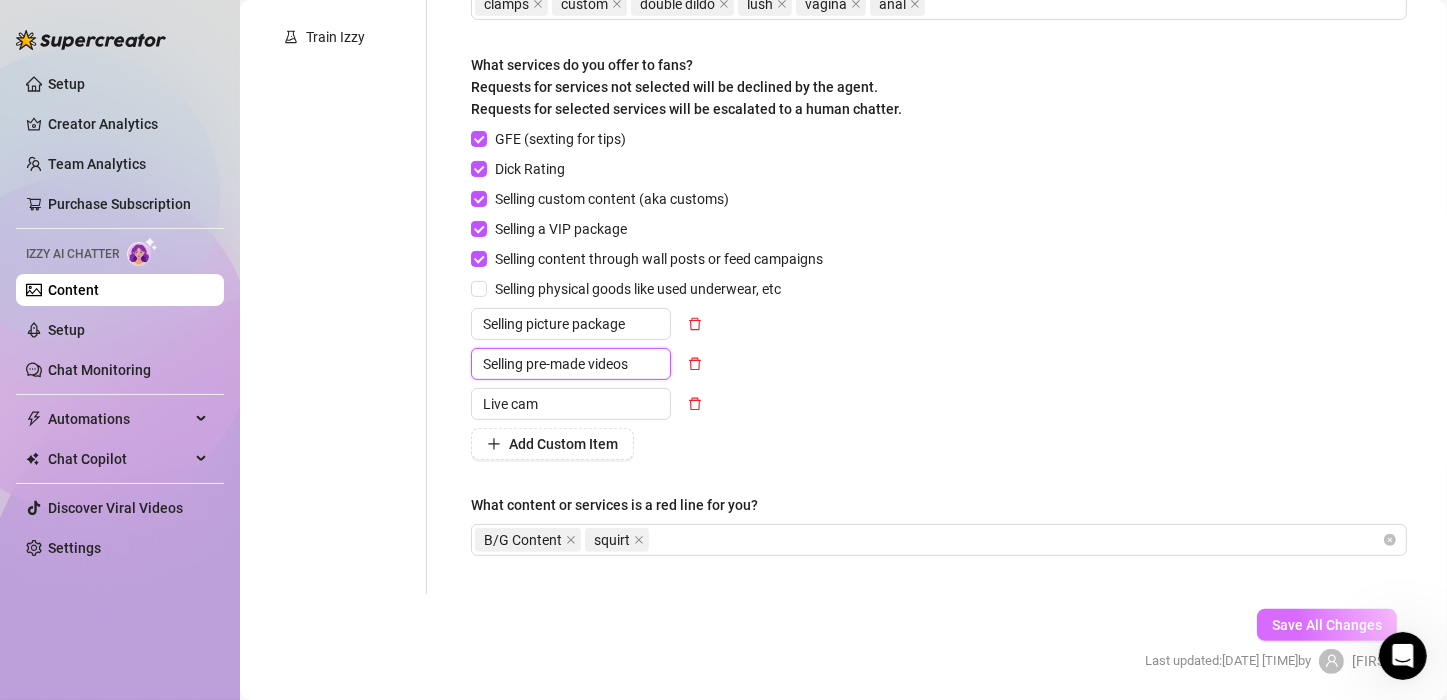 type on "Selling pre-made videos" 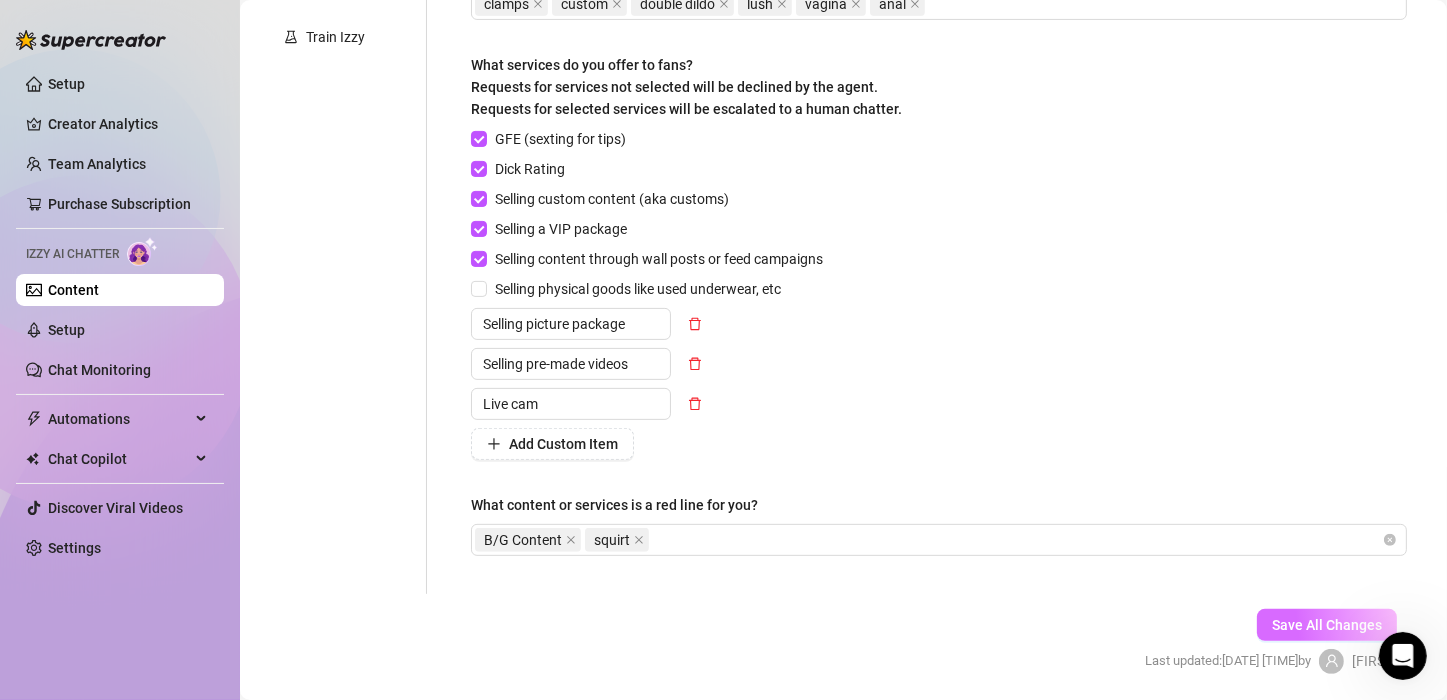click on "Save All Changes" at bounding box center [1327, 625] 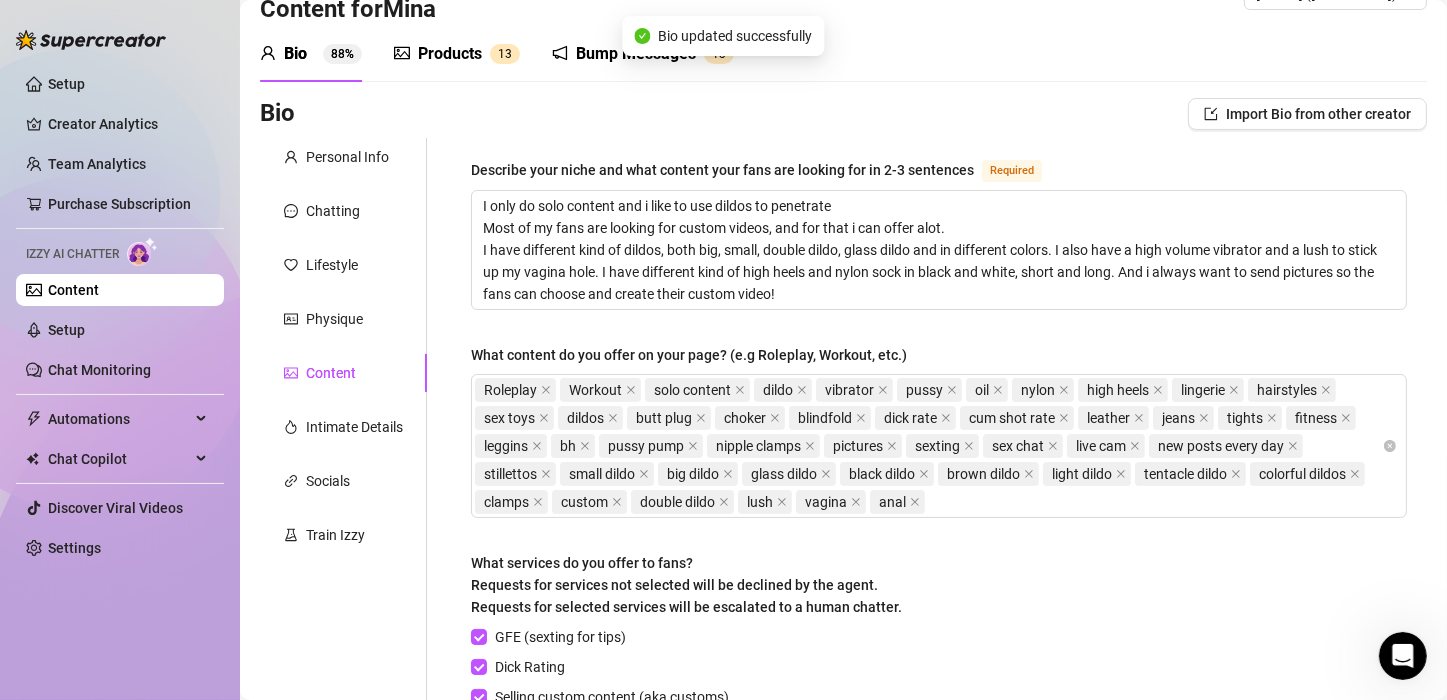 scroll, scrollTop: 50, scrollLeft: 0, axis: vertical 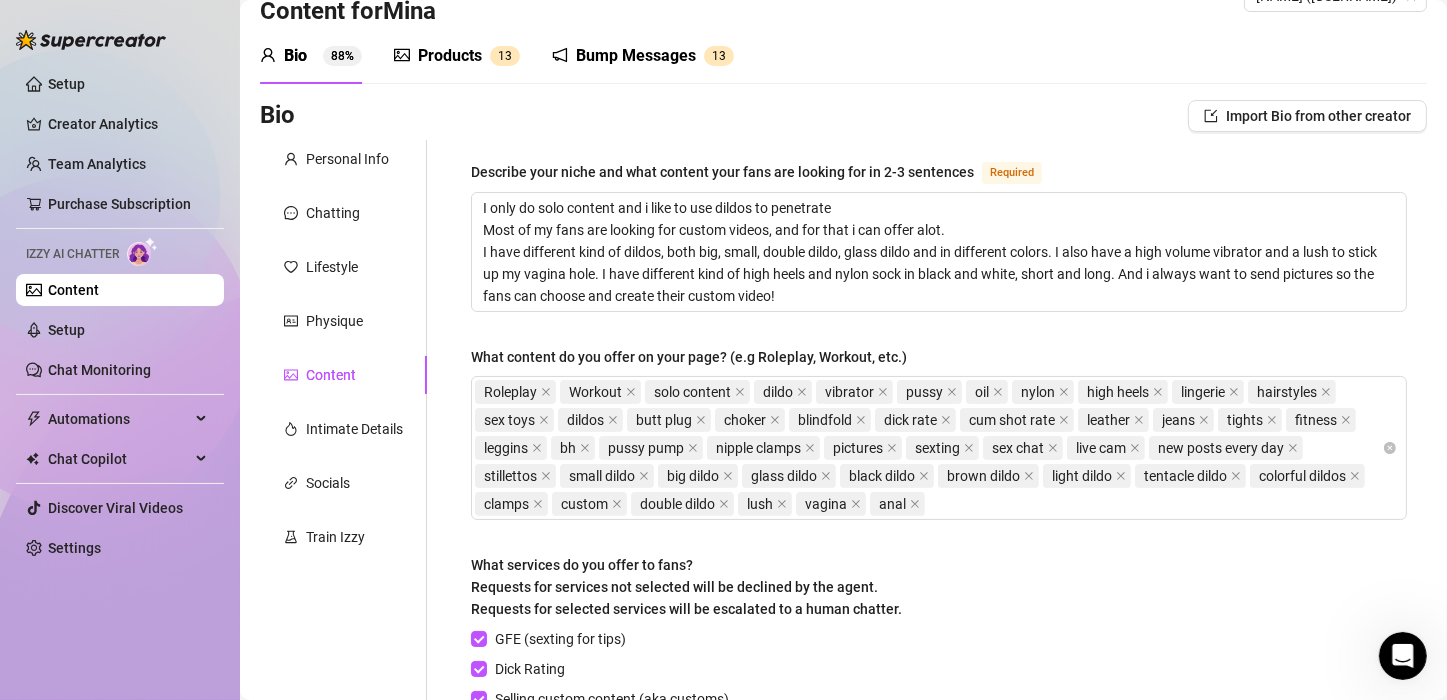 click 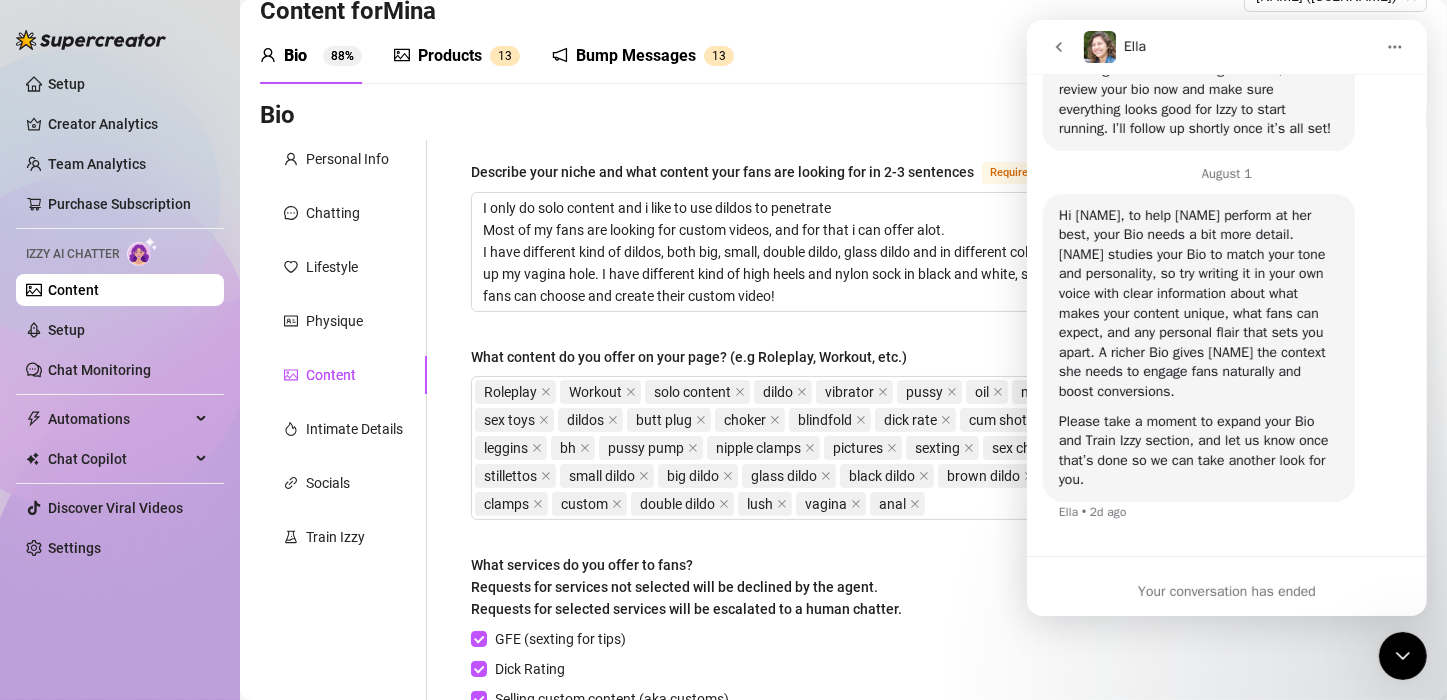 scroll, scrollTop: 635, scrollLeft: 0, axis: vertical 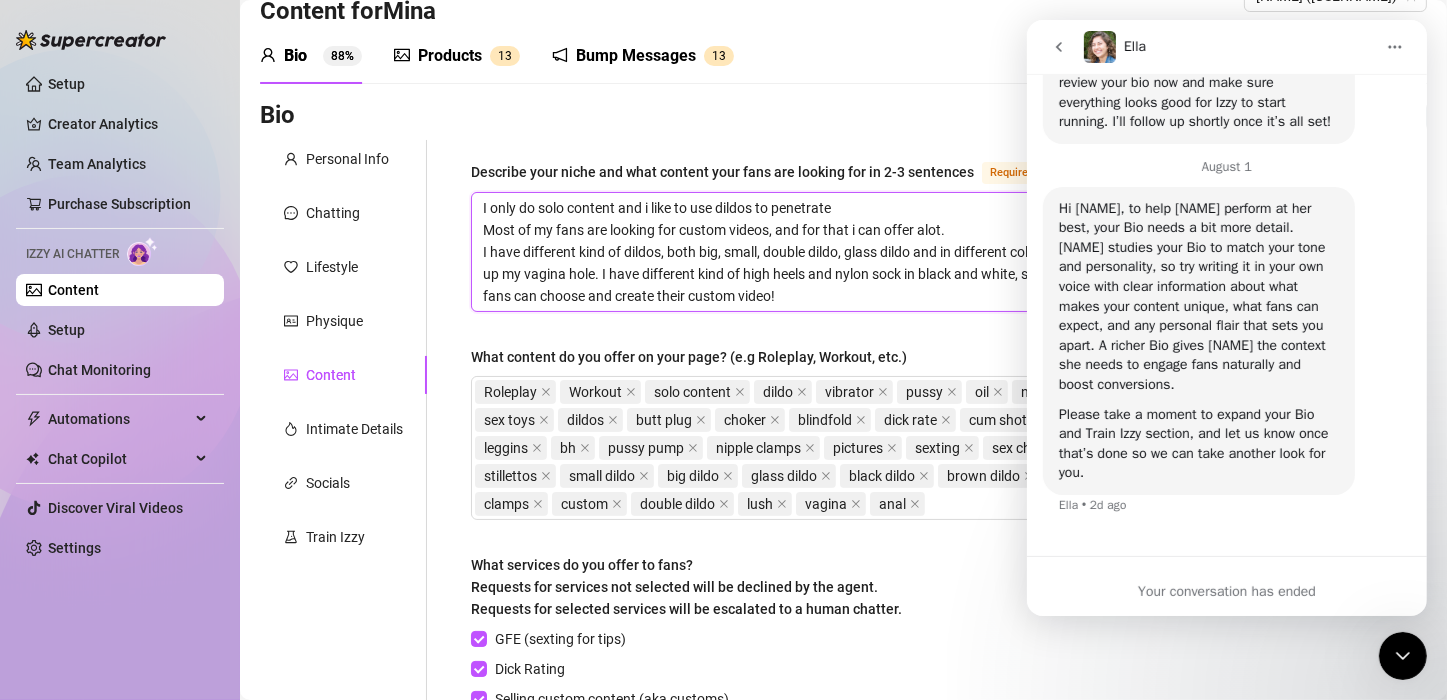 click on "I only do solo content and i like to use dildos to penetrate
Most of my fans are looking for custom videos, and for that i can offer alot.
I have different kind of dildos, both big, small, double dildo, glass dildo and in different colors. I also have a high volume vibrator and a lush to stick up my vagina hole. I have different kind of high heels and nylon sock in black and white, short and long. And i always want to send pictures so the fans can choose and create their custom video!" at bounding box center [939, 252] 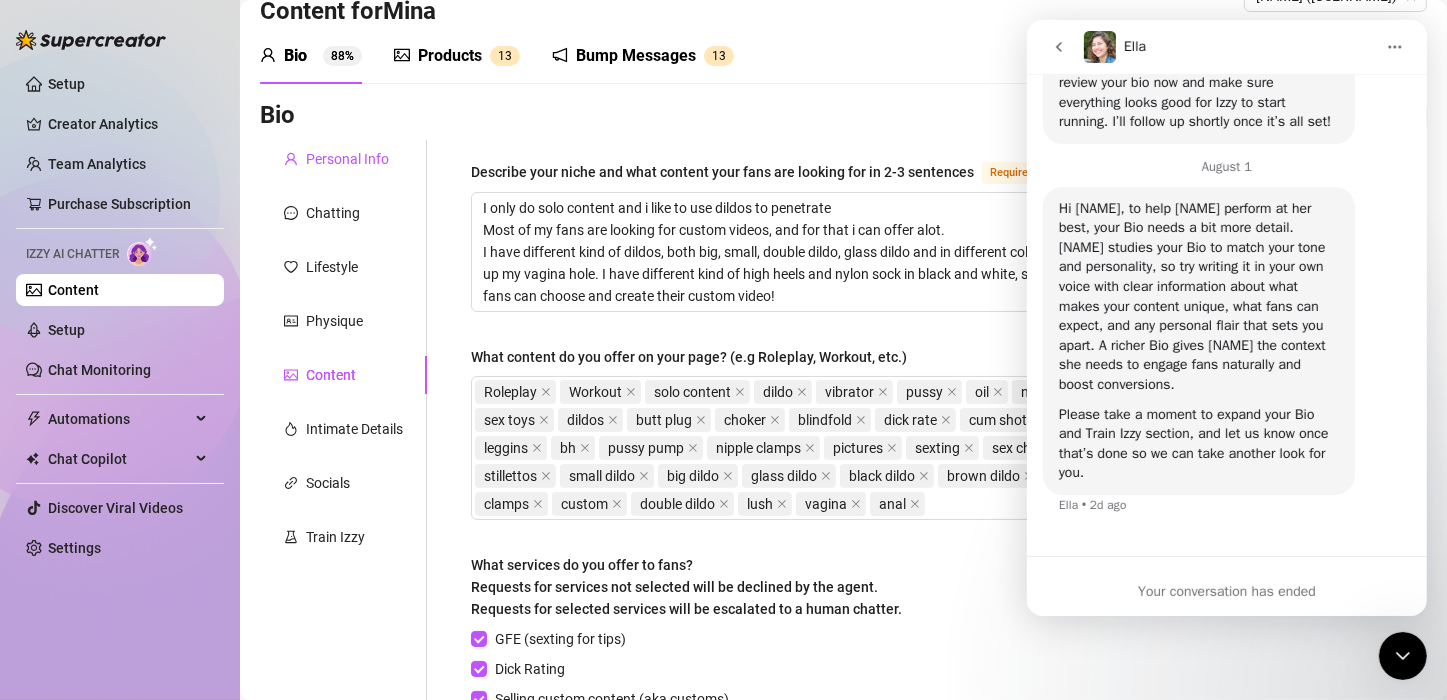 click on "Personal Info" at bounding box center (347, 159) 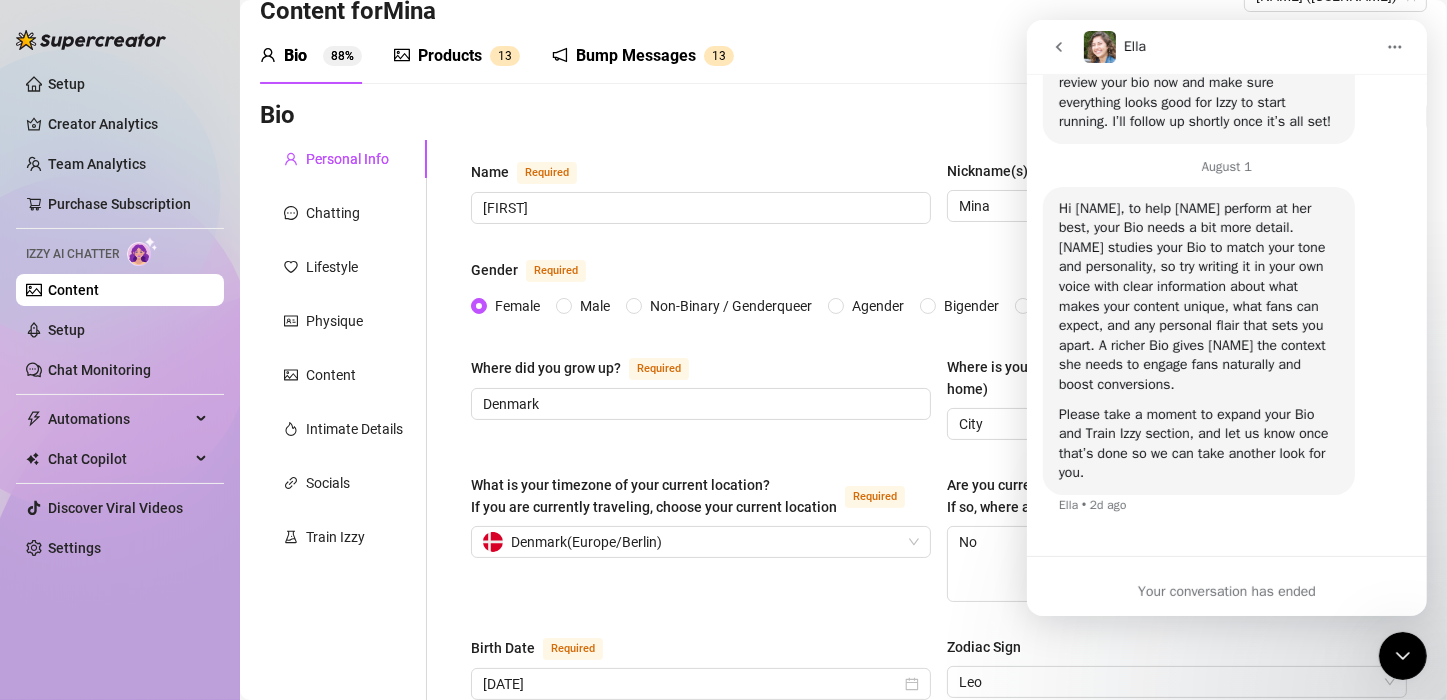 drag, startPoint x: 845, startPoint y: 230, endPoint x: 65, endPoint y: 322, distance: 785.4069 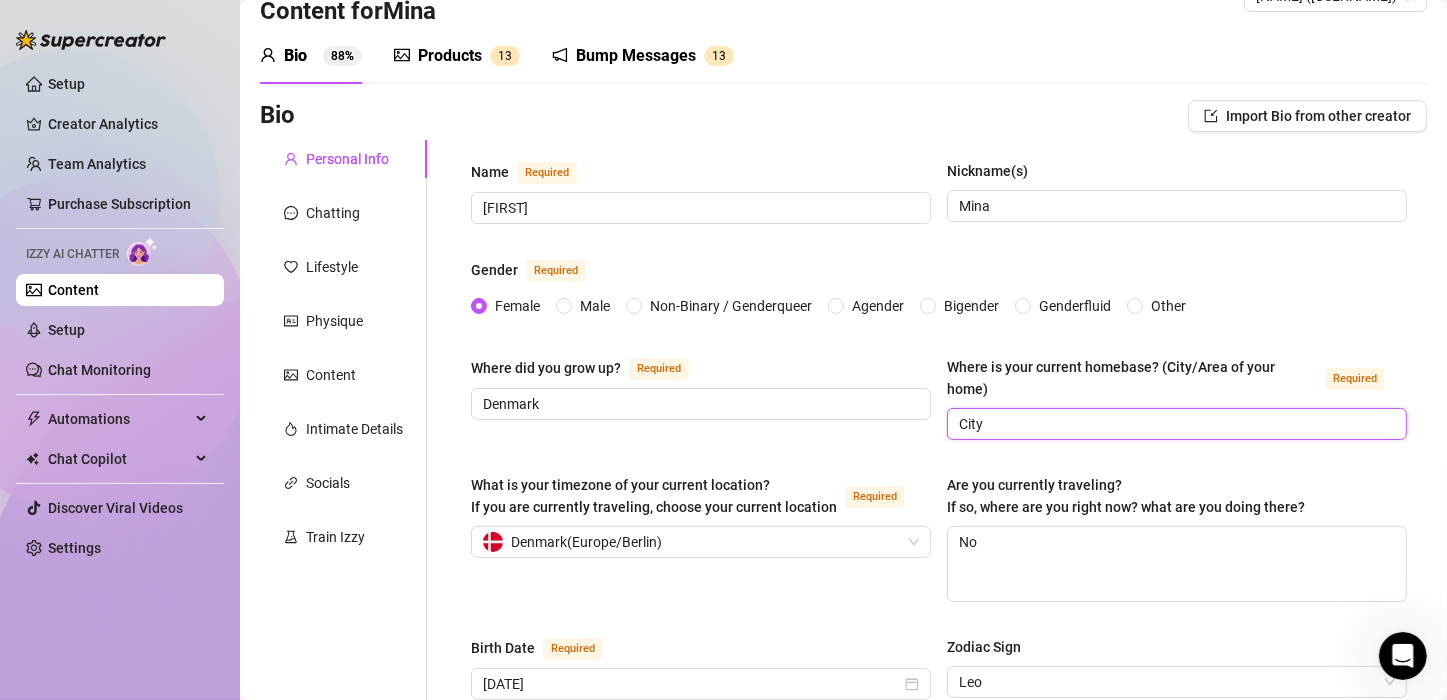 click on "City" at bounding box center [1175, 424] 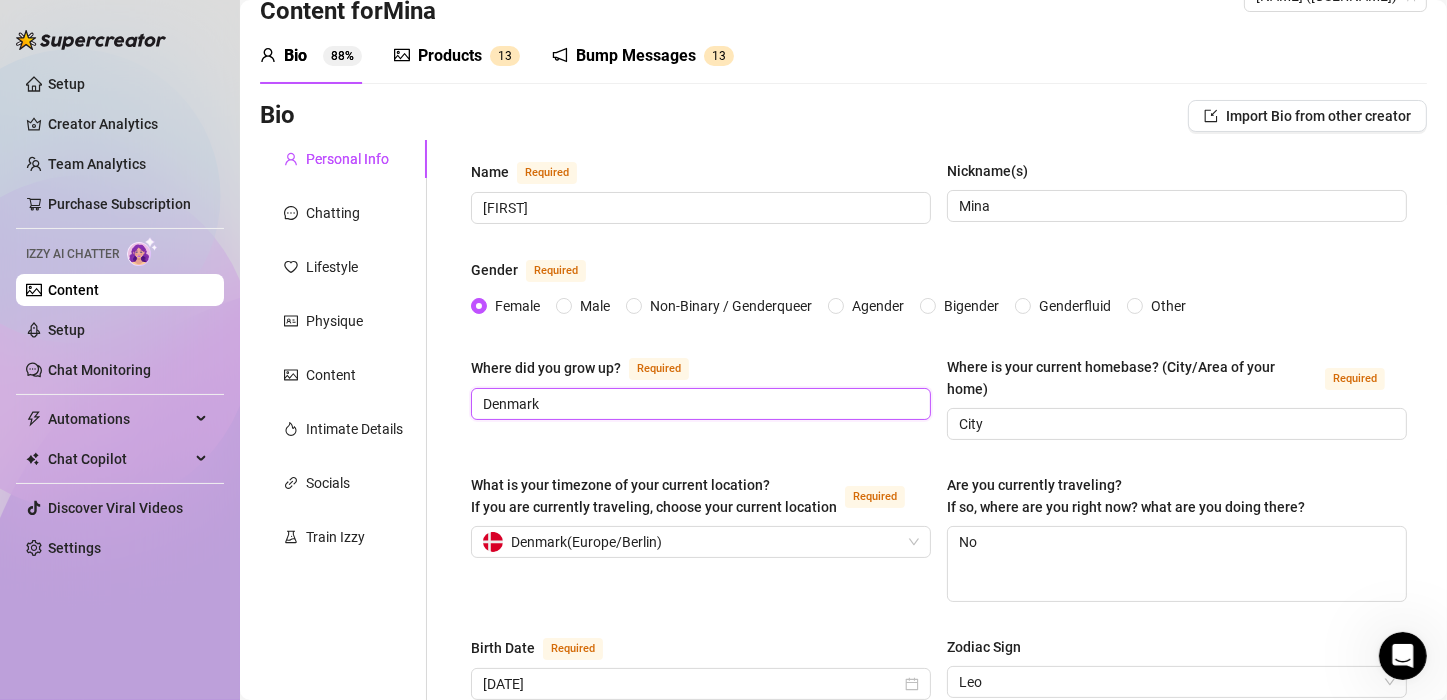 click on "Denmark" at bounding box center [699, 404] 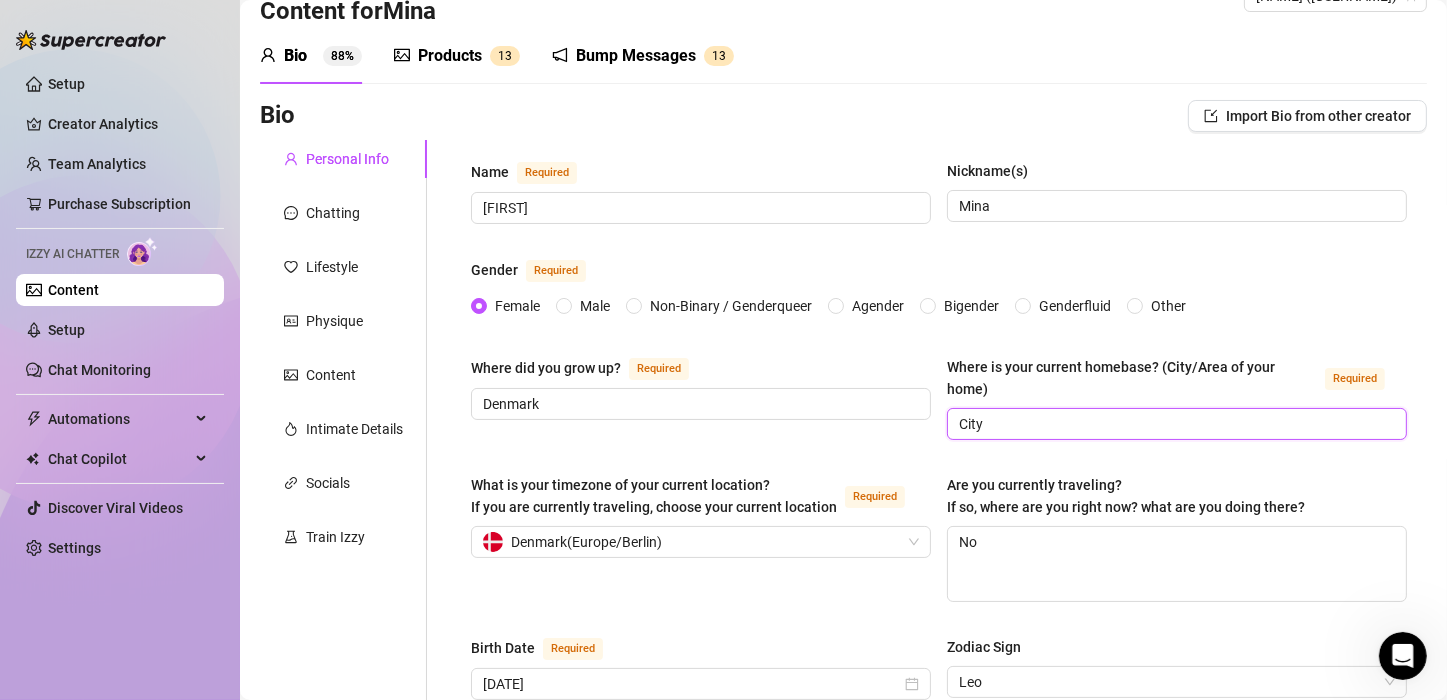 click on "City" at bounding box center (1175, 424) 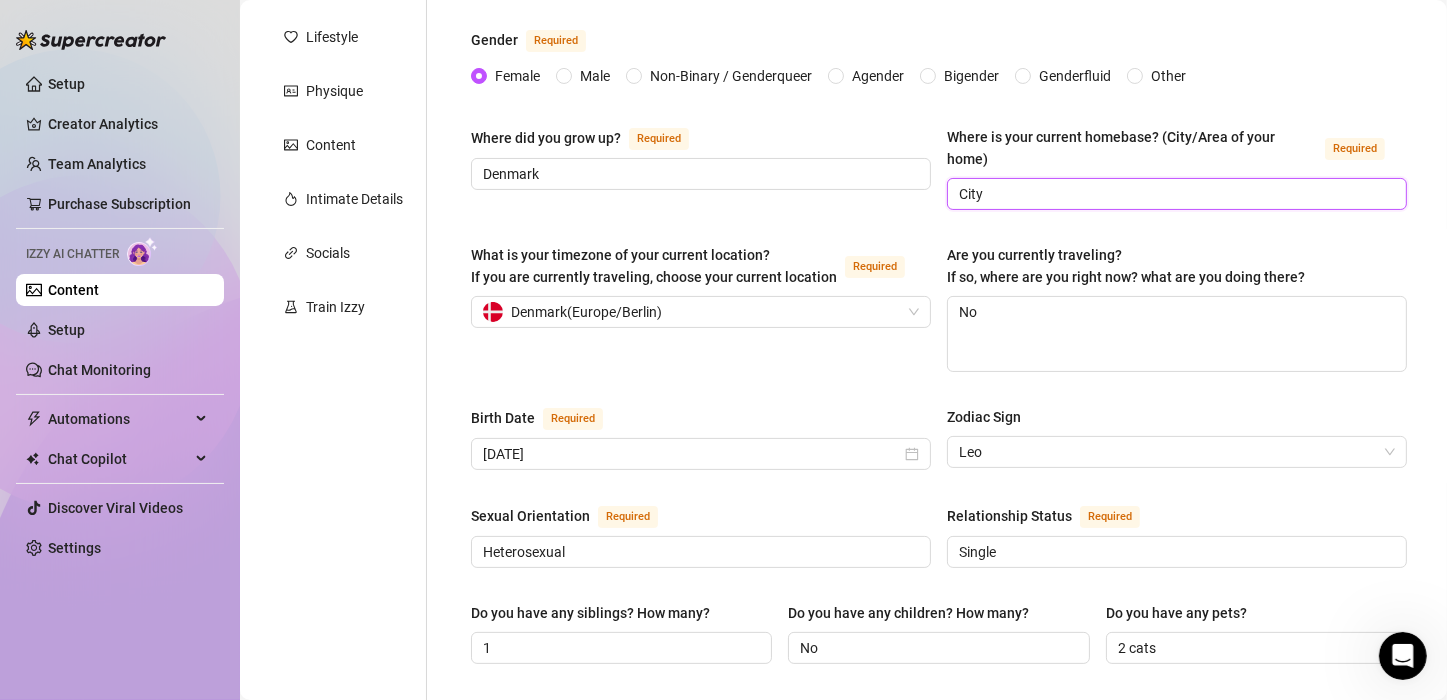 scroll, scrollTop: 383, scrollLeft: 0, axis: vertical 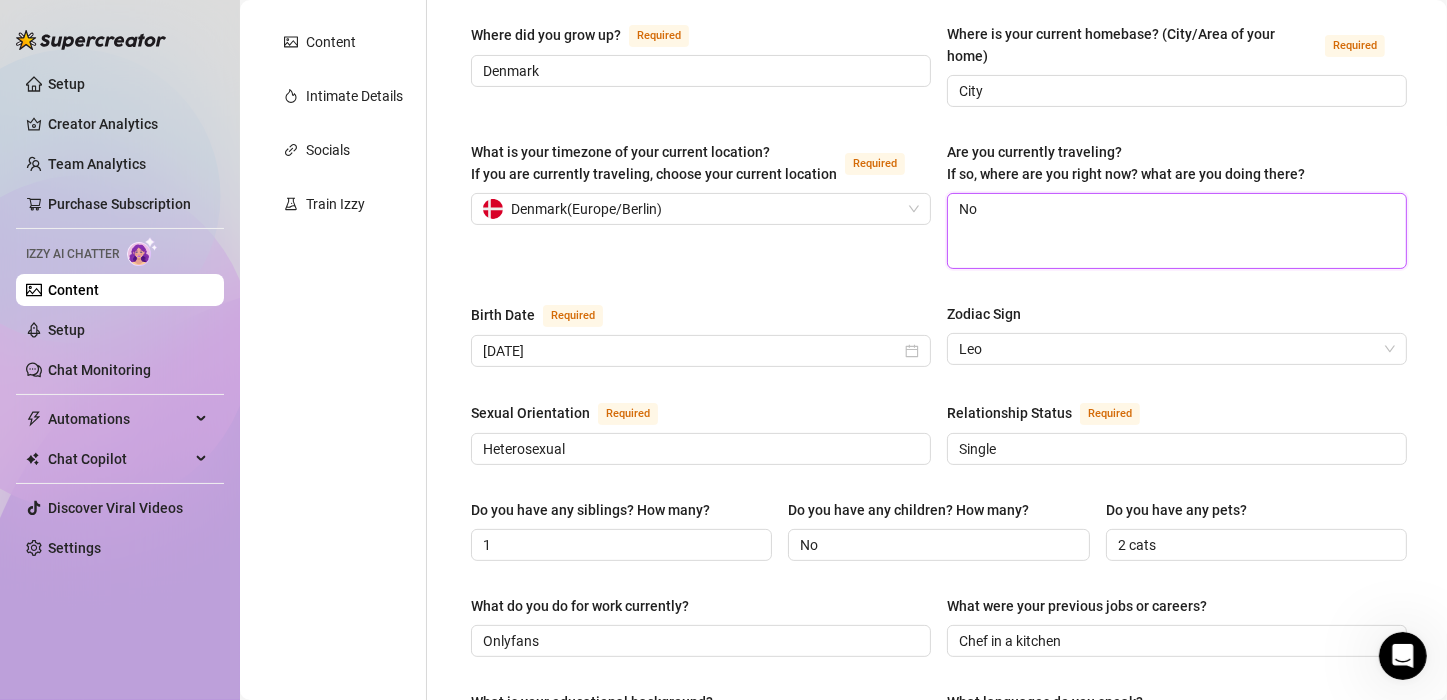 drag, startPoint x: 1098, startPoint y: 227, endPoint x: 846, endPoint y: 238, distance: 252.23996 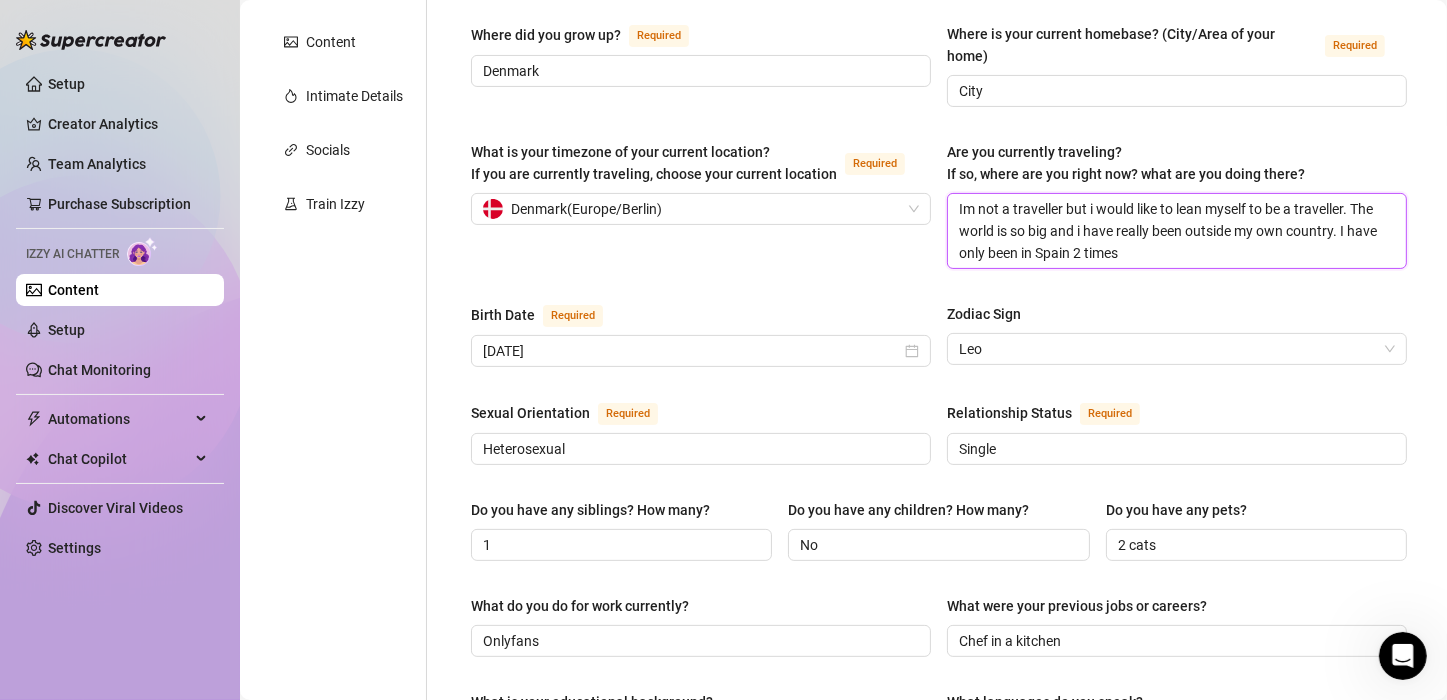 type on "Im not a traveller but i would like to lean myself to be a traveller. The world is so big and i have really been outside my own country. I have only been in Spain 2 times" 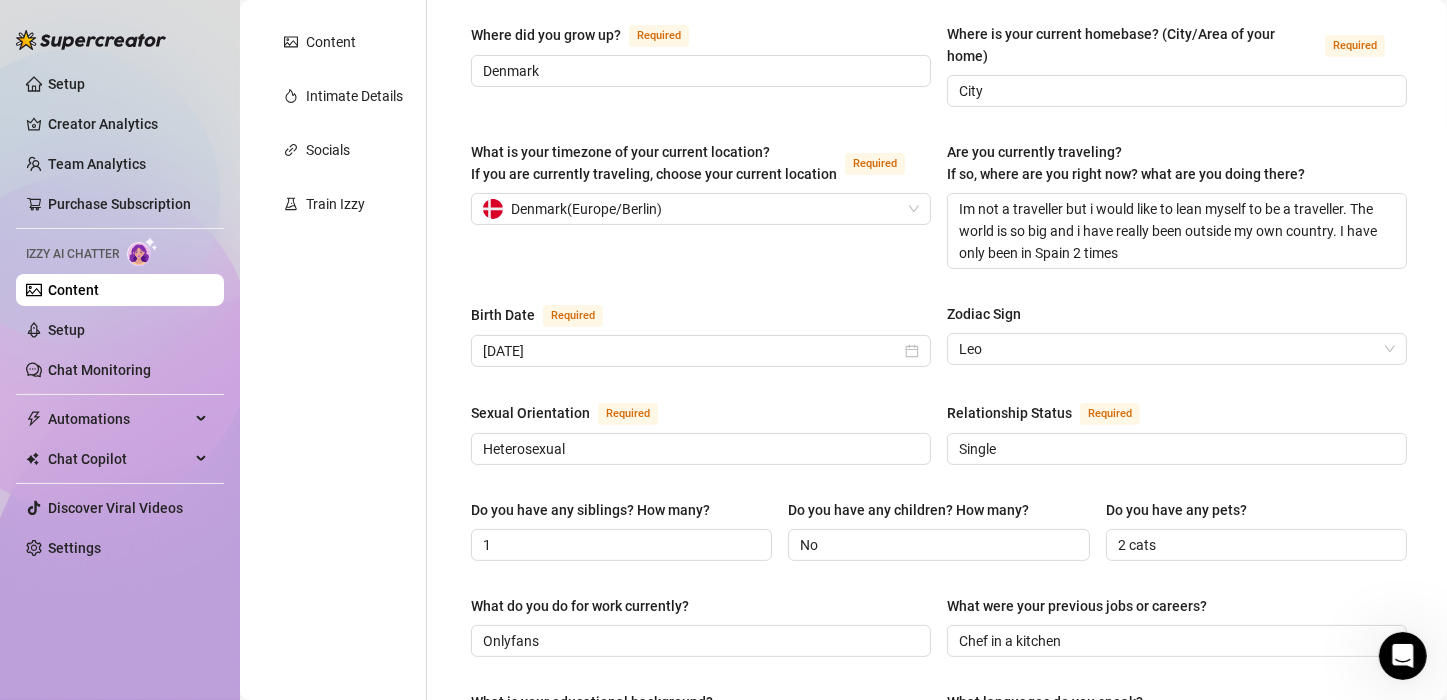 click on "What is your timezone of your current location? If you are currently traveling, choose your current location Required Denmark  ( Europe/Berlin )" at bounding box center [701, 205] 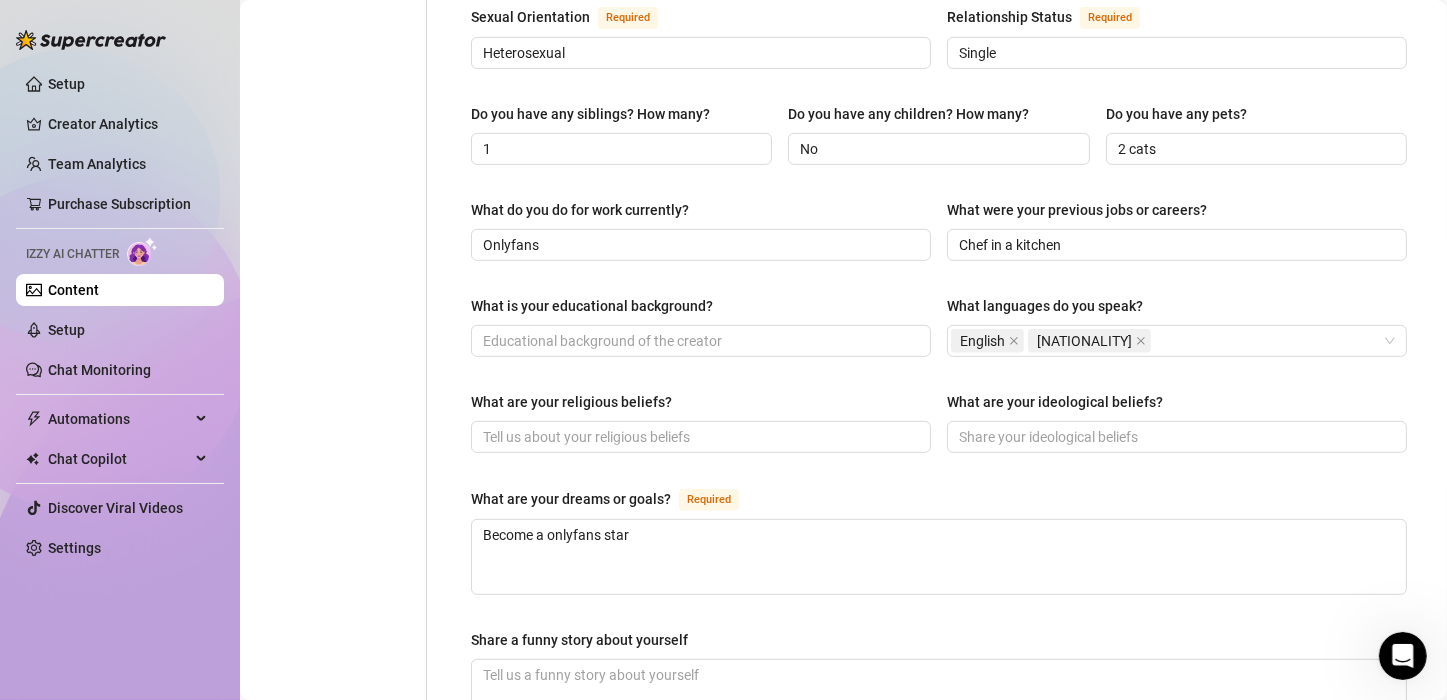 scroll, scrollTop: 783, scrollLeft: 0, axis: vertical 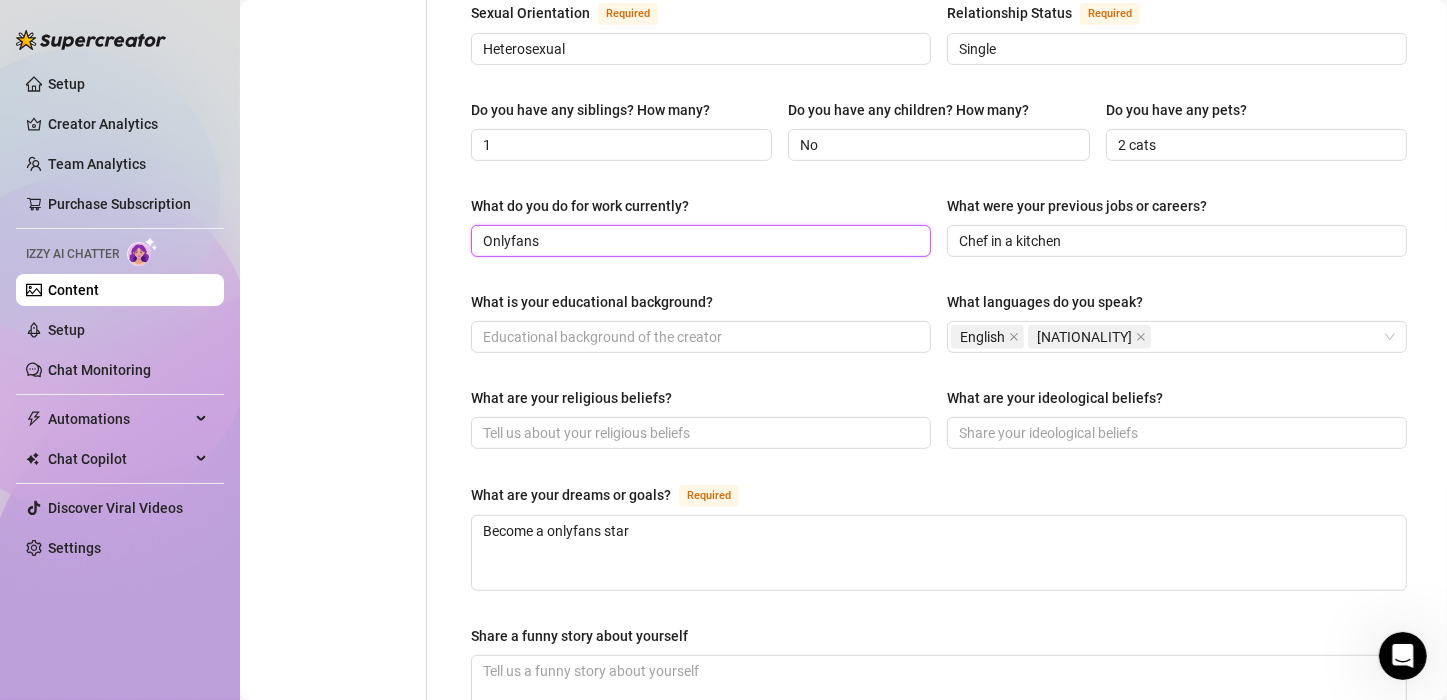 click on "Onlyfans" at bounding box center (699, 241) 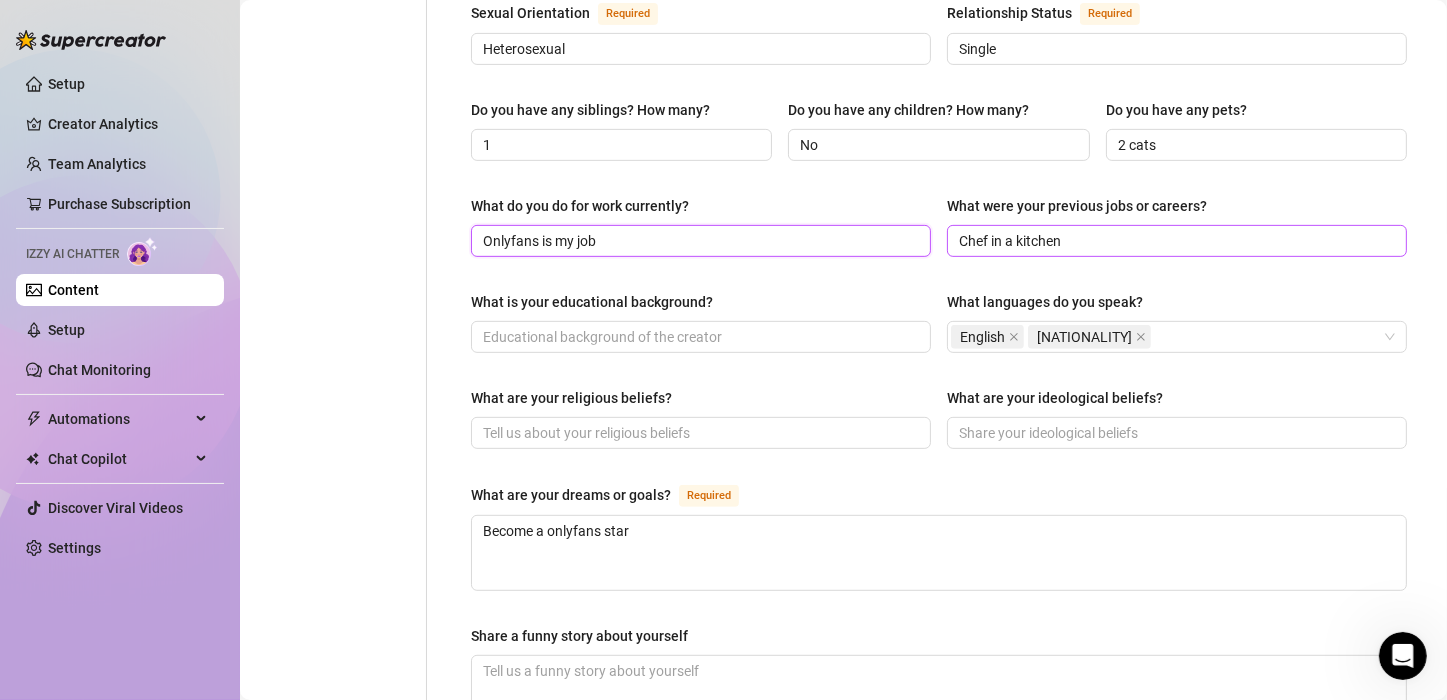 type on "Onlyfans is my job" 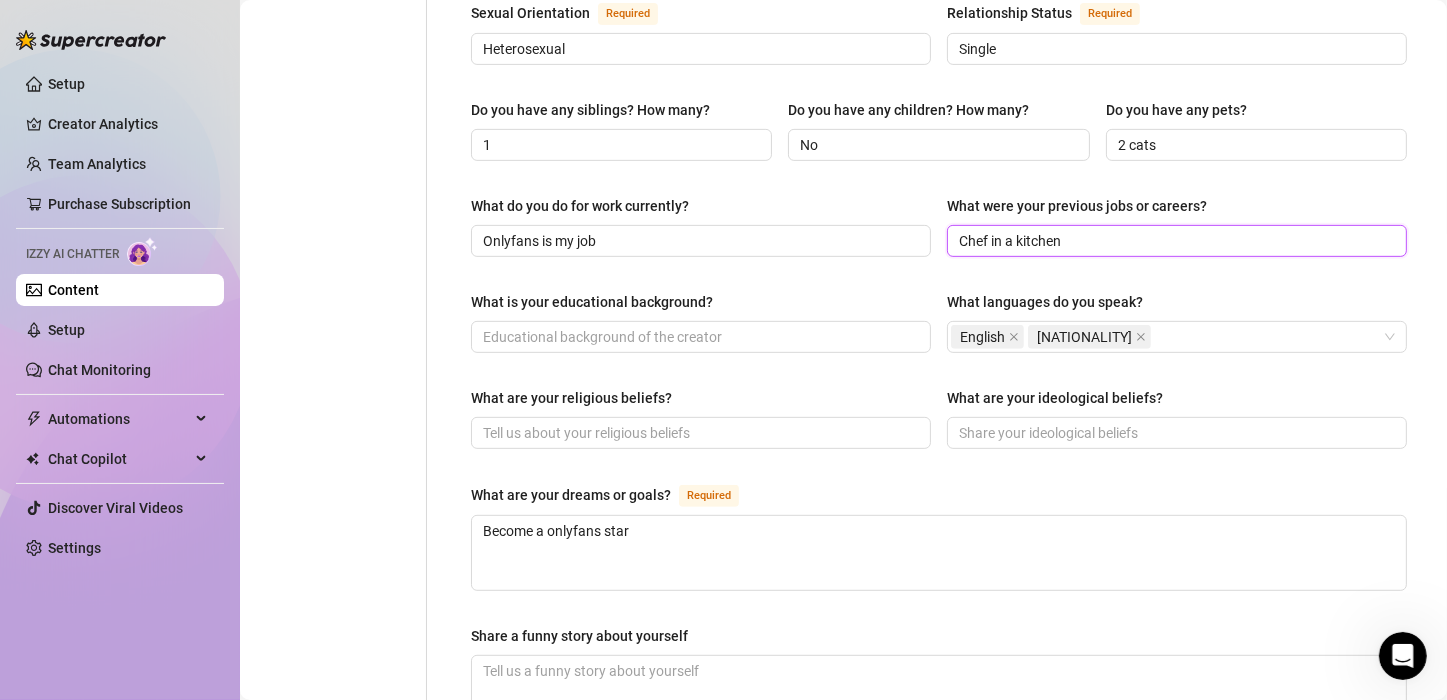 click on "Chef in a kitchen" at bounding box center [1175, 241] 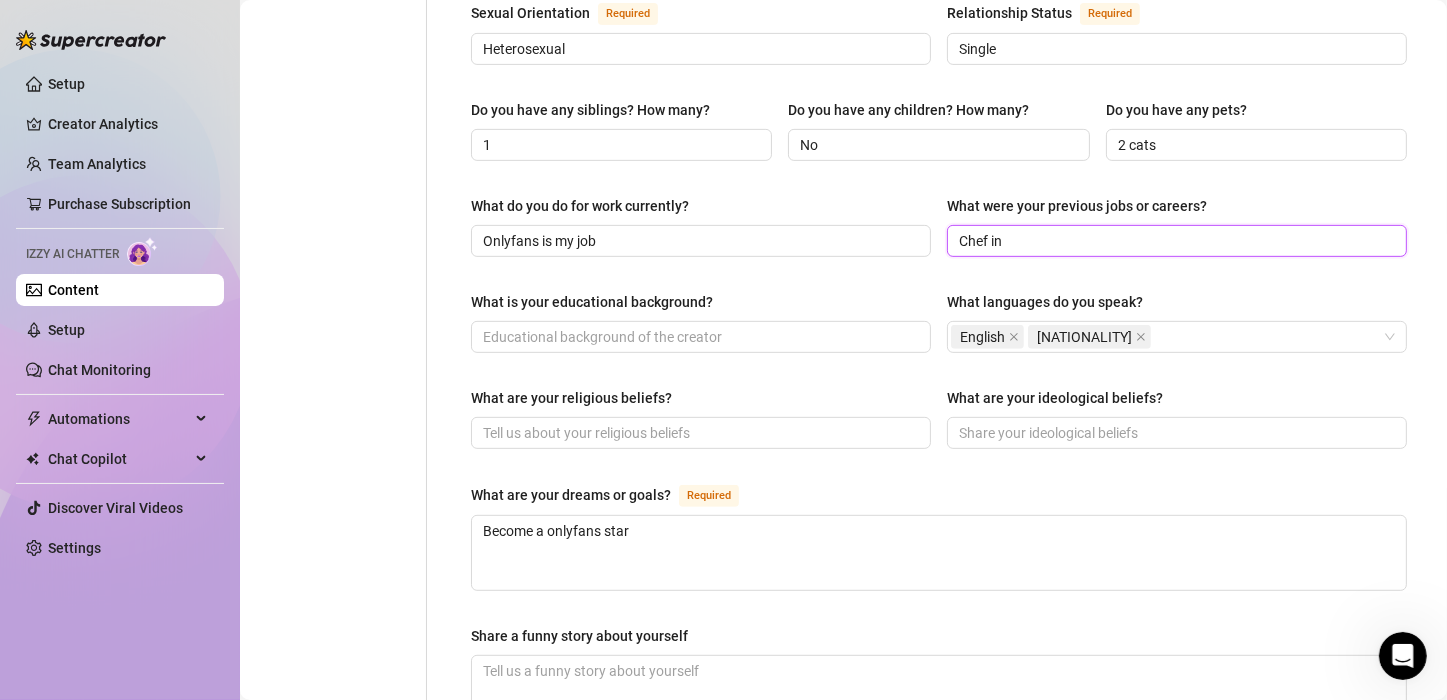 type on "Chef" 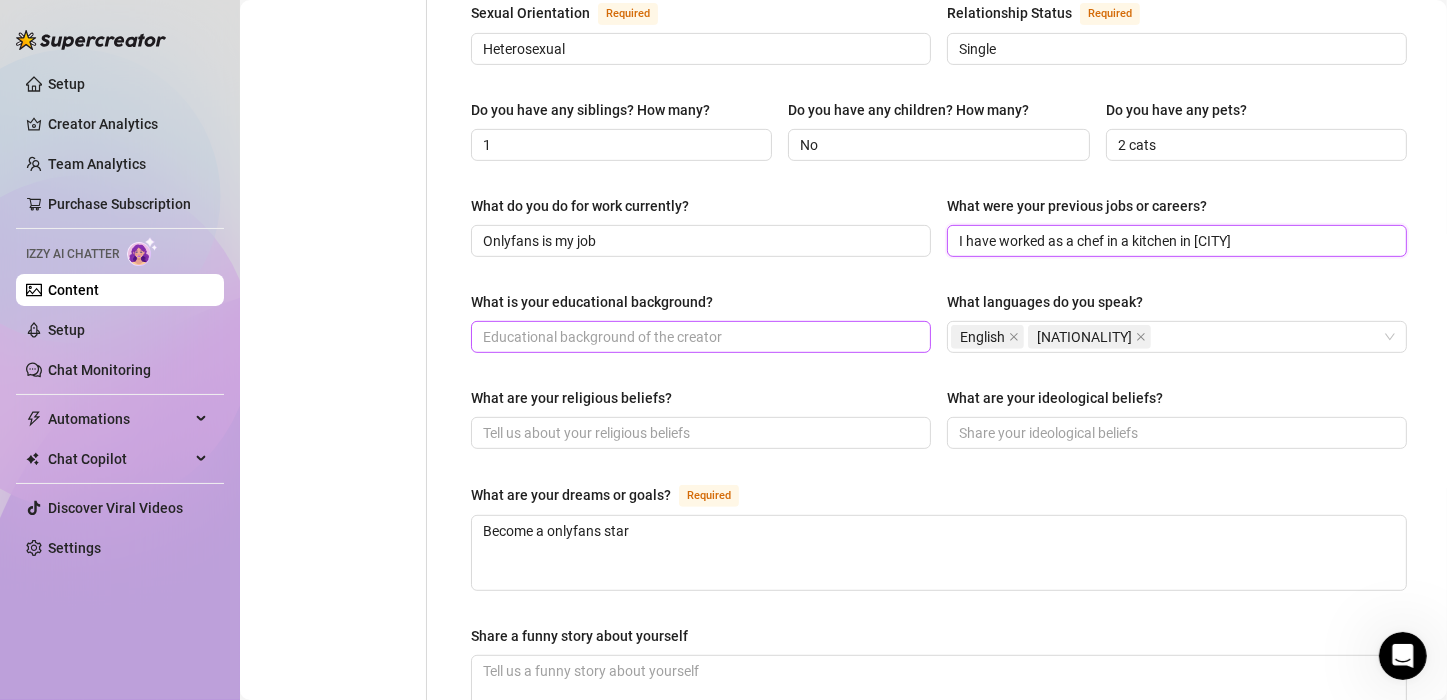 type on "I have worked as a chef in a kitchen in [CITY]" 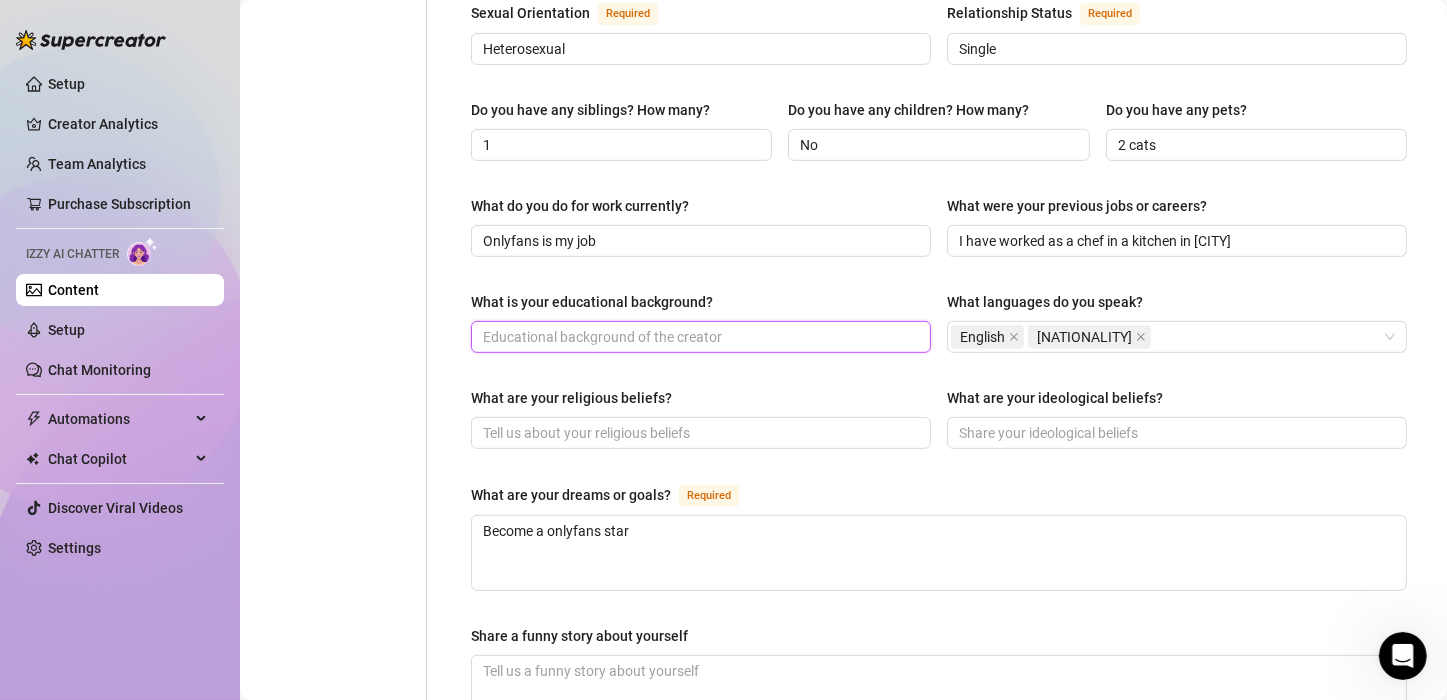 click on "What is your educational background?" at bounding box center (699, 337) 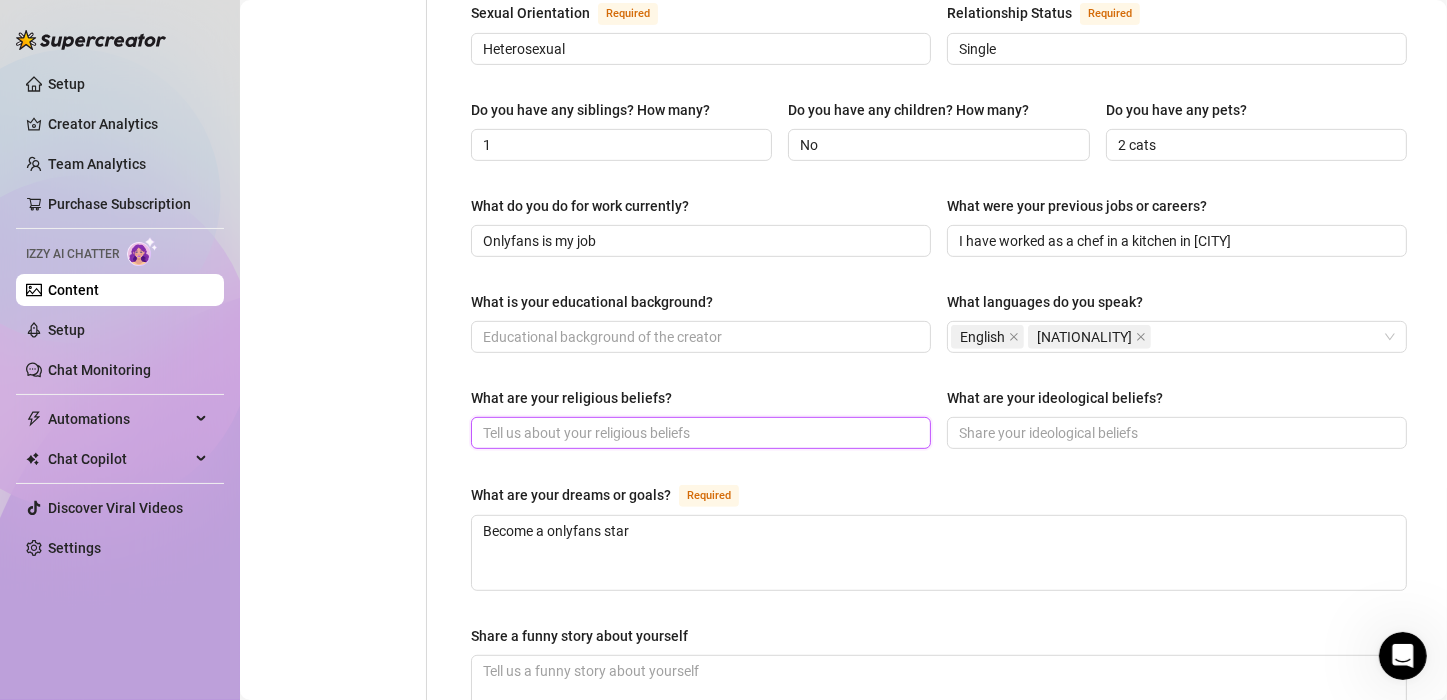 click on "What are your religious beliefs?" at bounding box center (699, 433) 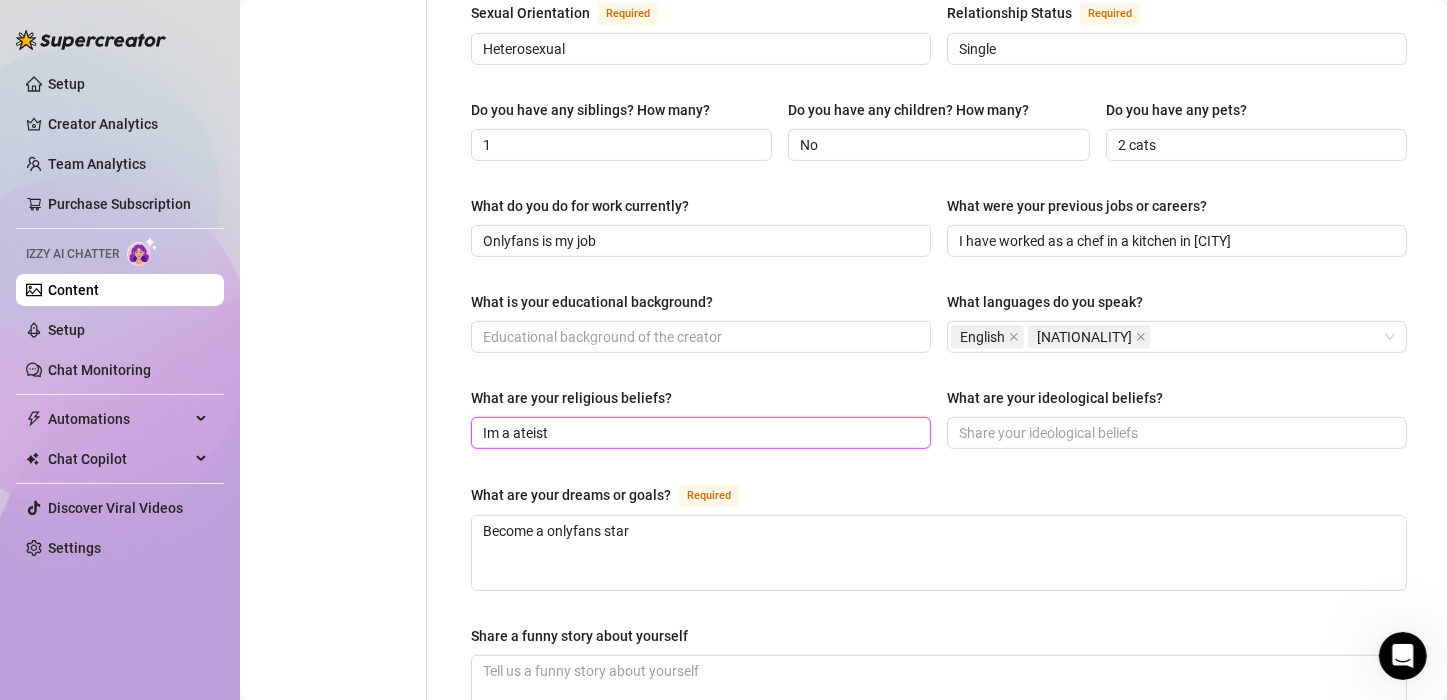click on "Im a ateist" at bounding box center (699, 433) 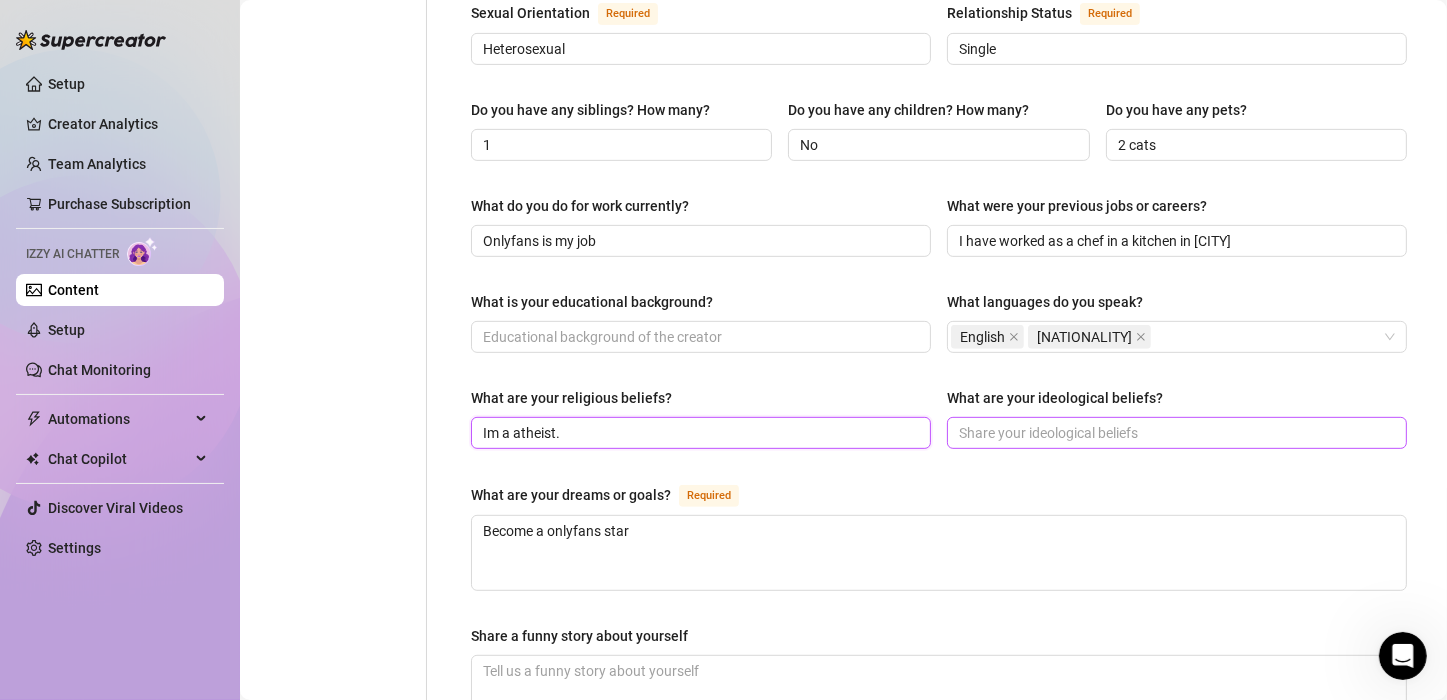 type on "Im a atheist." 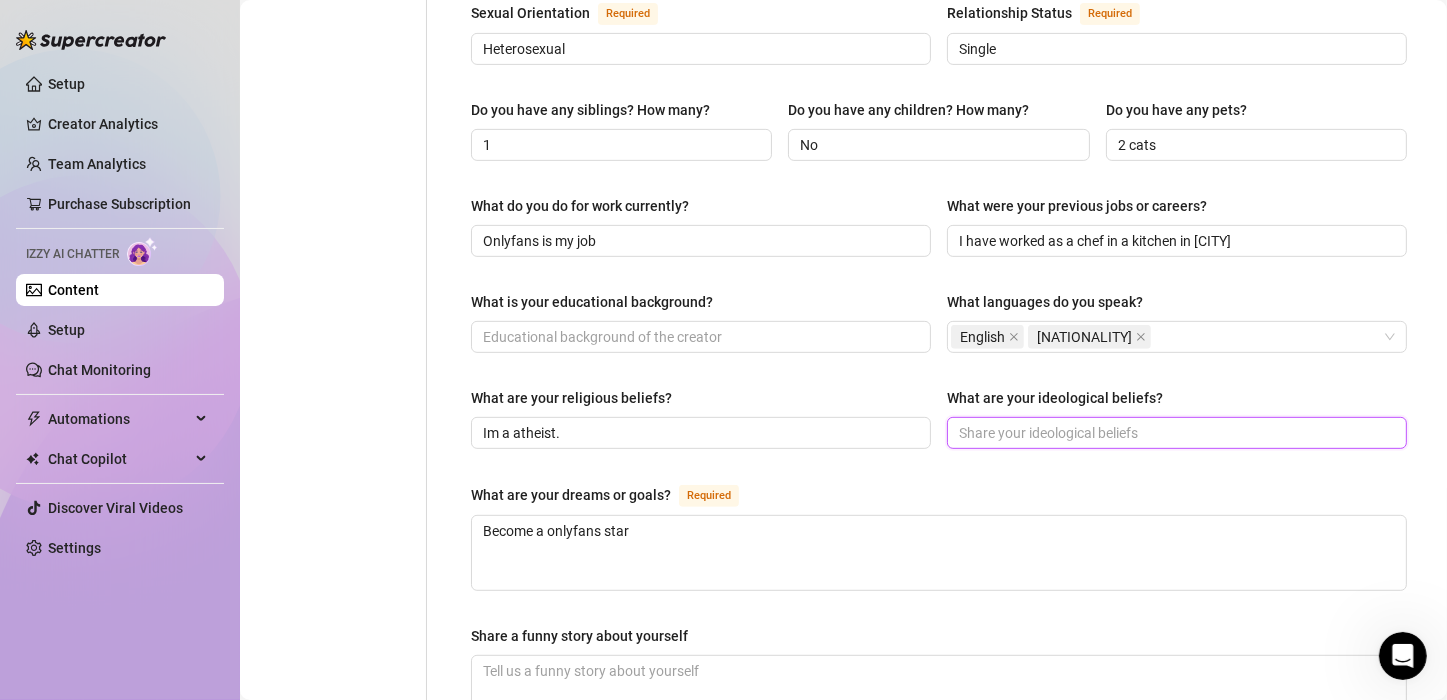 click on "What are your ideological beliefs?" at bounding box center [1175, 433] 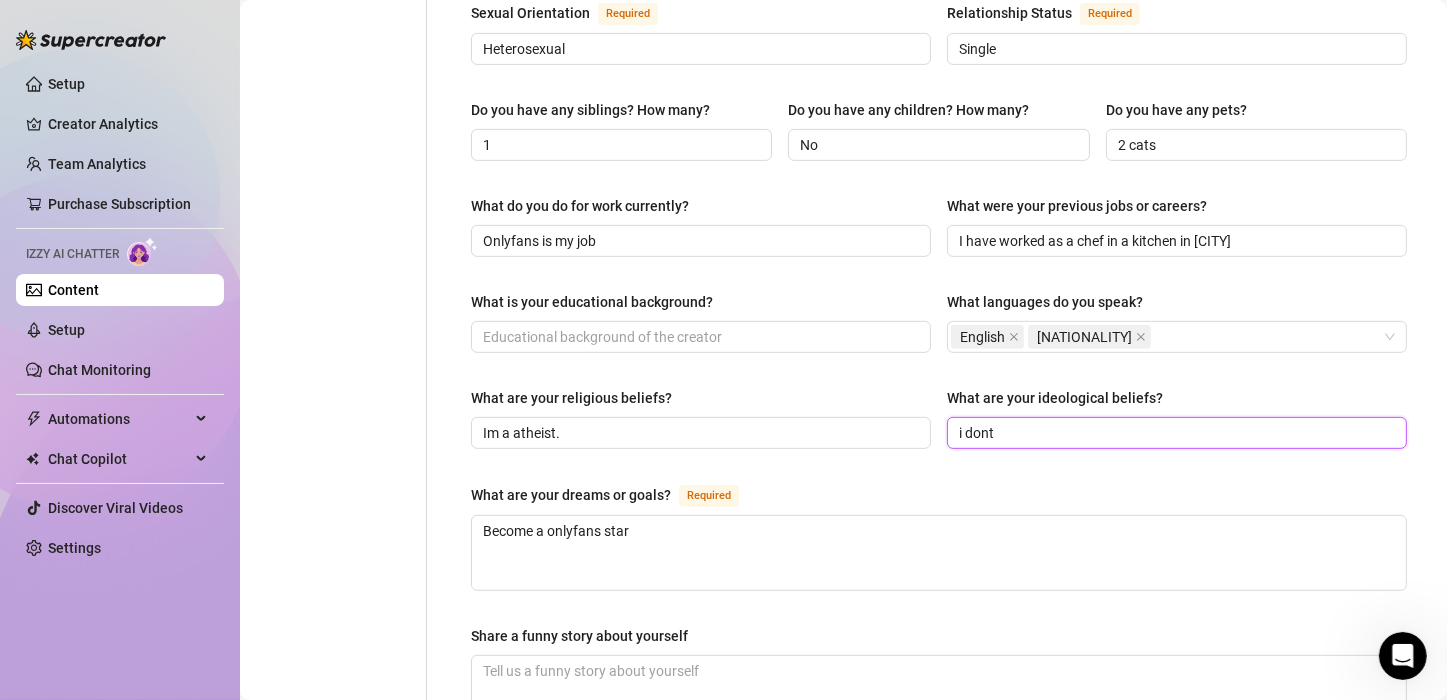 type on "i" 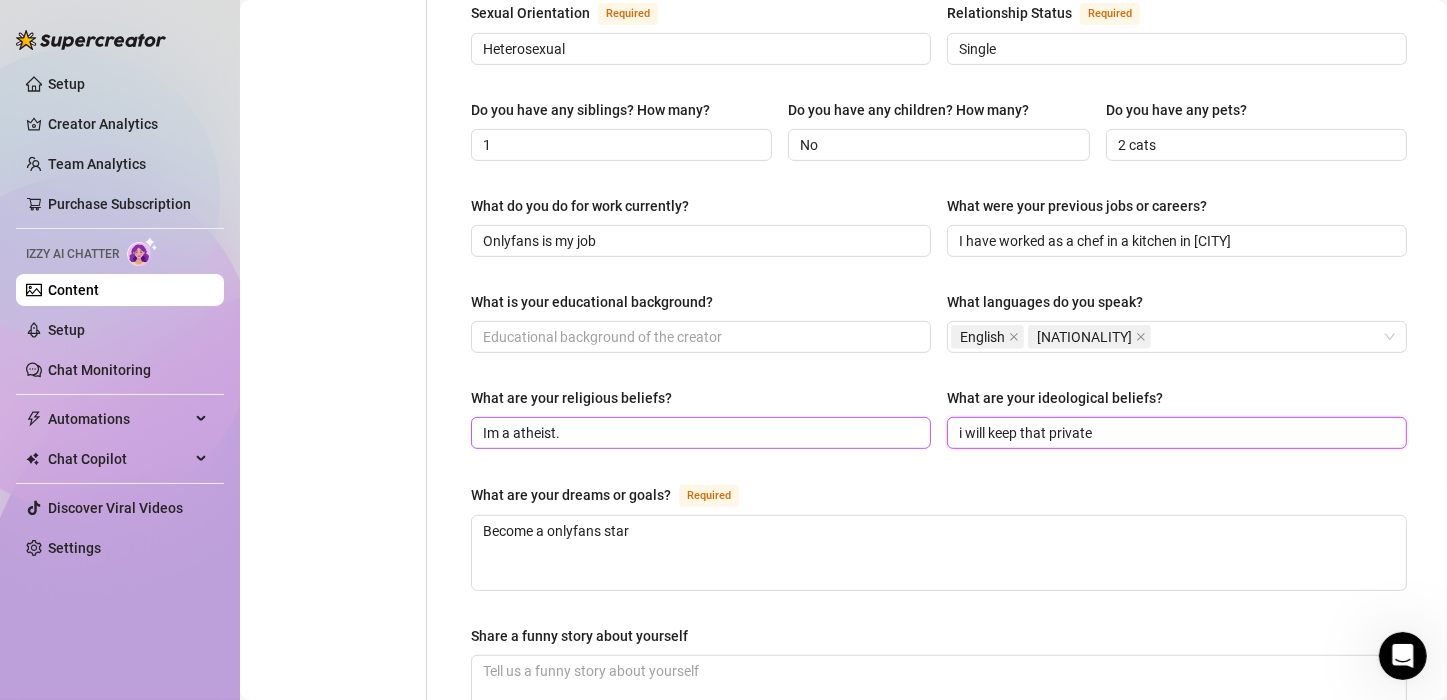 type on "i will keep that private" 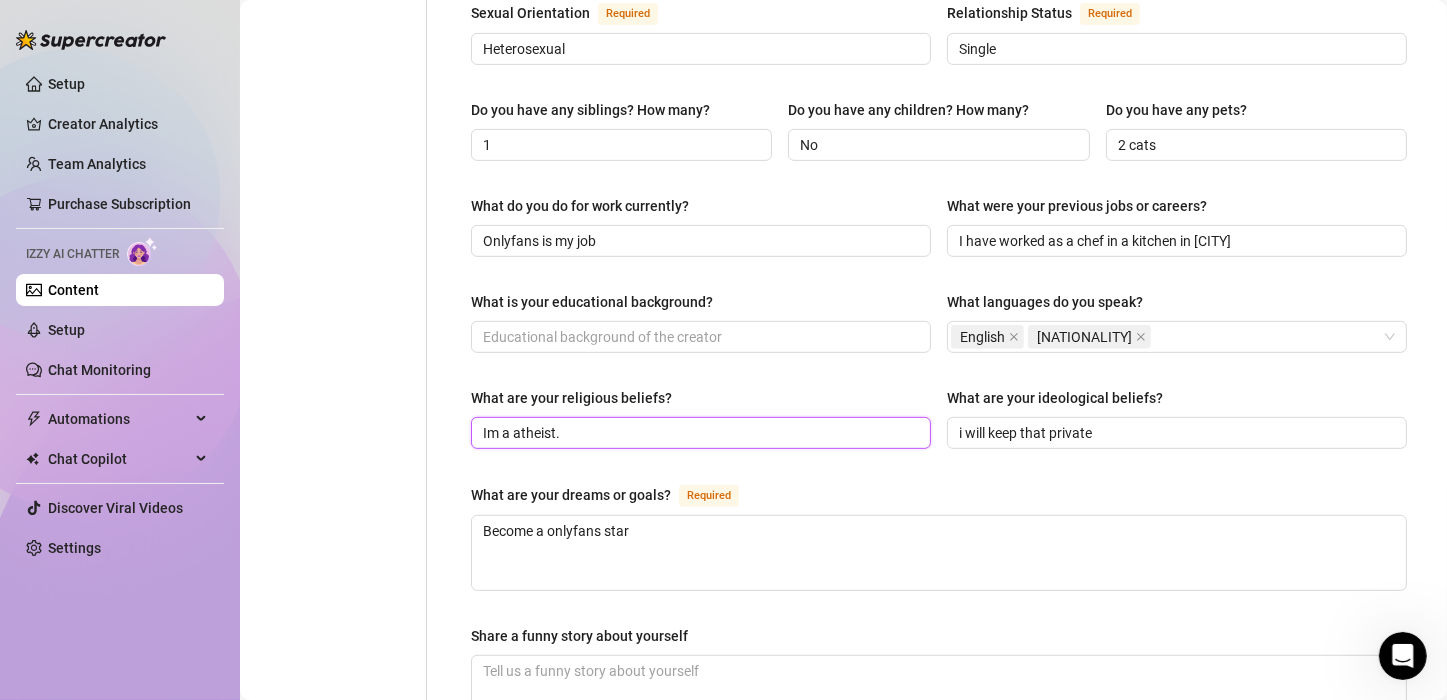 click on "Im a atheist." at bounding box center [699, 433] 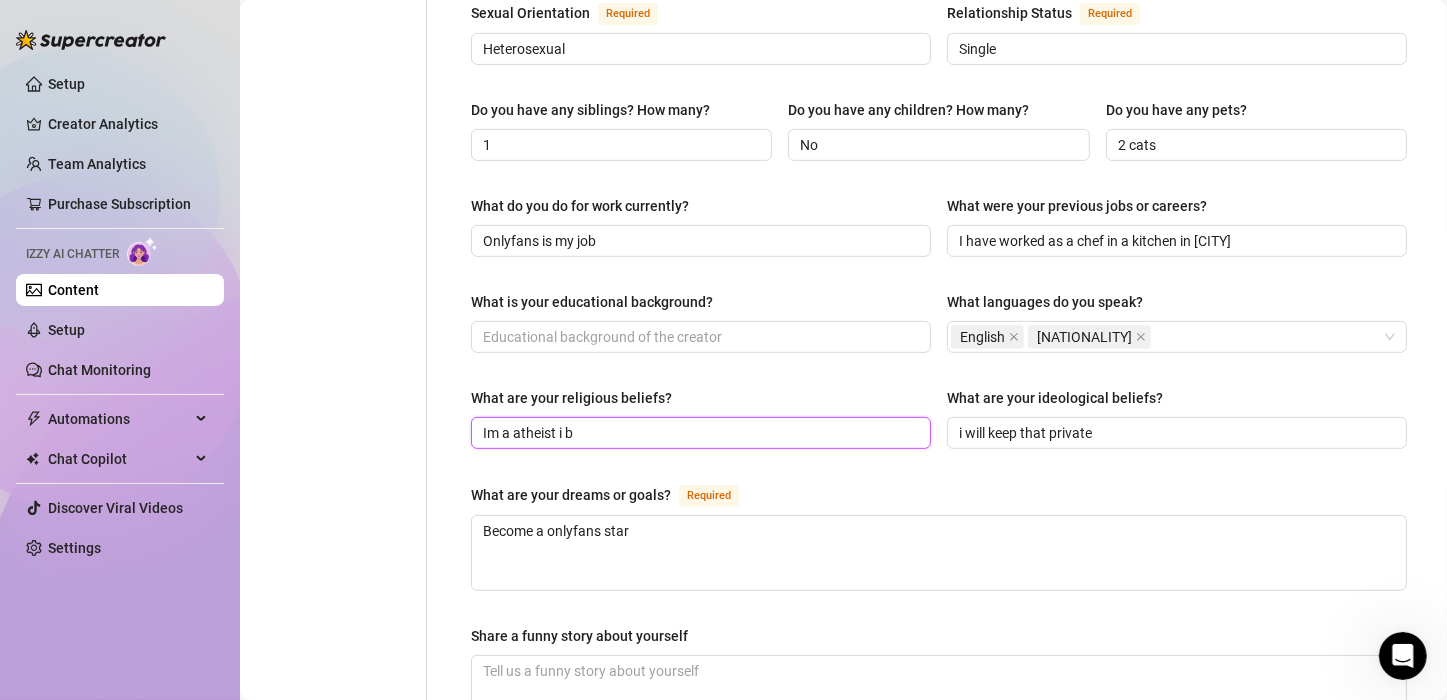 click on "Im a atheist i b" at bounding box center [699, 433] 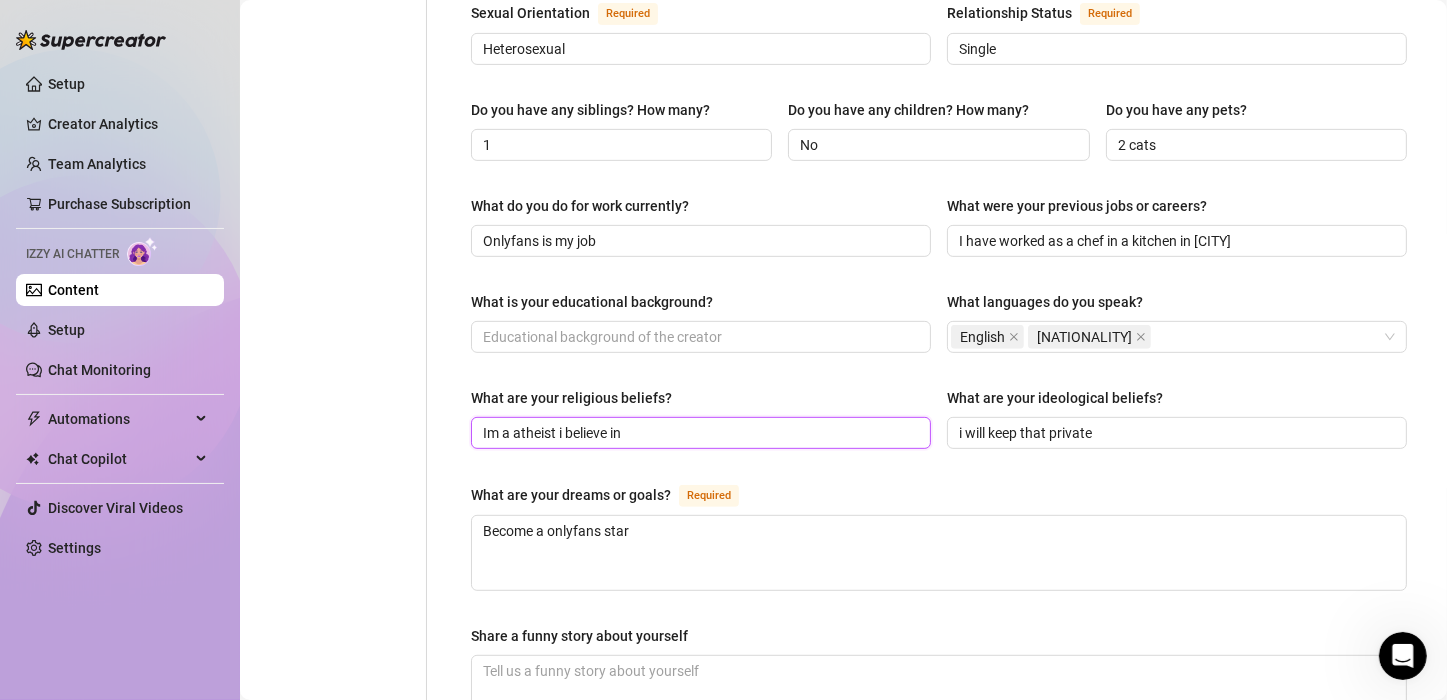 click on "Im a atheist i believe in" at bounding box center [699, 433] 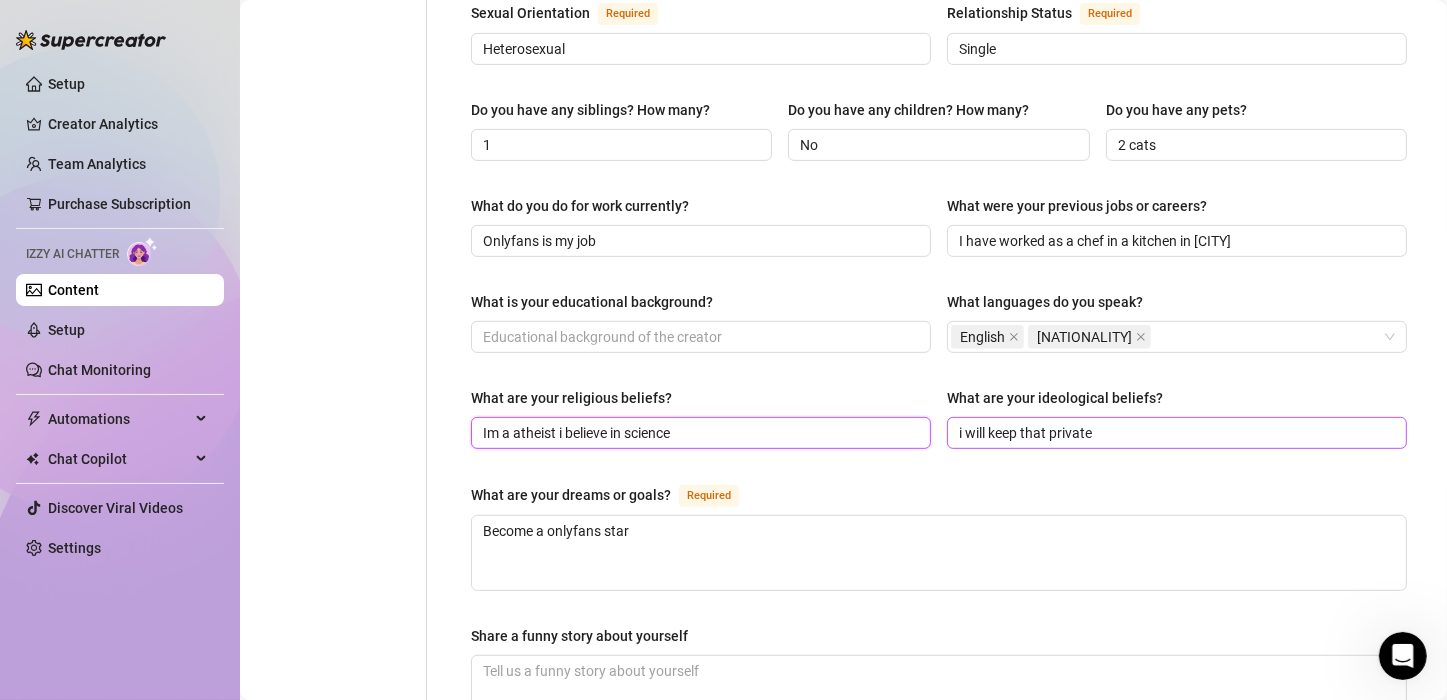 type on "Im a atheist i believe in science" 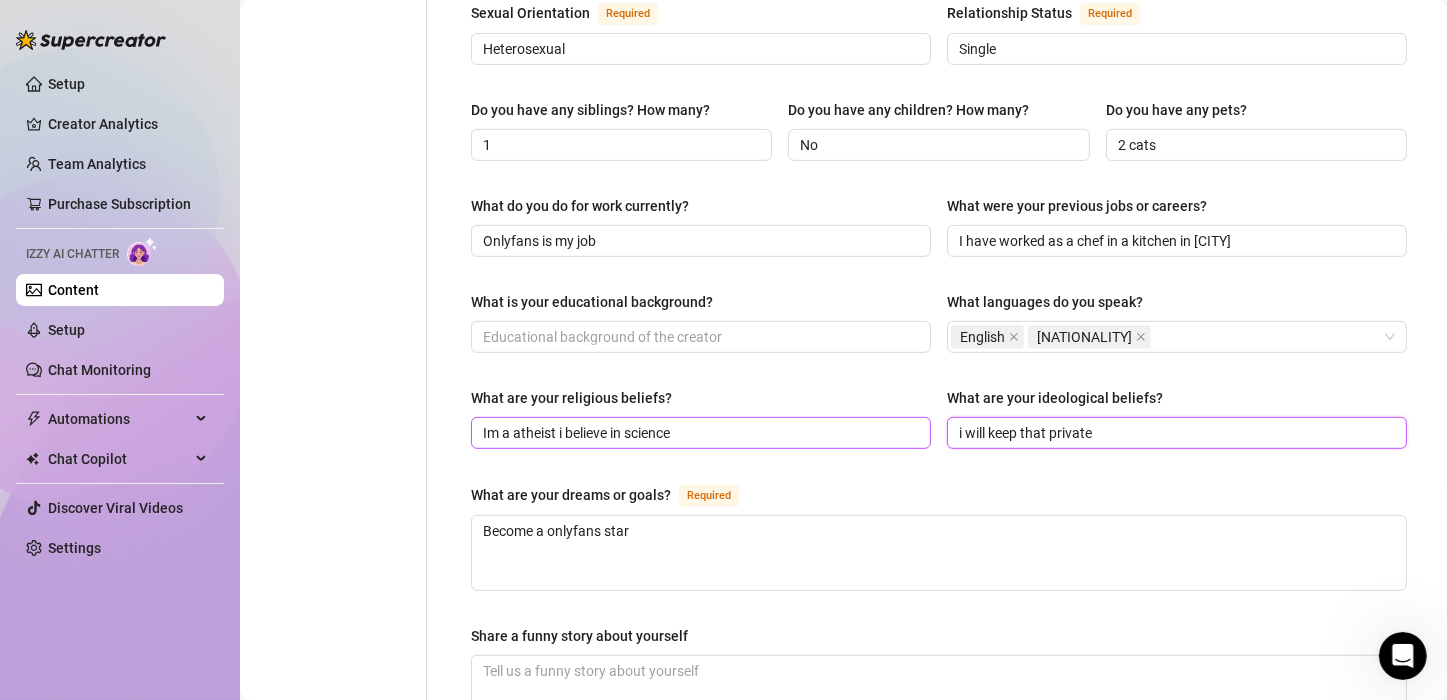 drag, startPoint x: 1113, startPoint y: 433, endPoint x: 920, endPoint y: 438, distance: 193.06476 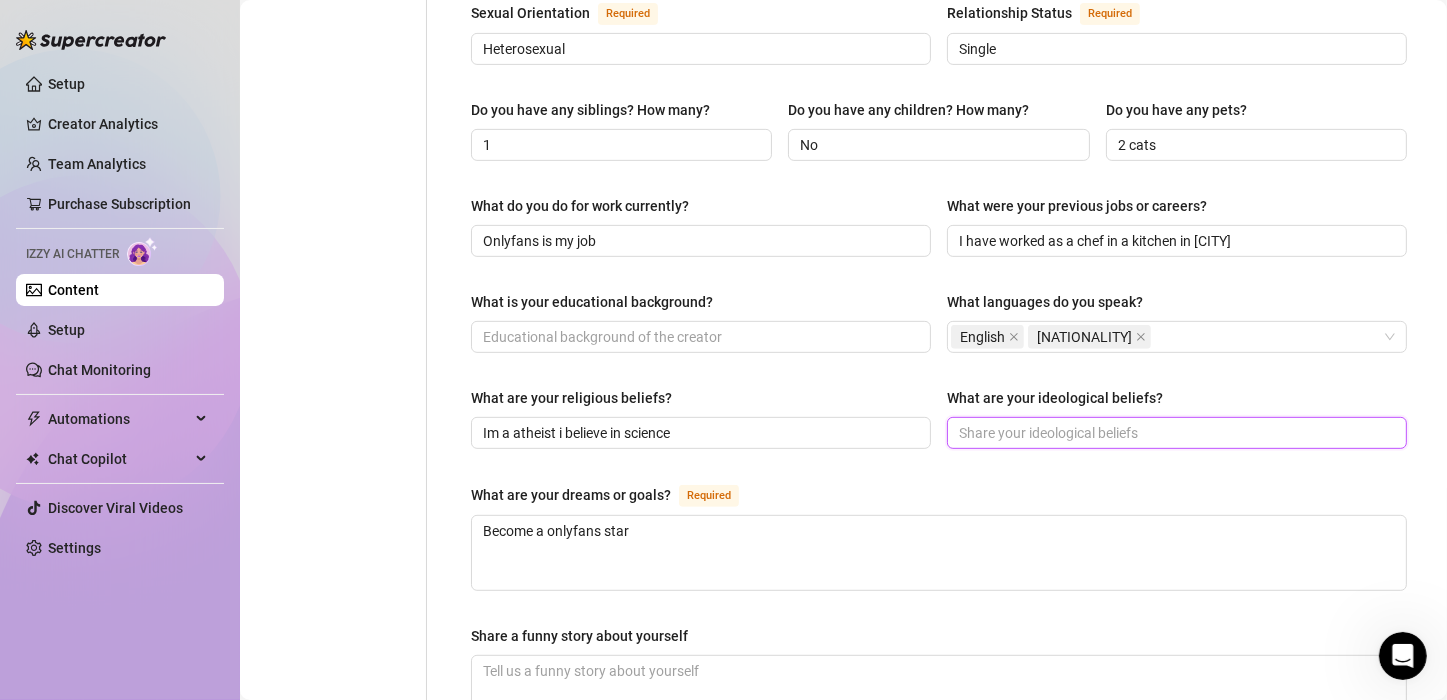 click on "What are your ideological beliefs?" at bounding box center (1175, 433) 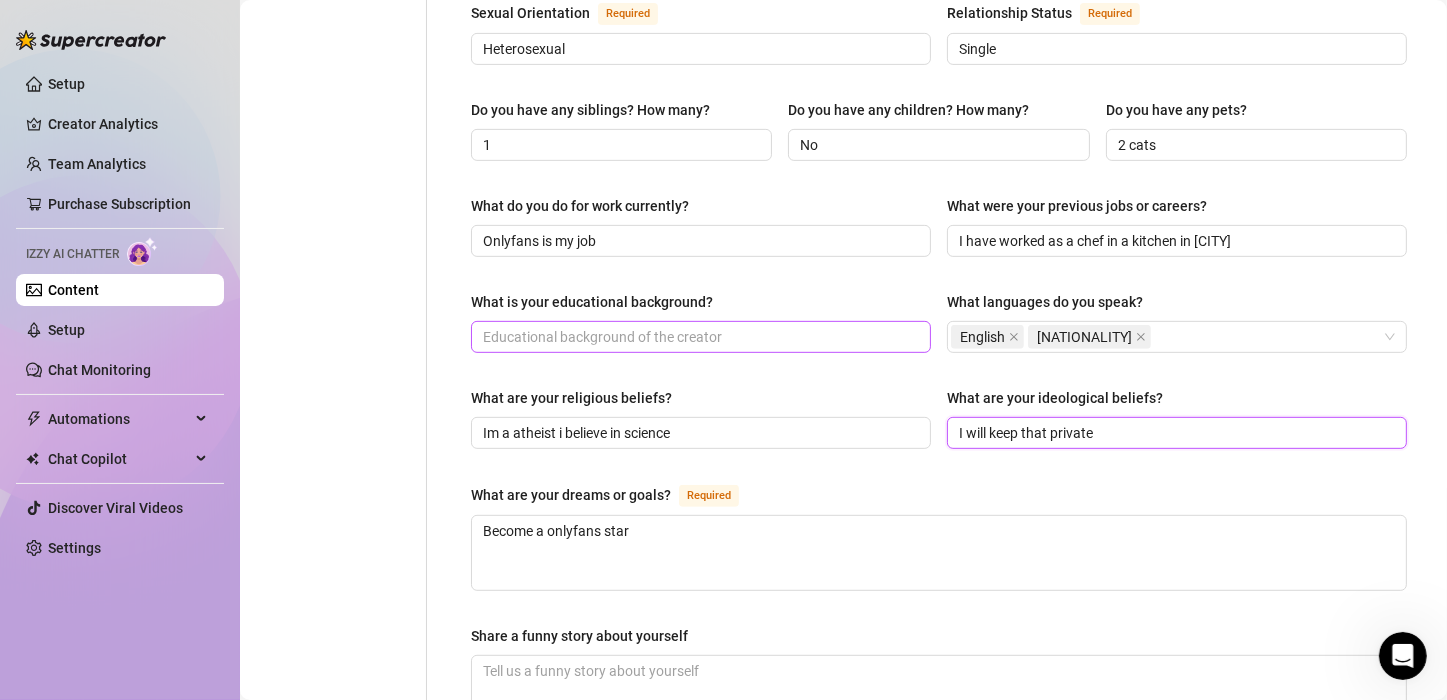type on "I will keep that private" 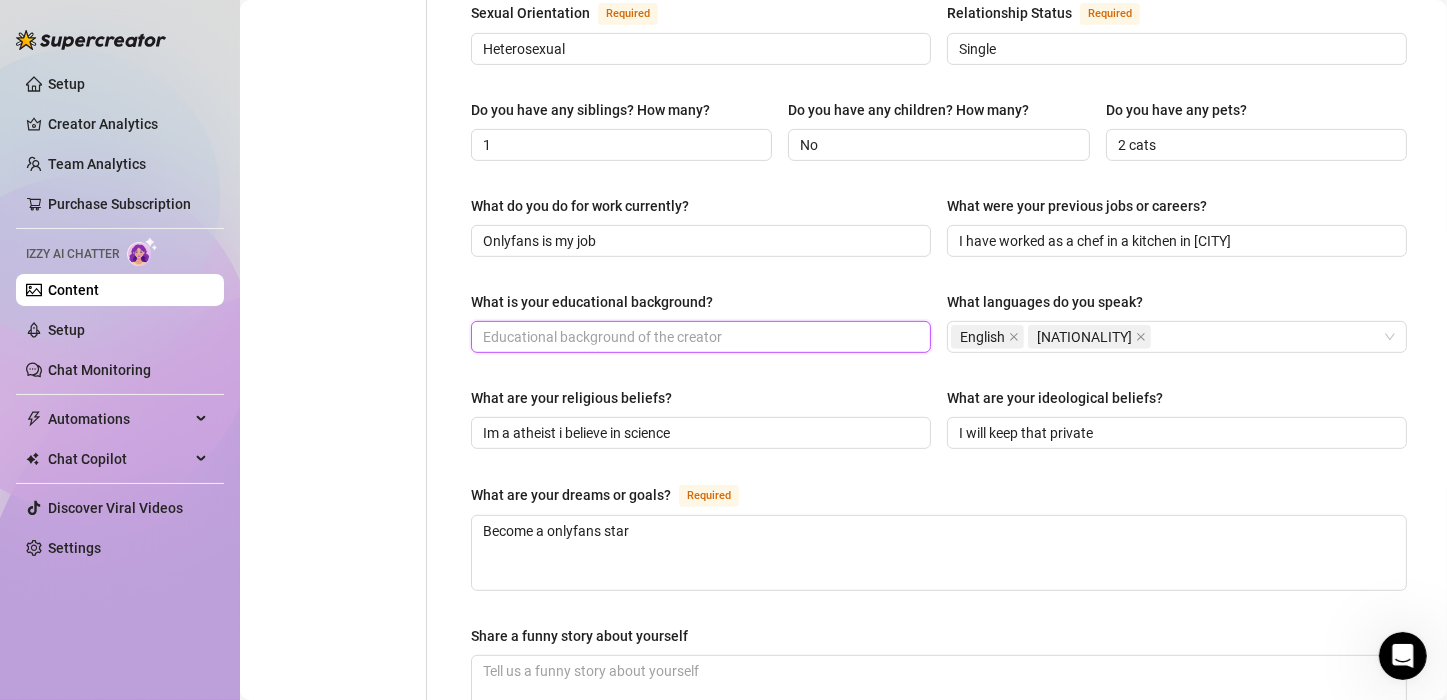 click on "What is your educational background?" at bounding box center [699, 337] 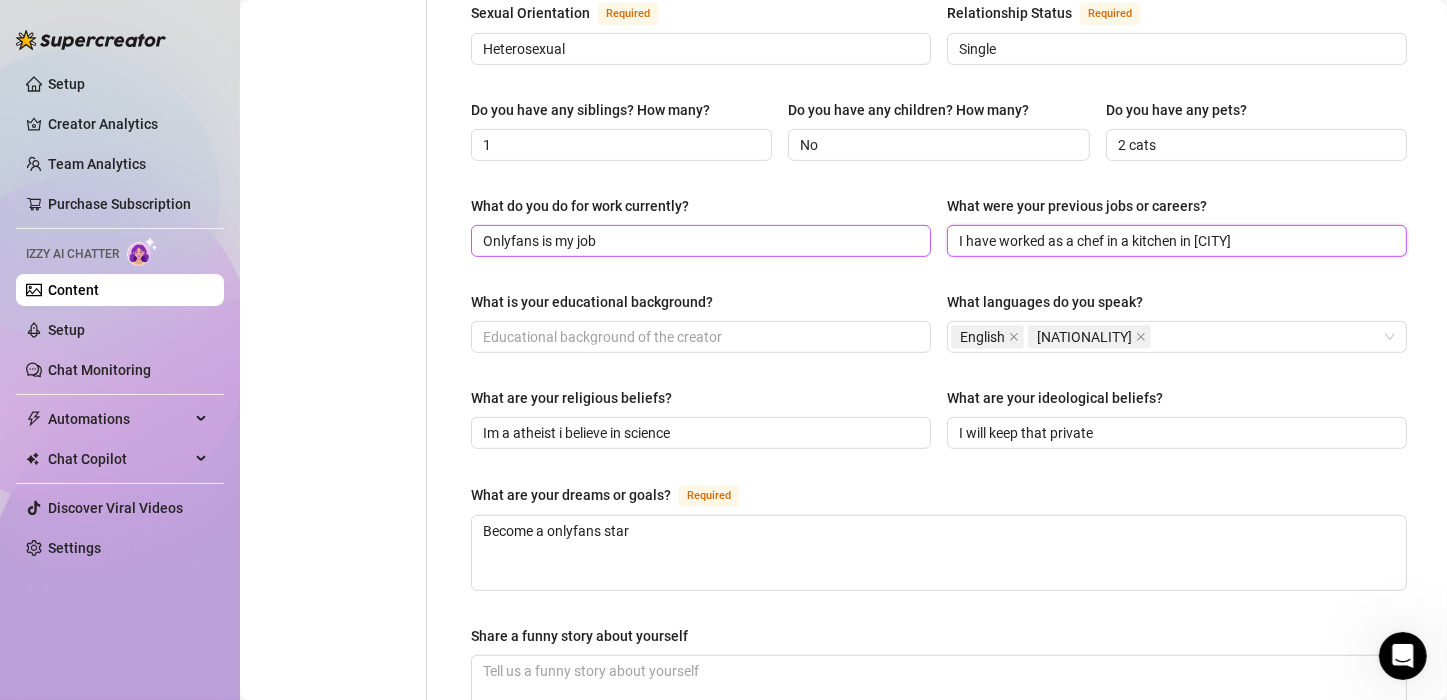 drag, startPoint x: 1307, startPoint y: 240, endPoint x: 909, endPoint y: 246, distance: 398.04523 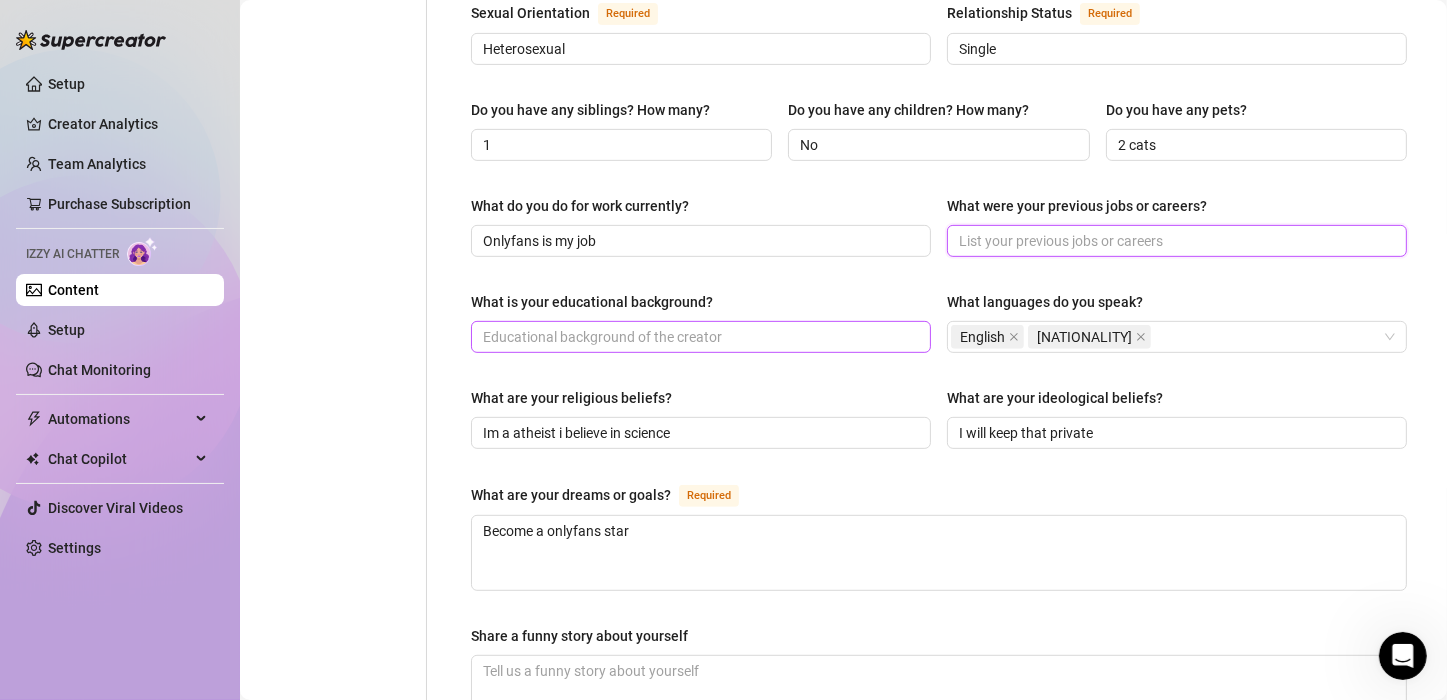type 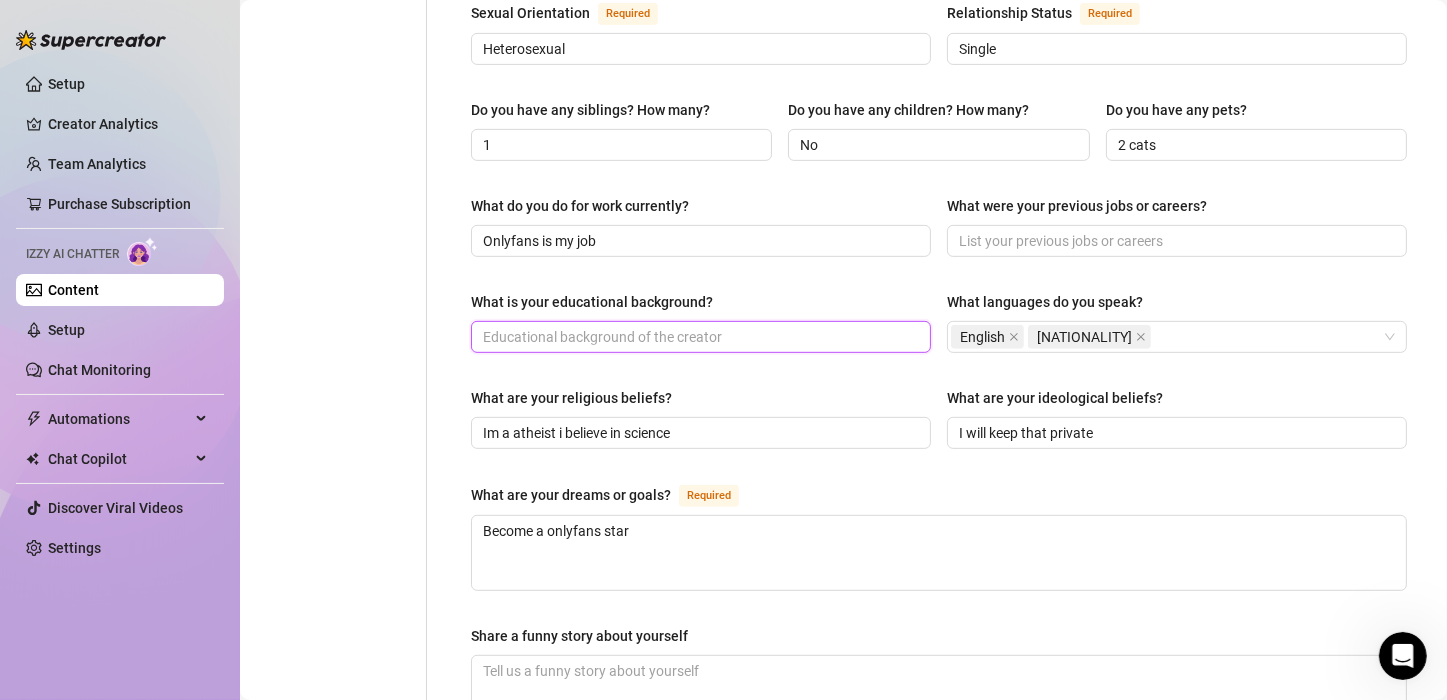 click on "What is your educational background?" at bounding box center [699, 337] 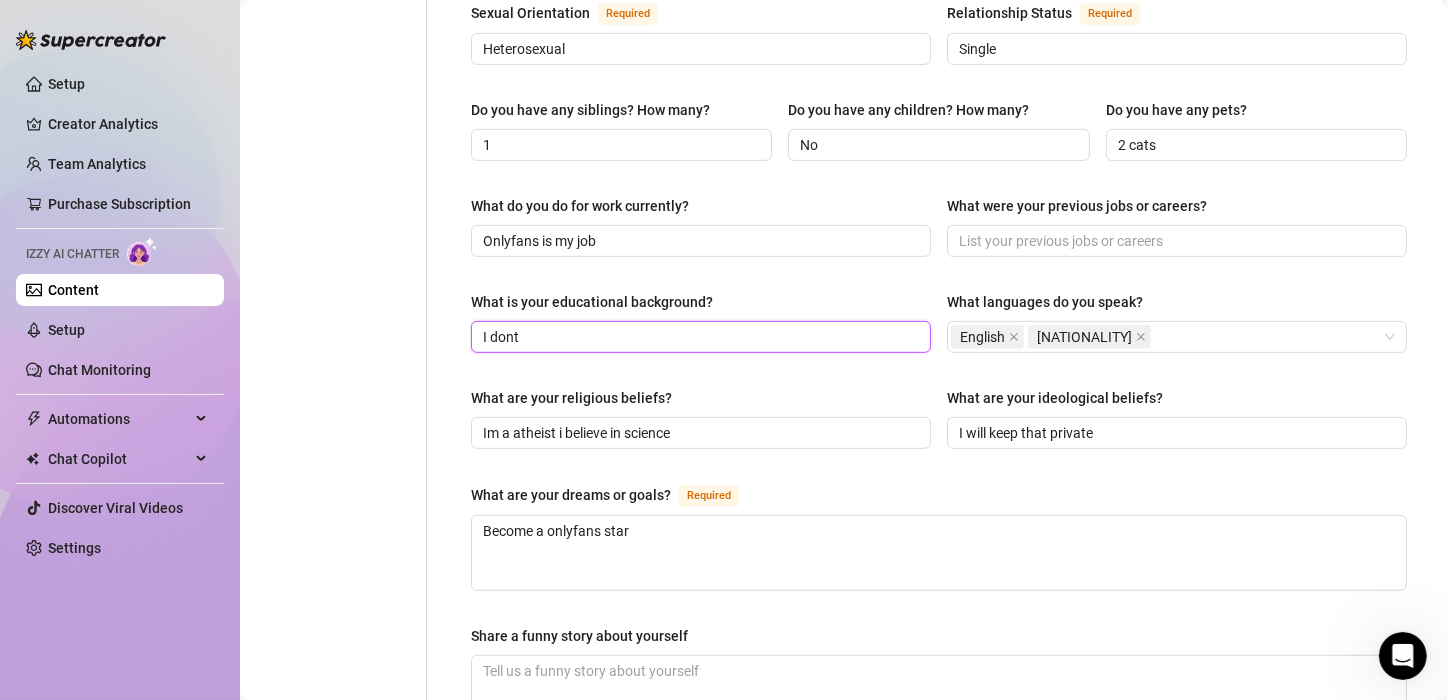 type on "I" 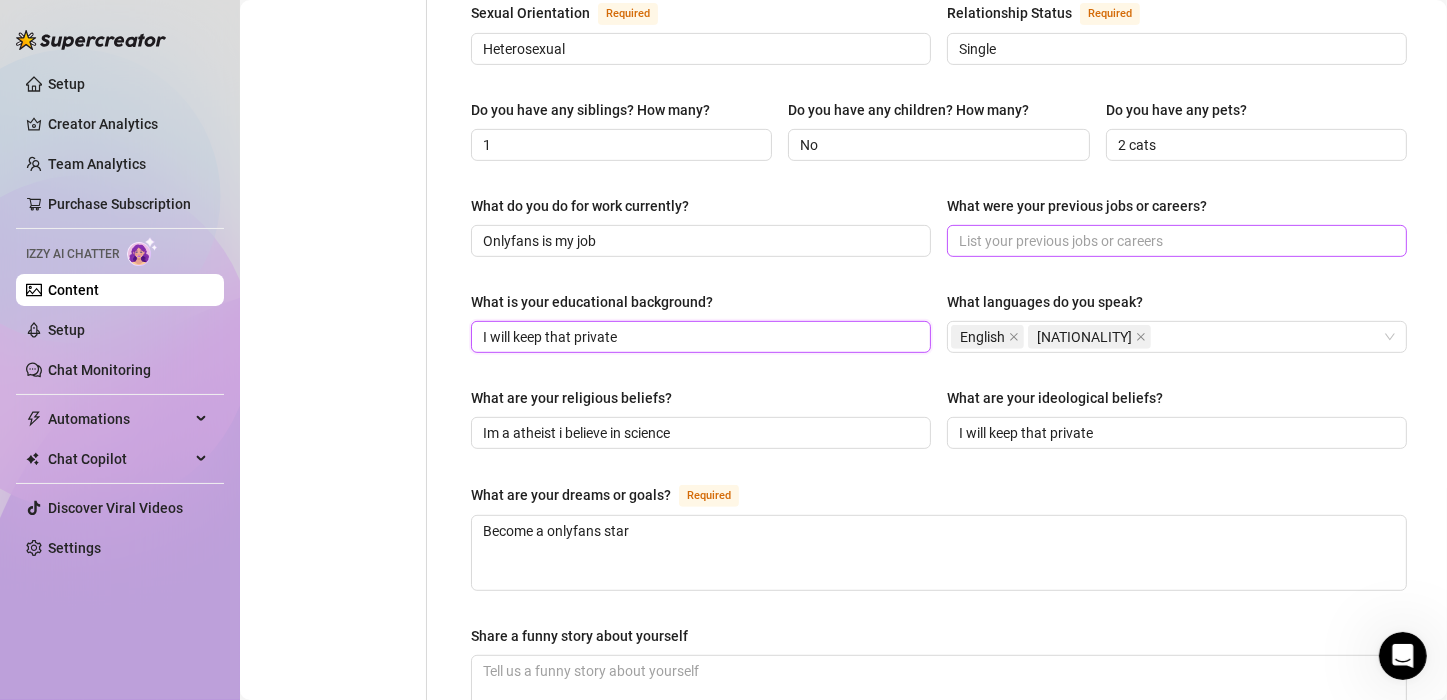 type on "I will keep that private" 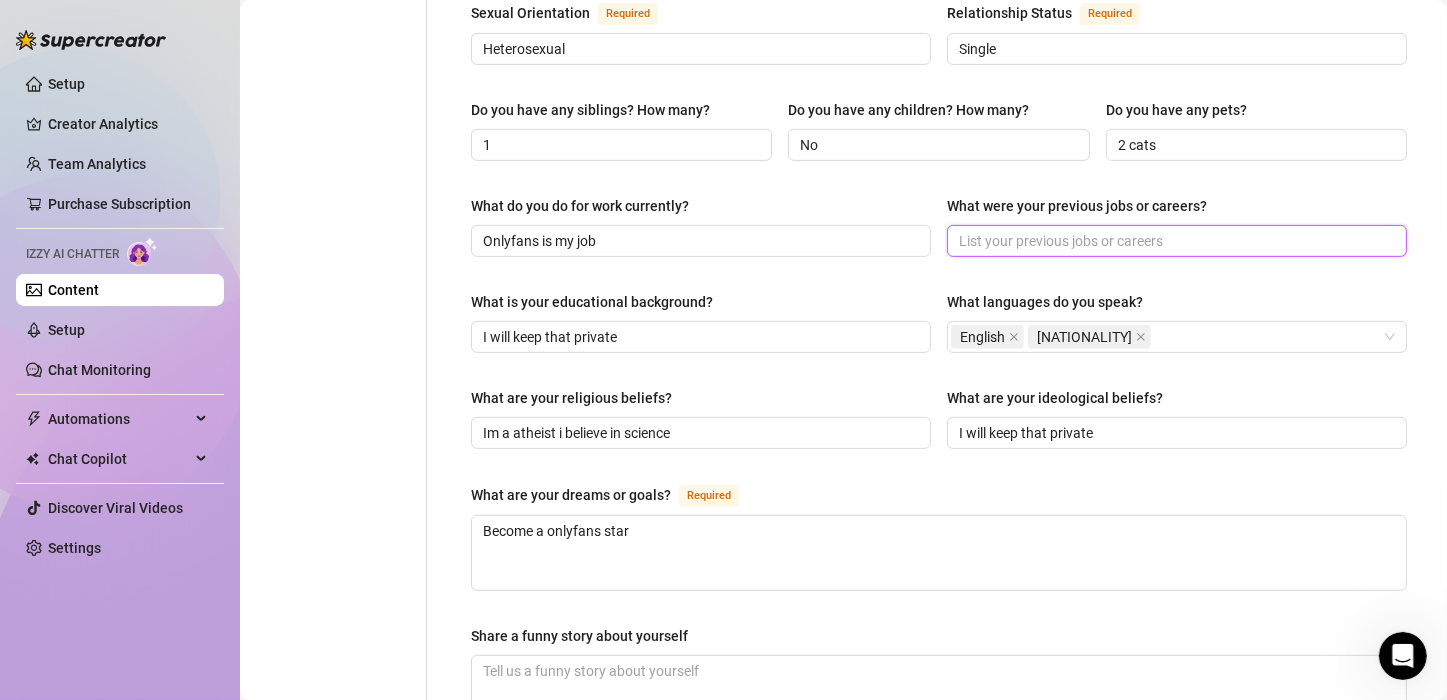 click on "What were your previous jobs or careers?" at bounding box center (1175, 241) 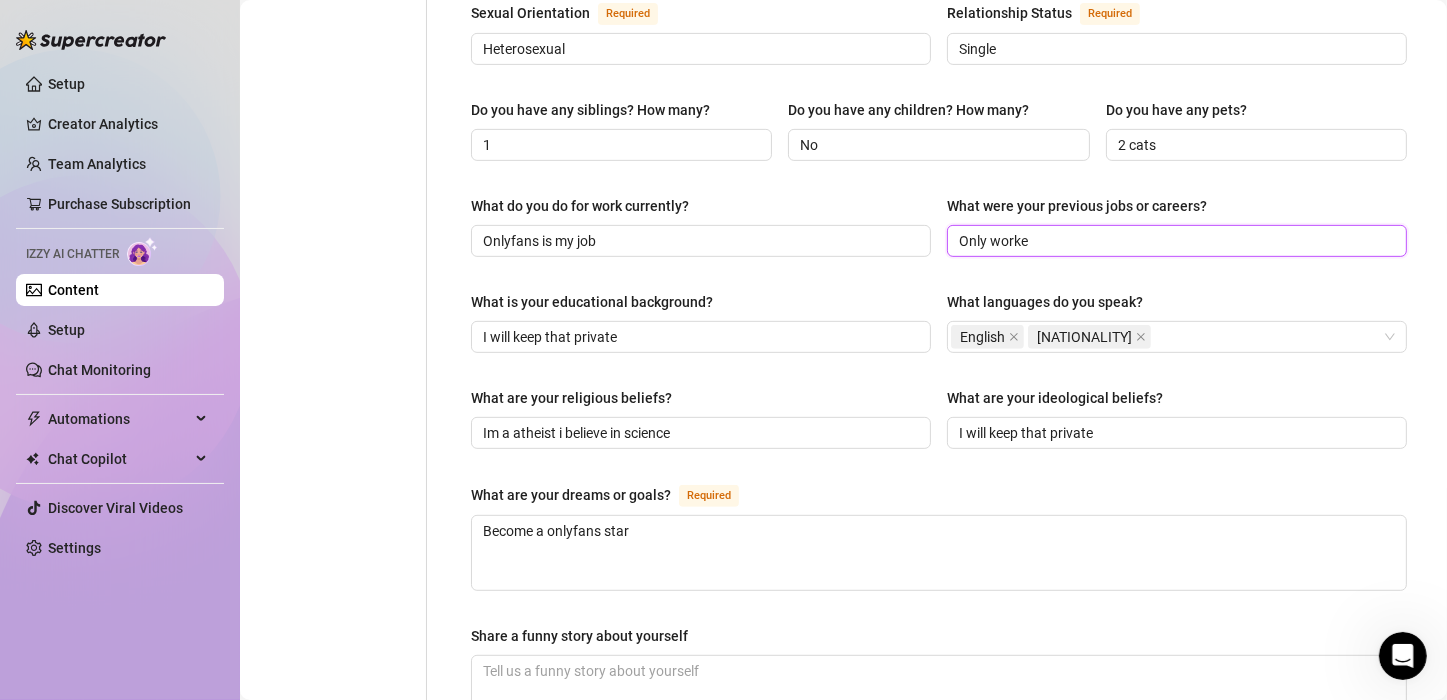type on "Only" 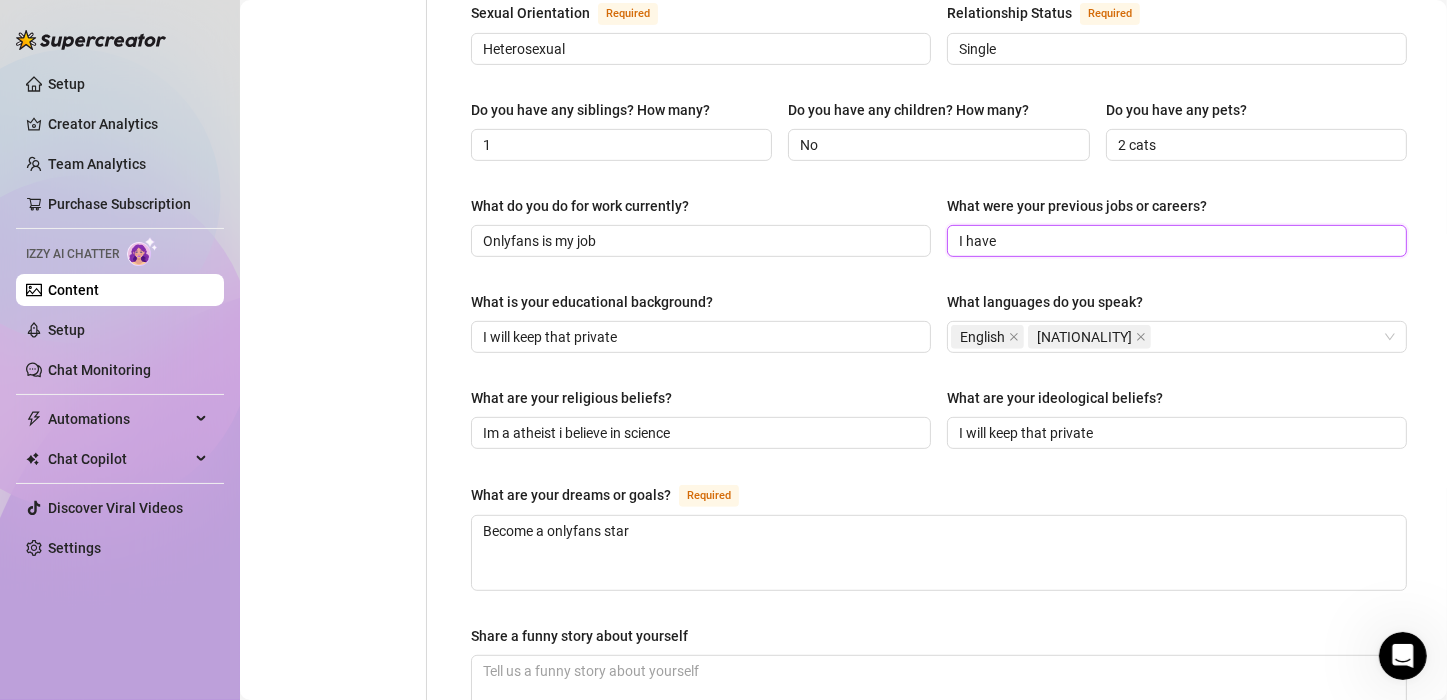 type on "I" 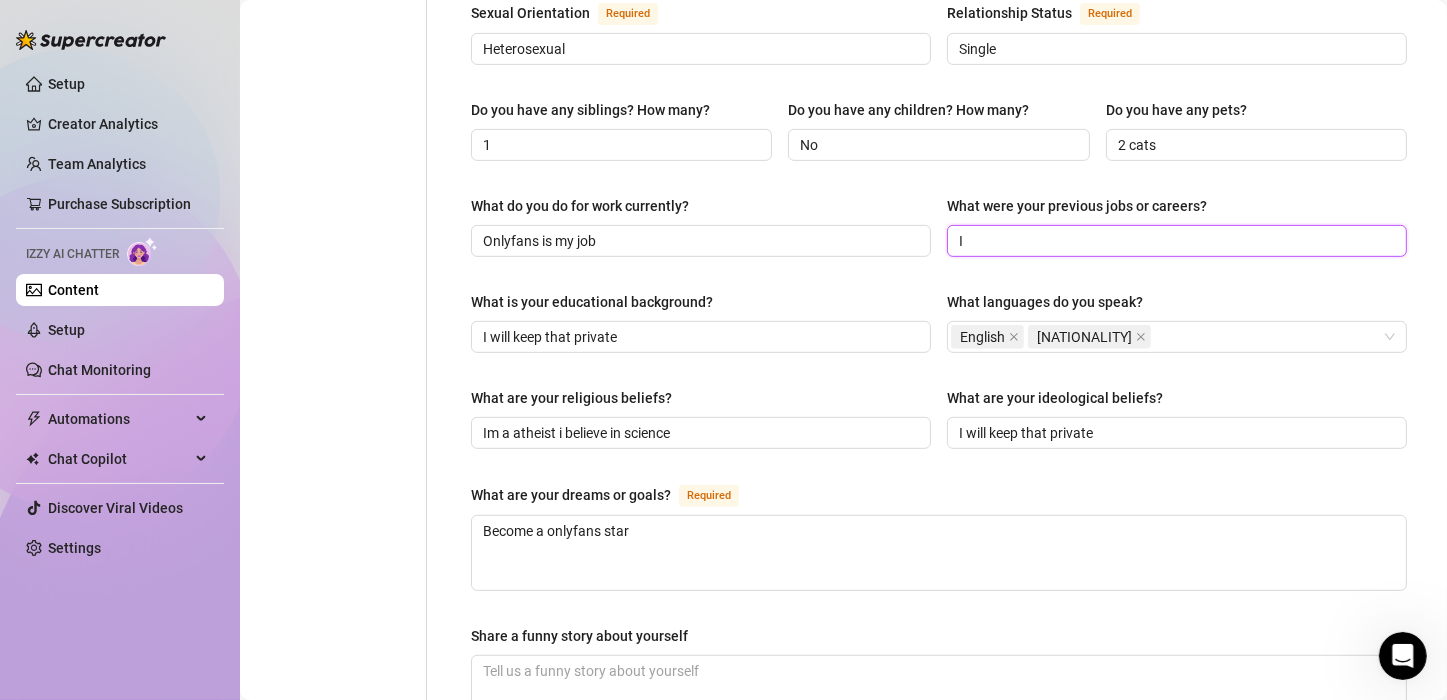 type 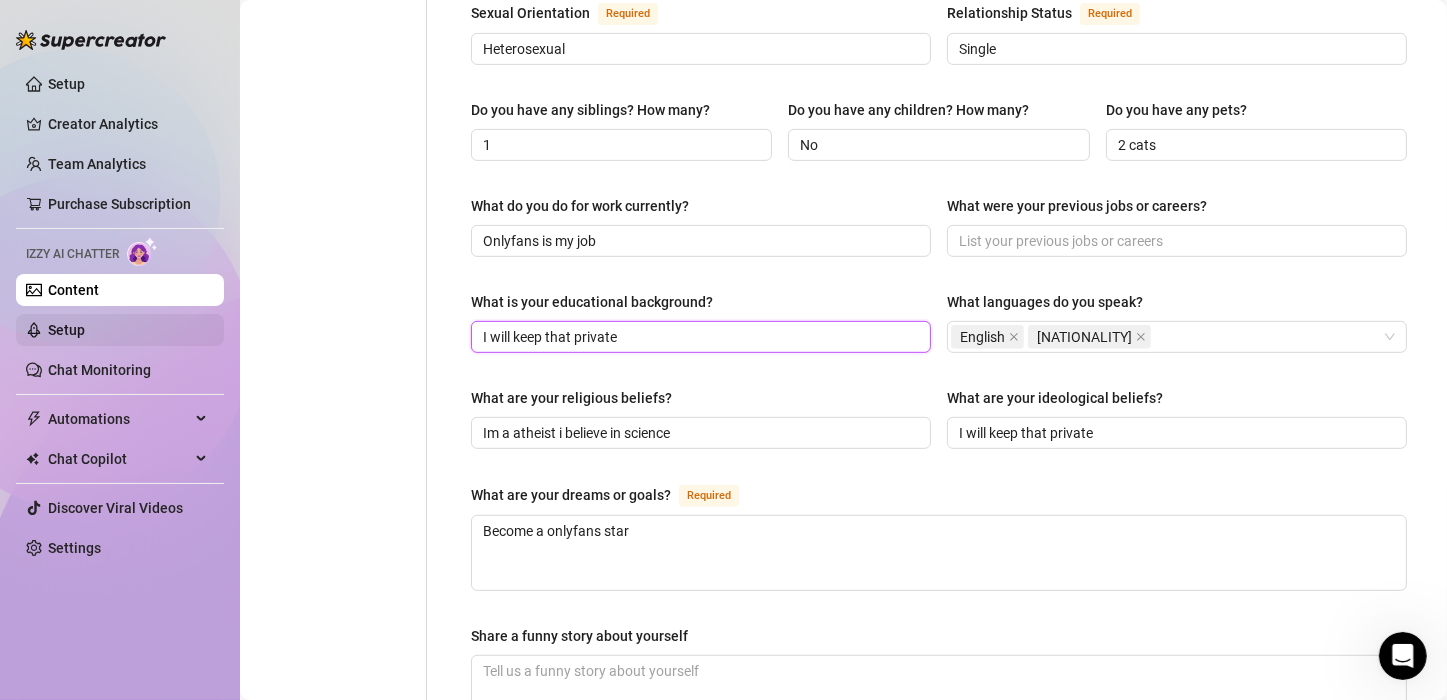 drag, startPoint x: 656, startPoint y: 334, endPoint x: 193, endPoint y: 328, distance: 463.03888 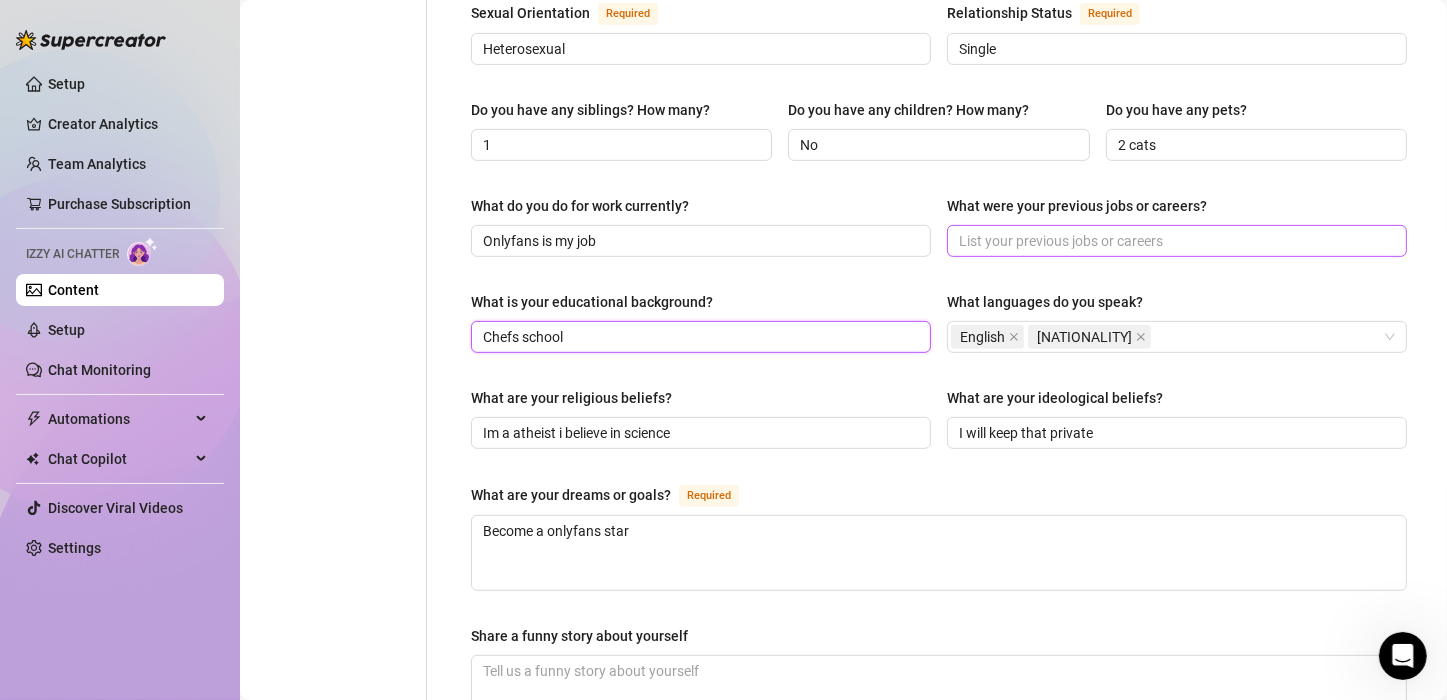 type on "Chefs school" 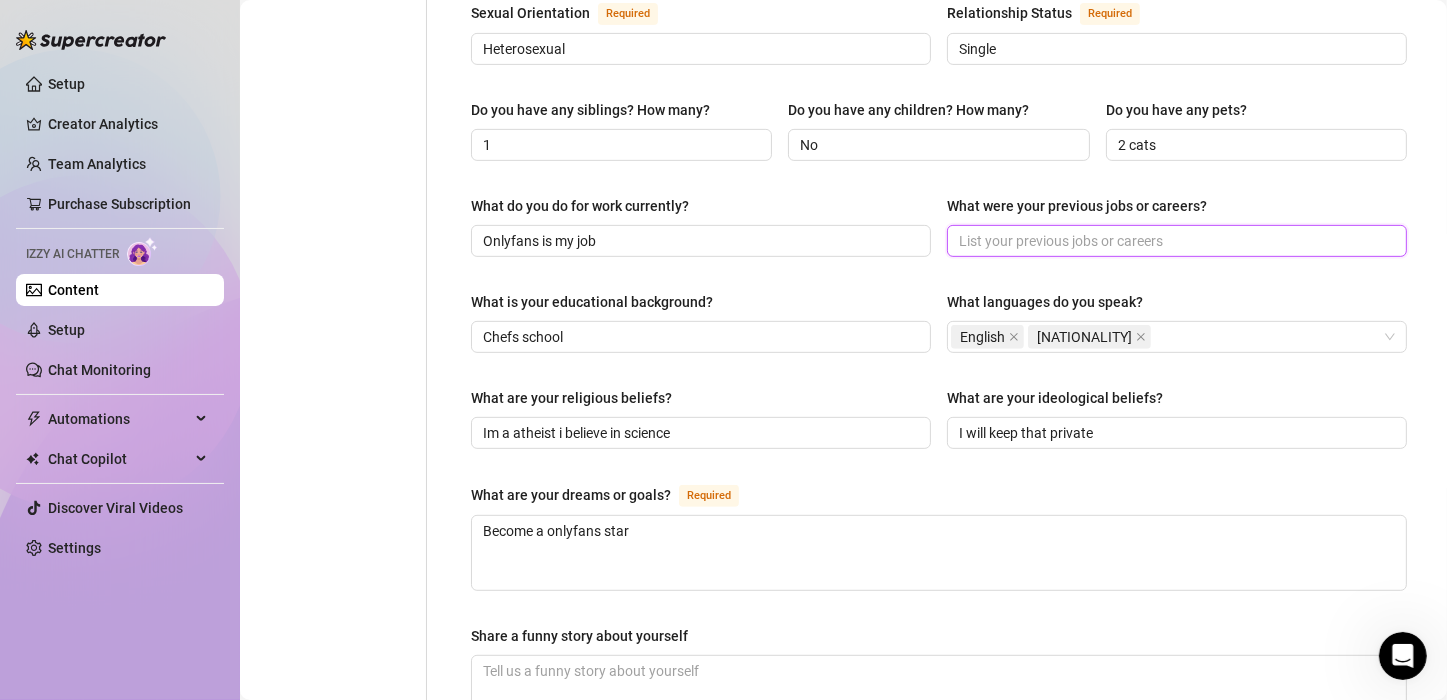 click on "What were your previous jobs or careers?" at bounding box center [1175, 241] 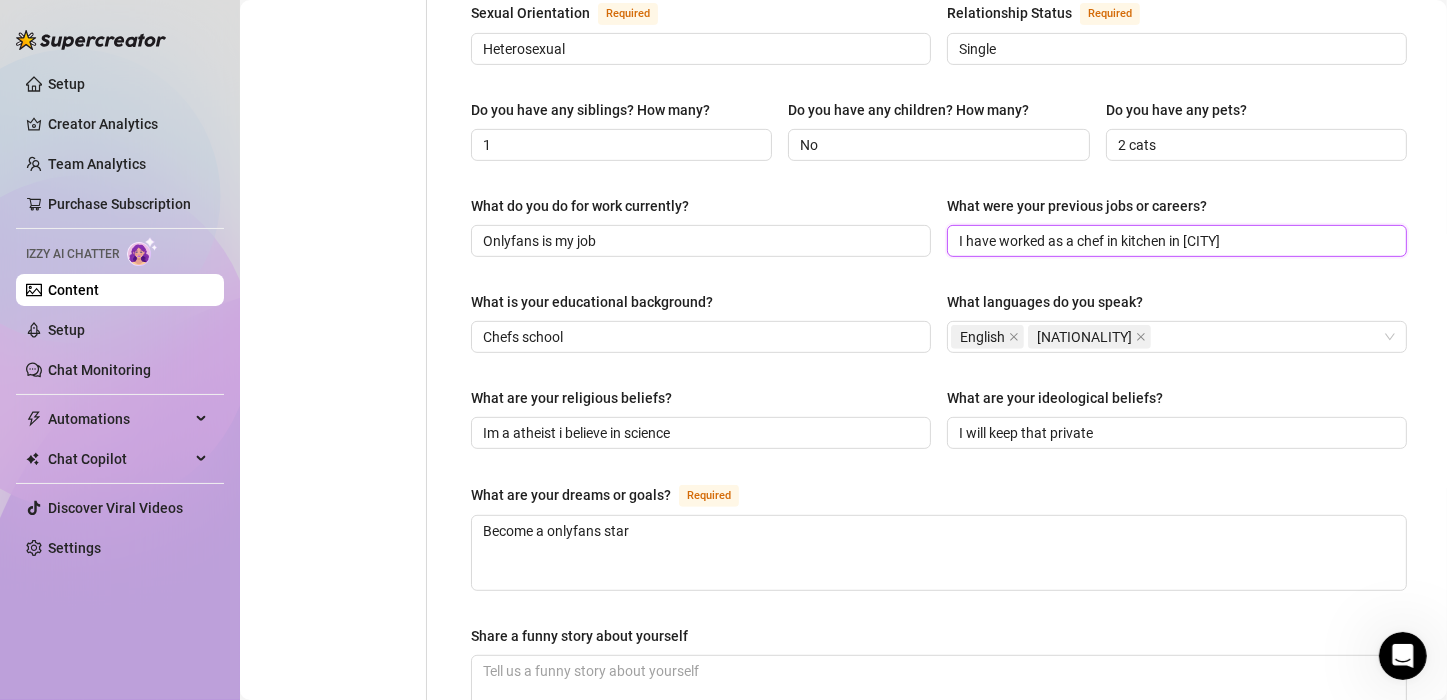 type on "I have worked as a chef in kitchen in [CITY]" 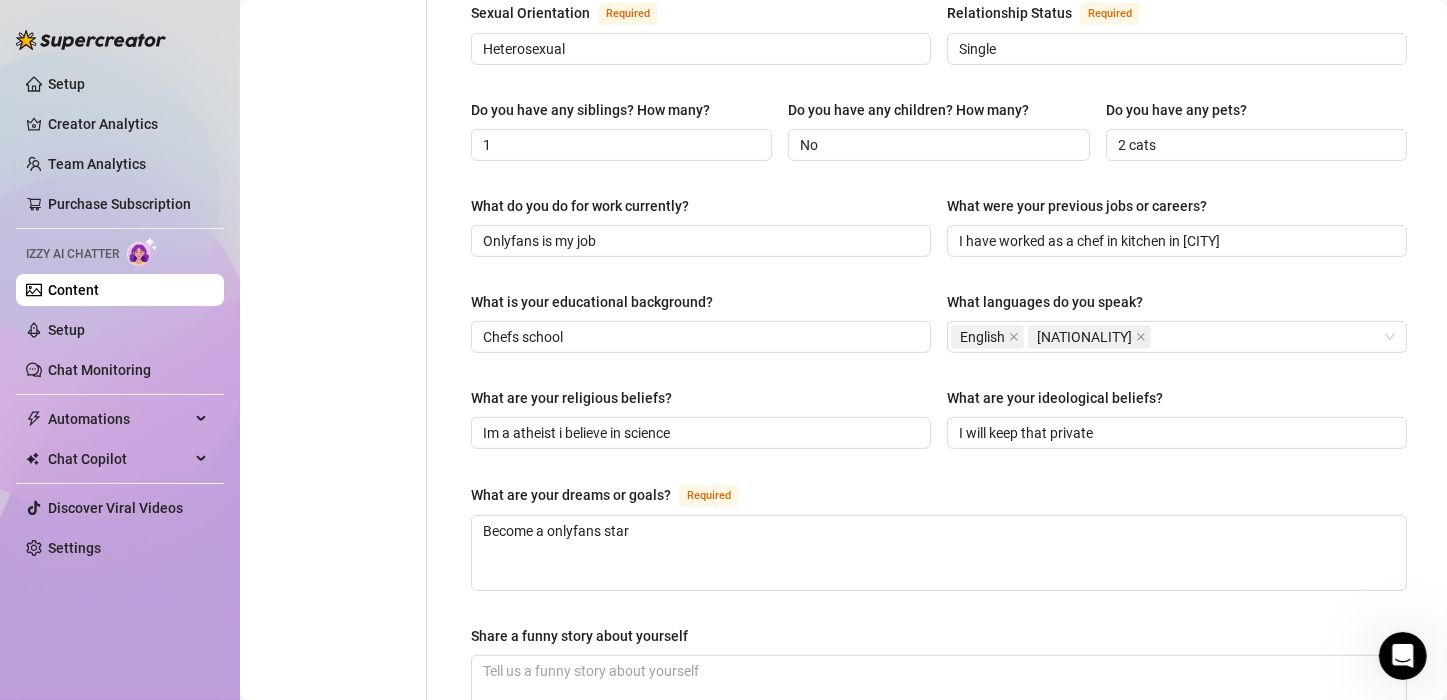 click on "Name Required [FIRST] [LAST] Nickname(s) [NICKNAME] Gender Required Female Male Non-Binary / Genderqueer Agender Bigender Genderfluid Other Where did you grow up? Required [COUNTRY] Where is your current homebase? (City/Area of your home) Required [CITY] What is your timezone of your current location? If you are currently traveling, choose your current location Required [COUNTRY] ( [TIMEZONE] ) Are you currently traveling? If so, where are you right now? what are you doing there? Im not a traveller but i would like to lean myself to be a traveller. The world is so big and i have really been outside my own country. I have only been in [COUNTRY] 2 times Birth Date Required [MONTH] [DAY], [YEAR] Zodiac Sign Leo Sexual Orientation Required Heterosexual Relationship Status Required Single Do you have any siblings? How many? 1 Do you have any children? How many? No Do you have any pets? 2 cats What do you do for work currently? Onlyfans is my job What were your previous jobs or careers? I have worked as a chef in kitchen in [CITY]" at bounding box center (939, 228) 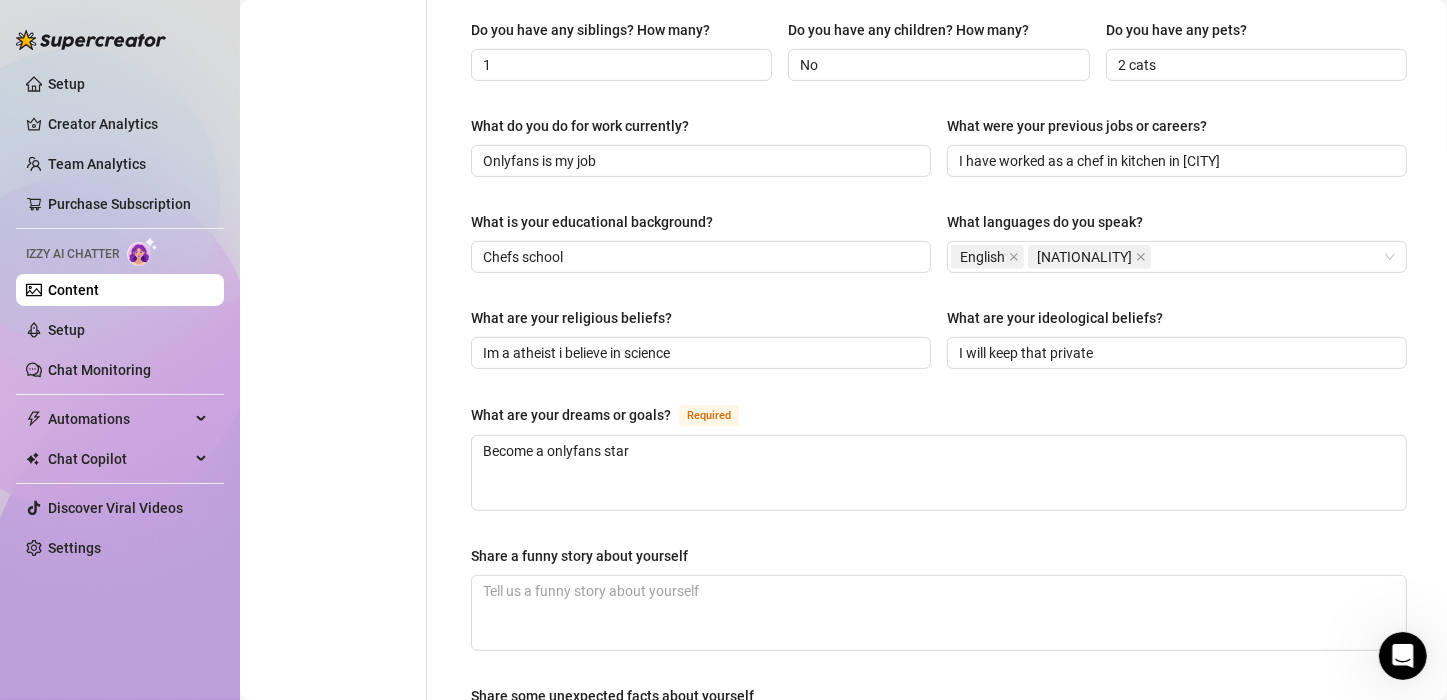 scroll, scrollTop: 903, scrollLeft: 0, axis: vertical 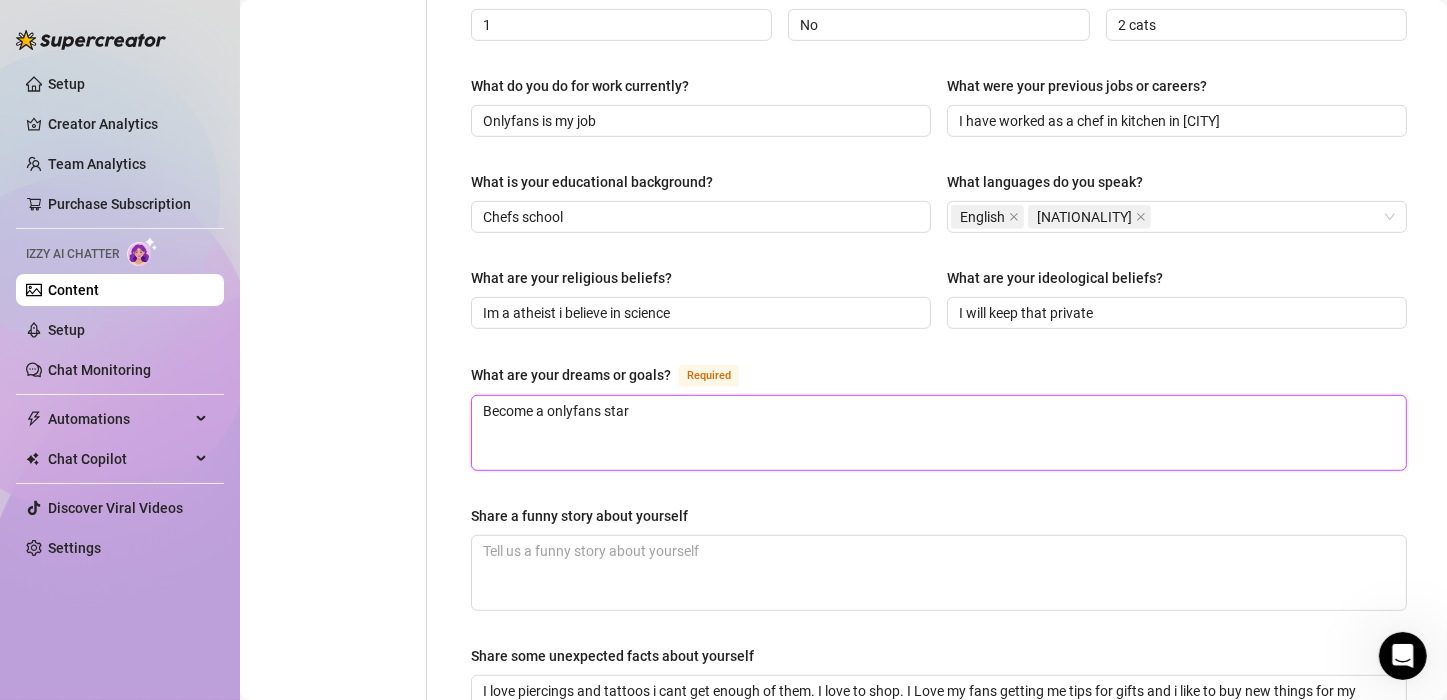 click on "Become a onlyfans star" at bounding box center (939, 433) 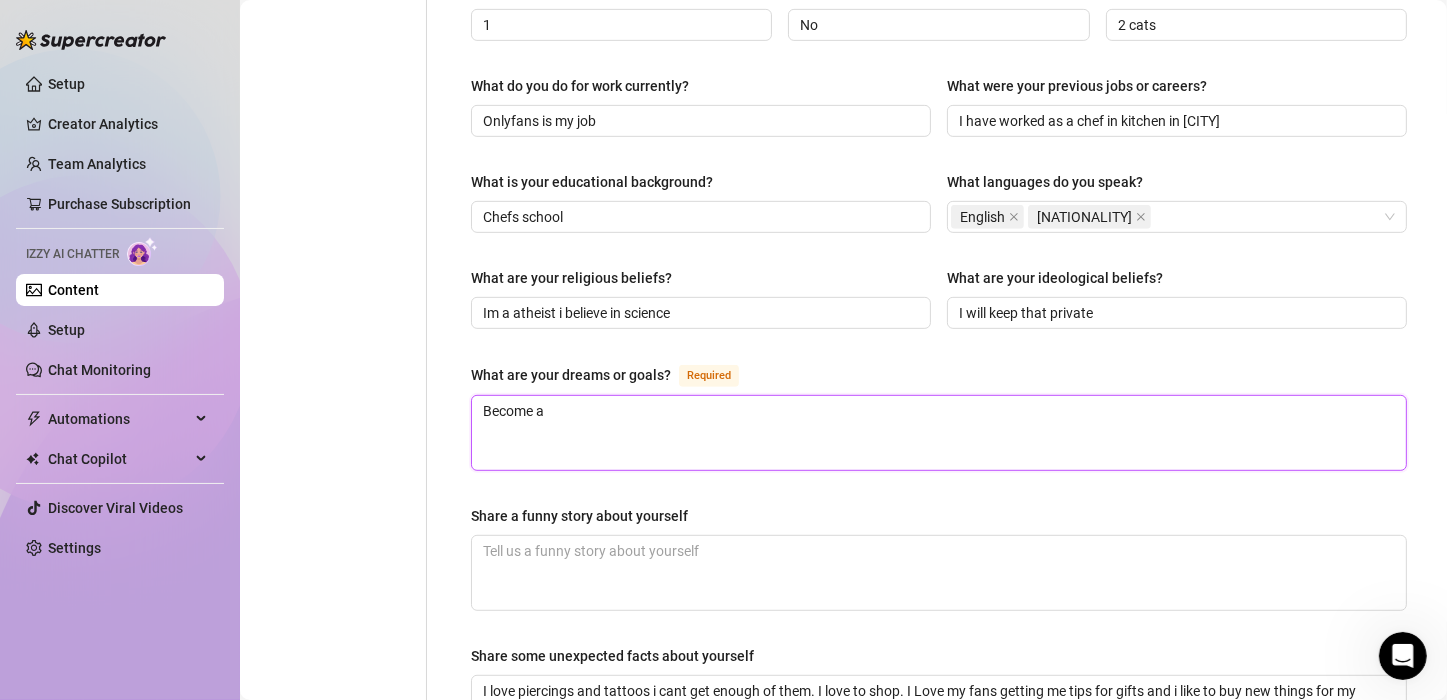 type on "Become" 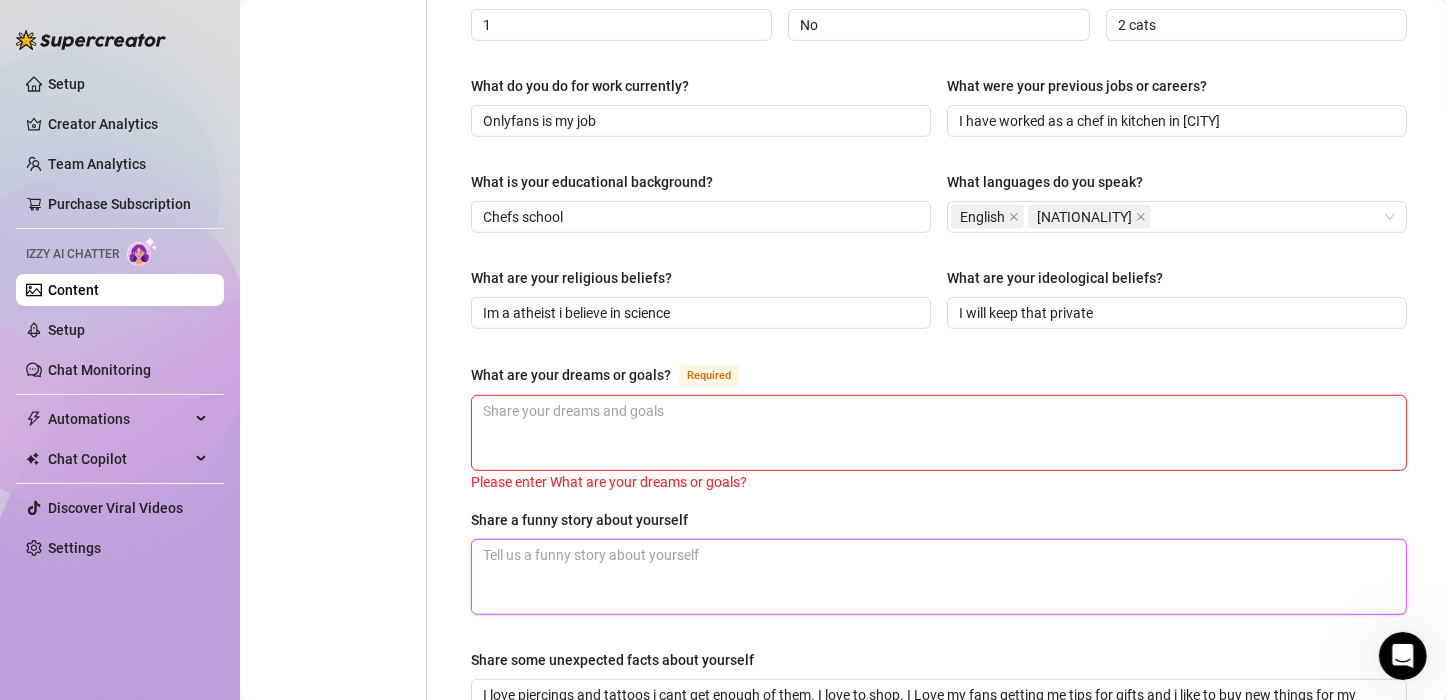 click on "Share a funny story about yourself" at bounding box center [939, 577] 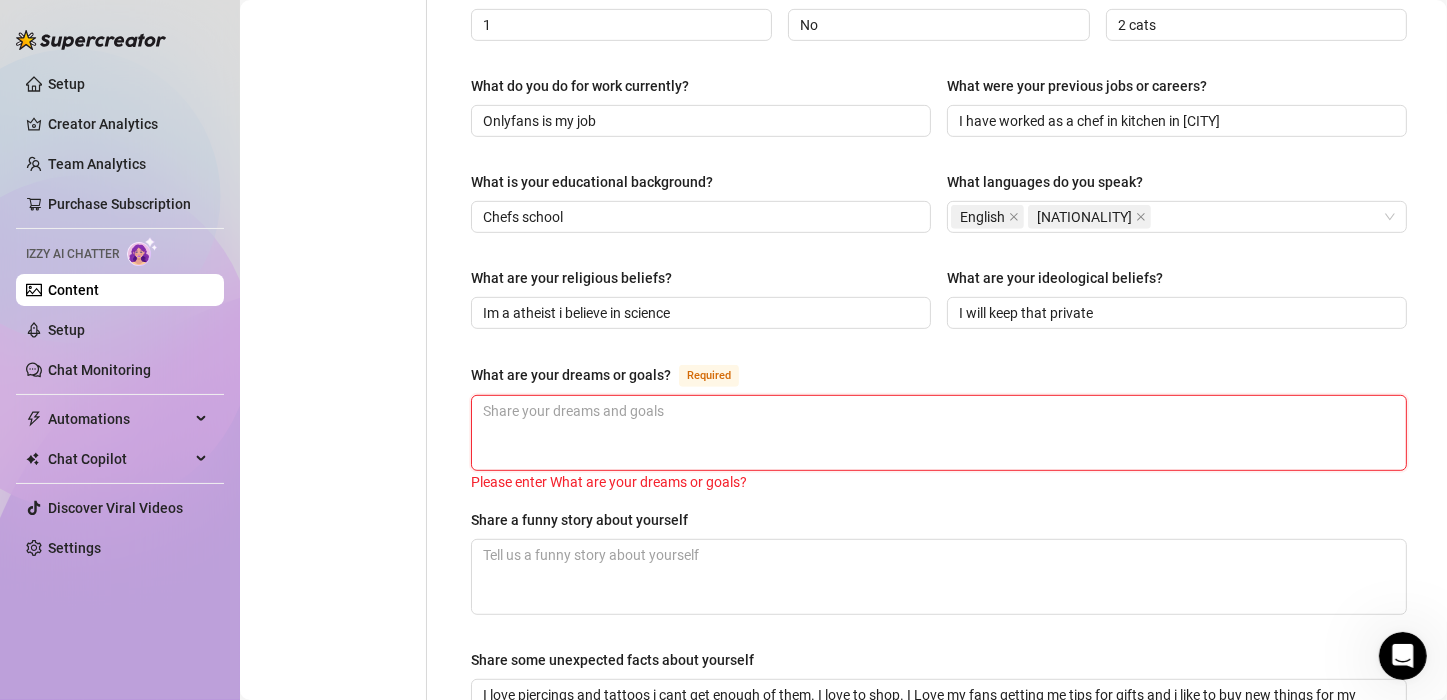 click on "What are your dreams or goals? Required" at bounding box center (939, 433) 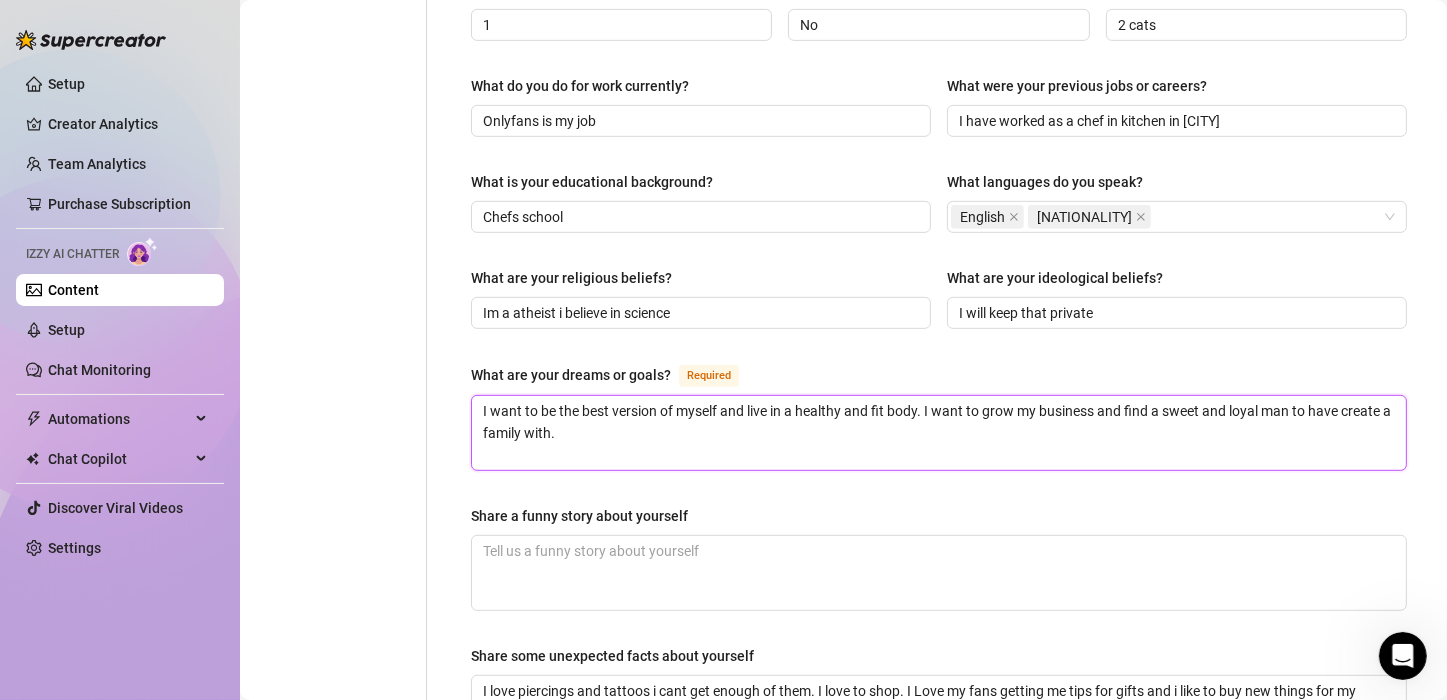 click on "I want to be the best version of myself and live in a healthy and fit body. I want to grow my business and find a sweet and loyal man to have create a family with." at bounding box center (939, 433) 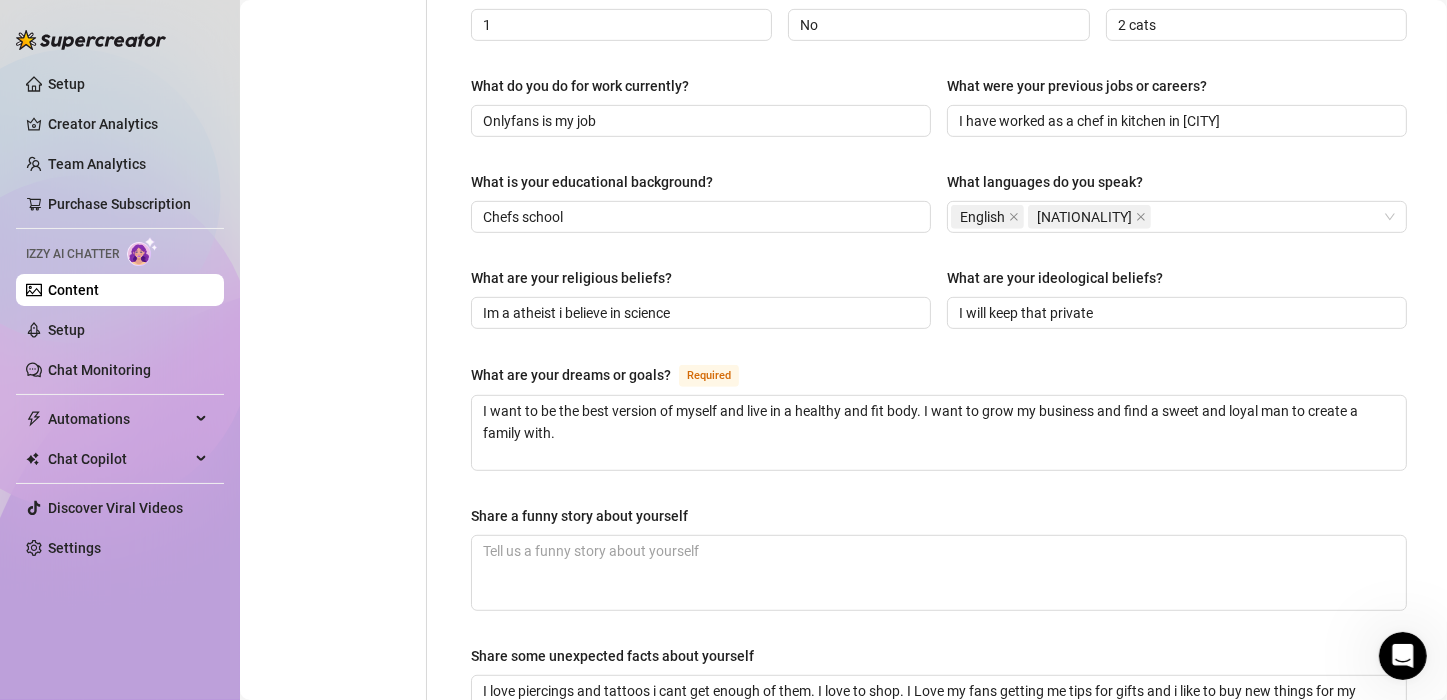 click on "Required" at bounding box center (709, 376) 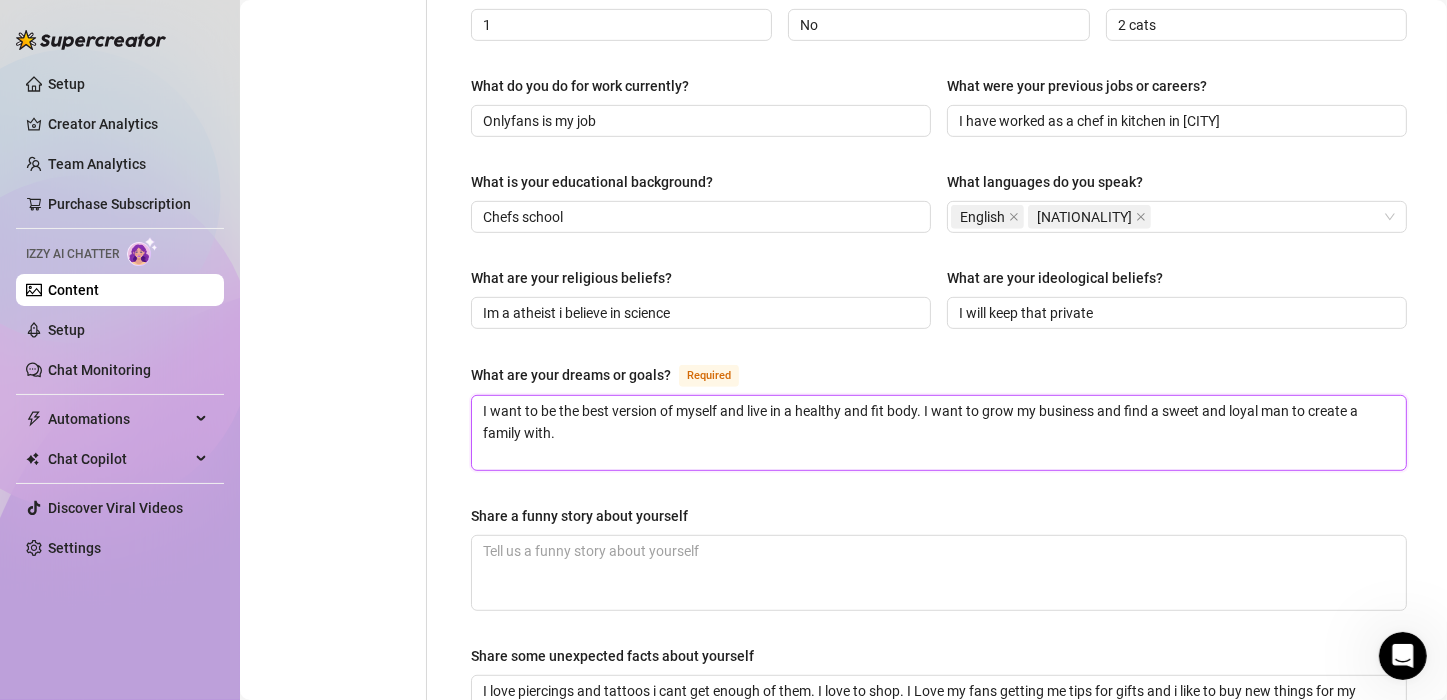 click on "I want to be the best version of myself and live in a healthy and fit body. I want to grow my business and find a sweet and loyal man to create a family with." at bounding box center [939, 433] 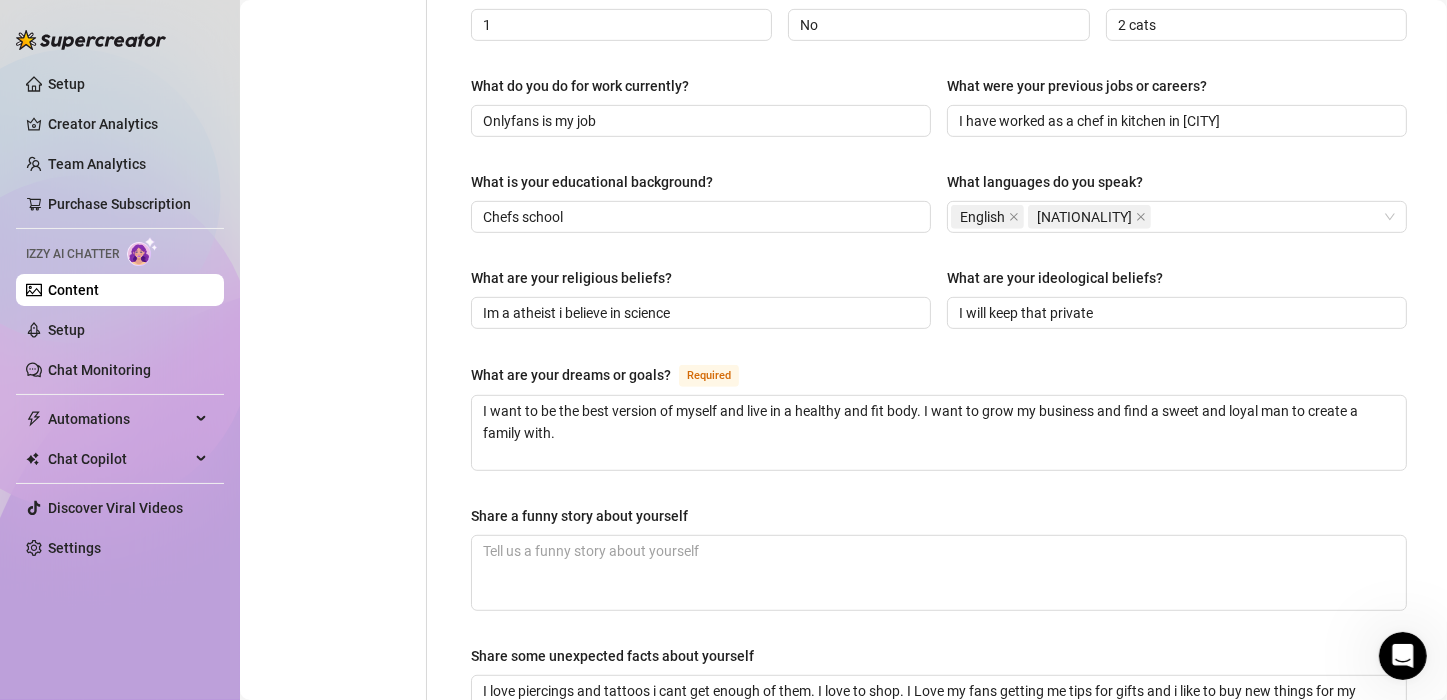 click on "What are your dreams or goals? Required" at bounding box center (939, 379) 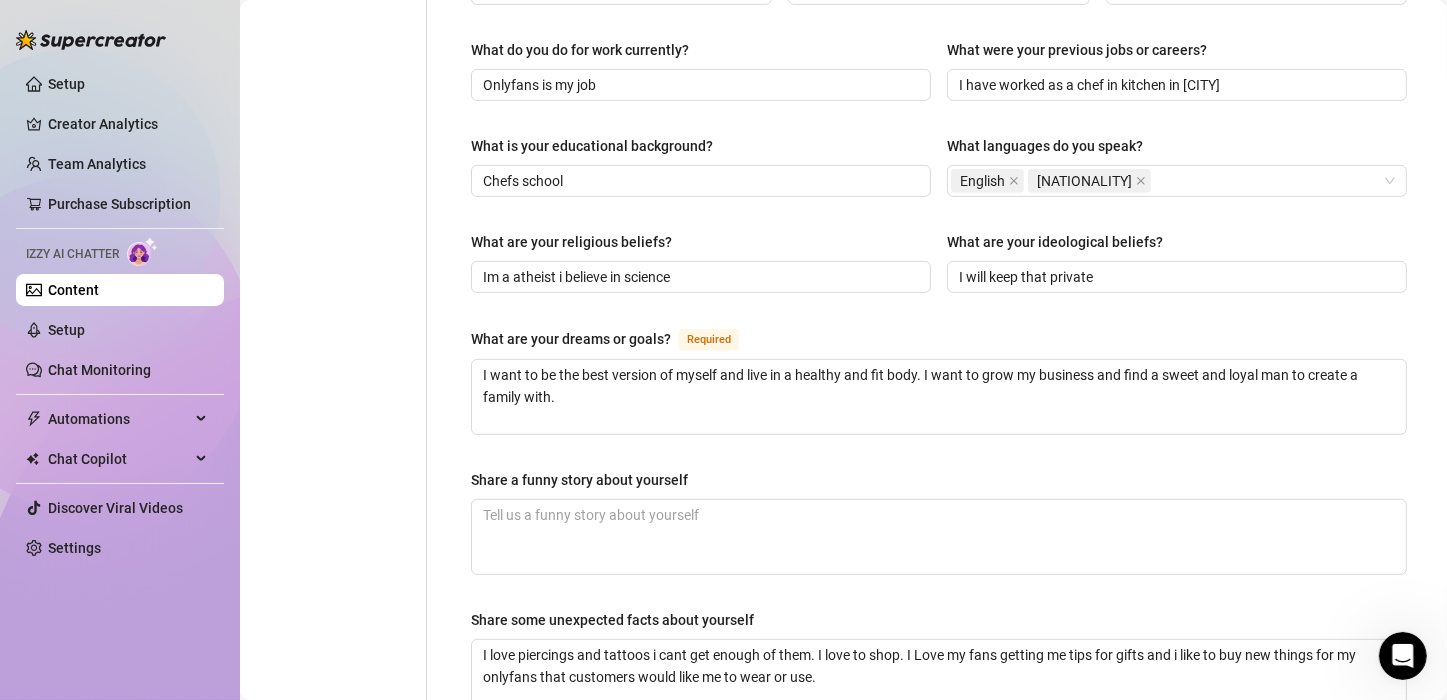 scroll, scrollTop: 943, scrollLeft: 0, axis: vertical 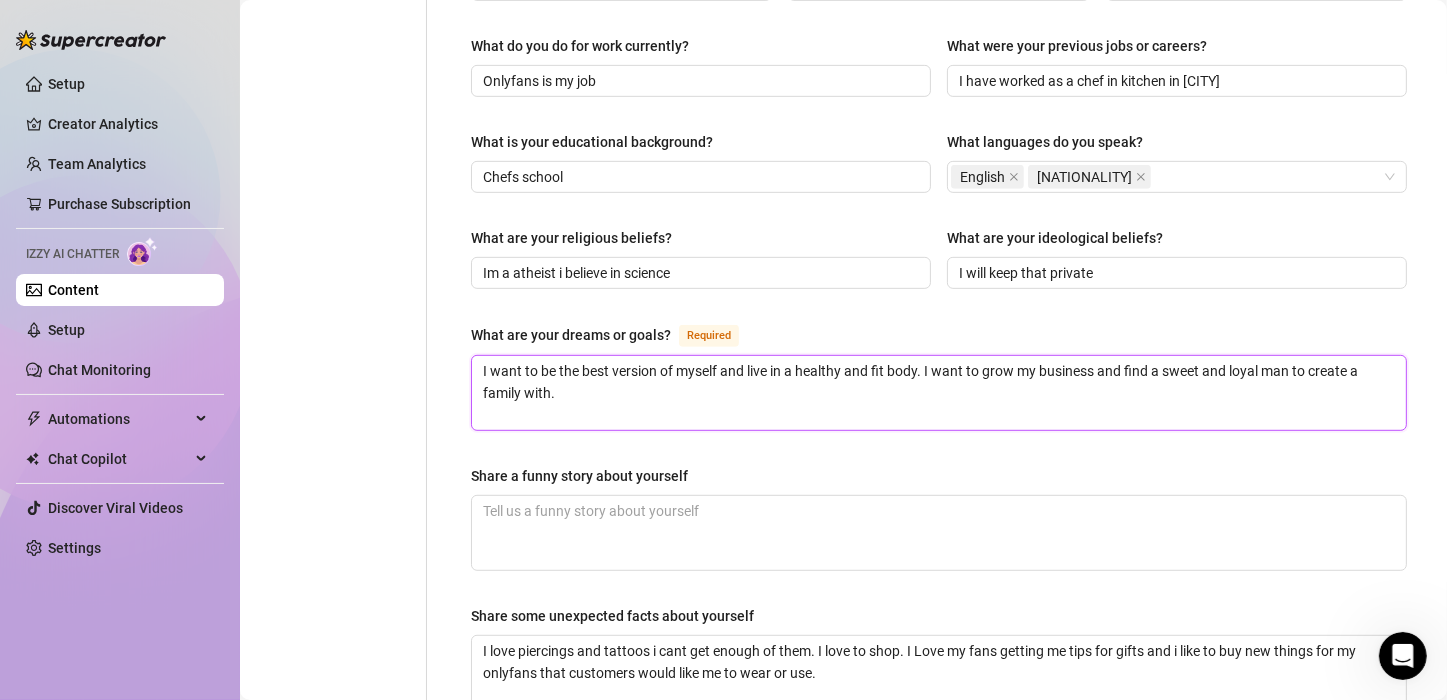 click on "I want to be the best version of myself and live in a healthy and fit body. I want to grow my business and find a sweet and loyal man to create a family with." at bounding box center (939, 393) 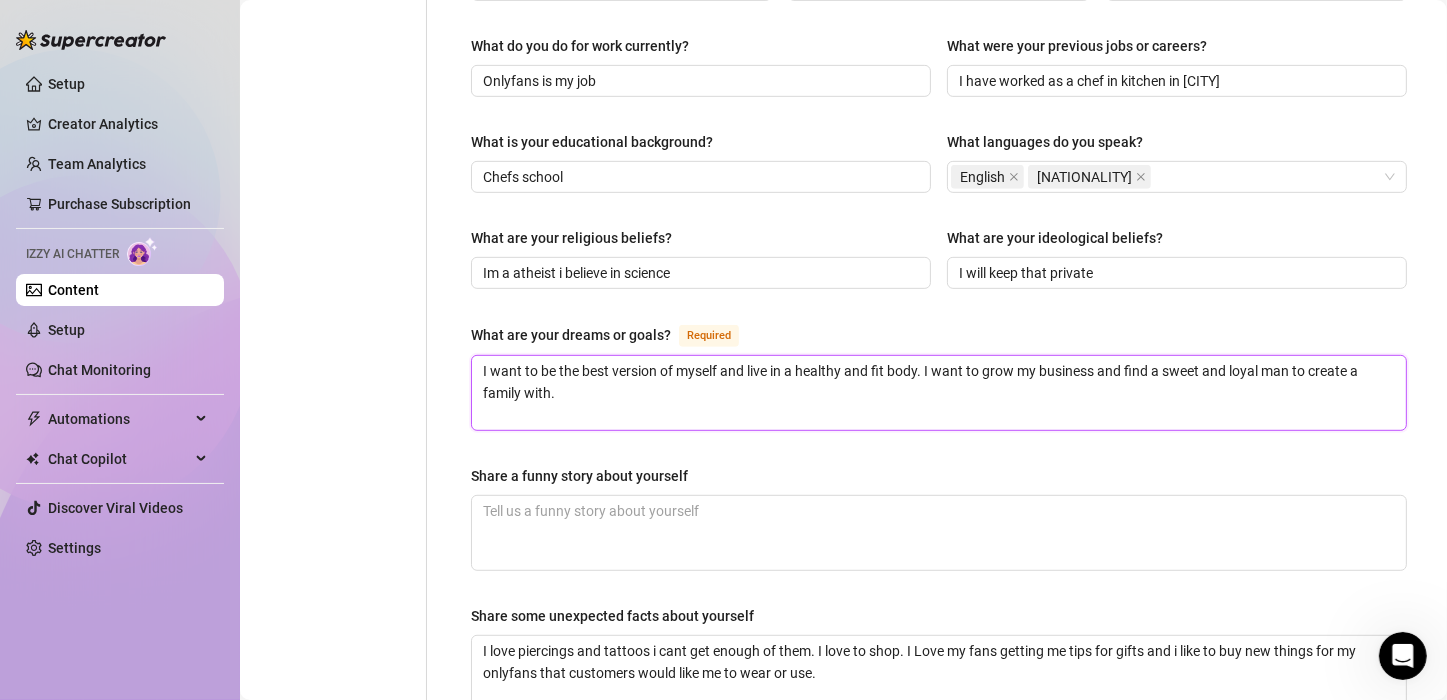 click on "I want to be the best version of myself and live in a healthy and fit body. I want to grow my business and find a sweet and loyal man to create a family with." at bounding box center [939, 393] 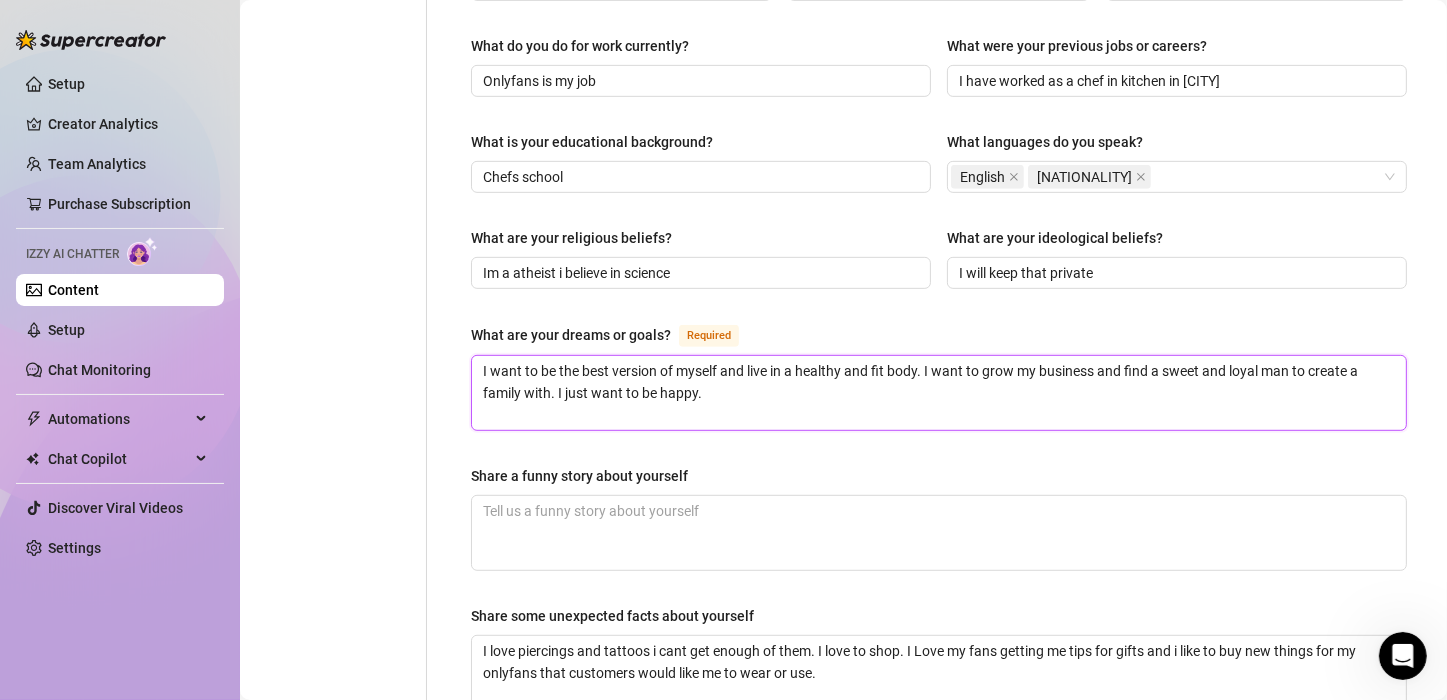 type on "I want to be the best version of myself and live in a healthy and fit body. I want to grow my business and find a sweet and loyal man to create a family with. I just want to be happy." 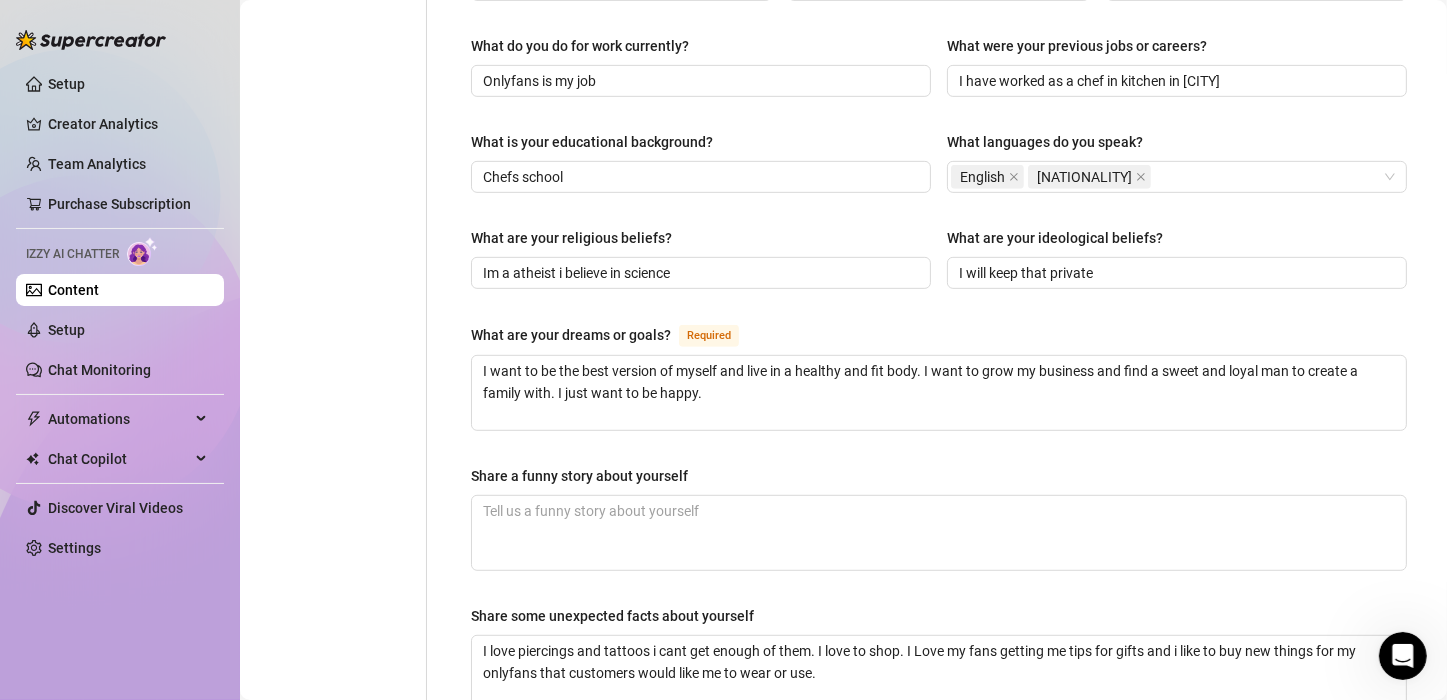 click on "Name Required [FIRST] [LAST] Nickname(s) [NICKNAME] Gender Required Female Male Non-Binary / Genderqueer Agender Bigender Genderfluid Other Where did you grow up? Required [COUNTRY] Where is your current homebase? (City/Area of your home) Required [CITY] What is your timezone of your current location? If you are currently traveling, choose your current location Required [COUNTRY] ( [TIMEZONE] ) Are you currently traveling? If so, where are you right now? what are you doing there? Im not a traveller but i would like to lean myself to be a traveller. The world is so big and i have really been outside my own country. I have only been in [COUNTRY] 2 times Birth Date Required [MONTH] [DAY], [YEAR] Zodiac Sign Leo Sexual Orientation Required Heterosexual Relationship Status Required Single Do you have any siblings? How many? 1 Do you have any children? How many? No Do you have any pets? 2 cats What do you do for work currently? Onlyfans is my job What were your previous jobs or careers? I have worked as a chef in kitchen in [CITY]" at bounding box center [939, 68] 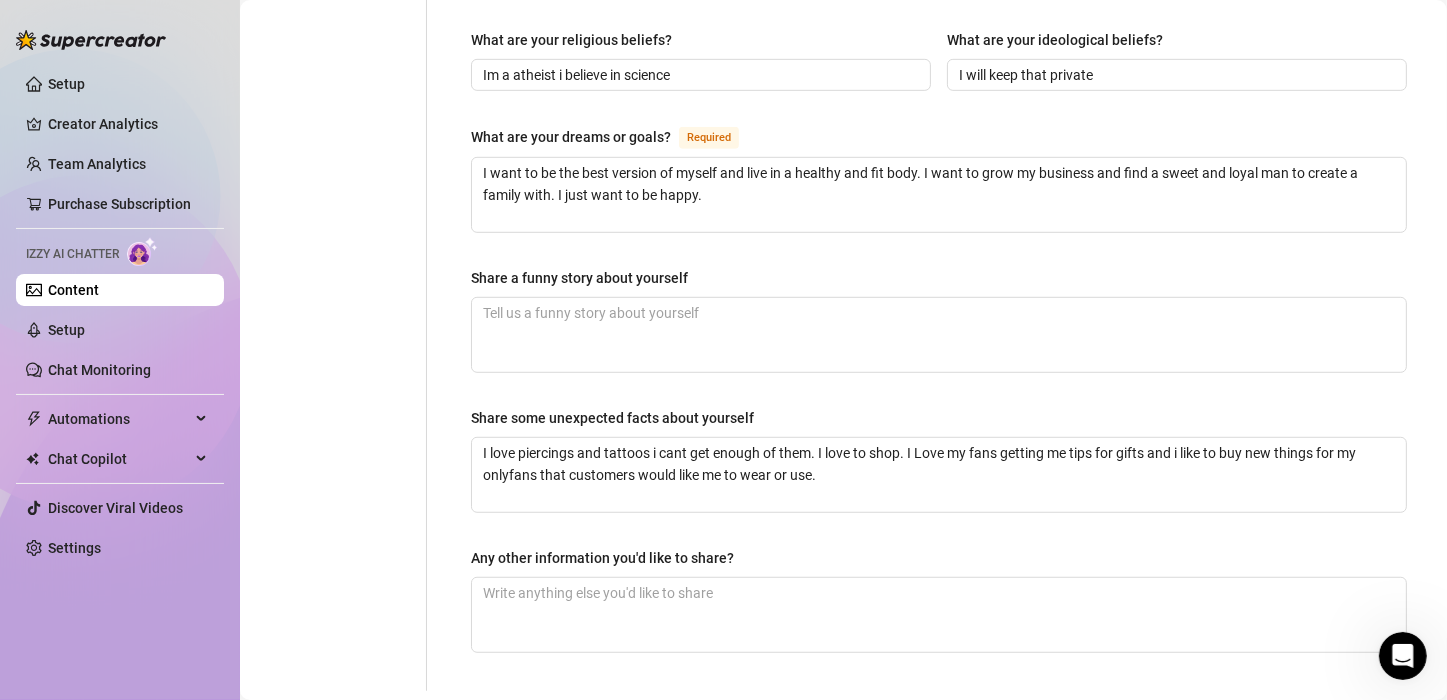 scroll, scrollTop: 1143, scrollLeft: 0, axis: vertical 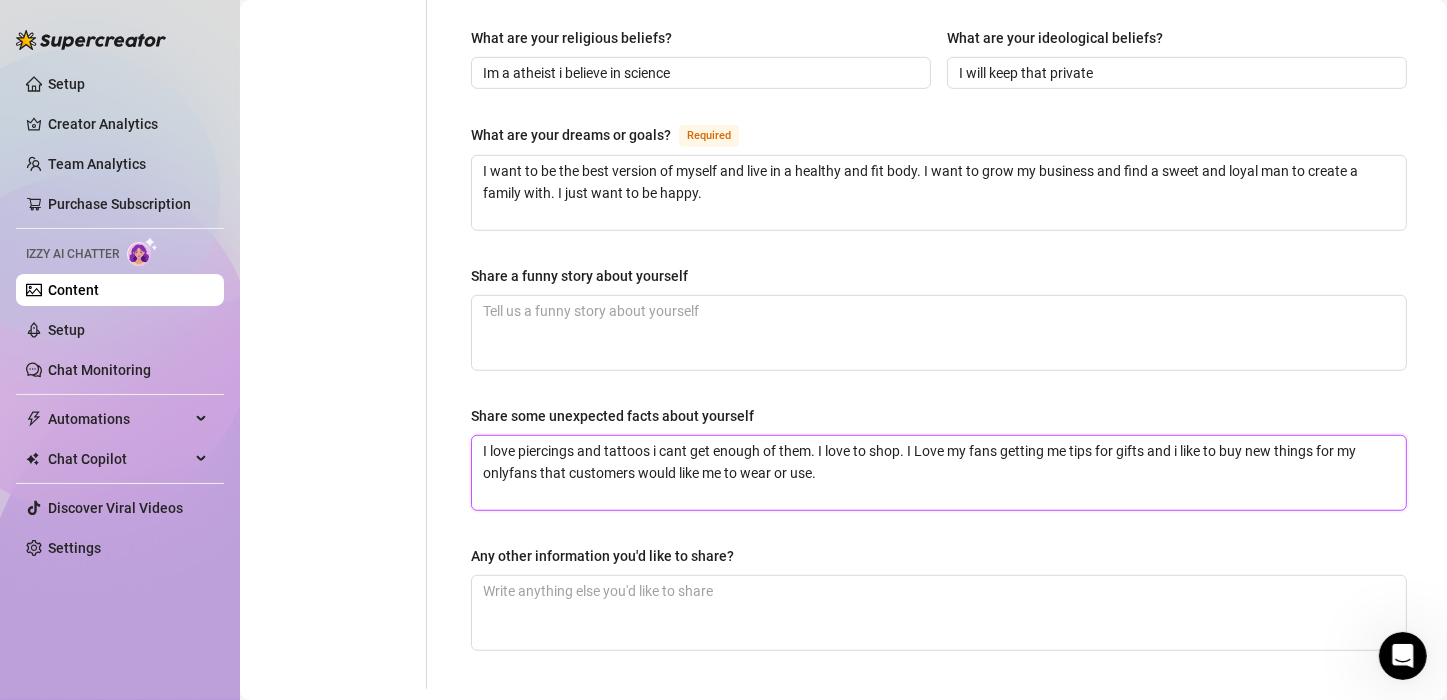 click on "I love piercings and tattoos i cant get enough of them. I love to shop. I Love my fans getting me tips for gifts and i like to buy new things for my onlyfans that customers would like me to wear or use." at bounding box center (939, 473) 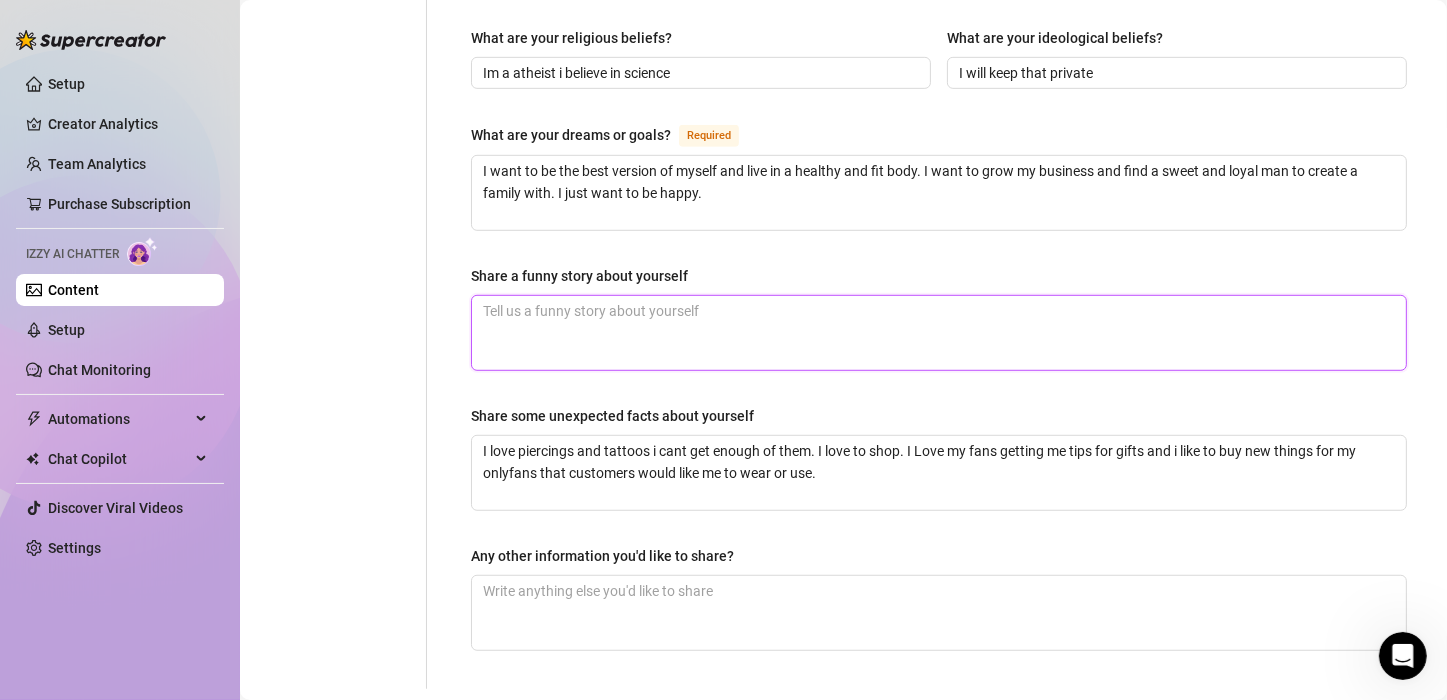 click on "Share a funny story about yourself" at bounding box center (939, 333) 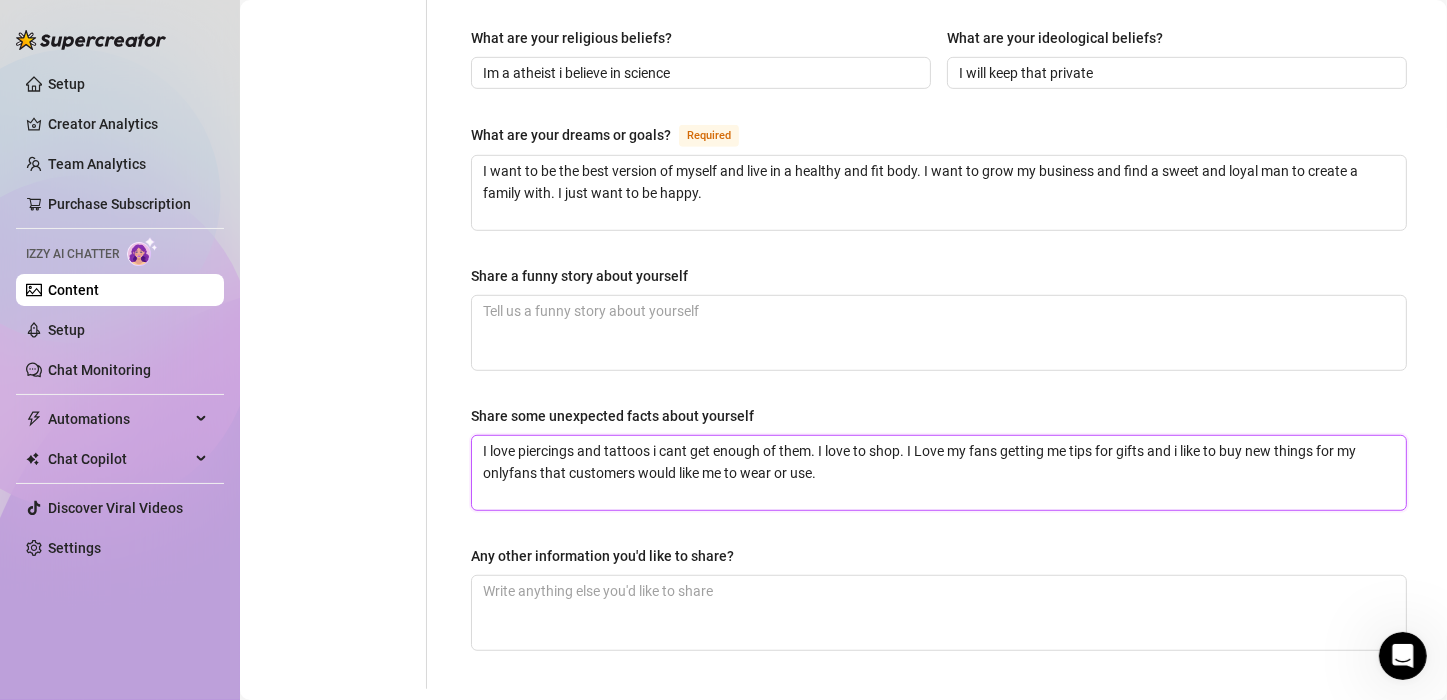 click on "I love piercings and tattoos i cant get enough of them. I love to shop. I Love my fans getting me tips for gifts and i like to buy new things for my onlyfans that customers would like me to wear or use." at bounding box center [939, 473] 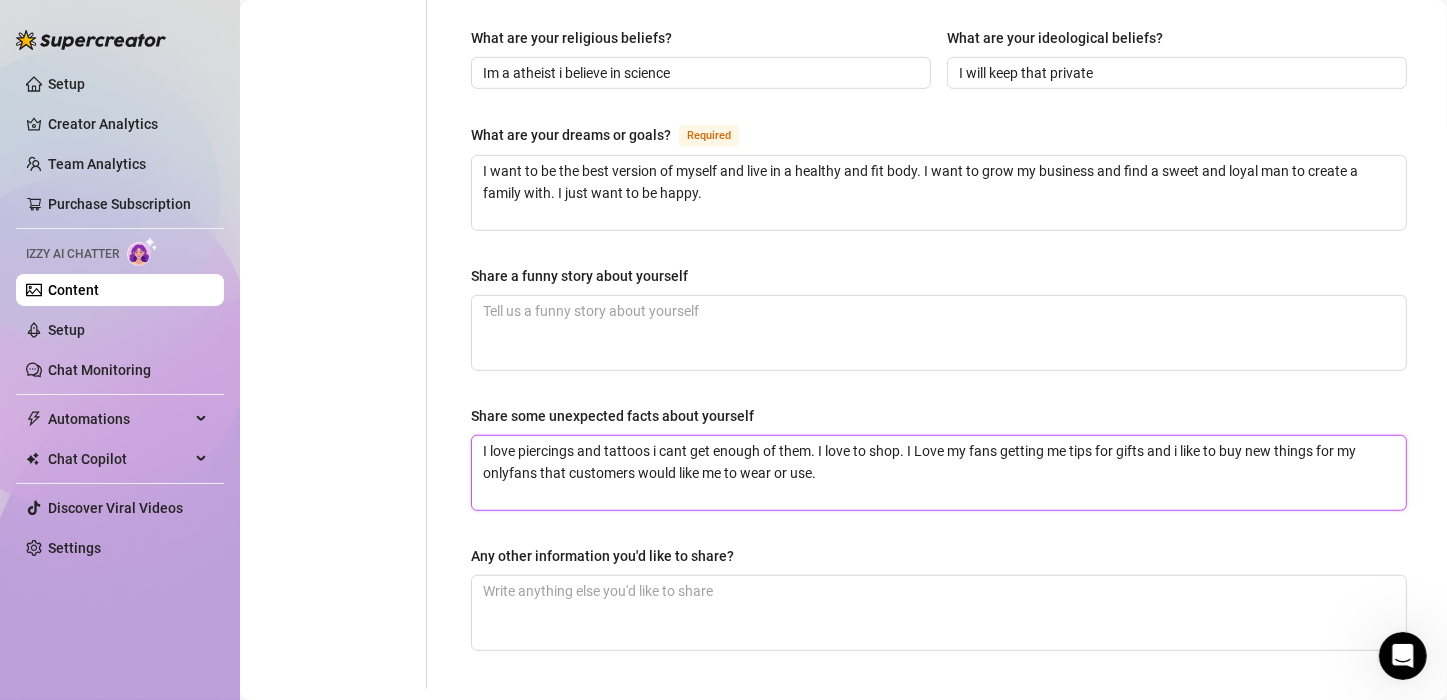 drag, startPoint x: 874, startPoint y: 474, endPoint x: 467, endPoint y: 440, distance: 408.41766 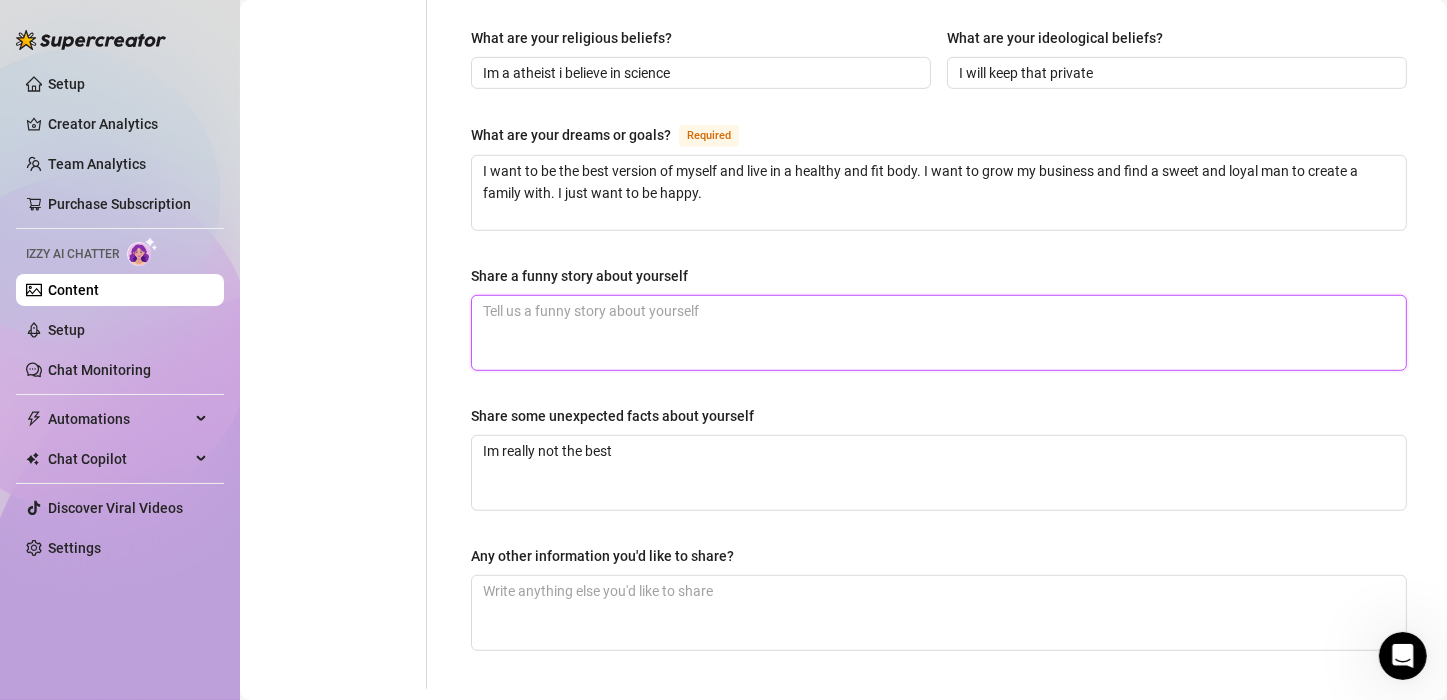 click on "Share a funny story about yourself" at bounding box center [939, 333] 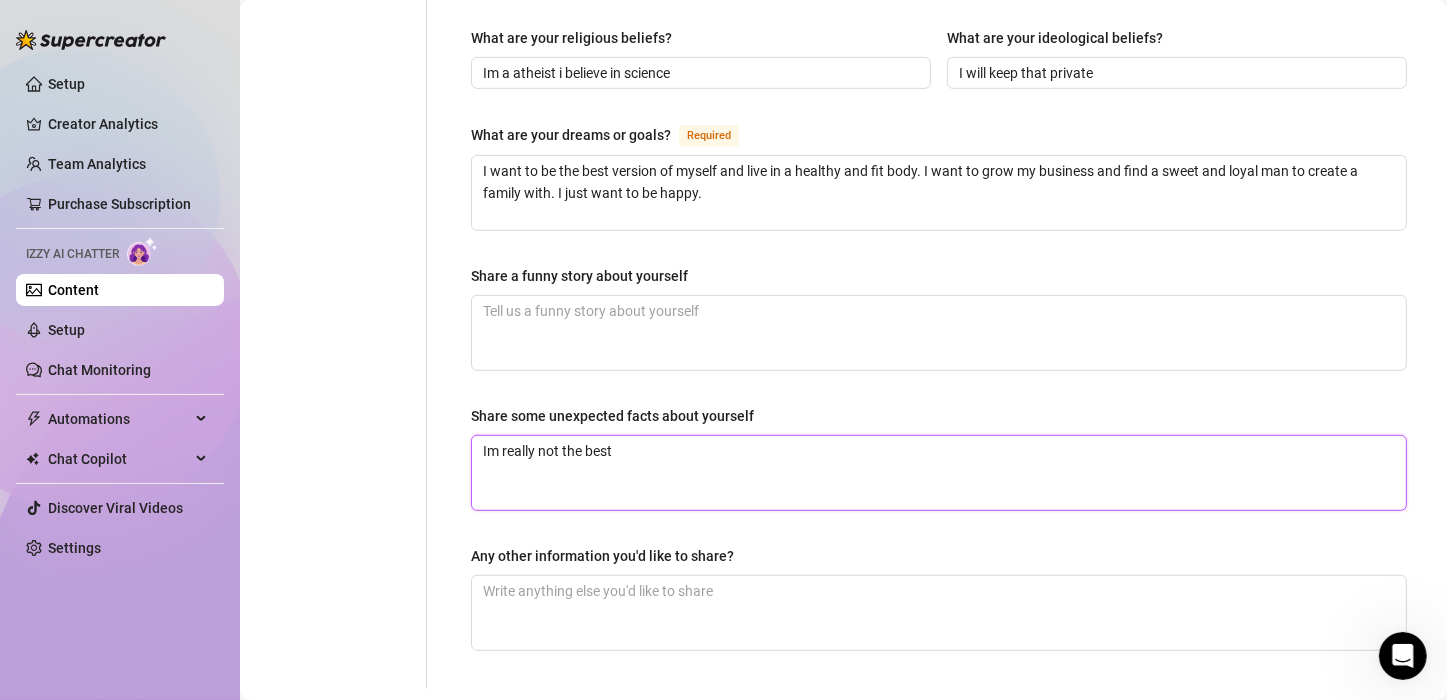 click on "Im really not the best" at bounding box center [939, 473] 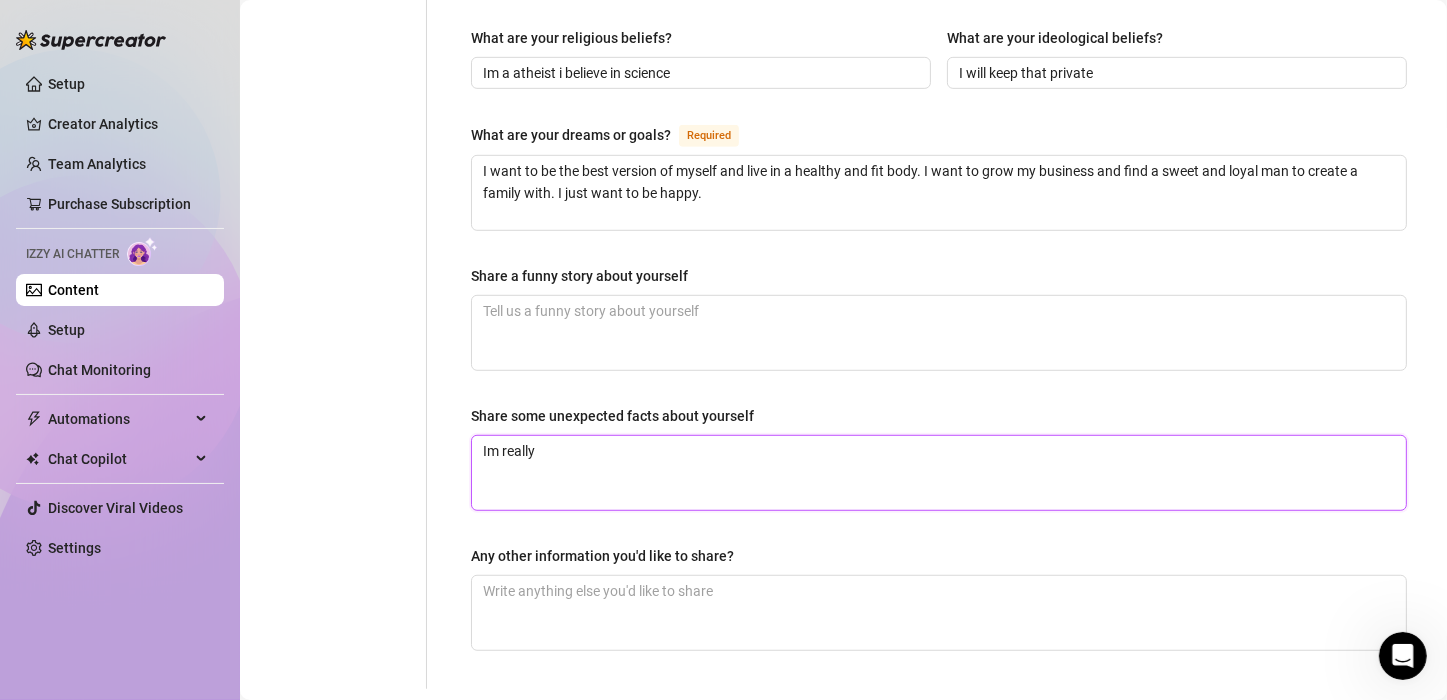 type on "Im" 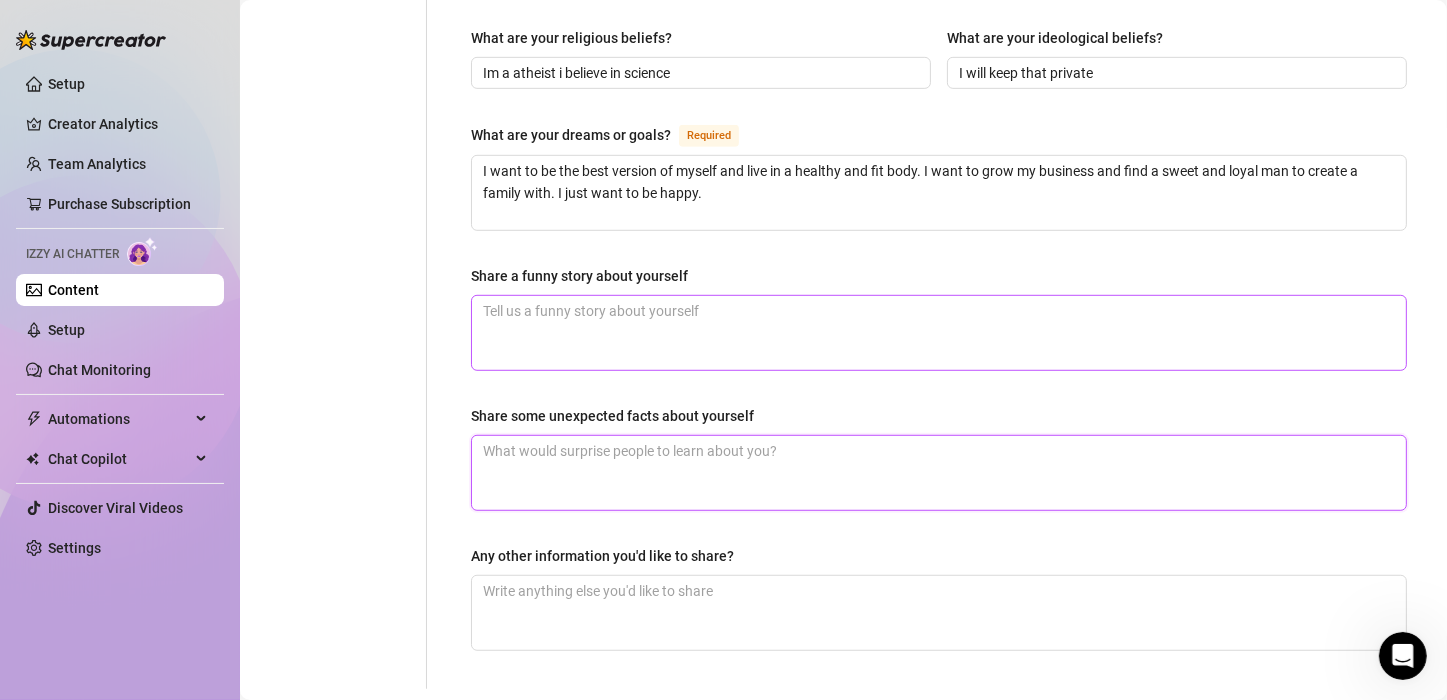type 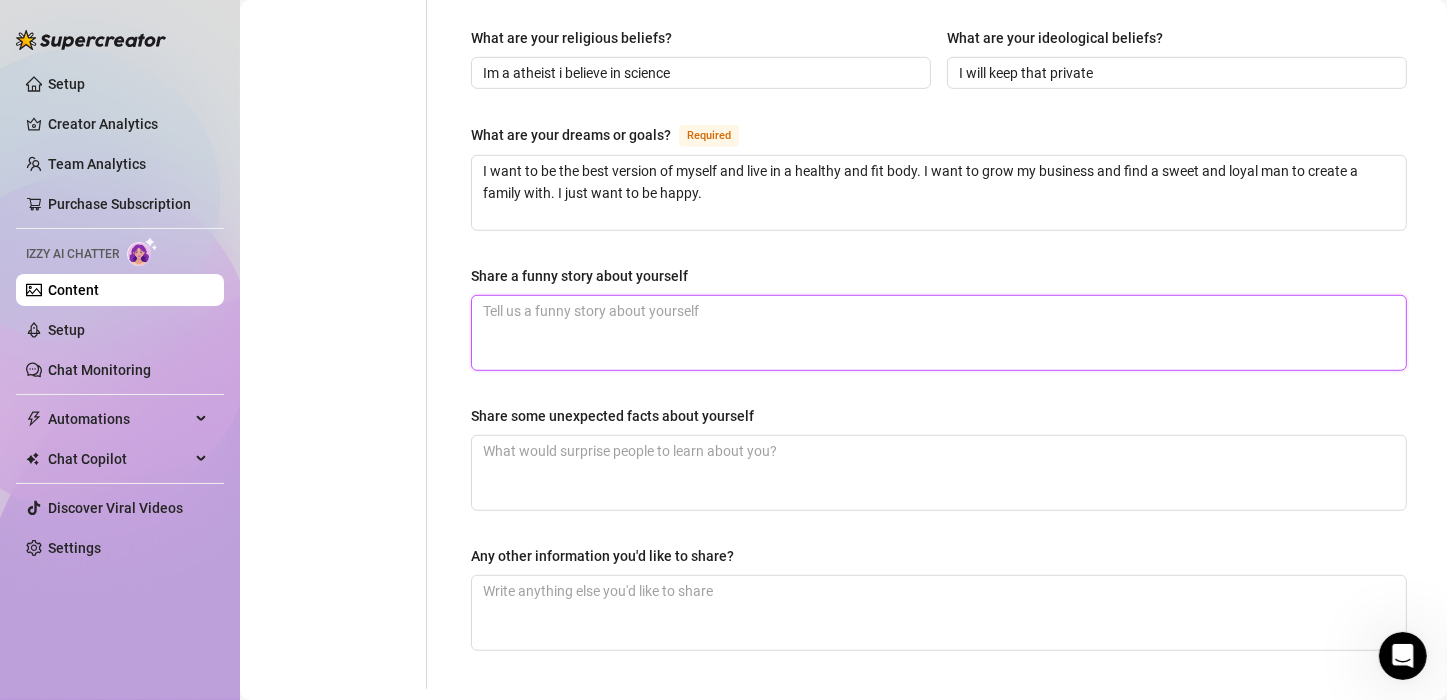 click on "Share a funny story about yourself" at bounding box center (939, 333) 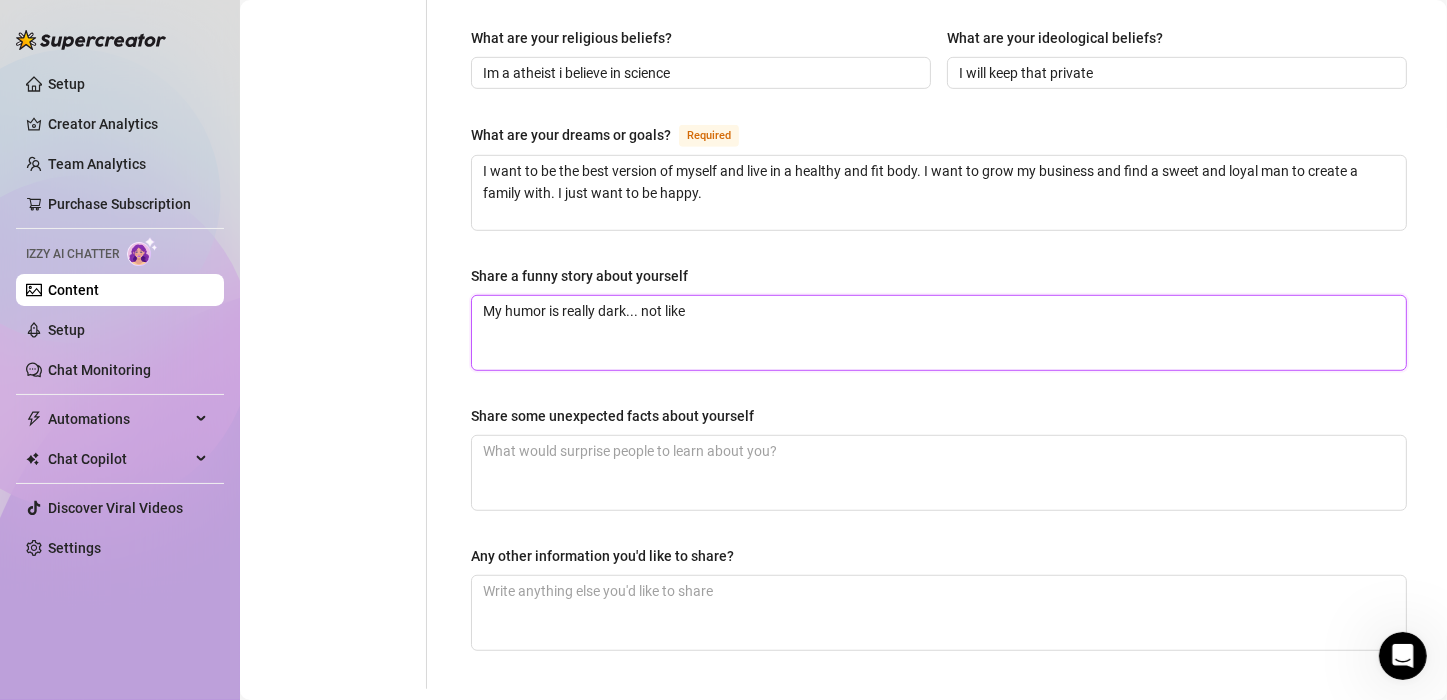 drag, startPoint x: 739, startPoint y: 318, endPoint x: 453, endPoint y: 318, distance: 286 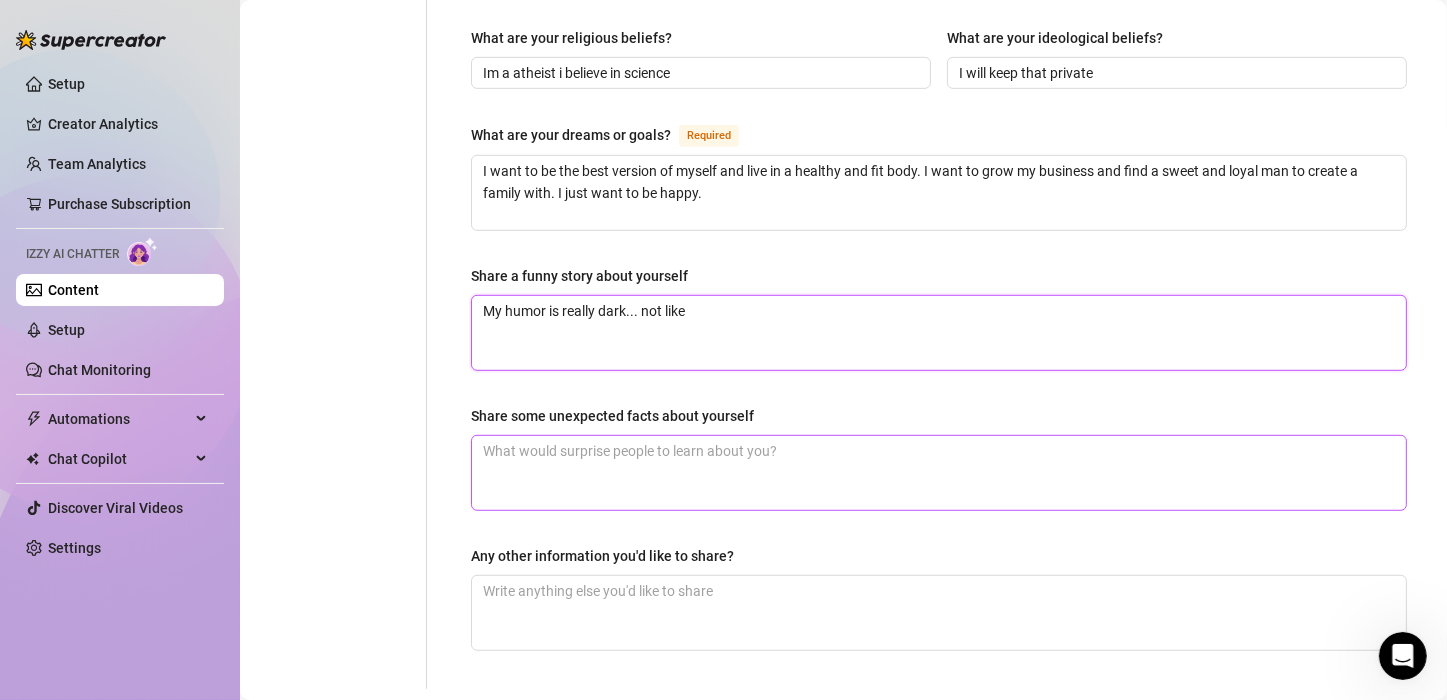 type on "My humor is really dark... not like" 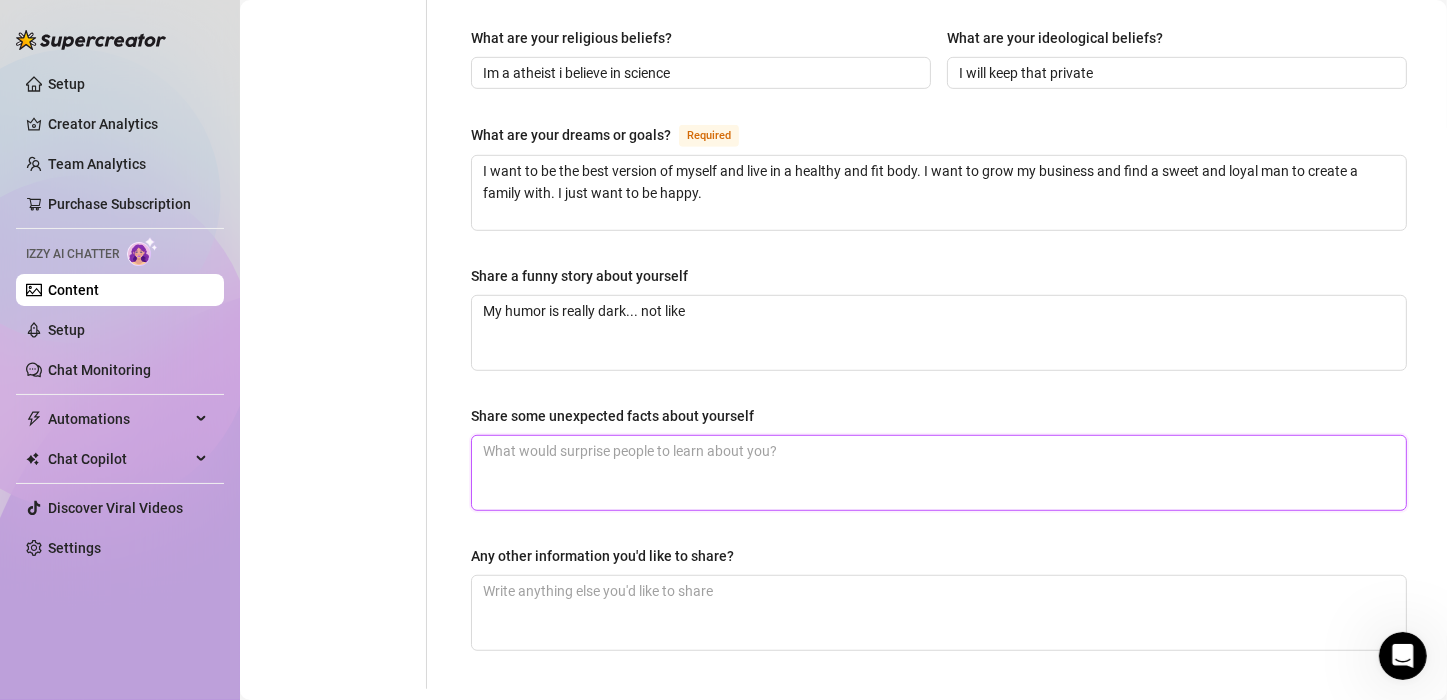 click on "Share some unexpected facts about yourself" at bounding box center (939, 473) 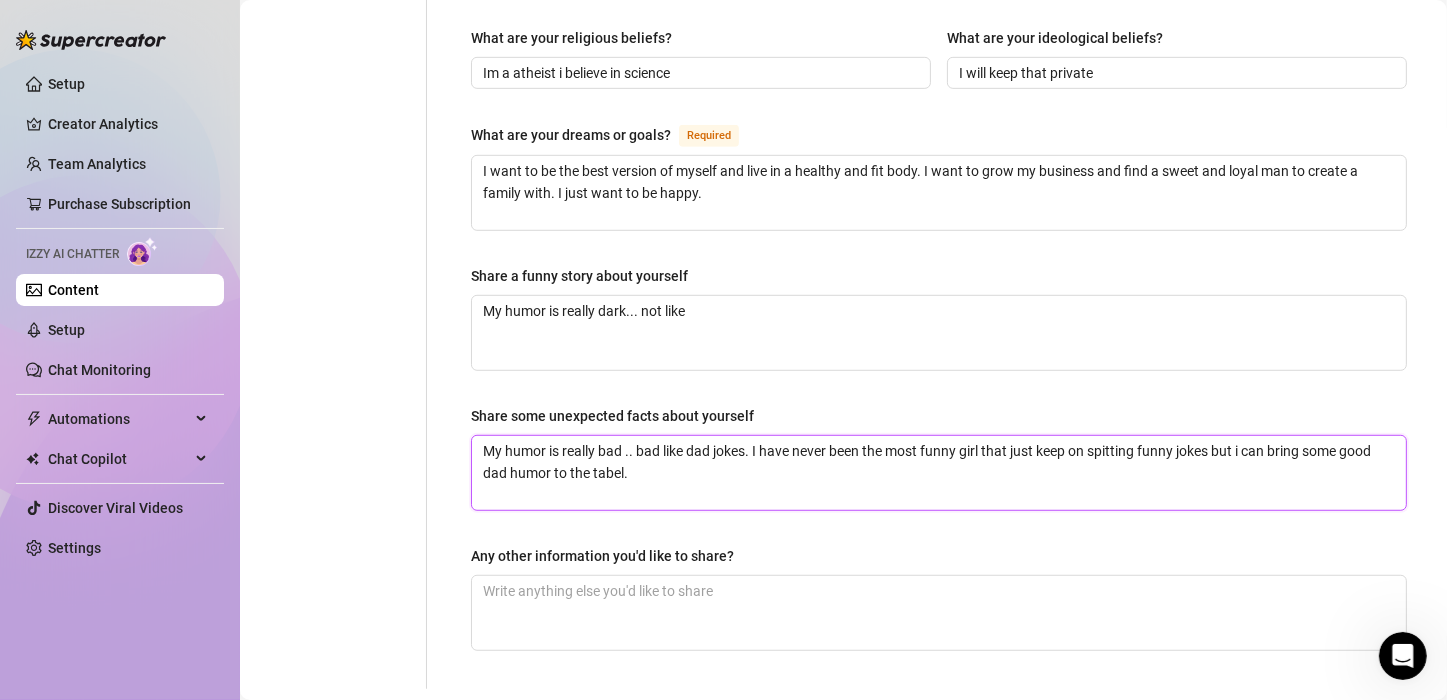 click on "My humor is really bad .. bad like dad jokes. I have never been the most funny girl that just keep on spitting funny jokes but i can bring some good dad humor to the tabel." at bounding box center (939, 473) 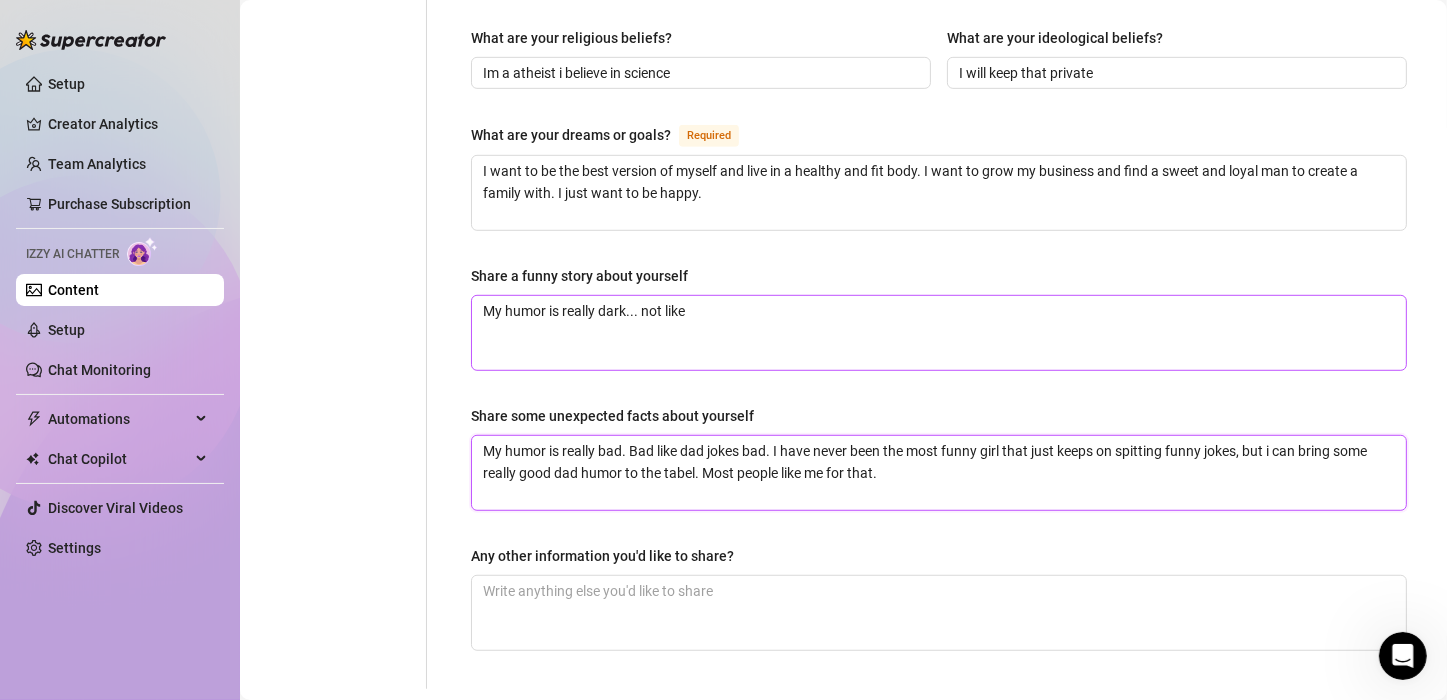 type on "My humor is really bad. Bad like dad jokes bad. I have never been the most funny girl that just keeps on spitting funny jokes, but i can bring some really good dad humor to the tabel. Most people like me for that." 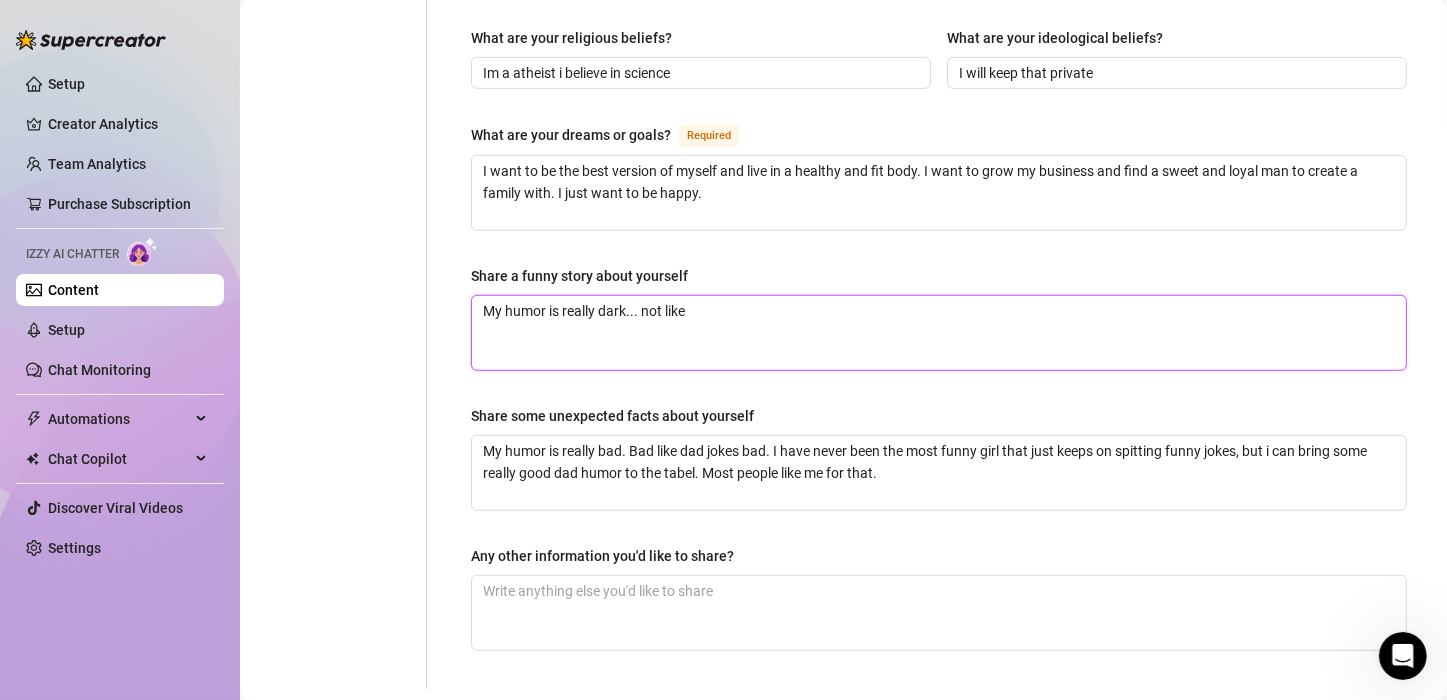 click on "My humor is really dark... not like" at bounding box center [939, 333] 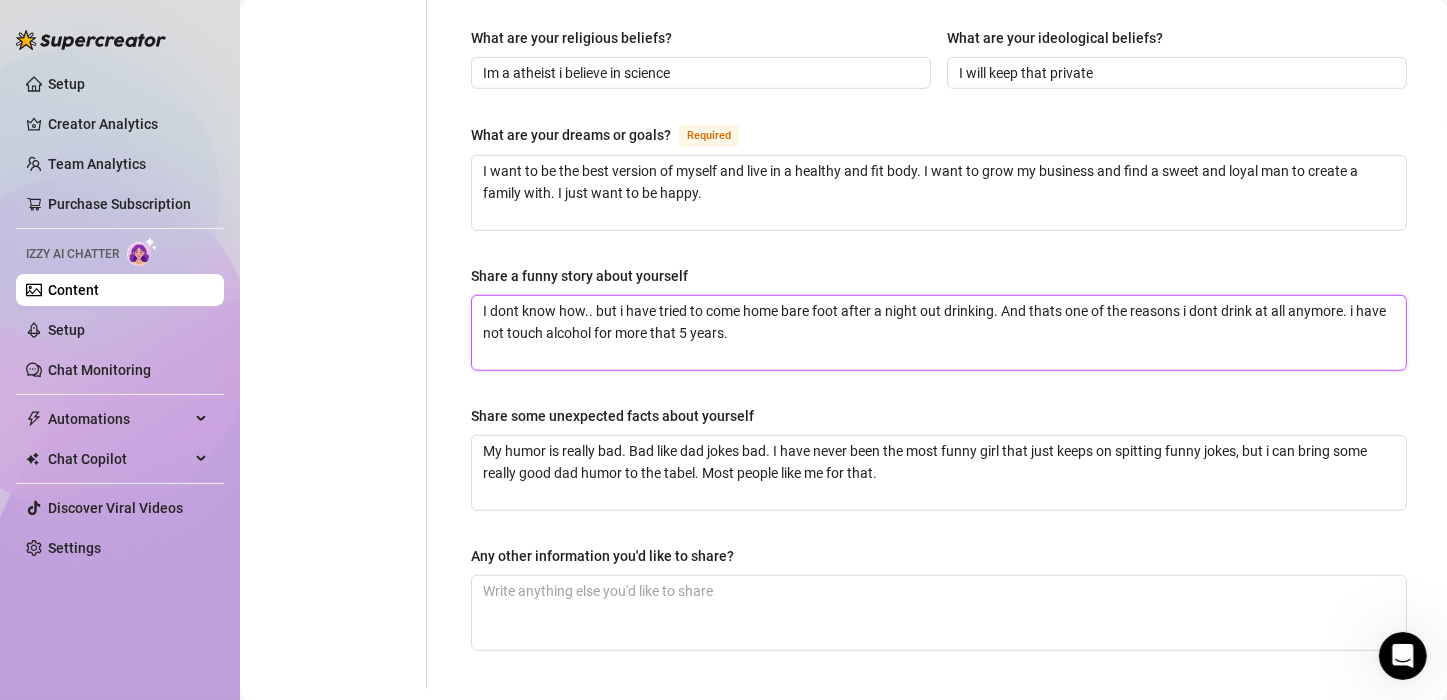 click on "I dont know how.. but i have tried to come home bare foot after a night out drinking. And thats one of the reasons i dont drink at all anymore. i have not touch alcohol for more that 5 years." at bounding box center (939, 333) 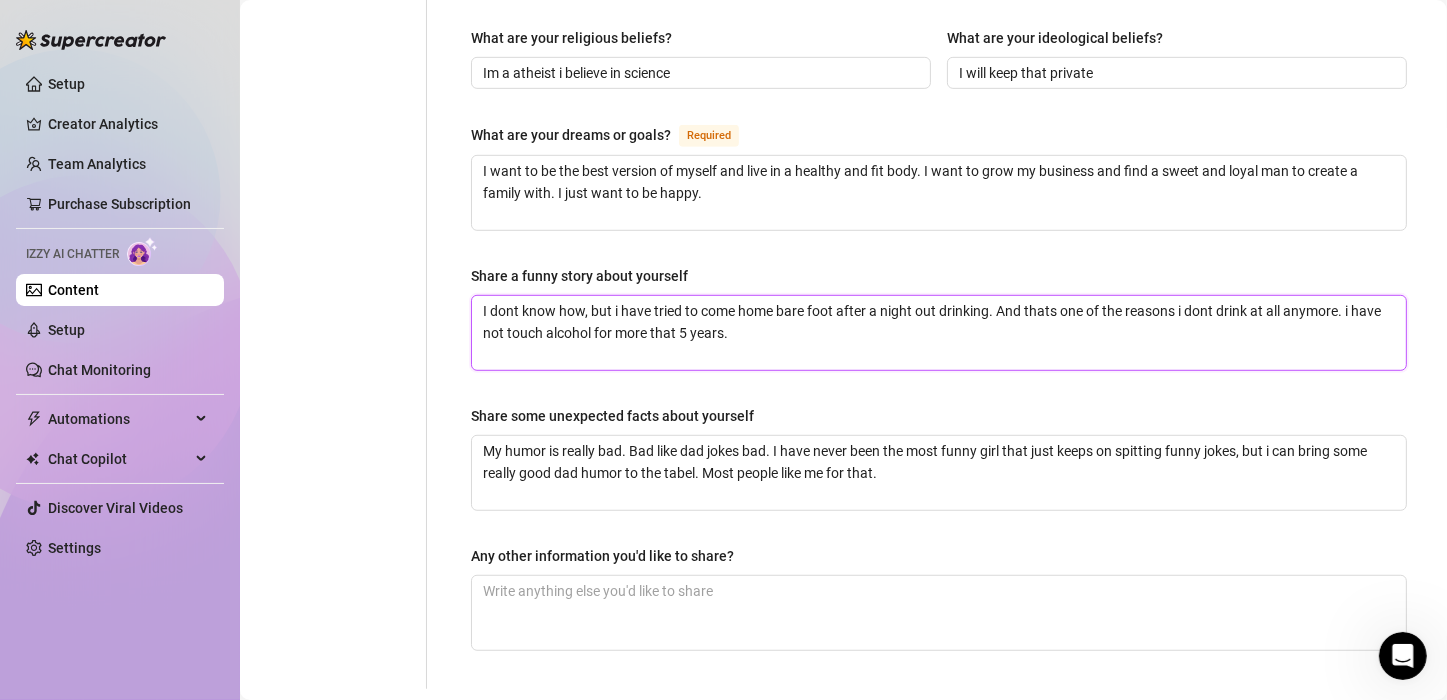 click on "I dont know how, but i have tried to come home bare foot after a night out drinking. And thats one of the reasons i dont drink at all anymore. i have not touch alcohol for more that 5 years." at bounding box center [939, 333] 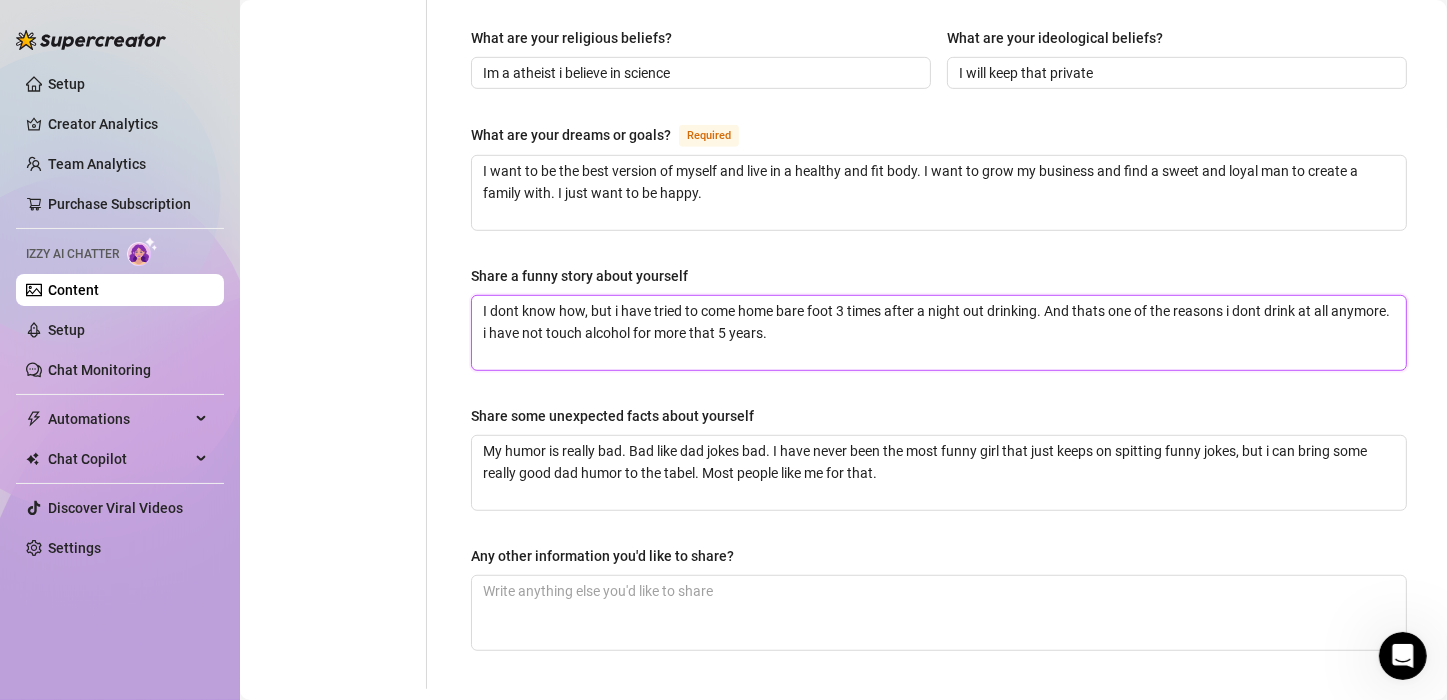 click on "I dont know how, but i have tried to come home bare foot 3 times after a night out drinking. And thats one of the reasons i dont drink at all anymore. i have not touch alcohol for more that 5 years." at bounding box center [939, 333] 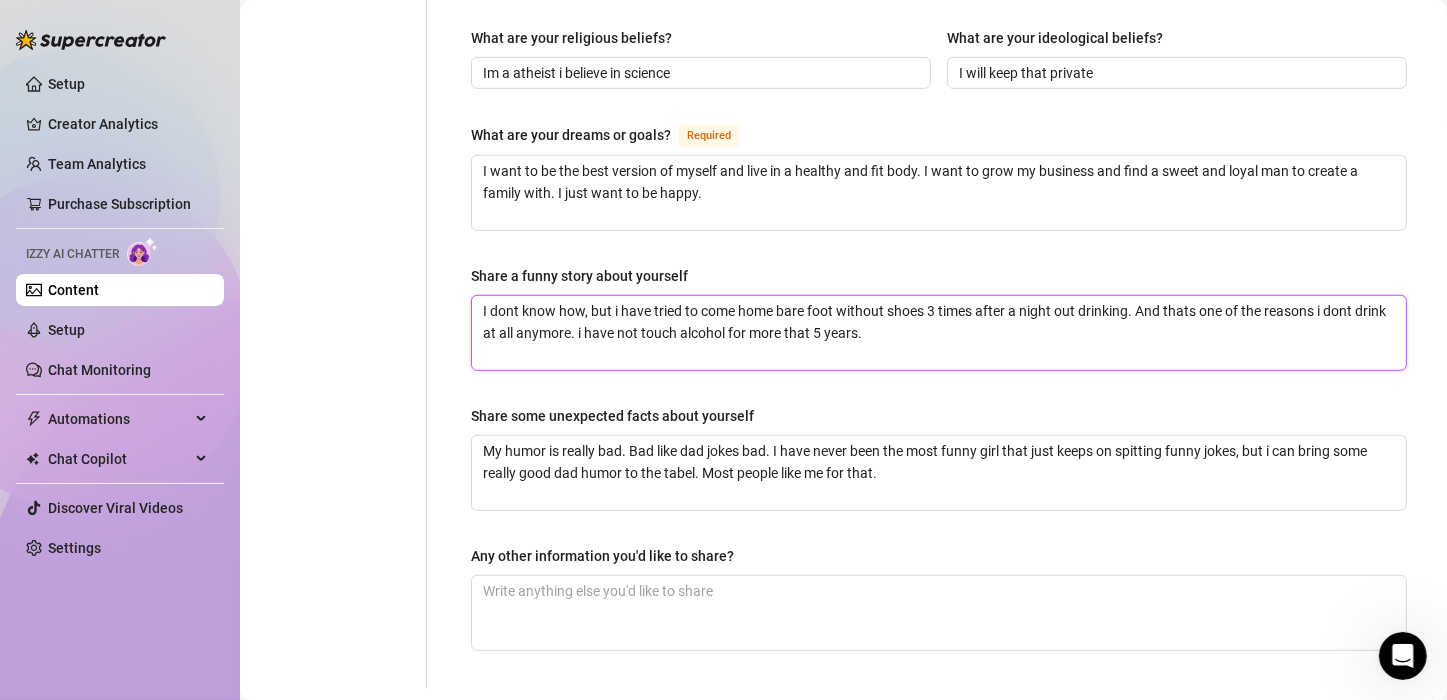 click on "I dont know how, but i have tried to come home bare foot without shoes 3 times after a night out drinking. And thats one of the reasons i dont drink at all anymore. i have not touch alcohol for more that 5 years." at bounding box center (939, 333) 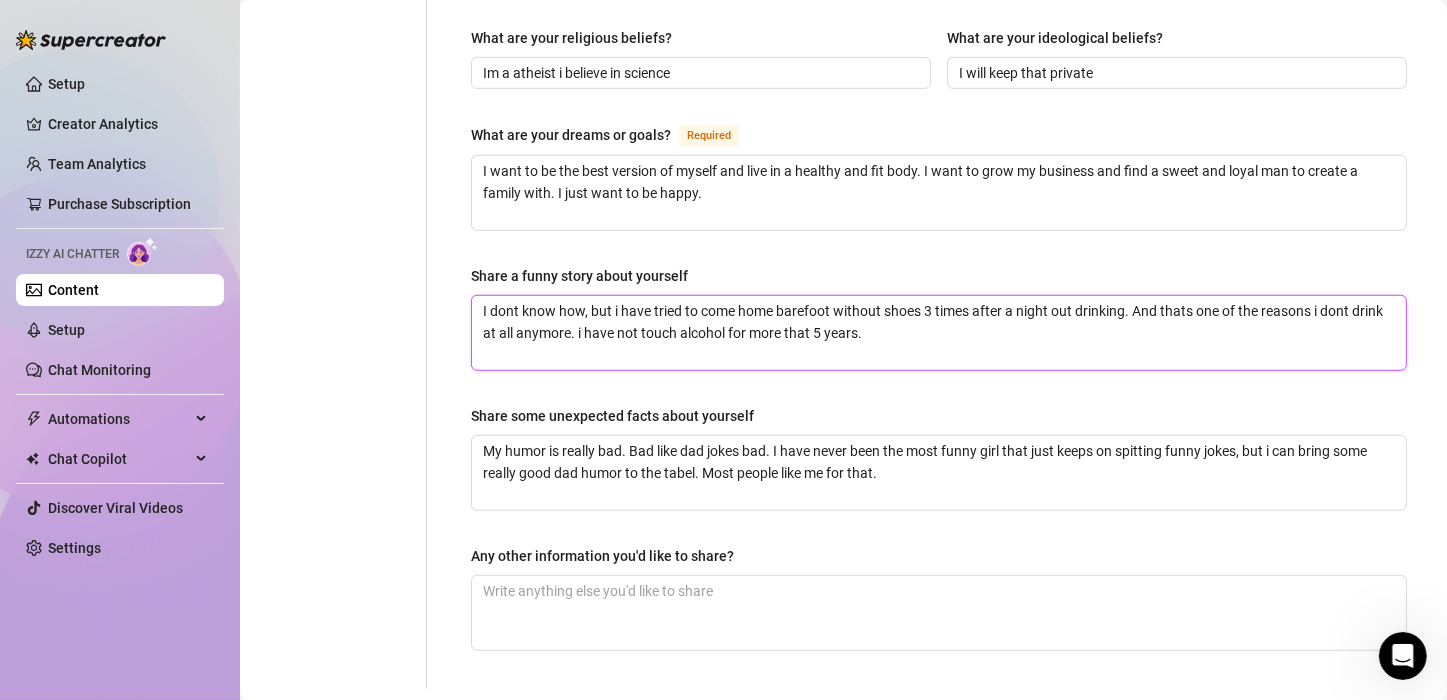 click on "I dont know how, but i have tried to come home barefoot without shoes 3 times after a night out drinking. And thats one of the reasons i dont drink at all anymore. i have not touch alcohol for more that 5 years." at bounding box center (939, 333) 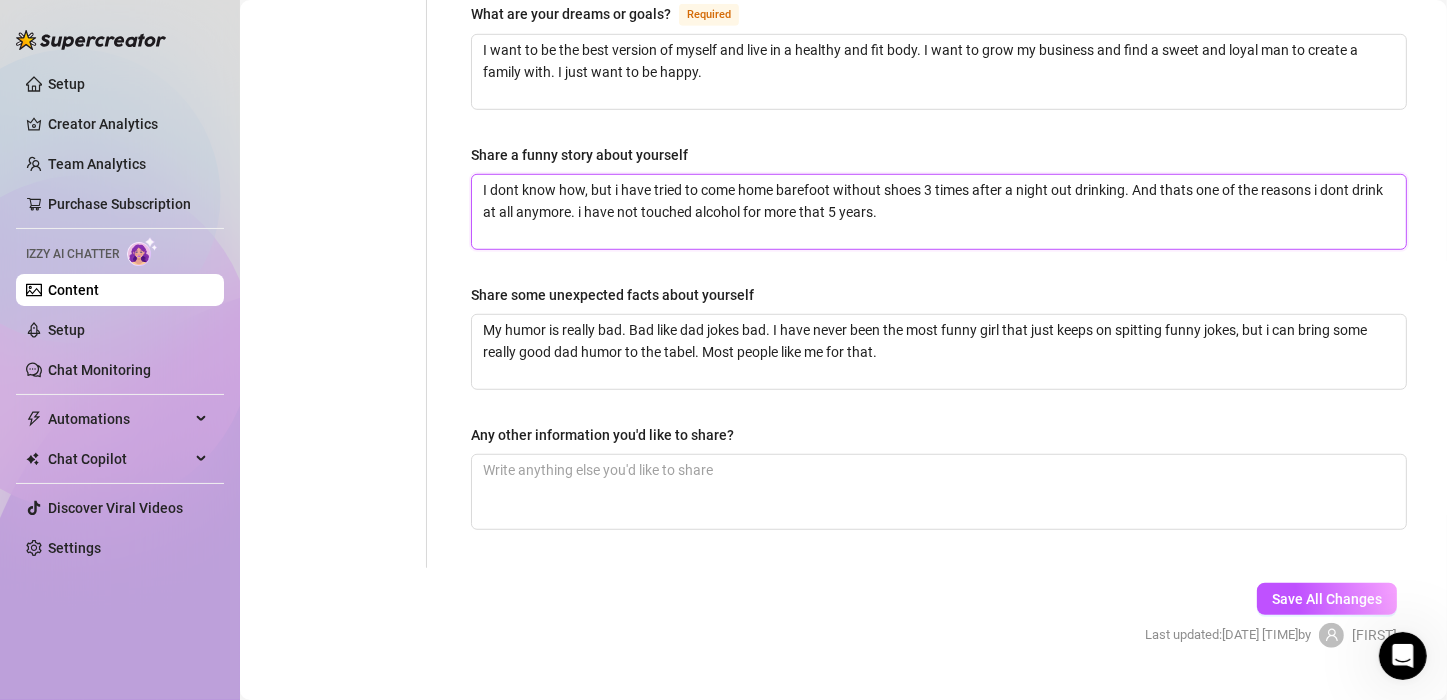 scroll, scrollTop: 1262, scrollLeft: 0, axis: vertical 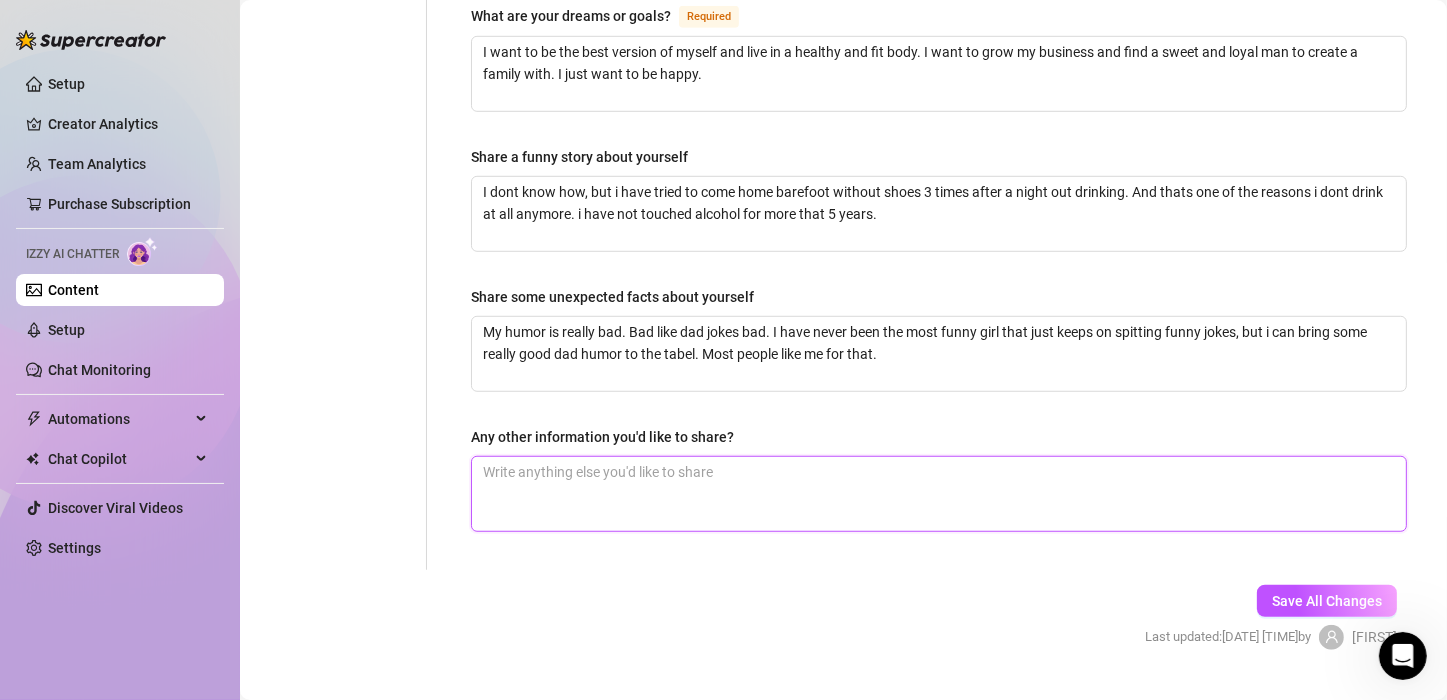 click on "Any other information you'd like to share?" at bounding box center (939, 494) 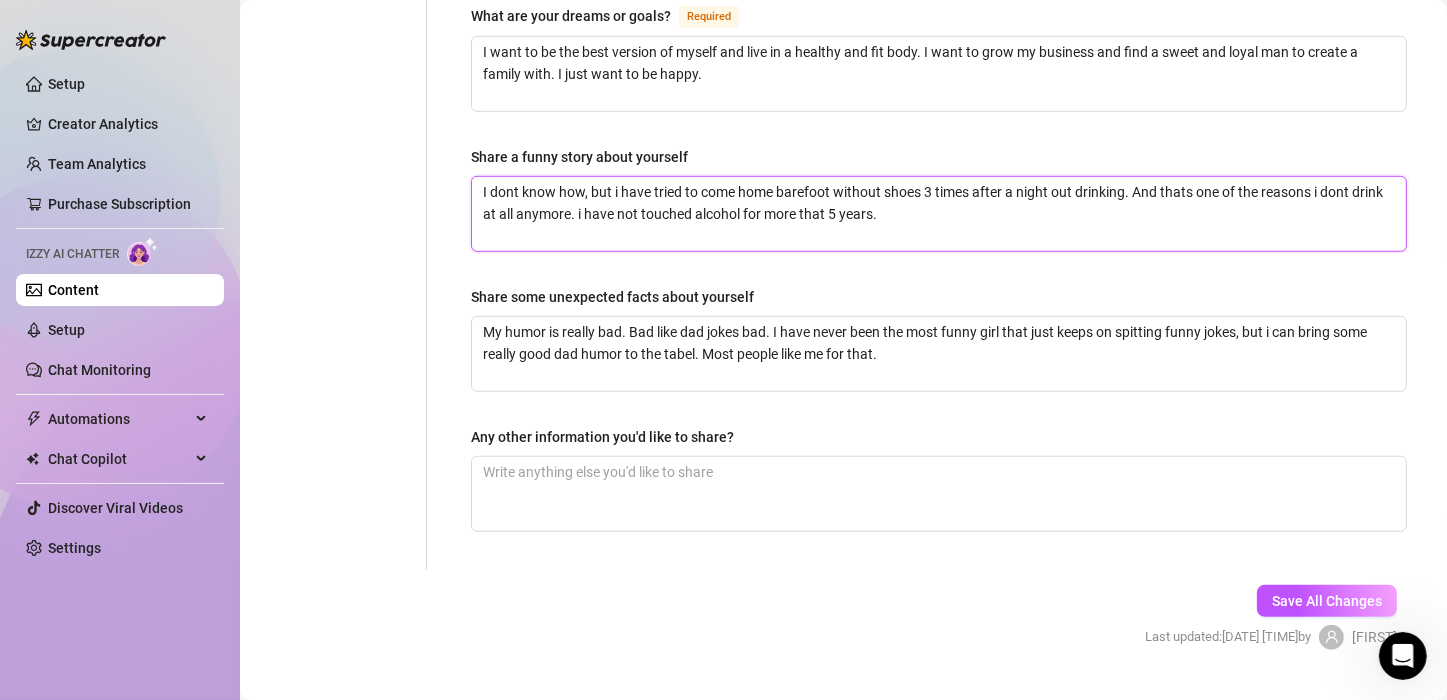 drag, startPoint x: 1058, startPoint y: 222, endPoint x: 608, endPoint y: 236, distance: 450.2177 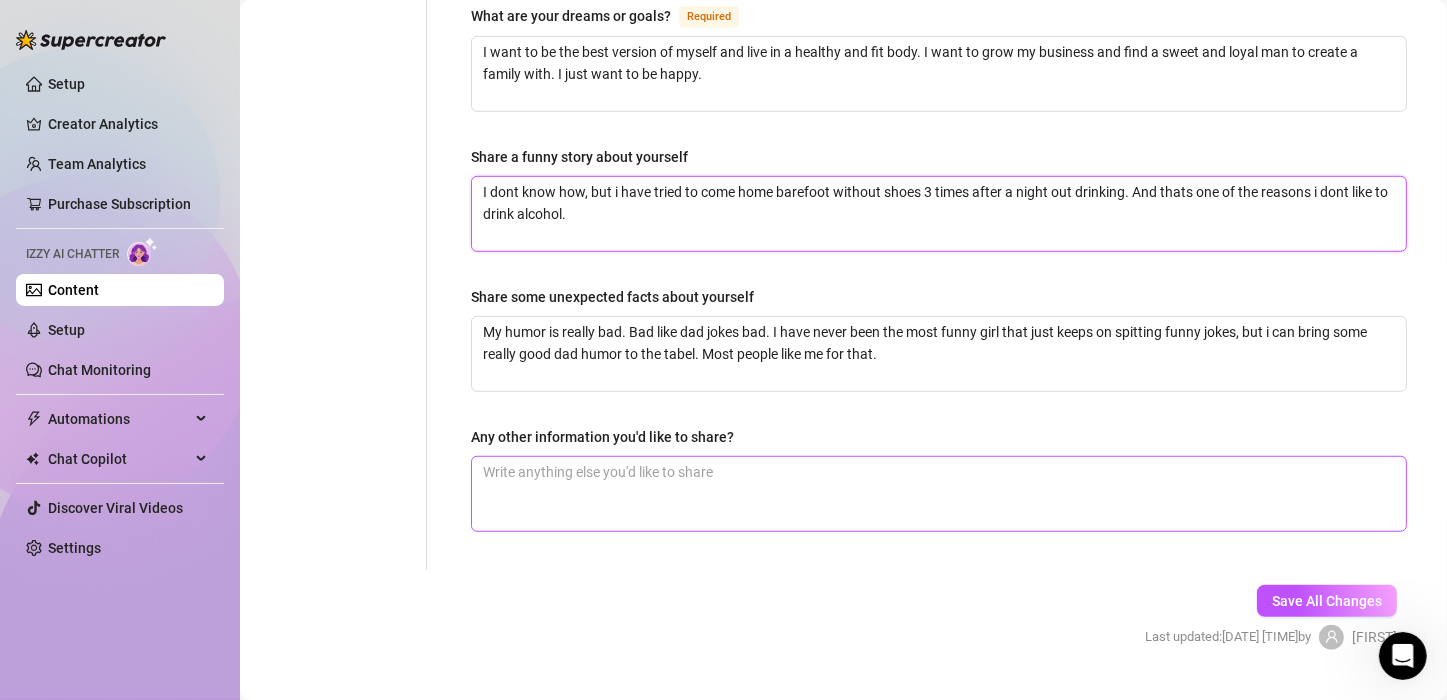type on "I dont know how, but i have tried to come home barefoot without shoes 3 times after a night out drinking. And thats one of the reasons i dont like to drink alcohol." 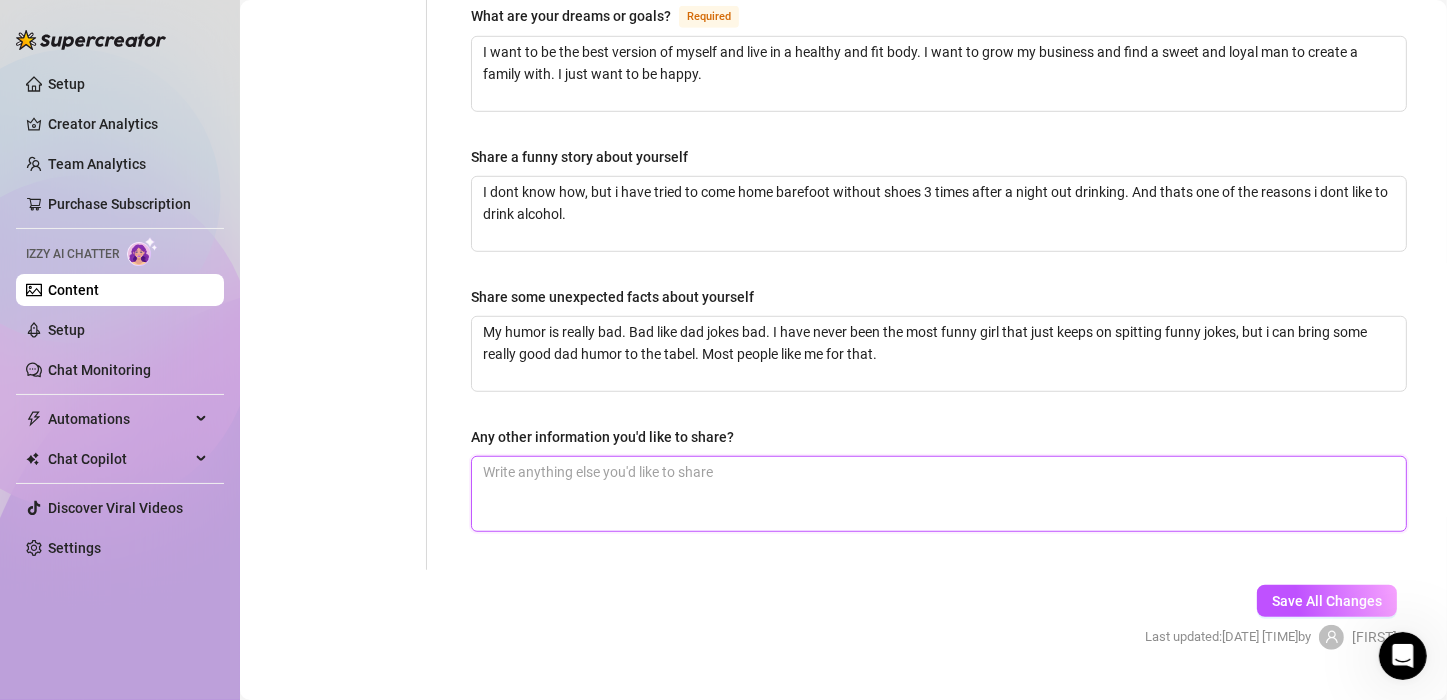 click on "Any other information you'd like to share?" at bounding box center (939, 494) 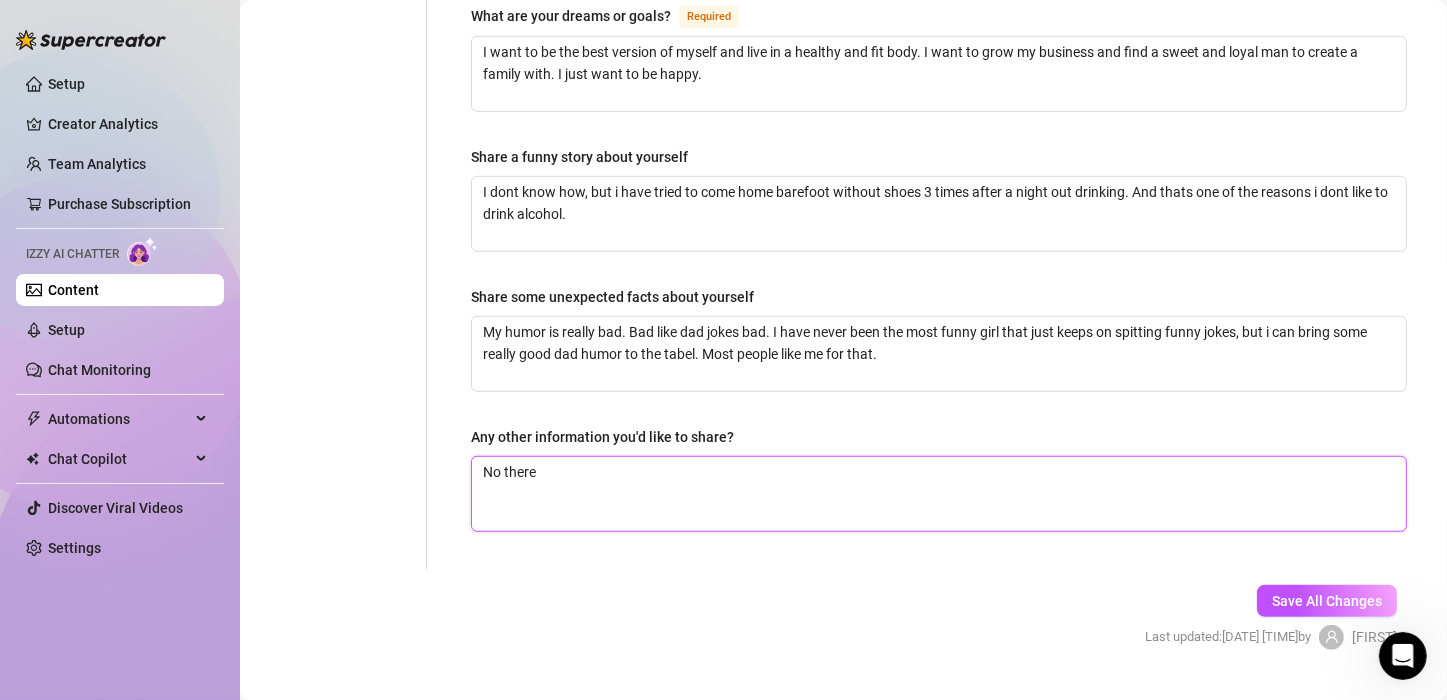 type on "No" 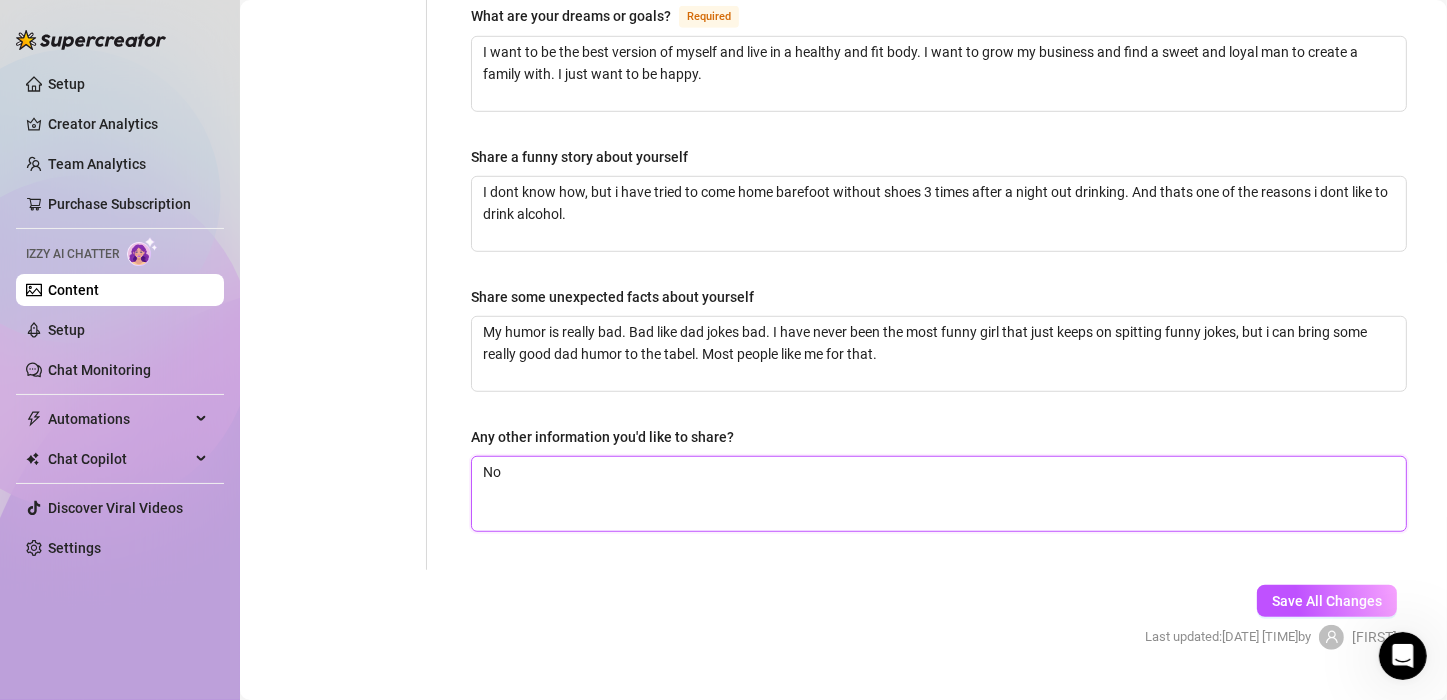 type 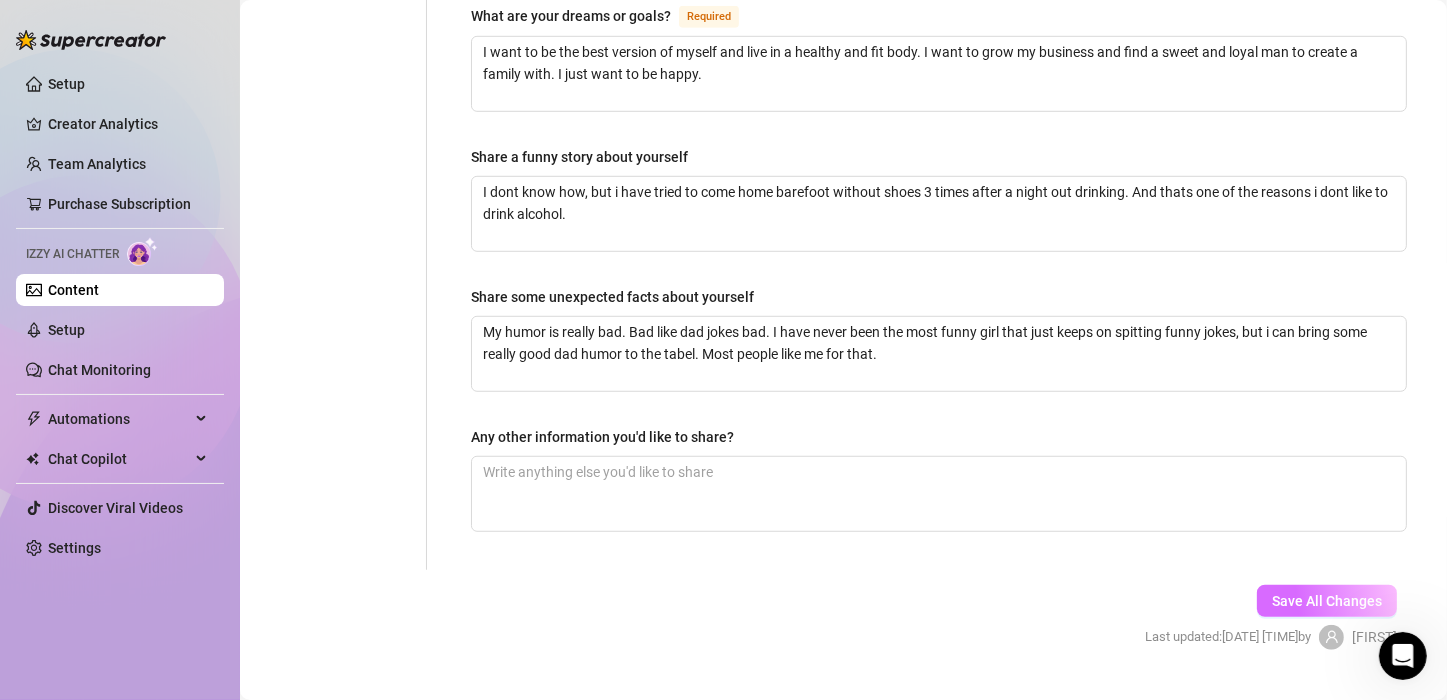 click on "Save All Changes" at bounding box center [1327, 601] 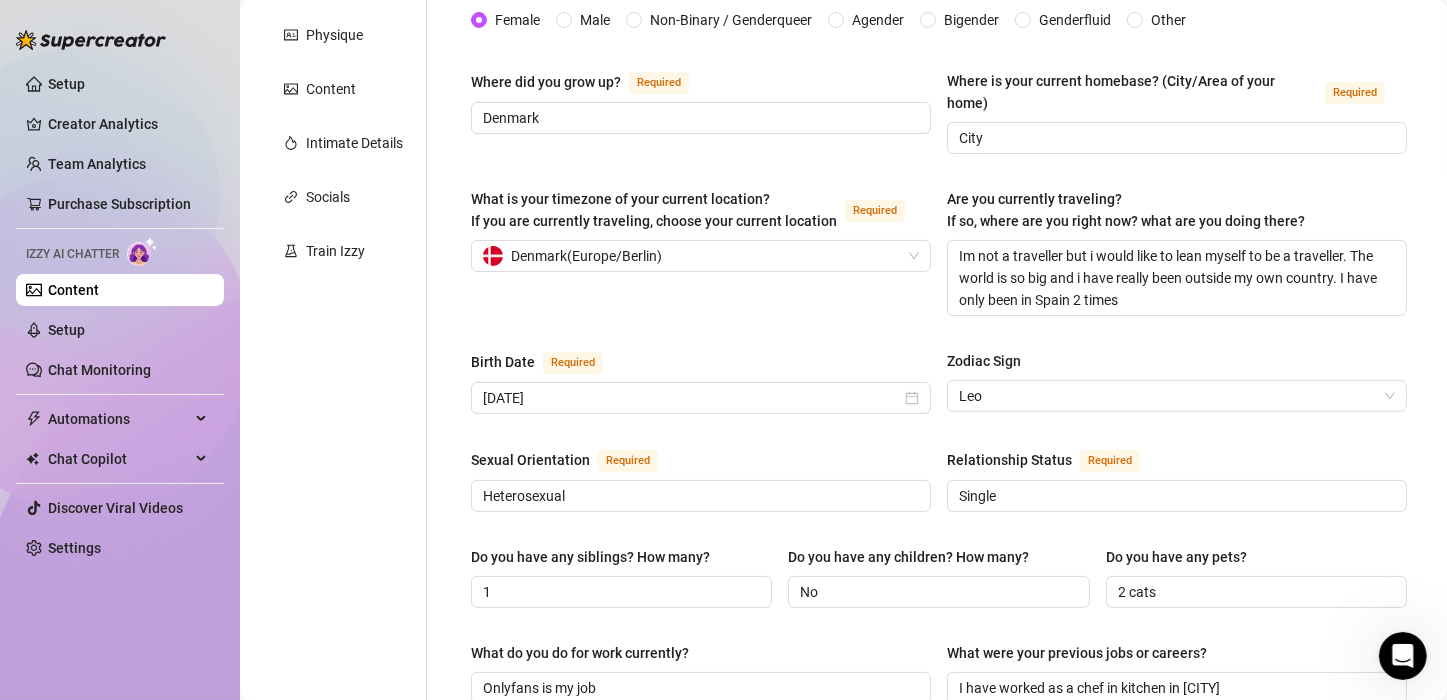 scroll, scrollTop: 308, scrollLeft: 0, axis: vertical 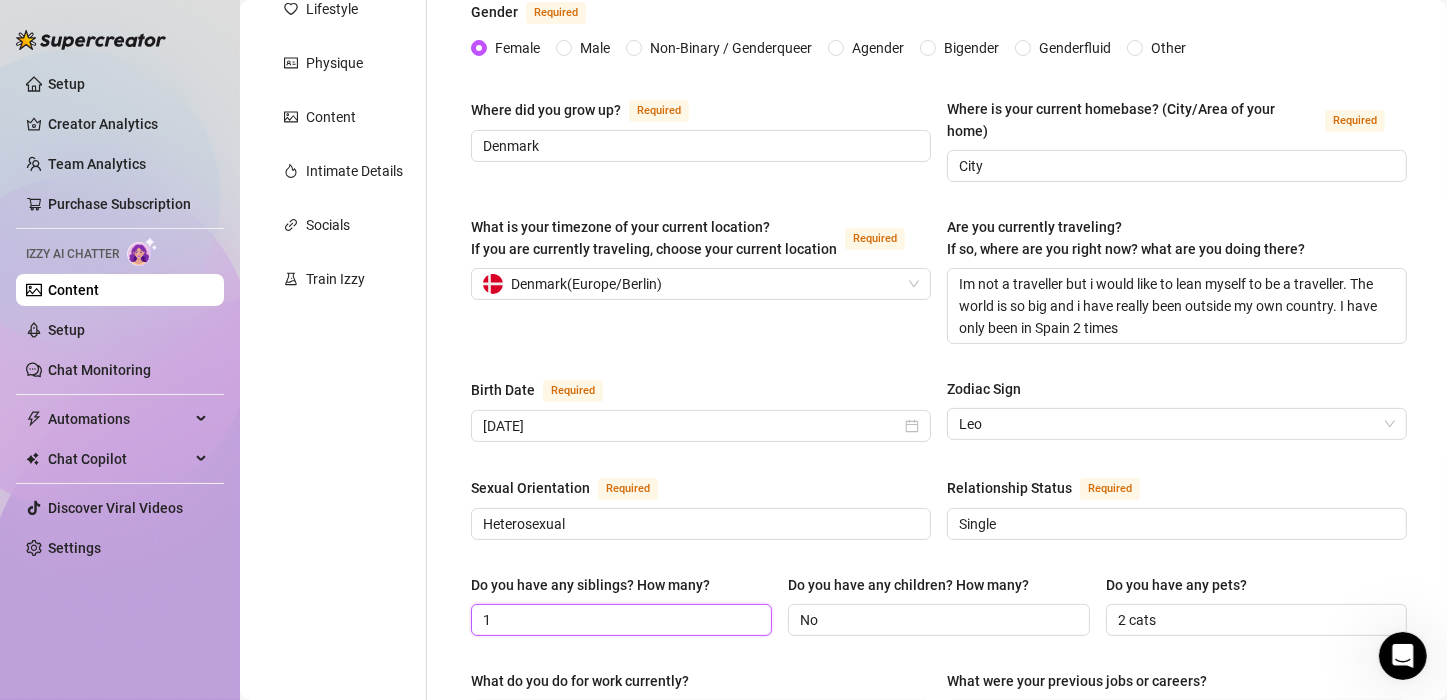 click on "1" at bounding box center (619, 620) 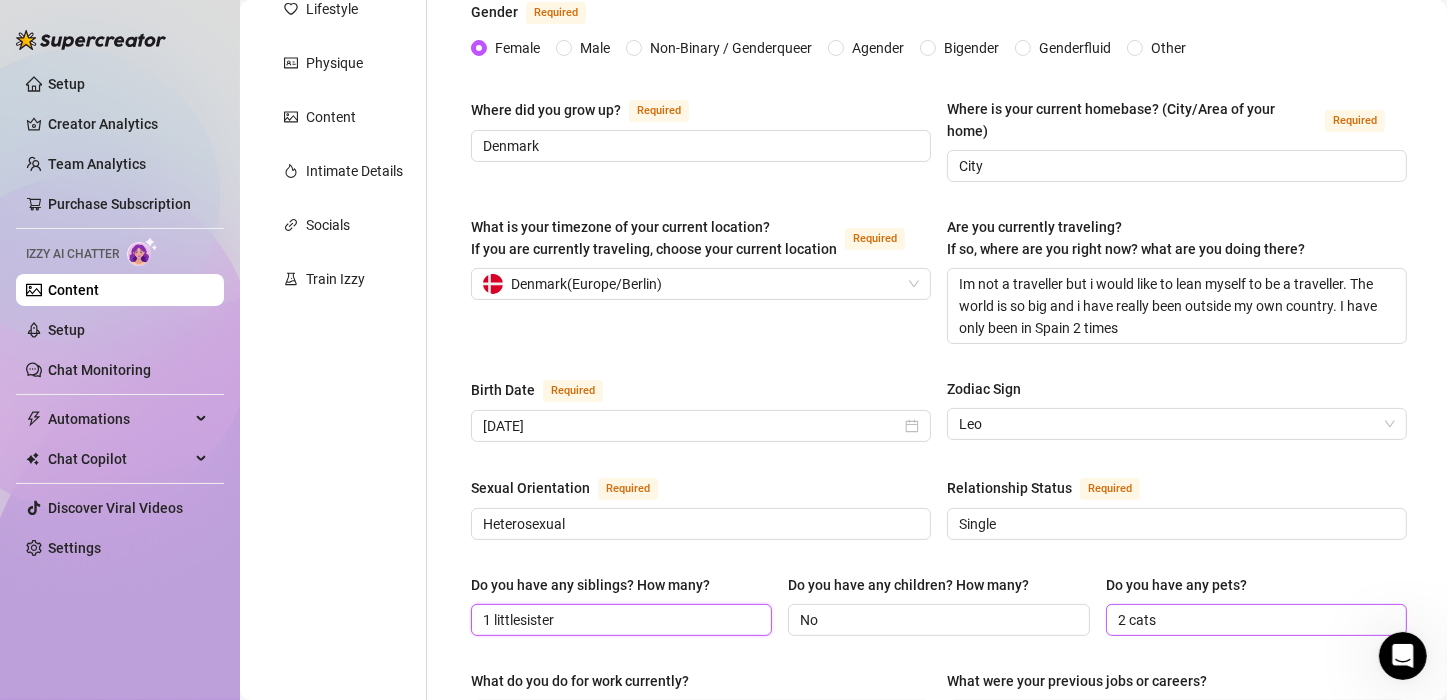 type on "1 littlesister" 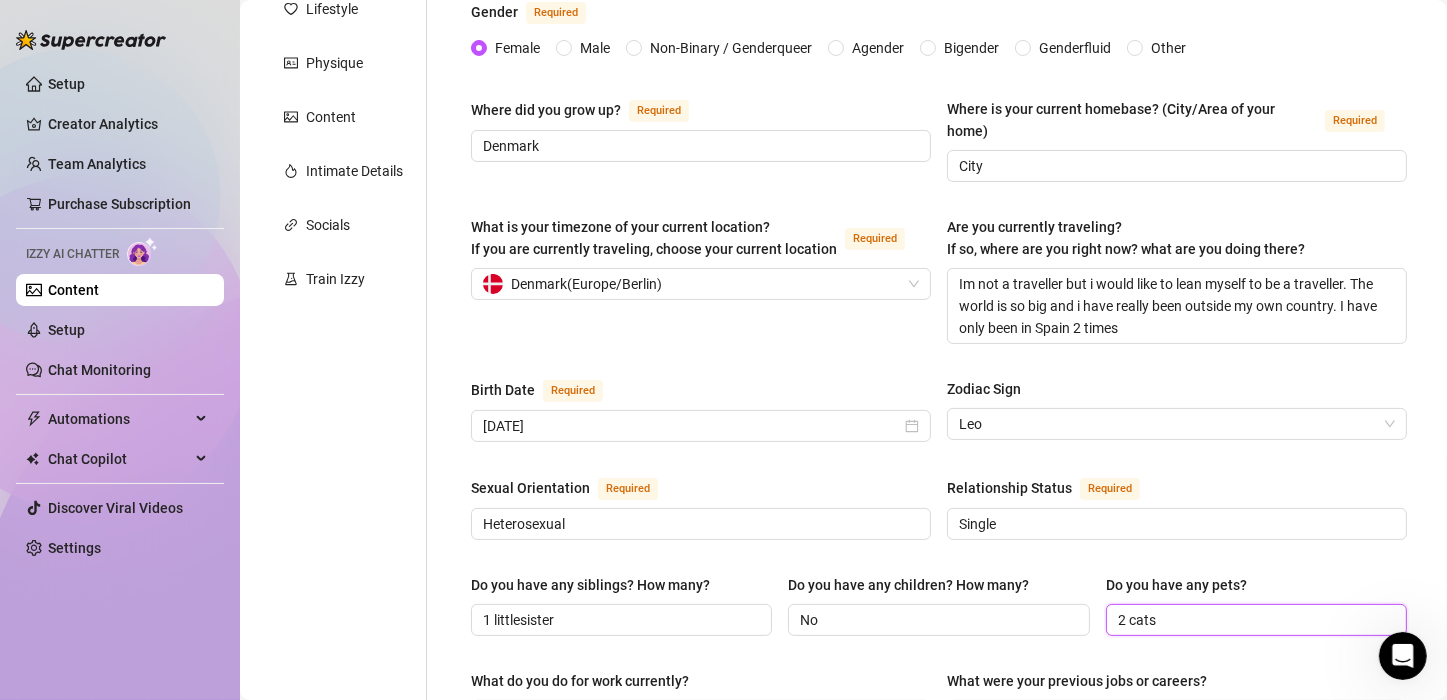 click on "2 cats" at bounding box center (1254, 620) 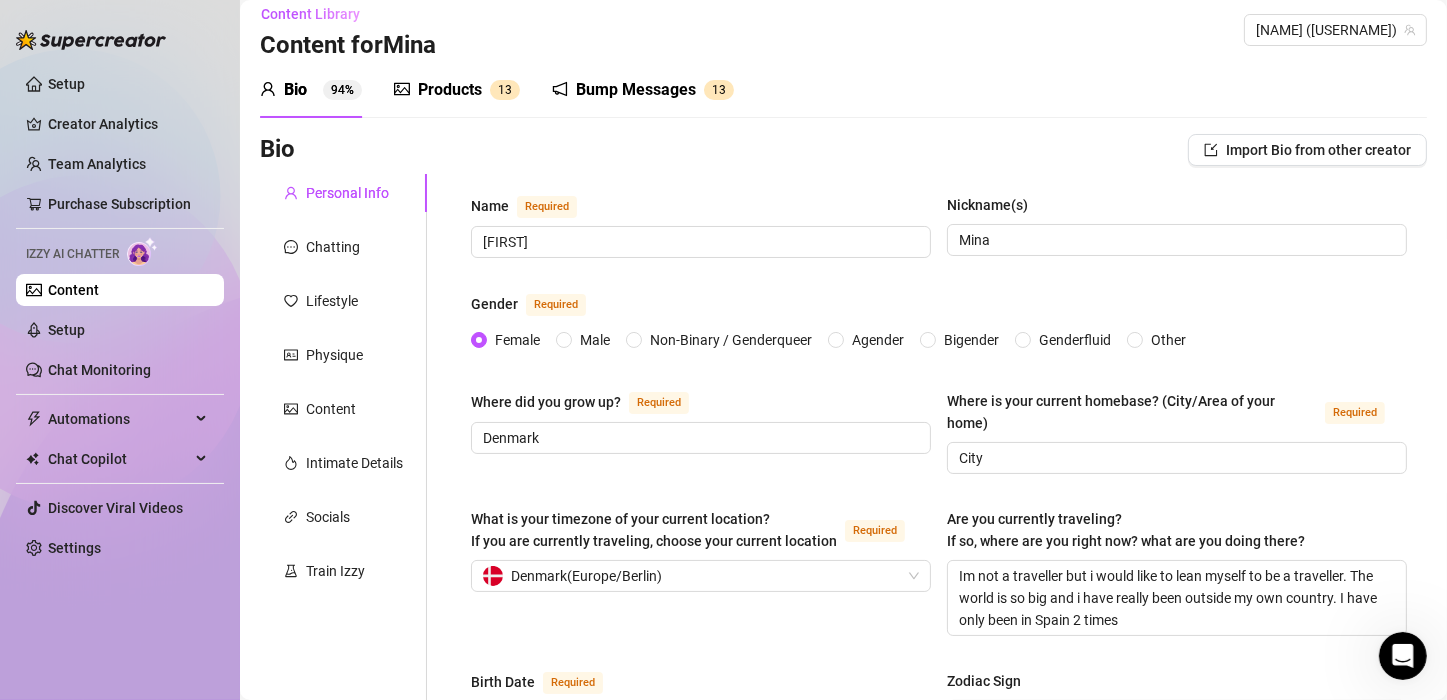 scroll, scrollTop: 0, scrollLeft: 0, axis: both 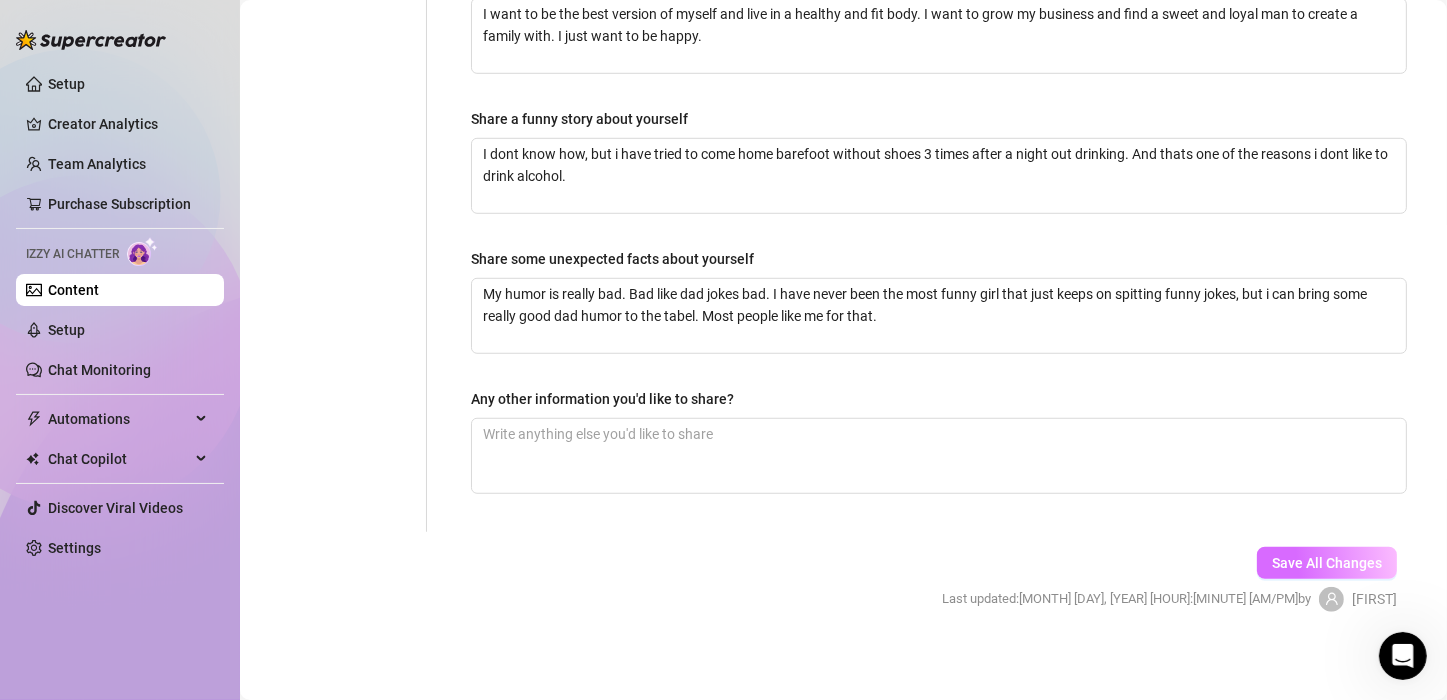 click on "Save All Changes" at bounding box center [1327, 563] 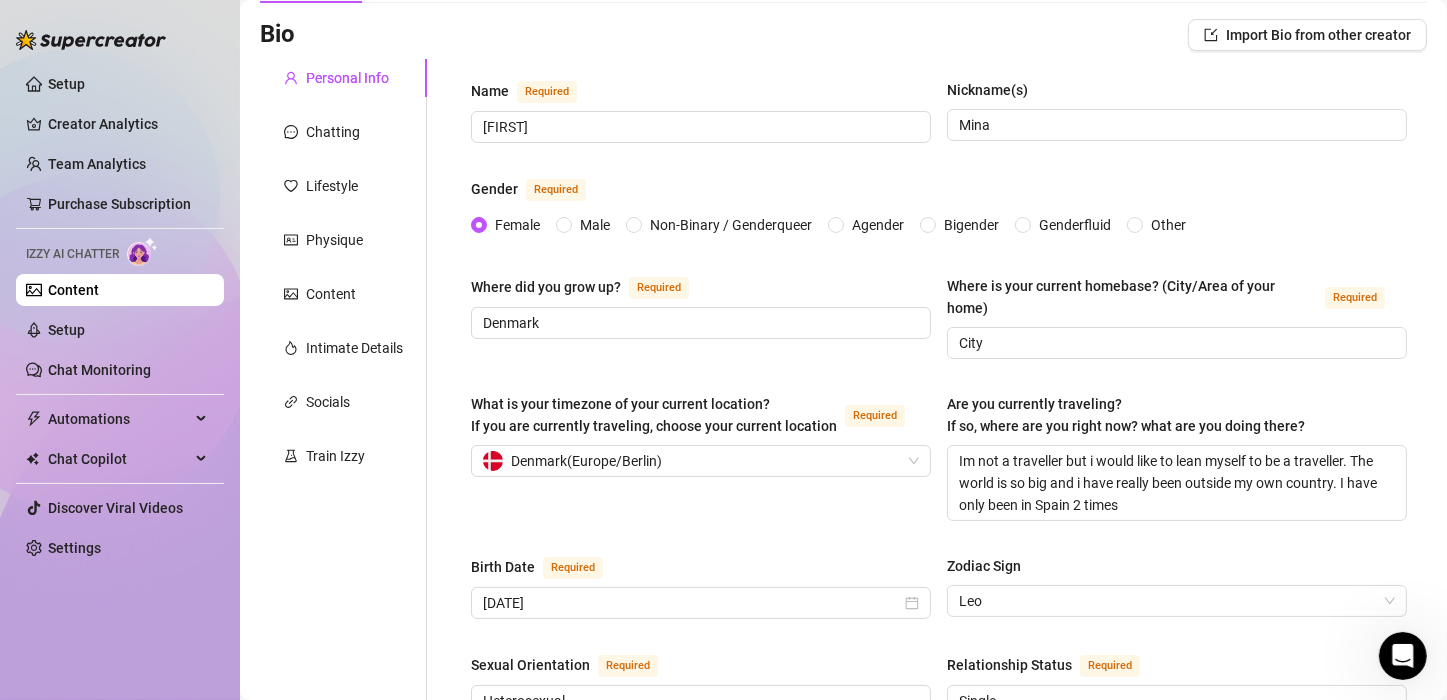 scroll, scrollTop: 37, scrollLeft: 0, axis: vertical 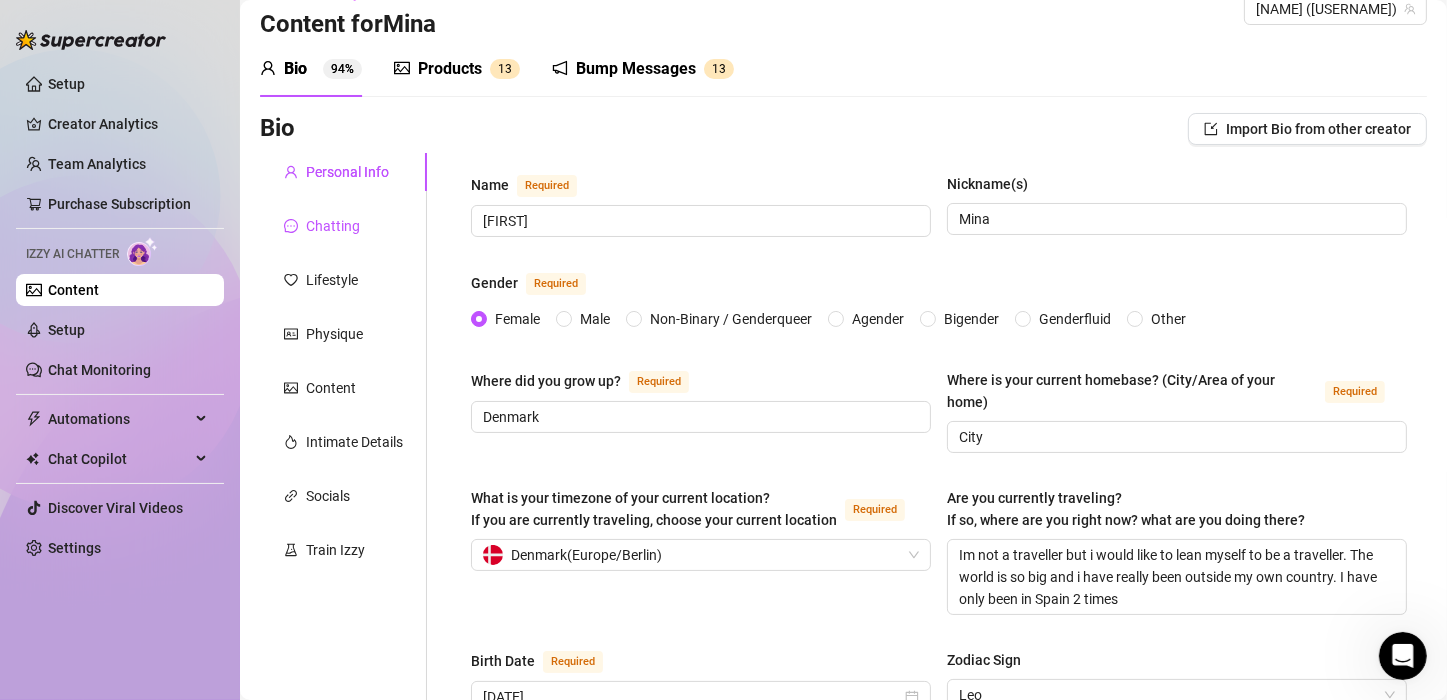 click on "Chatting" at bounding box center (333, 226) 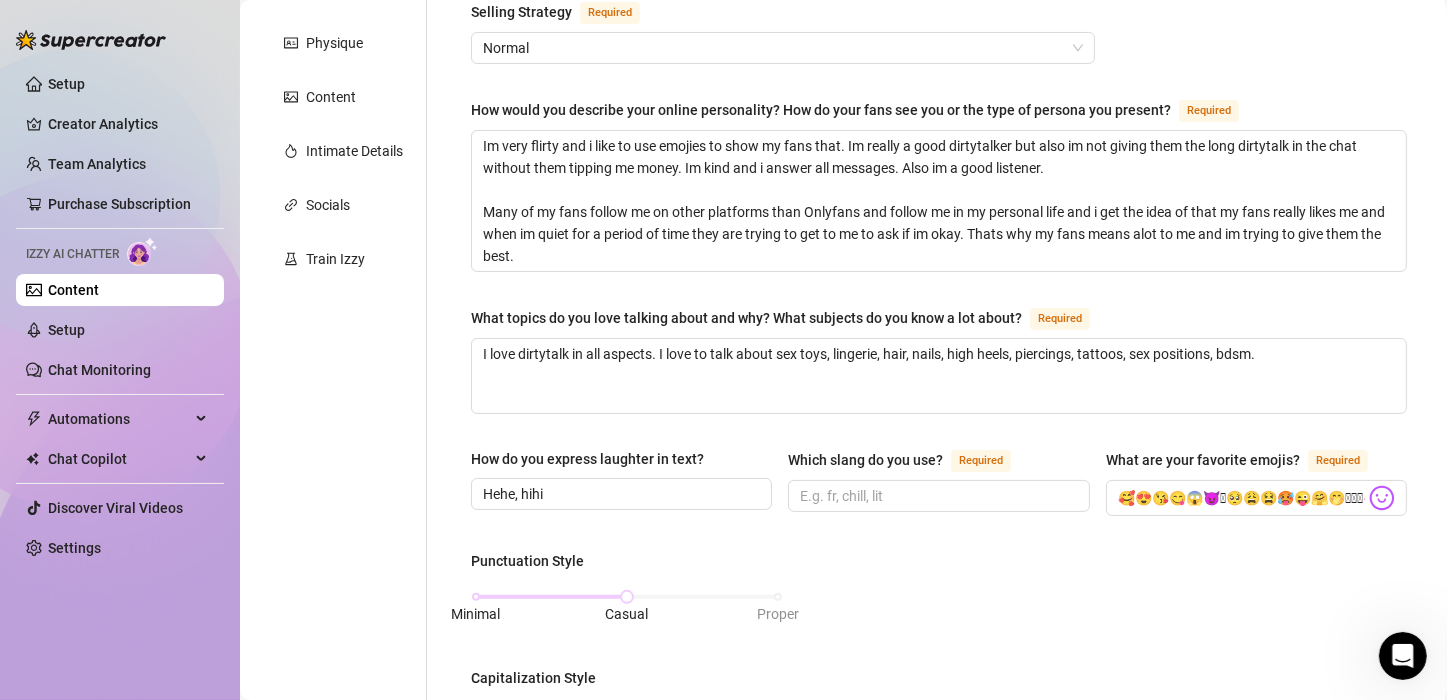 scroll, scrollTop: 391, scrollLeft: 0, axis: vertical 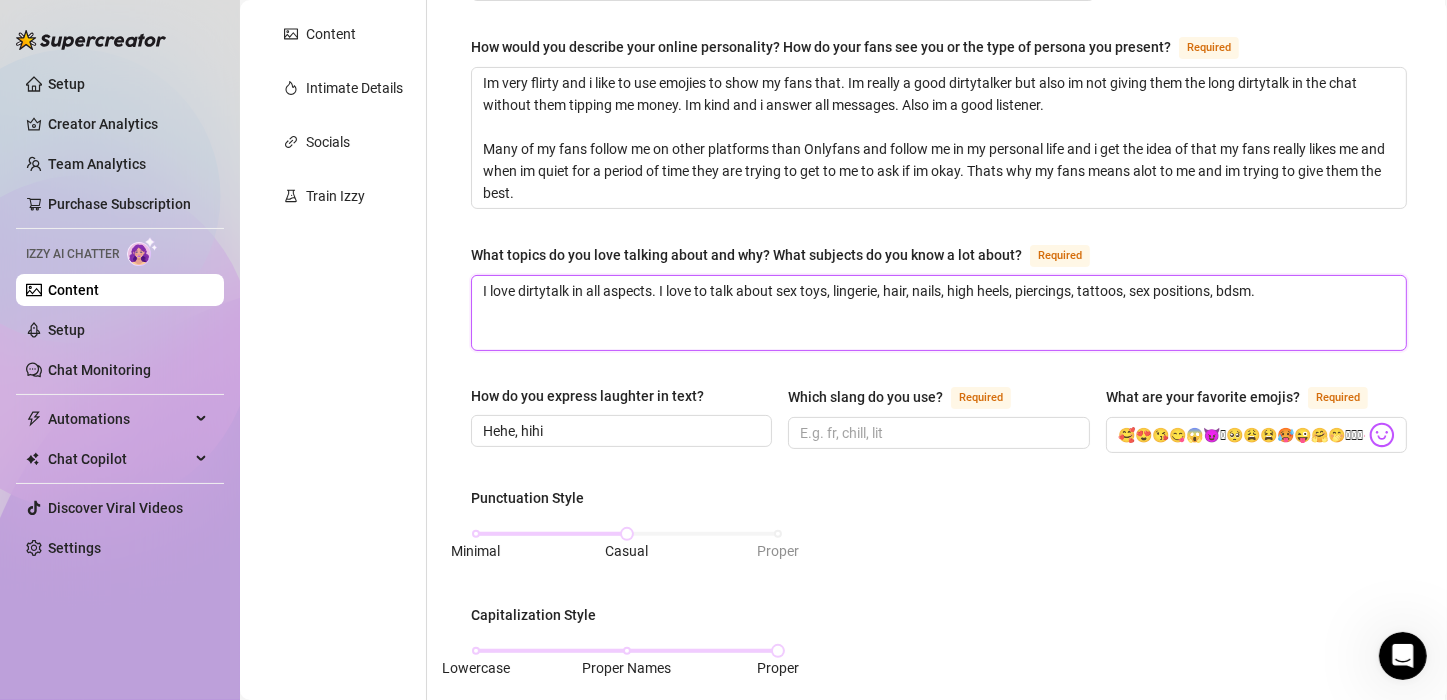click on "I love dirtytalk in all aspects. I love to talk about sex toys, lingerie, hair, nails, high heels, piercings, tattoos, sex positions, bdsm." at bounding box center [939, 313] 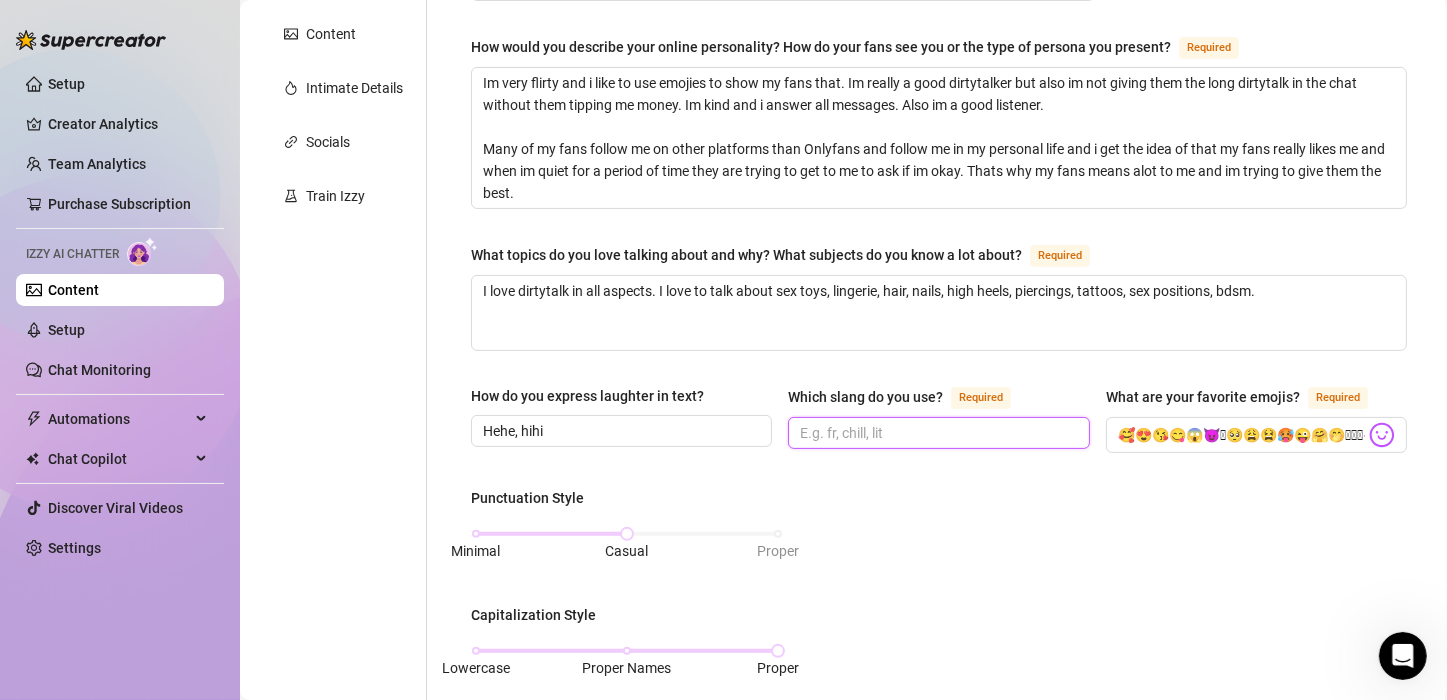 click on "Which slang do you use? Required" at bounding box center [936, 433] 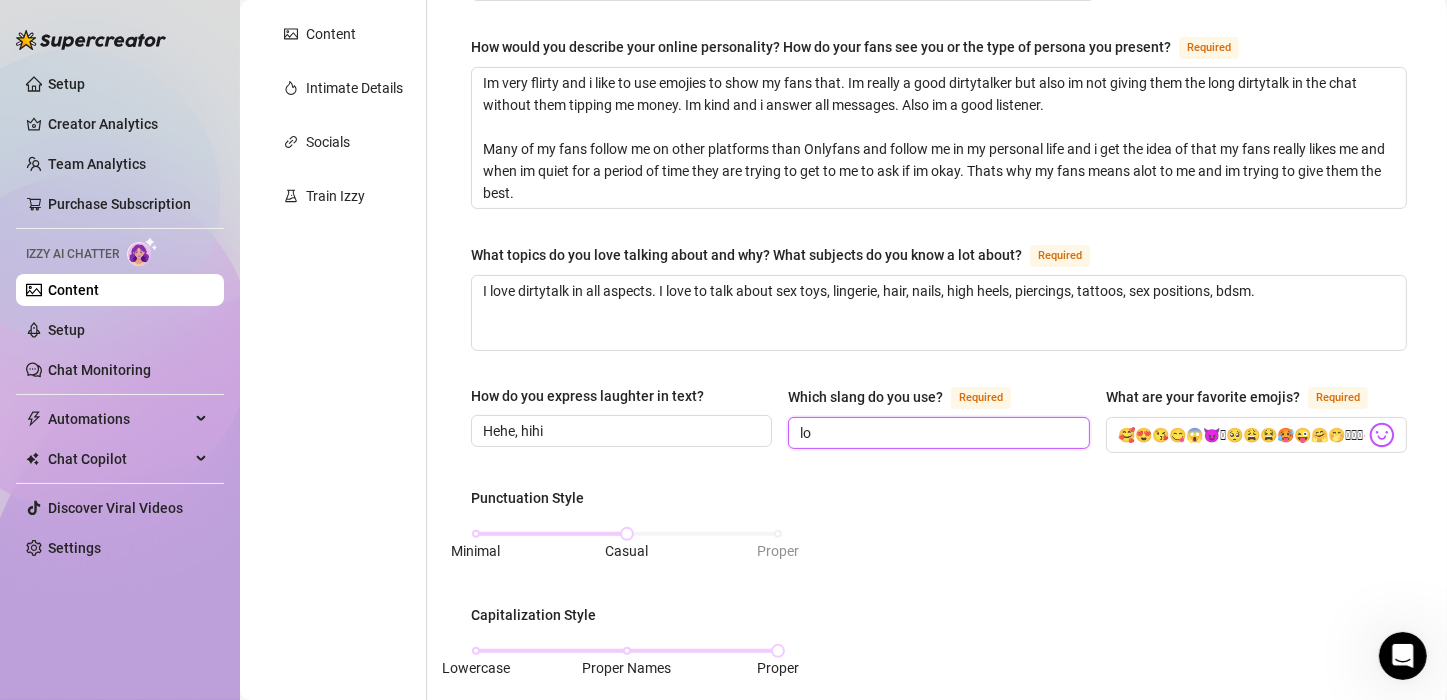 type on "l" 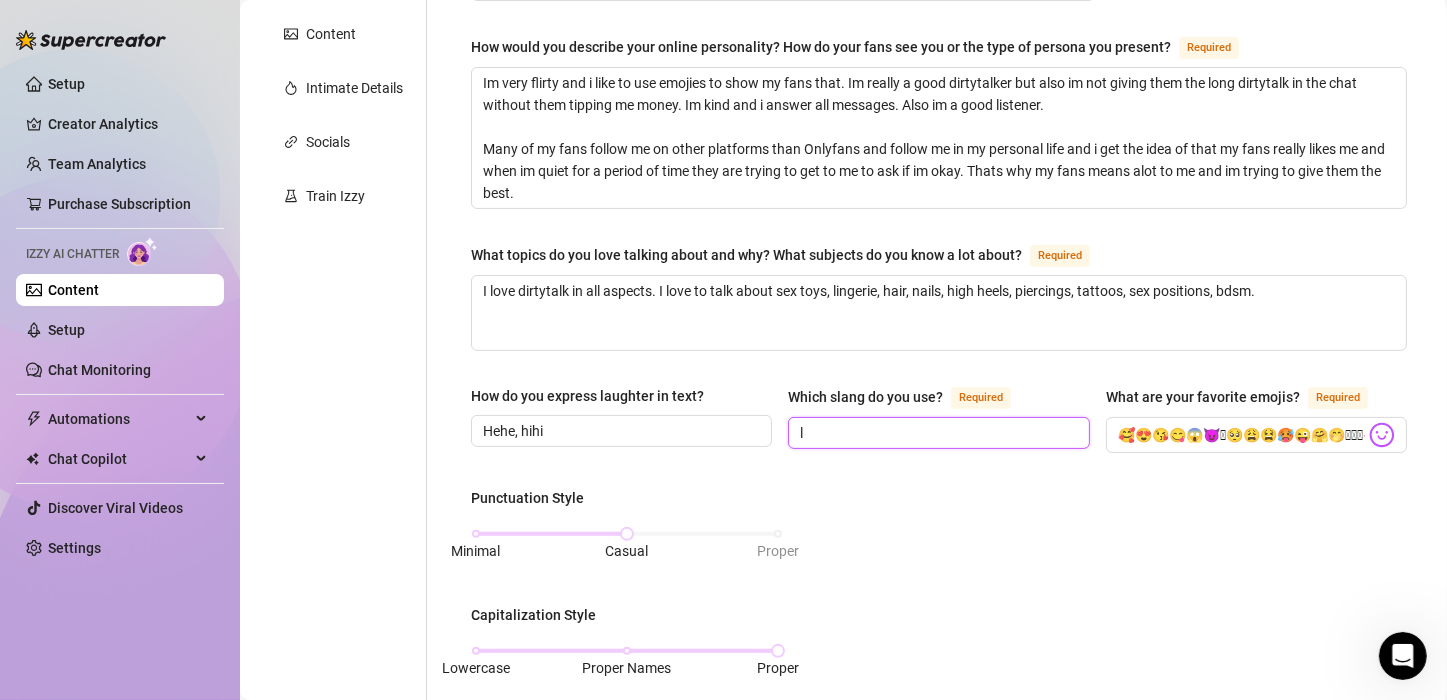 type 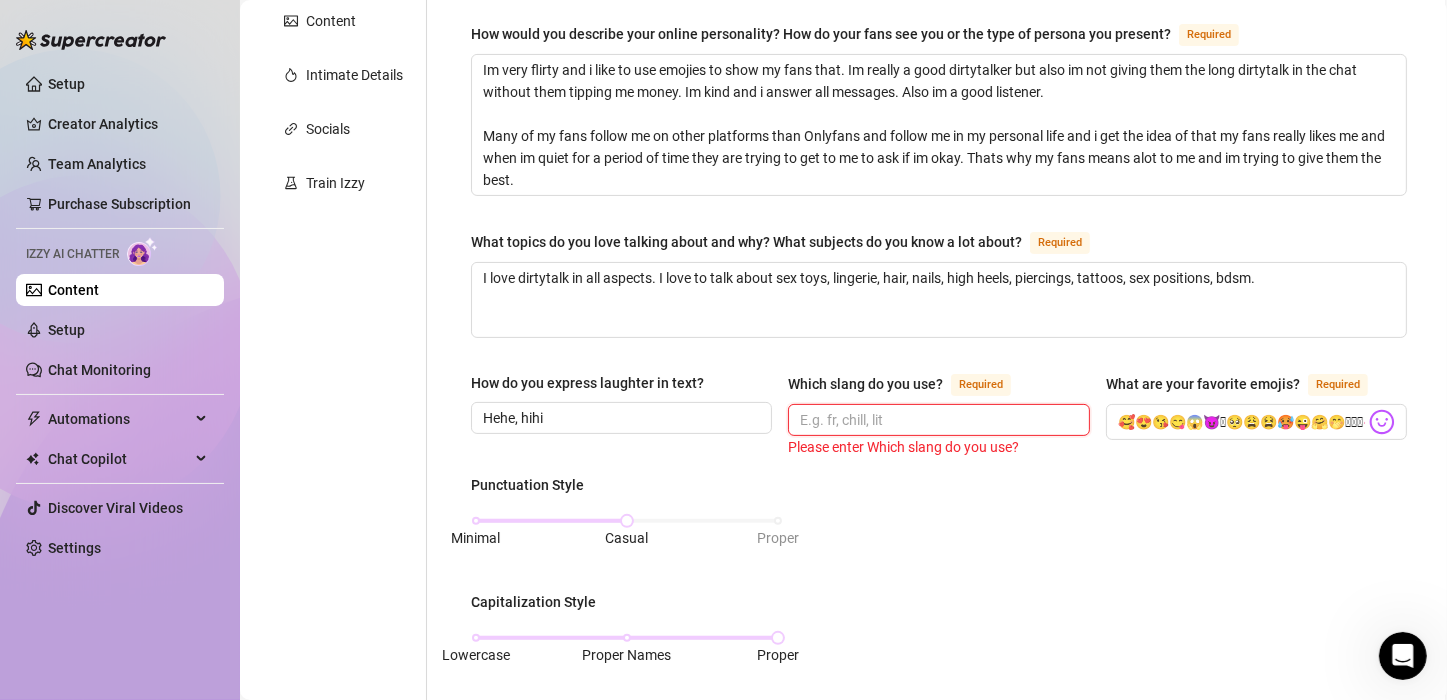 scroll, scrollTop: 411, scrollLeft: 0, axis: vertical 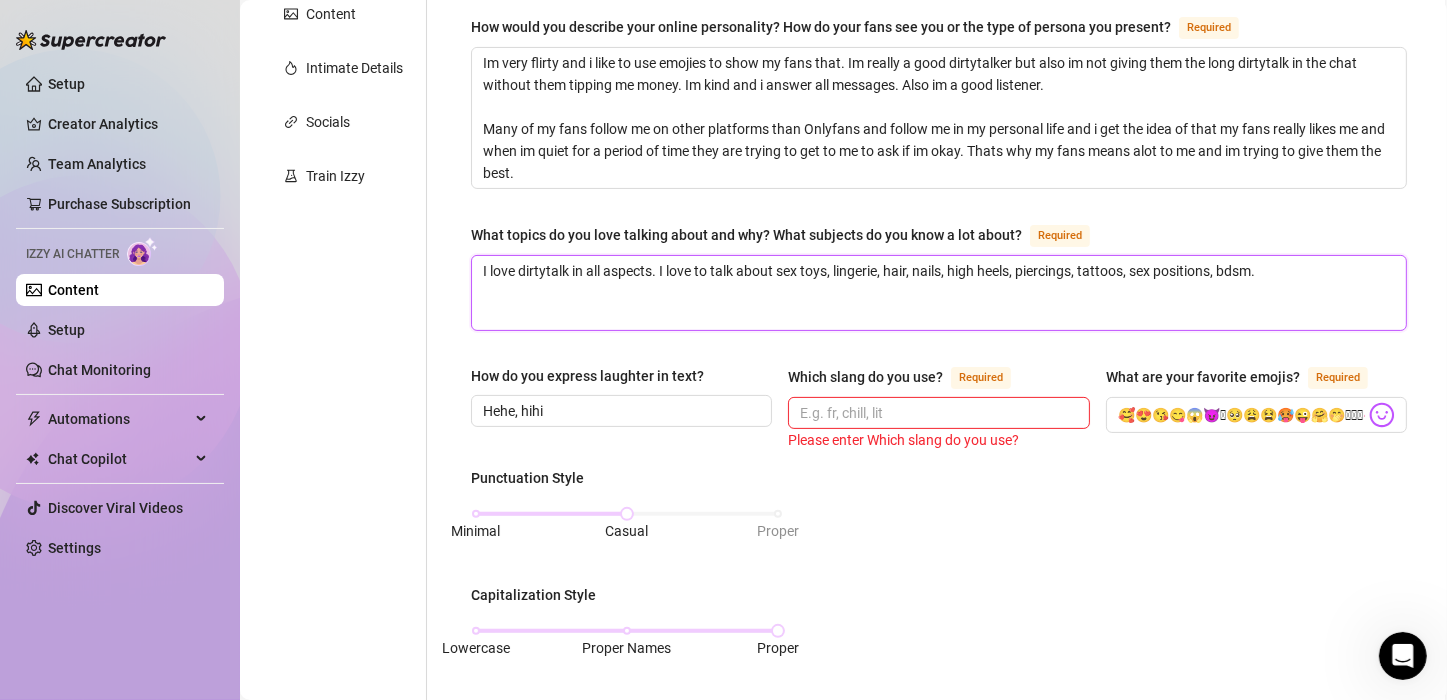 click on "I love dirtytalk in all aspects. I love to talk about sex toys, lingerie, hair, nails, high heels, piercings, tattoos, sex positions, bdsm." at bounding box center [939, 293] 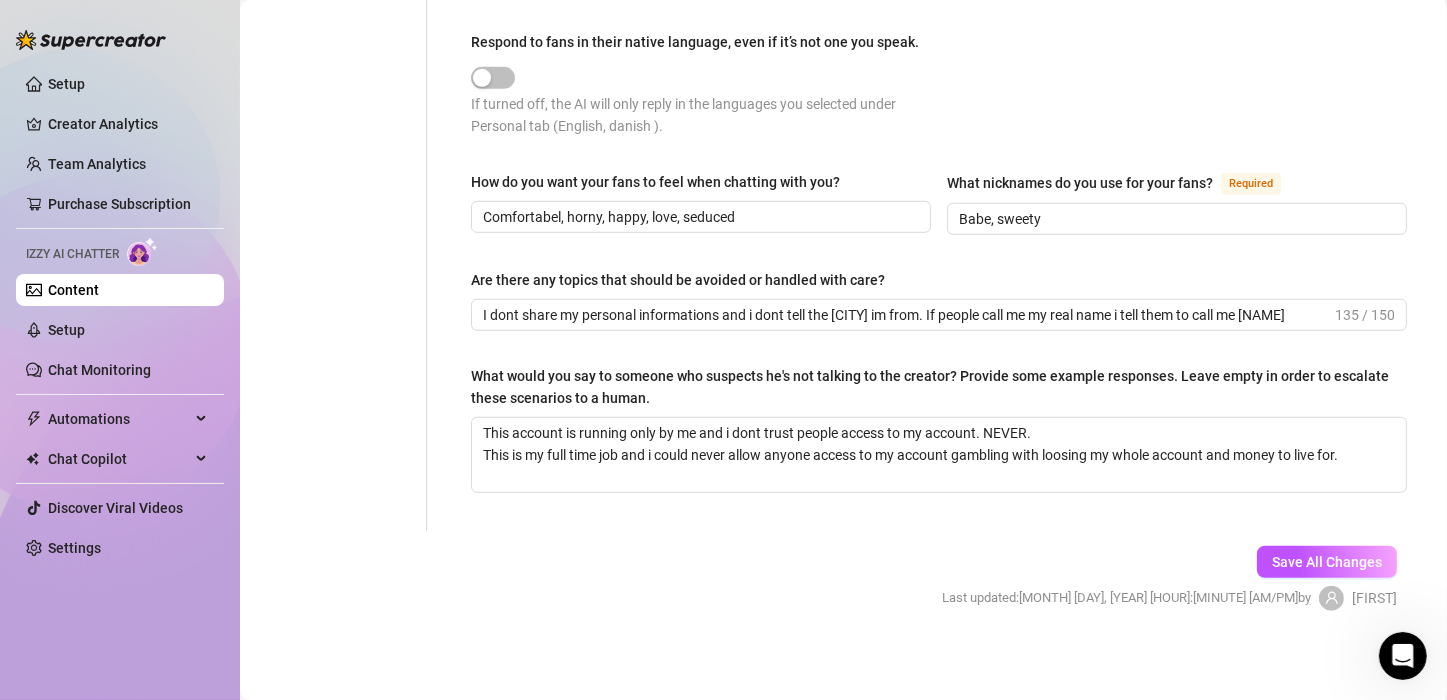 scroll, scrollTop: 1161, scrollLeft: 0, axis: vertical 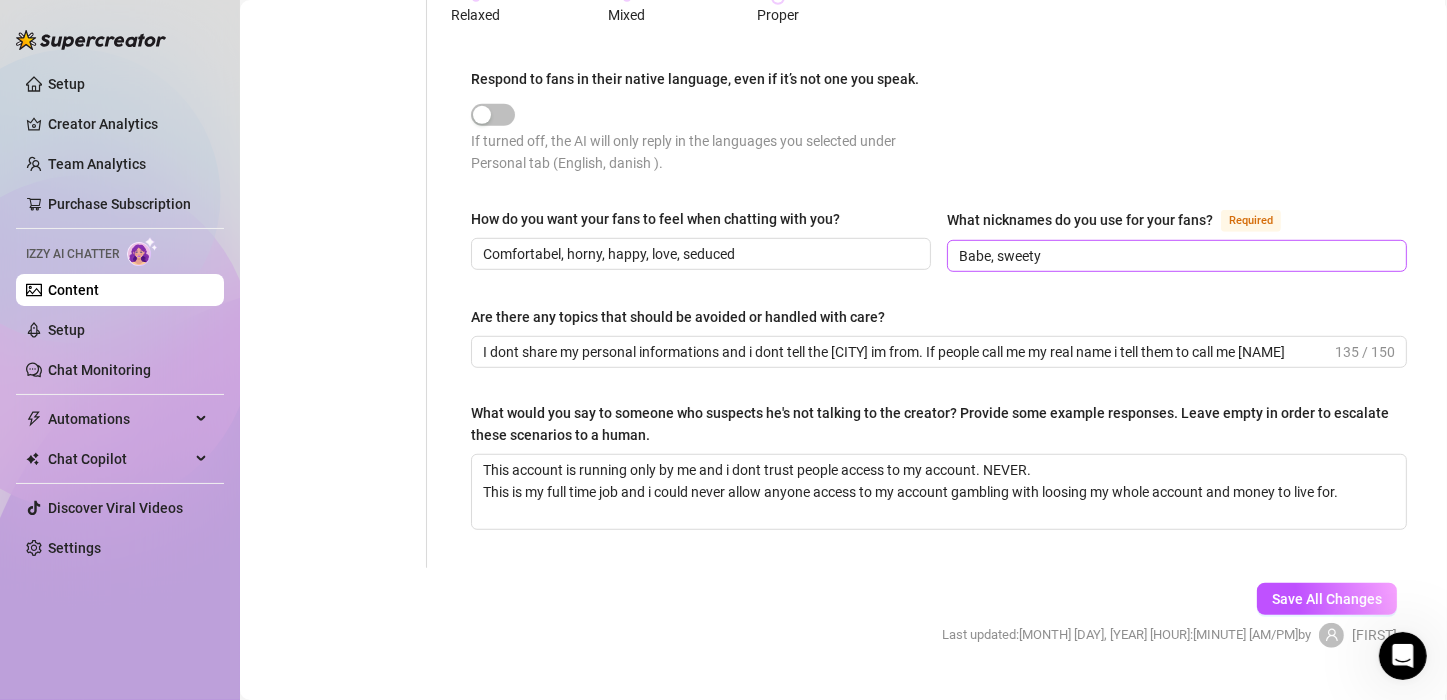 type on "I love dirtytalk in all aspects. I love to talk about sex toys, lingerie, hair, nails, high heels, piercings, tattoos, sex positions, bdsm, bondage" 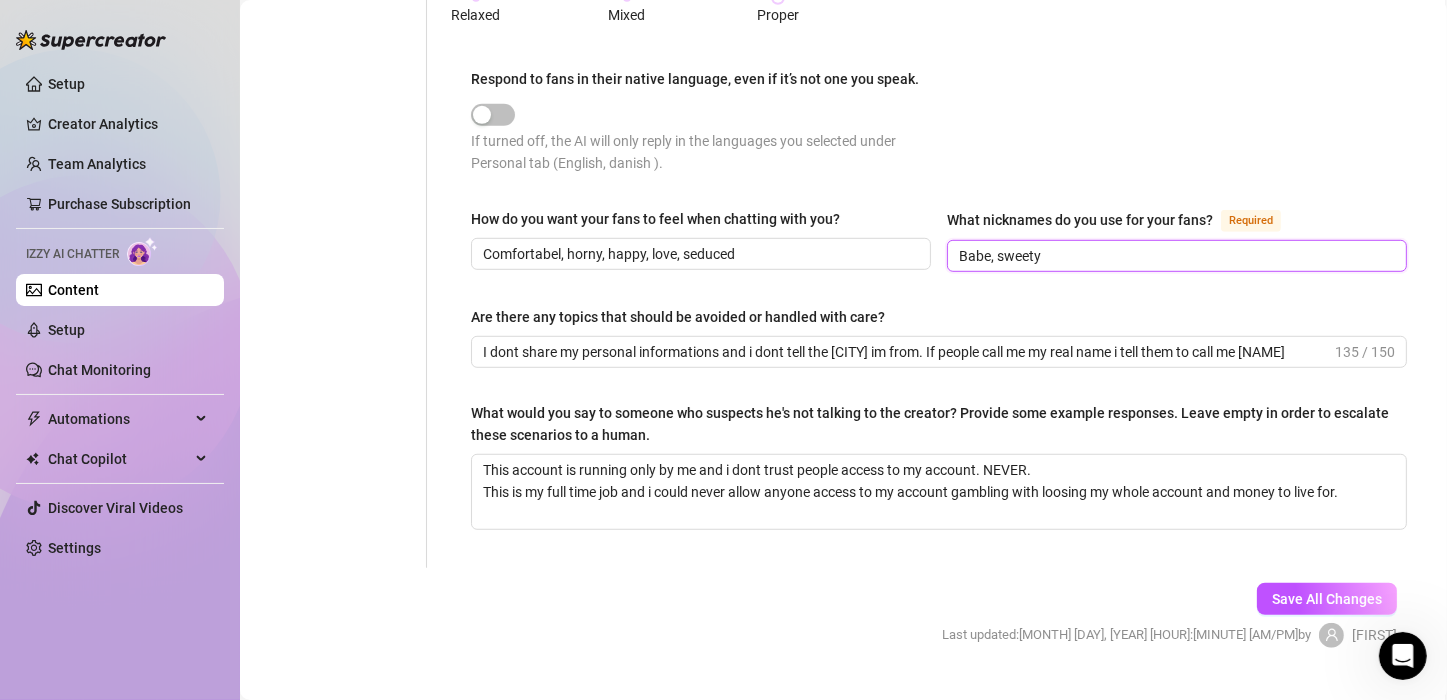 click on "Babe, sweety" at bounding box center [1175, 256] 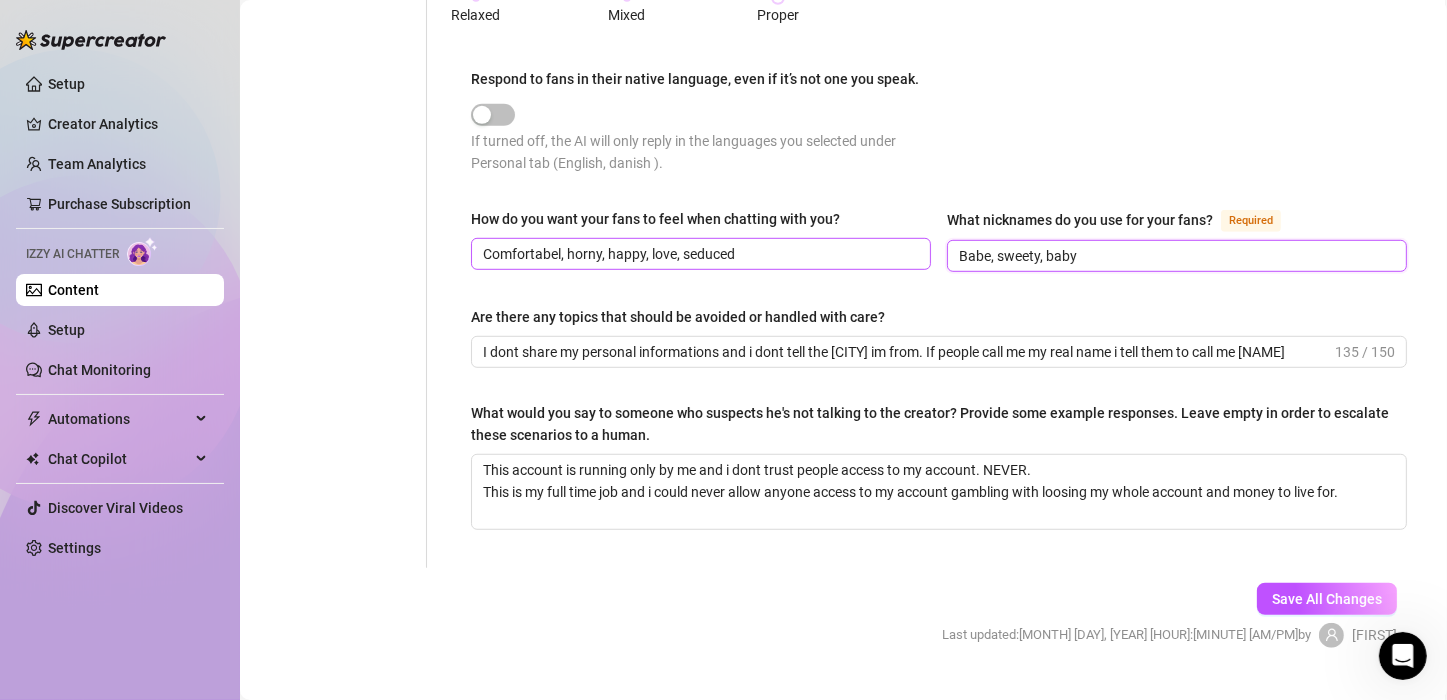 type on "Babe, sweety, baby" 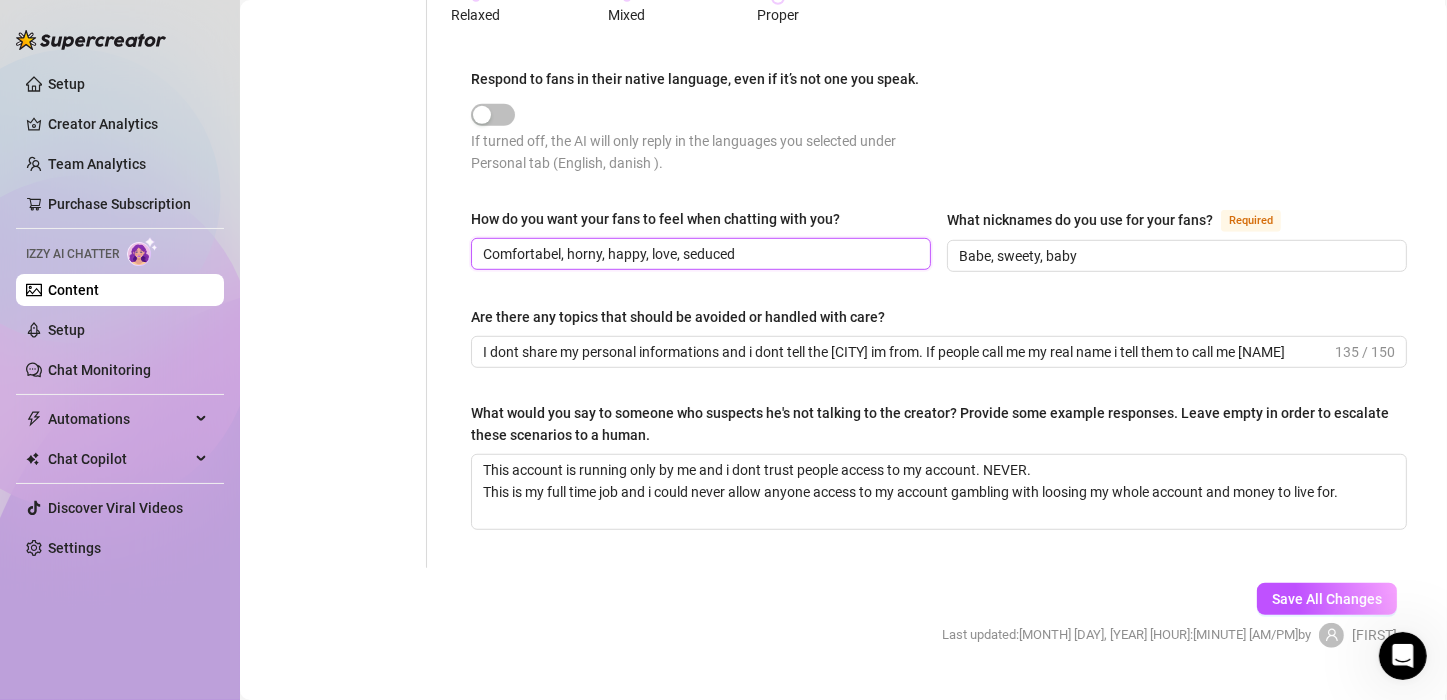 click on "Comfortabel, horny, happy, love, seduced" at bounding box center [699, 254] 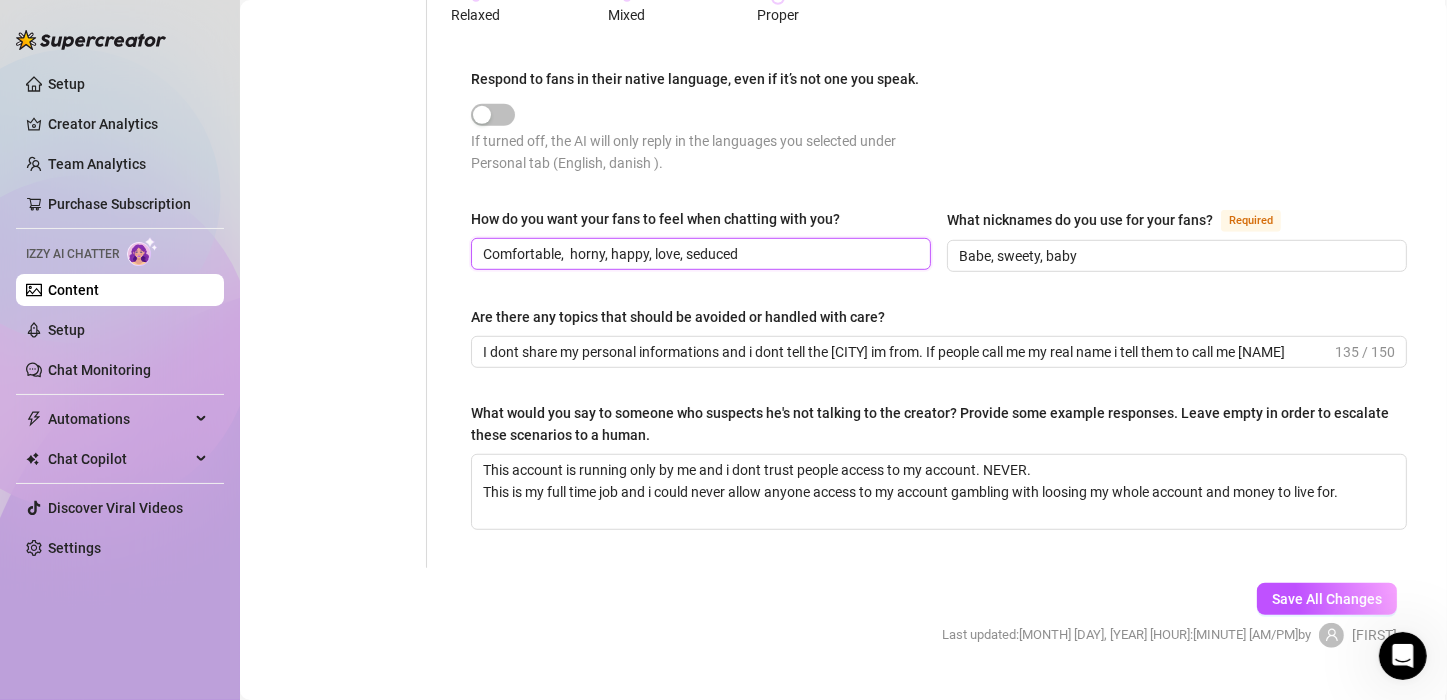 click on "Comfortable,  horny, happy, love, seduced" at bounding box center [699, 254] 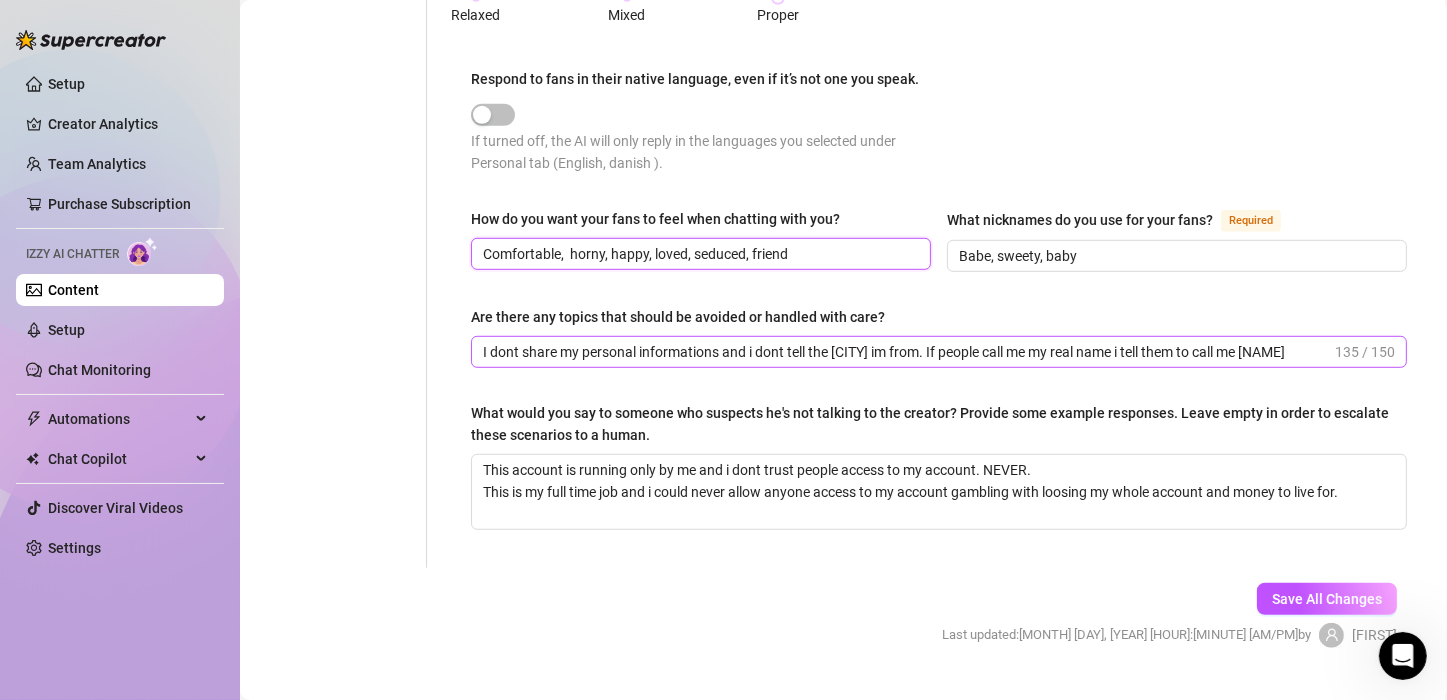 type on "Comfortable,  horny, happy, loved, seduced, friend" 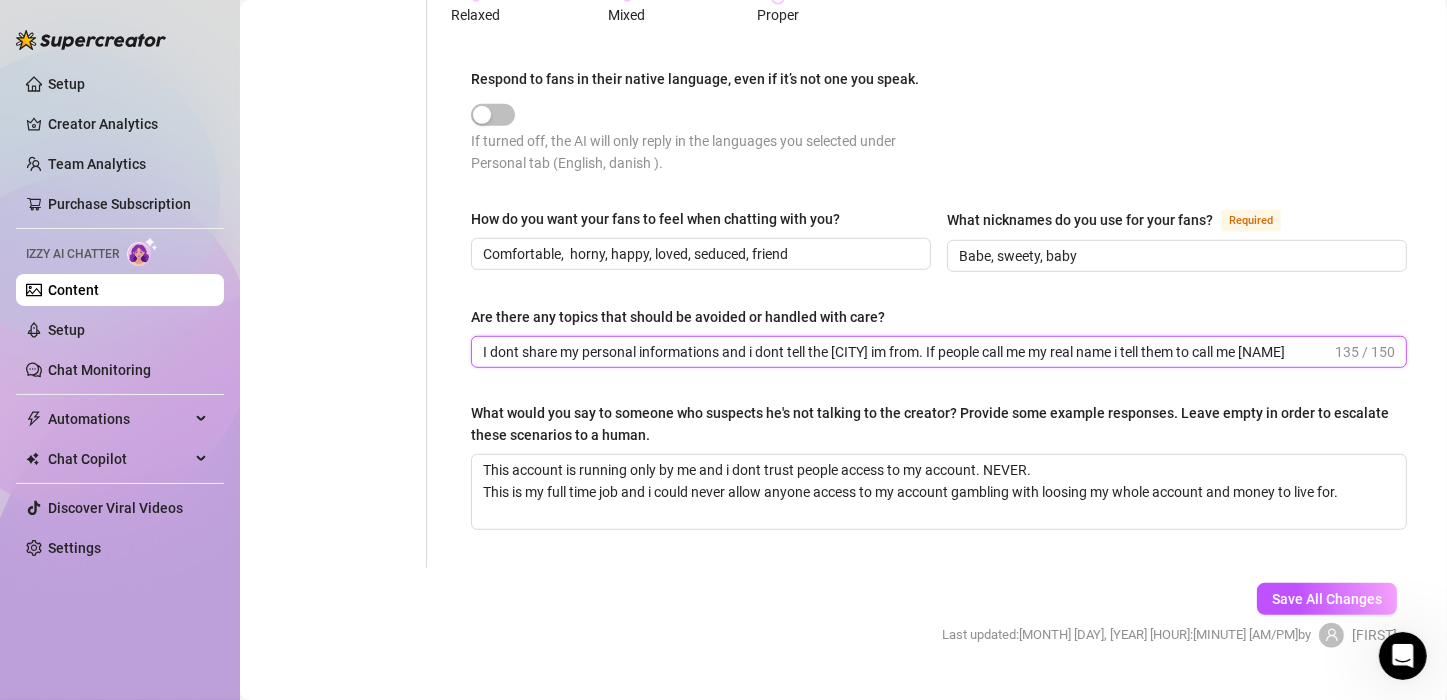click on "I dont share my personal informations and i dont tell the [CITY] im from. If people call me my real name i tell them to call me [NAME]" at bounding box center (907, 352) 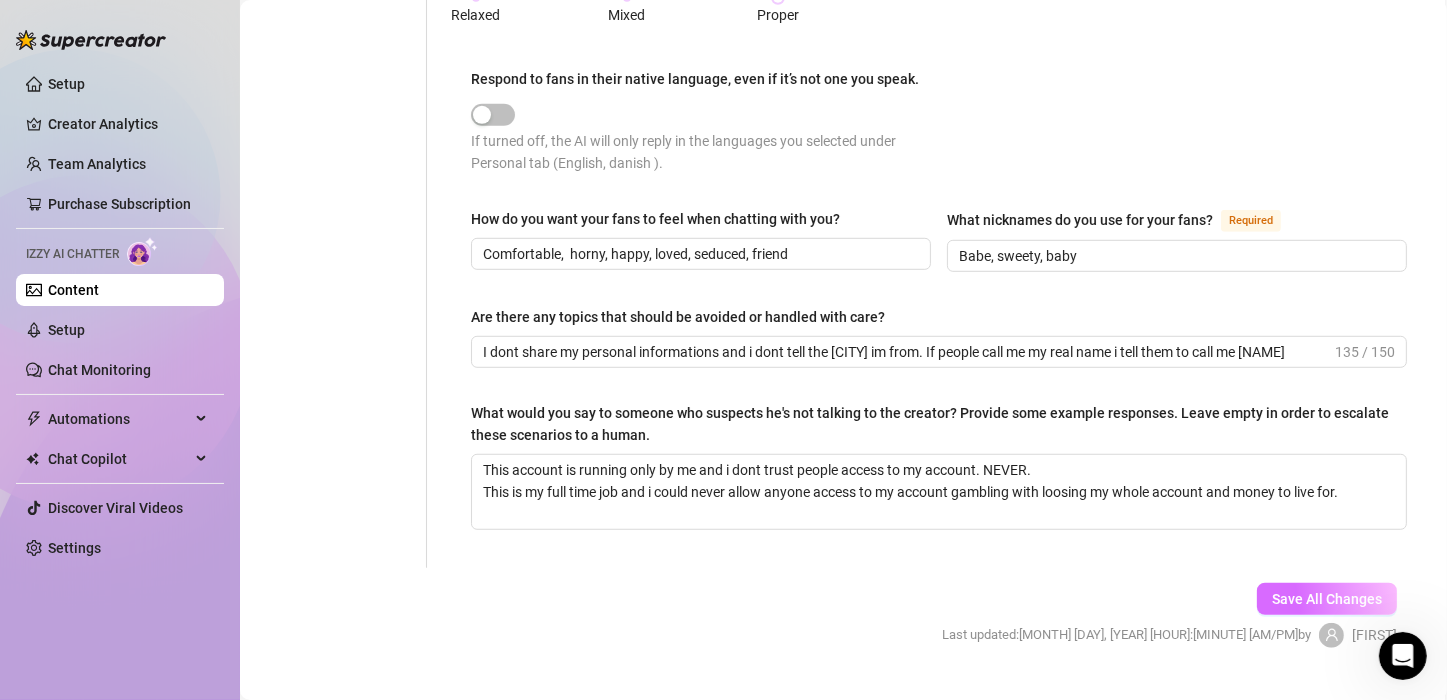 click on "Save All Changes" at bounding box center (1327, 599) 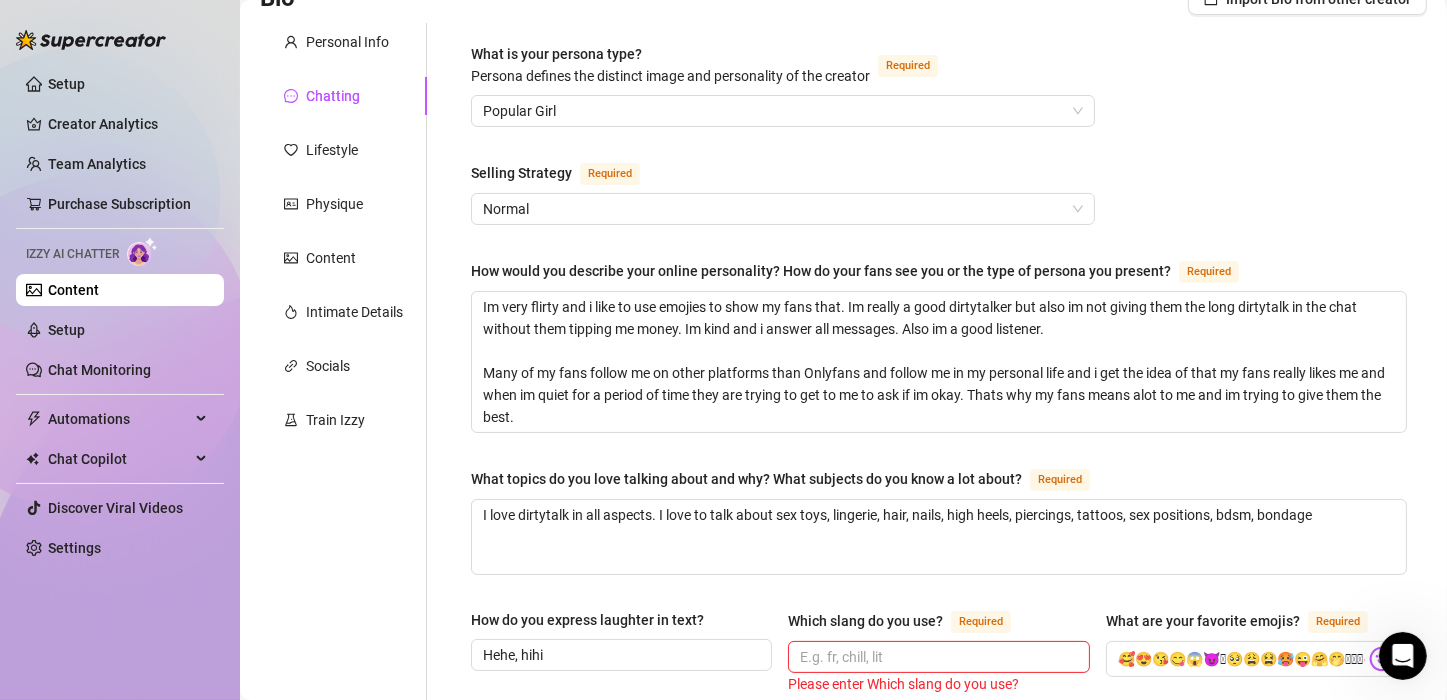 scroll, scrollTop: 146, scrollLeft: 0, axis: vertical 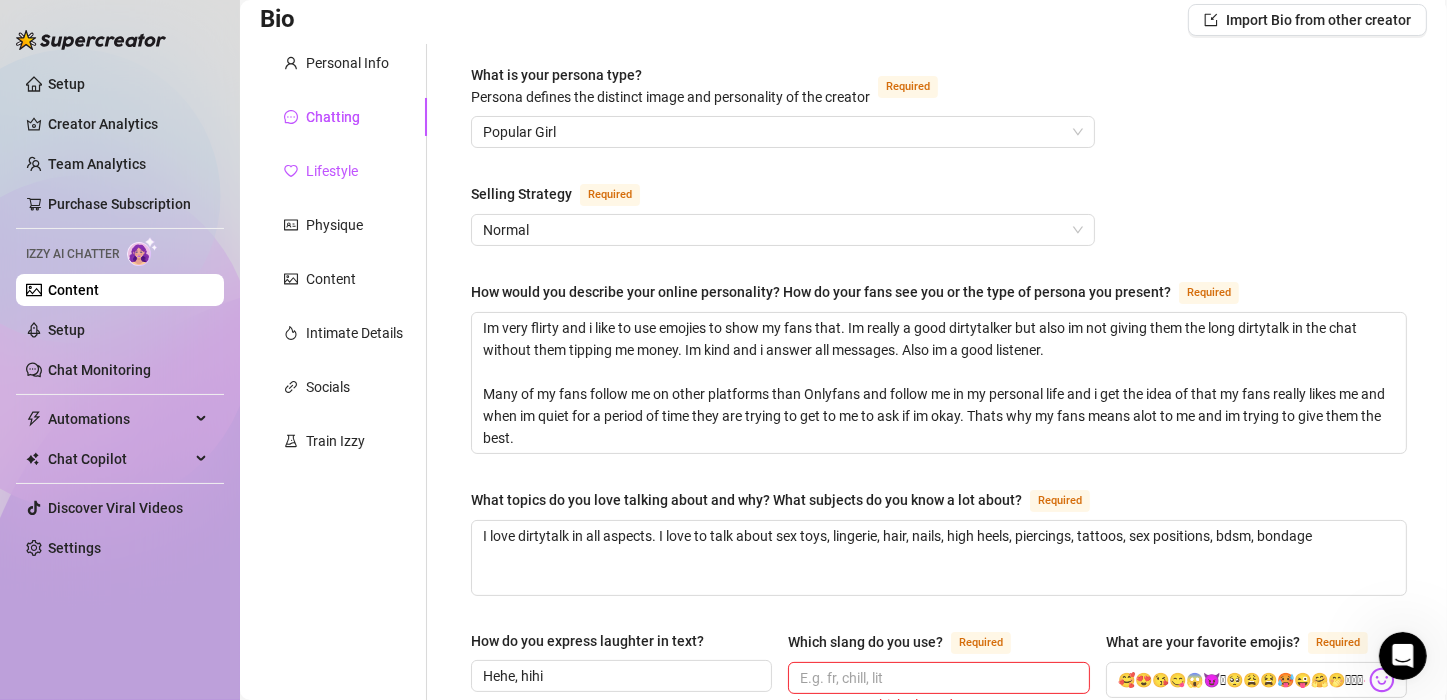 click on "Lifestyle" at bounding box center [332, 171] 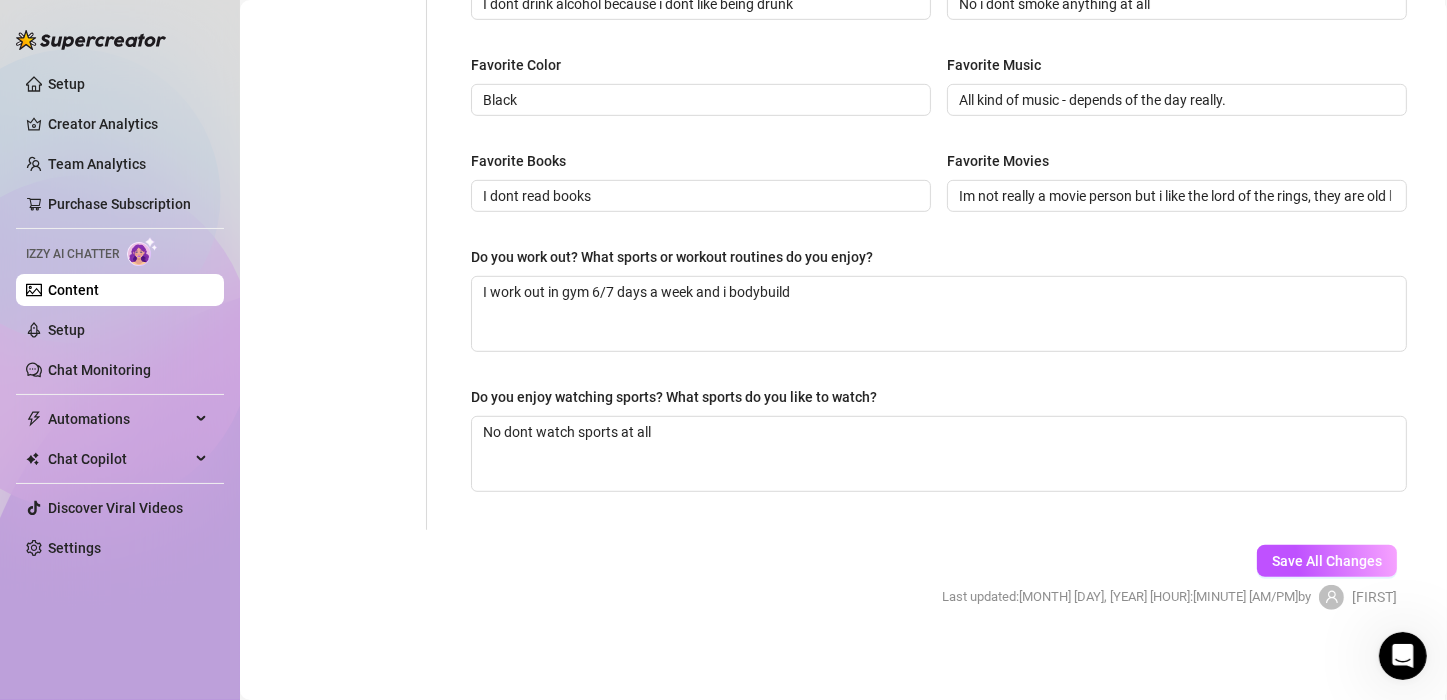 scroll, scrollTop: 1053, scrollLeft: 0, axis: vertical 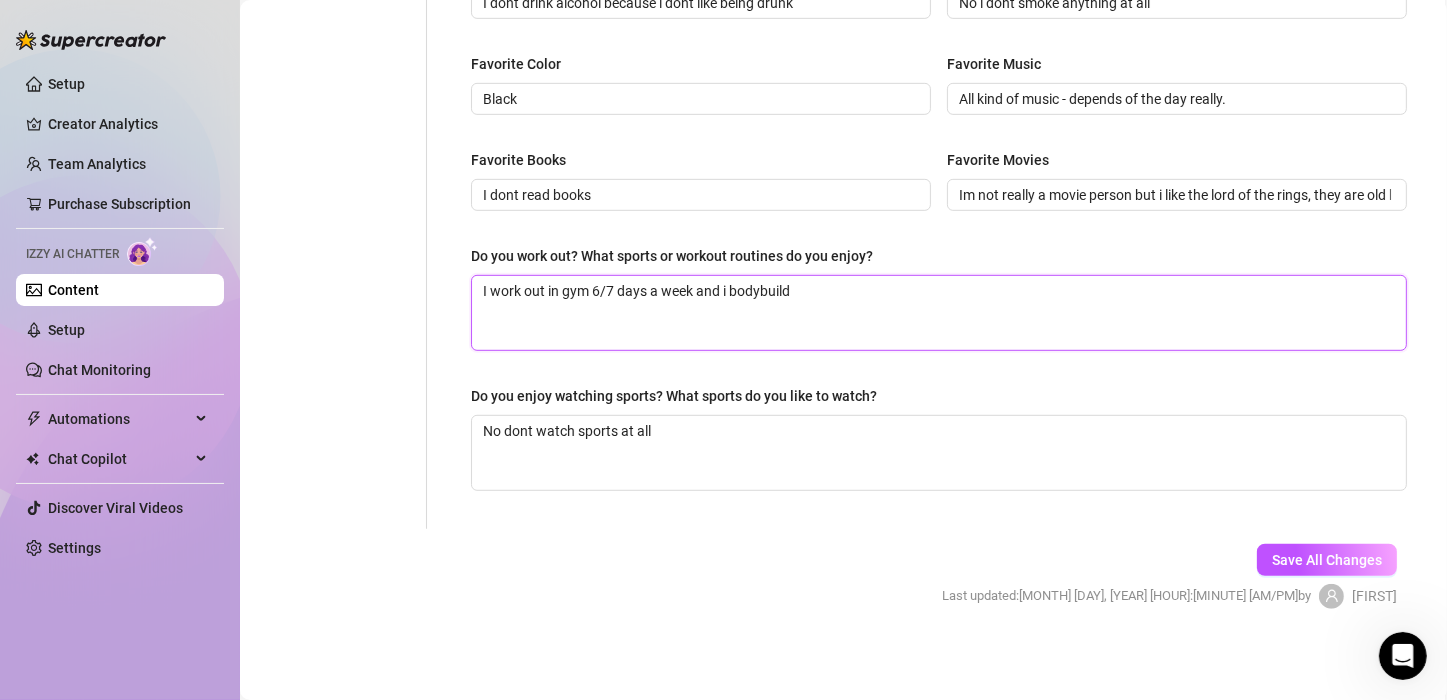 click on "I work out in gym 6/7 days a week and i bodybuild" at bounding box center [939, 313] 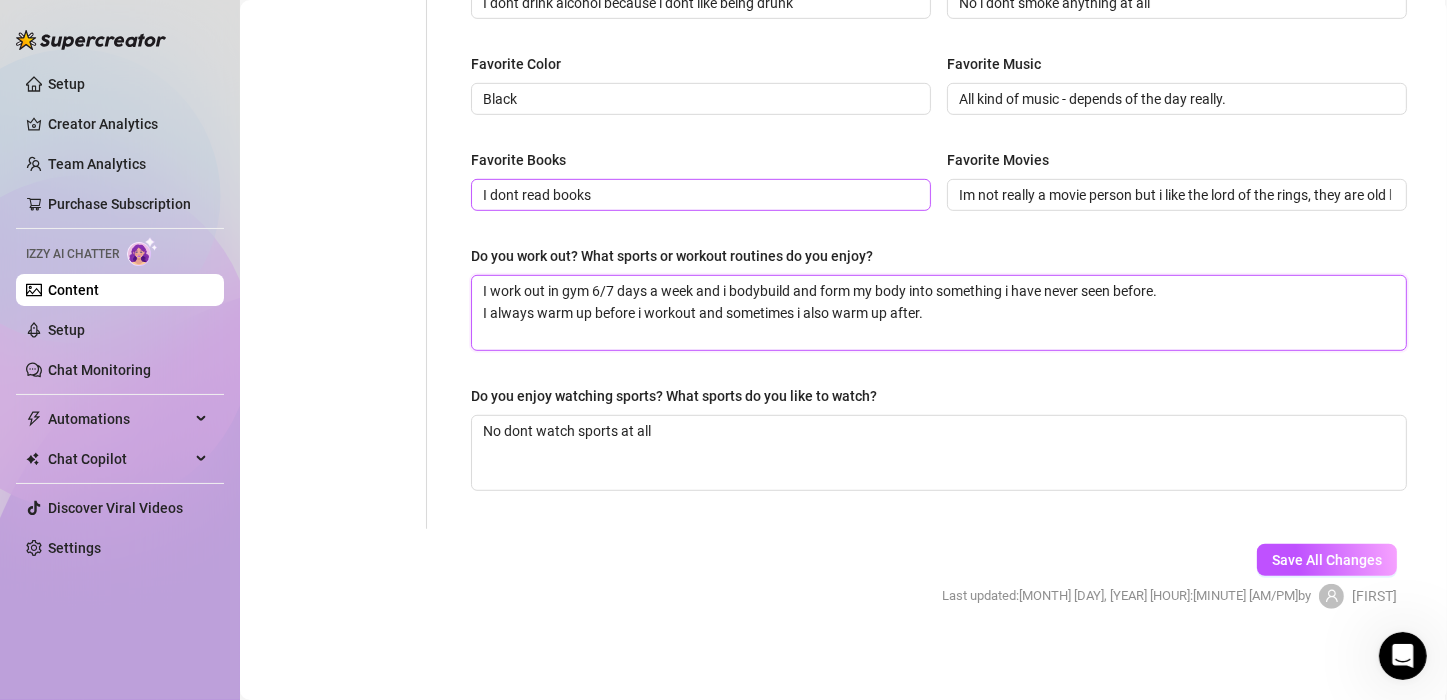 type on "I work out in gym 6/7 days a week and i bodybuild and form my body into something i have never seen before.
I always warm up before i workout and sometimes i also warm up after." 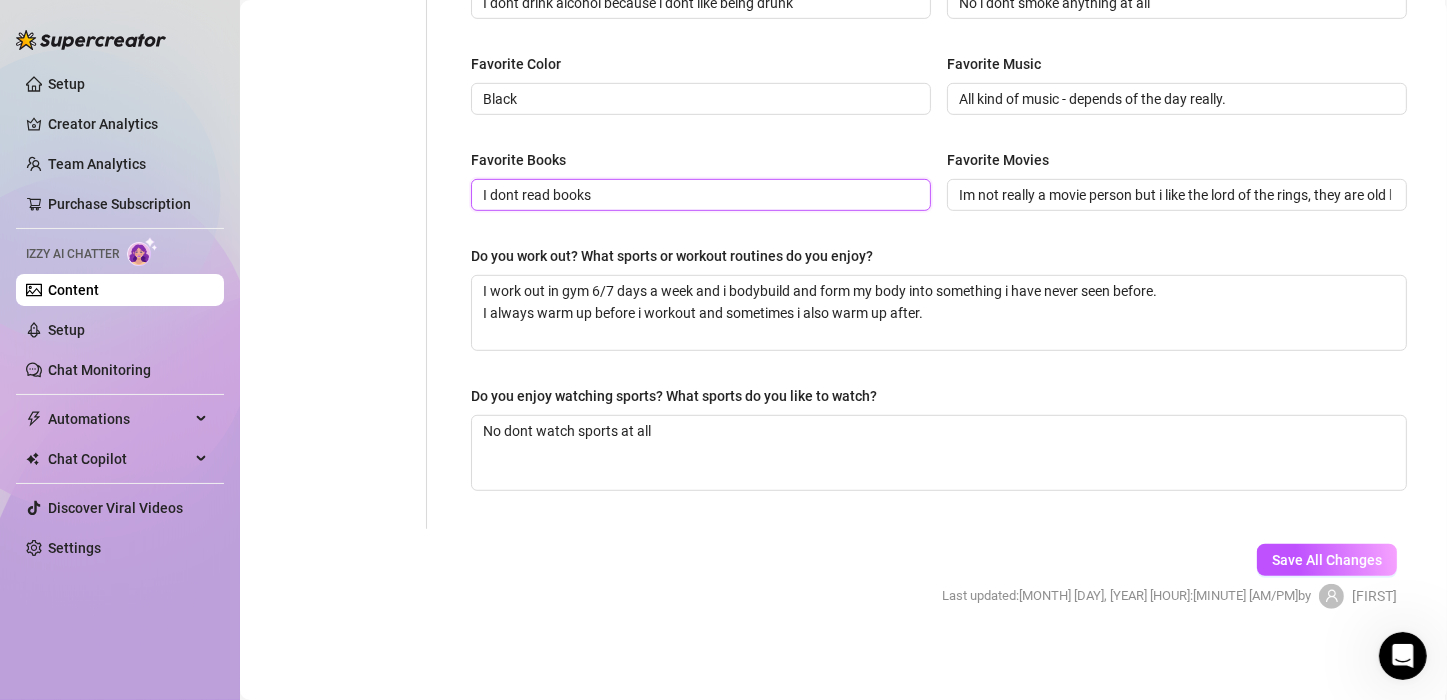 click on "I dont read books" at bounding box center (699, 195) 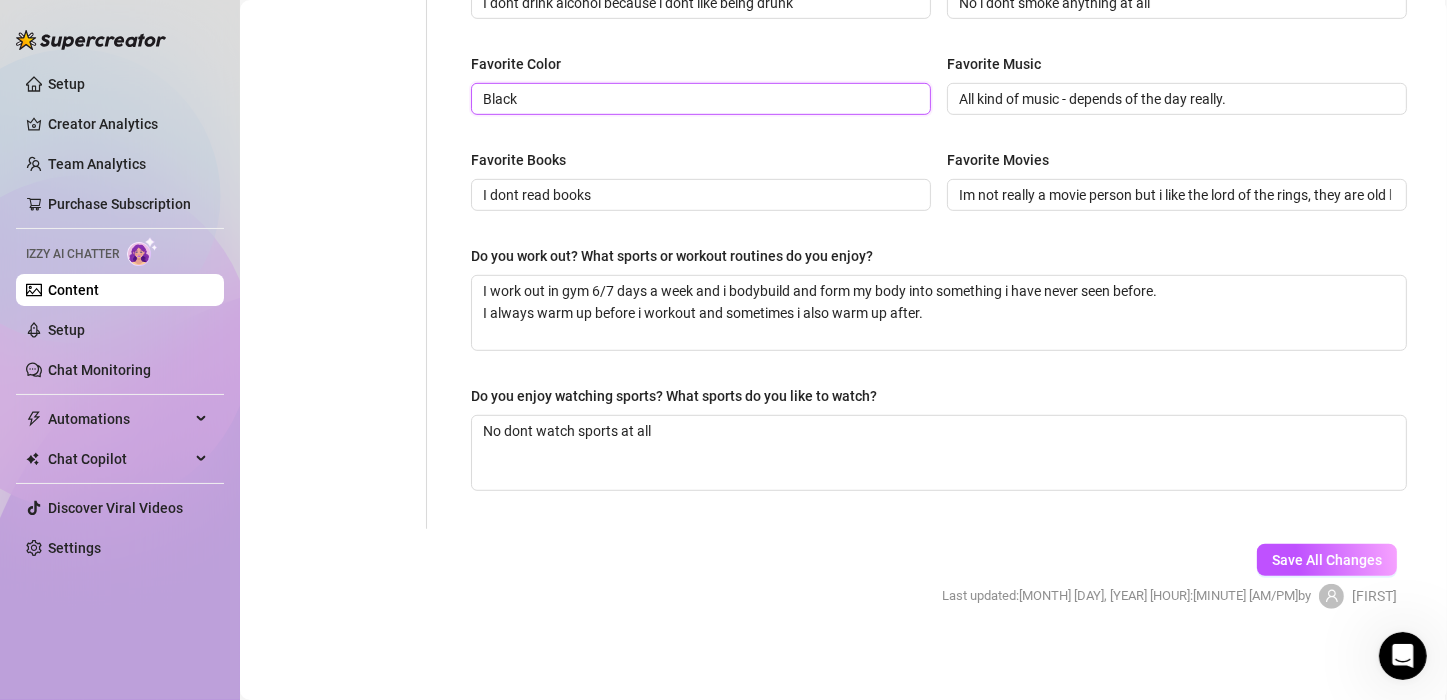 click on "Black" at bounding box center [699, 99] 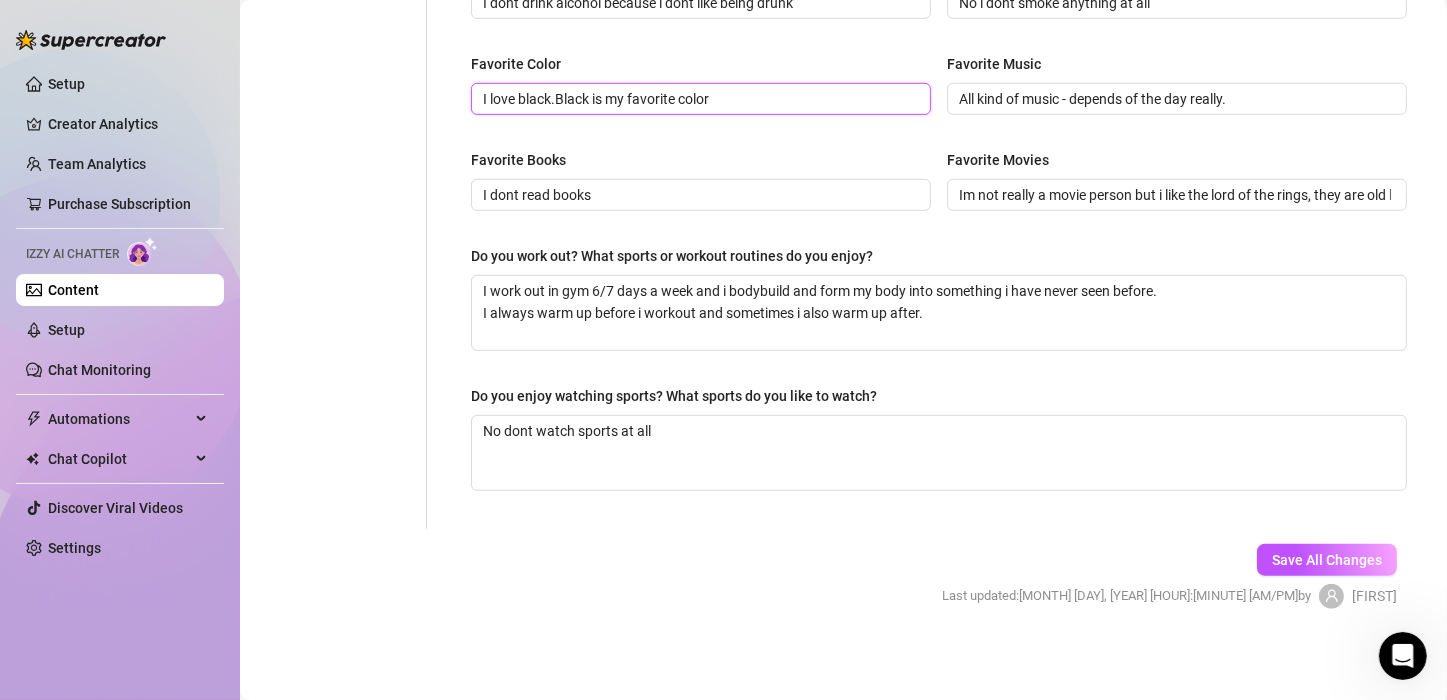 type on "I love black.Black is my favorite color" 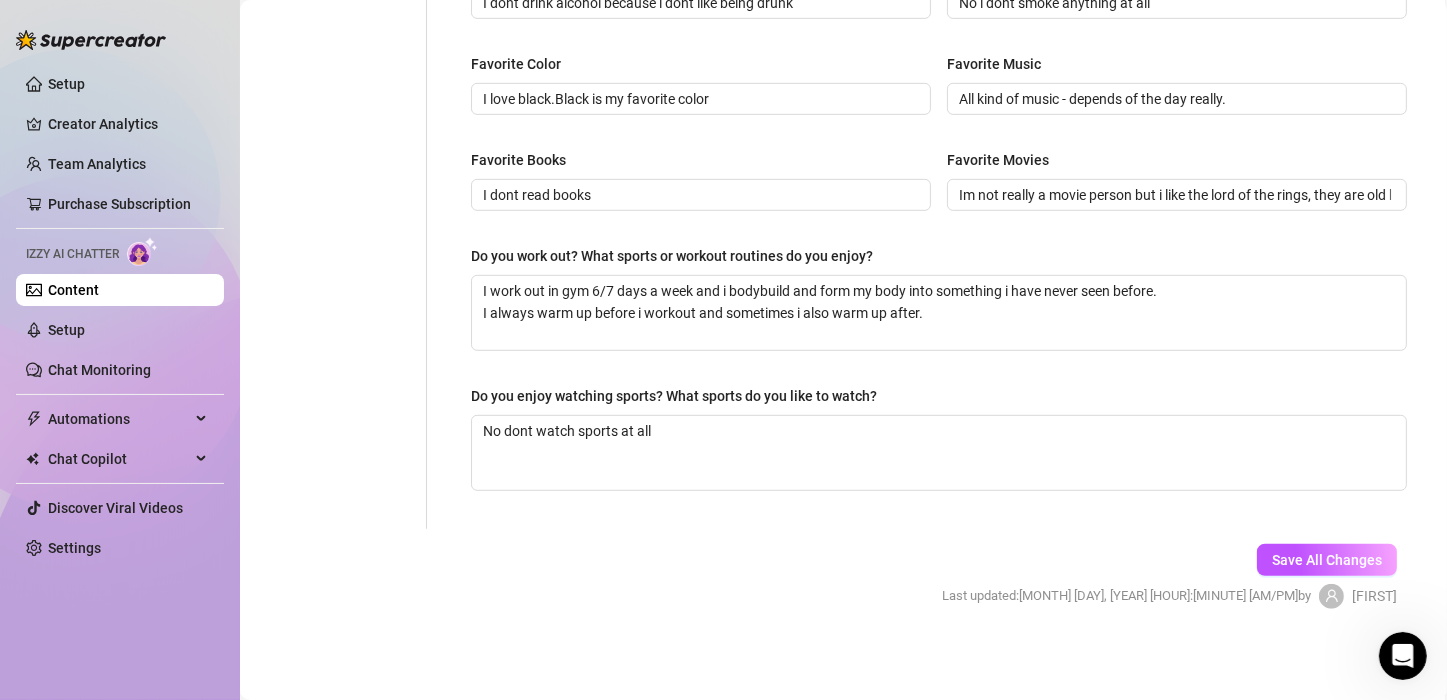 click on "What are your hobbies and interests? What do you enjoy about them? Required I work out in gym 6/7 days a week and im a real upper-body girl.
I love to do make up
I love to cycling and enjoying the surrounding on my trips - both city life and coutryside.
I dont drink or go to parties. What does a typical day in your life look like? What do you usually do? Required I wake up and eat my breakfast infront of the tv - enjoying the quiet morning
Then i take a ride on my home-bike
Then i work some hours
Then i go to the gym
Then then its aften i work some hours again
Then i go to bed and to the exact same thing the day after.
I like routines What's your morning routine like? Quite morning before the day starts What's your night routine like? Work some hours before bed What do you do on the weekends? I to the same as all the other says. All my days is the same and i like that What's your favorite food? Sushi, pizza. But all food deserves a day, just depends what day it is. Favorite Drink Coffee" at bounding box center (939, -167) 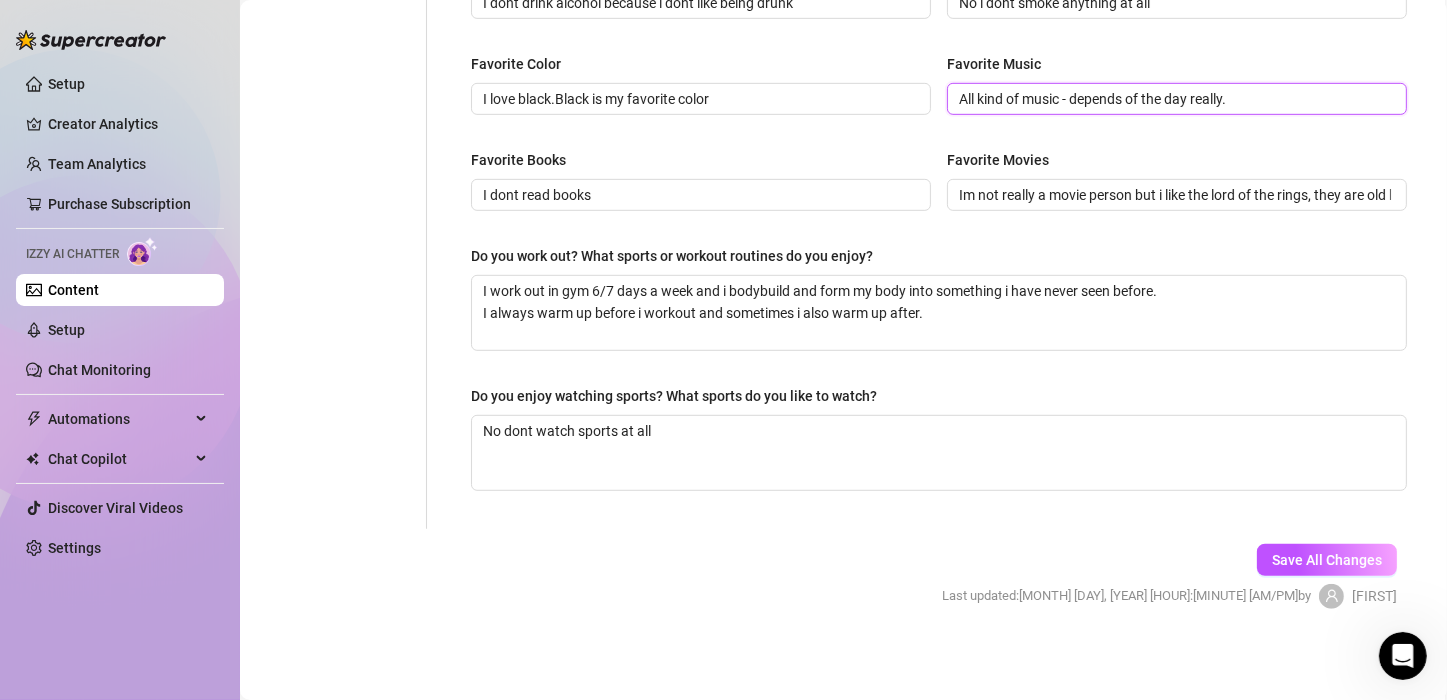 click on "All kind of music - depends of the day really." at bounding box center [1175, 99] 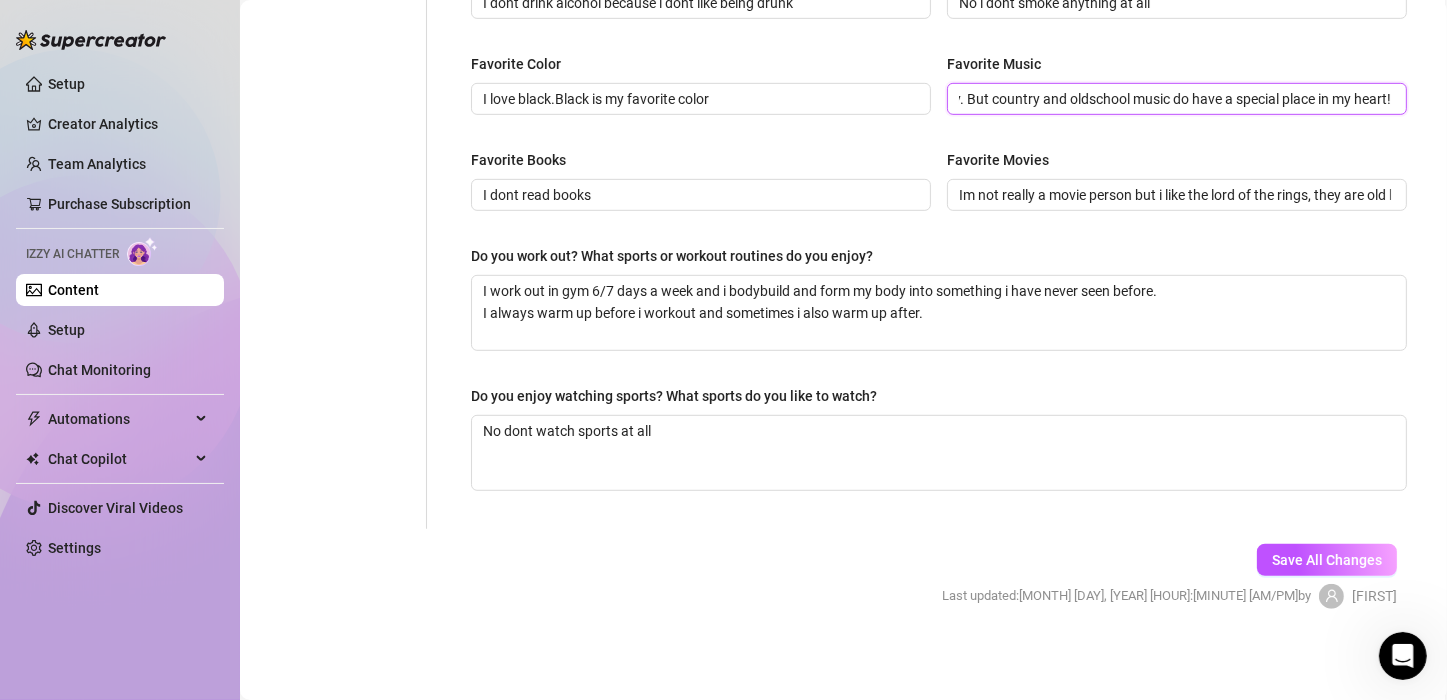 scroll, scrollTop: 0, scrollLeft: 279, axis: horizontal 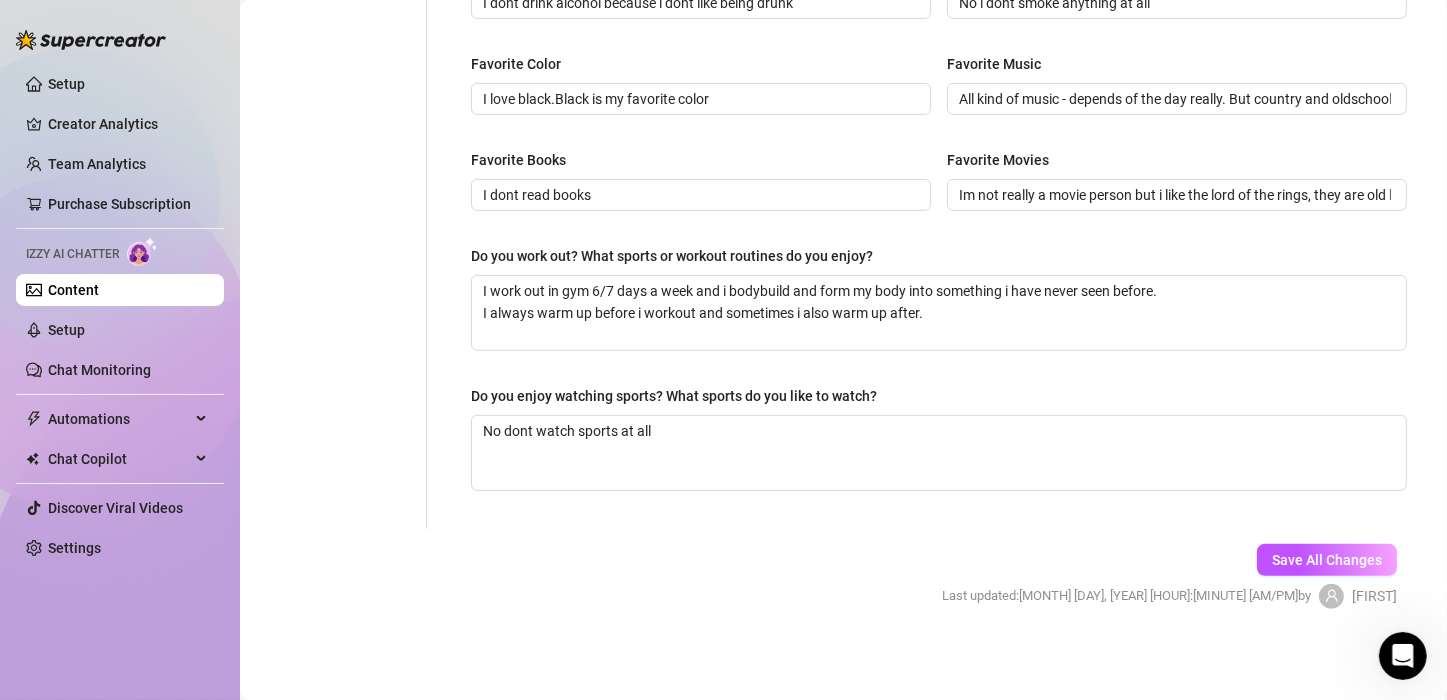 click on "Do you work out? What sports or workout routines do you enjoy?" at bounding box center (939, 260) 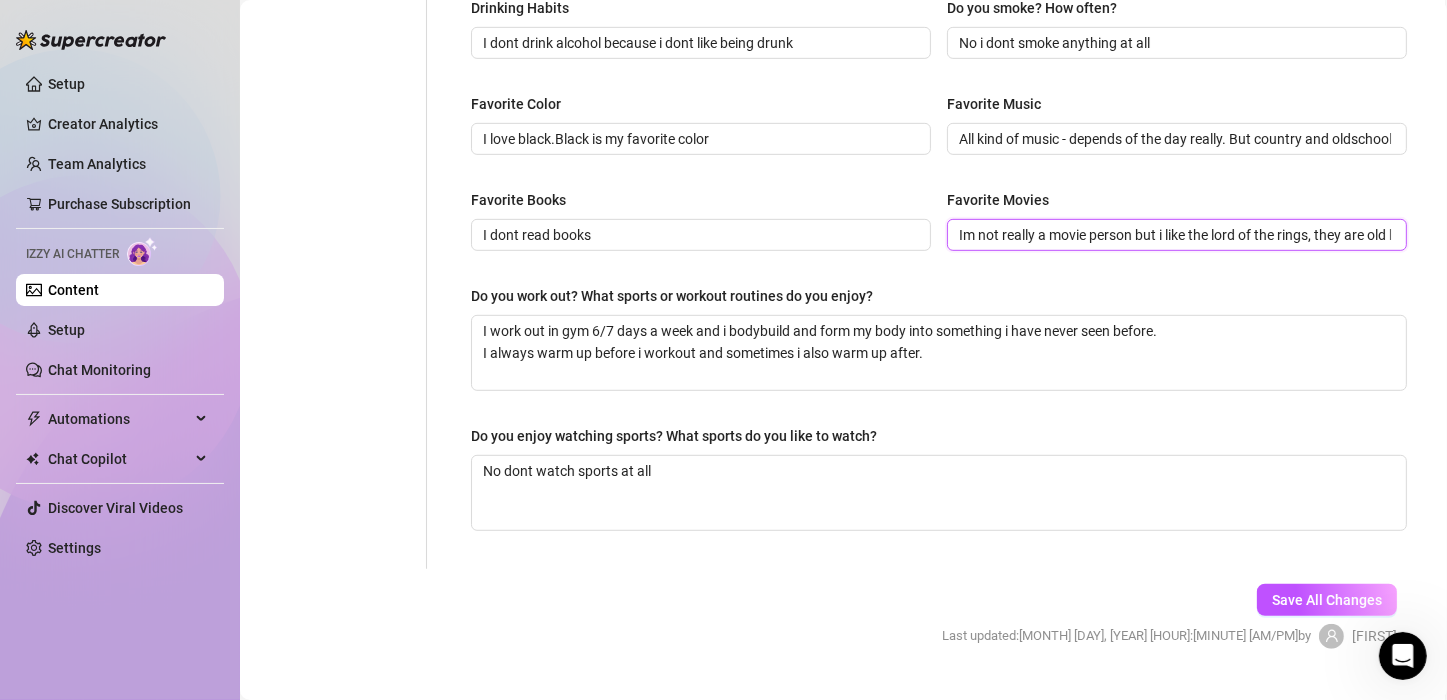 click on "Im not really a movie person but i like the lord of the rings, they are old but gold." at bounding box center (1175, 235) 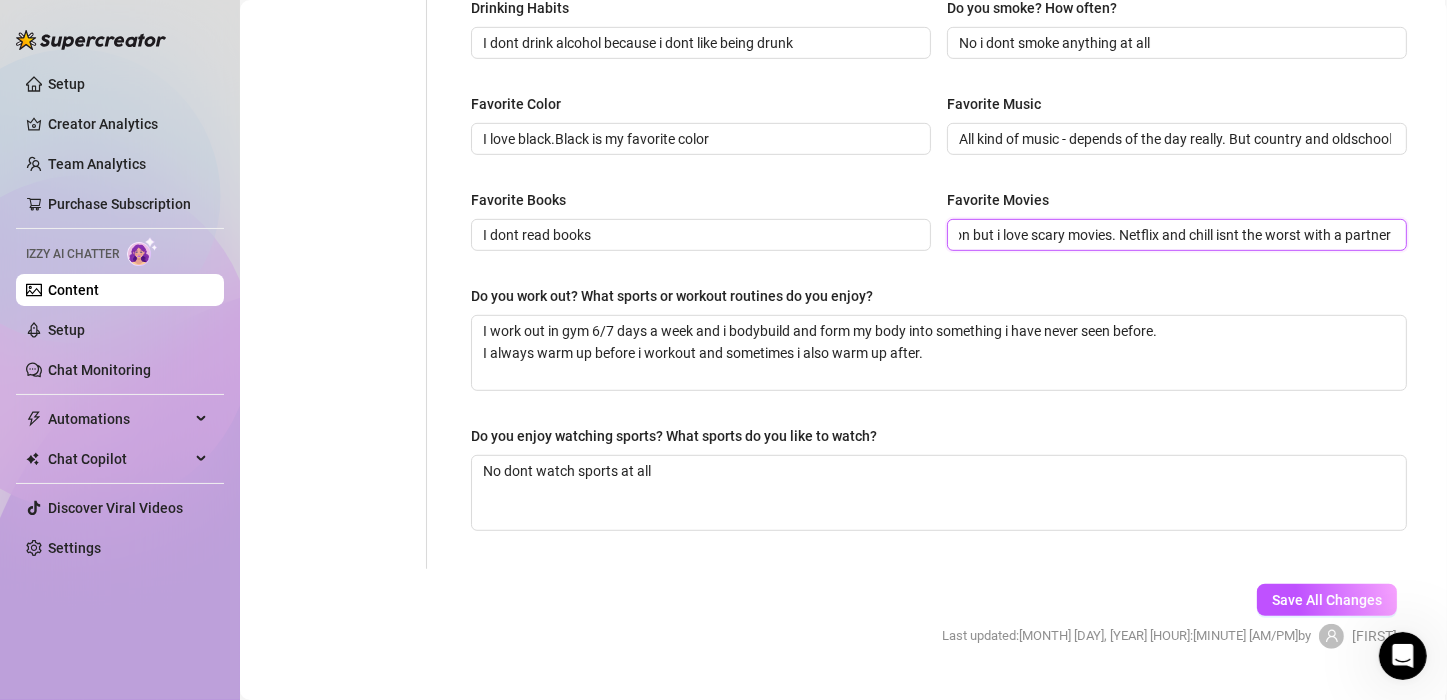 scroll, scrollTop: 0, scrollLeft: 179, axis: horizontal 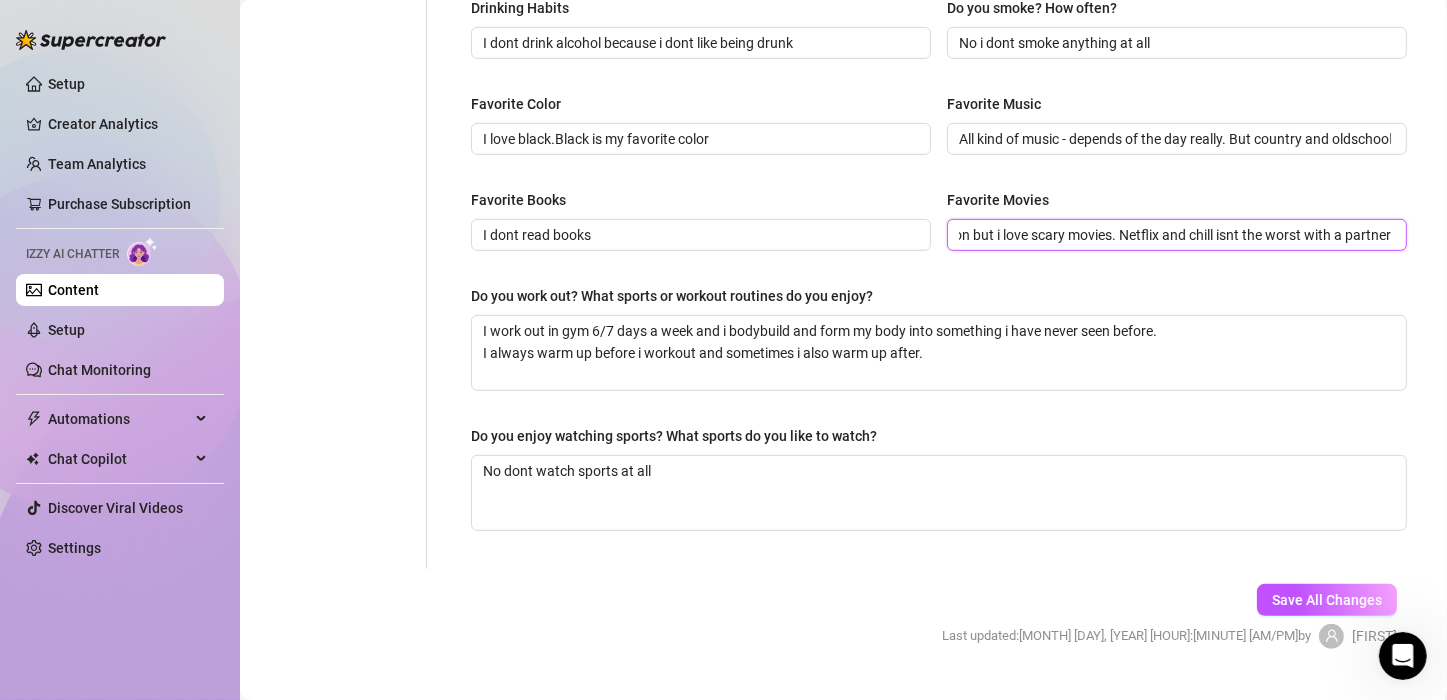 click on "Im not really a movie person but i love scary movies. Netflix and chill isnt the worst with a partner" at bounding box center (1175, 235) 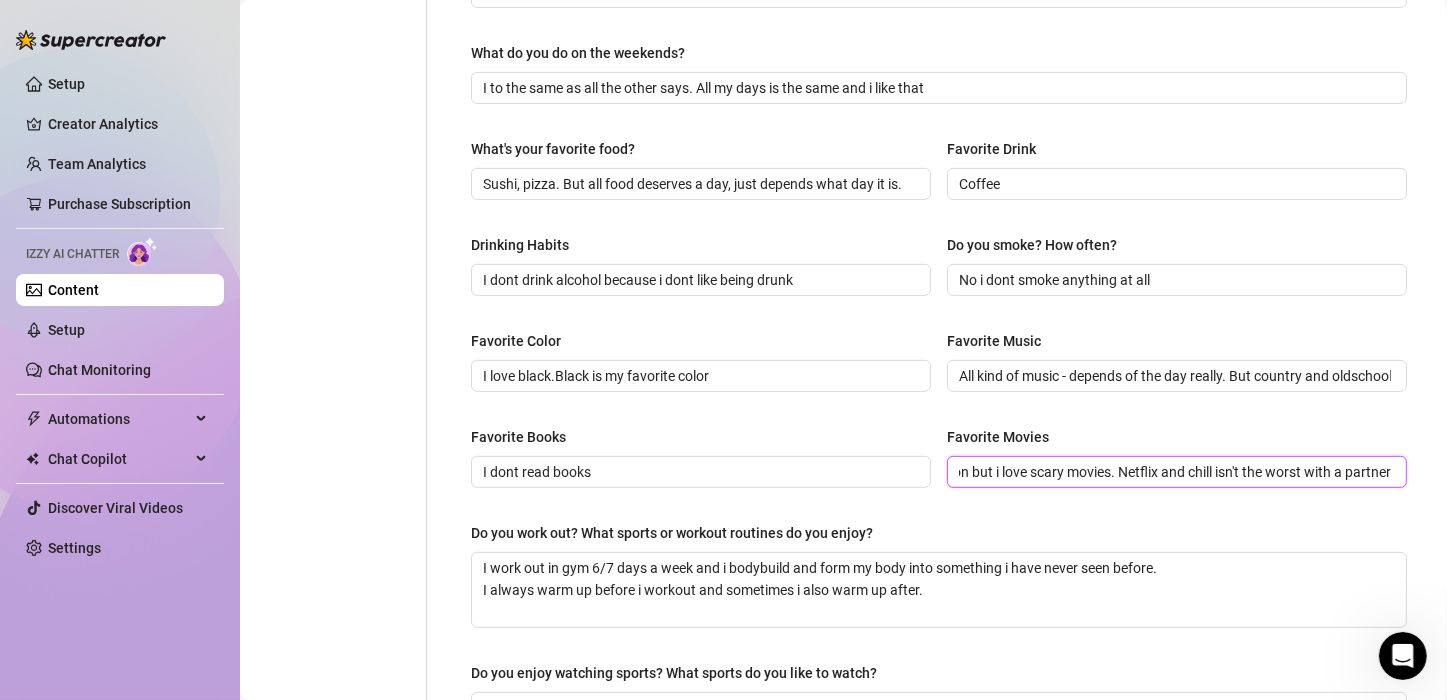 scroll, scrollTop: 770, scrollLeft: 0, axis: vertical 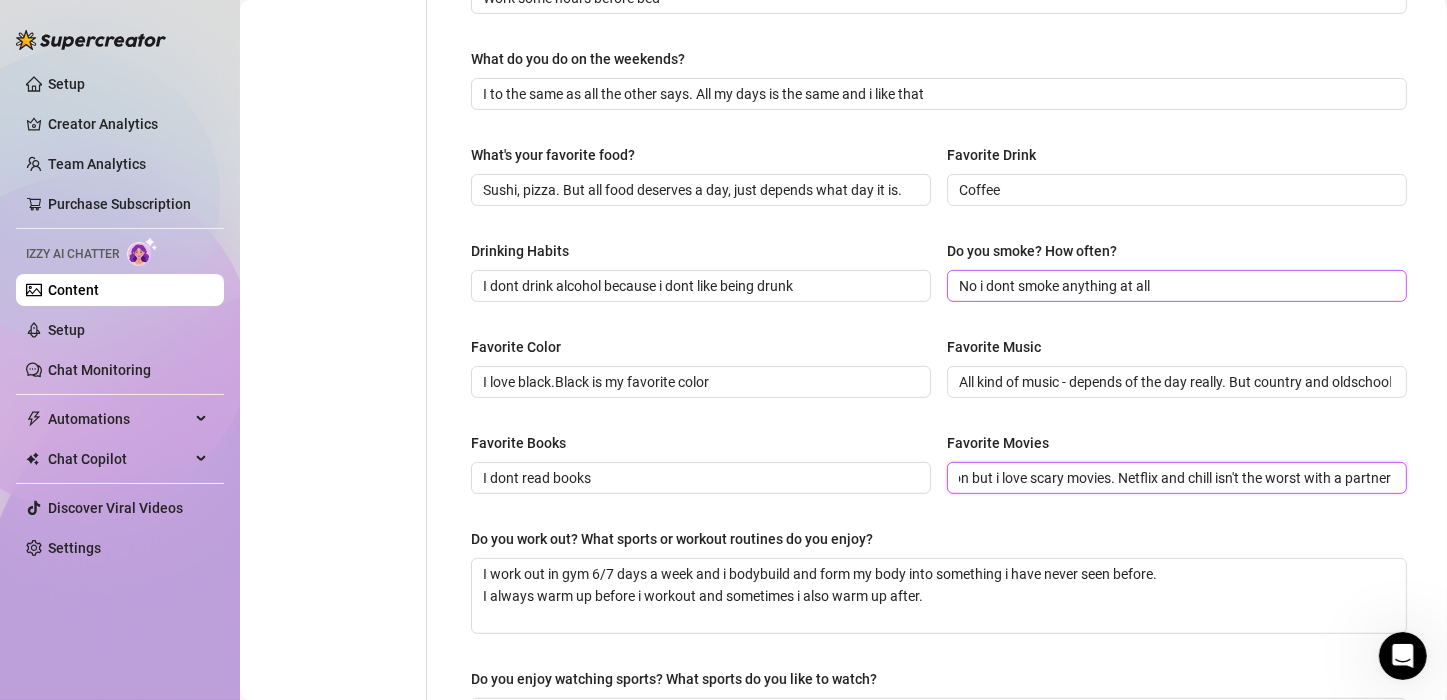 type on "Im not really a movie person but i love scary movies. Netflix and chill isn't the worst with a partner" 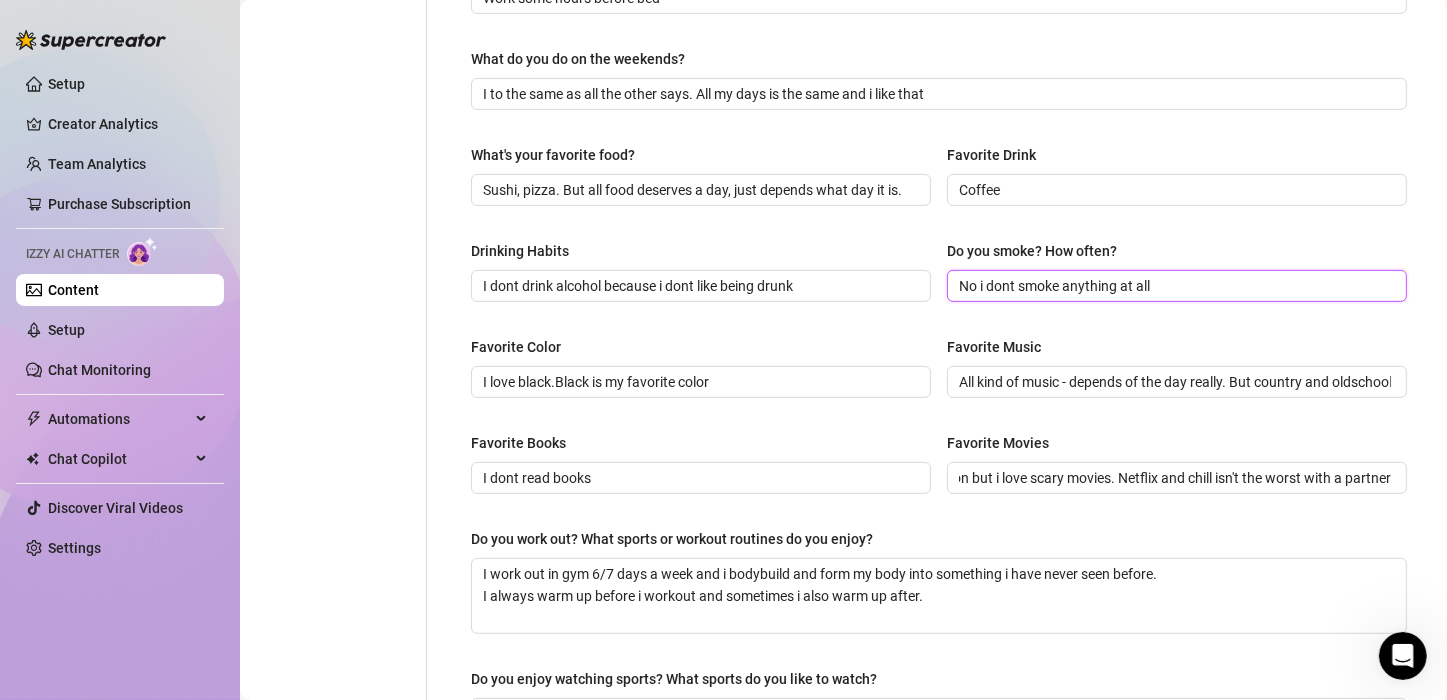 click on "No i dont smoke anything at all" at bounding box center [1175, 286] 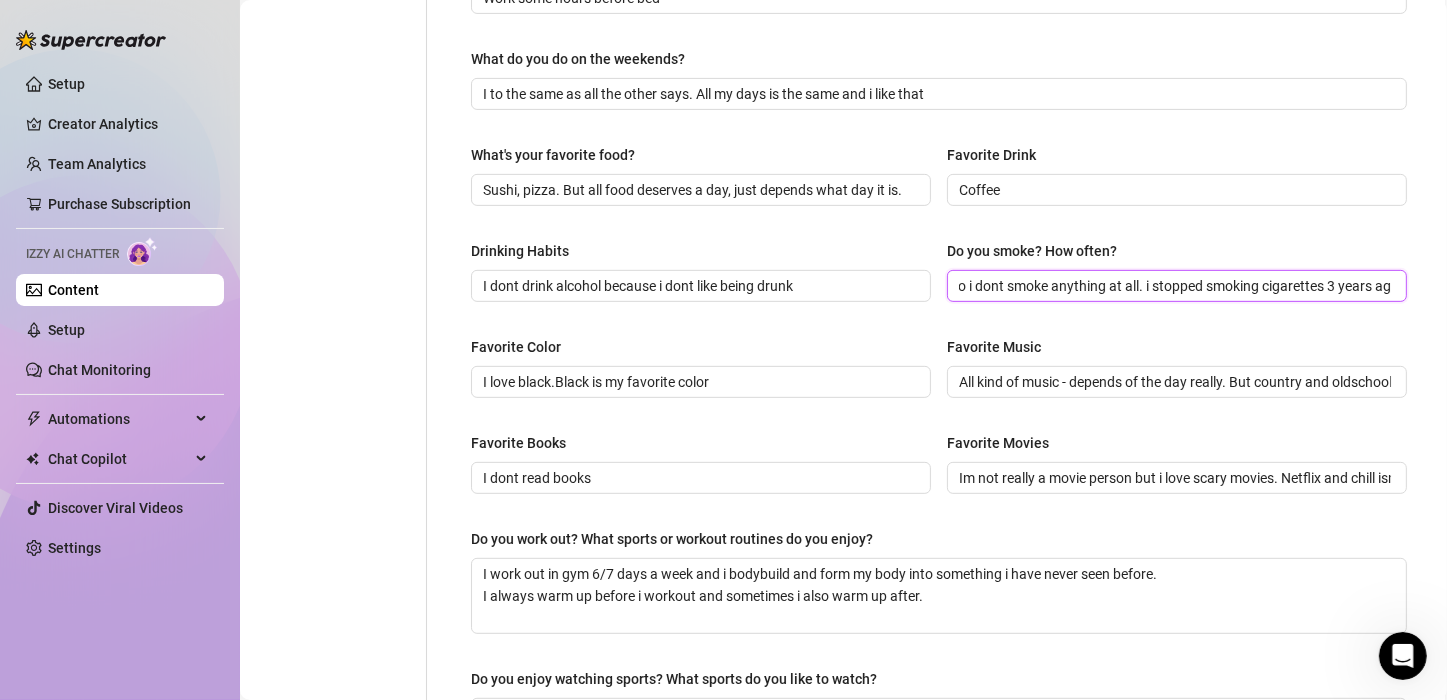 scroll, scrollTop: 0, scrollLeft: 30, axis: horizontal 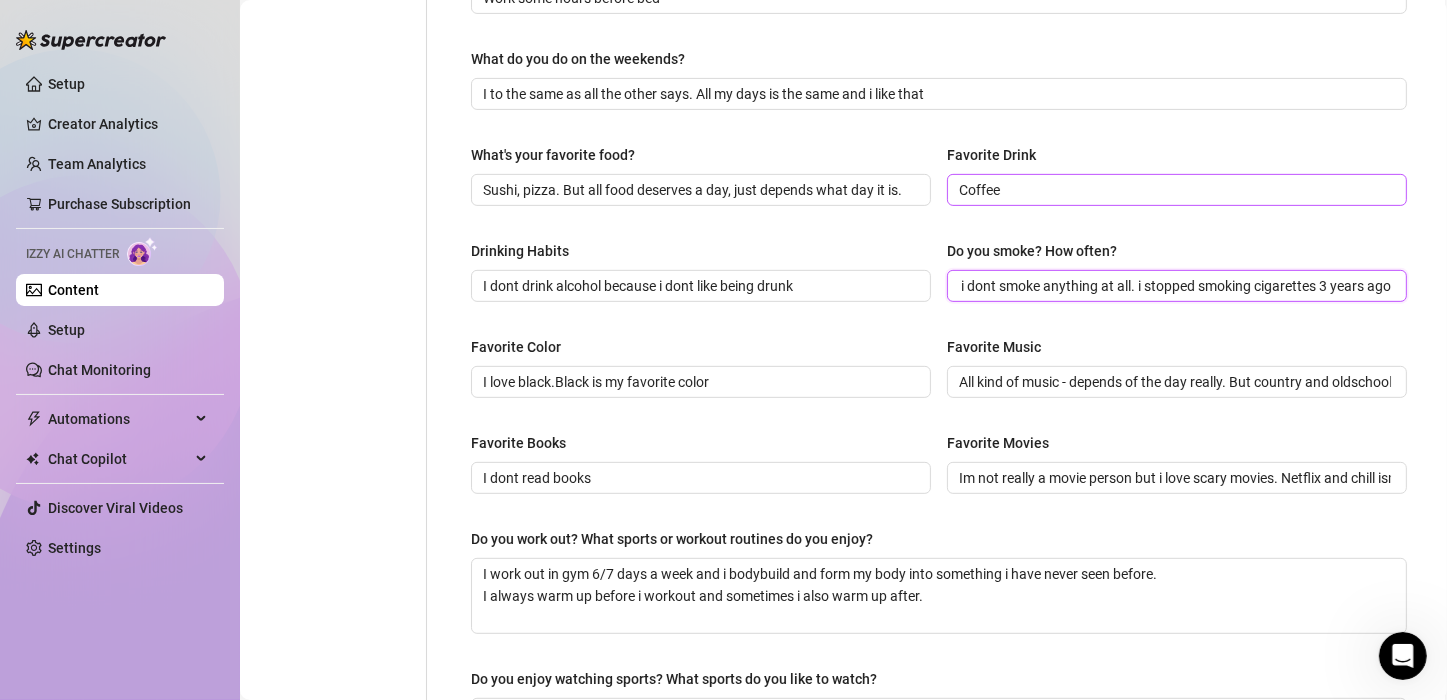 type on "No i dont smoke anything at all. i stopped smoking cigarettes 3 years ago" 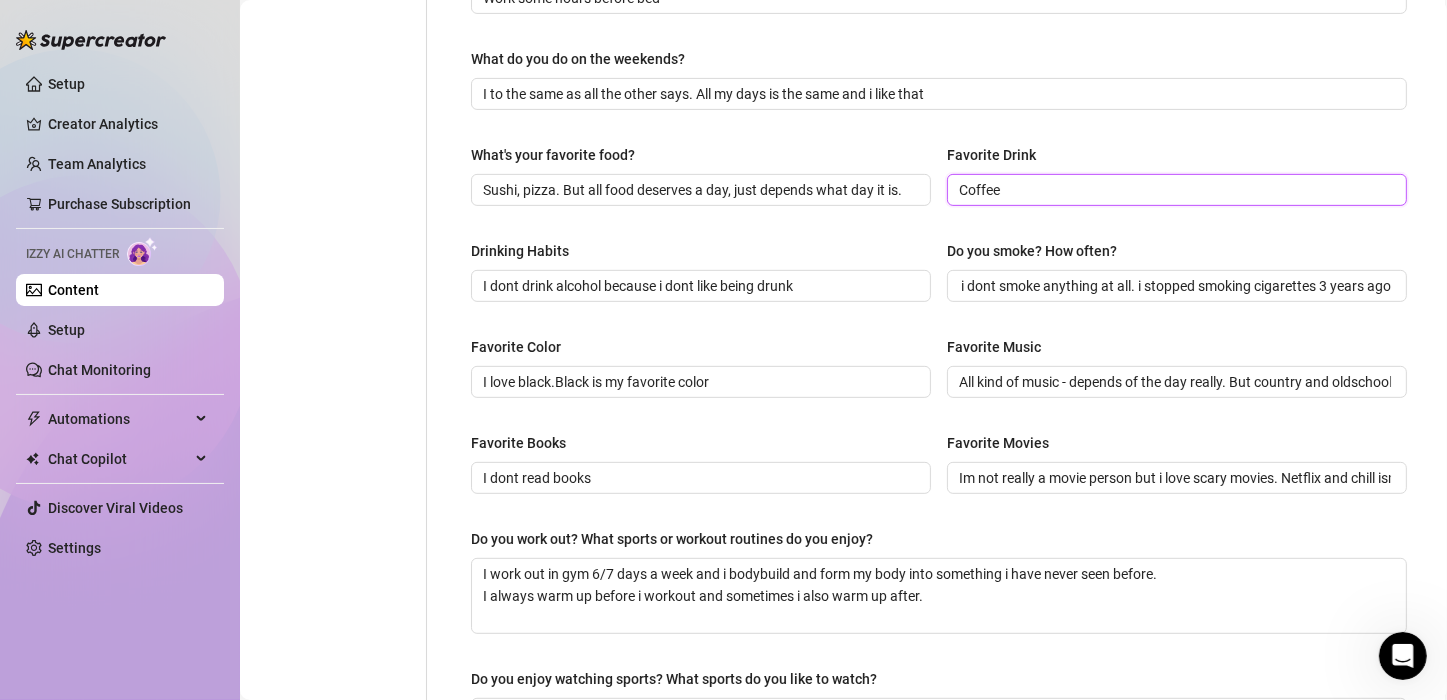 scroll, scrollTop: 0, scrollLeft: 0, axis: both 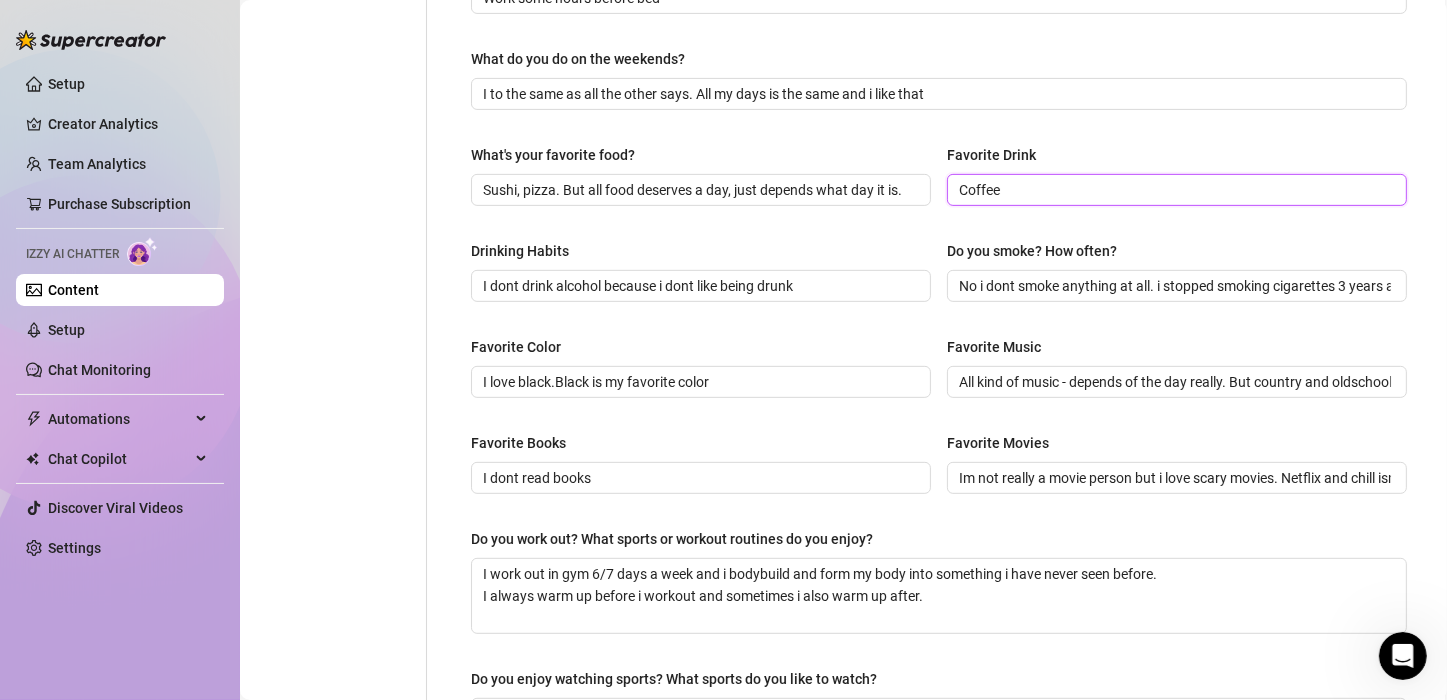 click on "Coffee" at bounding box center (1175, 190) 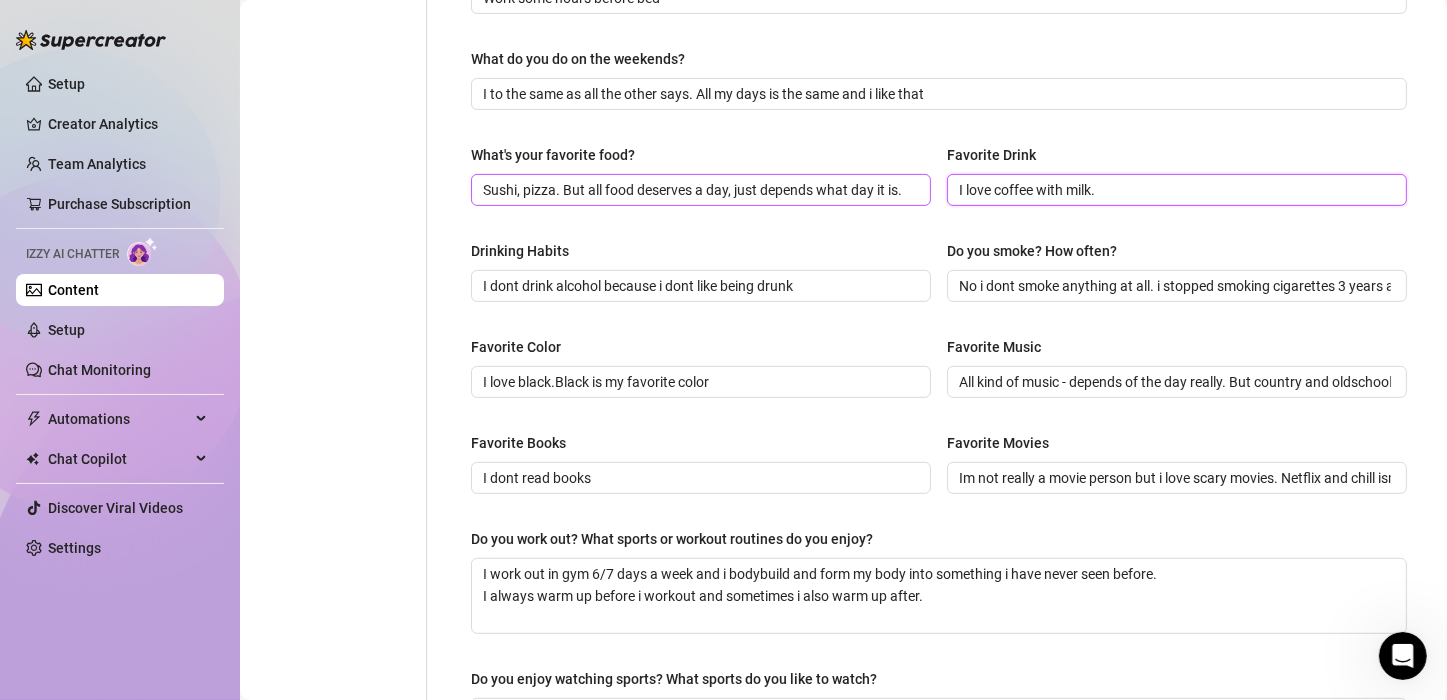 type on "I love coffee with milk." 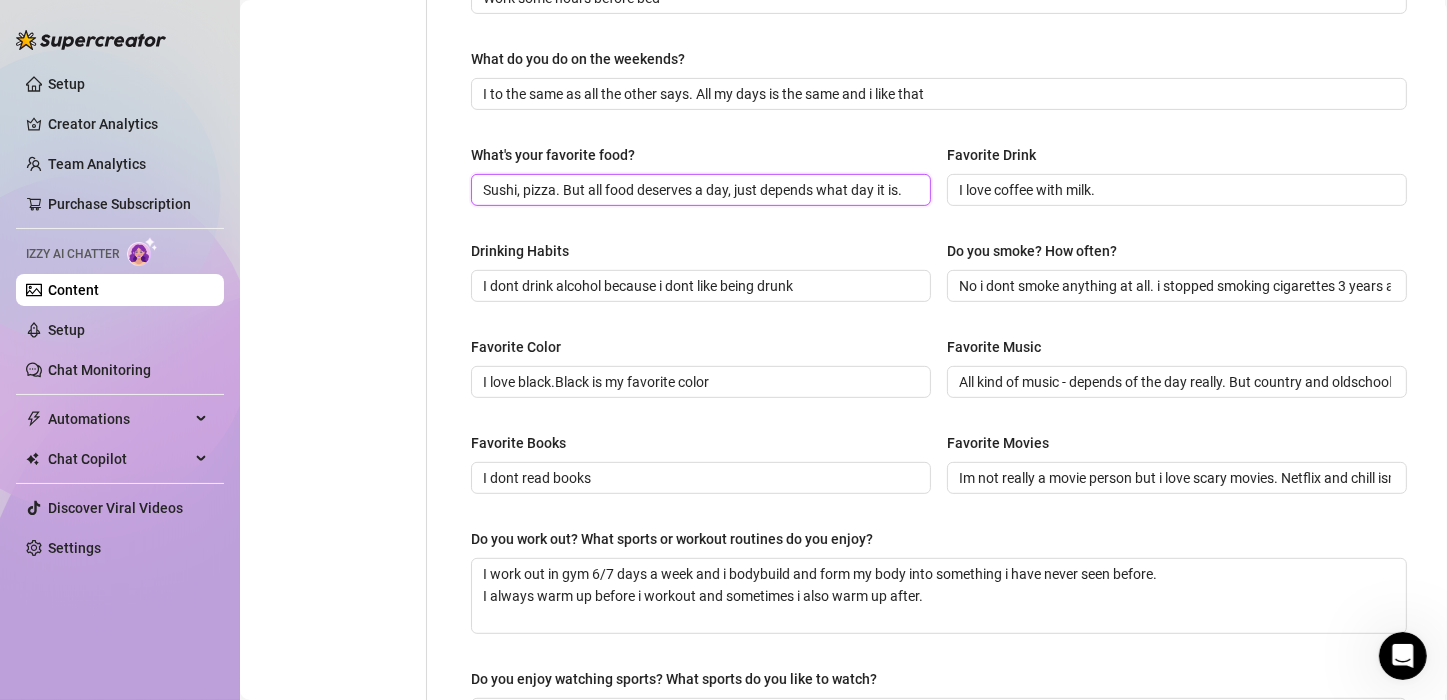 click on "Sushi, pizza. But all food deserves a day, just depends what day it is." at bounding box center (699, 190) 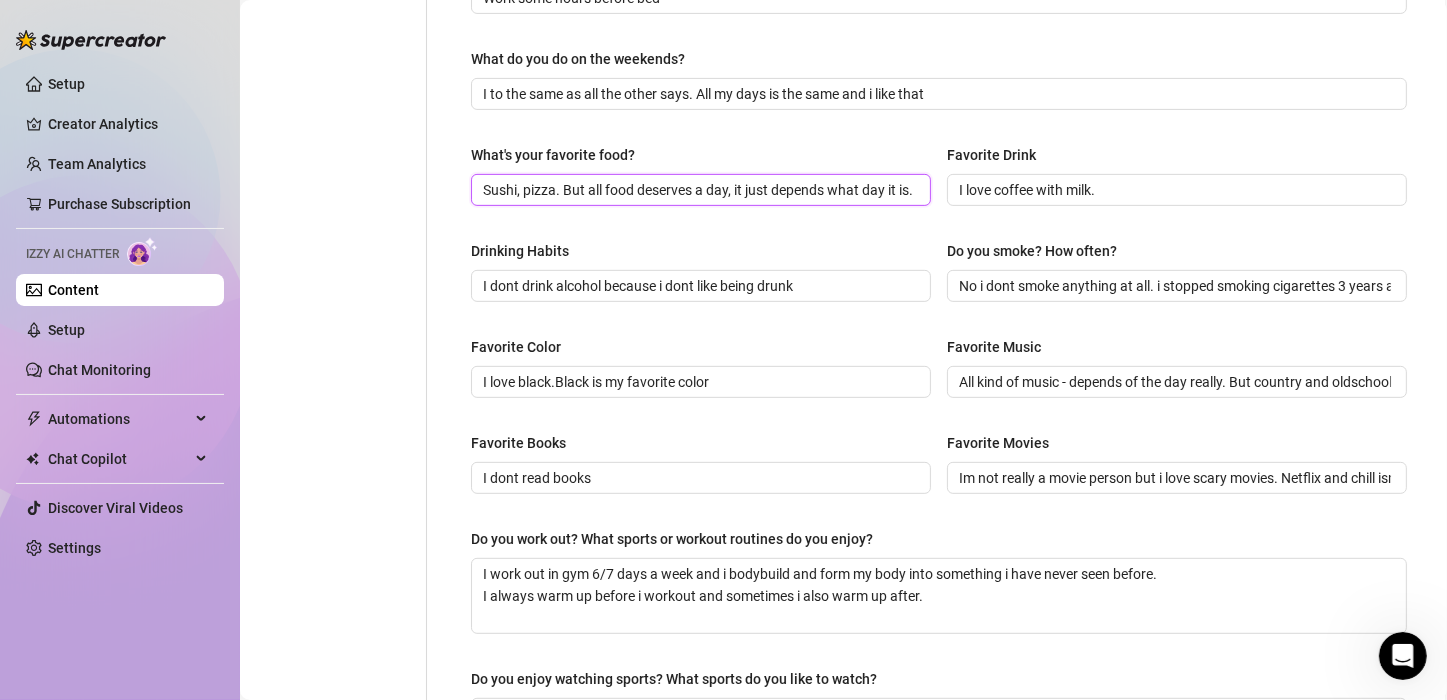 click on "Sushi, pizza. But all food deserves a day, it just depends what day it is." at bounding box center [699, 190] 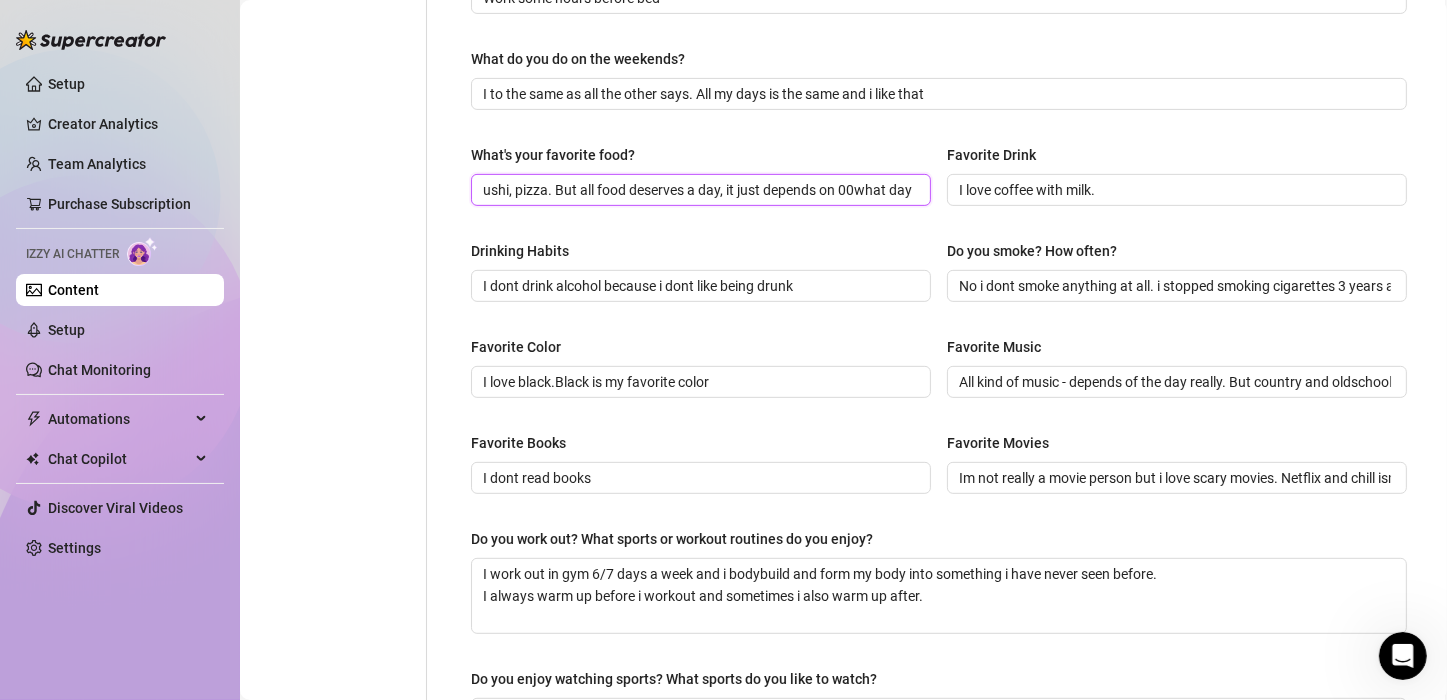 type on "Sushi, pizza. But all food deserves a day, it just depends on 00what day it is." 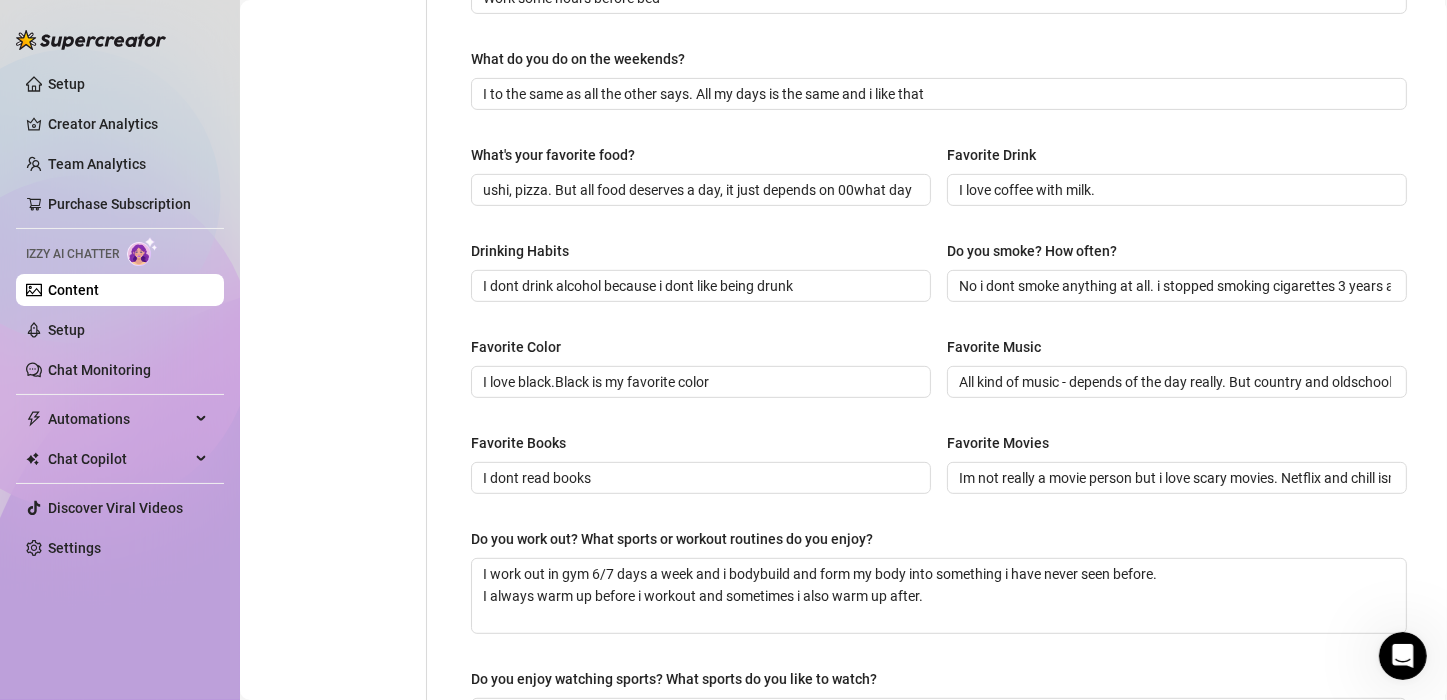 scroll, scrollTop: 0, scrollLeft: 0, axis: both 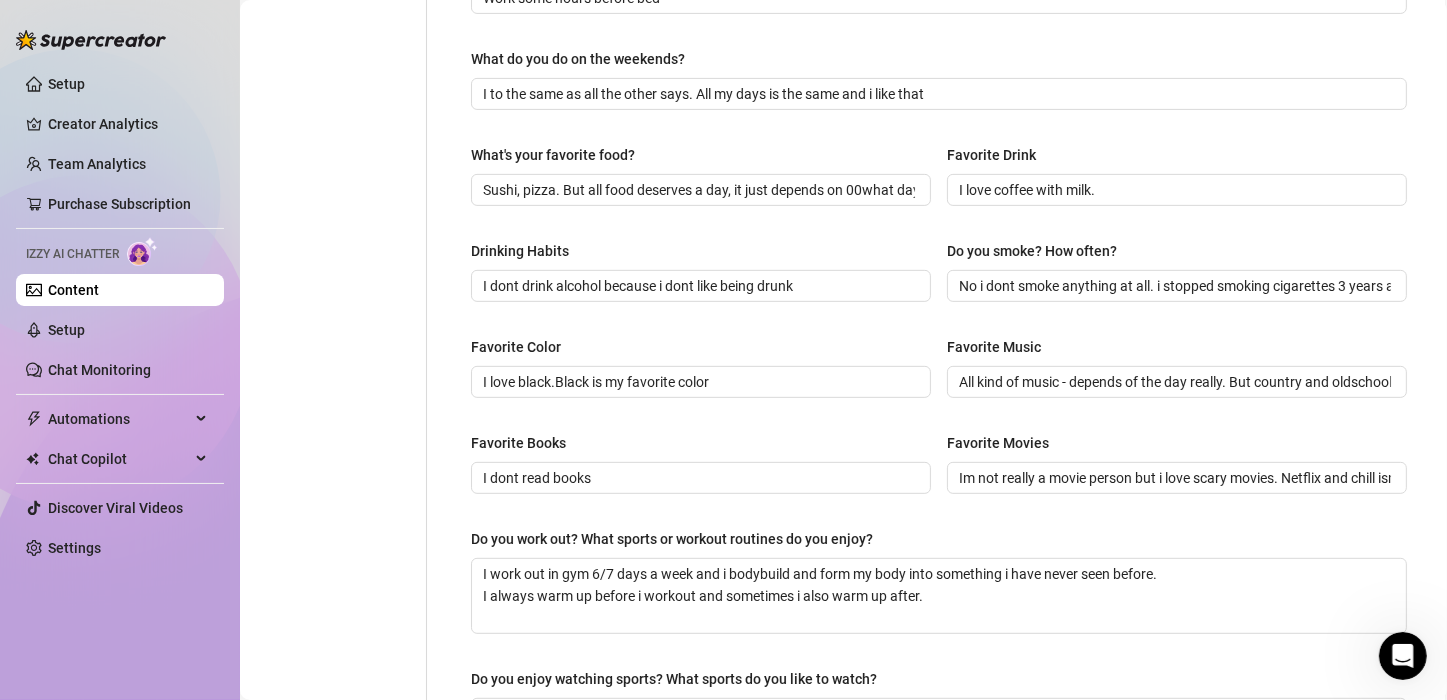 click on "What are your hobbies and interests? What do you enjoy about them? Required I work out in gym 6/7 days a week and im a real upper-body girl.
I love to do make up
I love to cycling and enjoying the surrounding on my trips - both city life and coutryside.
I dont drink or go to parties. What does a typical day in your life look like? What do you usually do? Required I wake up and eat my breakfast infront of the tv - enjoying the quiet morning
Then i take a ride on my home-bike
Then i work some hours
Then i go to the gym
Then then its aften i work some hours again
Then i go to bed and to the exact same thing the day after.
I like routines What's your morning routine like? Quite morning before the day starts What's your night routine like? Work some hours before bed What do you do on the weekends? I to the same as all the other says. All my days is the same and i like that What's your favorite food? Sushi, pizza. But all food deserves a day, it just depends on 00what day it is. Favorite Drink" at bounding box center [939, 116] 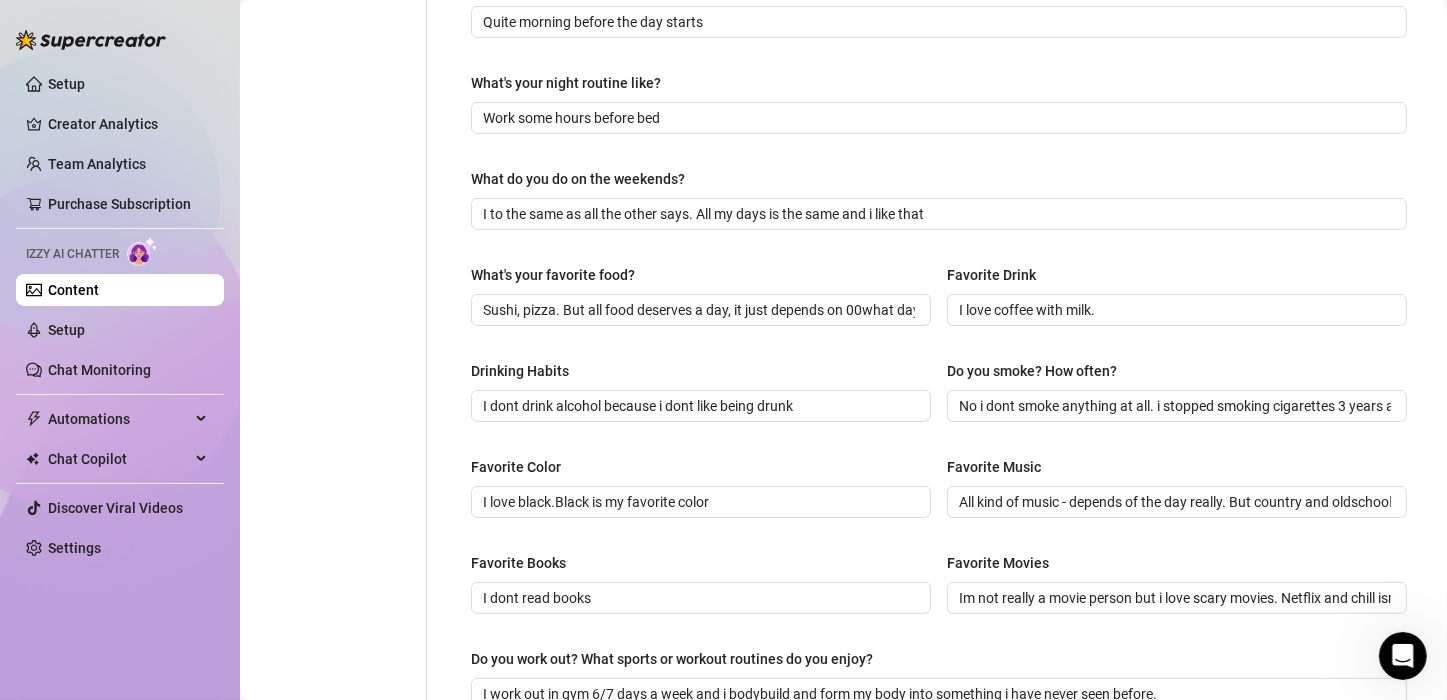 scroll, scrollTop: 610, scrollLeft: 0, axis: vertical 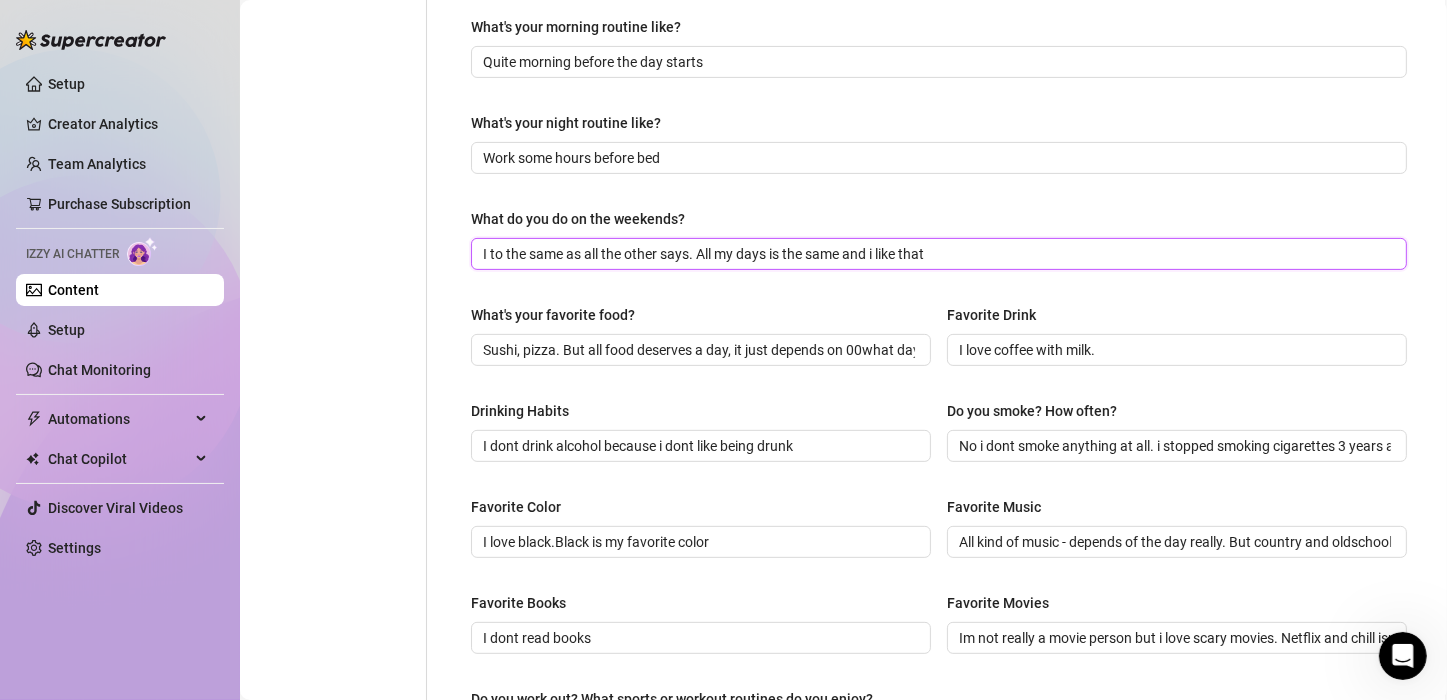 click on "I to the same as all the other says. All my days is the same and i like that" at bounding box center (937, 254) 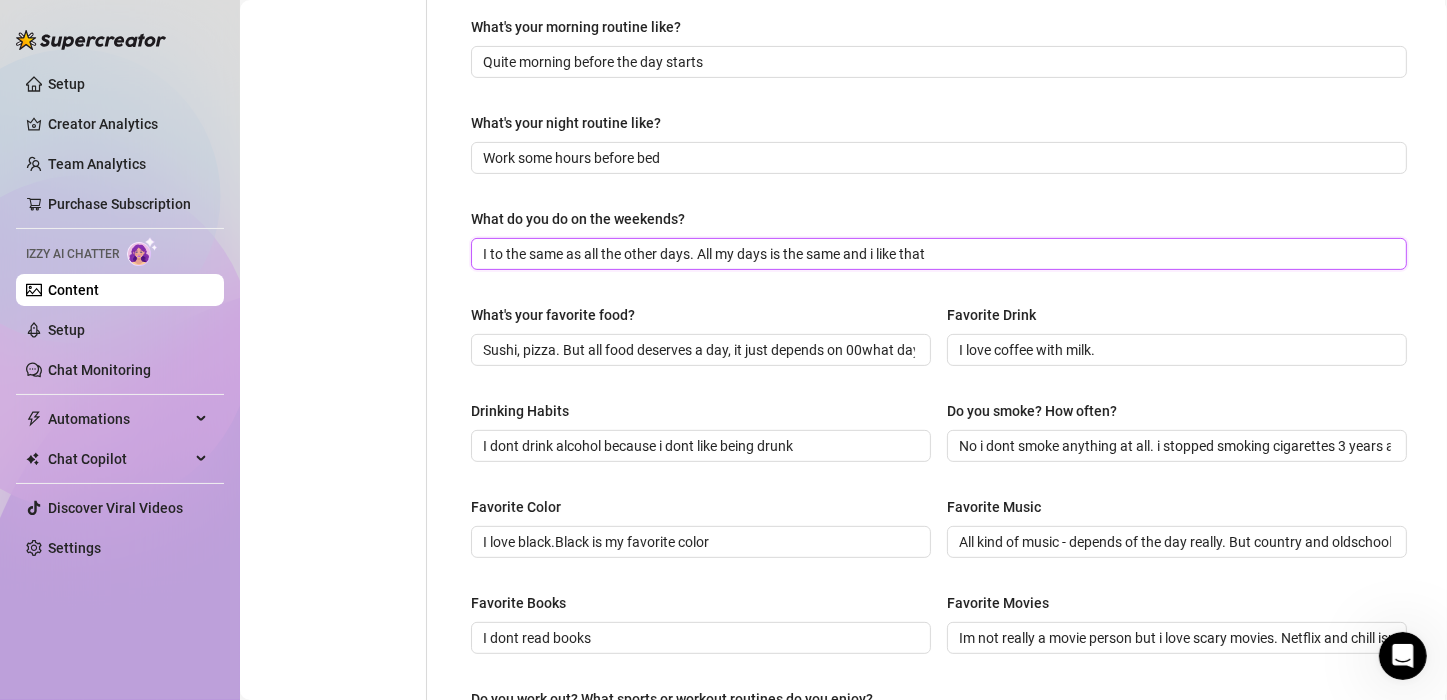 click on "I to the same as all the other days. All my days is the same and i like that" at bounding box center (937, 254) 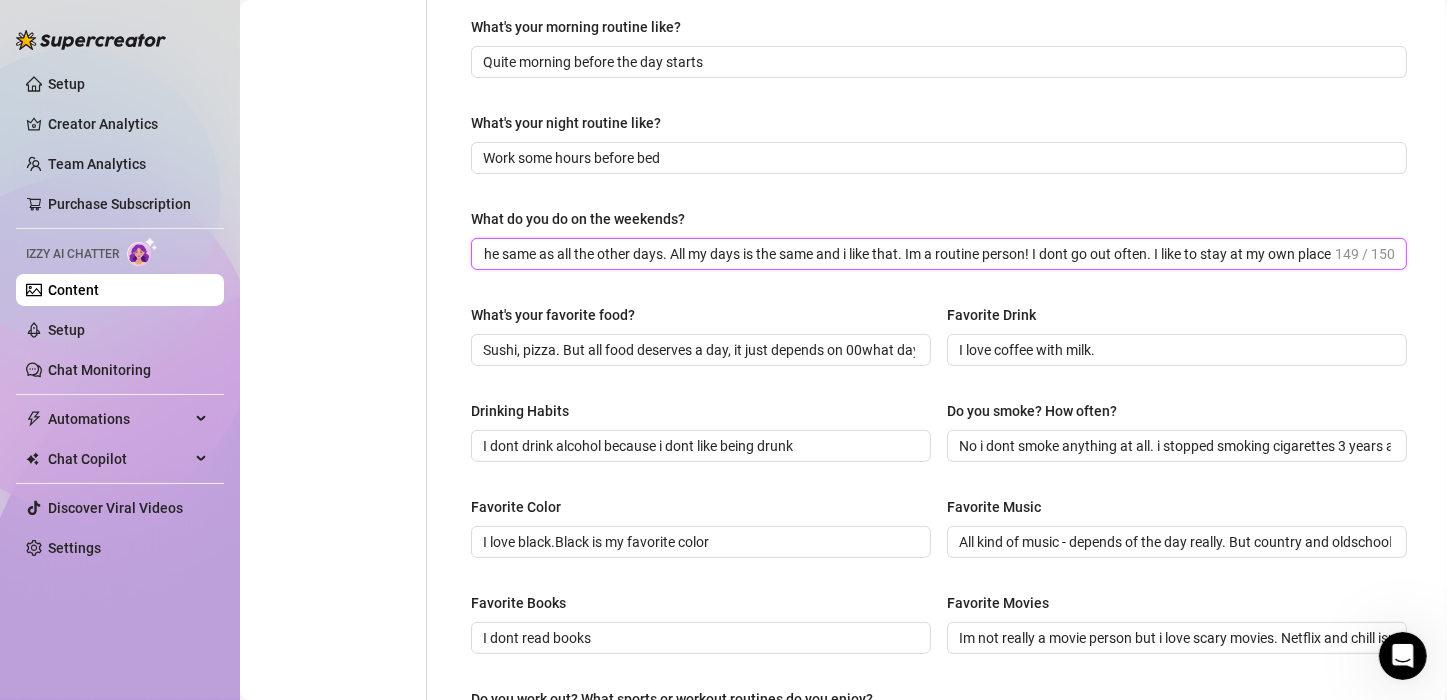 scroll, scrollTop: 0, scrollLeft: 52, axis: horizontal 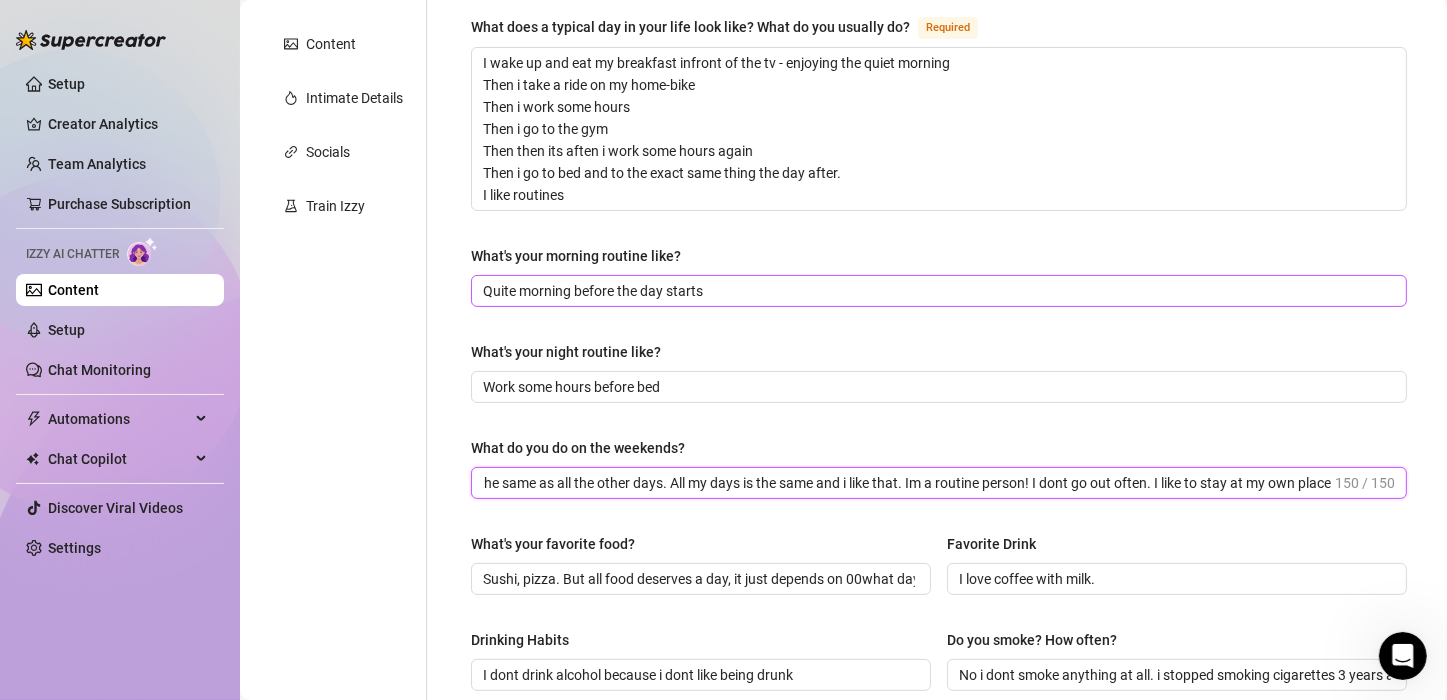 type on "I to the same as all the other days. All my days is the same and i like that. Im a routine person! I dont go out often. I like to stay at my own place" 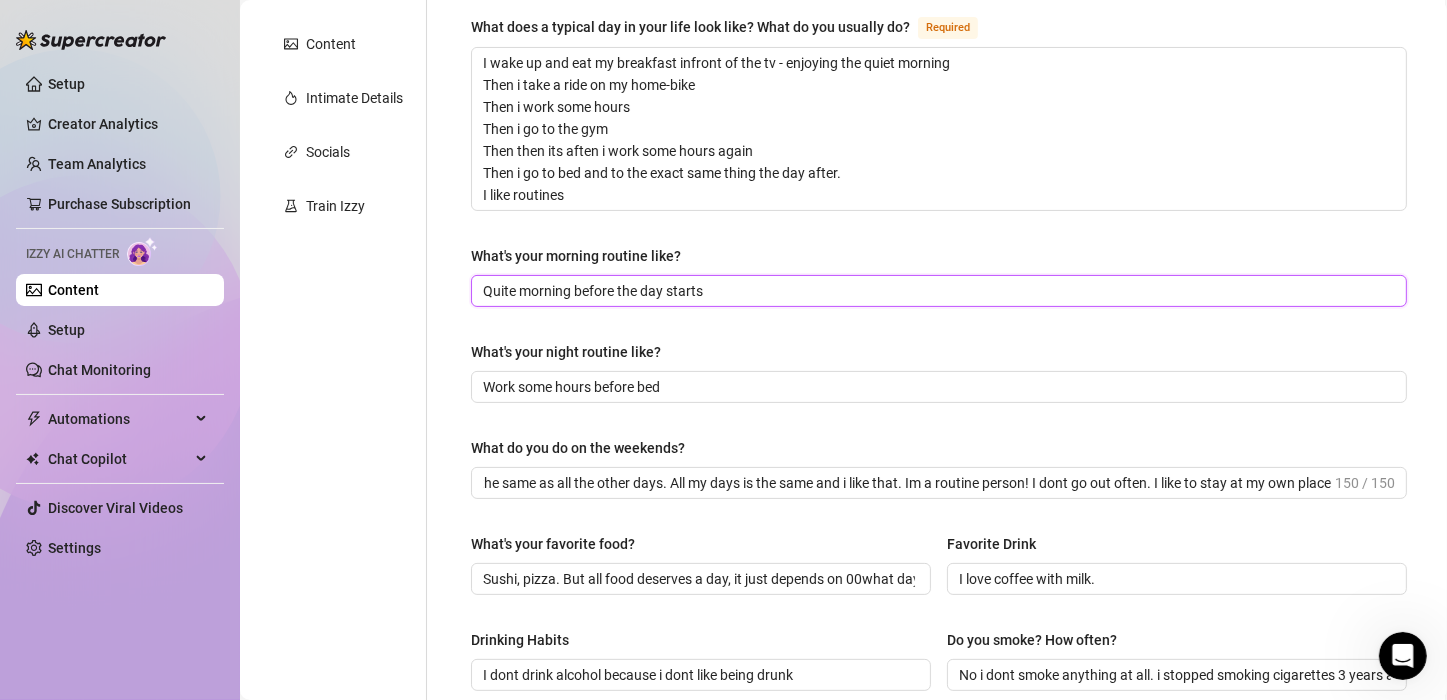 click on "Quite morning before the day starts" at bounding box center (937, 291) 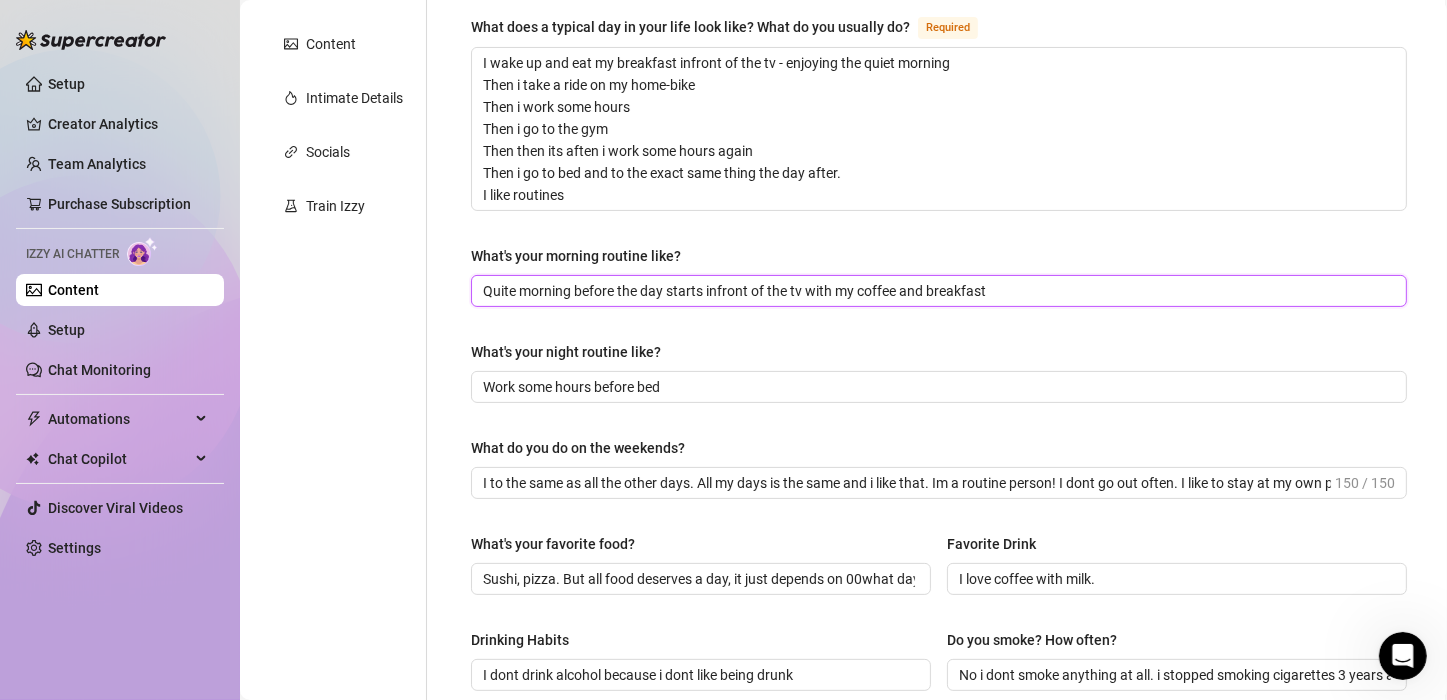 type on "Quite morning before the day starts infront of the tv with my coffee and breakfast" 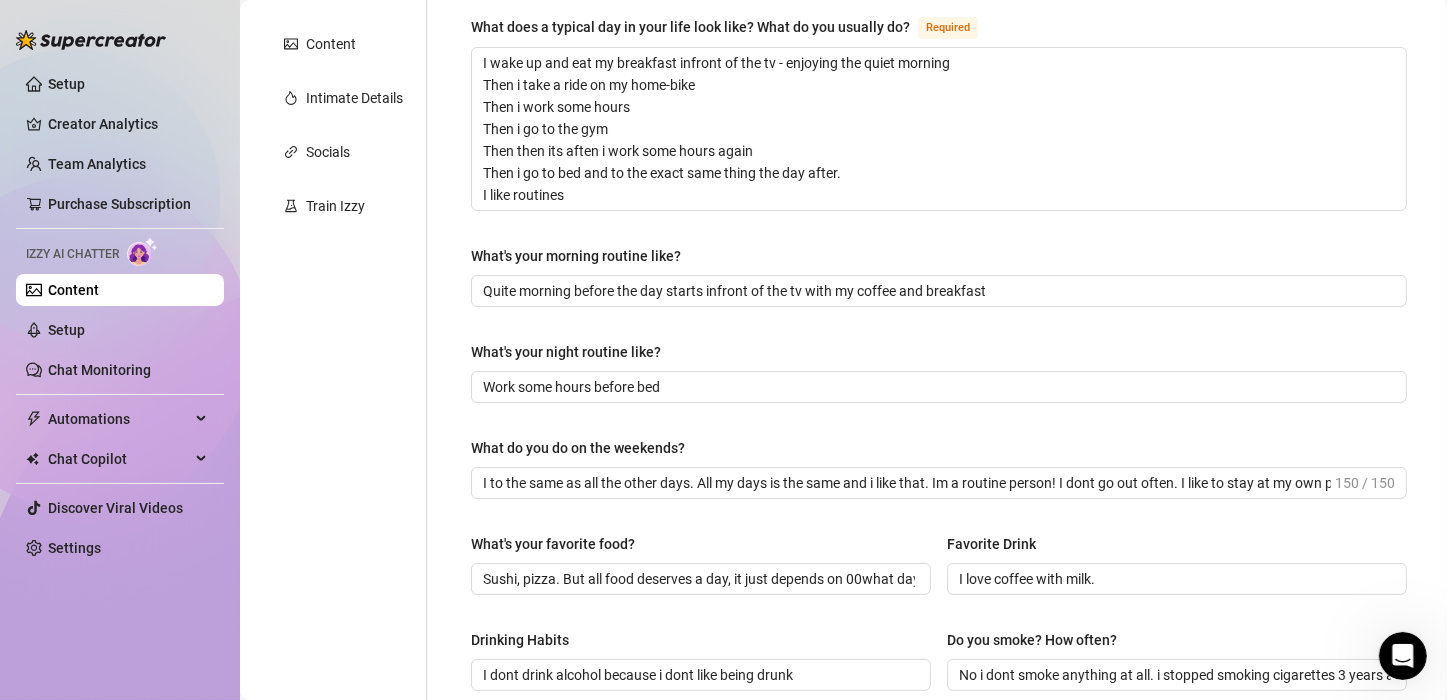 click on "Content Library Content for  Mina Mina (jereminaa) Bio   94% Products 1 3 Bump Messages 1 3 Bio Import Bio from other creator Personal Info Chatting Lifestyle Physique Content Intimate Details Socials Train Izzy Name Required Jereminaa Nickname(s) Mina Gender Required Female Male Non-Binary / Genderqueer Agender Bigender Genderfluid Other Where did you grow up? Required Denmark Where is your current homebase? (City/Area of your home) Required City What is your timezone of your current location? If you are currently traveling, choose your current location Required Denmark  ( Europe/Berlin ) Are you currently traveling? If so, where are you right now? what are you doing there? Im not a traveller but i would like to lean myself to be a traveller. The world is so big and i have really been outside my own country. I have only been in Spain 2 times Birth Date Required July 24th, 1996 Zodiac Sign Leo Sexual Orientation Required Heterosexual Relationship Status Required Single Do you have any siblings? How many? No G" at bounding box center [843, 497] 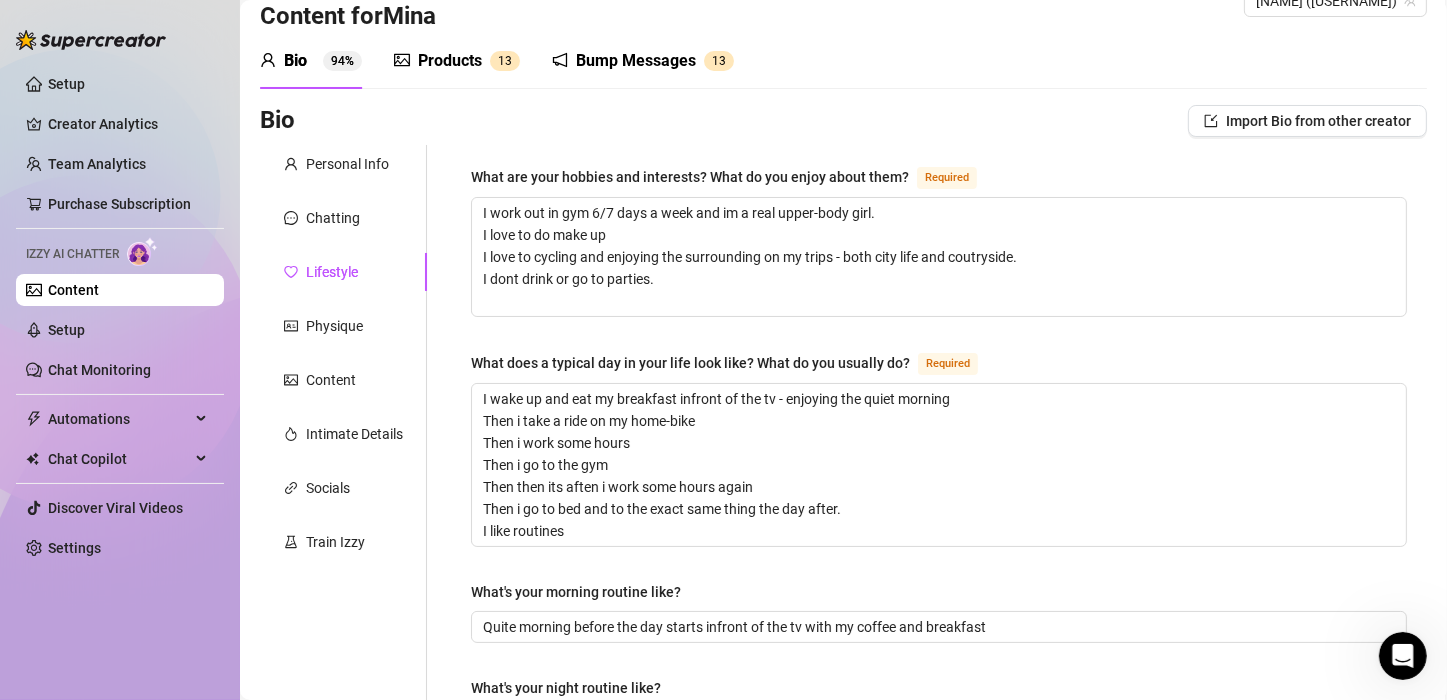 scroll, scrollTop: 0, scrollLeft: 0, axis: both 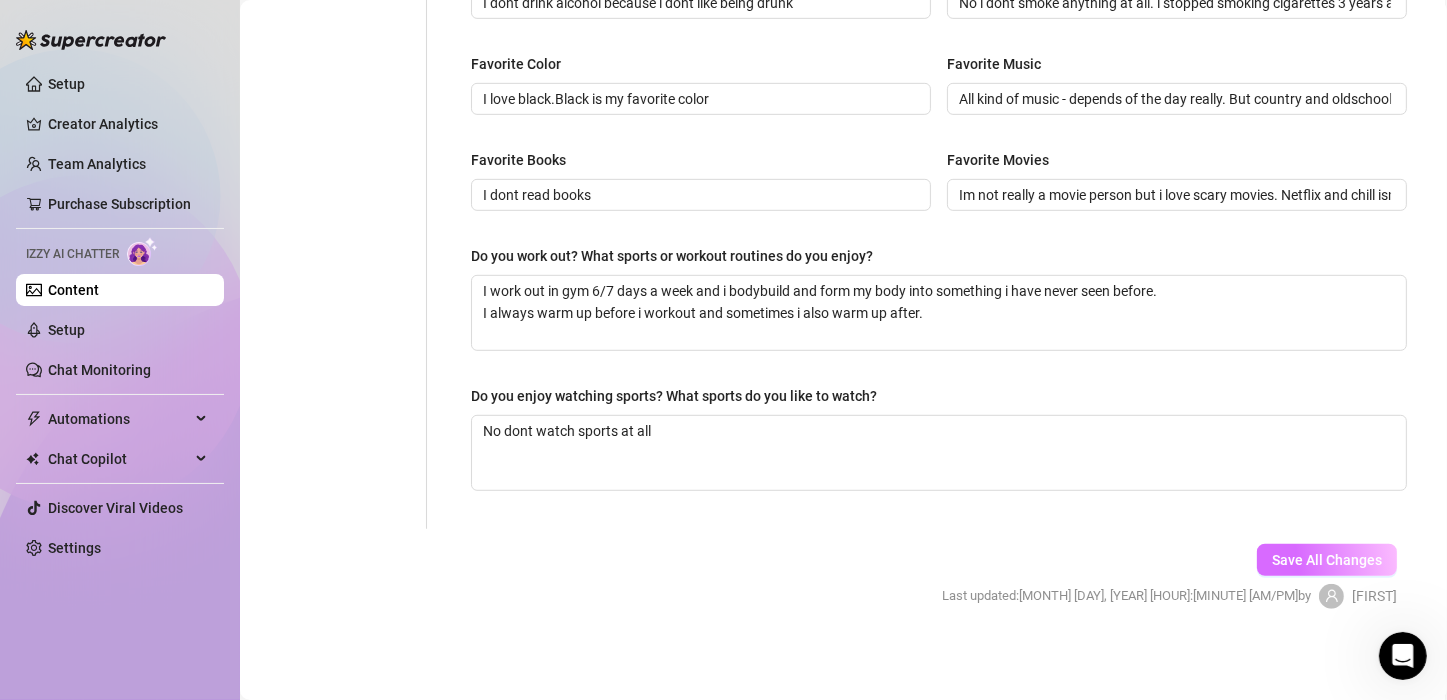 click on "Save All Changes" at bounding box center [1327, 560] 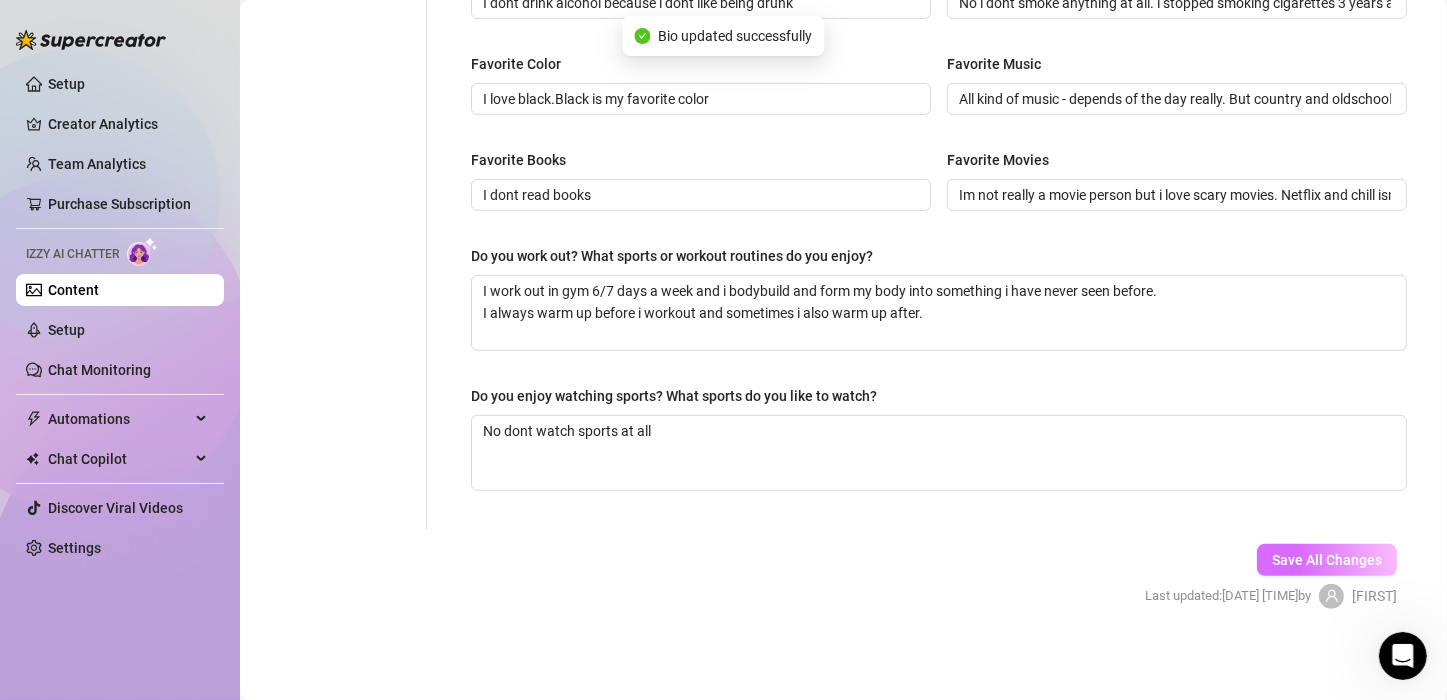 type on "I love coffee with milk." 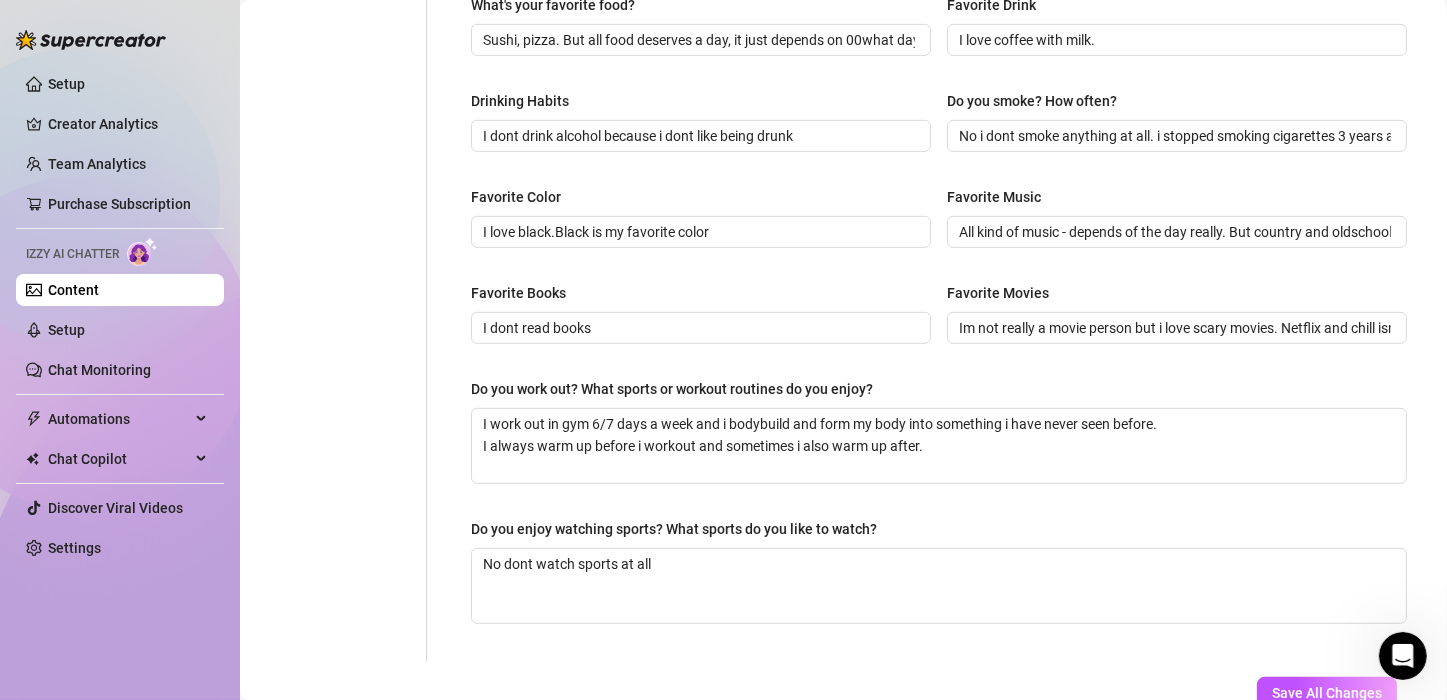 scroll, scrollTop: 1053, scrollLeft: 0, axis: vertical 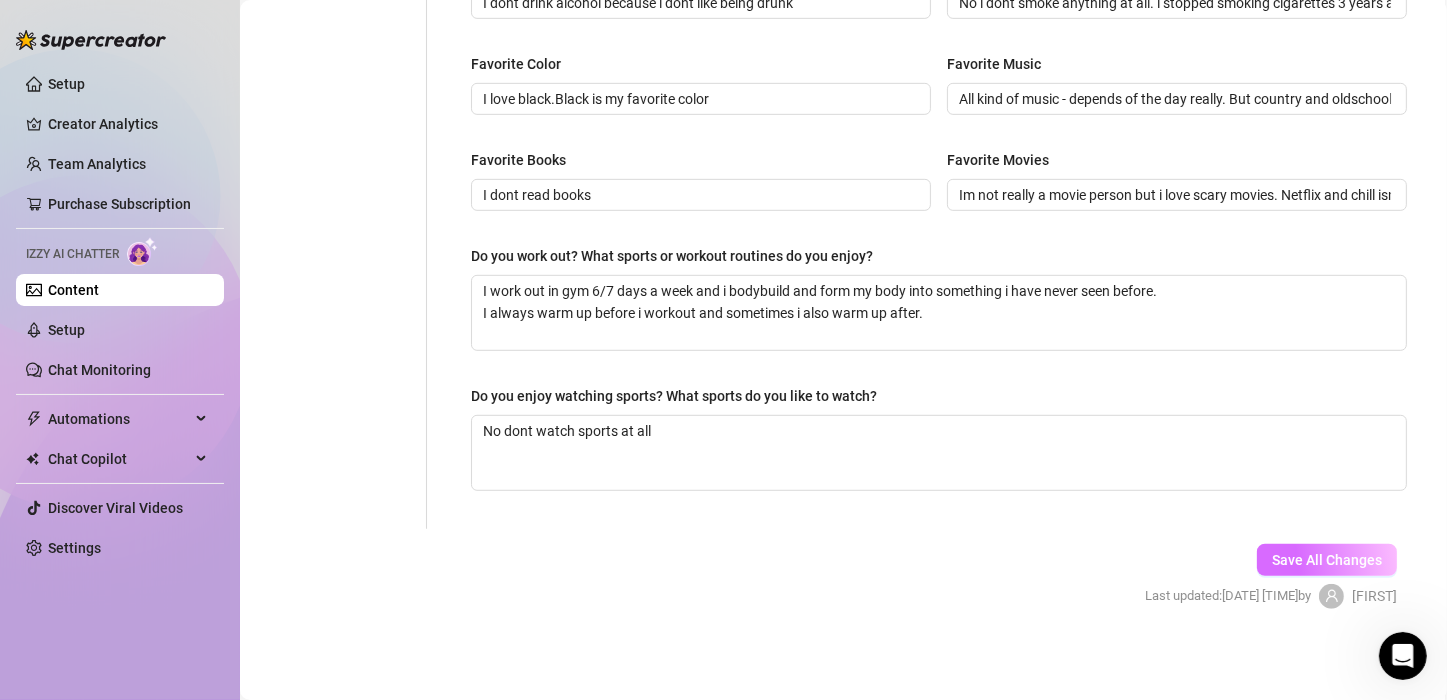 click on "Save All Changes" at bounding box center [1327, 560] 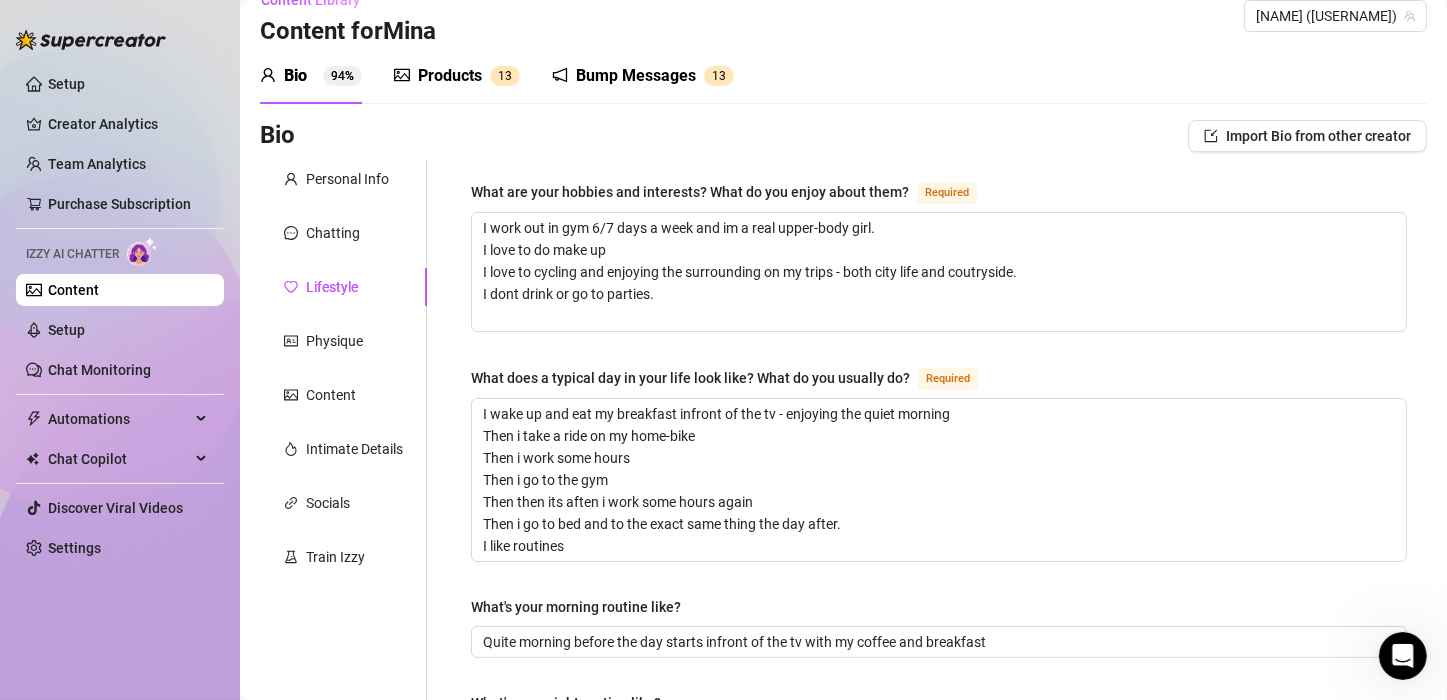 scroll, scrollTop: 24, scrollLeft: 0, axis: vertical 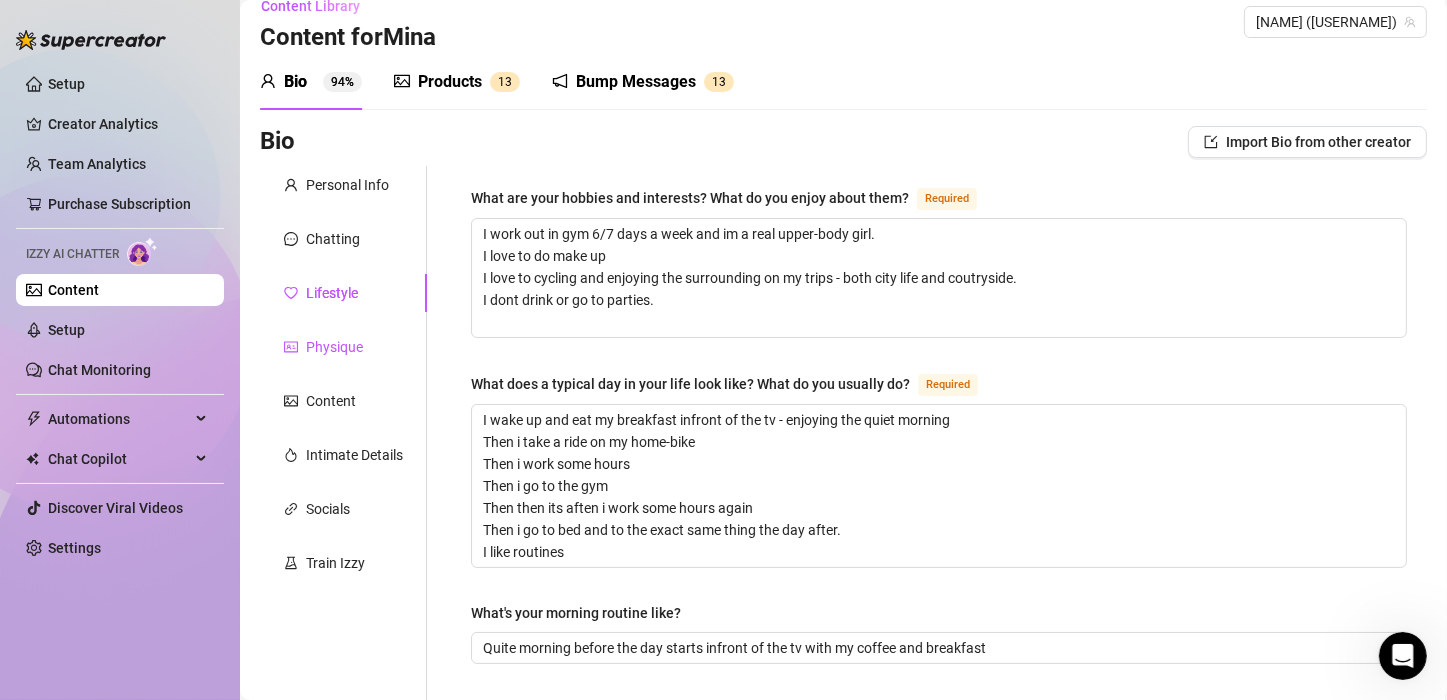 click on "Physique" at bounding box center [334, 347] 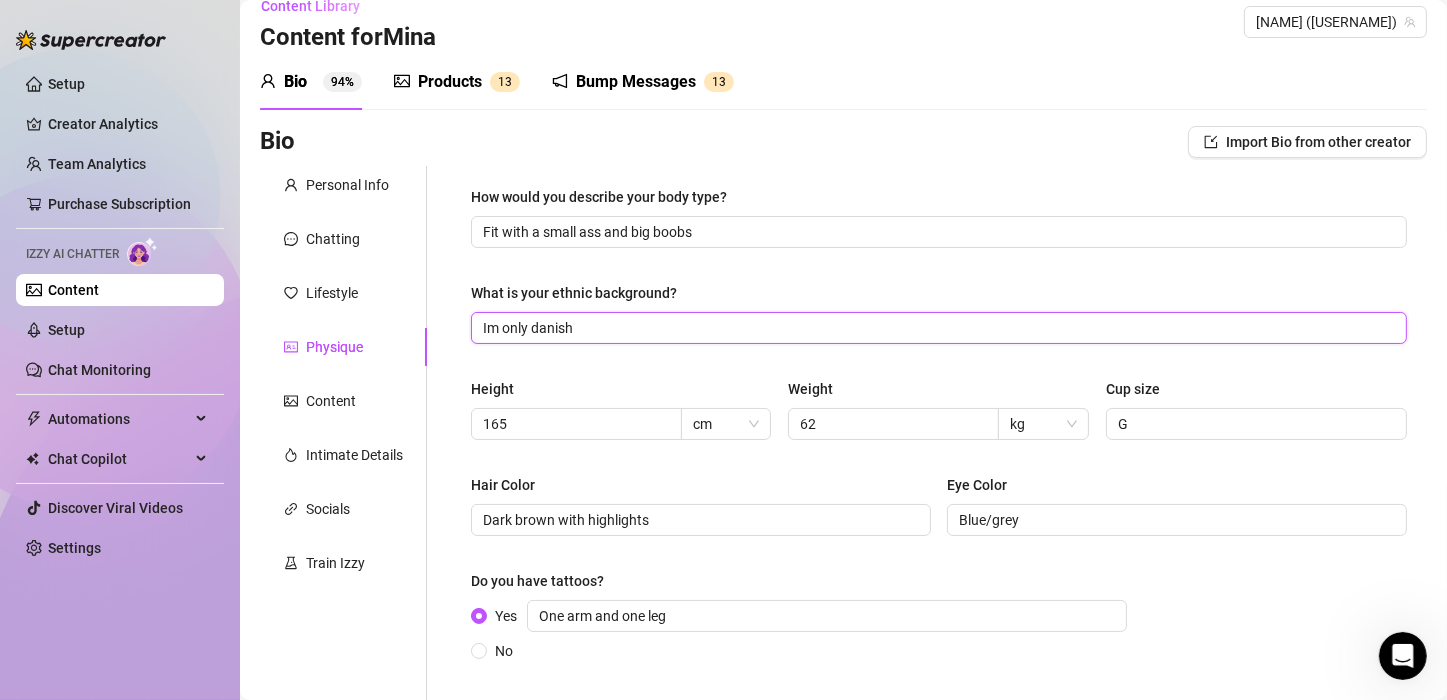 click on "Im only danish" at bounding box center (937, 328) 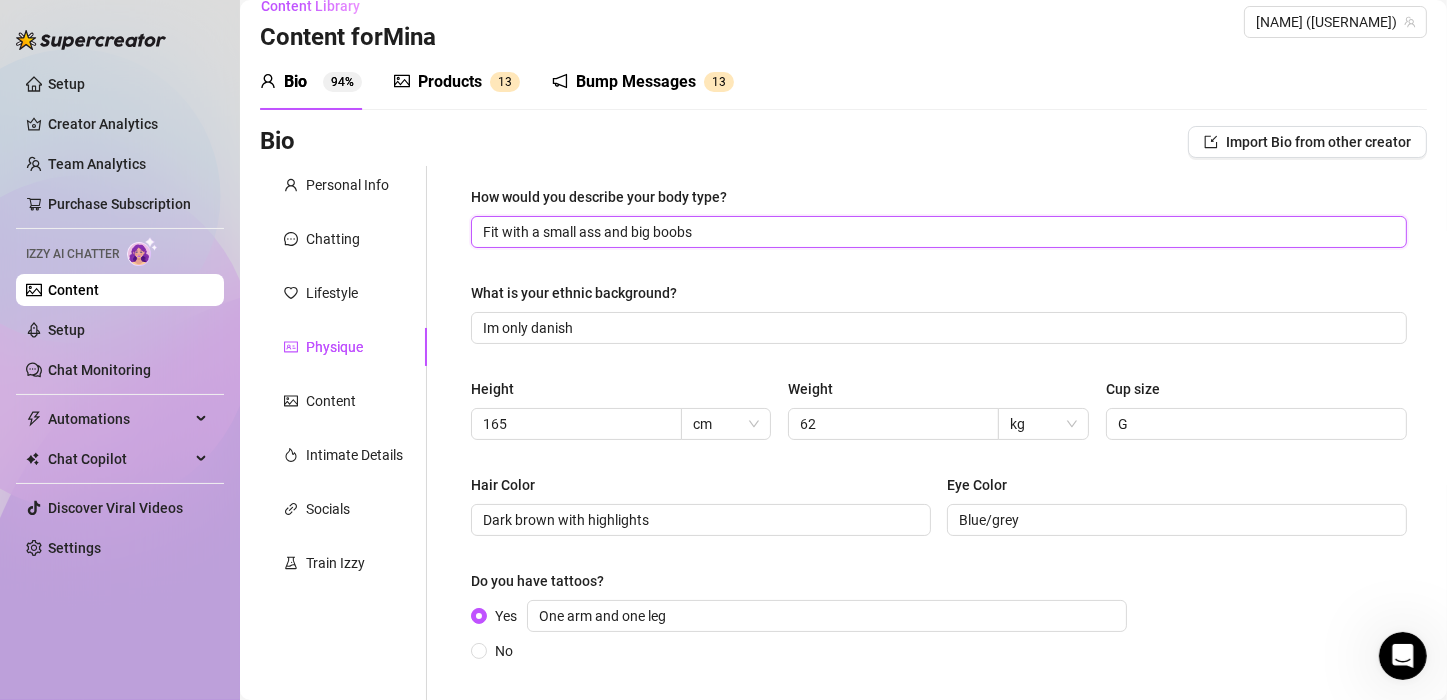 click on "Fit with a small ass and big boobs" at bounding box center (937, 232) 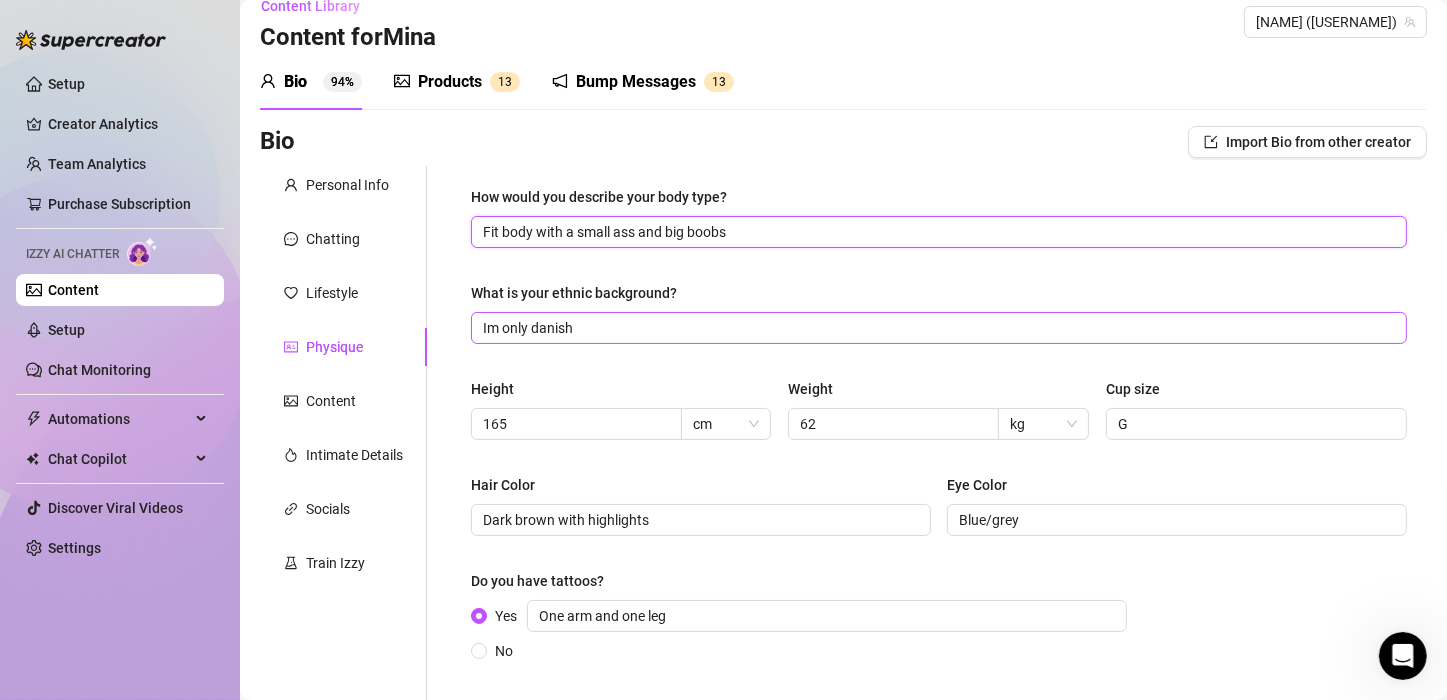 type on "Fit body with a small ass and big boobs" 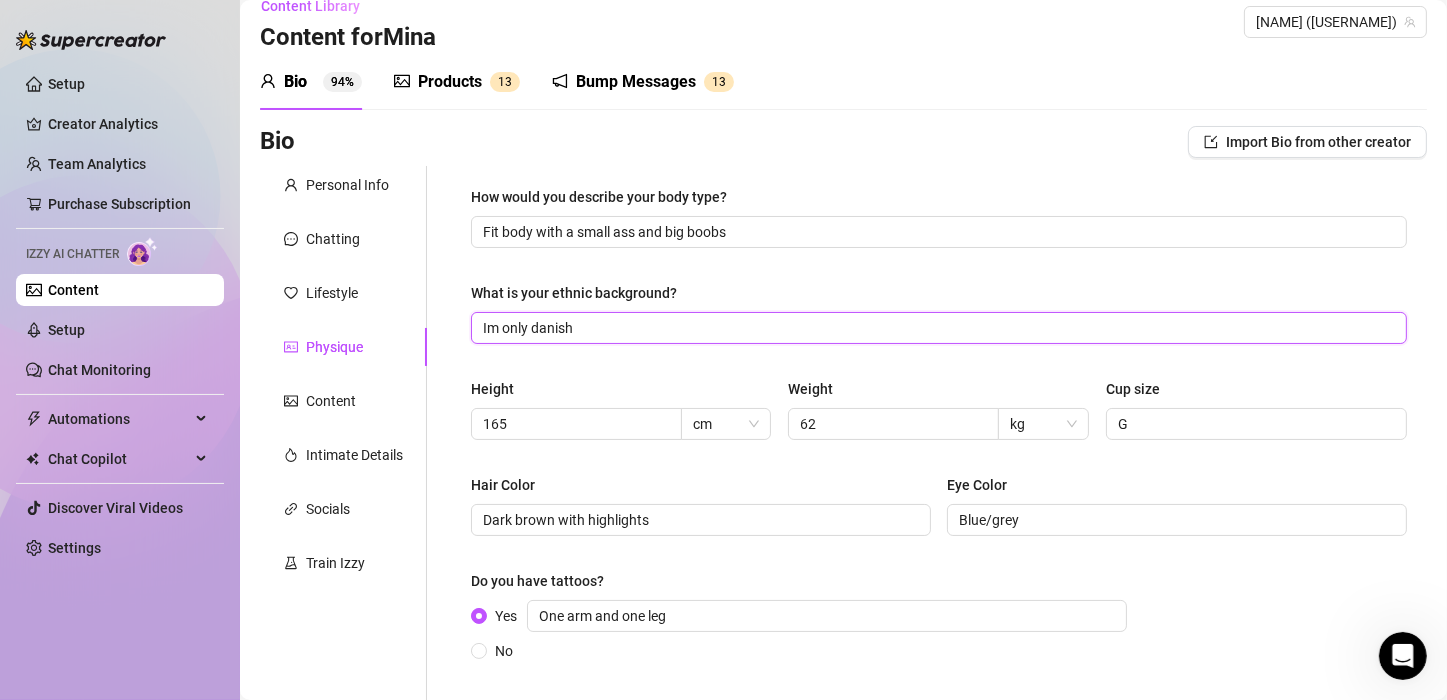 click on "Im only danish" at bounding box center (937, 328) 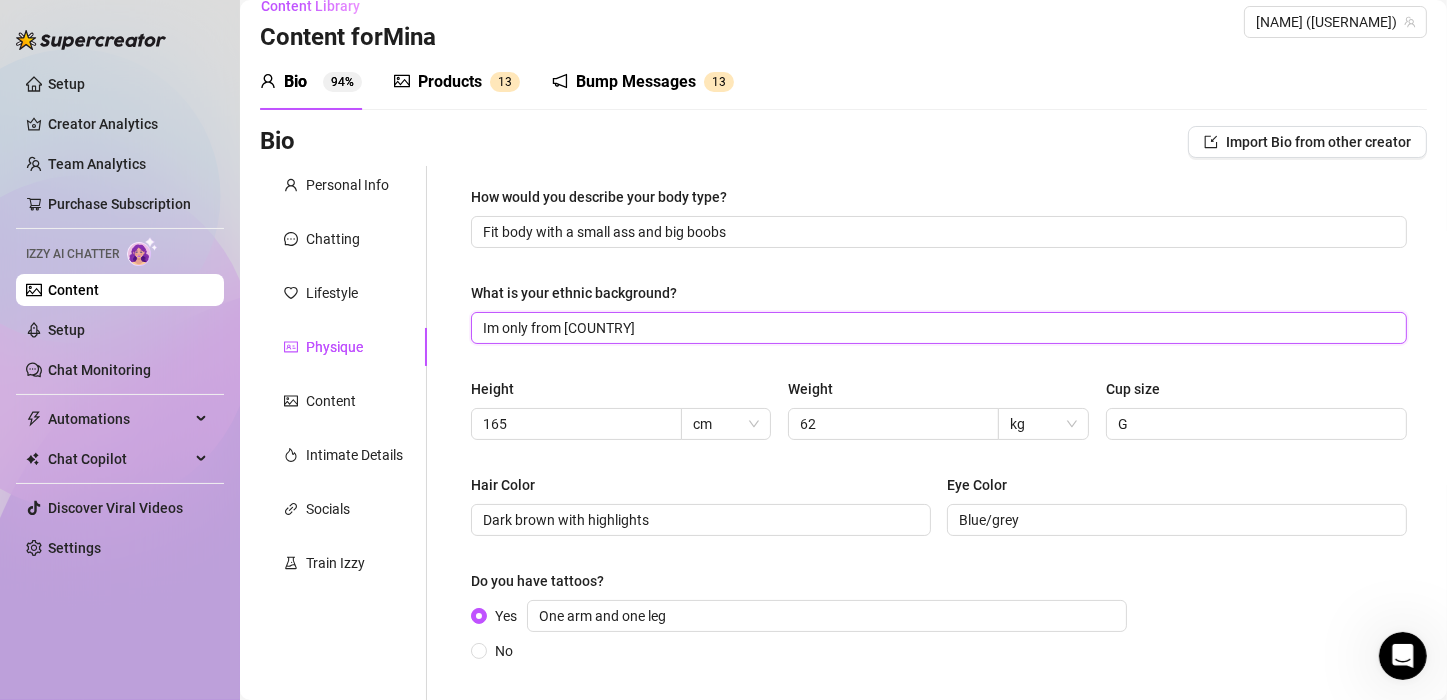 type on "Im only from [COUNTRY]" 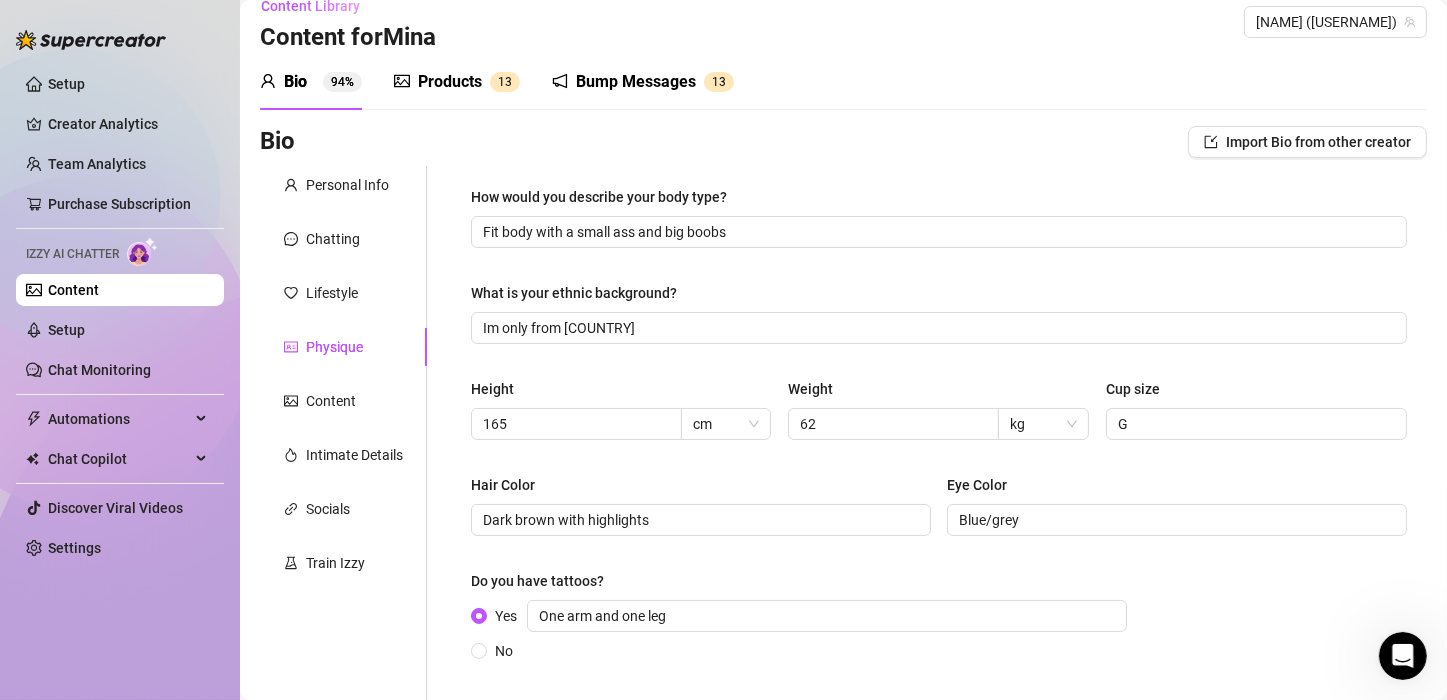 click on "What is your ethnic background?" at bounding box center [939, 297] 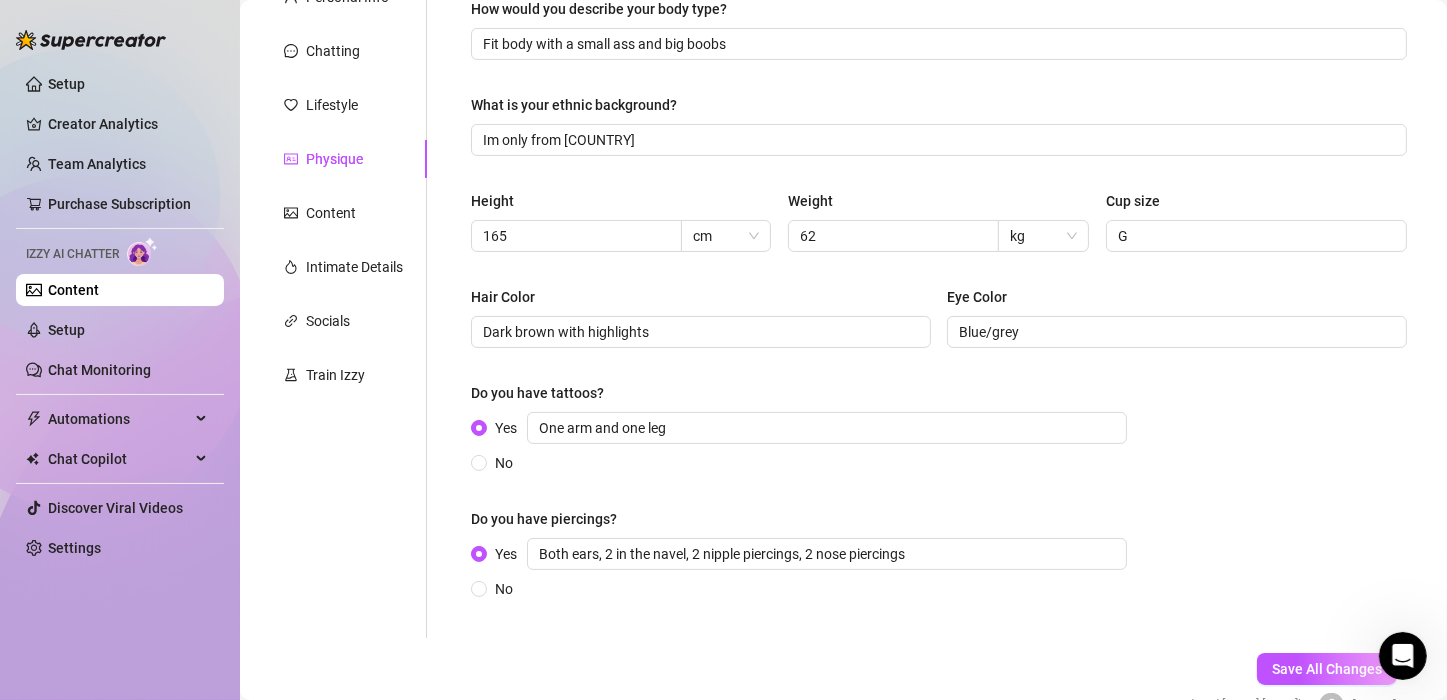 scroll, scrollTop: 264, scrollLeft: 0, axis: vertical 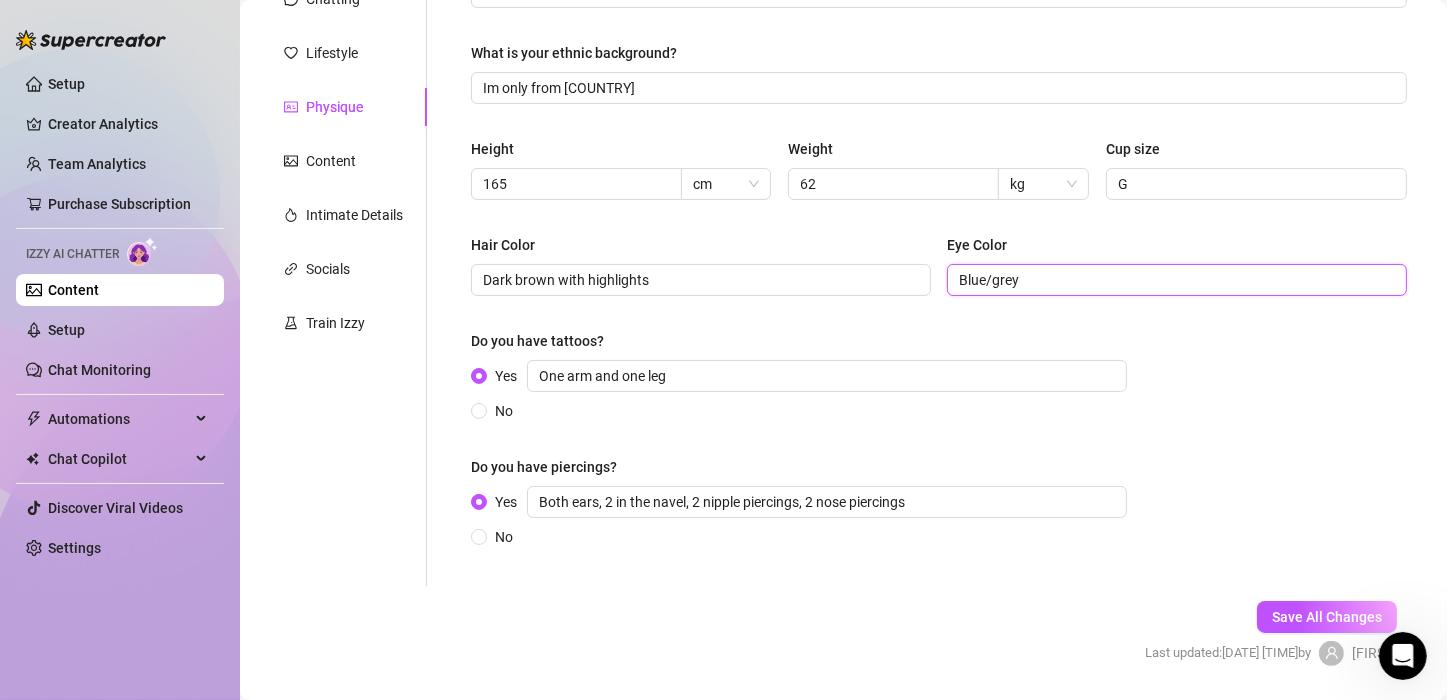 click on "Blue/grey" at bounding box center (1175, 280) 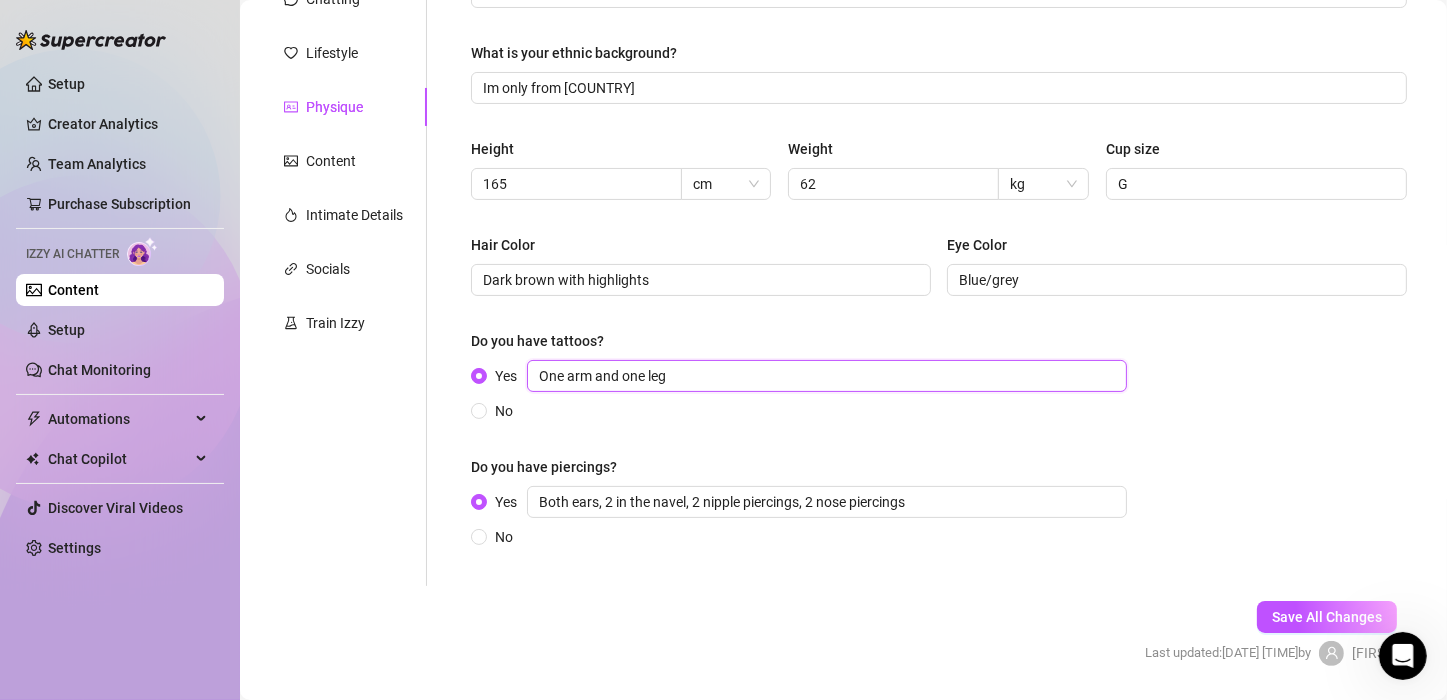 click on "One arm and one leg" at bounding box center (827, 376) 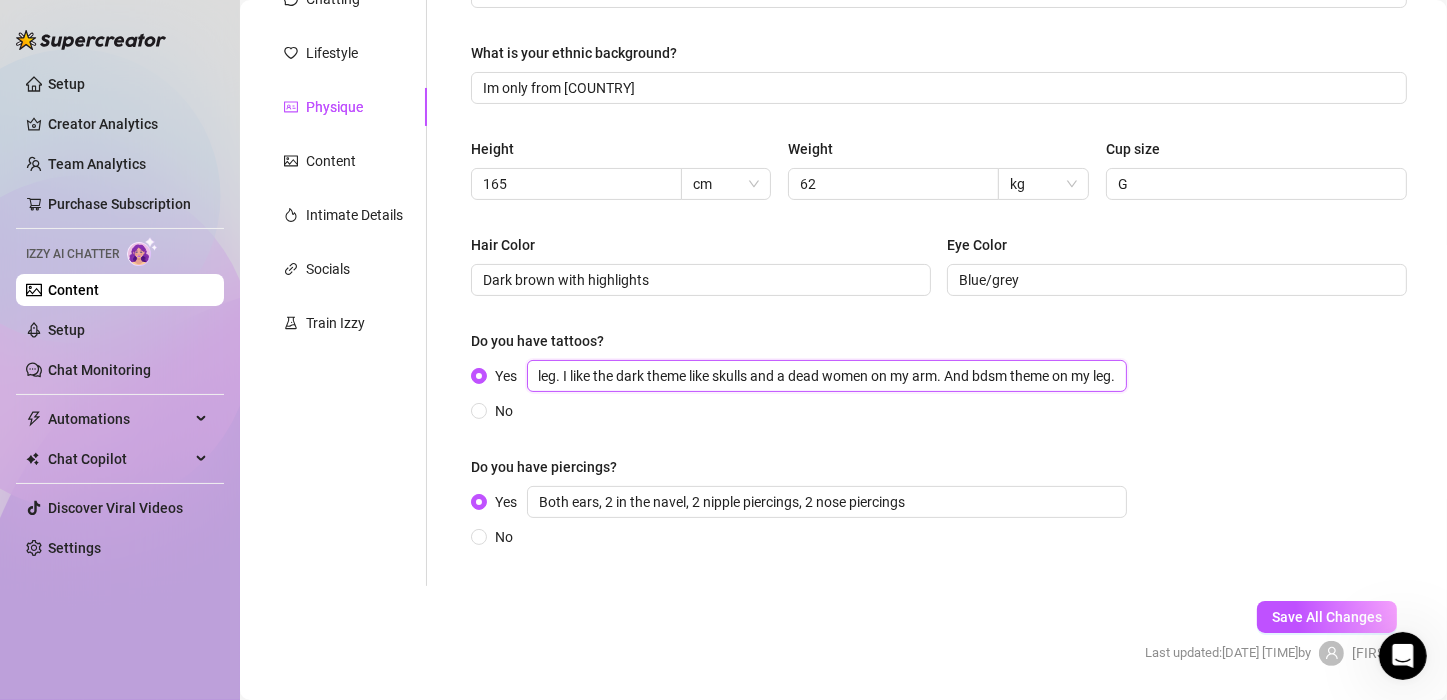scroll, scrollTop: 0, scrollLeft: 123, axis: horizontal 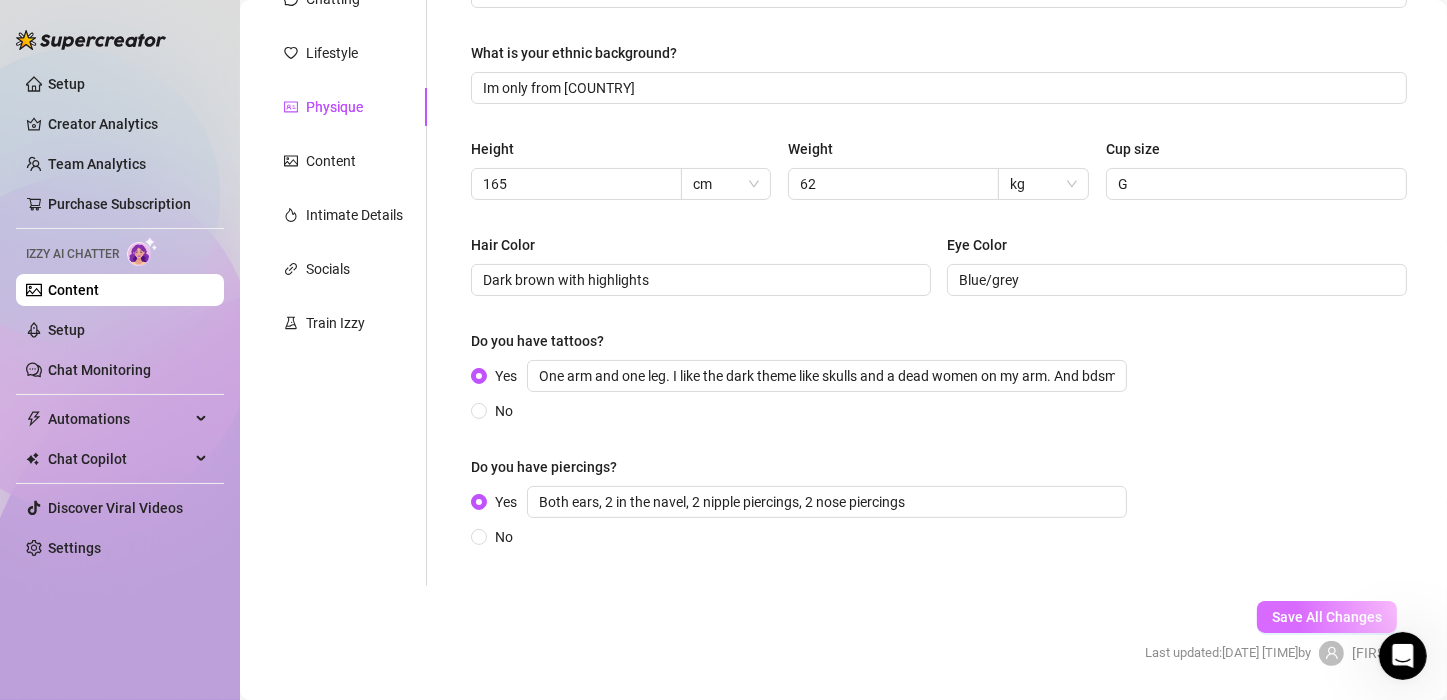 click on "Save All Changes" at bounding box center (1327, 617) 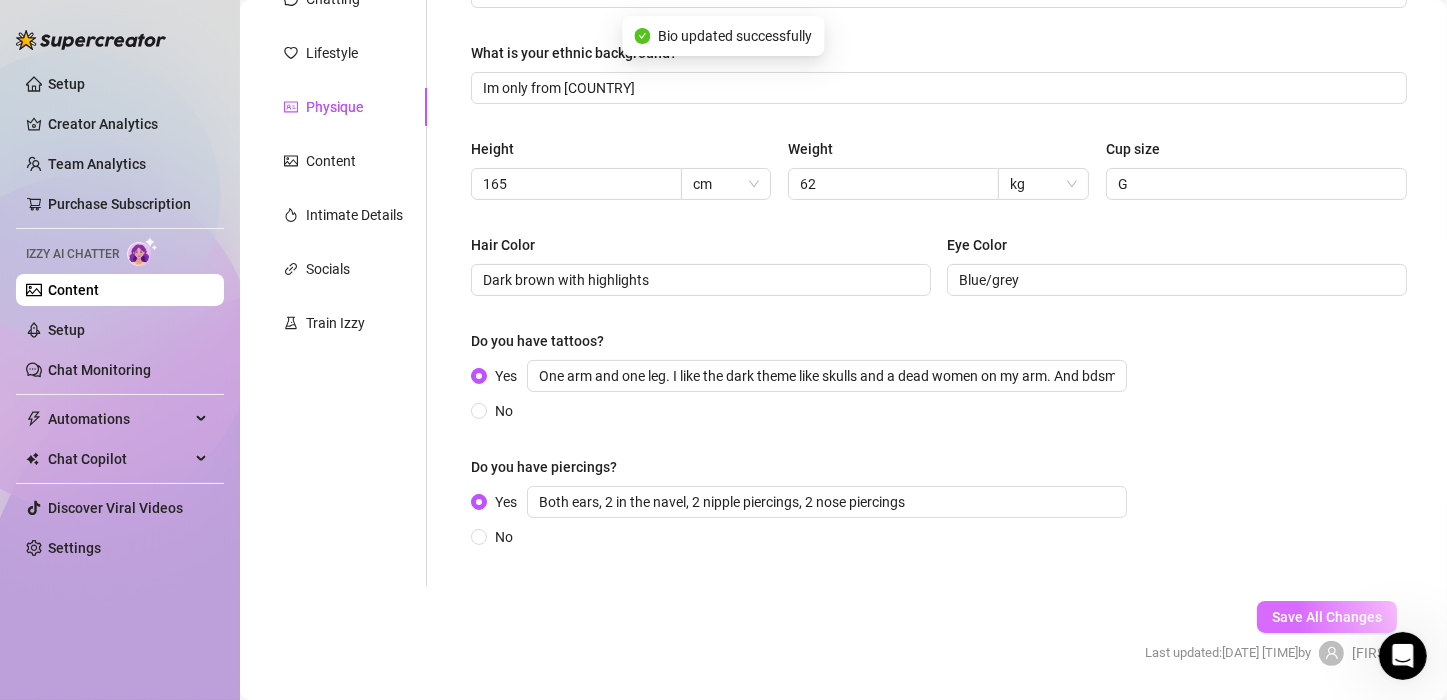 type on "One arm and one leg. I like the dark theme like skulls and a dead women on my arm. And bdsm theme on my leg." 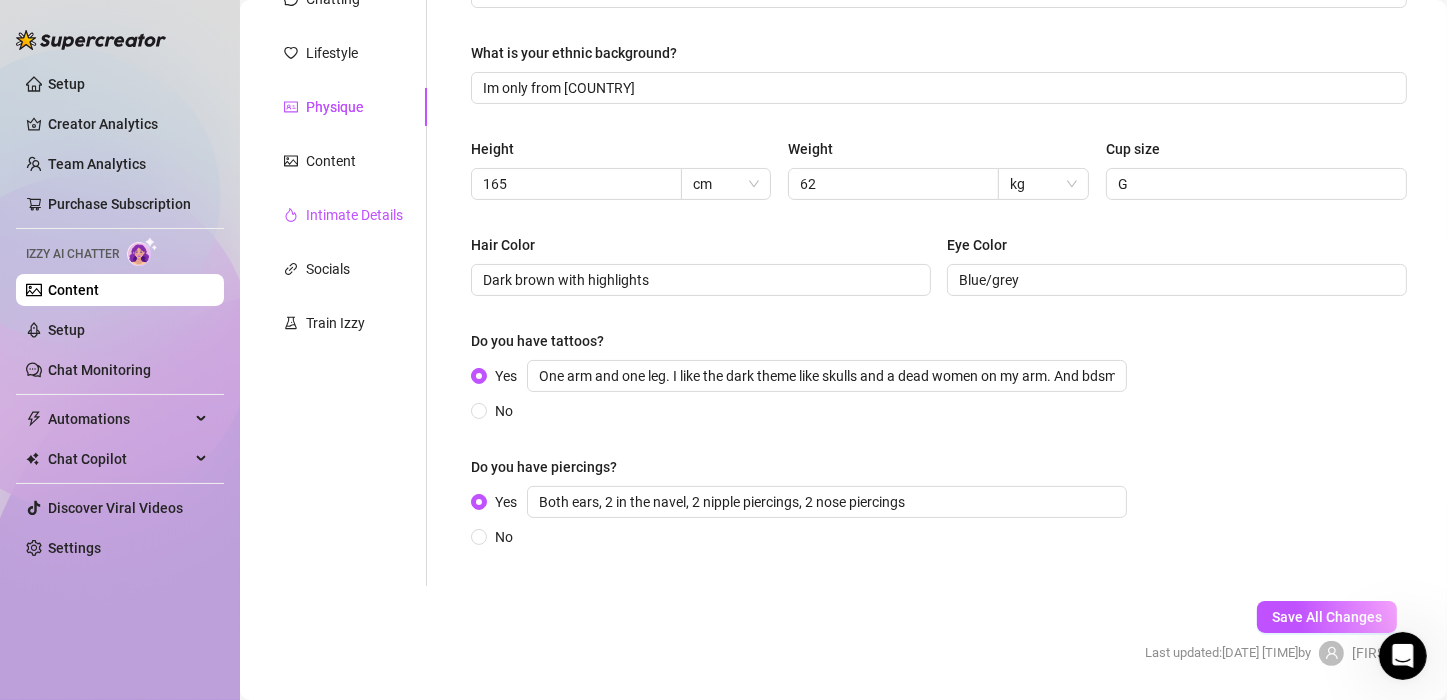 click on "Intimate Details" at bounding box center [354, 215] 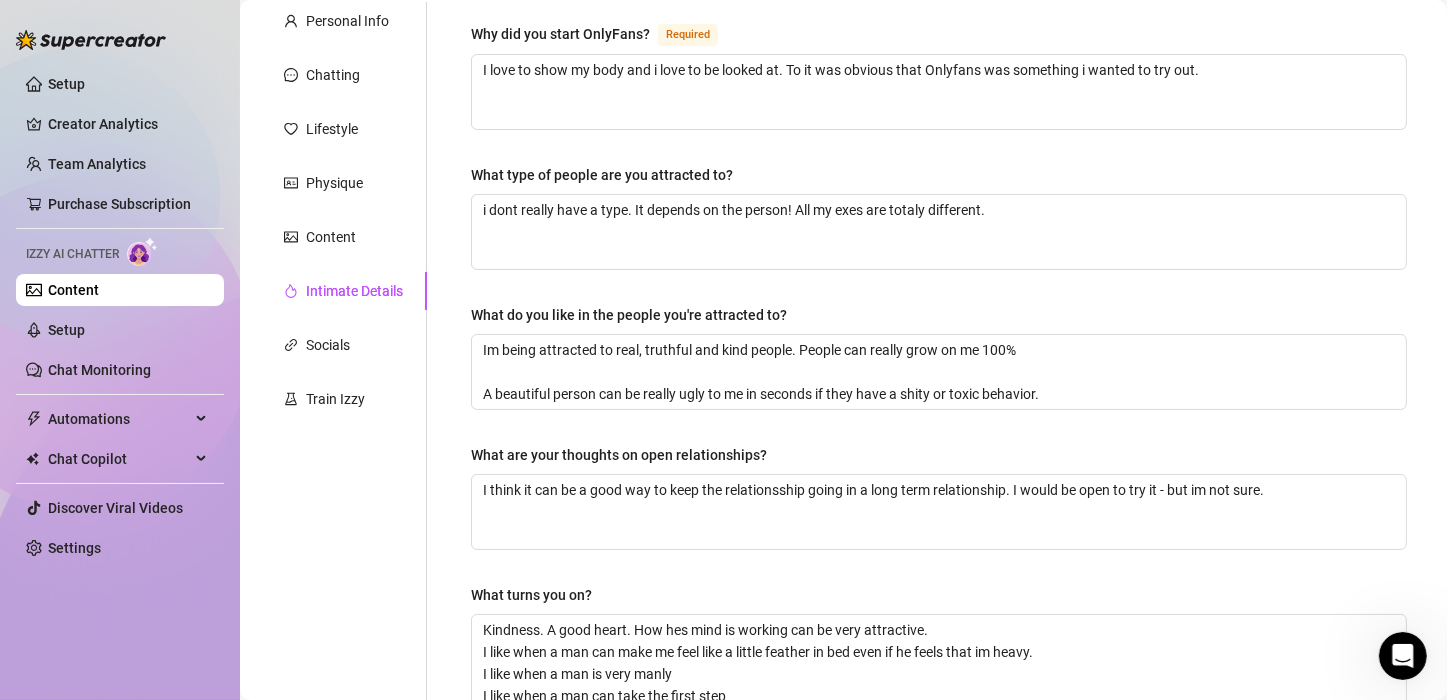 scroll, scrollTop: 0, scrollLeft: 0, axis: both 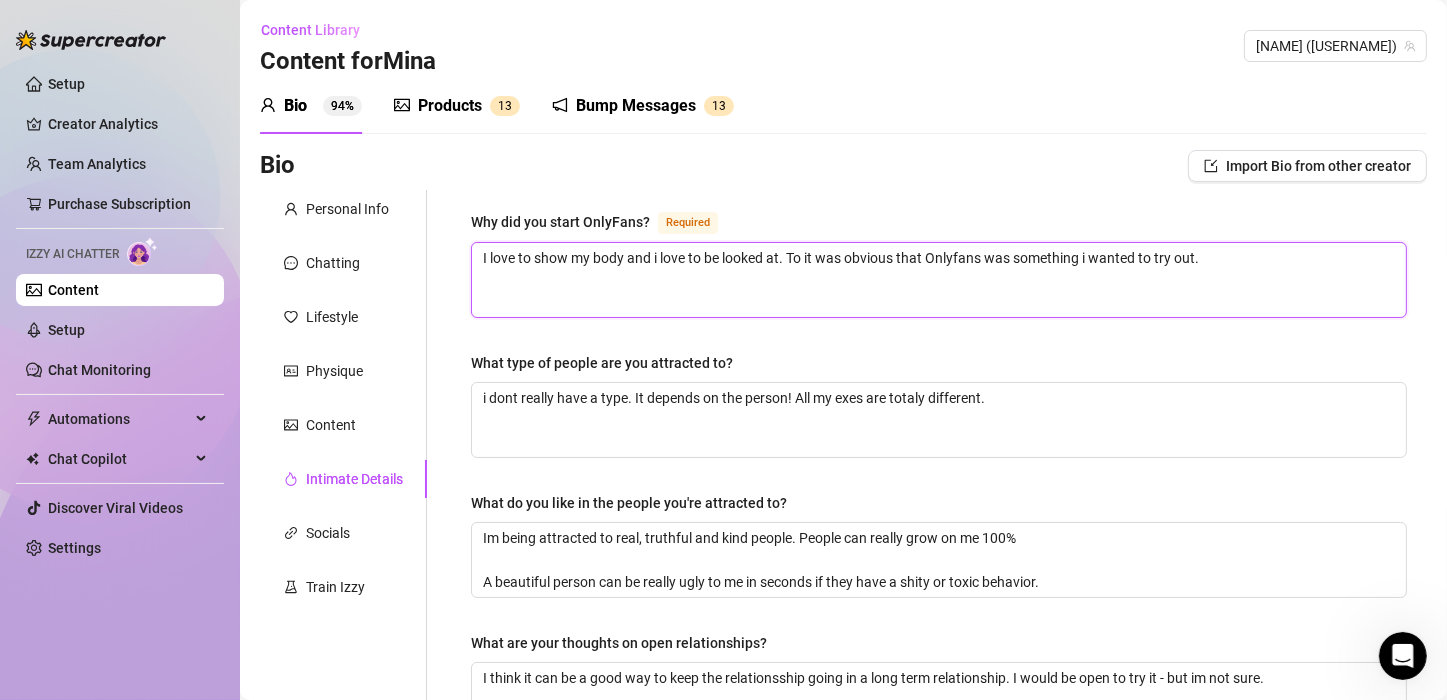 click on "I love to show my body and i love to be looked at. To it was obvious that Onlyfans was something i wanted to try out." at bounding box center (939, 280) 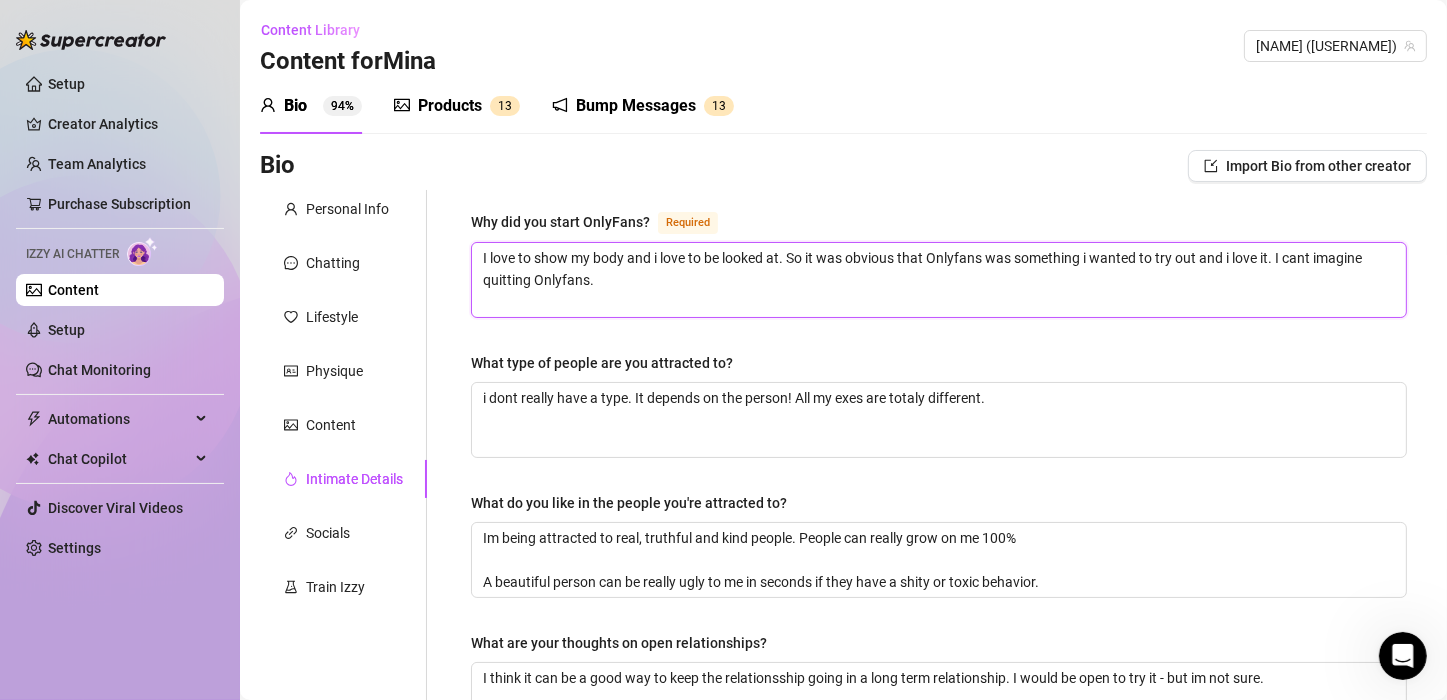 type on "I love to show my body and i love to be looked at. So it was obvious that Onlyfans was something i wanted to try out and i love it. I cant imagine quitting Onlyfans." 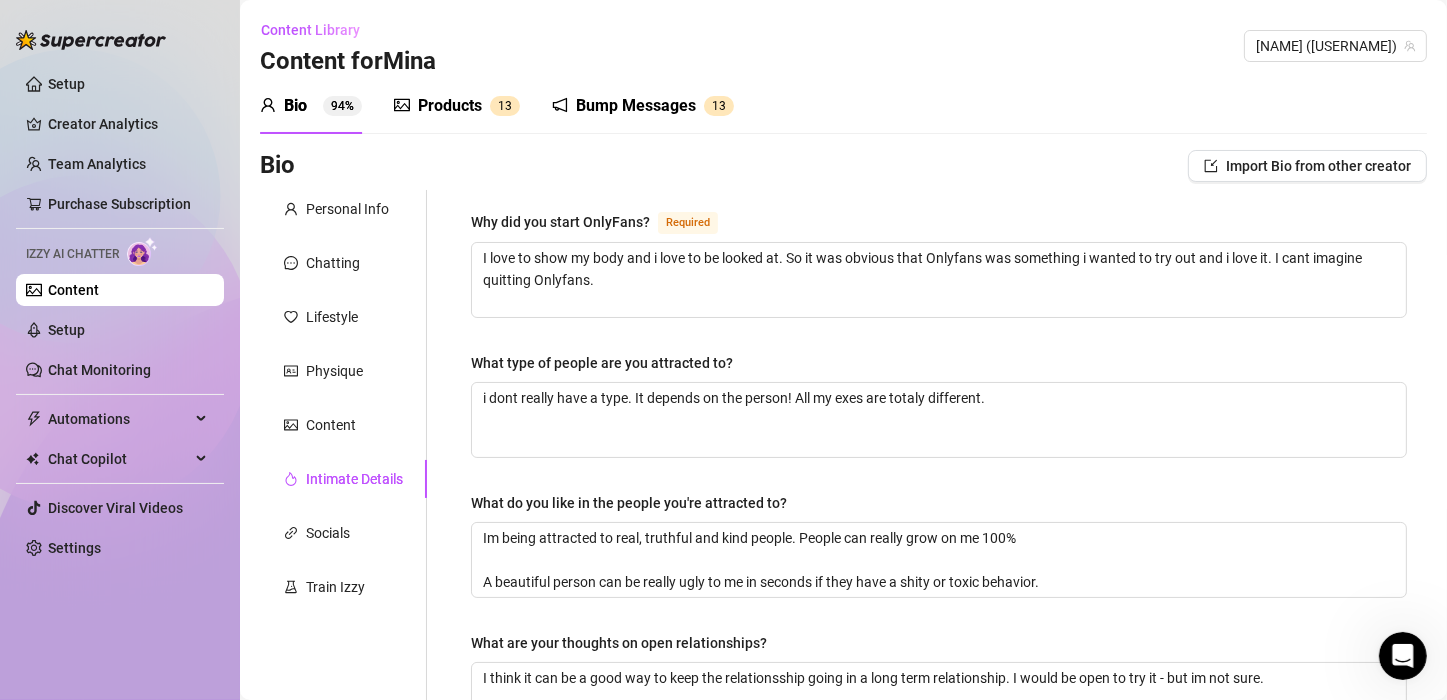 click on "What type of people are you attracted to?" at bounding box center (939, 367) 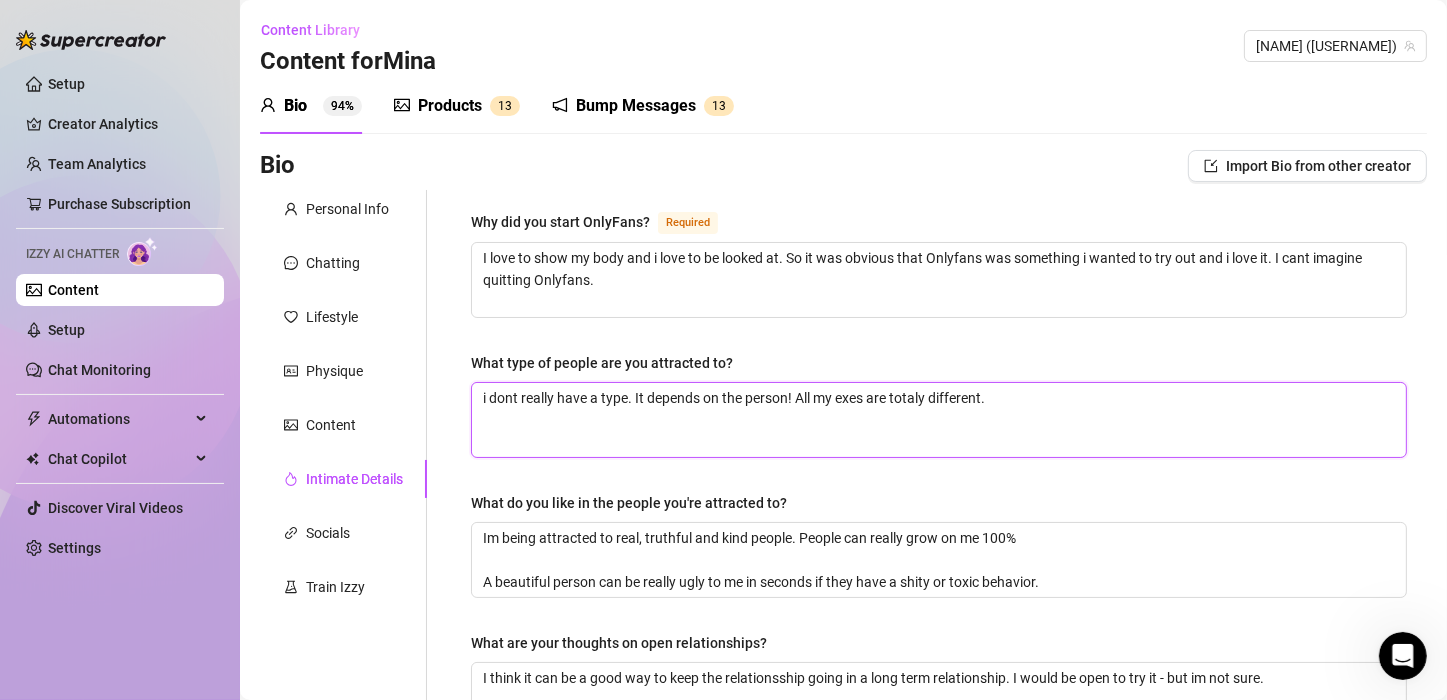 click on "i dont really have a type. It depends on the person! All my exes are totaly different." at bounding box center (939, 420) 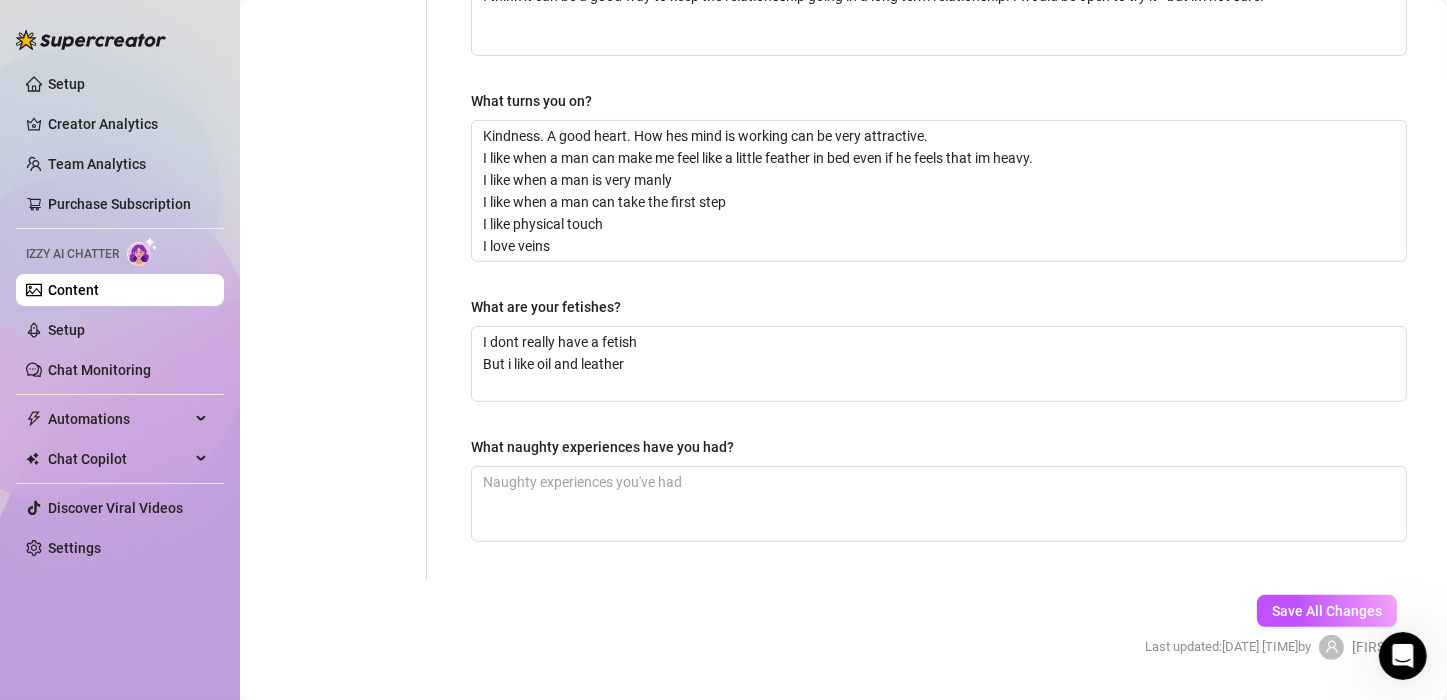 scroll, scrollTop: 692, scrollLeft: 0, axis: vertical 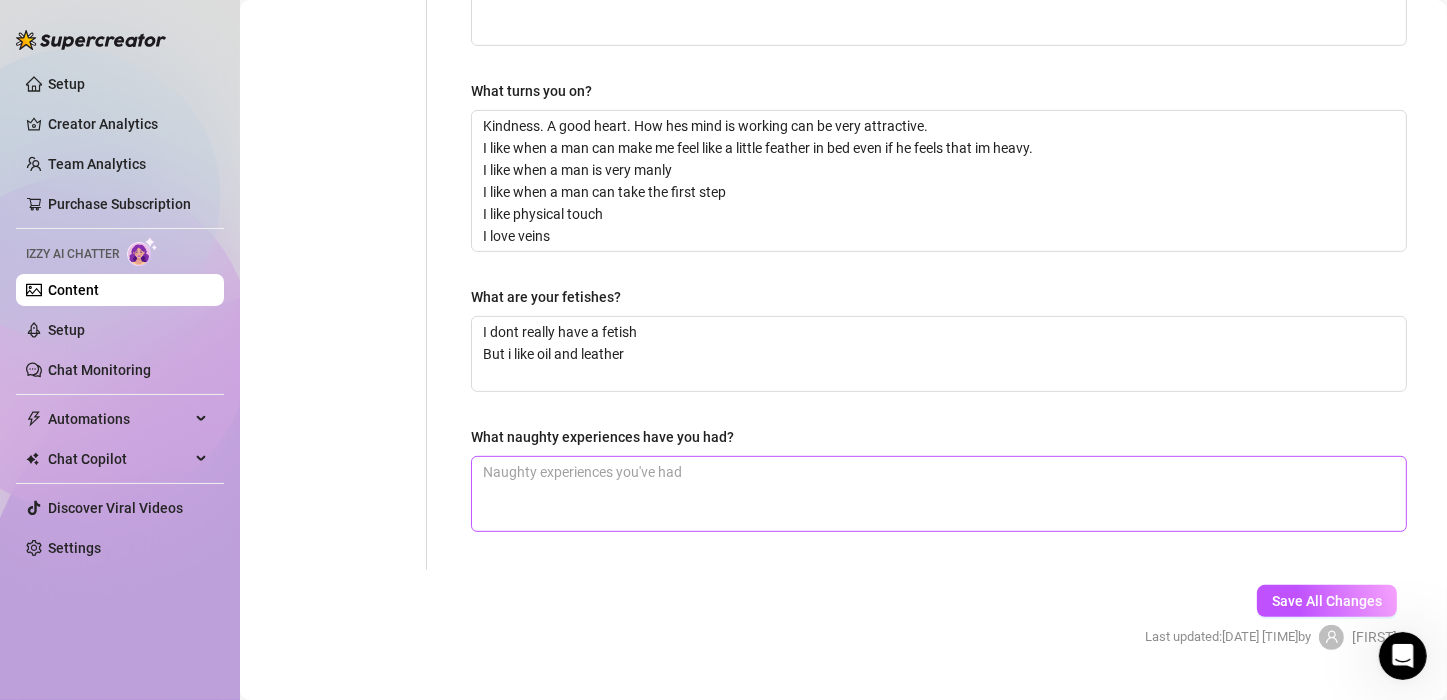 type on "i dont really have a type. It depends on the person! All my exes are totaly different and different body types. I fall for the person 100%" 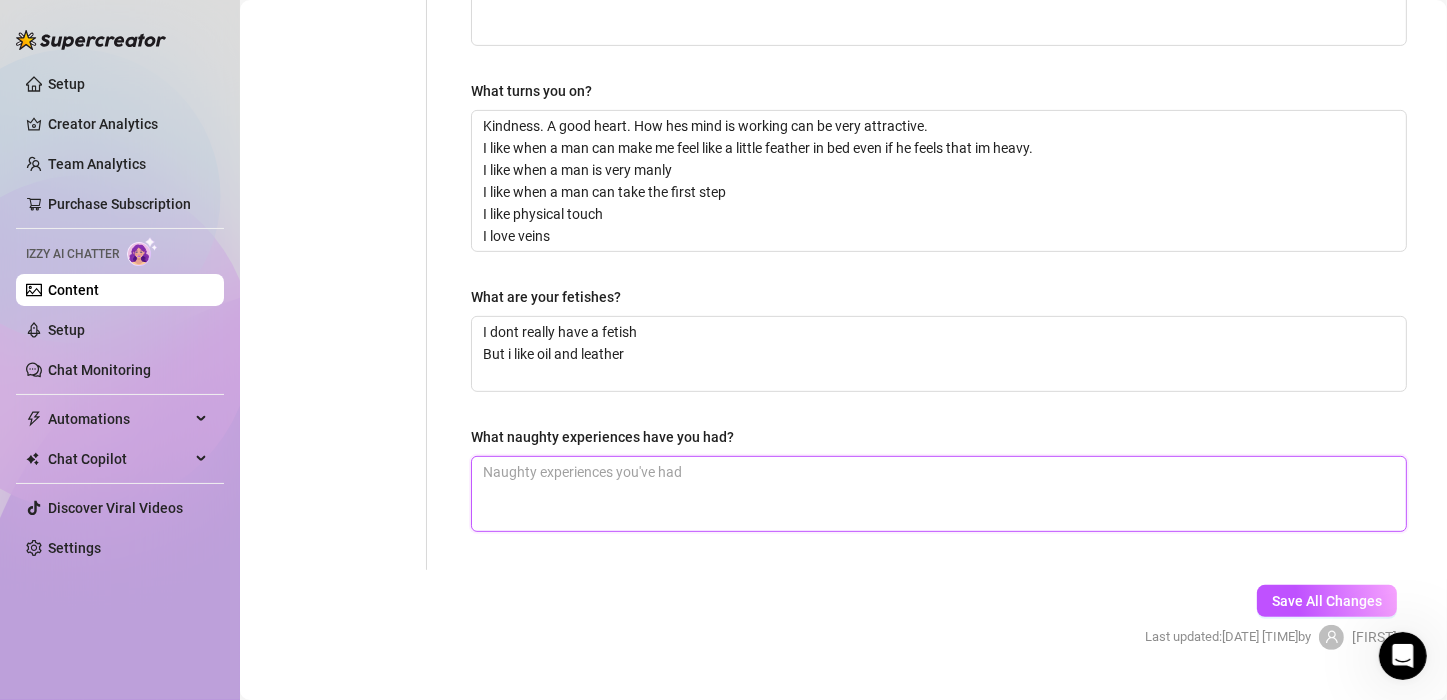 click on "What naughty experiences have you had?" at bounding box center (939, 494) 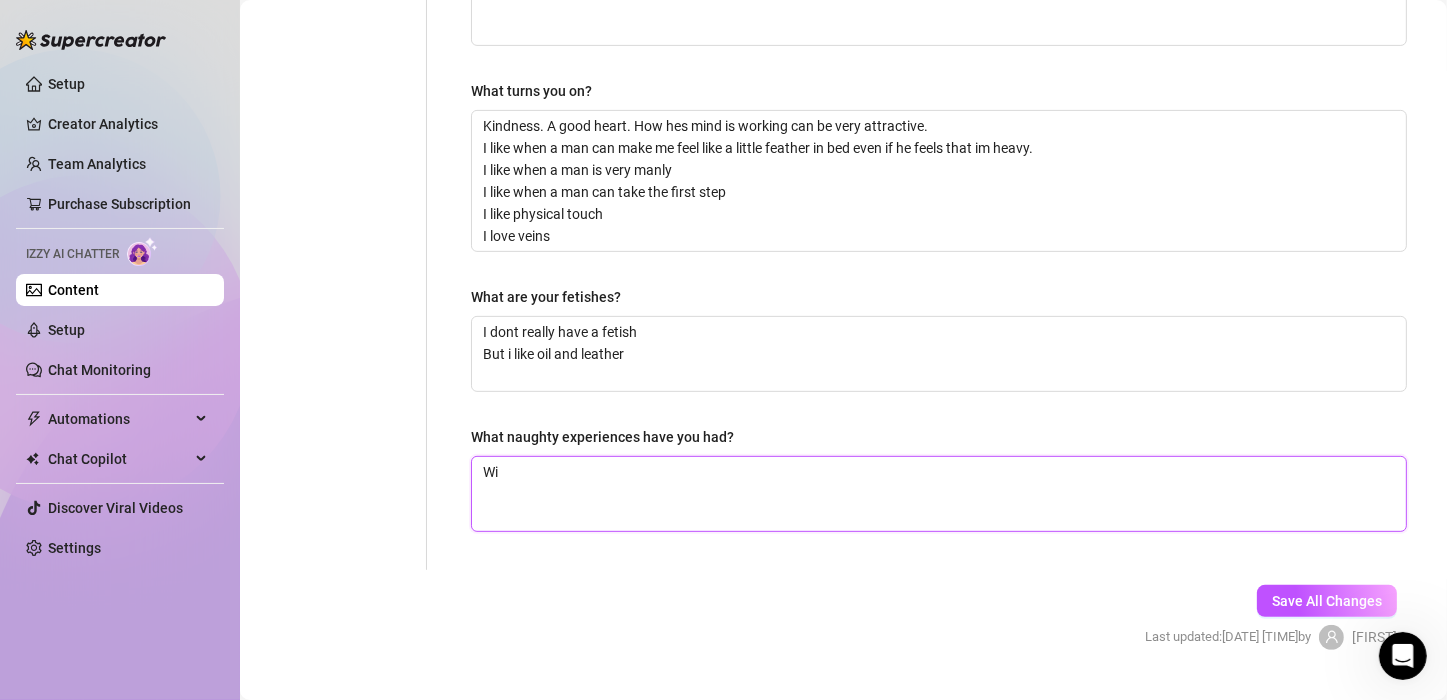 type on "W" 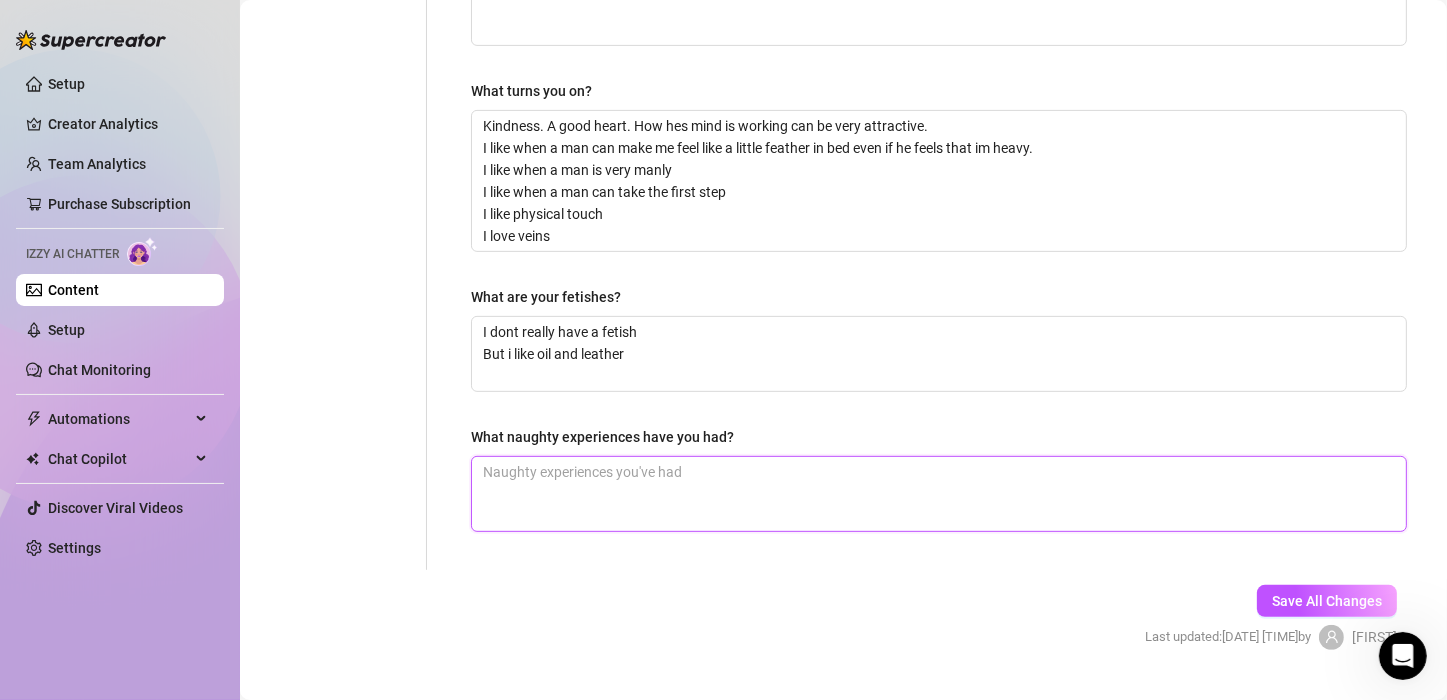 type on "M" 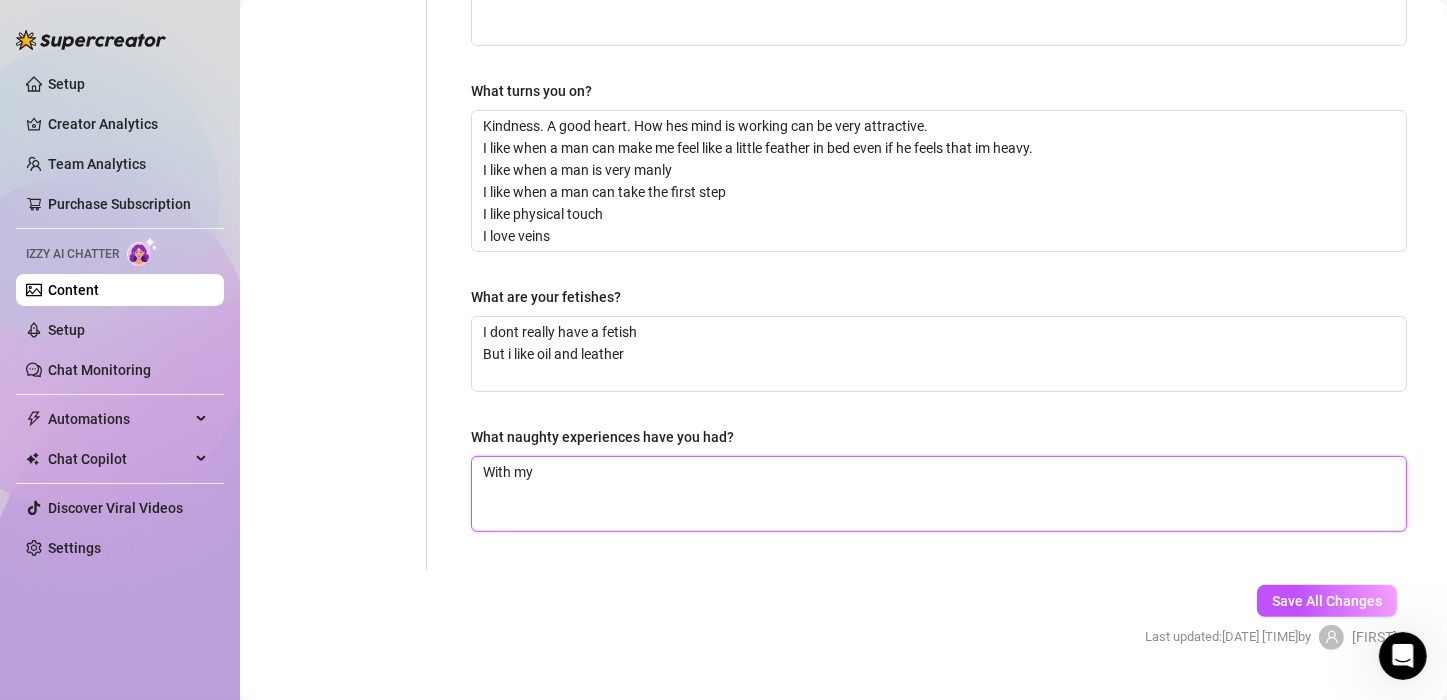 type on "With" 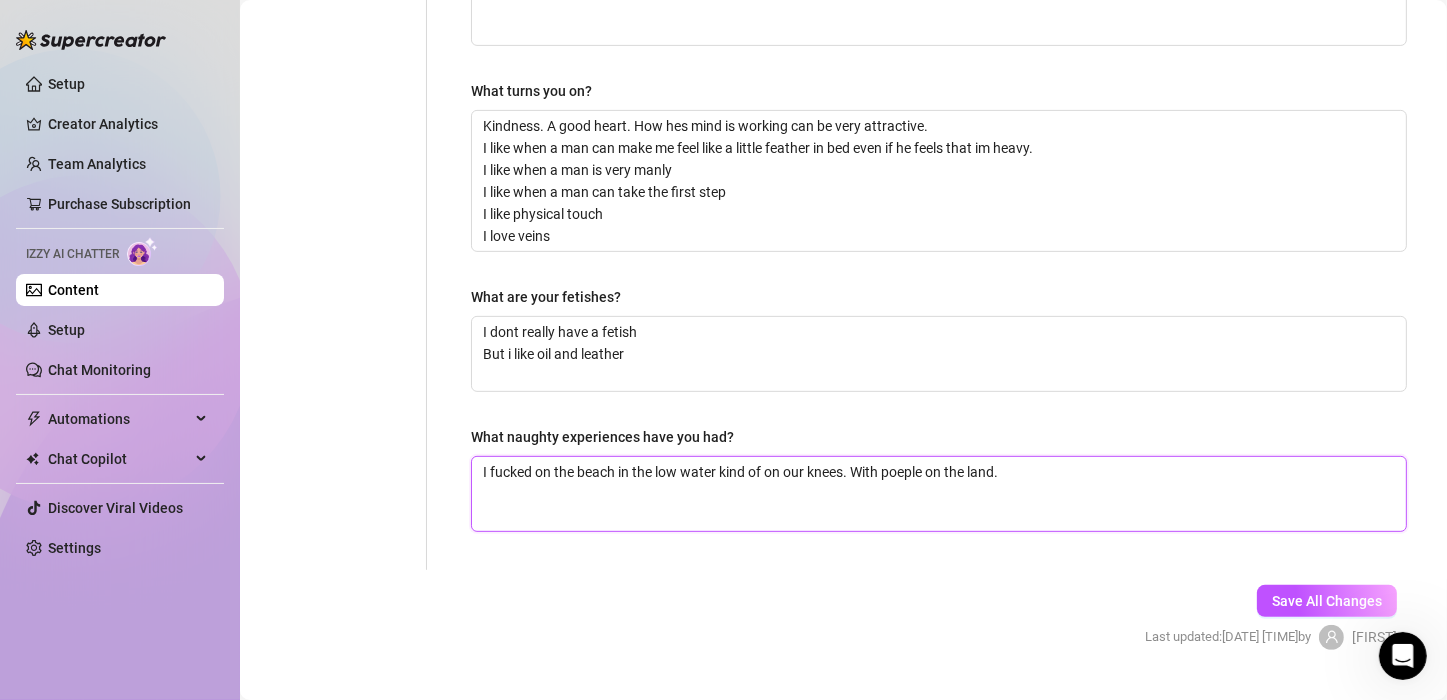 click on "I fucked on the beach in the low water kind of on our knees. With poeple on the land." at bounding box center [939, 494] 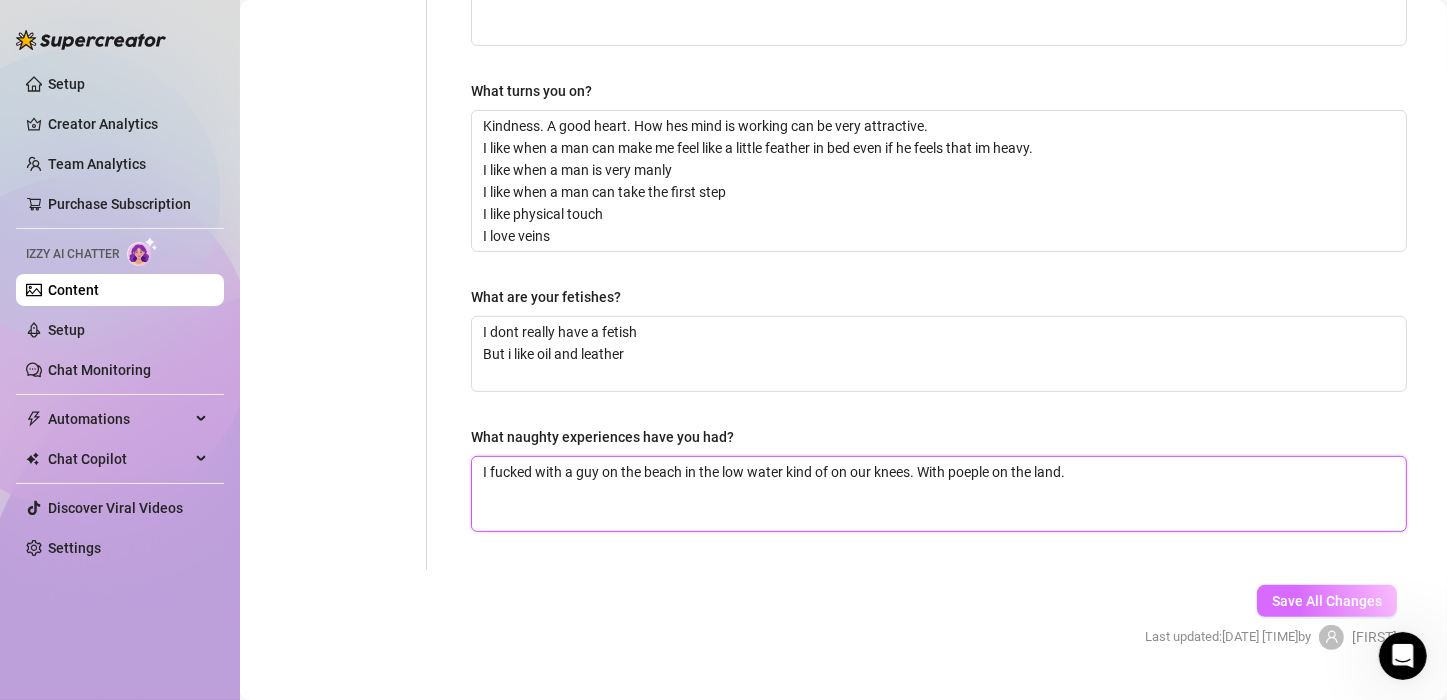 type on "I fucked with a guy on the beach in the low water kind of on our knees. With poeple on the land." 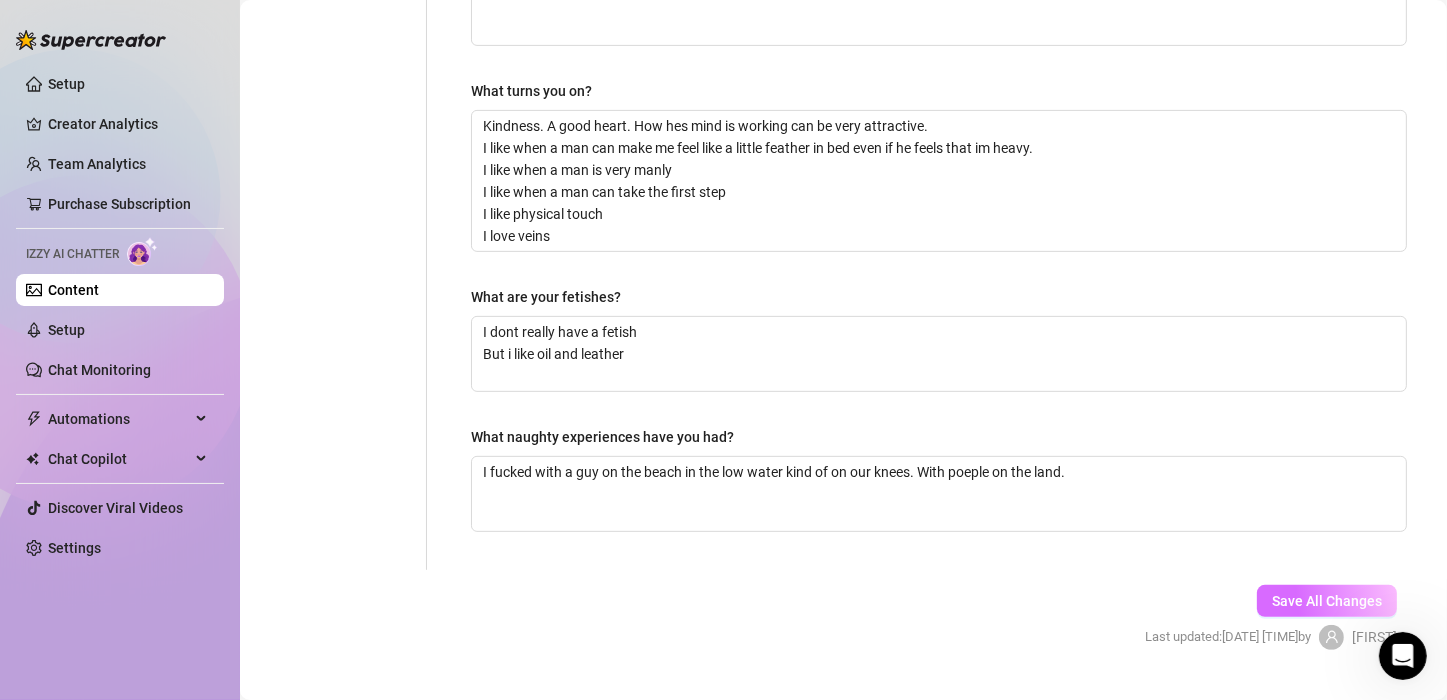 click on "Save All Changes" at bounding box center (1327, 601) 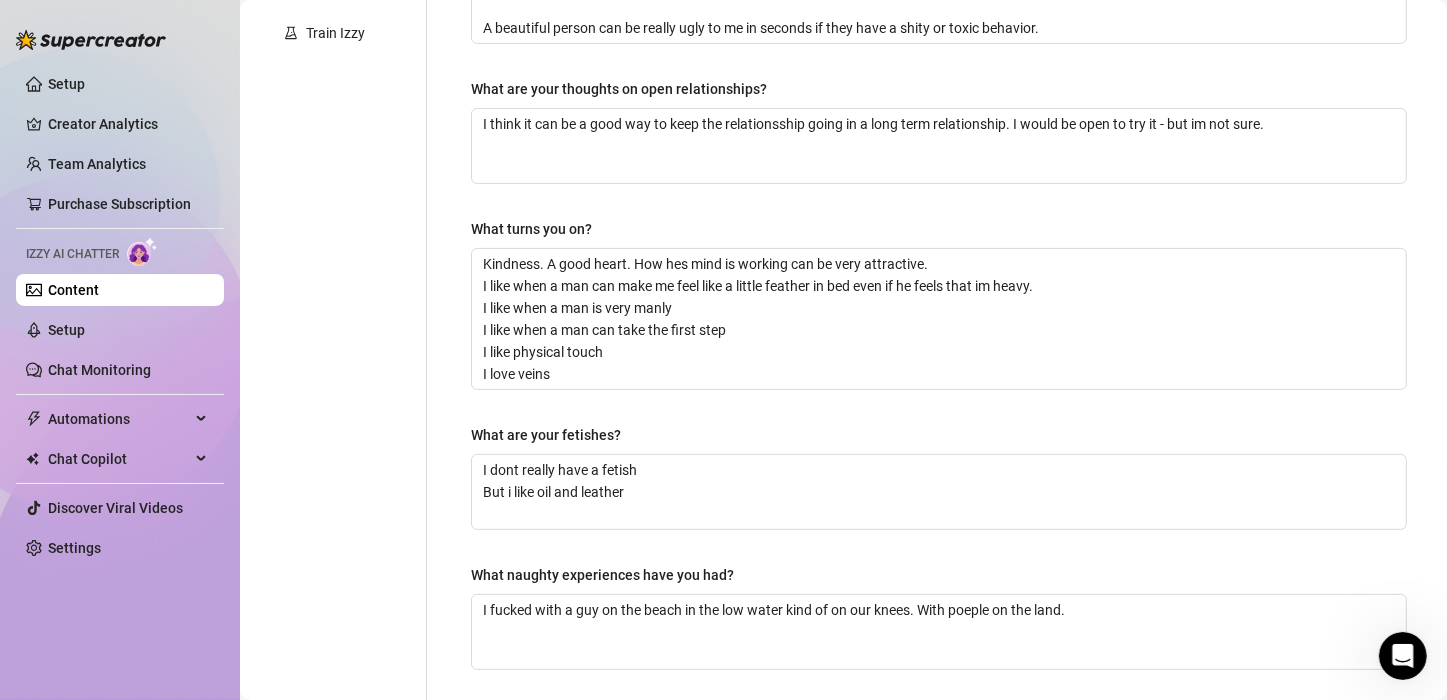 scroll, scrollTop: 549, scrollLeft: 0, axis: vertical 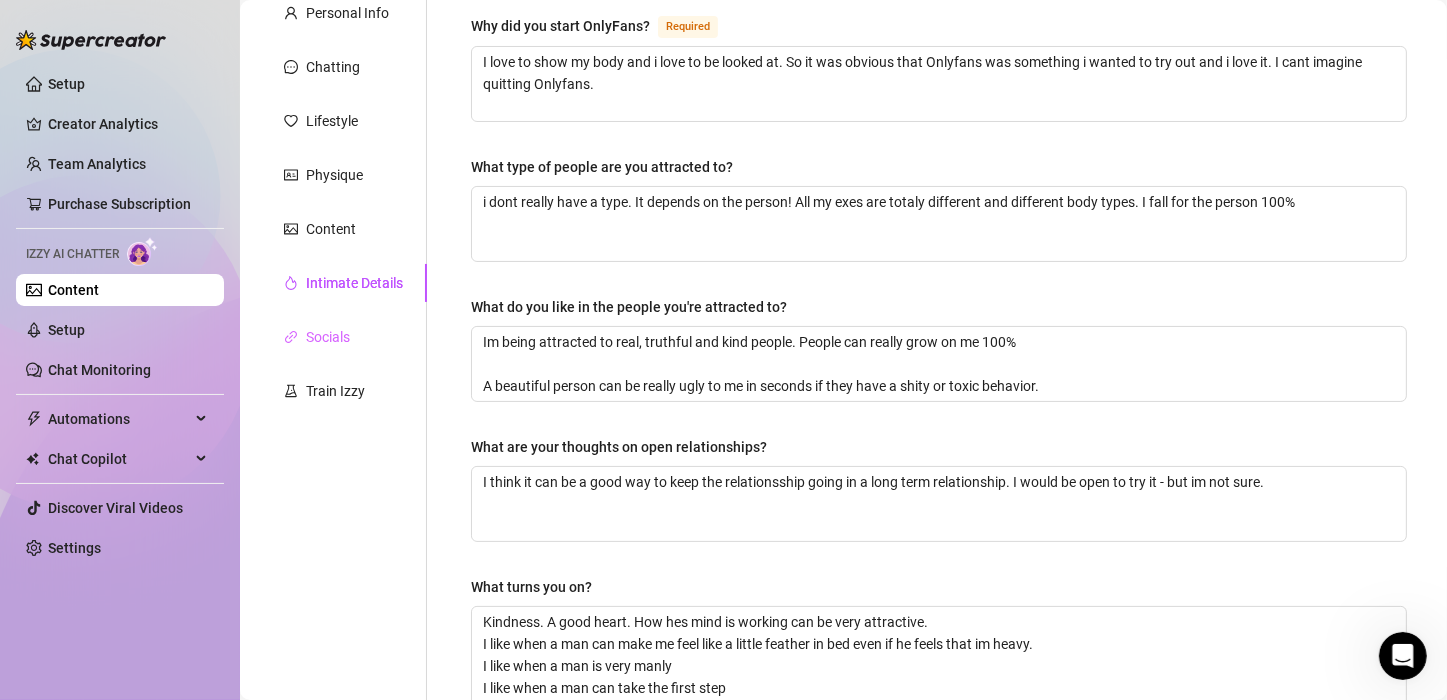 click on "Socials" at bounding box center [343, 337] 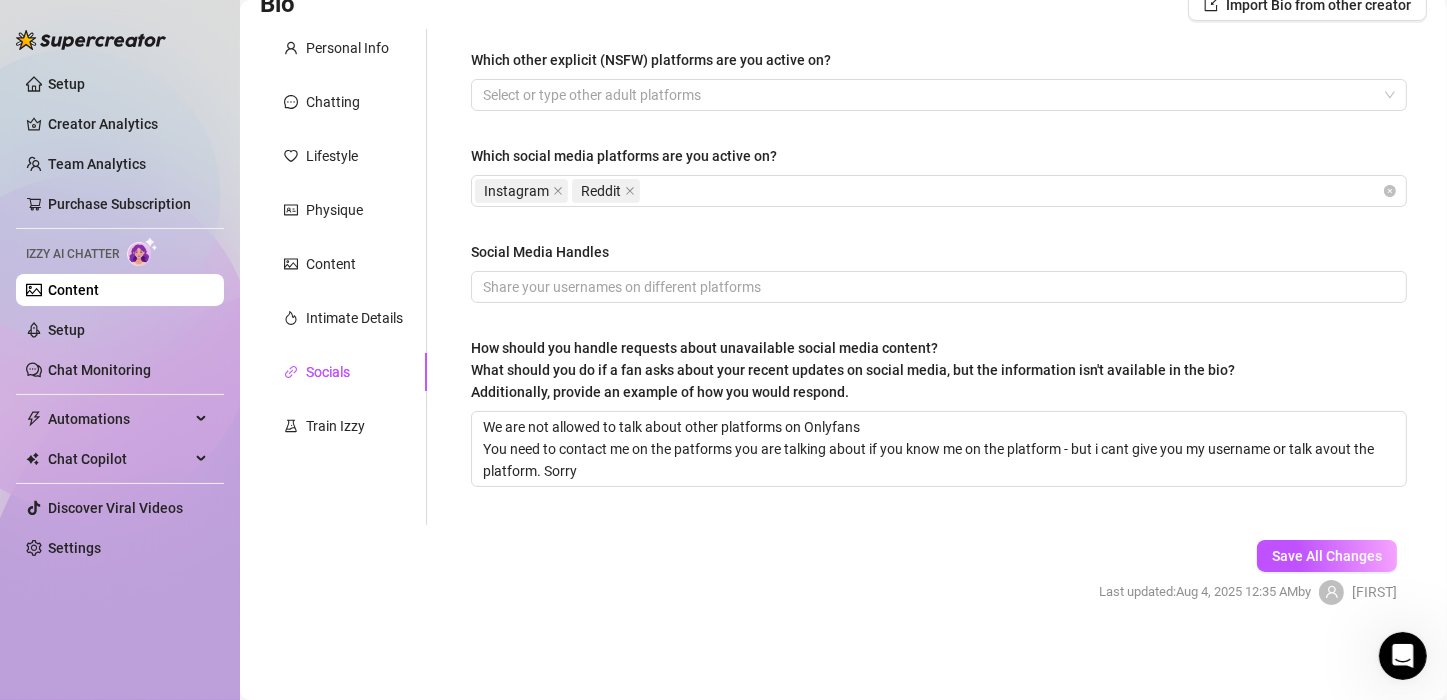 scroll, scrollTop: 160, scrollLeft: 0, axis: vertical 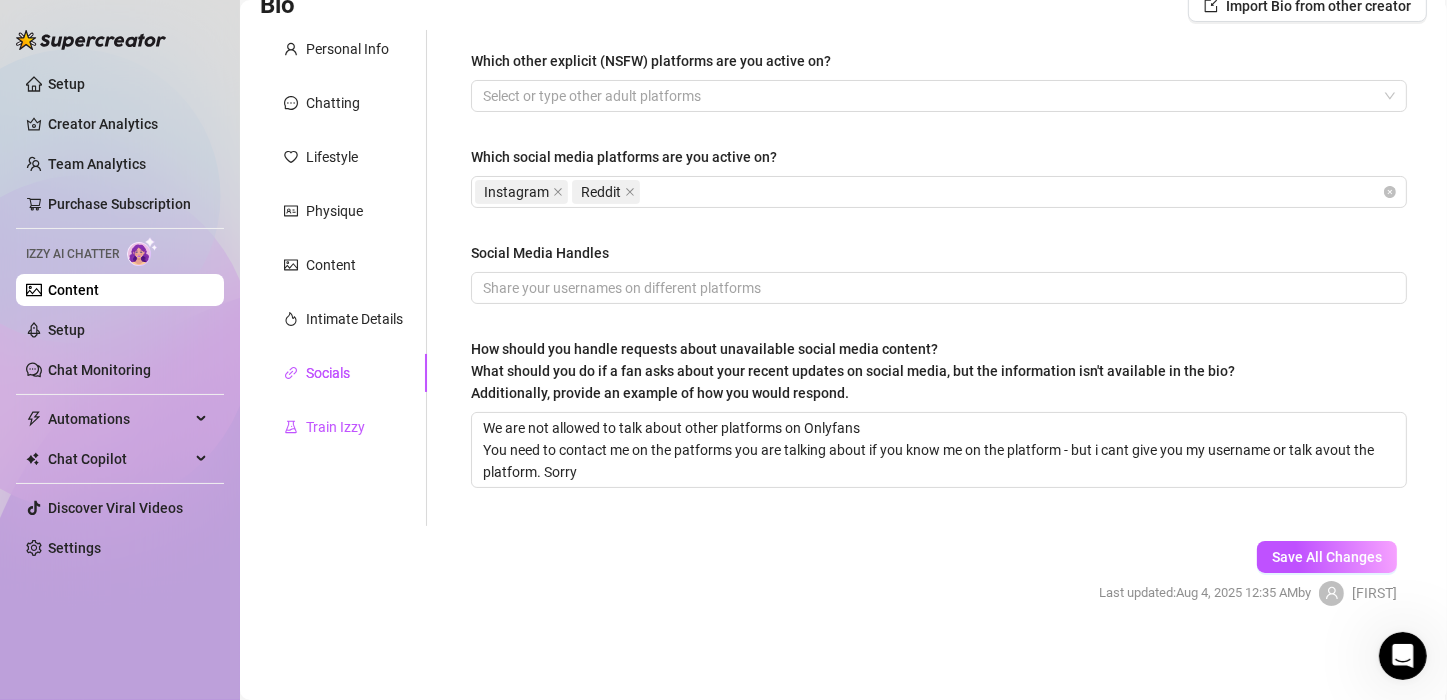 click on "Train Izzy" at bounding box center (335, 427) 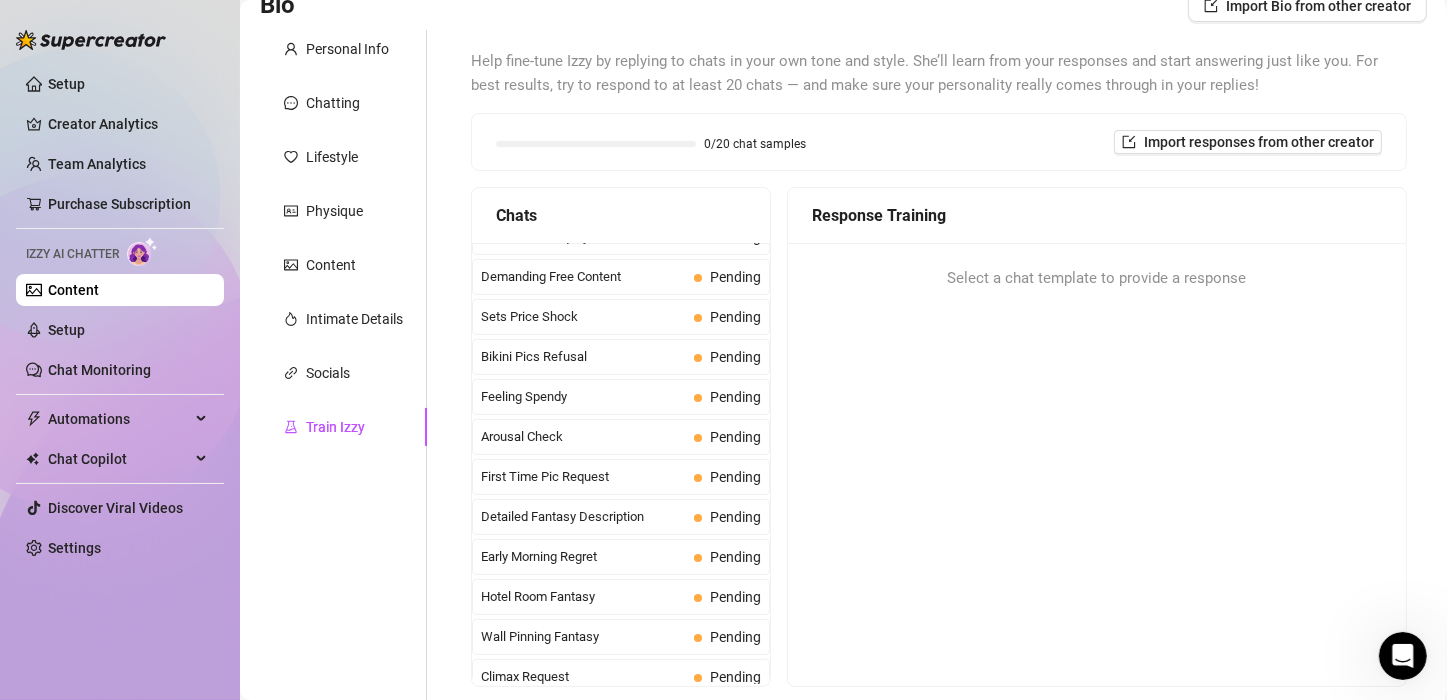 scroll, scrollTop: 0, scrollLeft: 0, axis: both 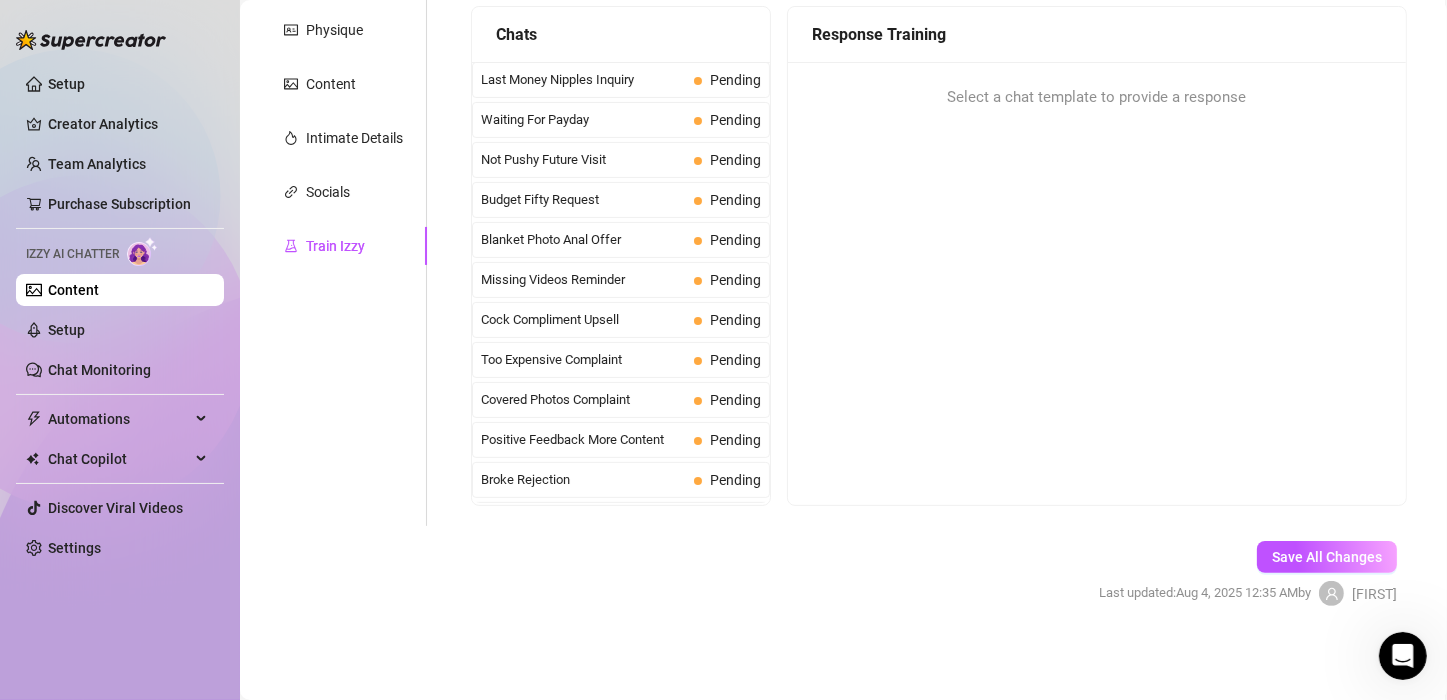 click at bounding box center (1402, 655) 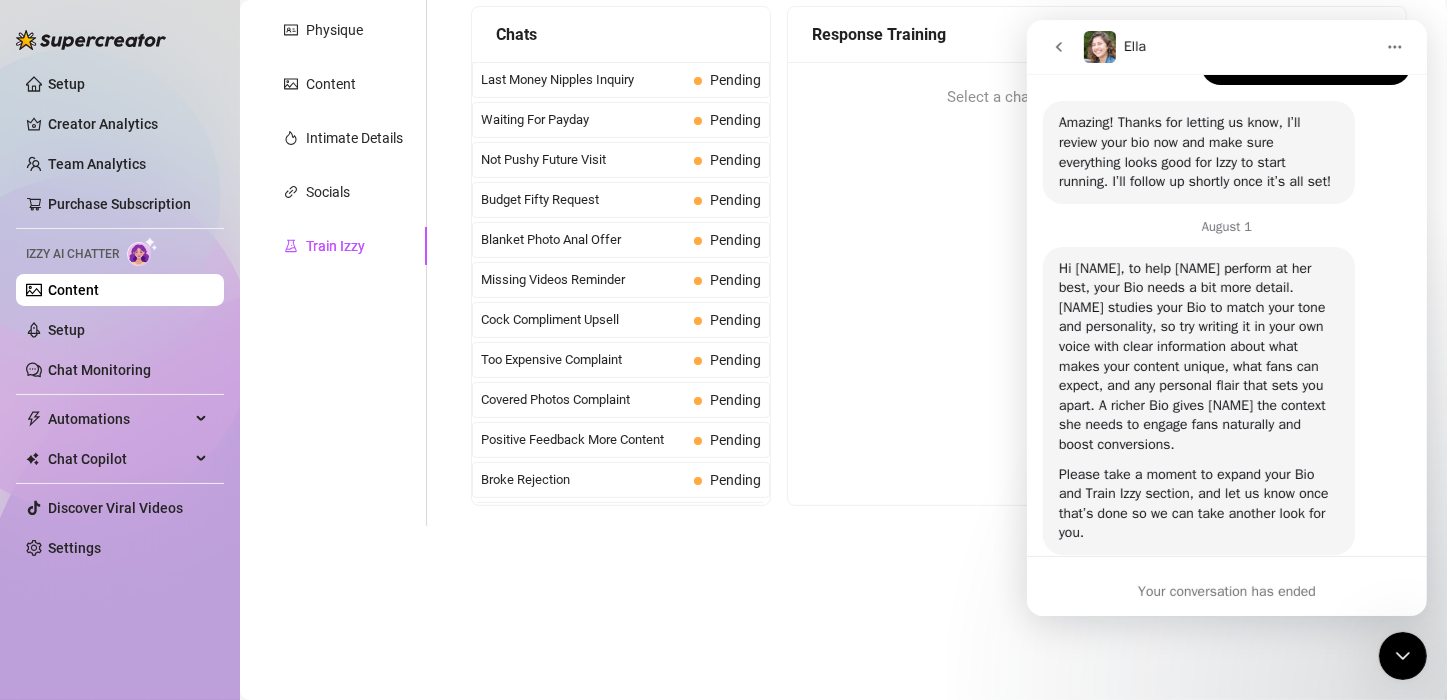 scroll, scrollTop: 635, scrollLeft: 0, axis: vertical 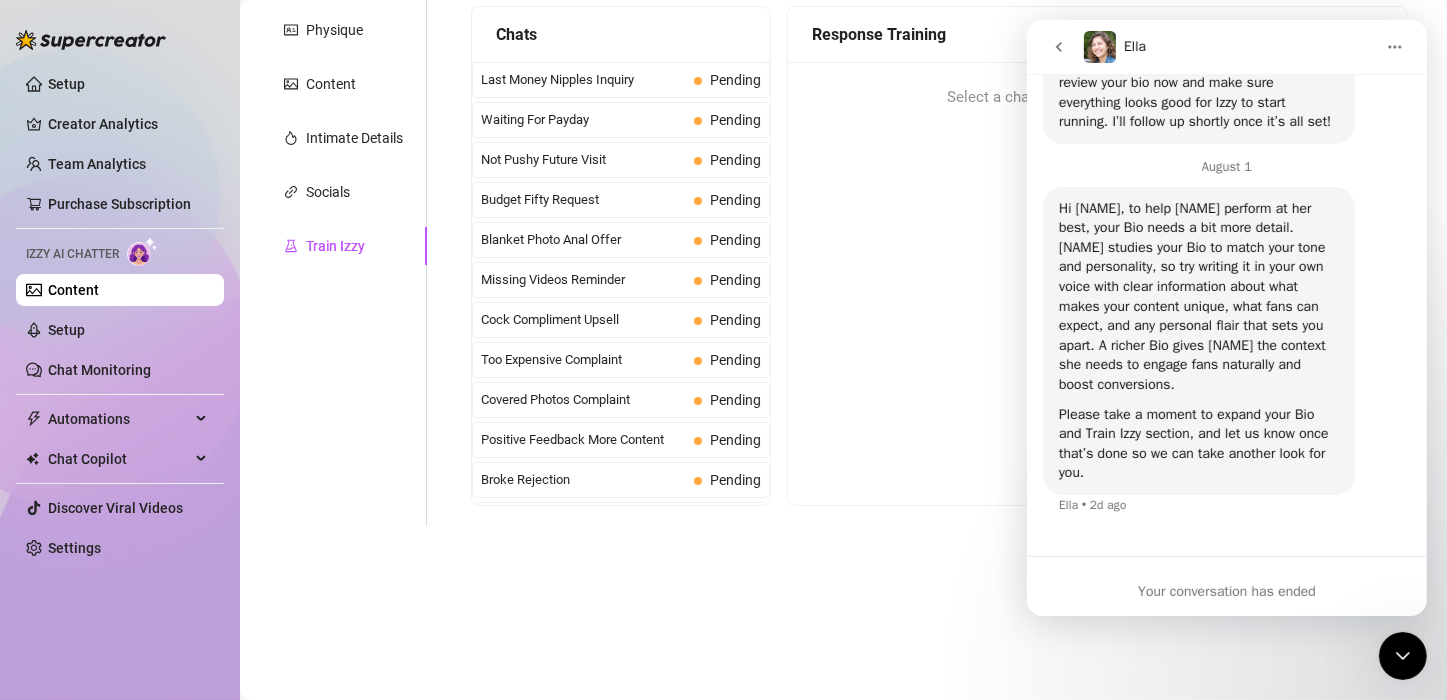 click 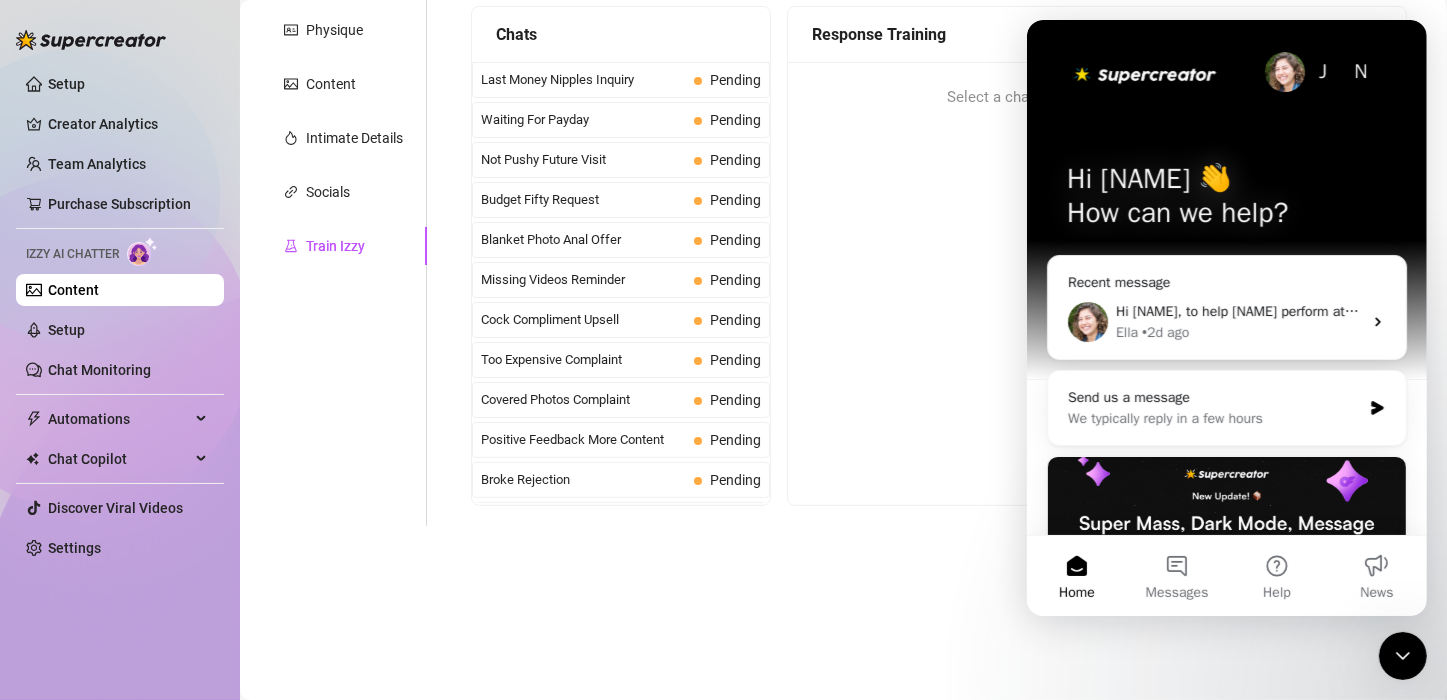 scroll, scrollTop: 0, scrollLeft: 0, axis: both 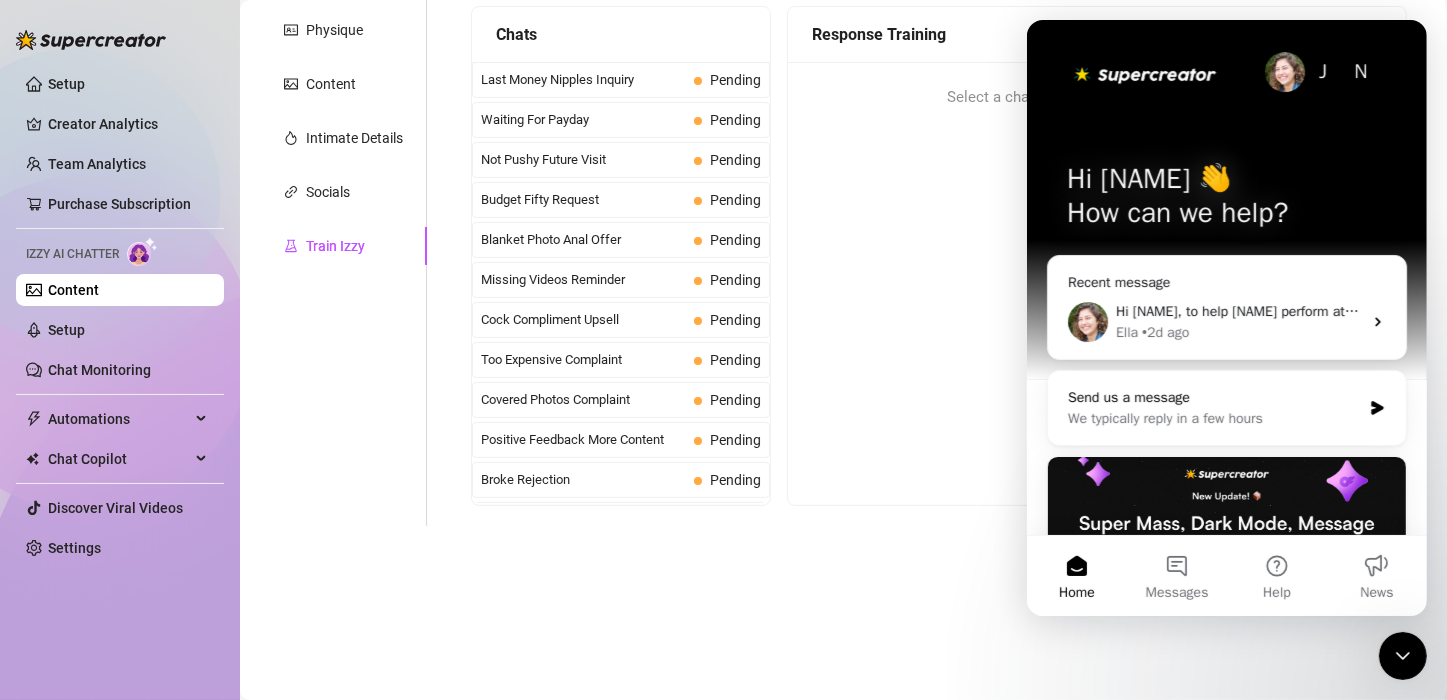 click on "We typically reply in a few hours" at bounding box center (1213, 418) 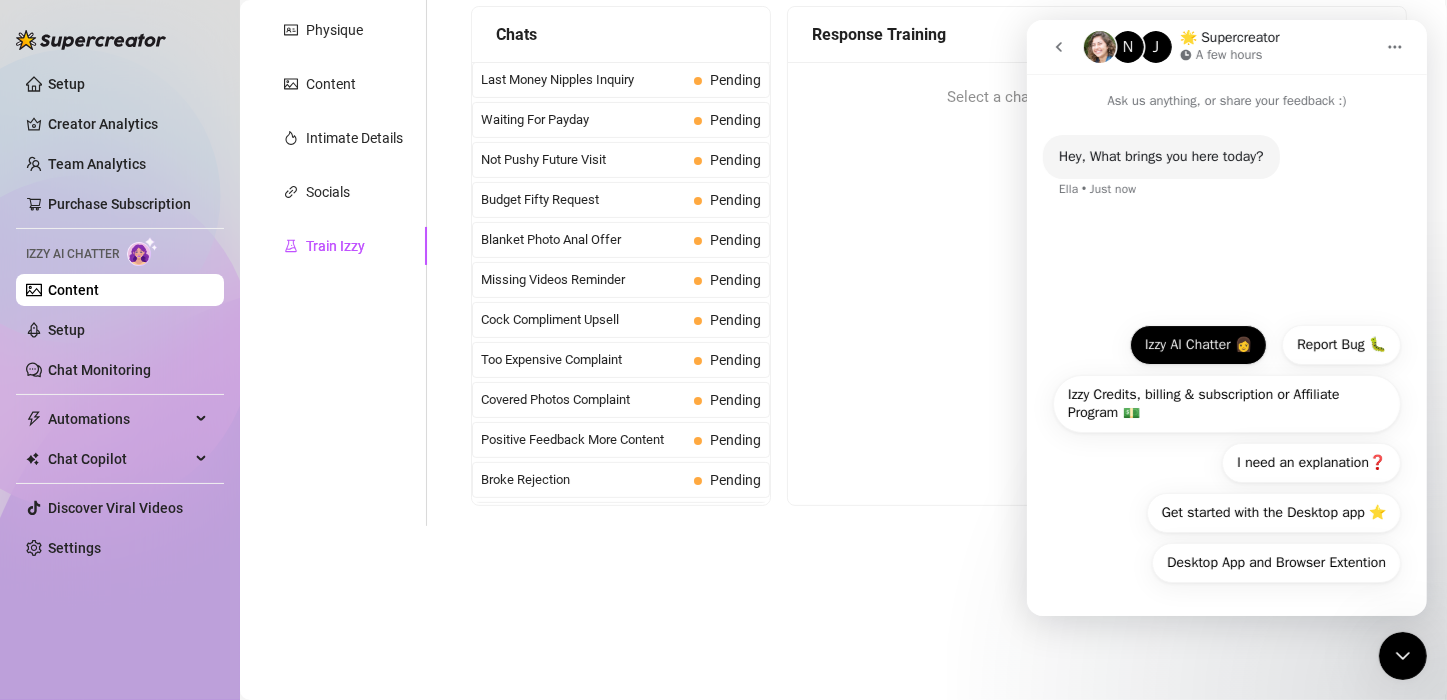 click on "Izzy AI Chatter 👩" at bounding box center (1197, 345) 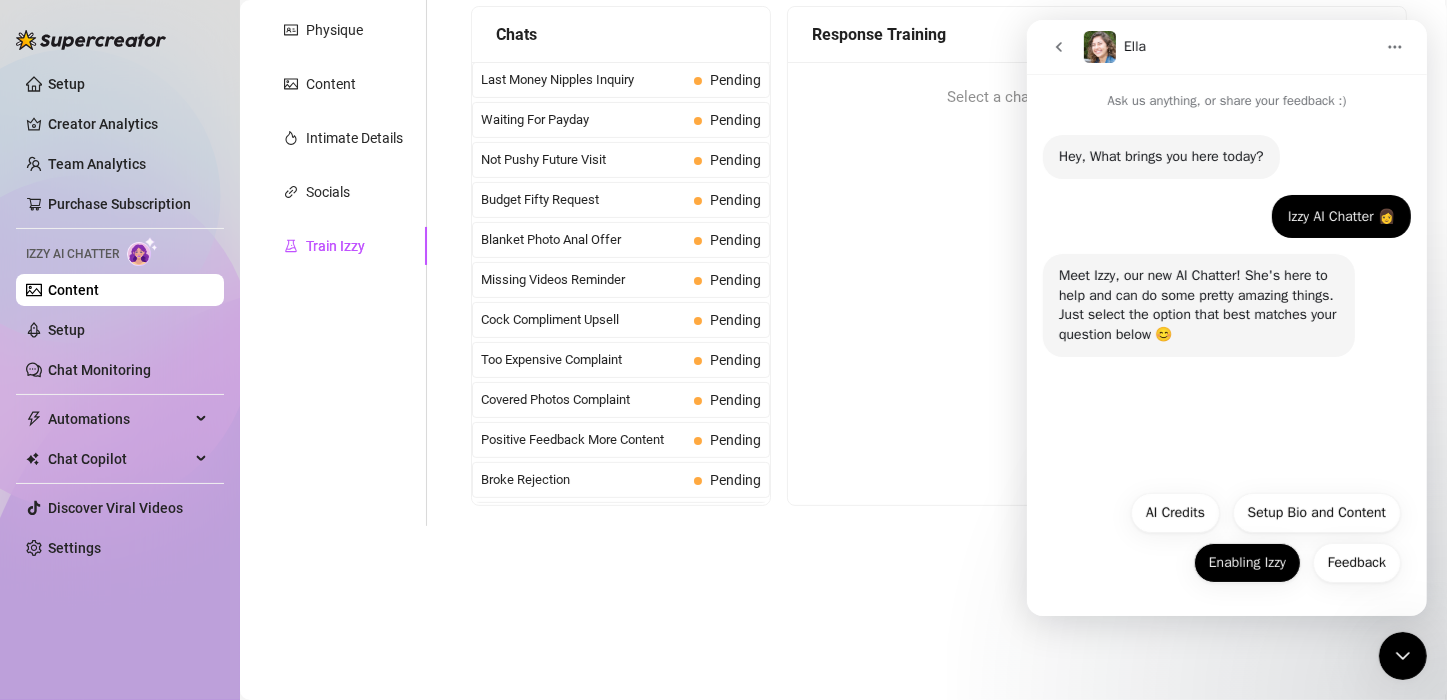 click on "Enabling Izzy" at bounding box center [1246, 563] 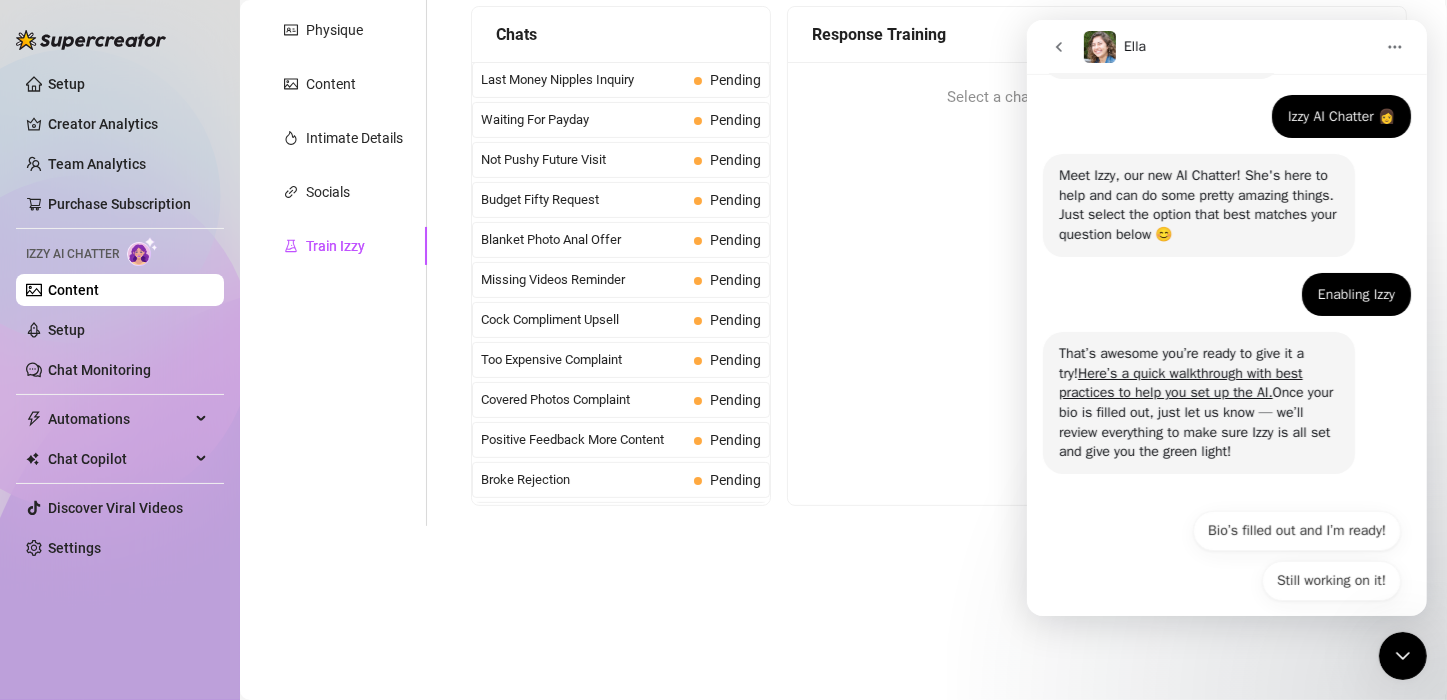scroll, scrollTop: 117, scrollLeft: 0, axis: vertical 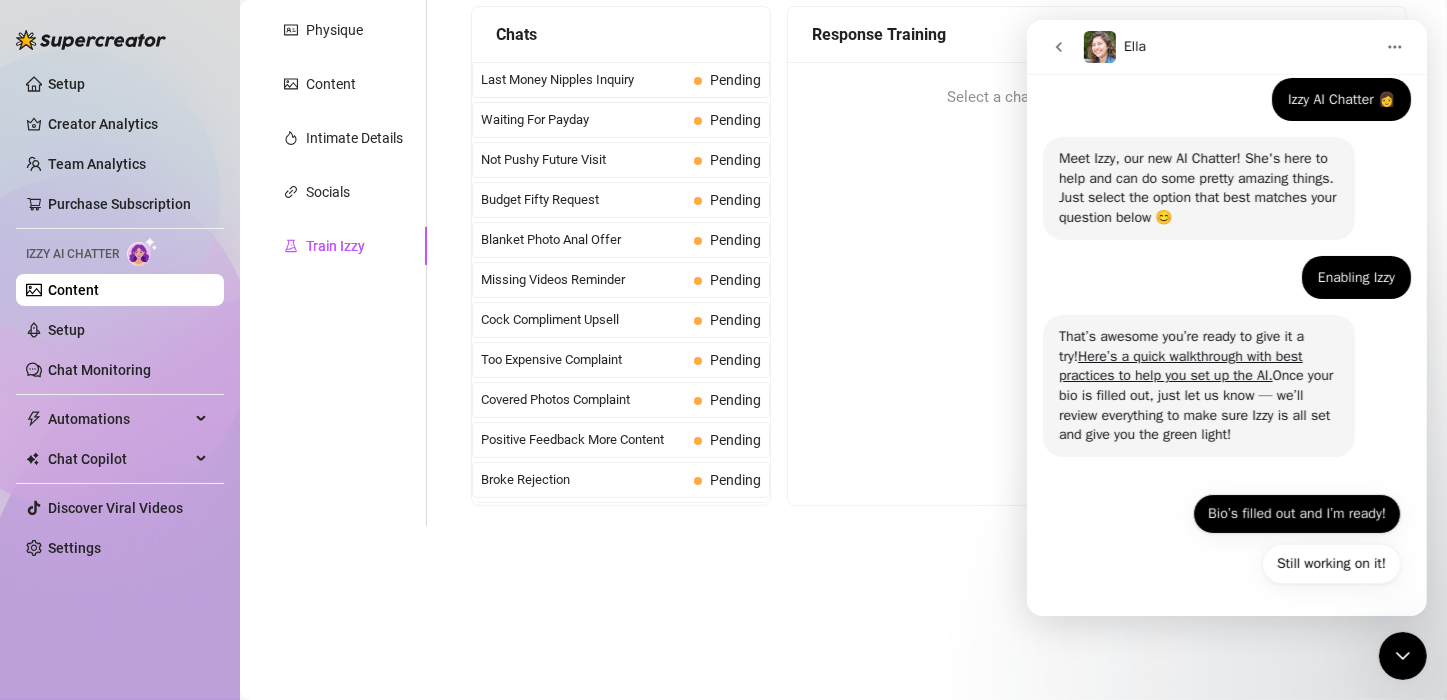 click on "Bio’s filled out and I’m ready!" at bounding box center [1296, 514] 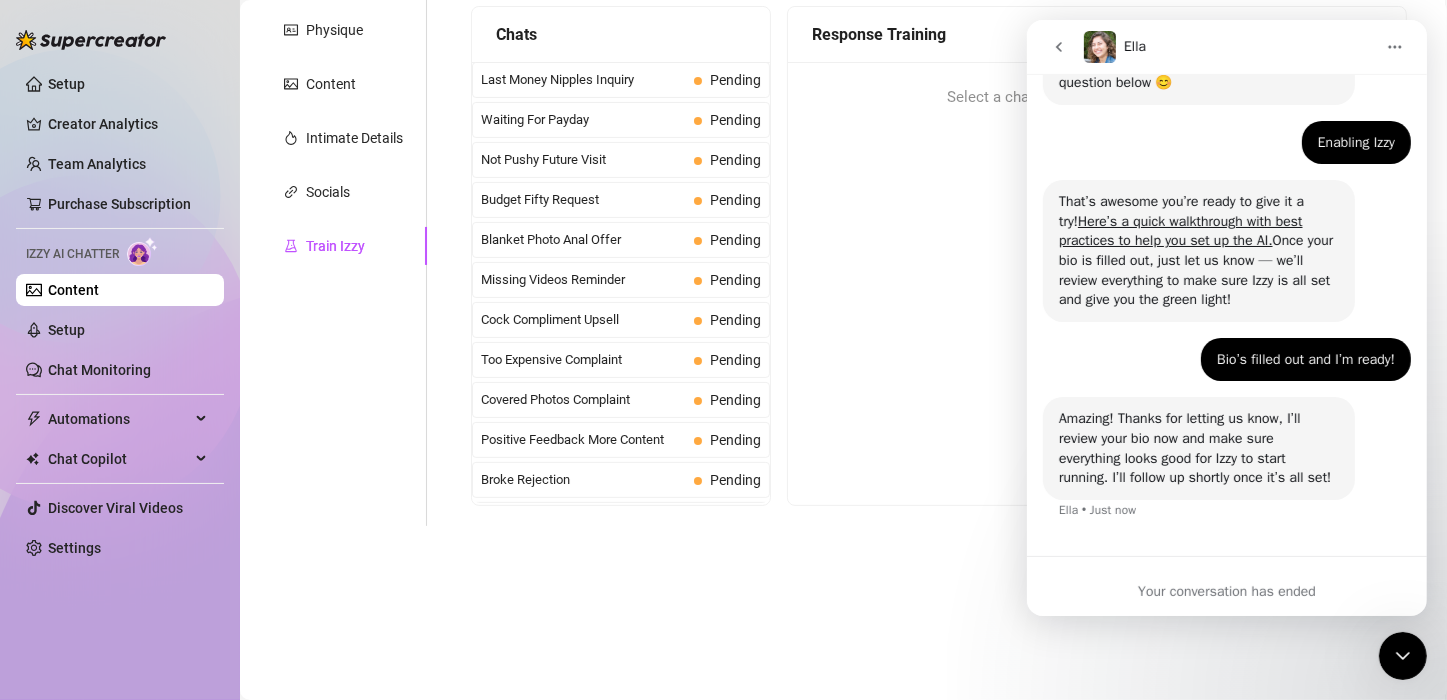 scroll, scrollTop: 256, scrollLeft: 0, axis: vertical 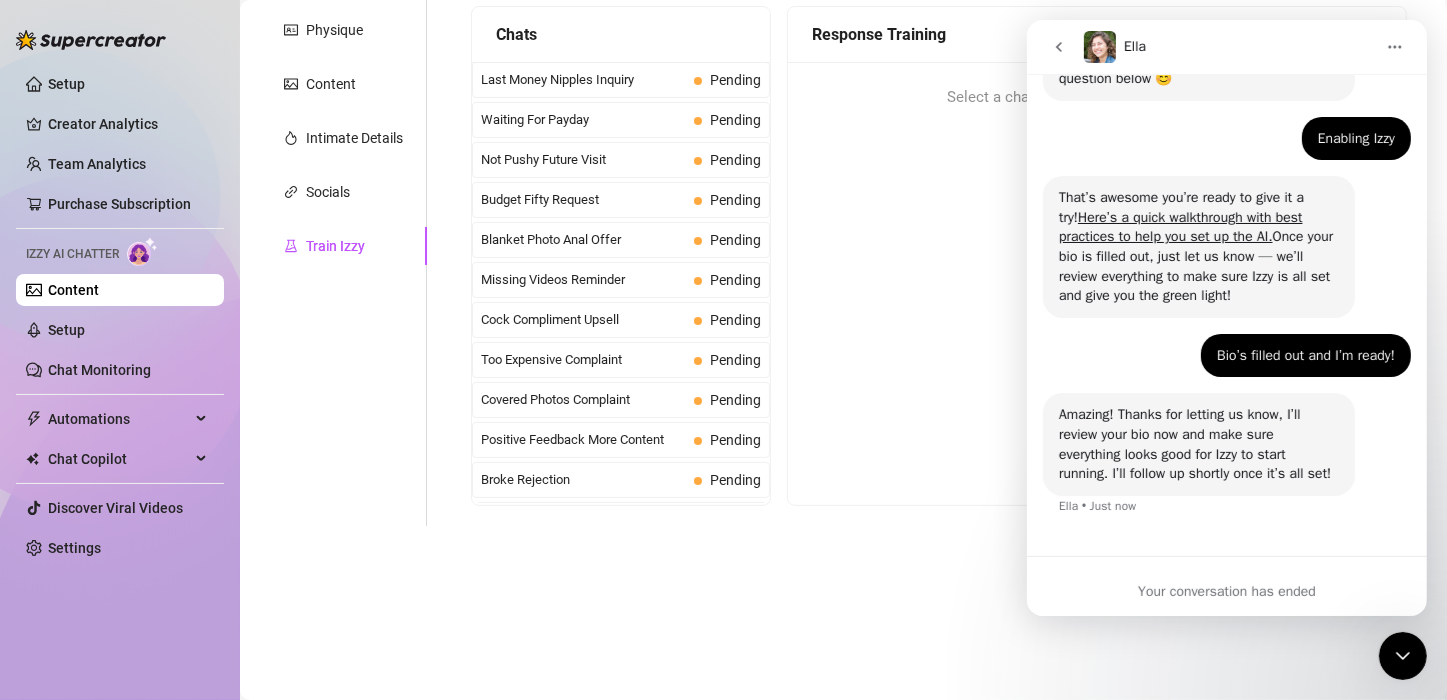 click 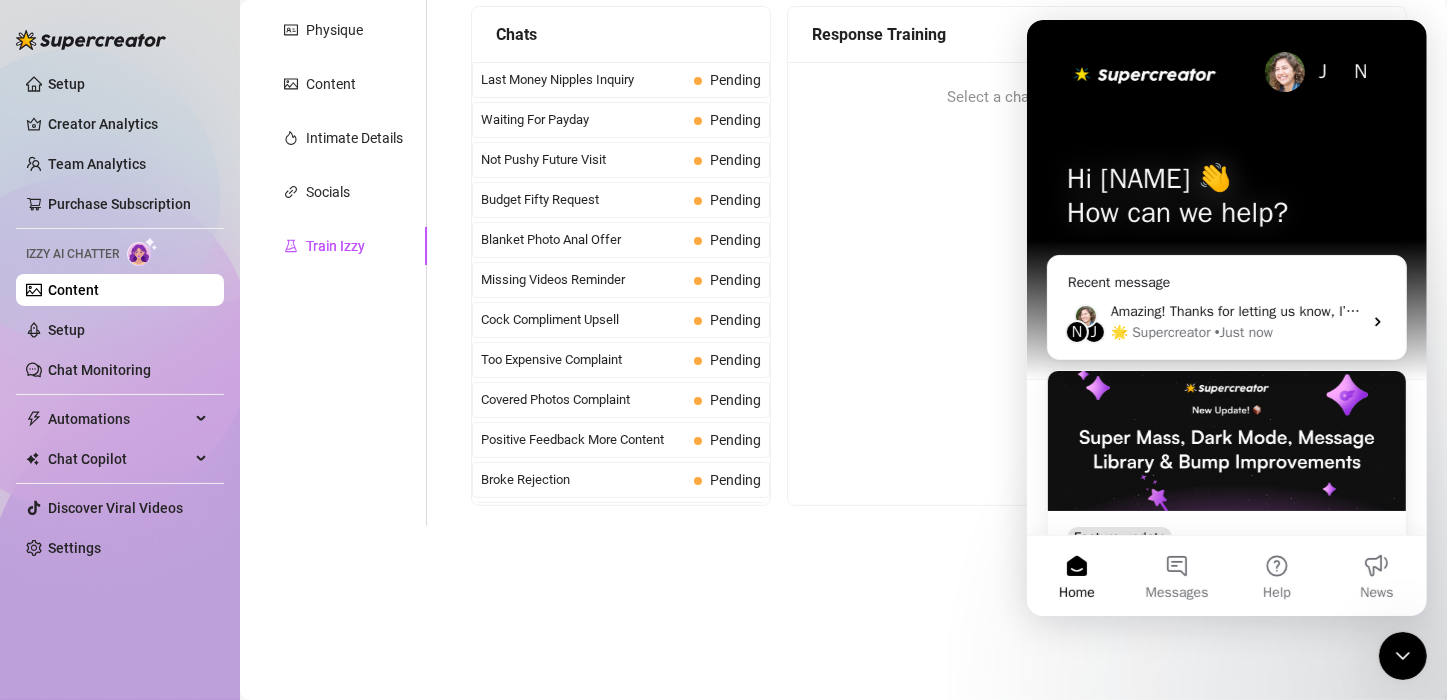scroll, scrollTop: 0, scrollLeft: 0, axis: both 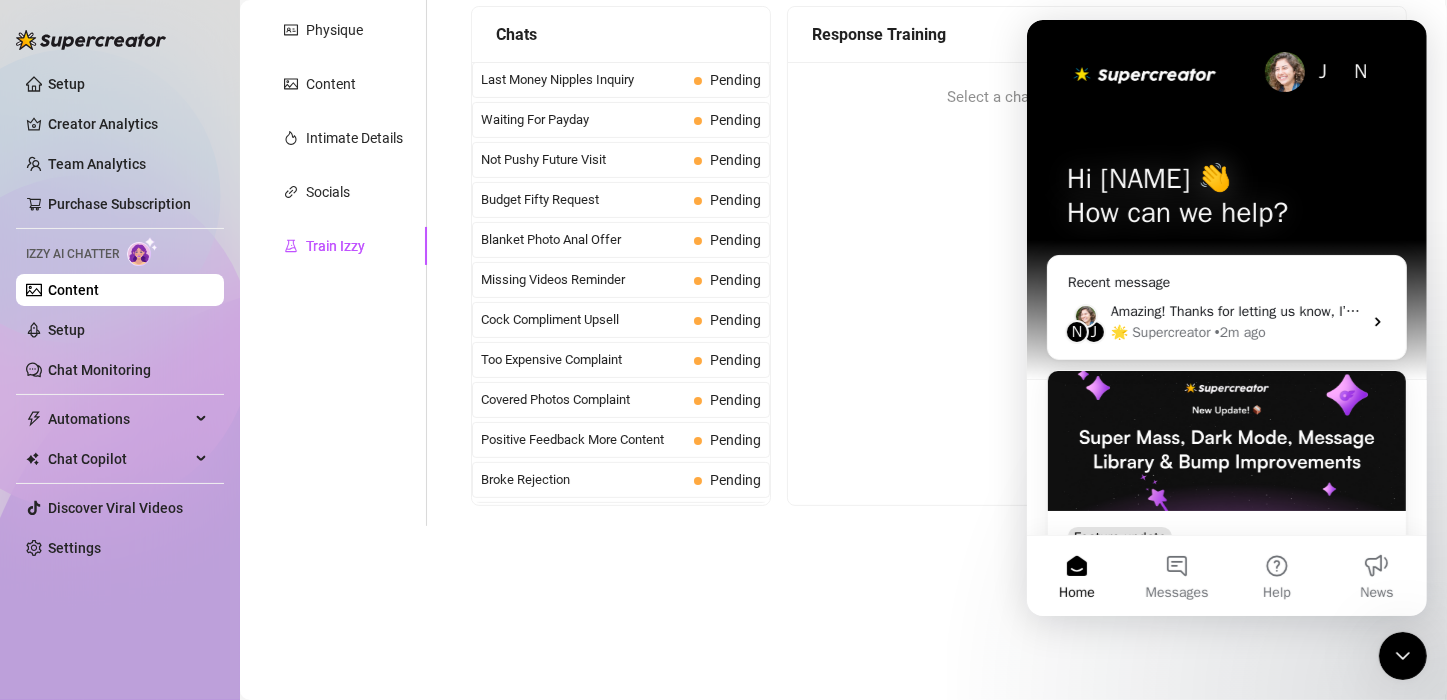 click on "Response Training Select a chat template to provide a response" at bounding box center (1097, 256) 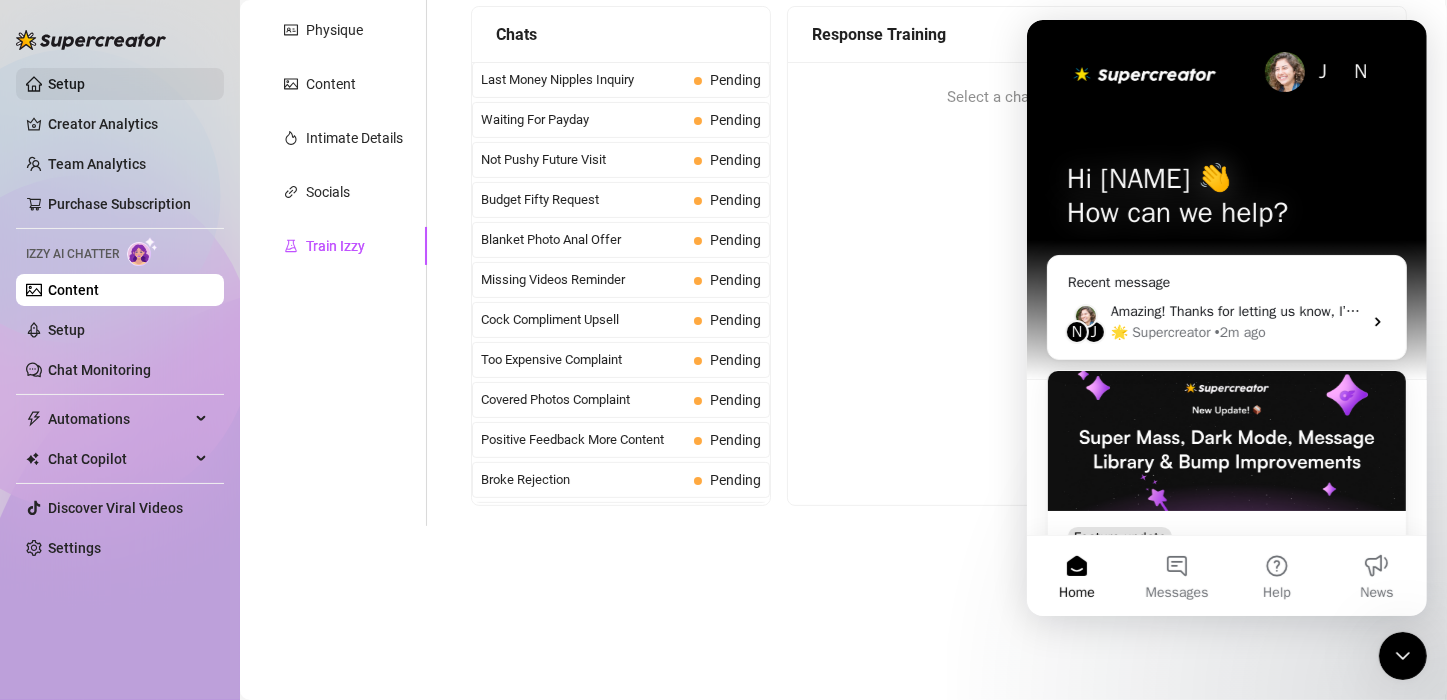 click on "Setup" at bounding box center [66, 84] 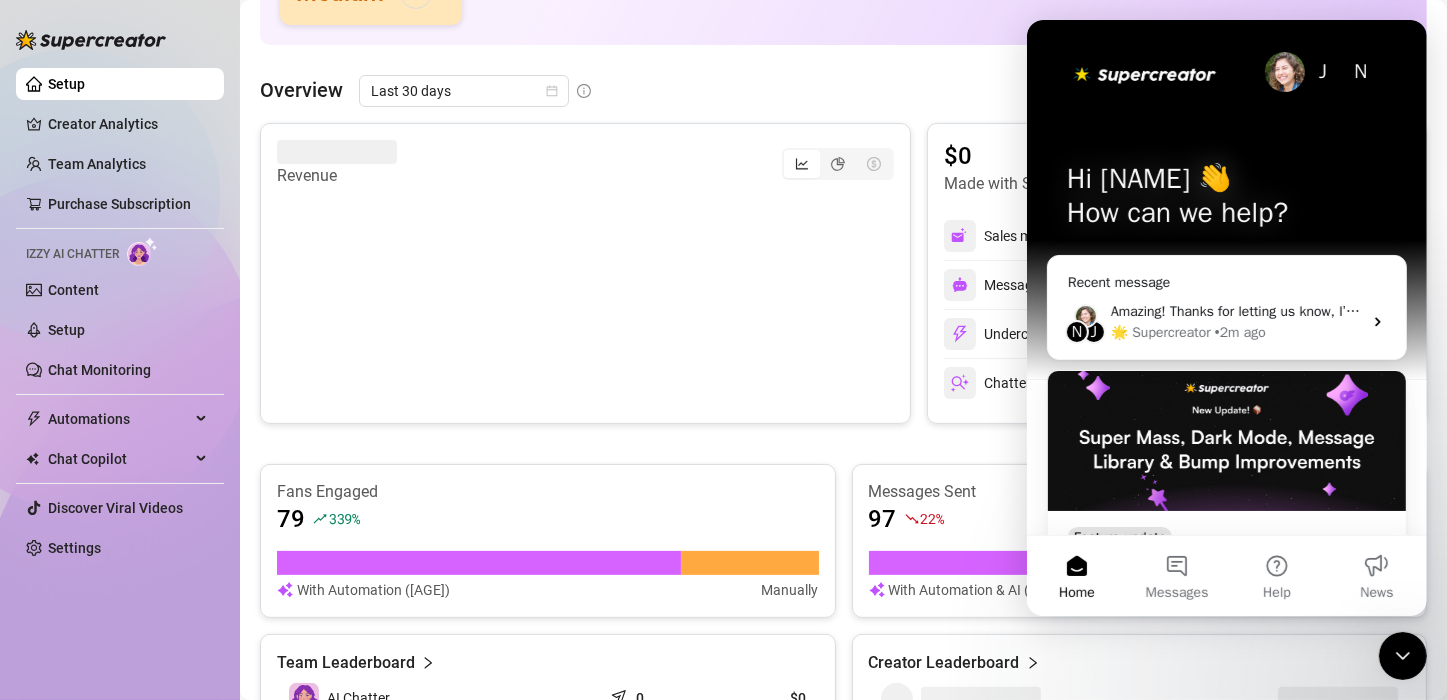 click 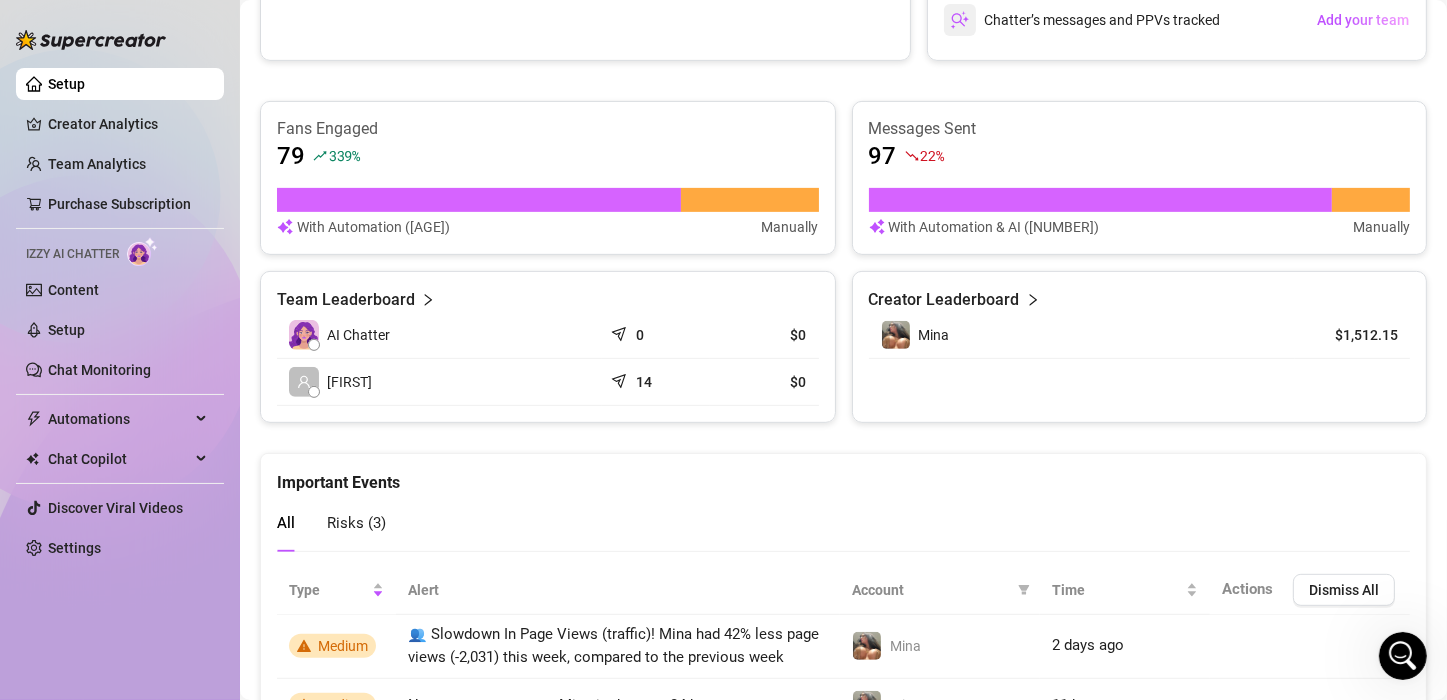 scroll, scrollTop: 751, scrollLeft: 0, axis: vertical 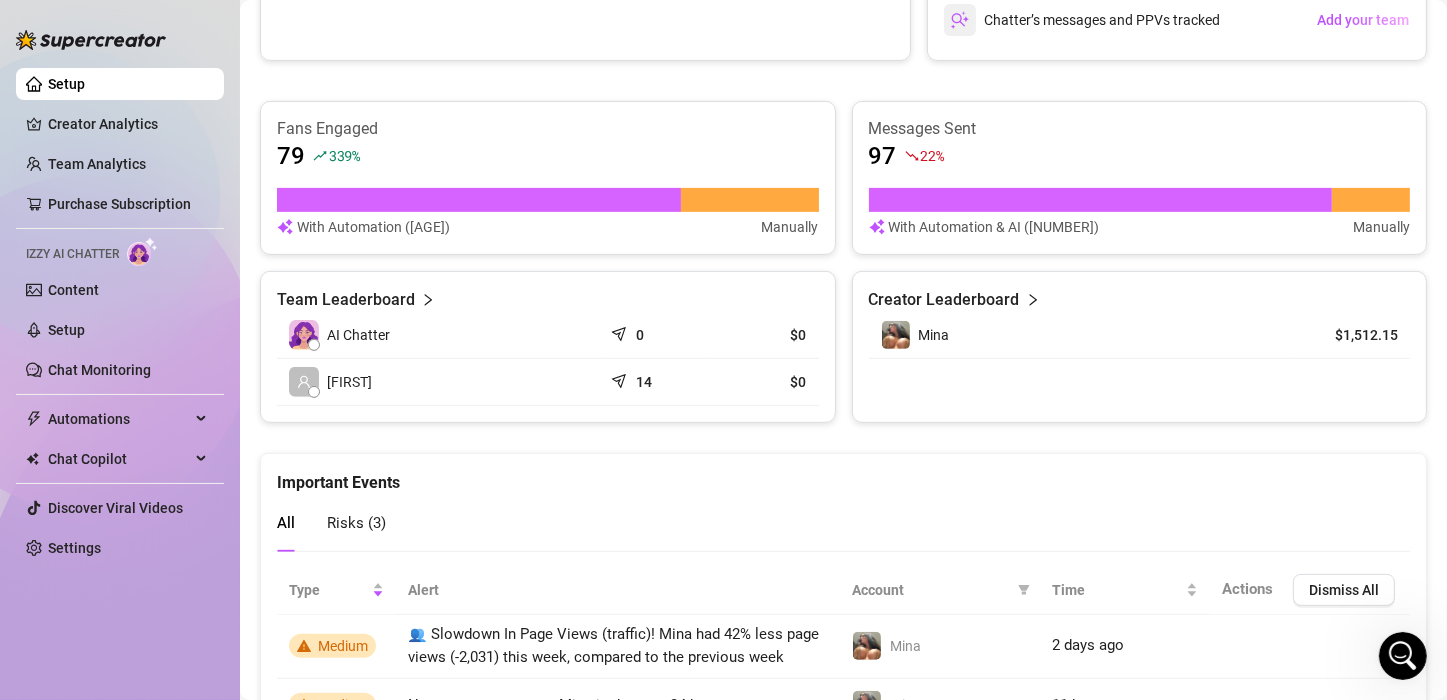 click on "All Risks ( 3 )" at bounding box center (843, 523) 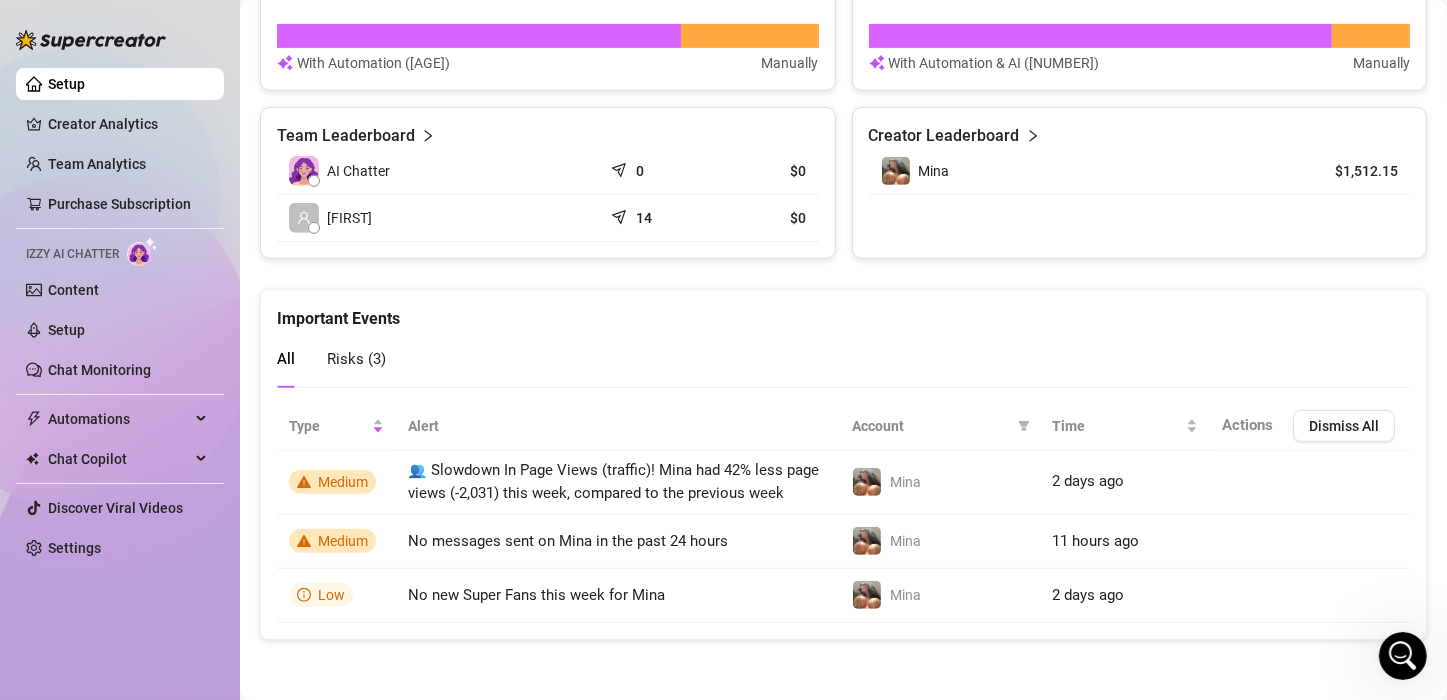 scroll, scrollTop: 935, scrollLeft: 0, axis: vertical 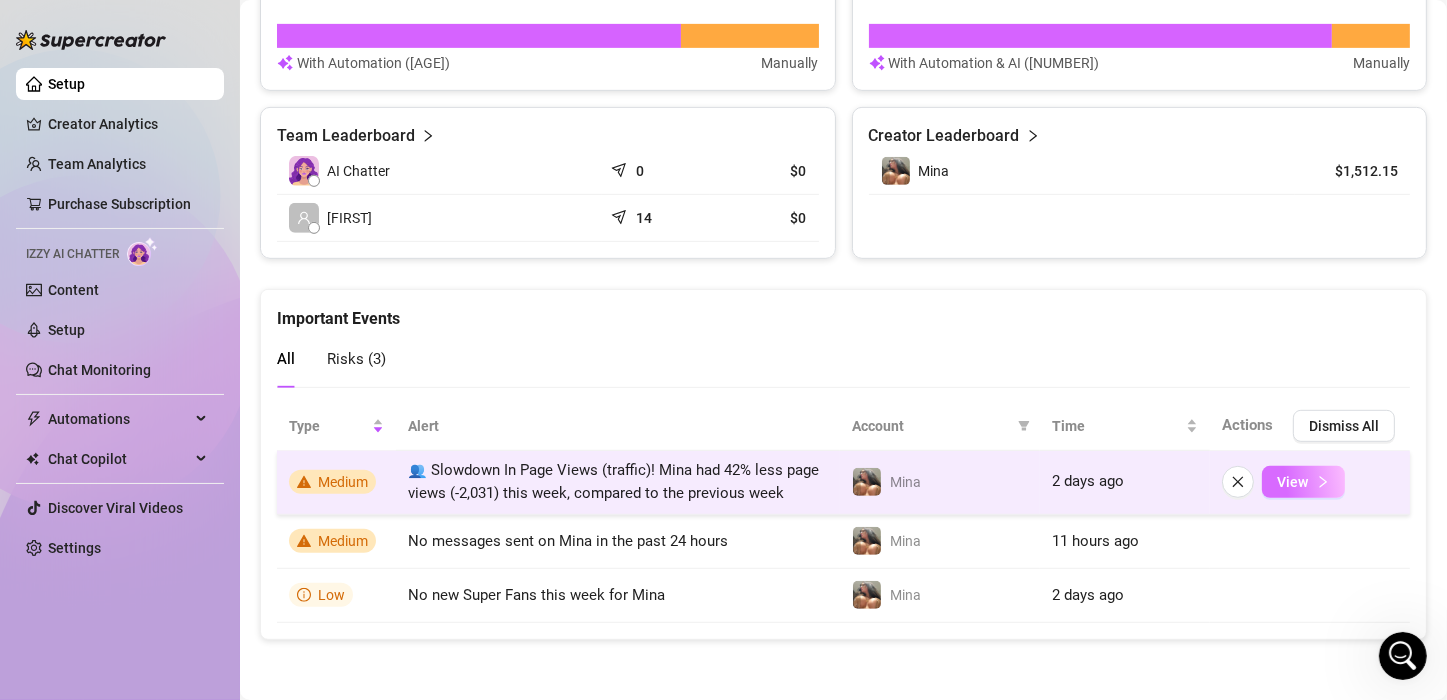 drag, startPoint x: 1277, startPoint y: 471, endPoint x: 1267, endPoint y: 468, distance: 10.440307 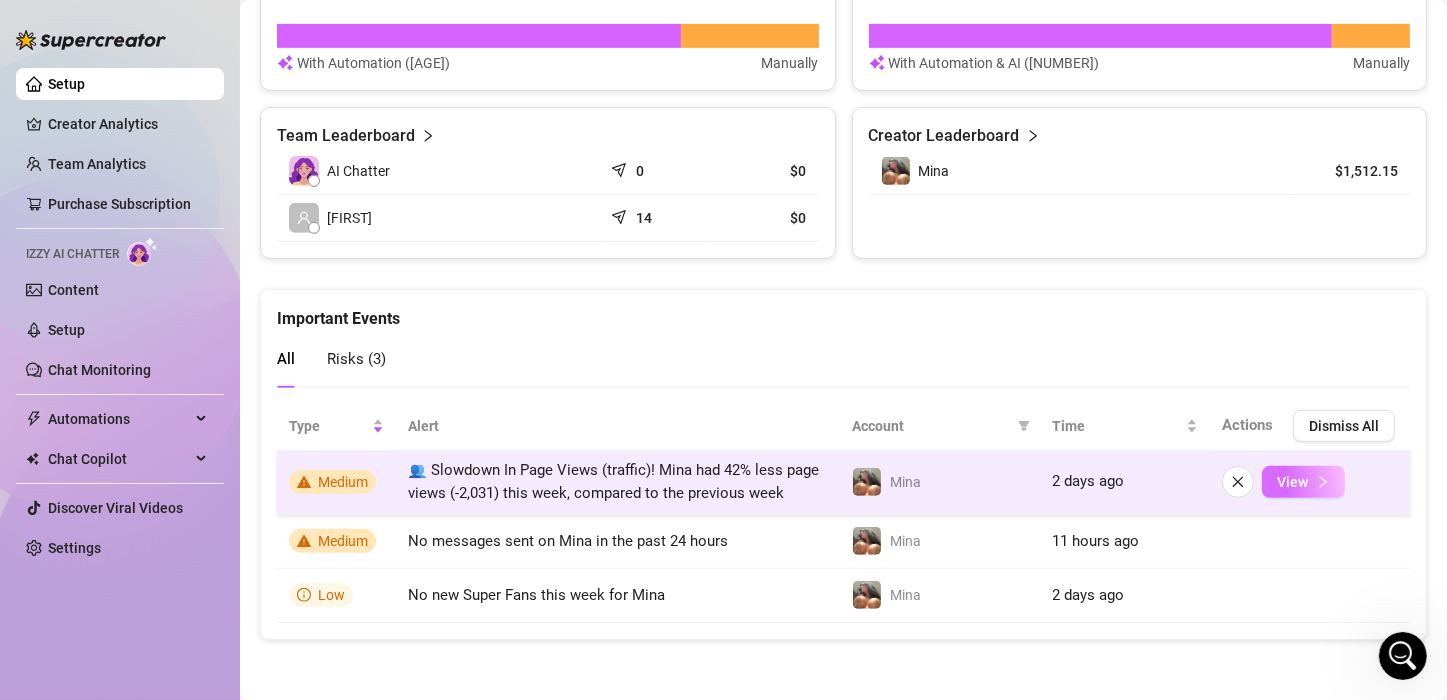 click on "View" at bounding box center (1292, 482) 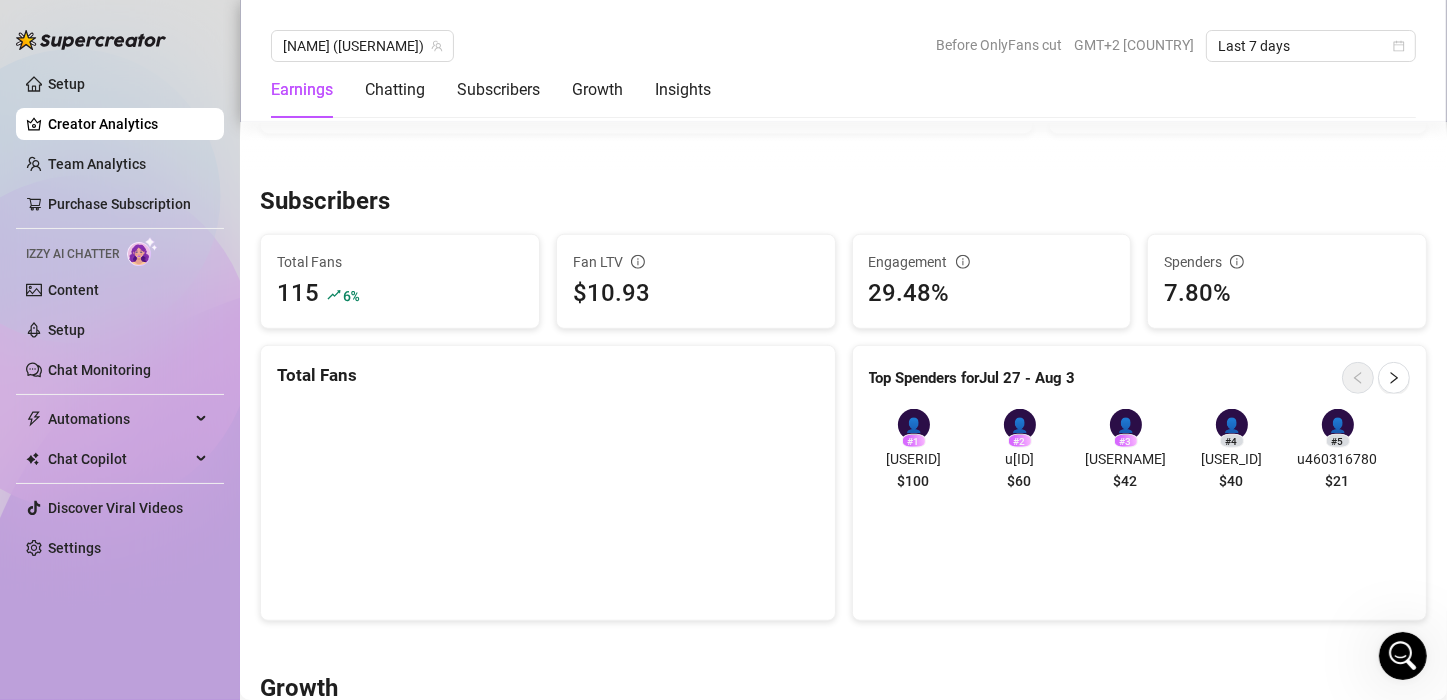 scroll, scrollTop: 1217, scrollLeft: 0, axis: vertical 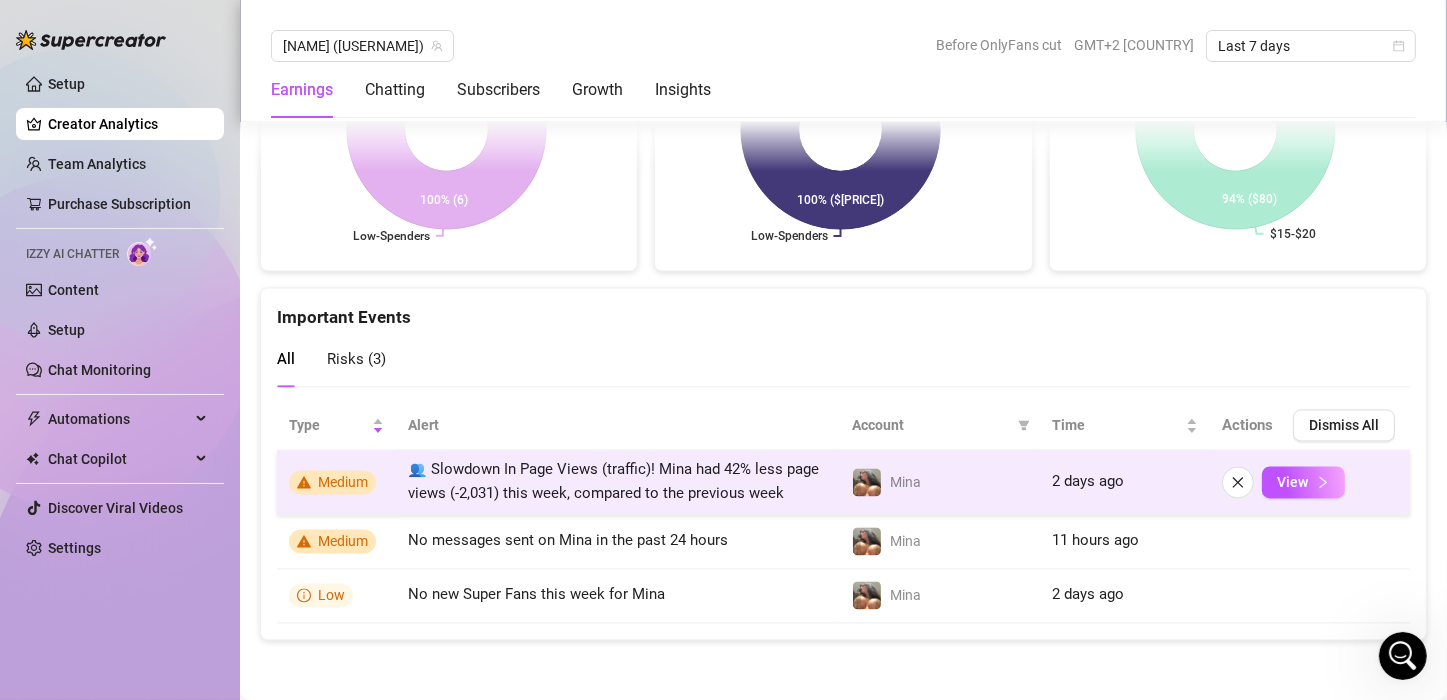 click on "👥 Slowdown In Page Views (traffic)! Mina had 42% less page views (-2,031) this week, compared to the previous week" at bounding box center [613, 481] 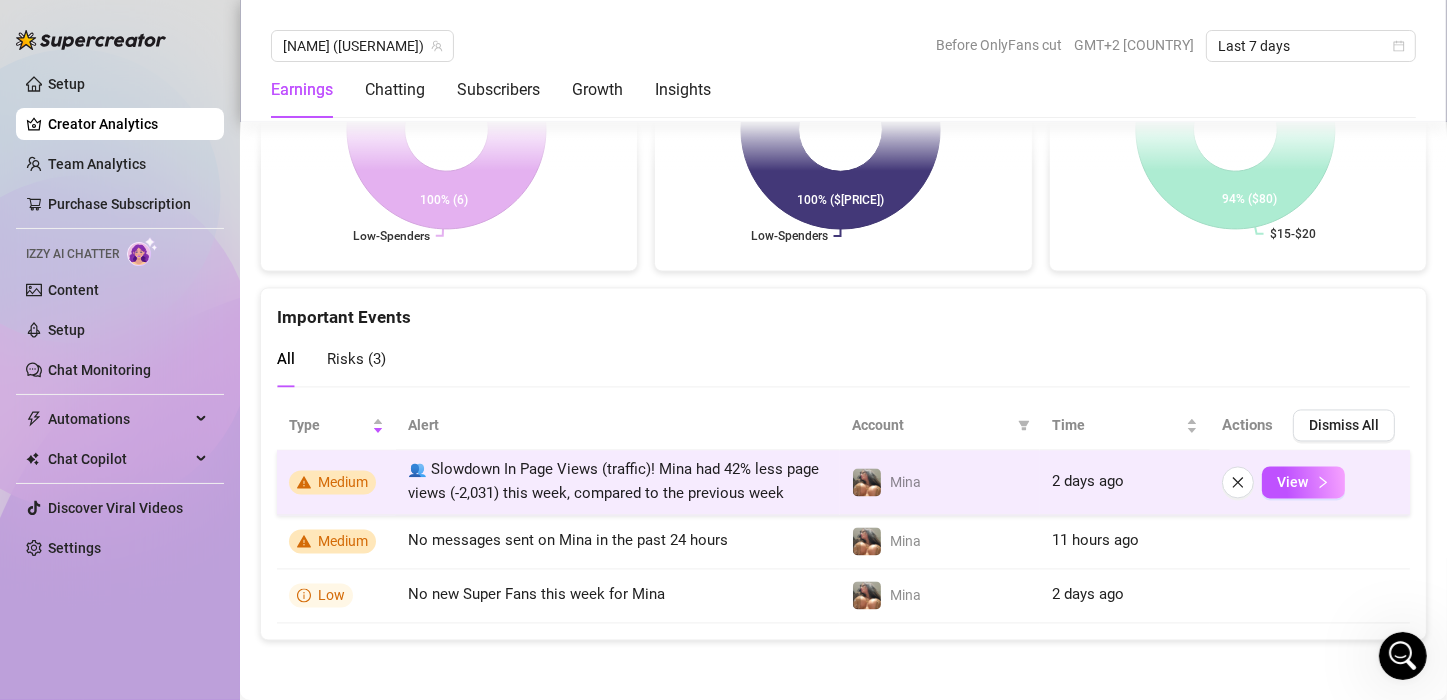 click on "Medium" at bounding box center [332, 482] 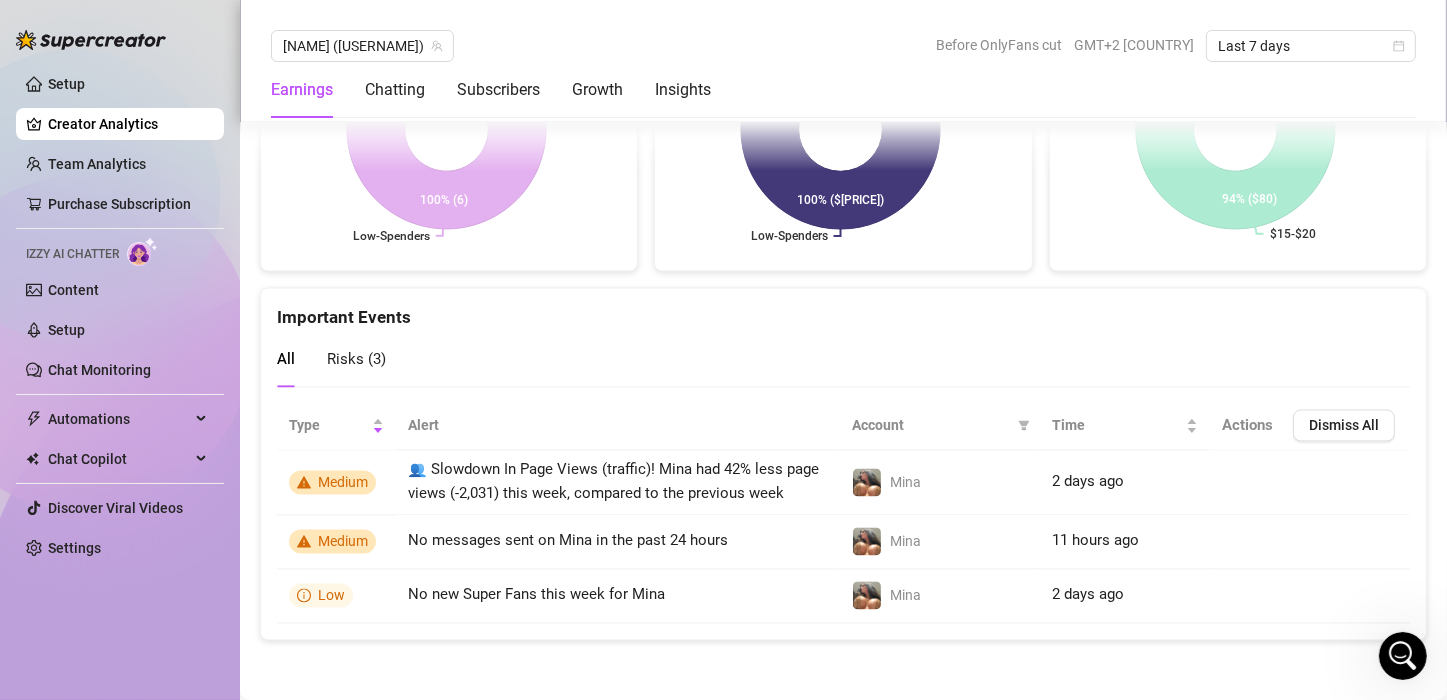 click on "Risks ( 3 )" at bounding box center [356, 359] 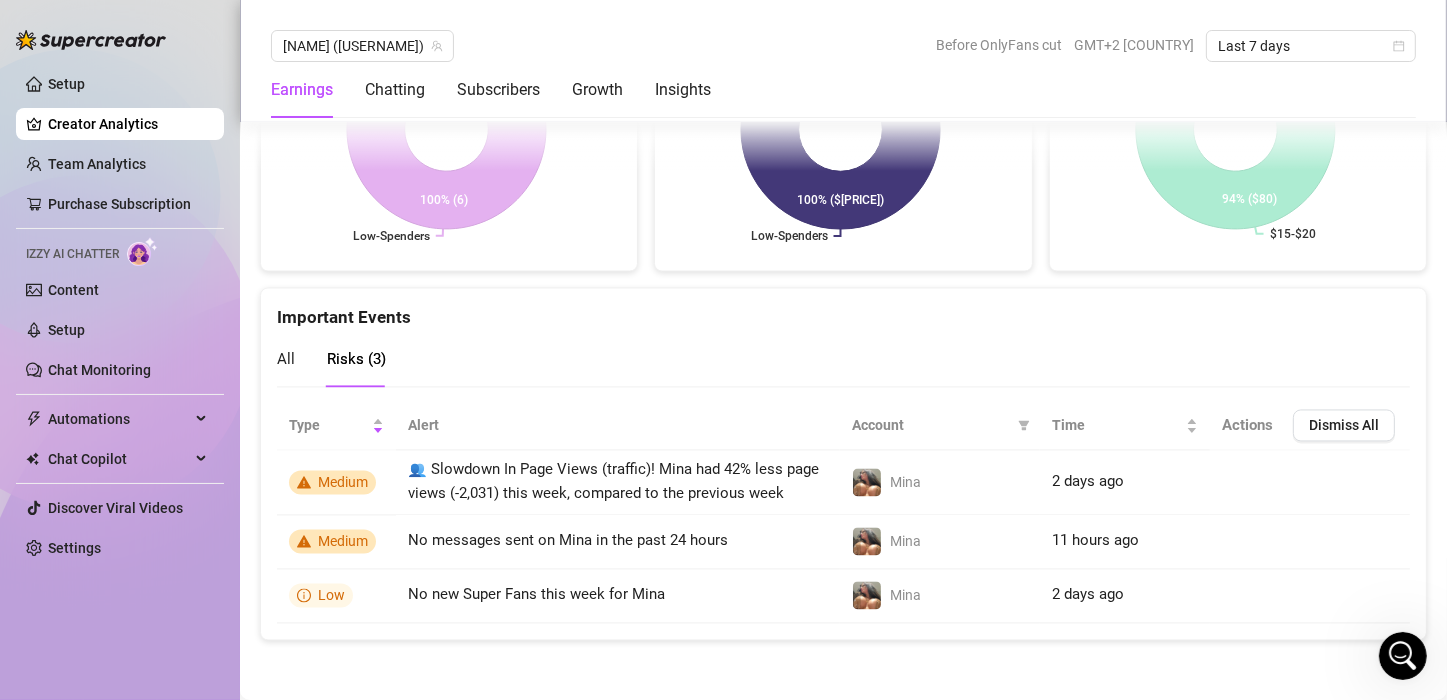 click on "All" at bounding box center (286, 359) 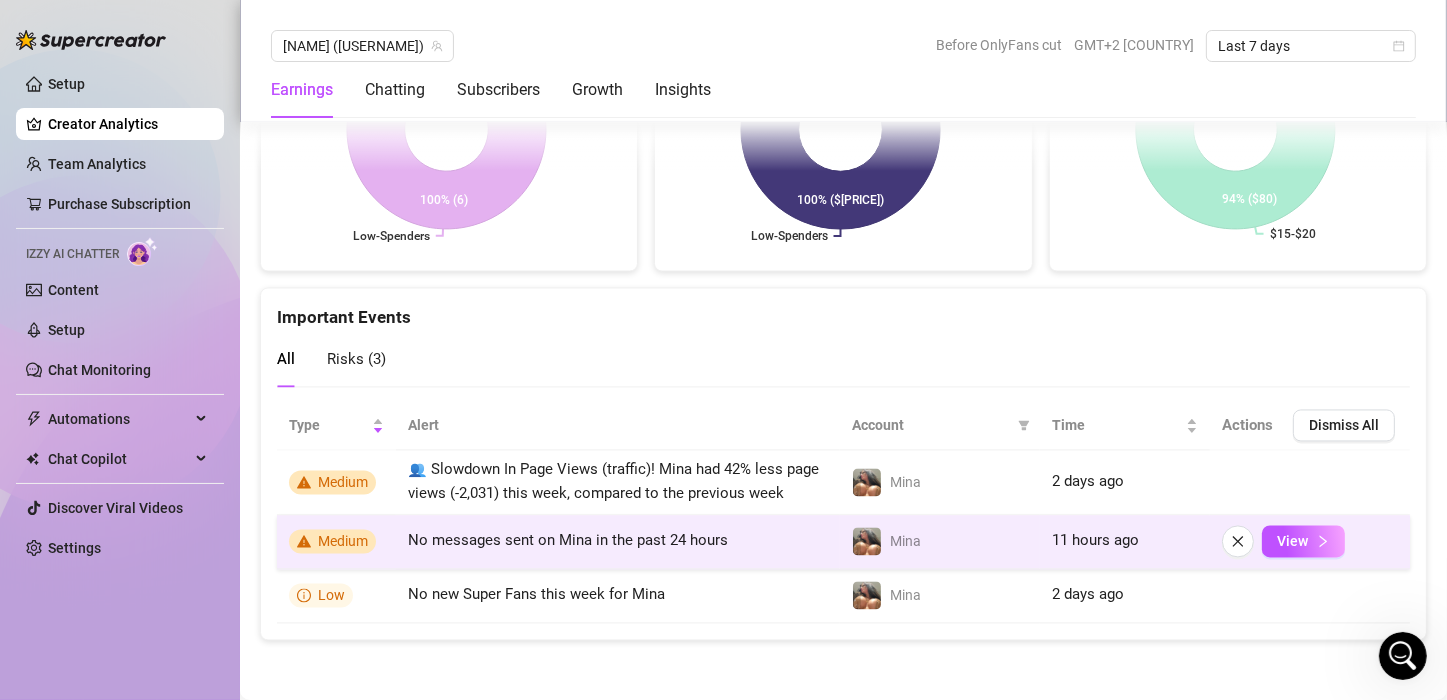 click on "No messages sent on Mina in the past 24 hours" at bounding box center [568, 540] 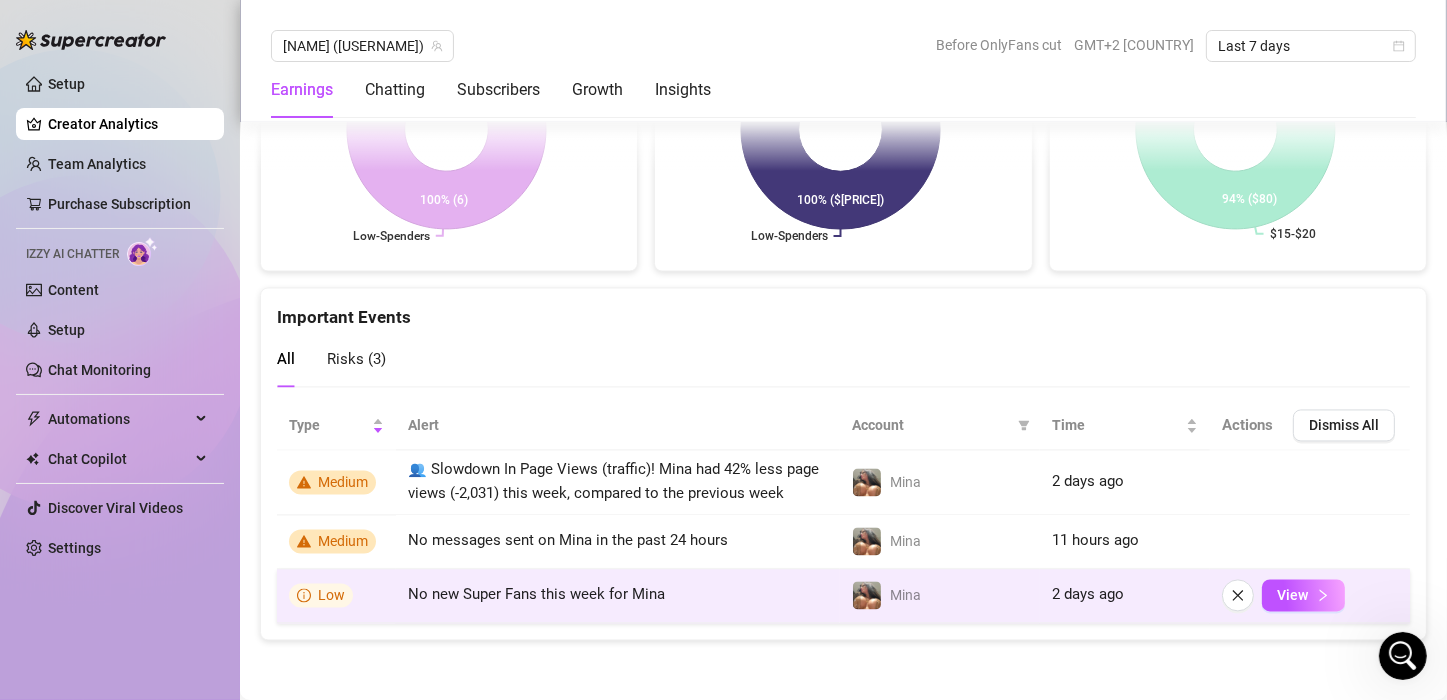 click on "Mina" at bounding box center [940, 596] 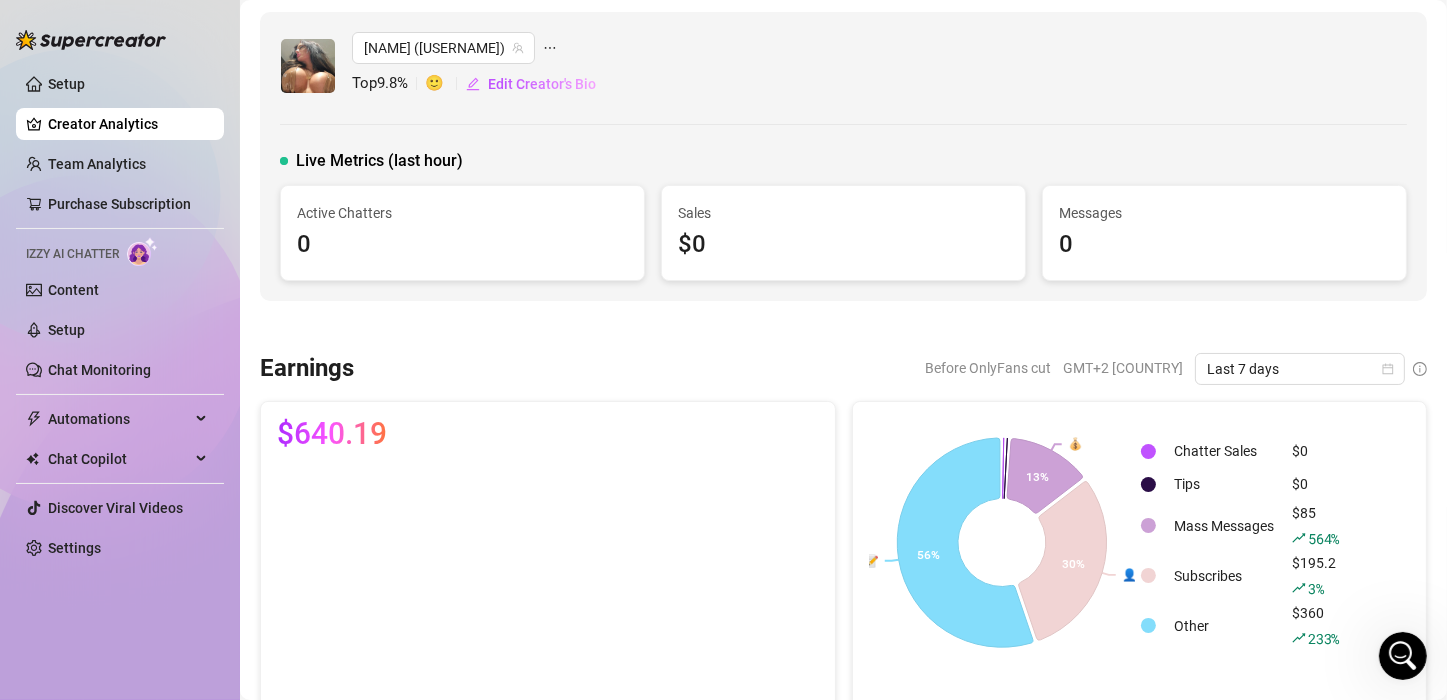 scroll, scrollTop: 0, scrollLeft: 0, axis: both 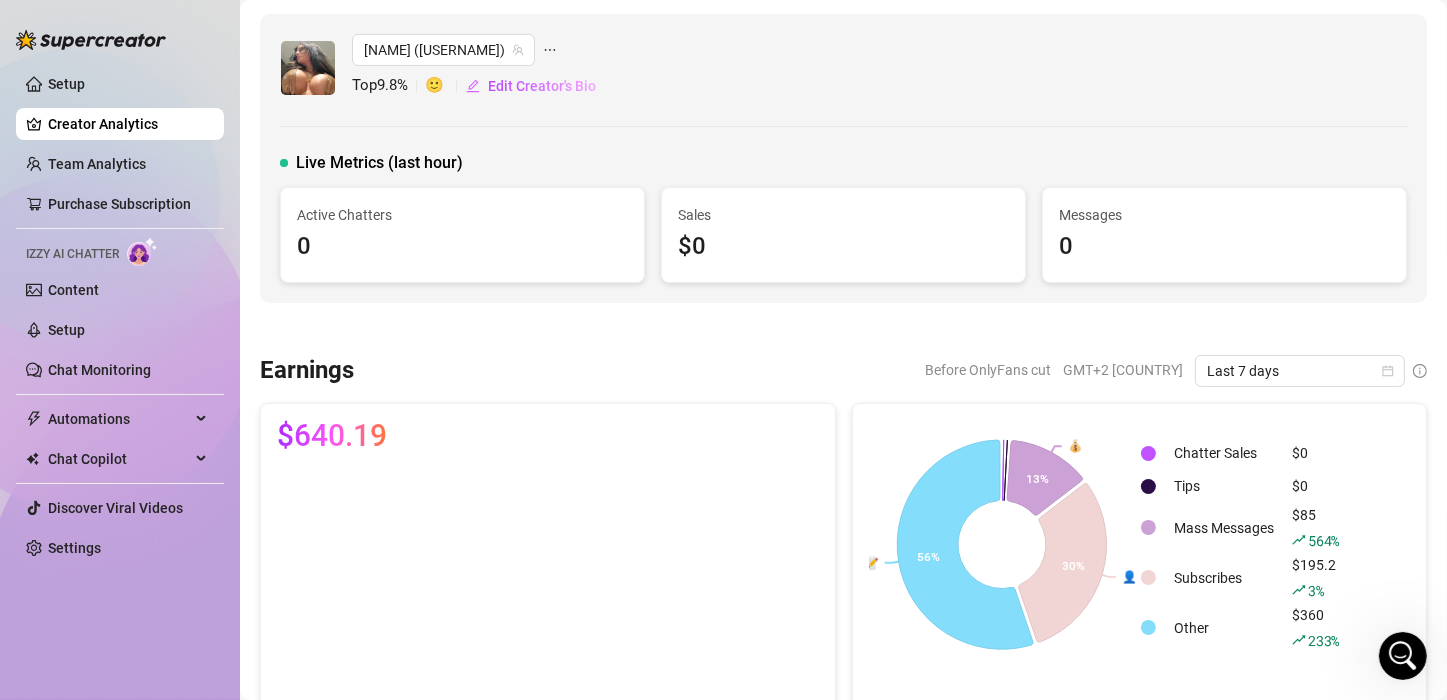 click on "Top  9.8 %" at bounding box center (388, 86) 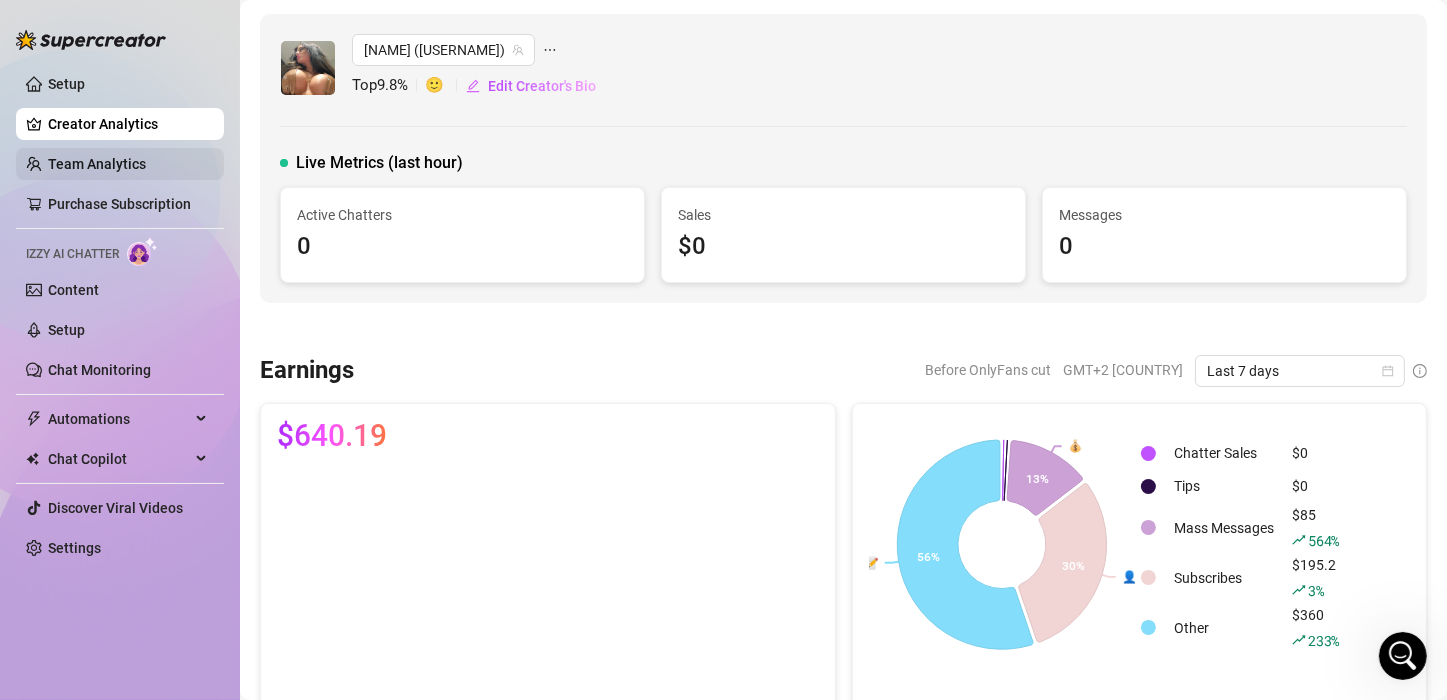 click on "Team Analytics" at bounding box center (97, 164) 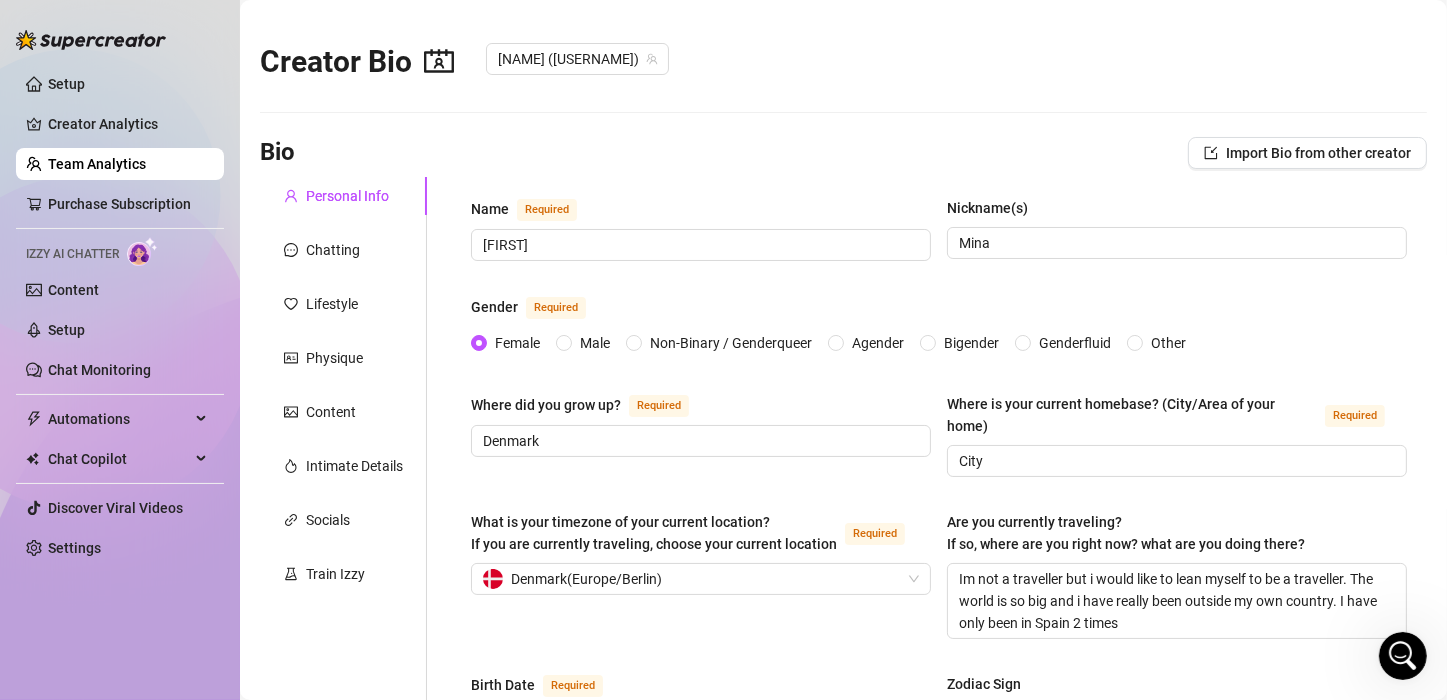 click on "Bio Import Bio from other creator" at bounding box center [843, 153] 